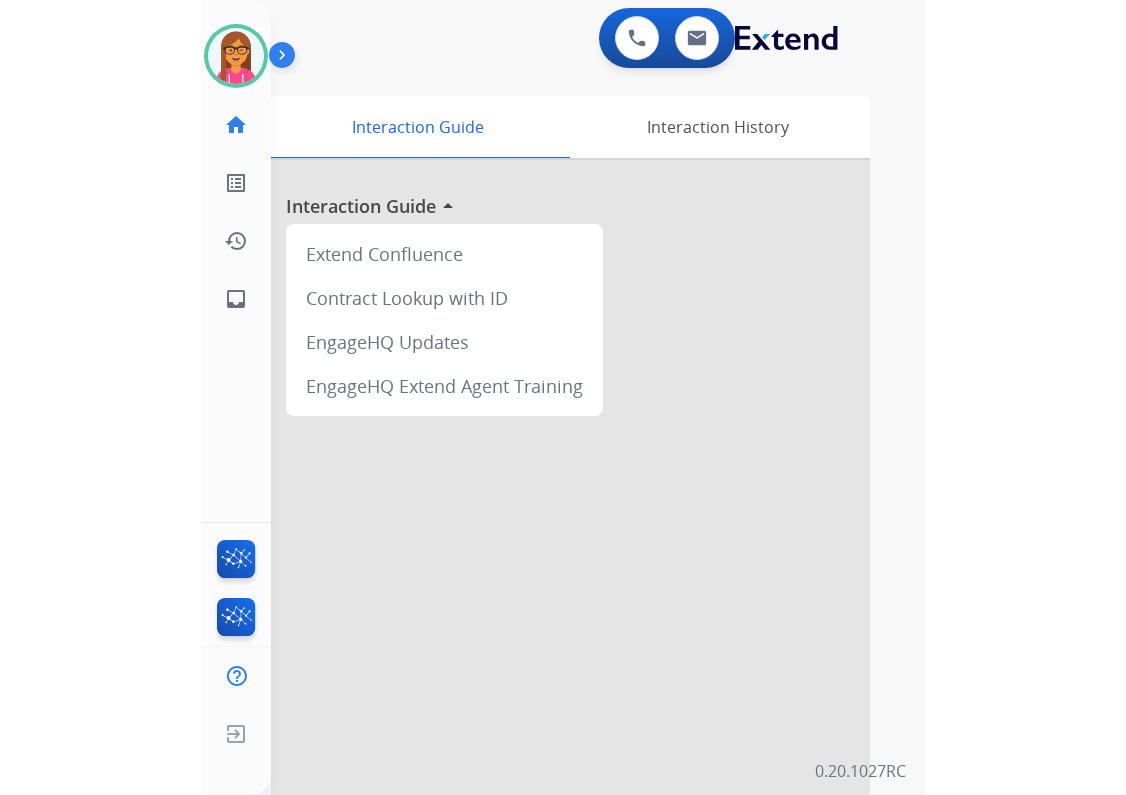 scroll, scrollTop: 0, scrollLeft: 0, axis: both 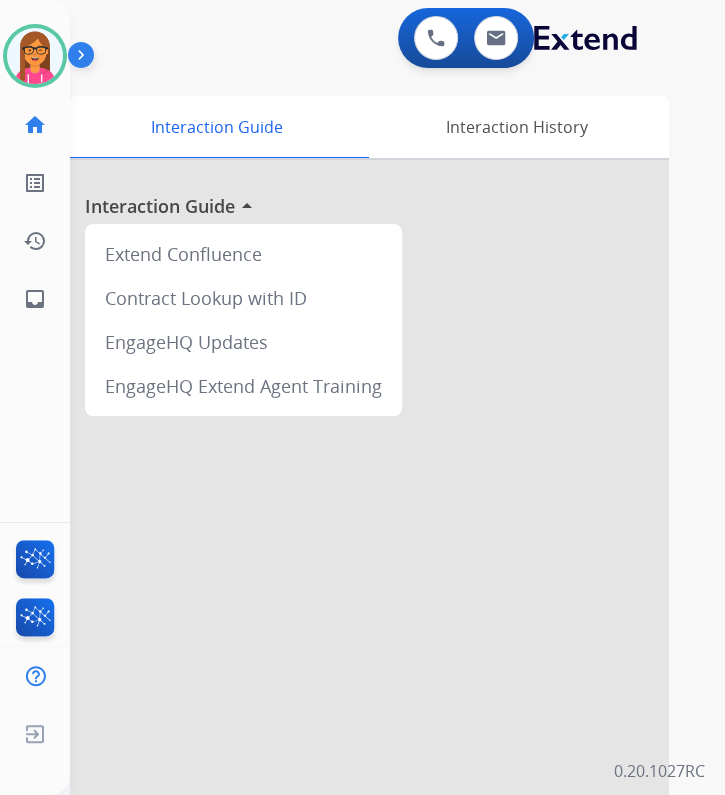 click on "Outbound call Quit Outbound call Quit Schedule interaction + Add to my list  Customer   Date   Duration  ****** ****** ****** ****** ****** ****** Availability  Morning Mid Day Afternoon Customer information Default Phone Default Email Add new + Cancel Schedule  Nataya   Available  Edit Avatar  Agent:   [PERSON_NAME] Profile:  Multi Skill ALL home  Home  Home list_alt  Outbound Leads  Outbound Leads history  Interaction Log  Interaction Log inbox  Emails  Emails  FocalPoints   Interaction Analytics  Help Center  Help Center  Log out  Log out  0 Voice Interactions  0  Email Interactions swap_horiz Break voice bridge close_fullscreen Connect 3-Way Call merge_type Separate 3-Way Call  Interaction Guide   Interaction History  Interaction Guide arrow_drop_up  Extend Confluence   Contract Lookup with ID   EngageHQ Updates   EngageHQ Extend Agent Training  0.20.1027RC" at bounding box center (362, 397) 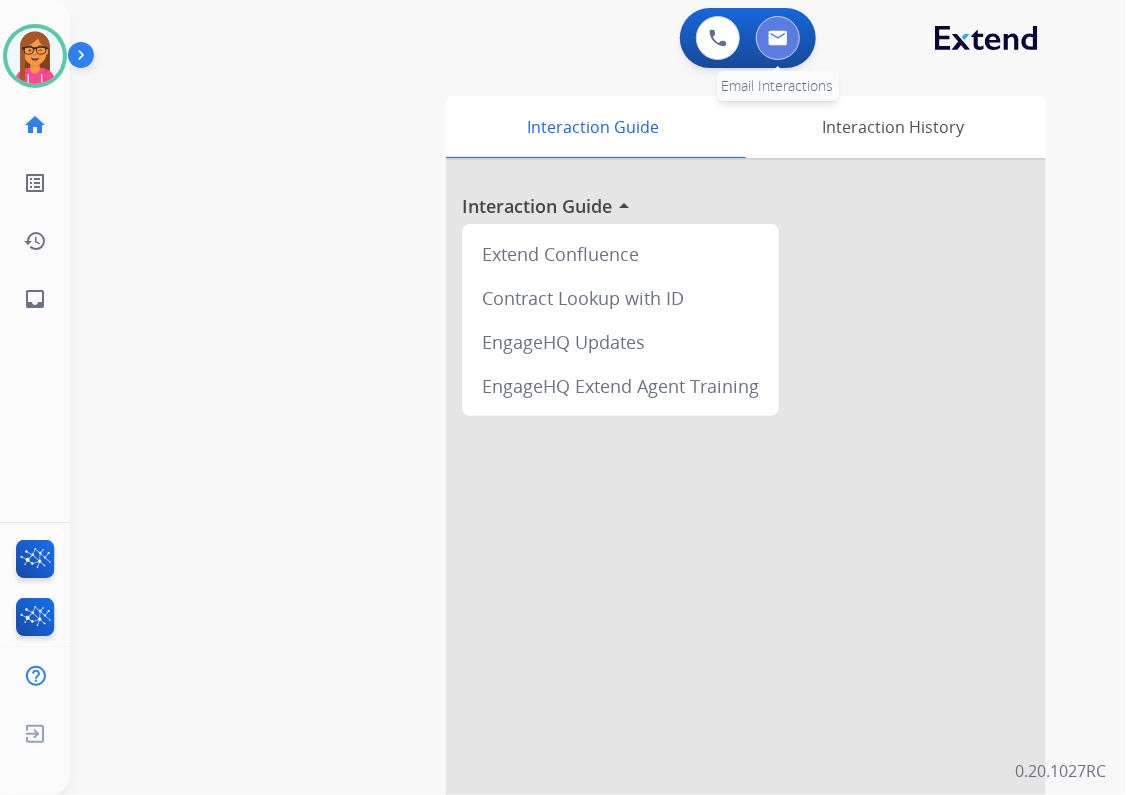 click at bounding box center [778, 38] 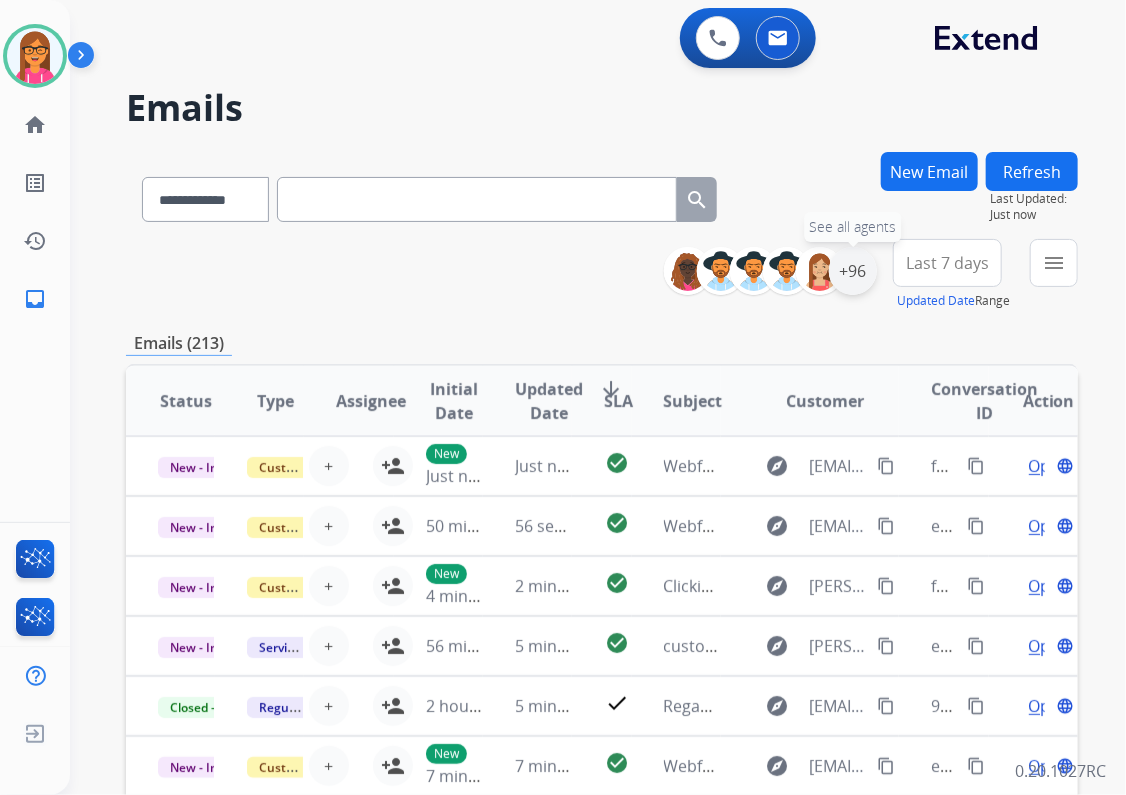 click on "+96" at bounding box center (853, 271) 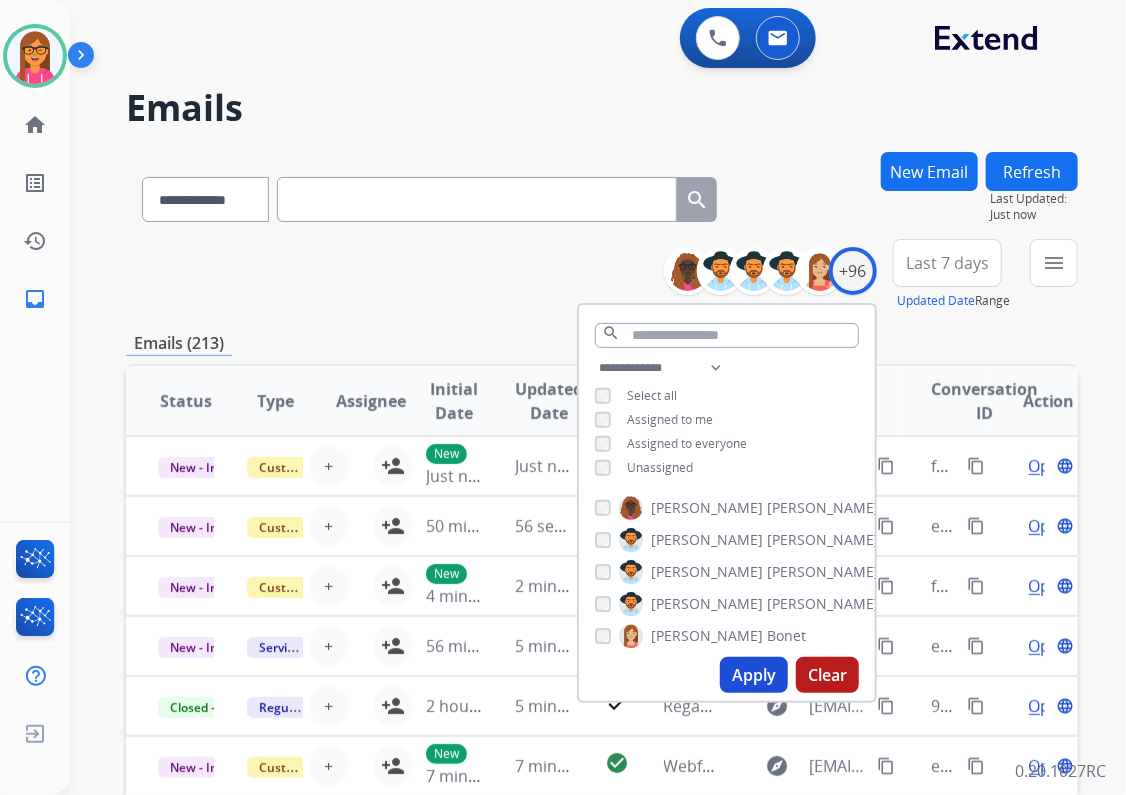 click on "Apply" at bounding box center (754, 675) 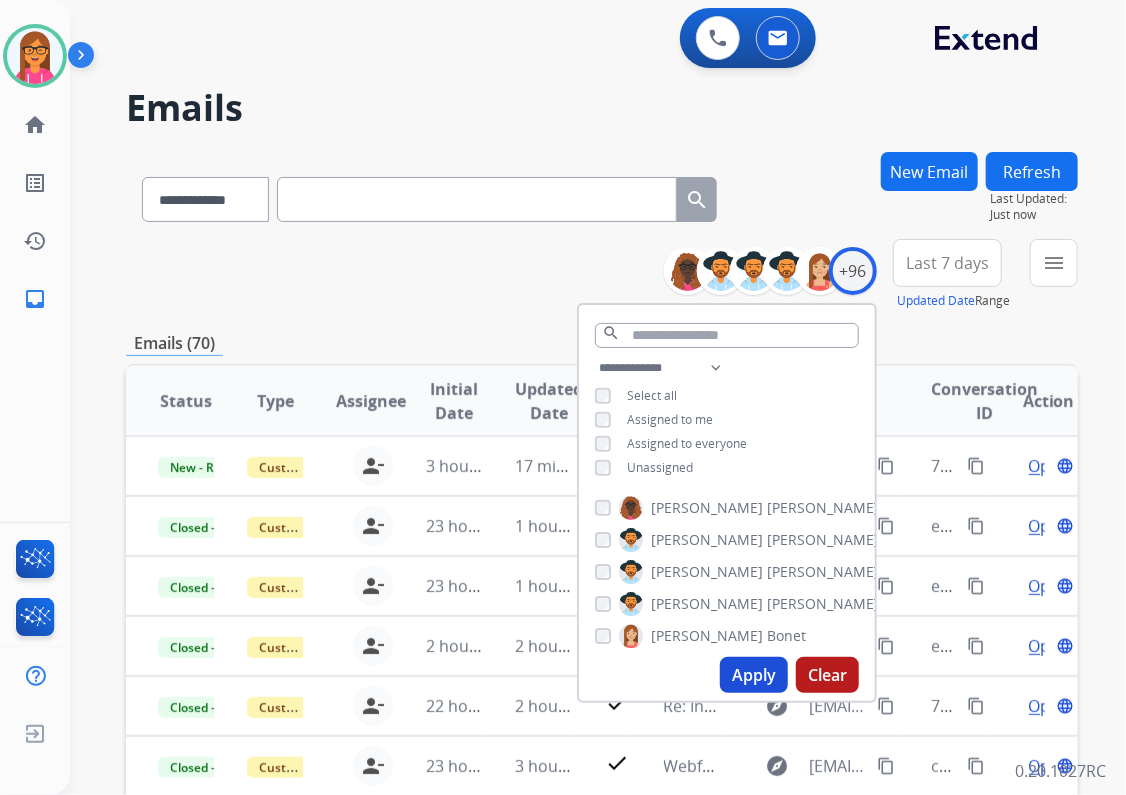 click on "**********" at bounding box center (602, 275) 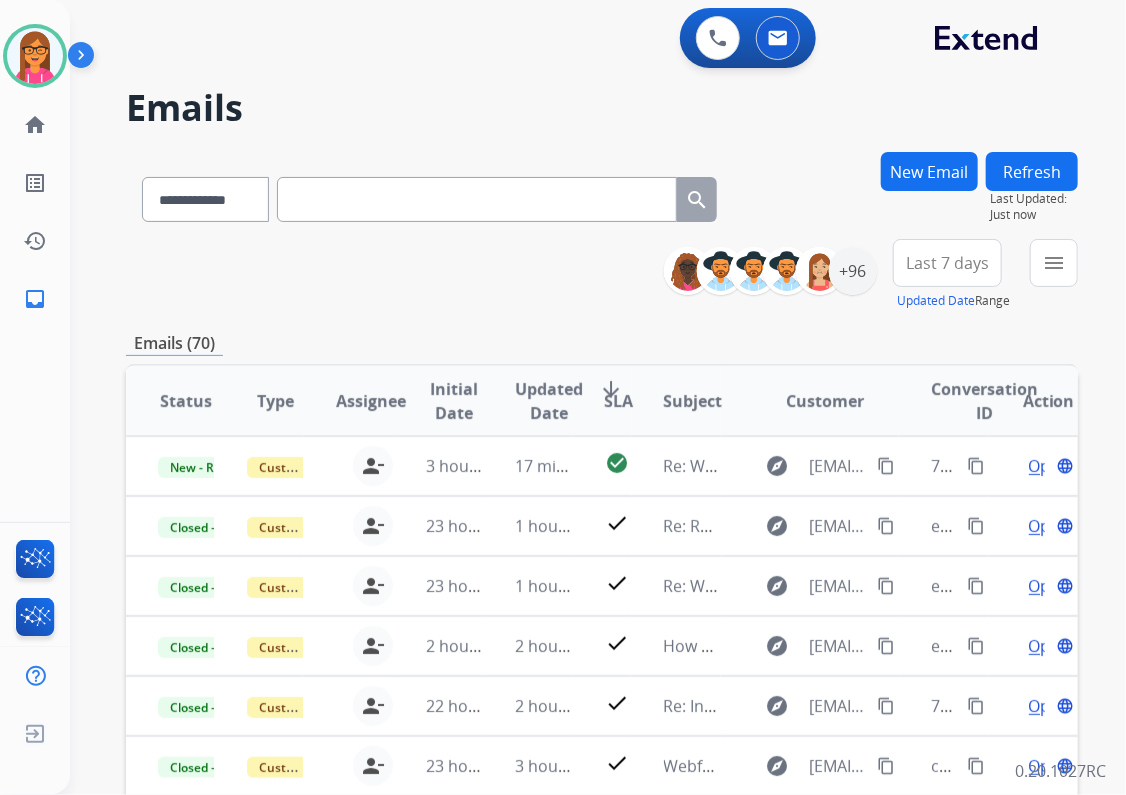 scroll, scrollTop: 1, scrollLeft: 0, axis: vertical 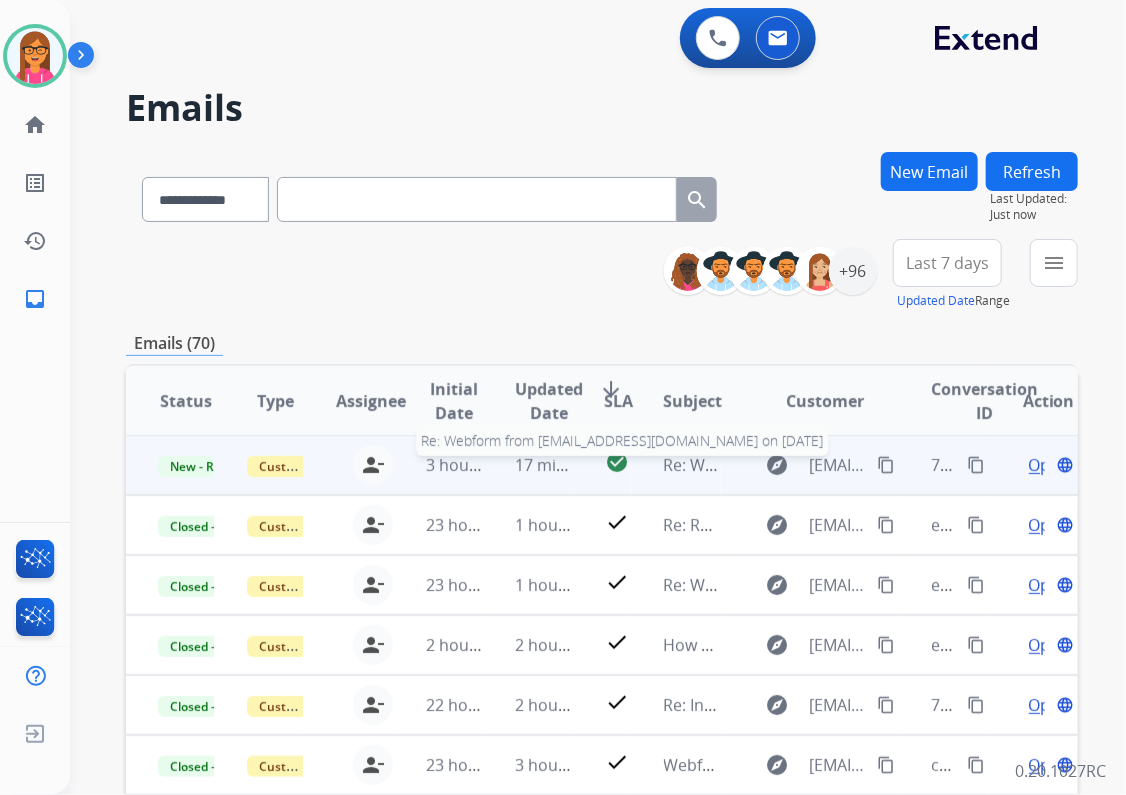 click on "Re: Webform from [EMAIL_ADDRESS][DOMAIN_NAME] on [DATE]  Re: Webform from [EMAIL_ADDRESS][DOMAIN_NAME] on [DATE]" at bounding box center [676, 465] 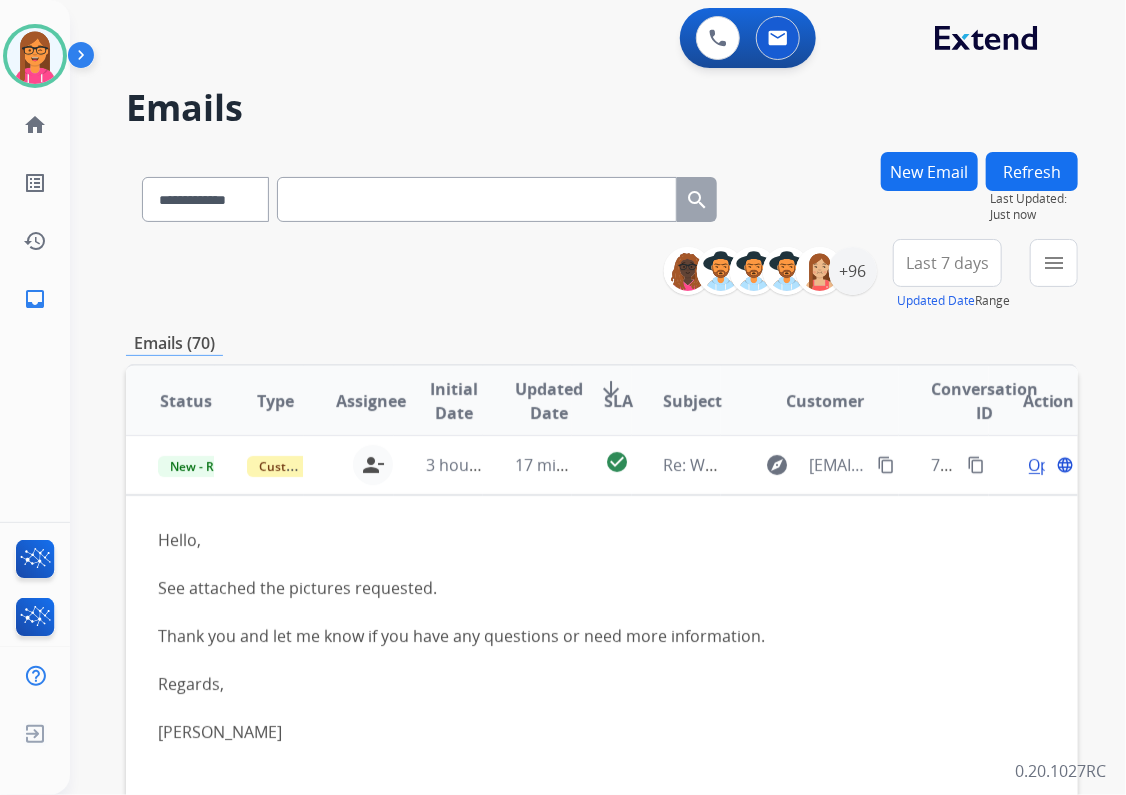 scroll, scrollTop: 0, scrollLeft: 0, axis: both 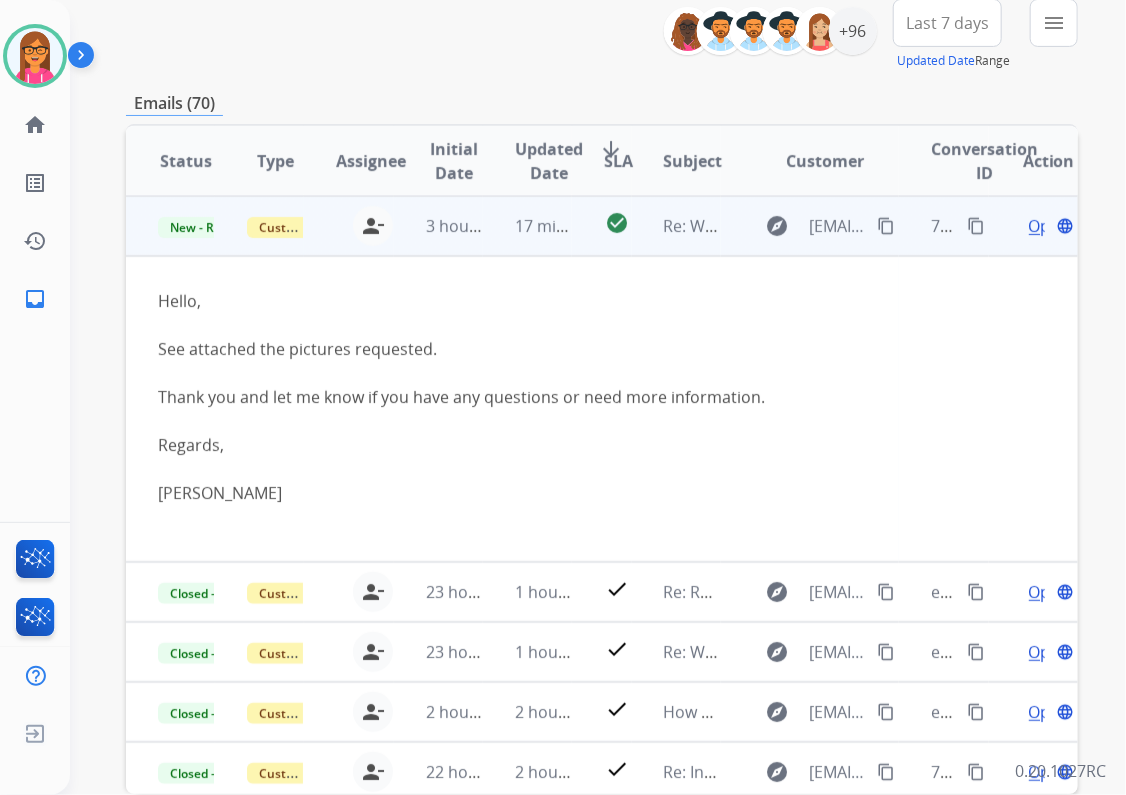 click on "explore [EMAIL_ADDRESS][DOMAIN_NAME] content_copy" at bounding box center (810, 226) 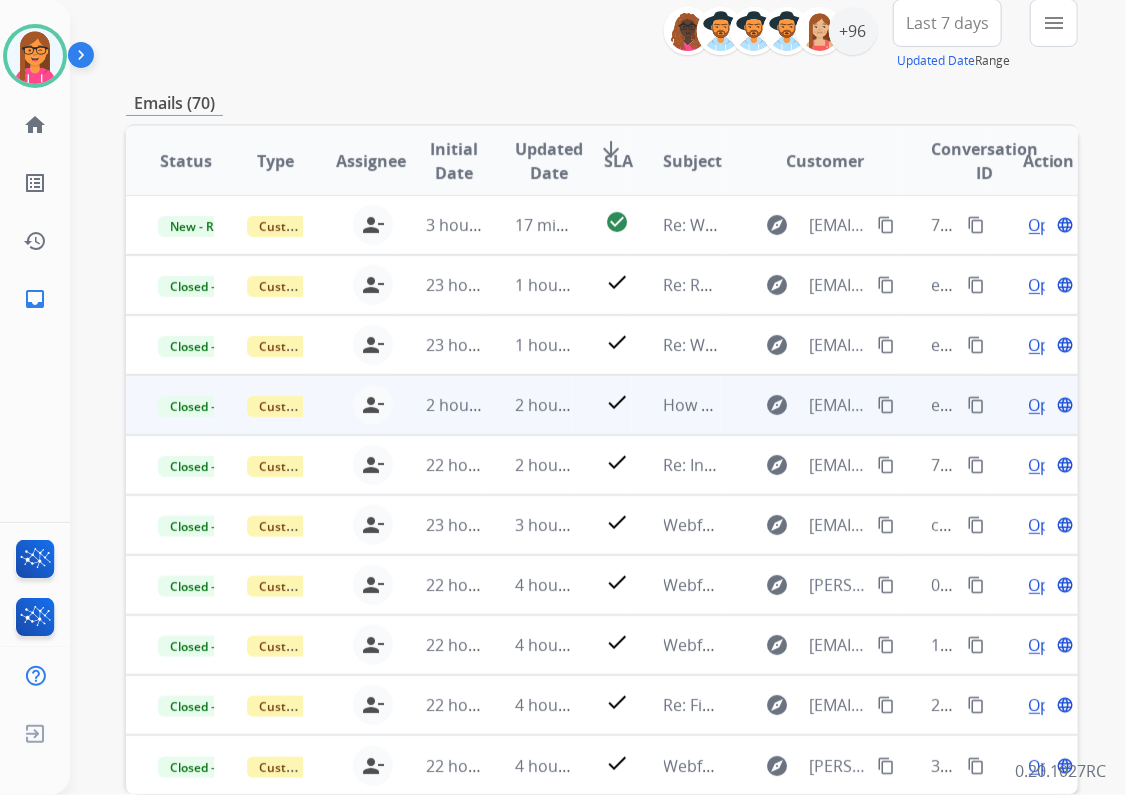 scroll, scrollTop: 0, scrollLeft: 0, axis: both 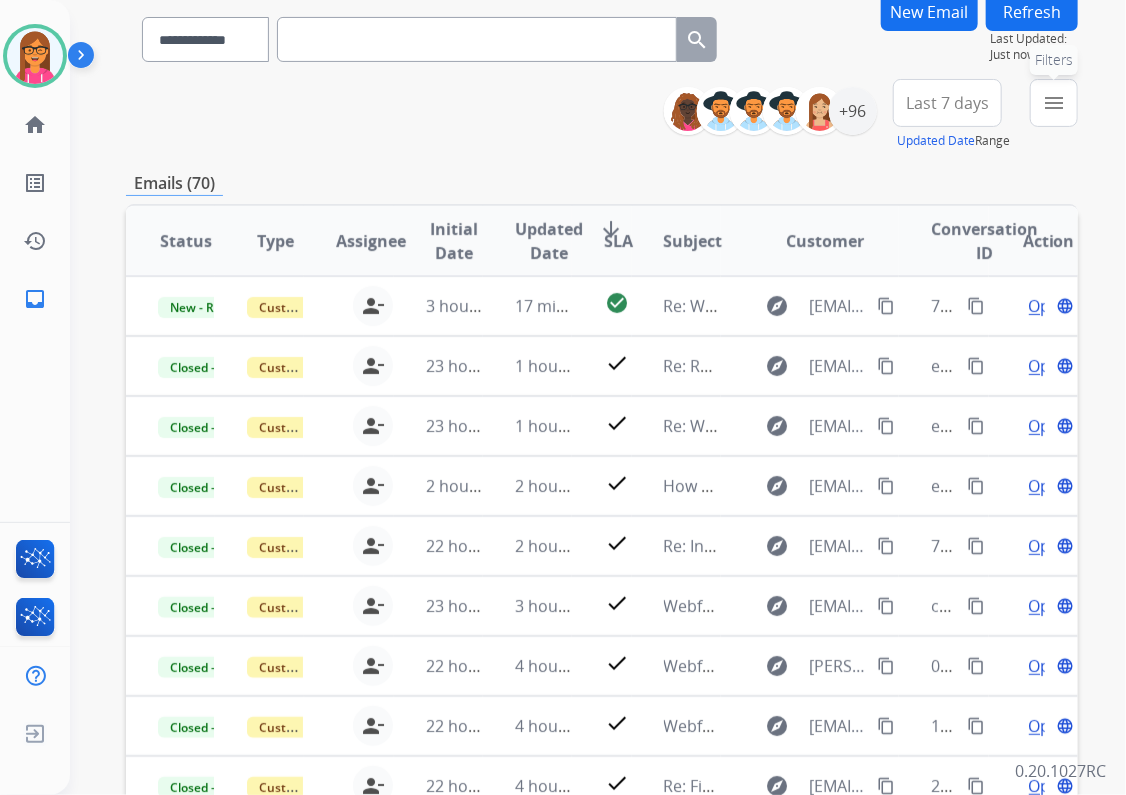 click on "menu" at bounding box center (1054, 103) 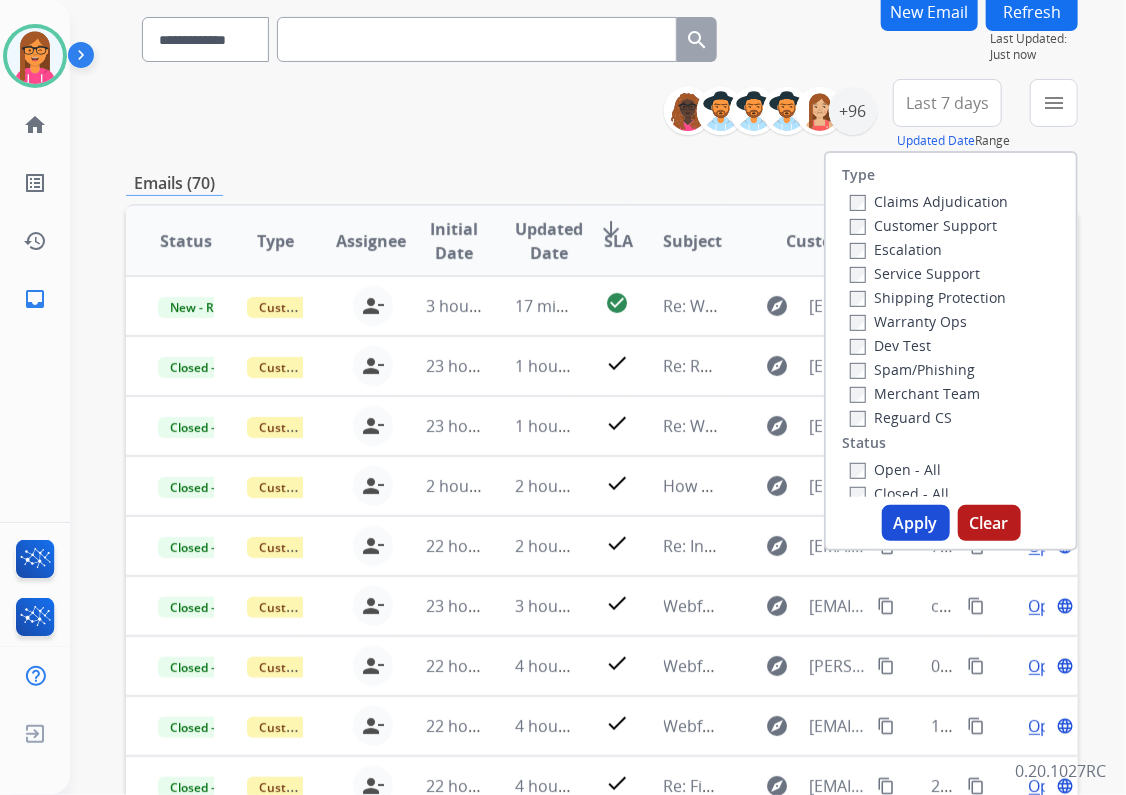 click on "Open - All" at bounding box center (895, 469) 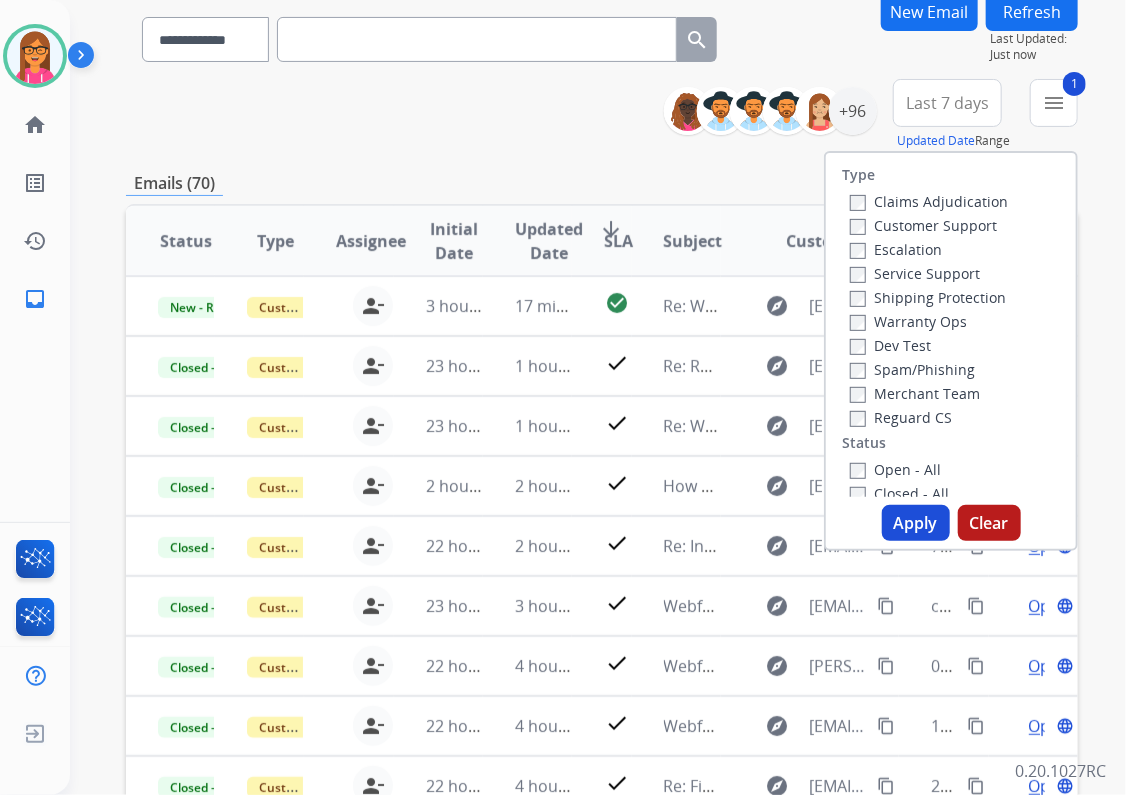 click on "Apply" at bounding box center (916, 523) 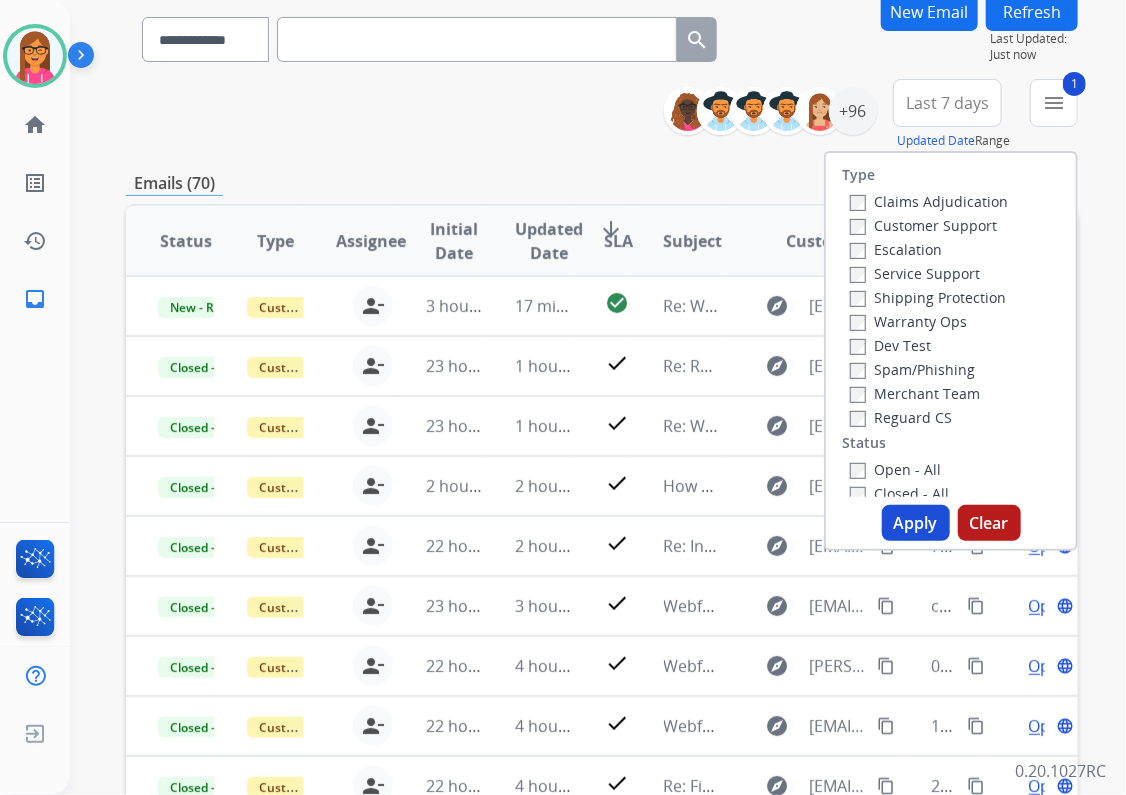 scroll, scrollTop: 0, scrollLeft: 0, axis: both 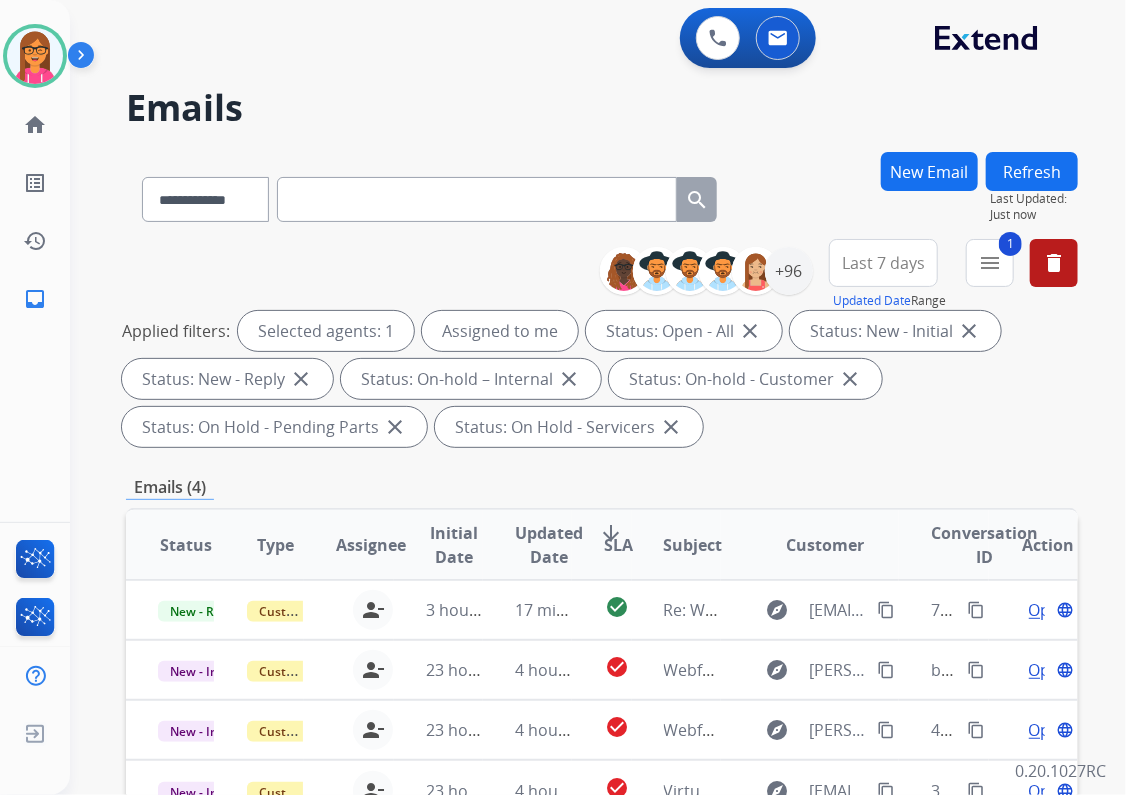 click on "**********" at bounding box center (602, 347) 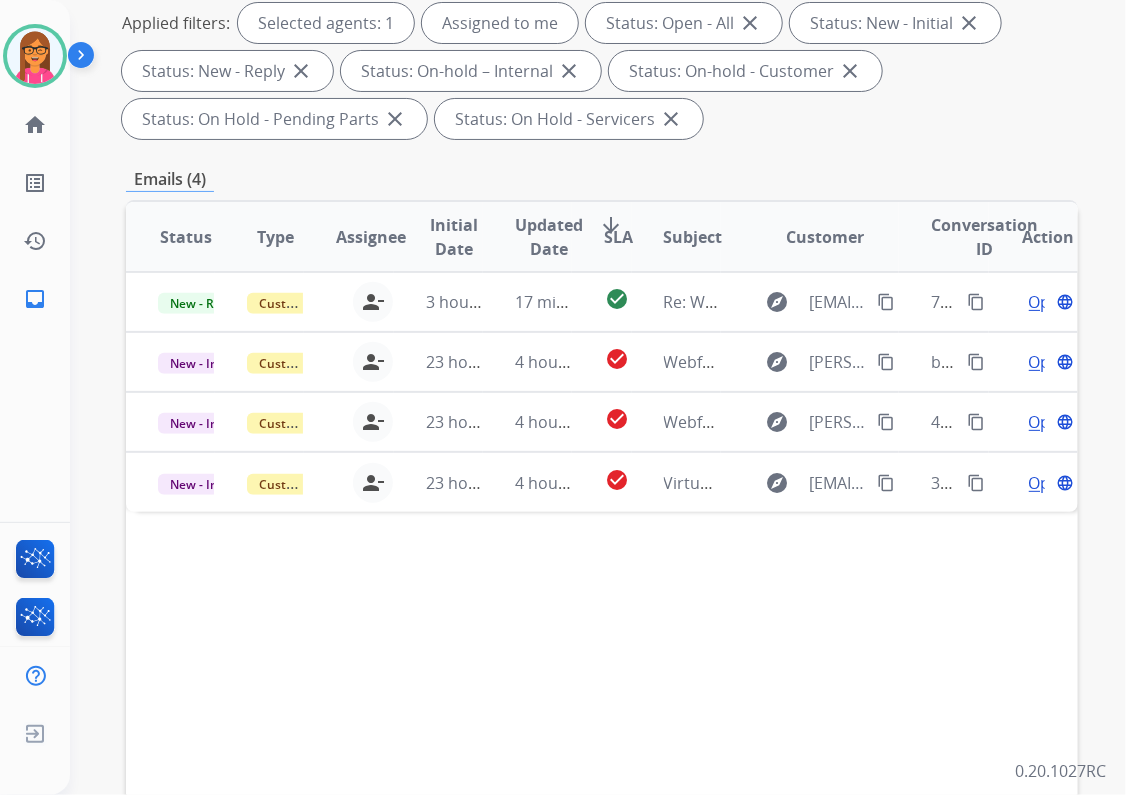 scroll, scrollTop: 320, scrollLeft: 0, axis: vertical 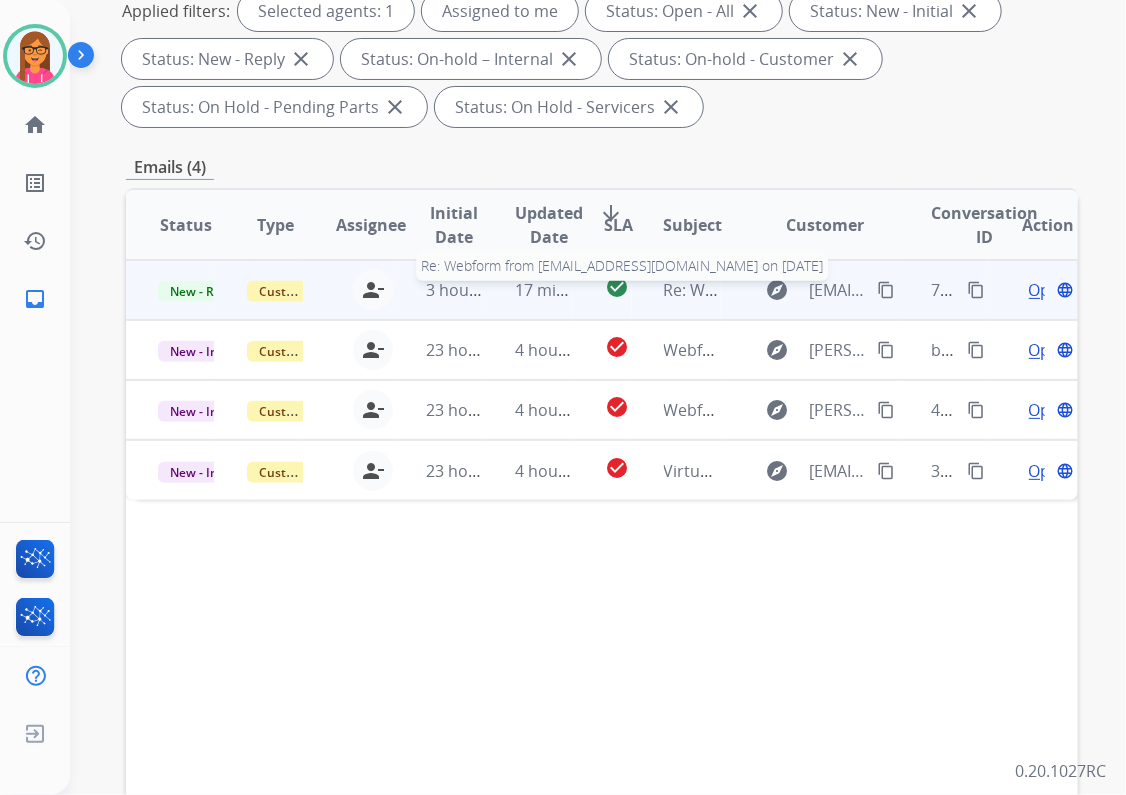 click on "Re: Webform from [EMAIL_ADDRESS][DOMAIN_NAME] on [DATE]" at bounding box center [692, 290] 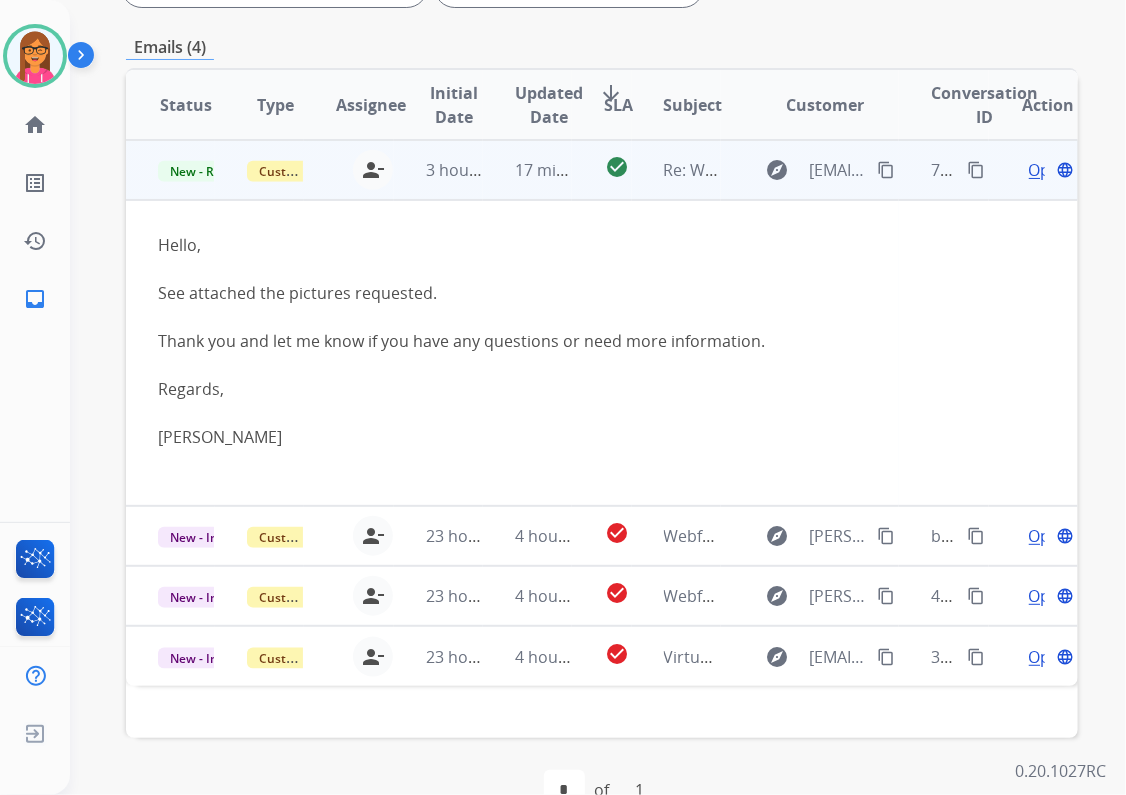 scroll, scrollTop: 486, scrollLeft: 0, axis: vertical 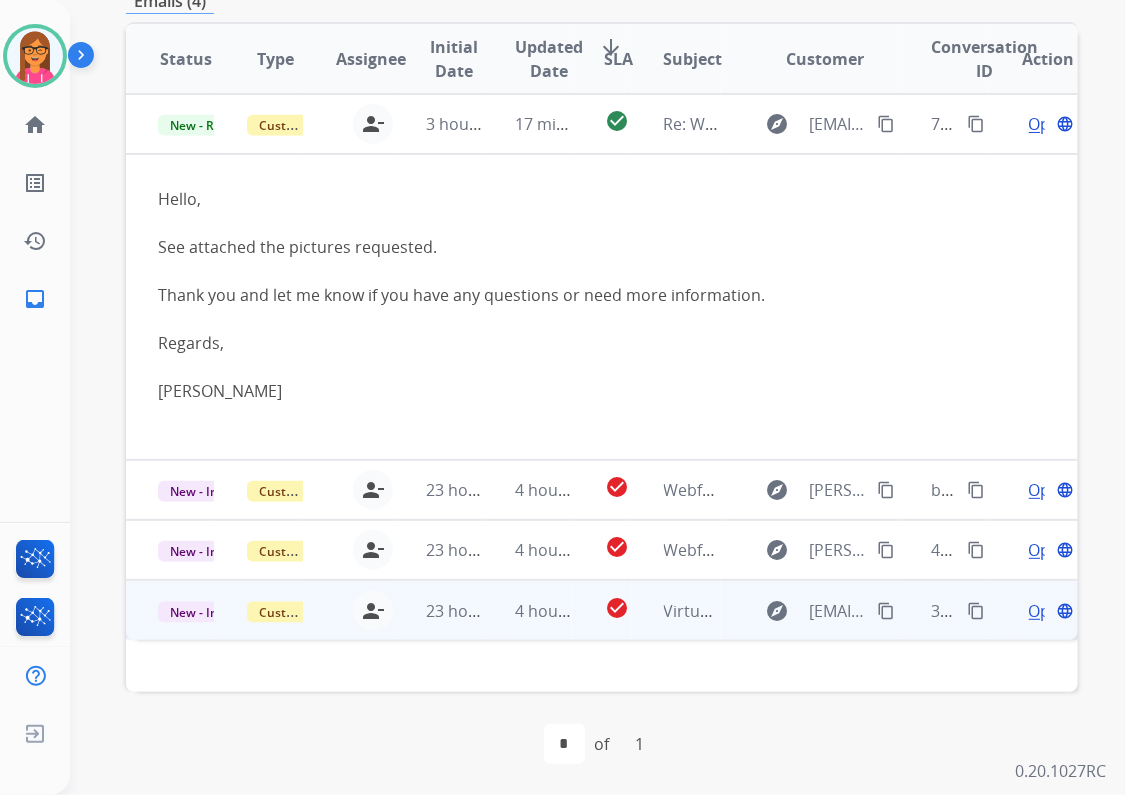 click on "Virtual card not working" at bounding box center (755, 611) 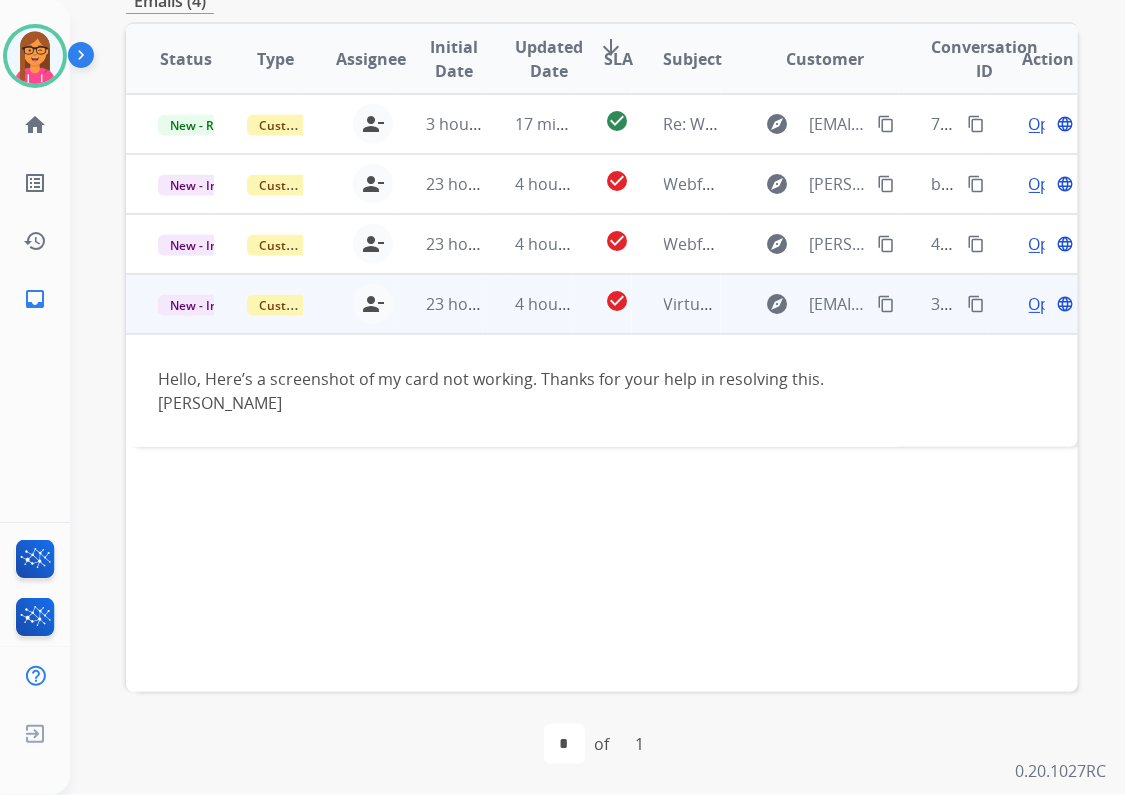 click on "Open" at bounding box center [1049, 304] 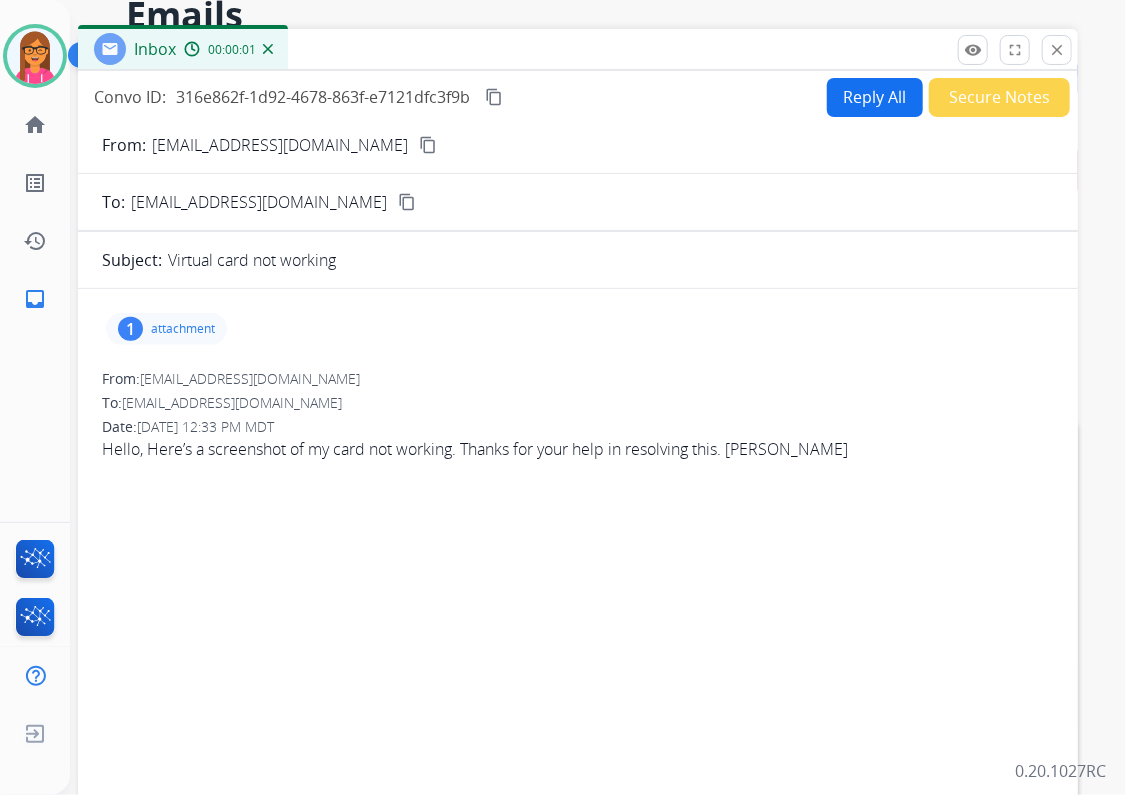 scroll, scrollTop: 86, scrollLeft: 0, axis: vertical 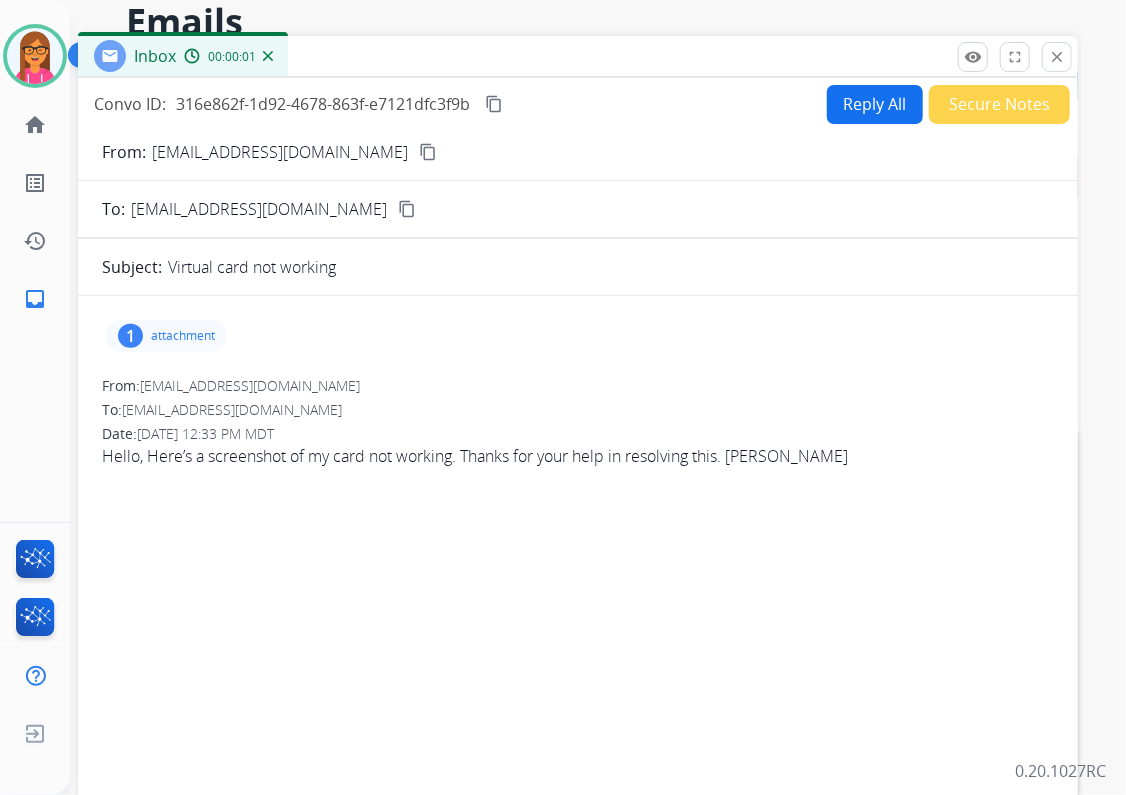 click on "attachment" at bounding box center (183, 336) 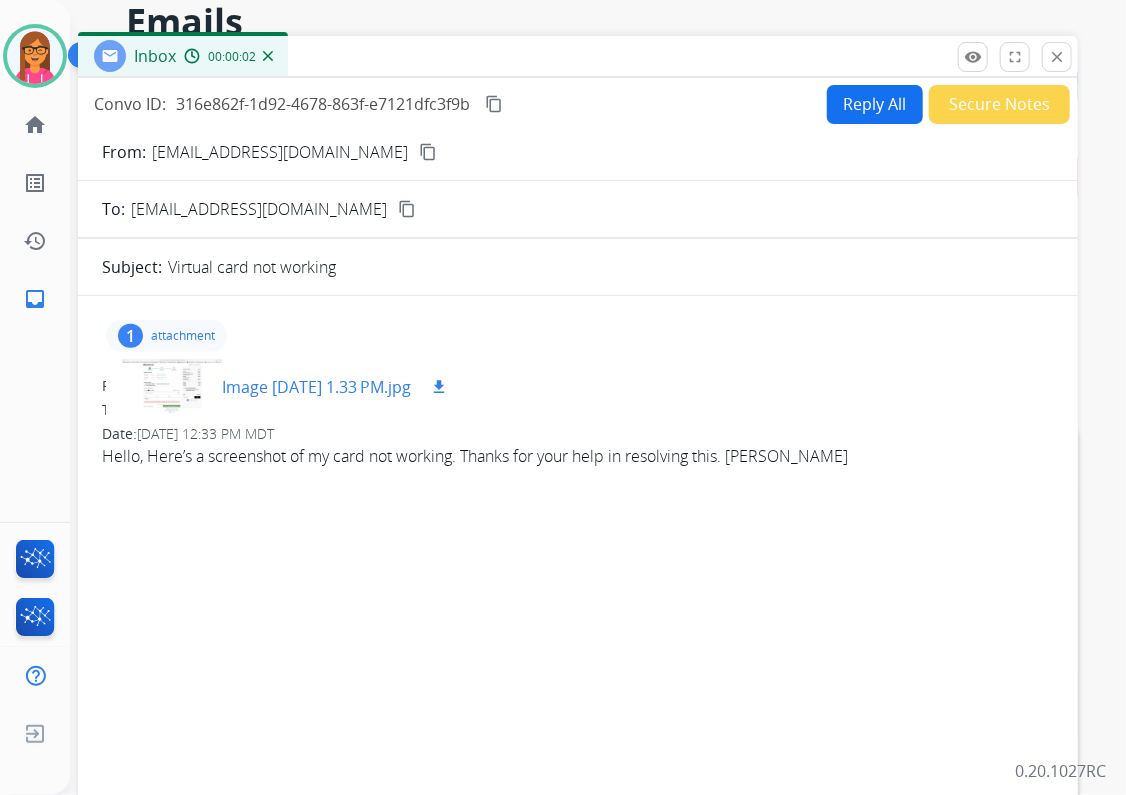 click on "Image [DATE] 1.33 PM.jpg" at bounding box center [316, 387] 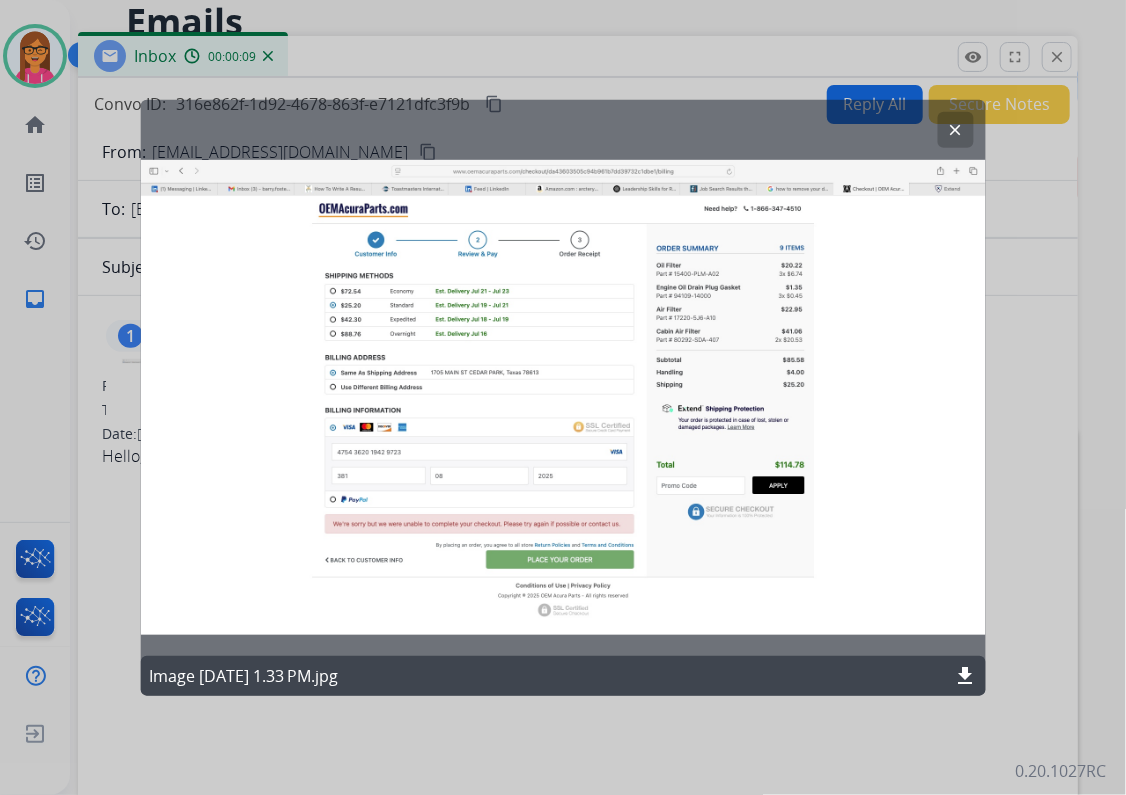 click on "clear" 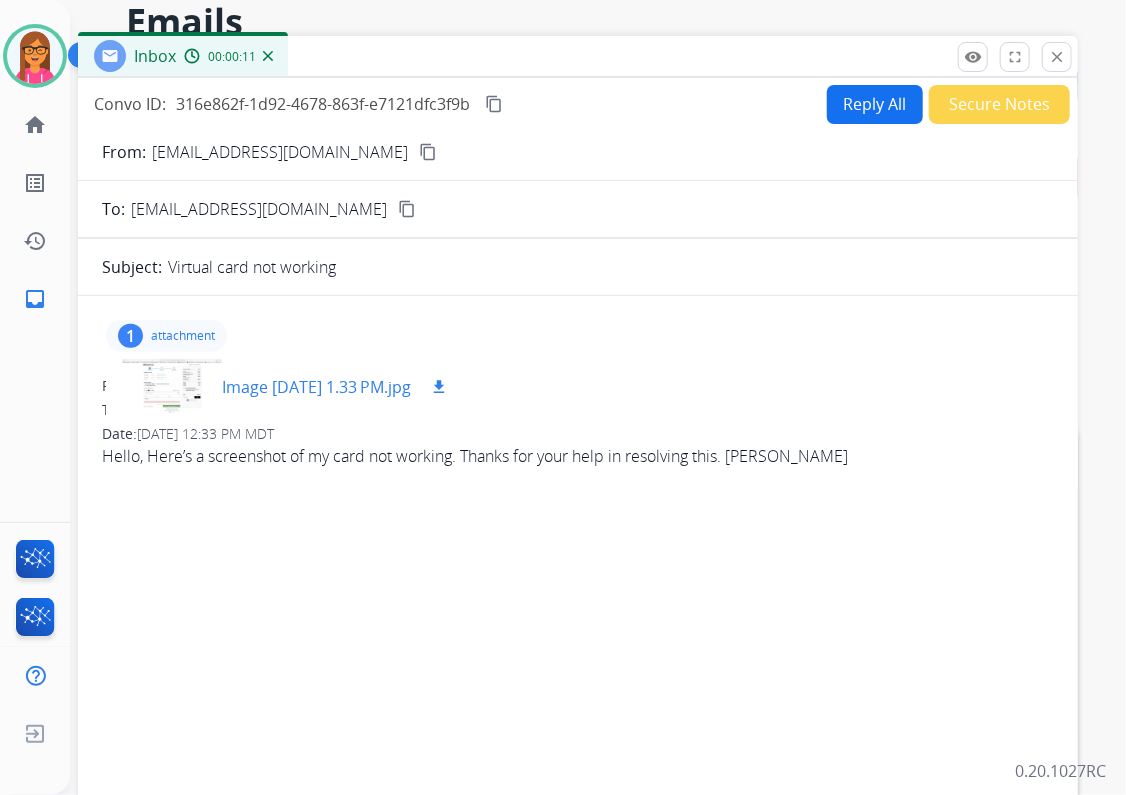 click at bounding box center [172, 387] 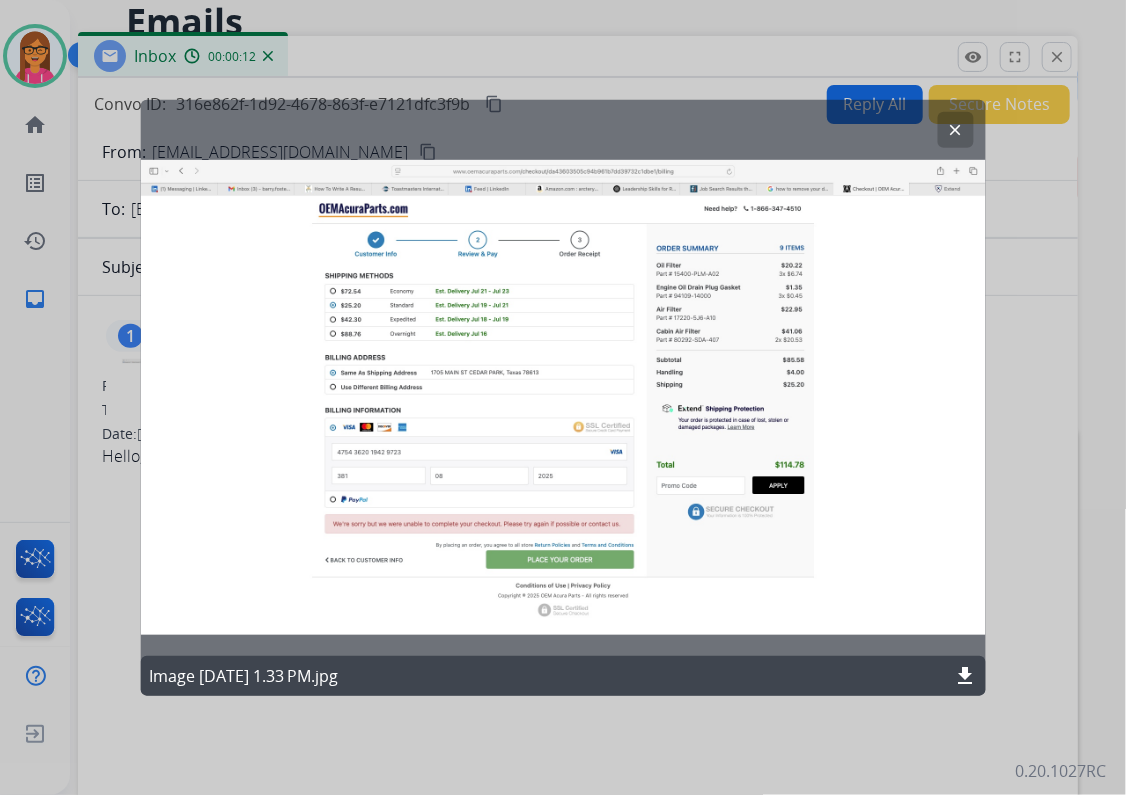 click on "clear" 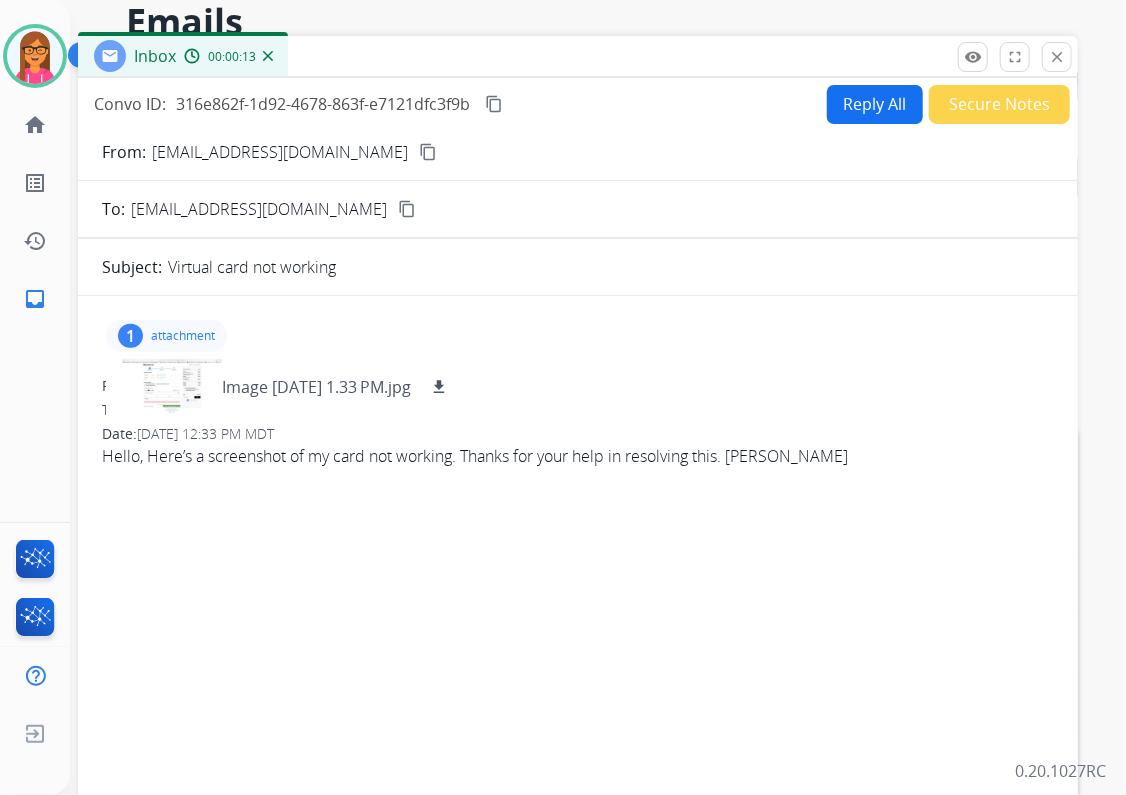 click on "content_copy" at bounding box center (428, 152) 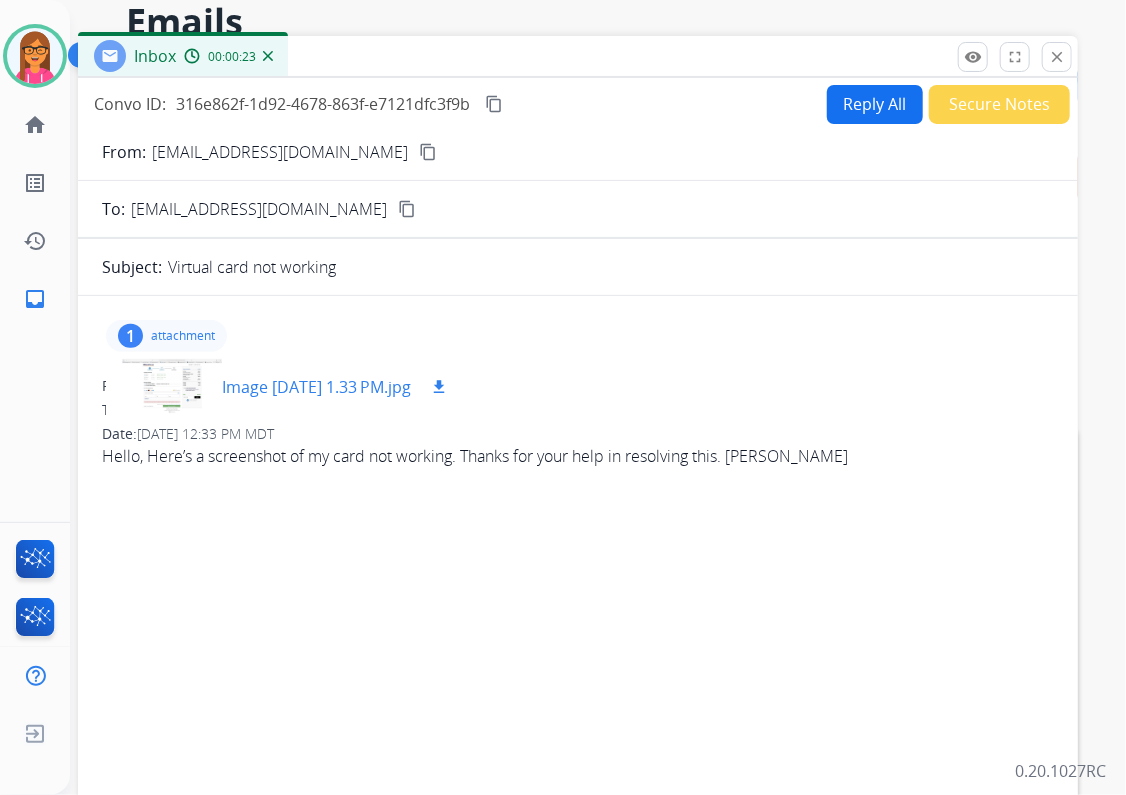 click on "Image [DATE] 1.33 PM.jpg" at bounding box center (316, 387) 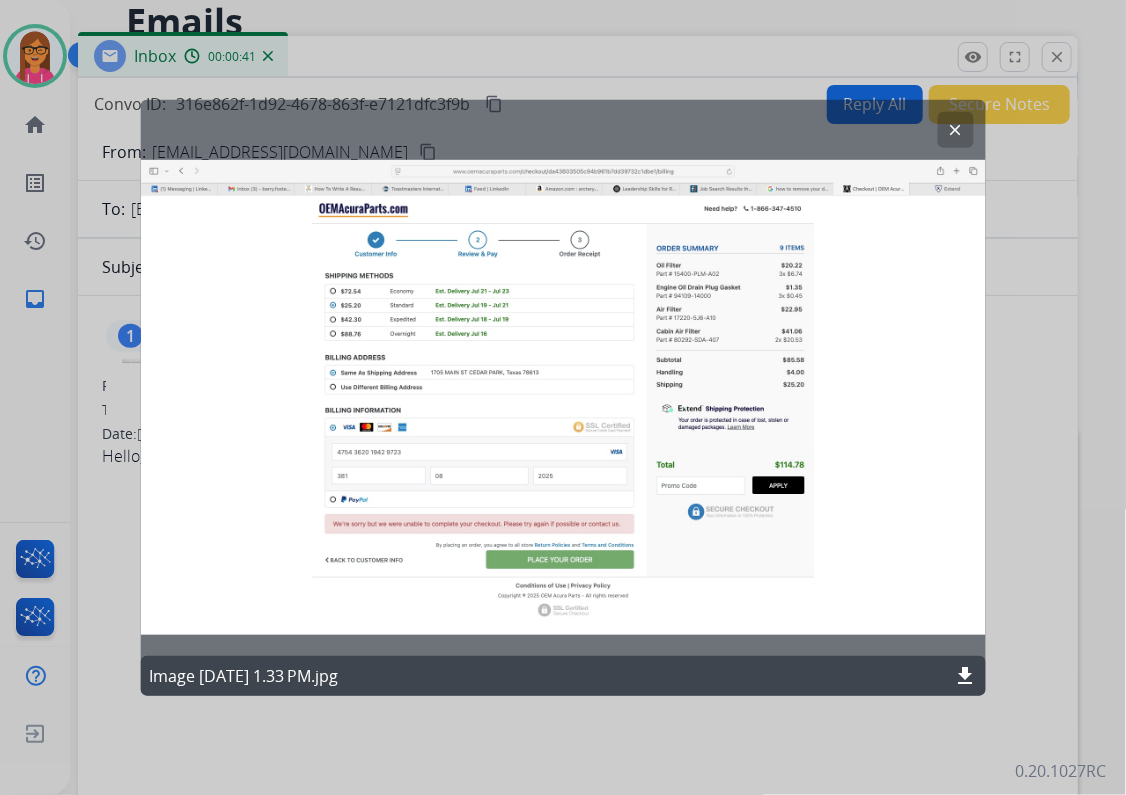 click on "clear" 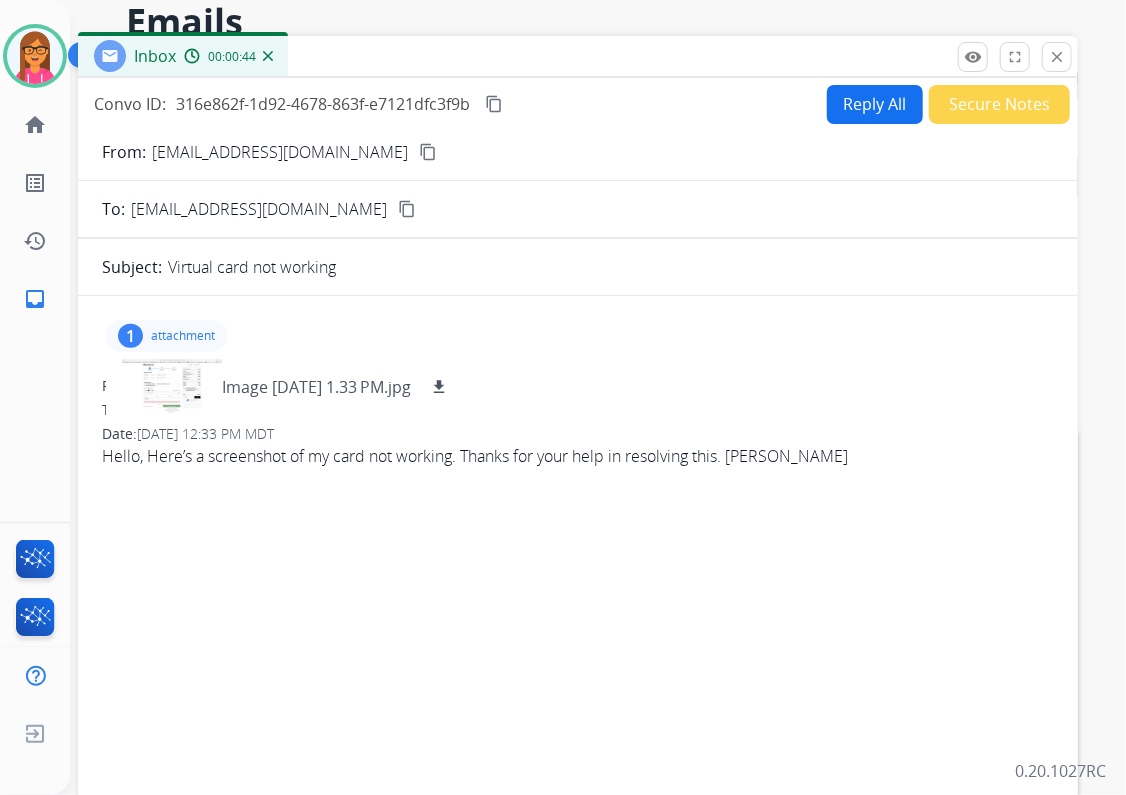 click on "Reply All" at bounding box center [875, 104] 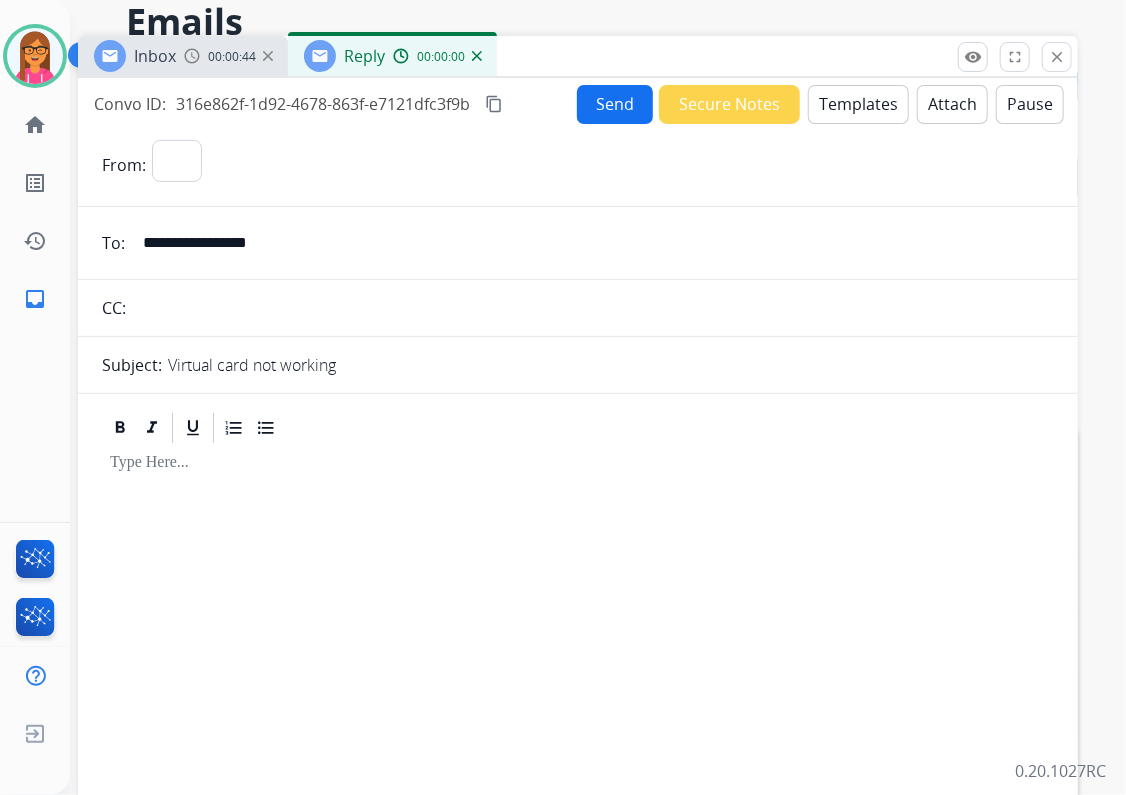 select on "**********" 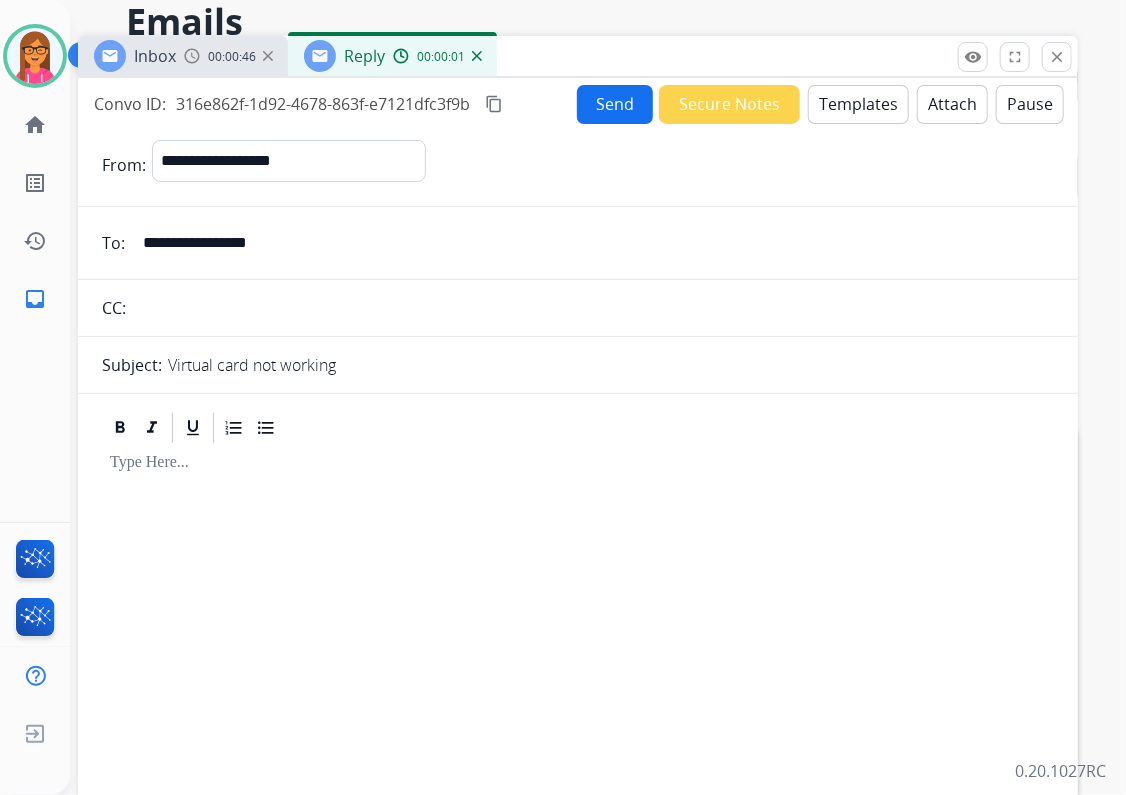 click on "Templates" at bounding box center [858, 104] 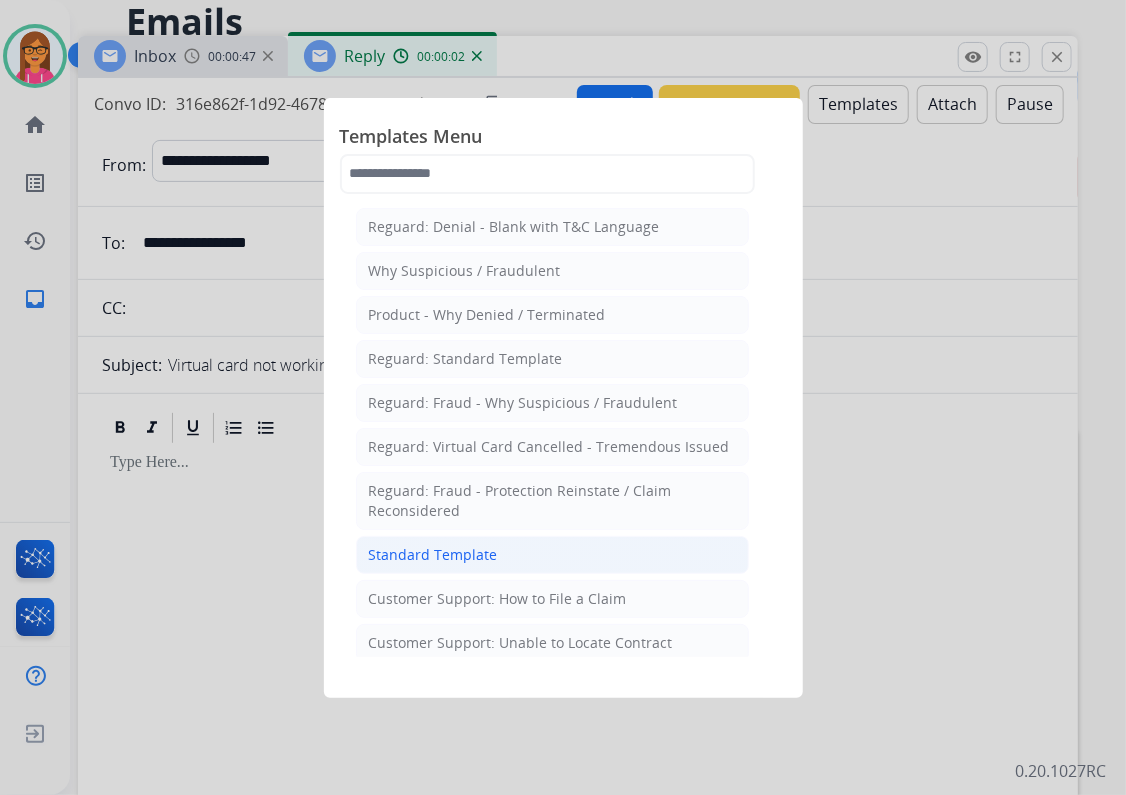 click on "Standard Template" 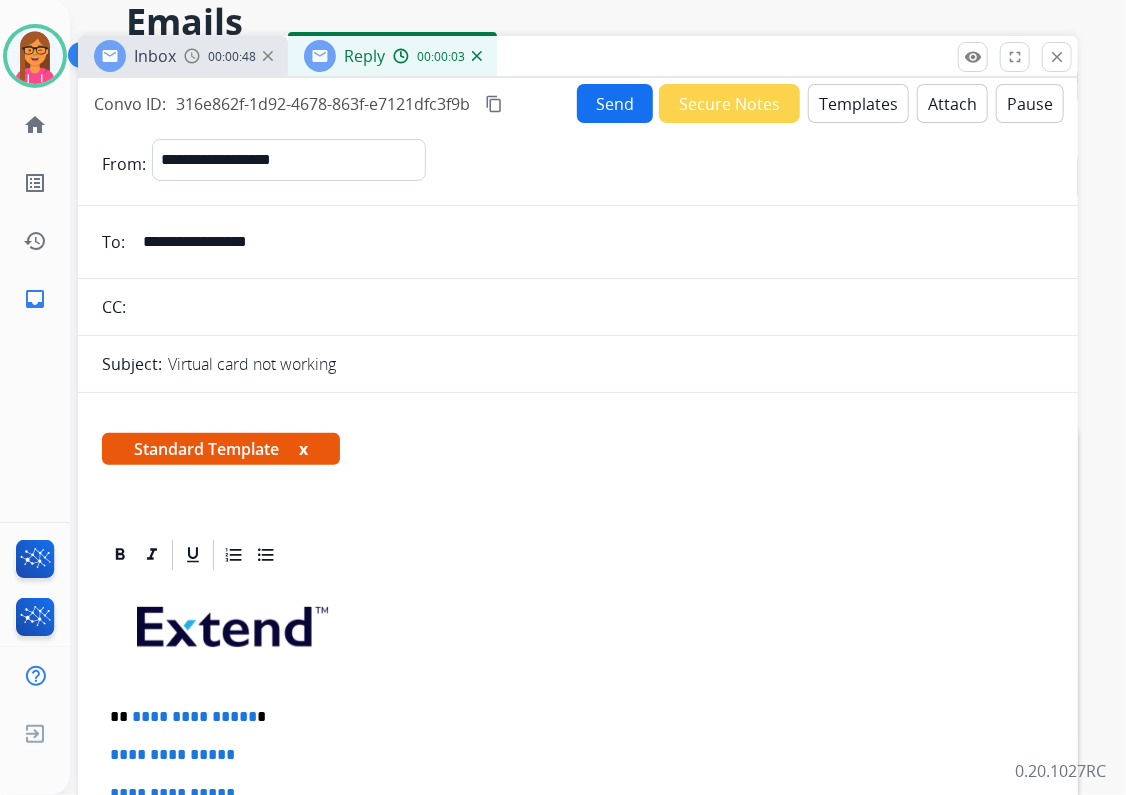 click on "x" at bounding box center [303, 449] 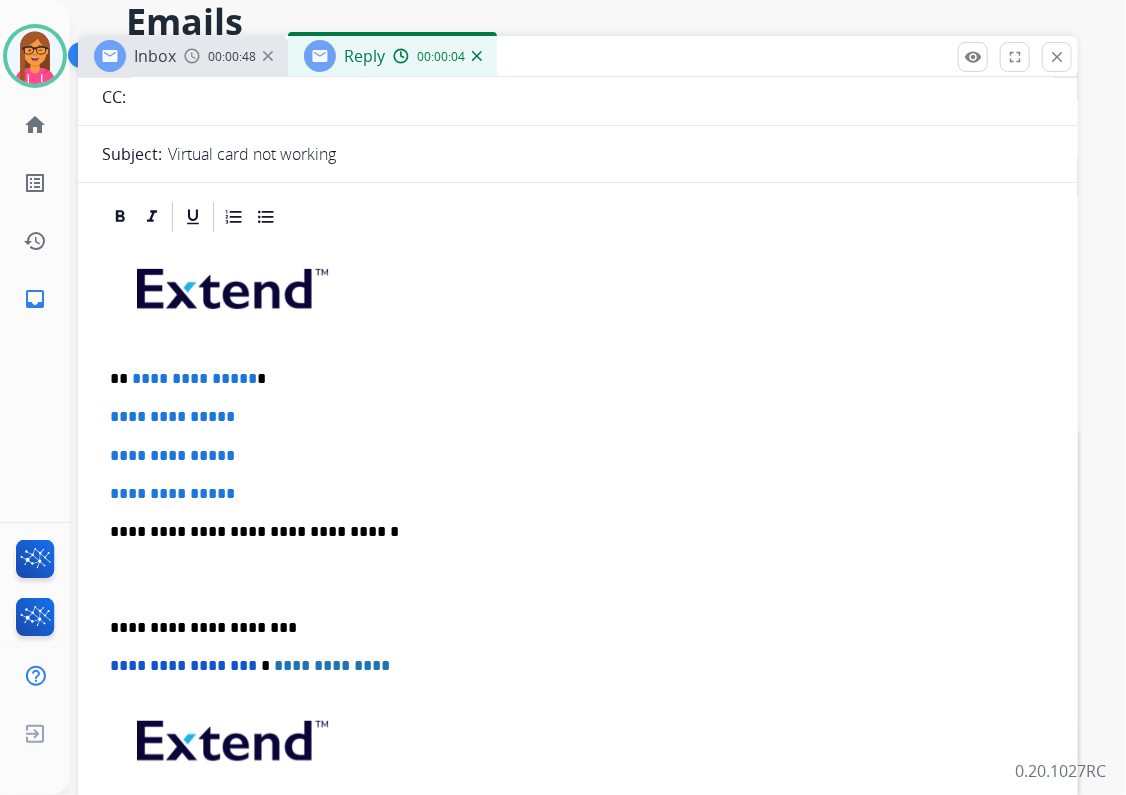 scroll, scrollTop: 240, scrollLeft: 0, axis: vertical 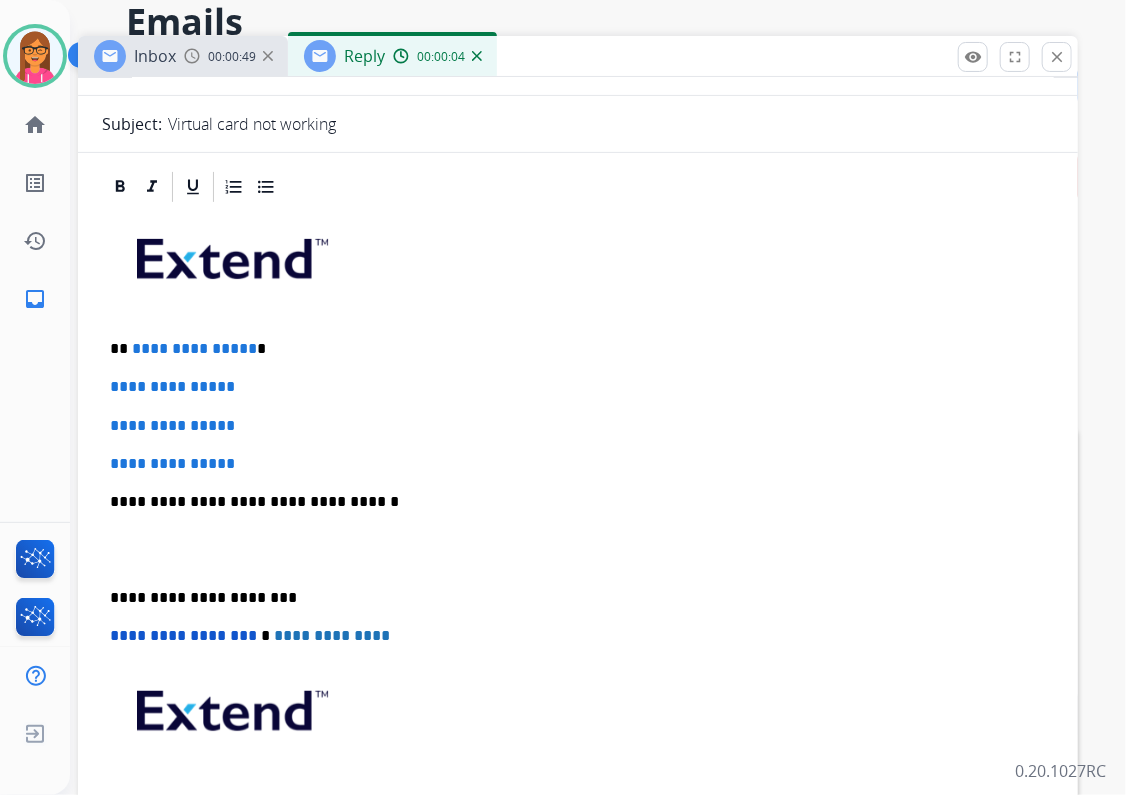 click on "**********" at bounding box center [570, 349] 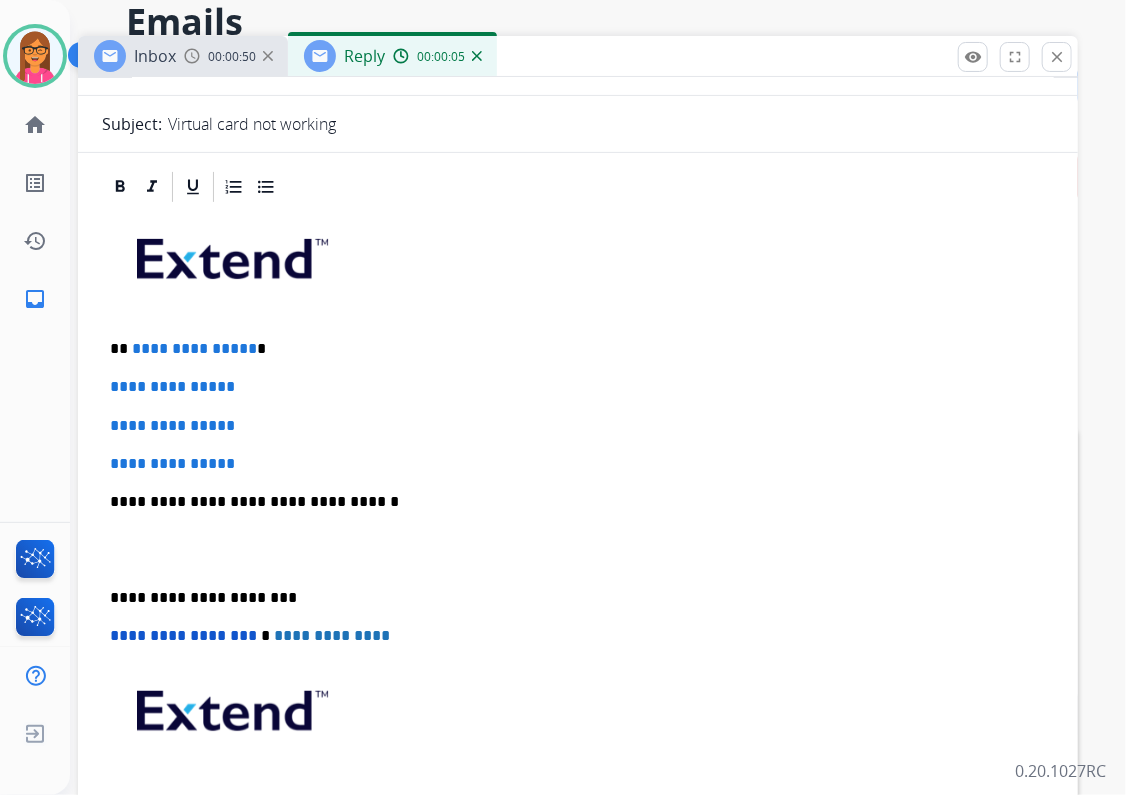 type 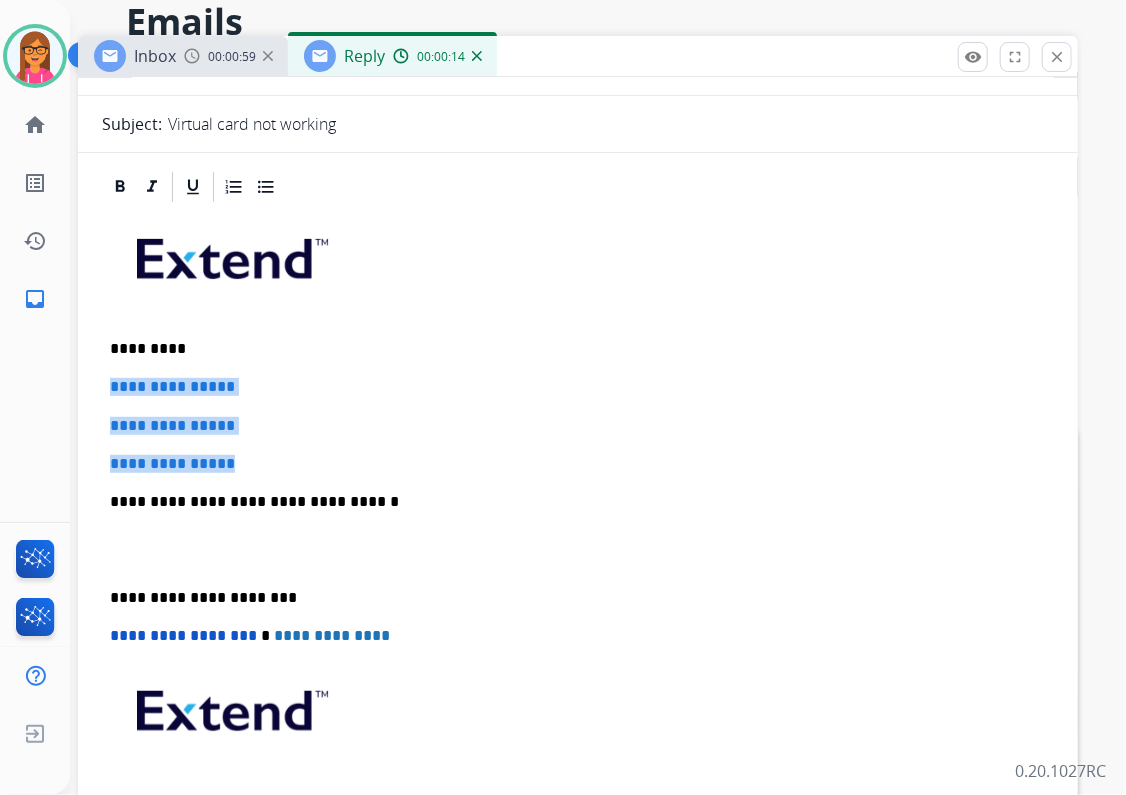 drag, startPoint x: 254, startPoint y: 459, endPoint x: 112, endPoint y: 364, distance: 170.84789 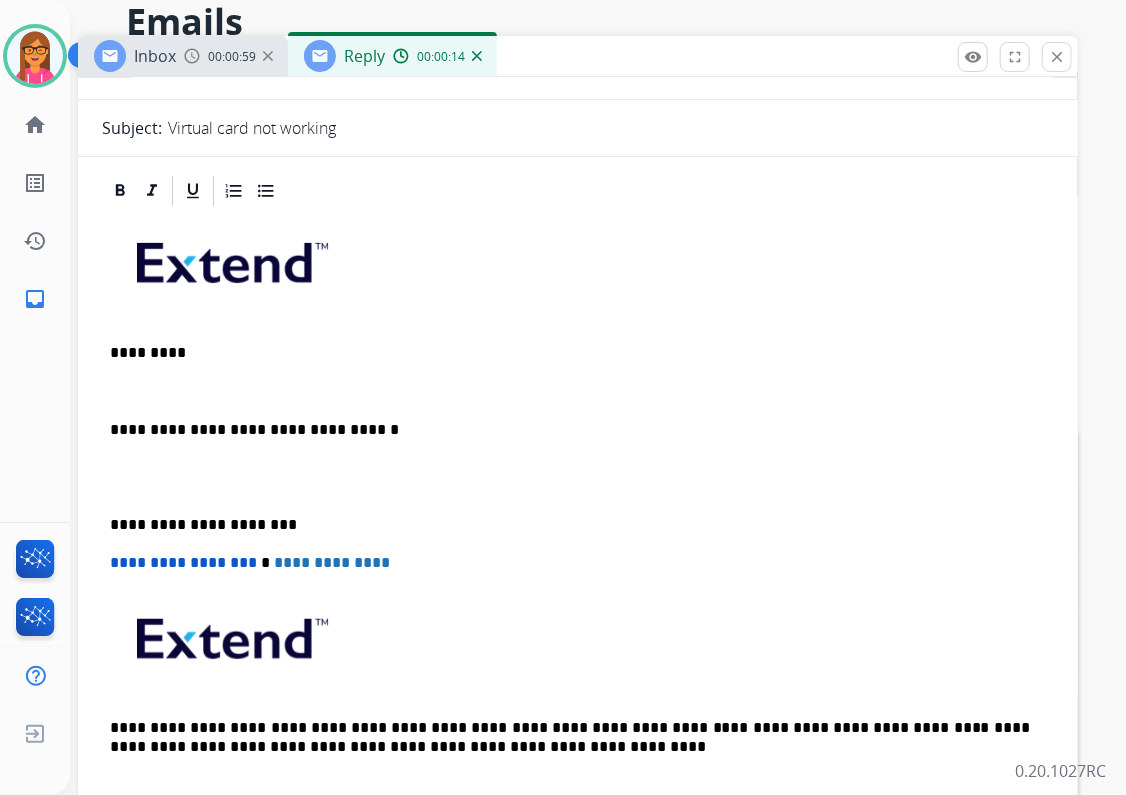 scroll, scrollTop: 232, scrollLeft: 0, axis: vertical 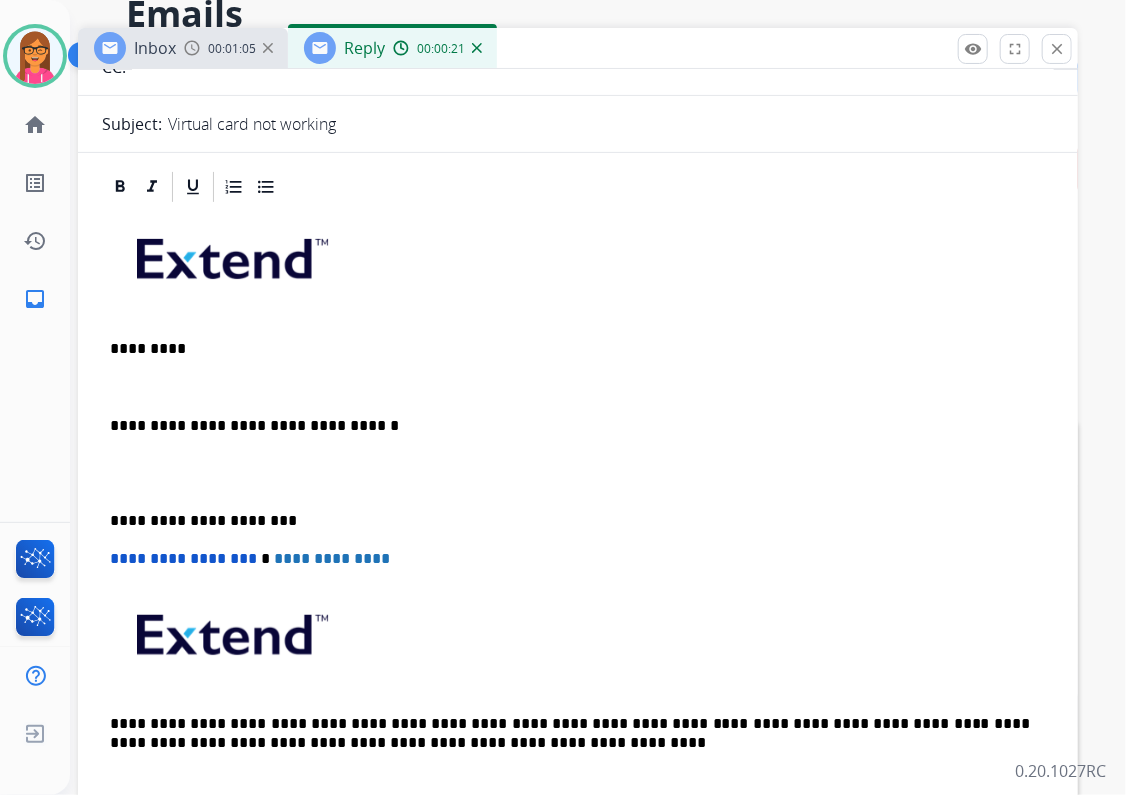 click at bounding box center (578, 387) 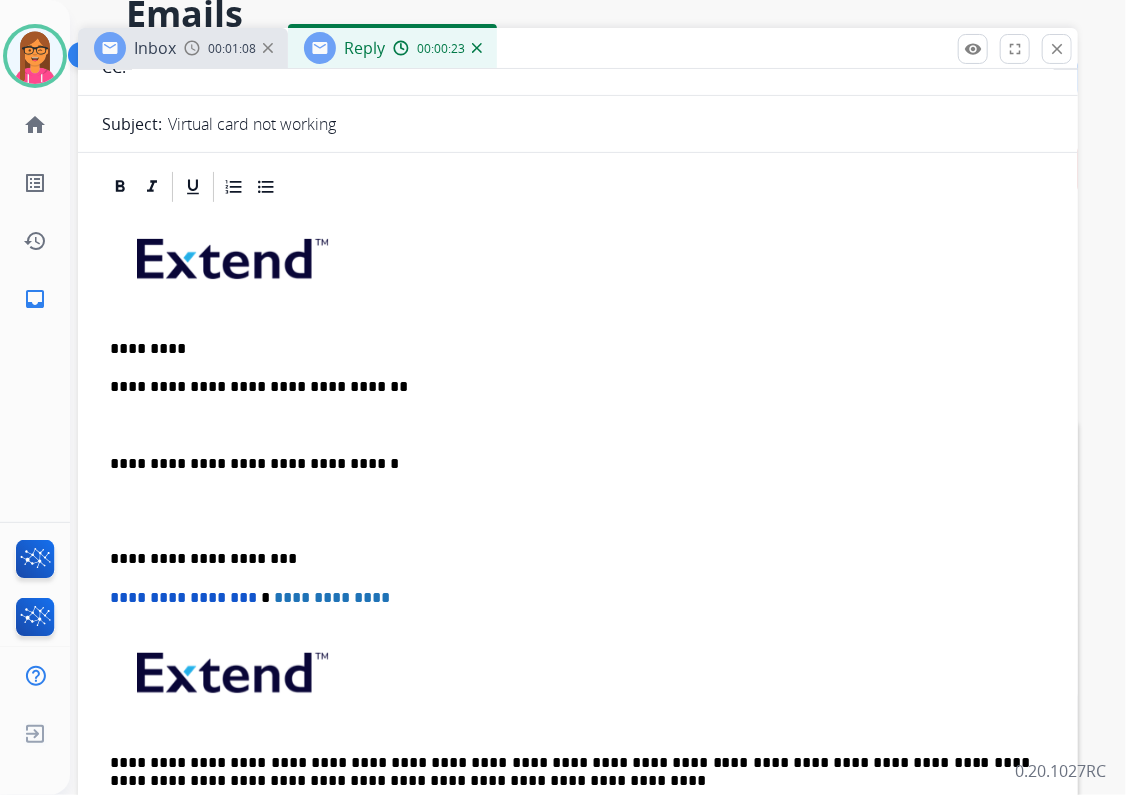 scroll, scrollTop: 240, scrollLeft: 0, axis: vertical 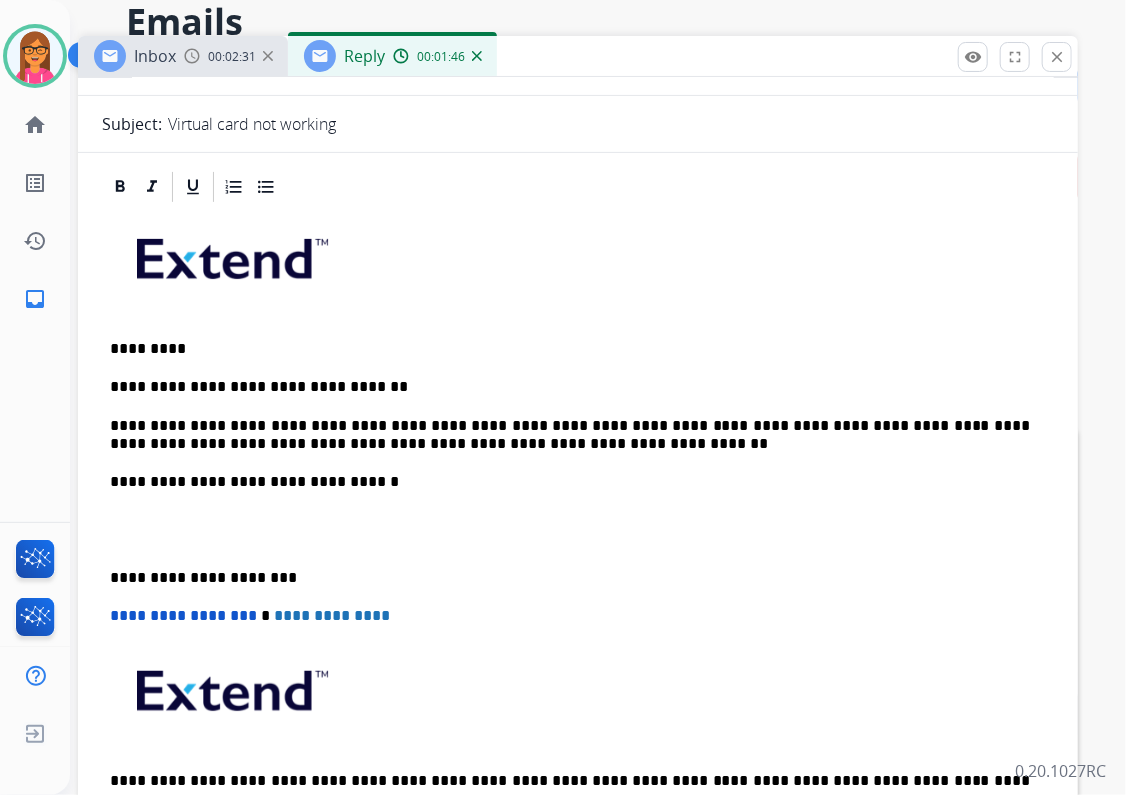 click on "**********" at bounding box center (570, 578) 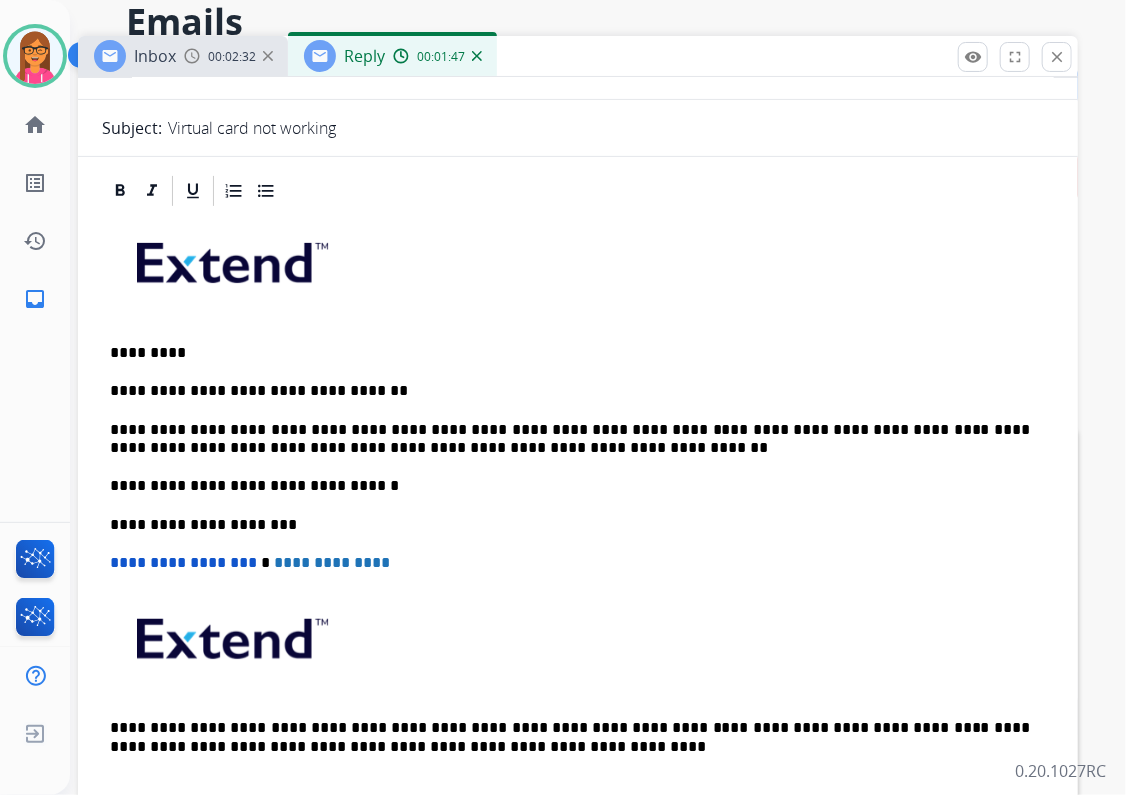 scroll, scrollTop: 232, scrollLeft: 0, axis: vertical 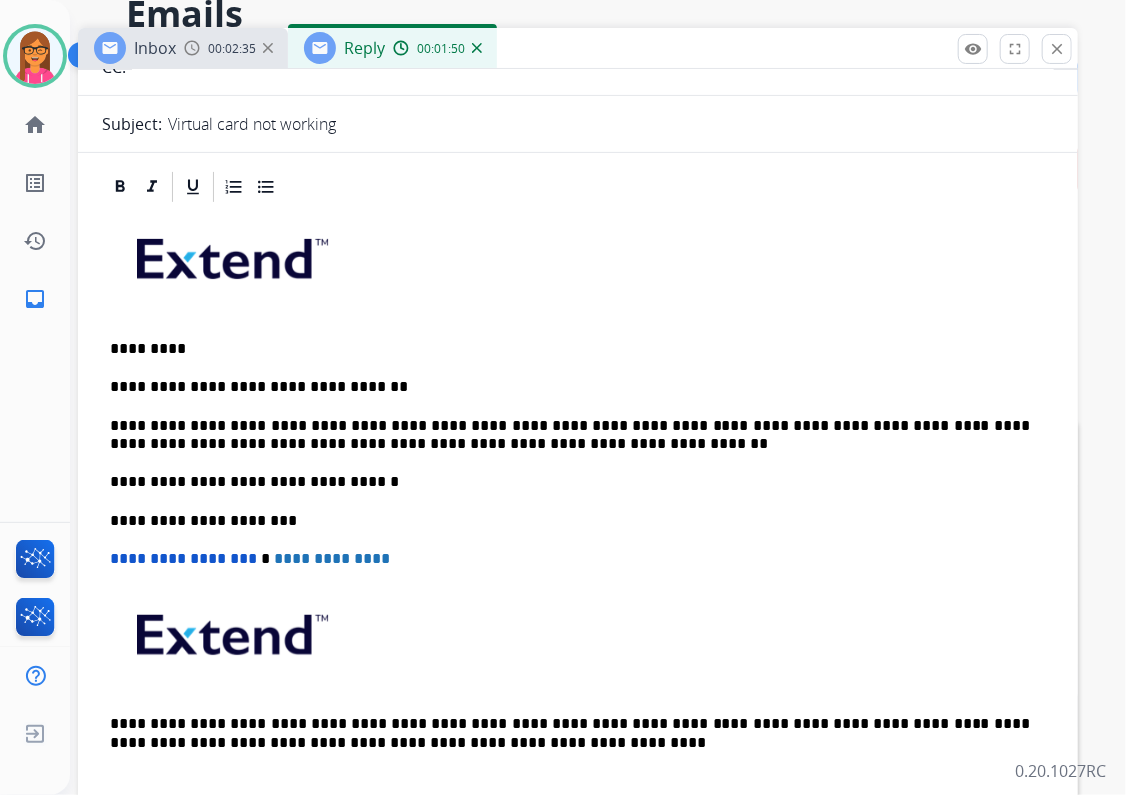 click on "**********" at bounding box center (578, 510) 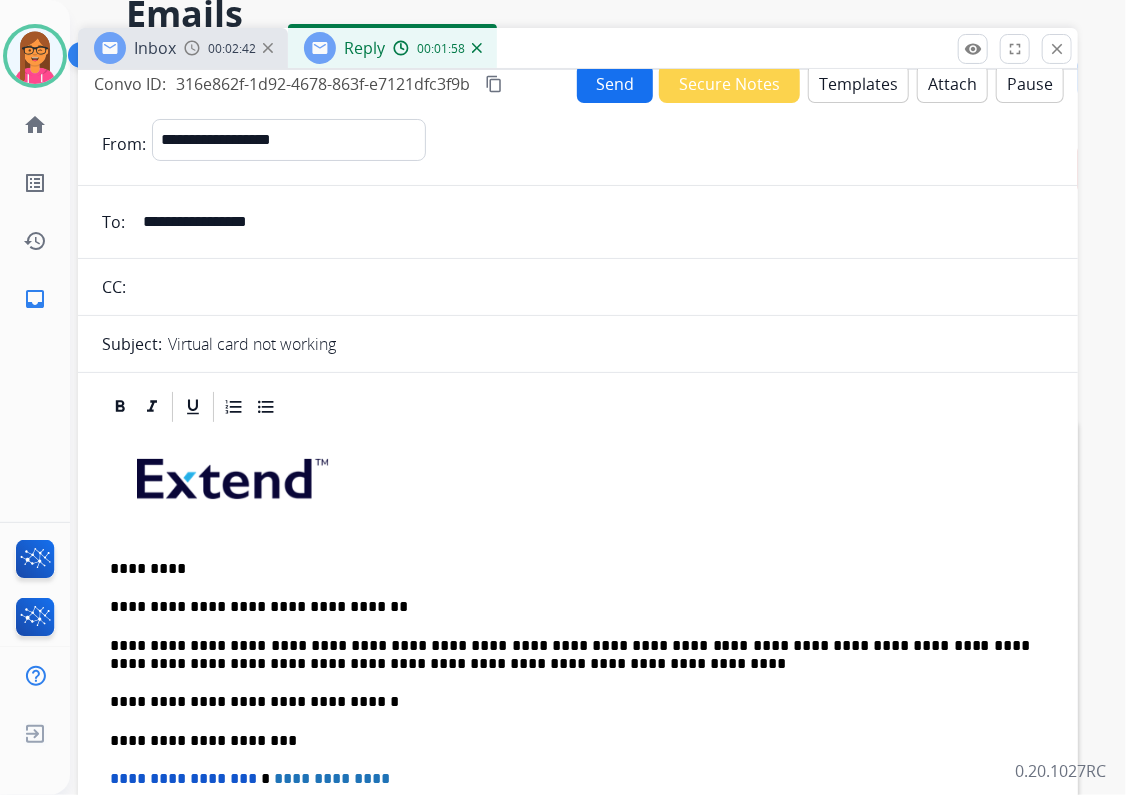 scroll, scrollTop: 0, scrollLeft: 0, axis: both 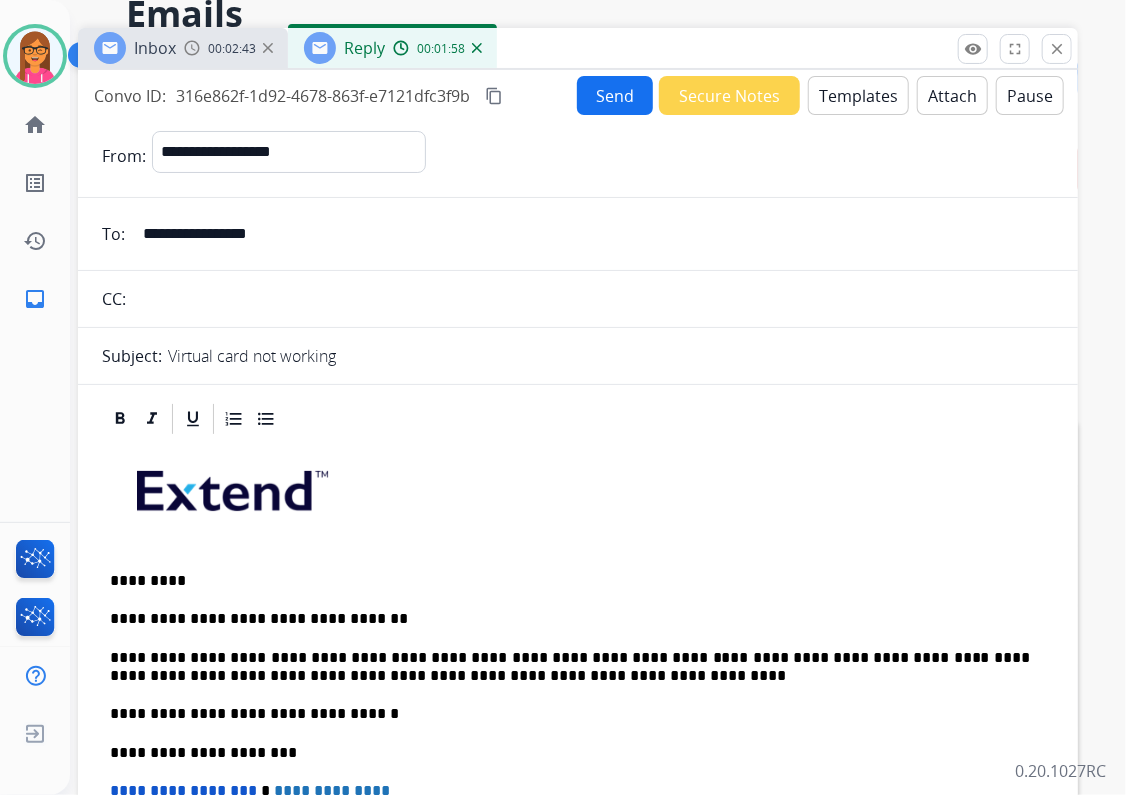 click on "Send" at bounding box center (615, 95) 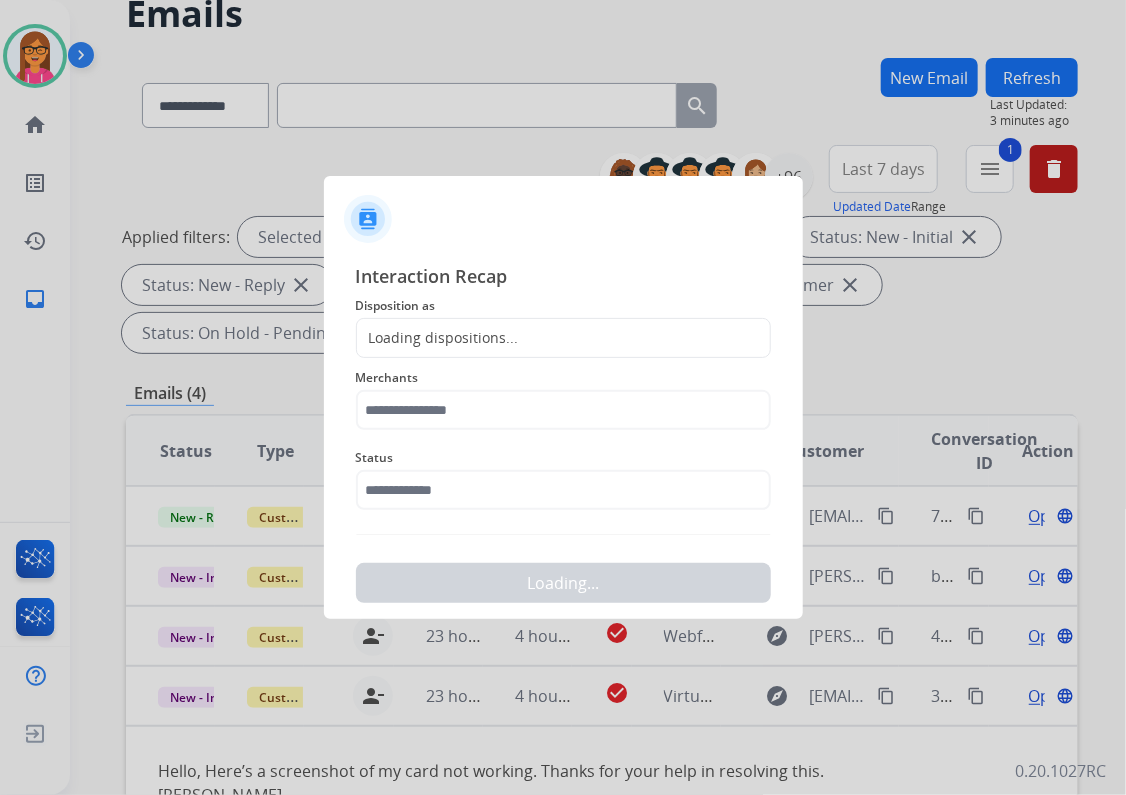 click on "Loading dispositions..." 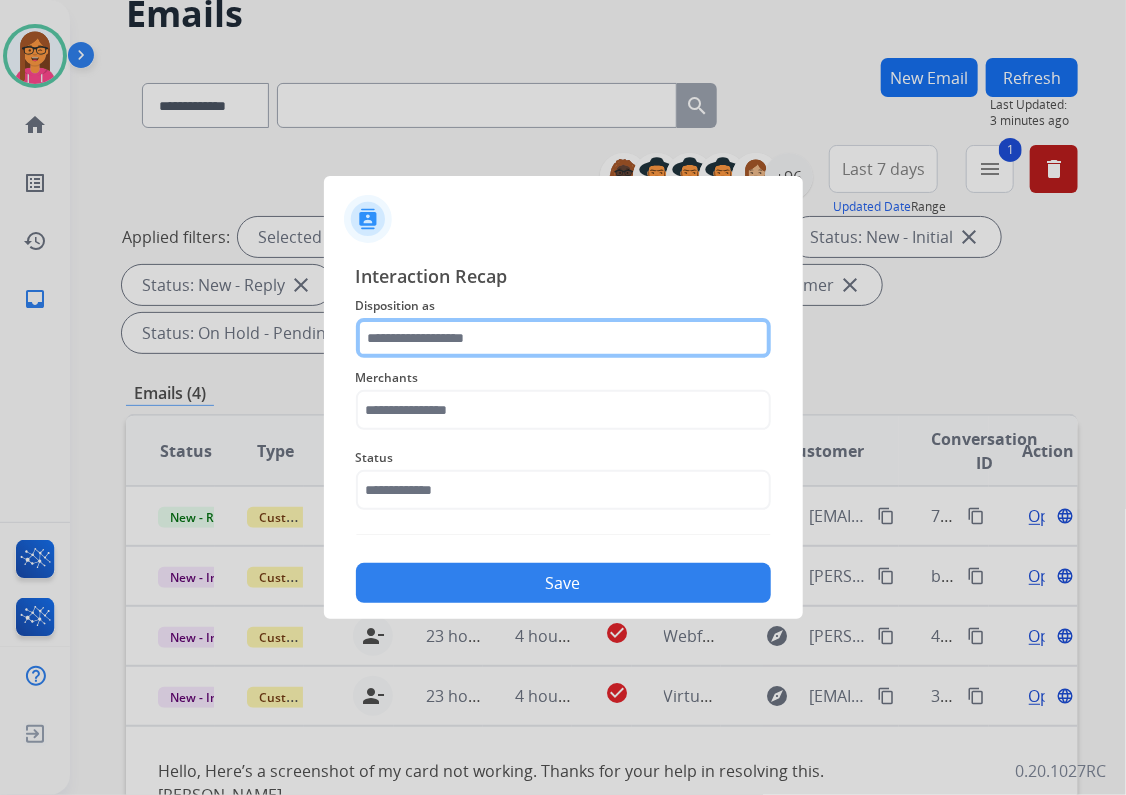 click 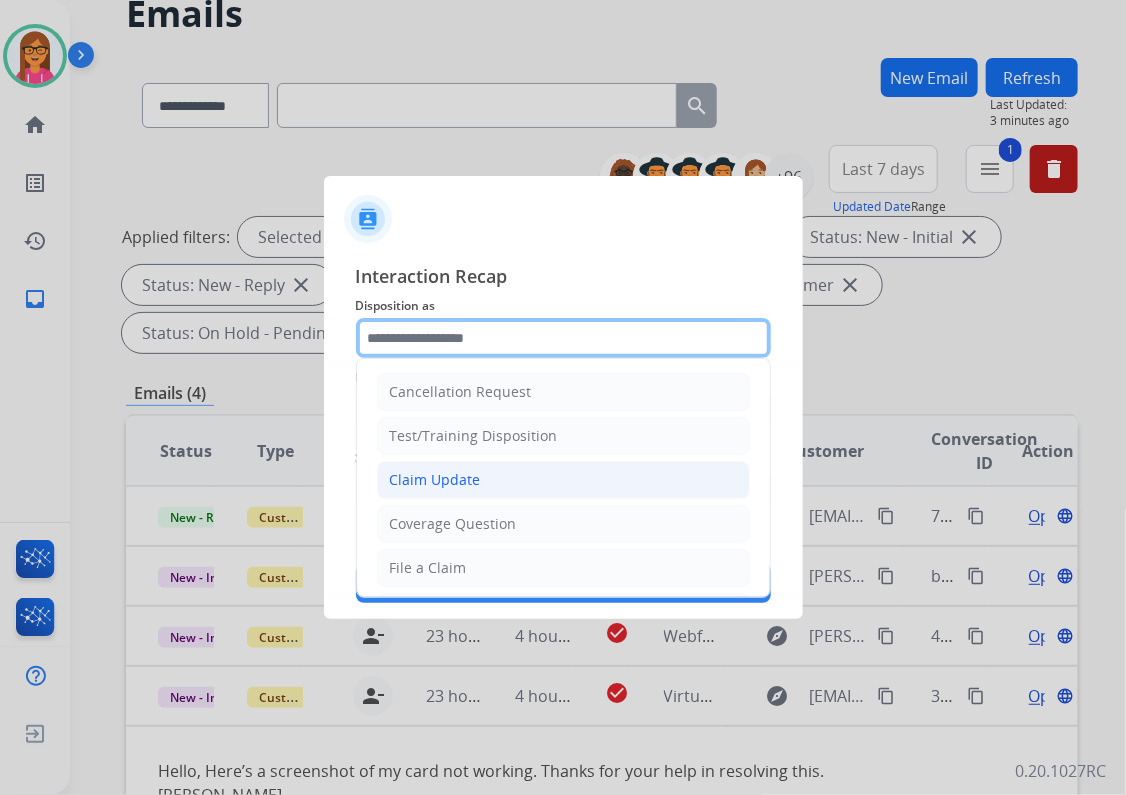 scroll, scrollTop: 80, scrollLeft: 0, axis: vertical 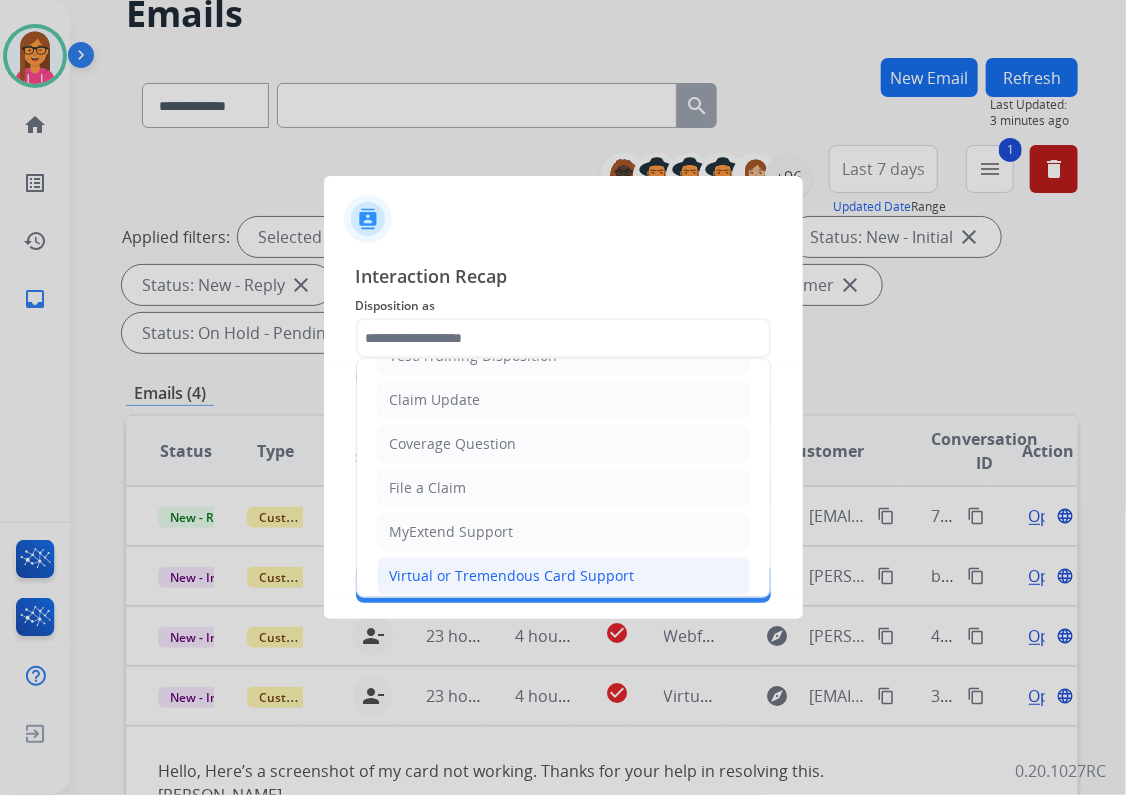 click on "Virtual or Tremendous Card Support" 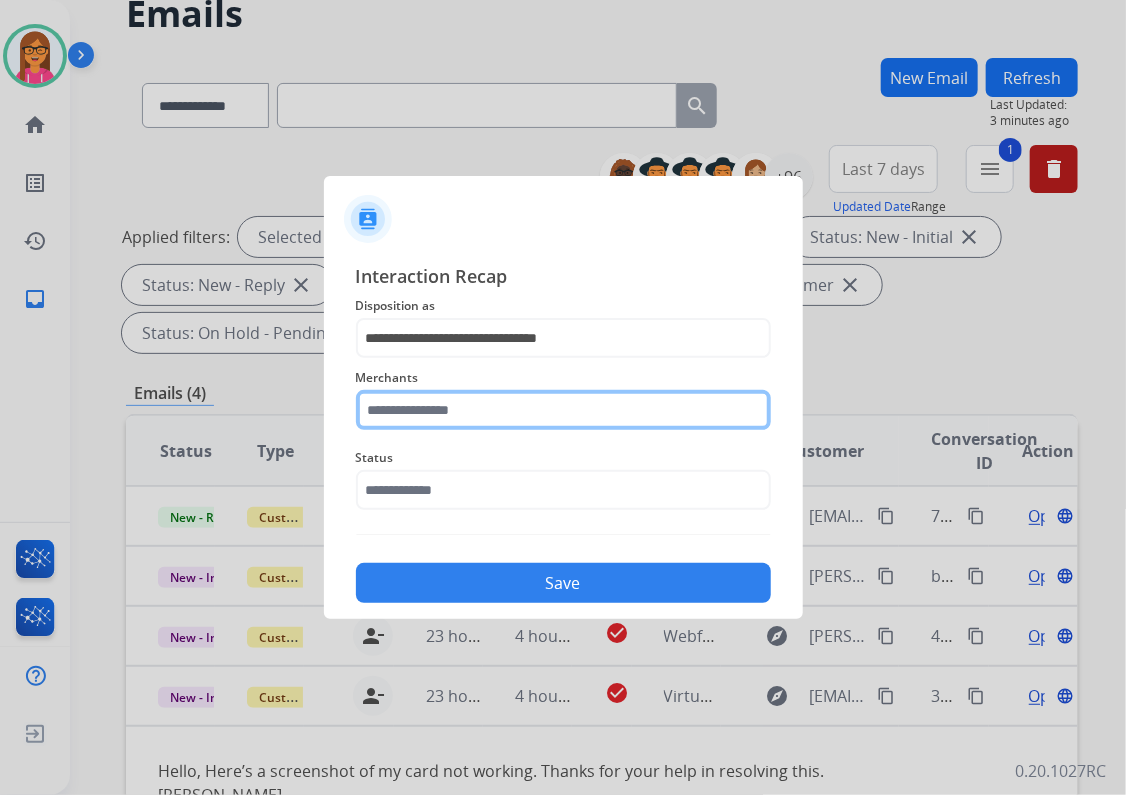 click 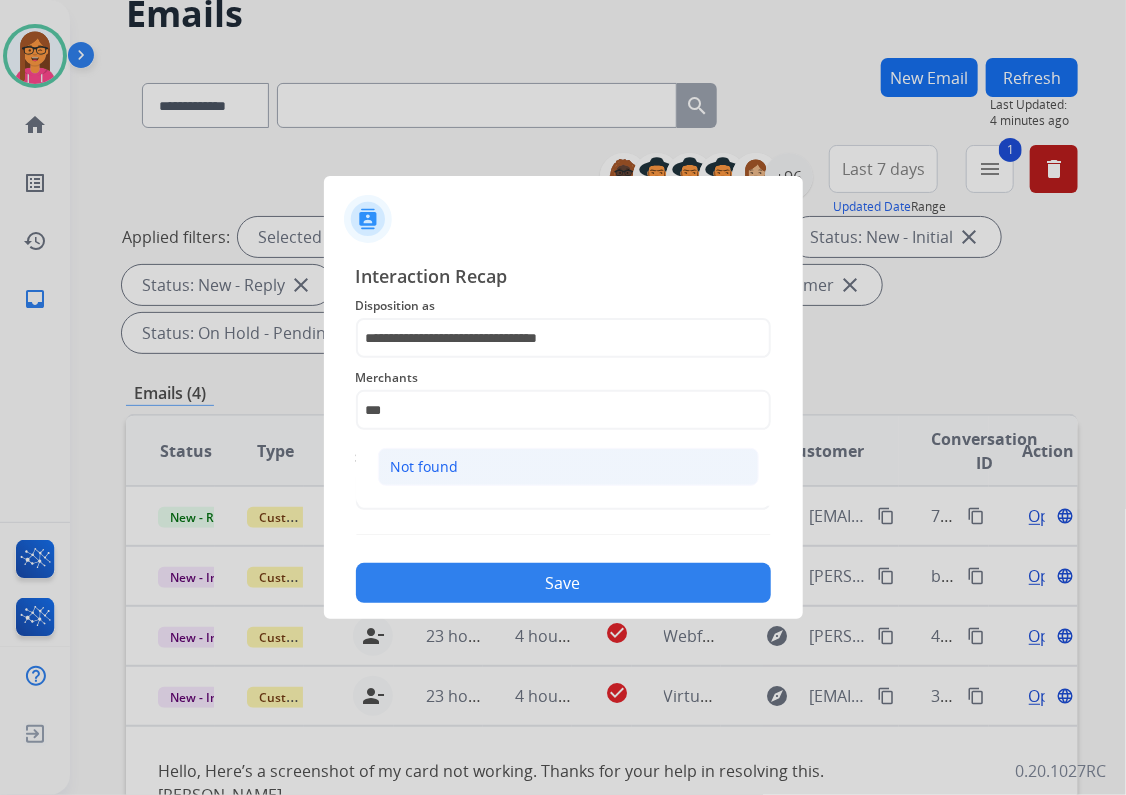 click on "Not found" 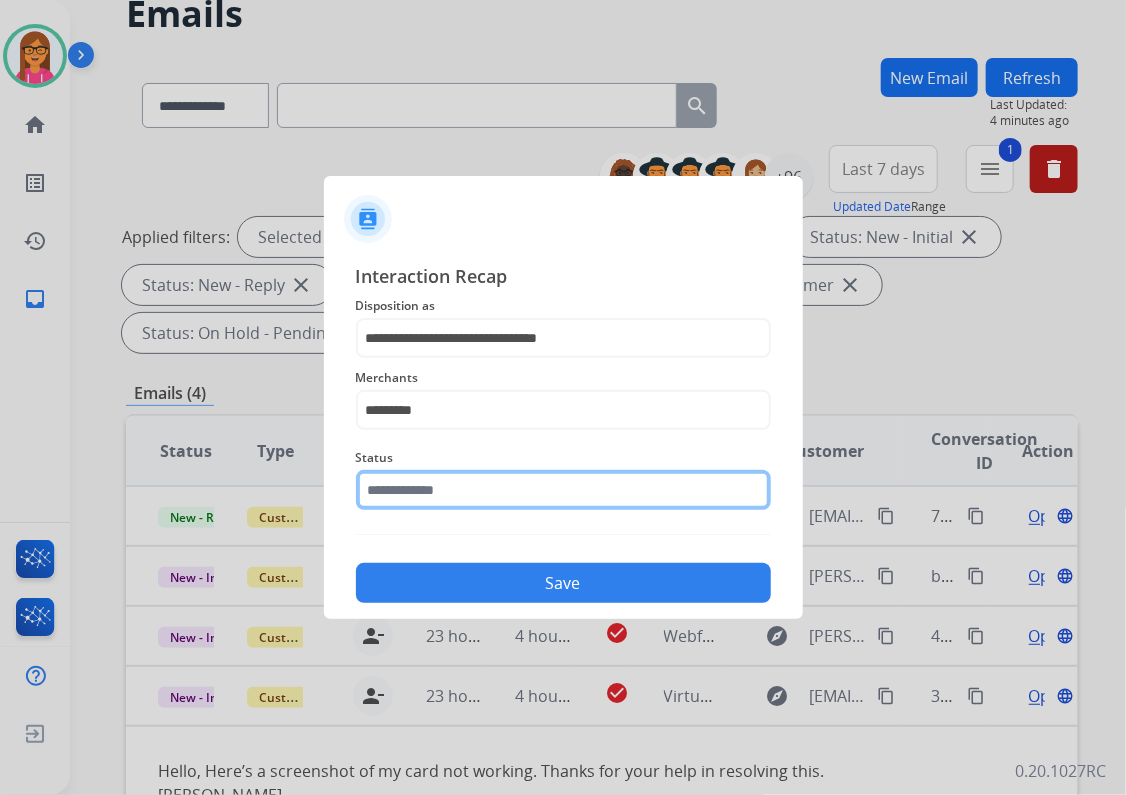 click 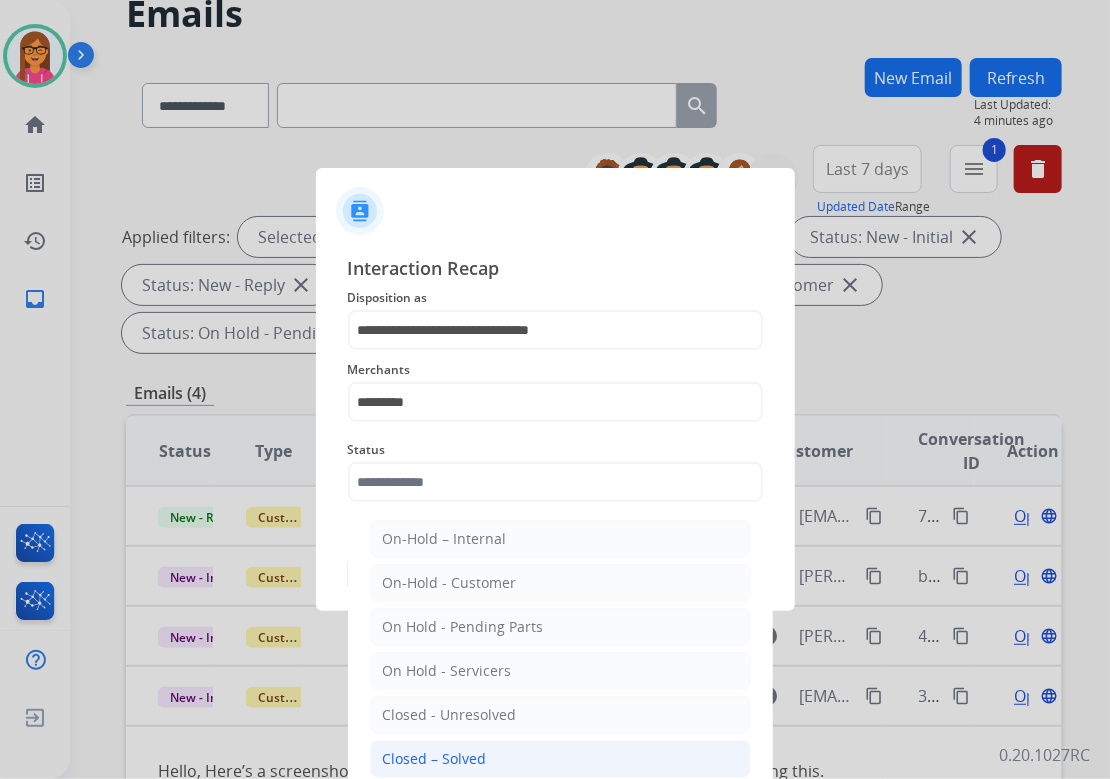 click on "Closed – Solved" 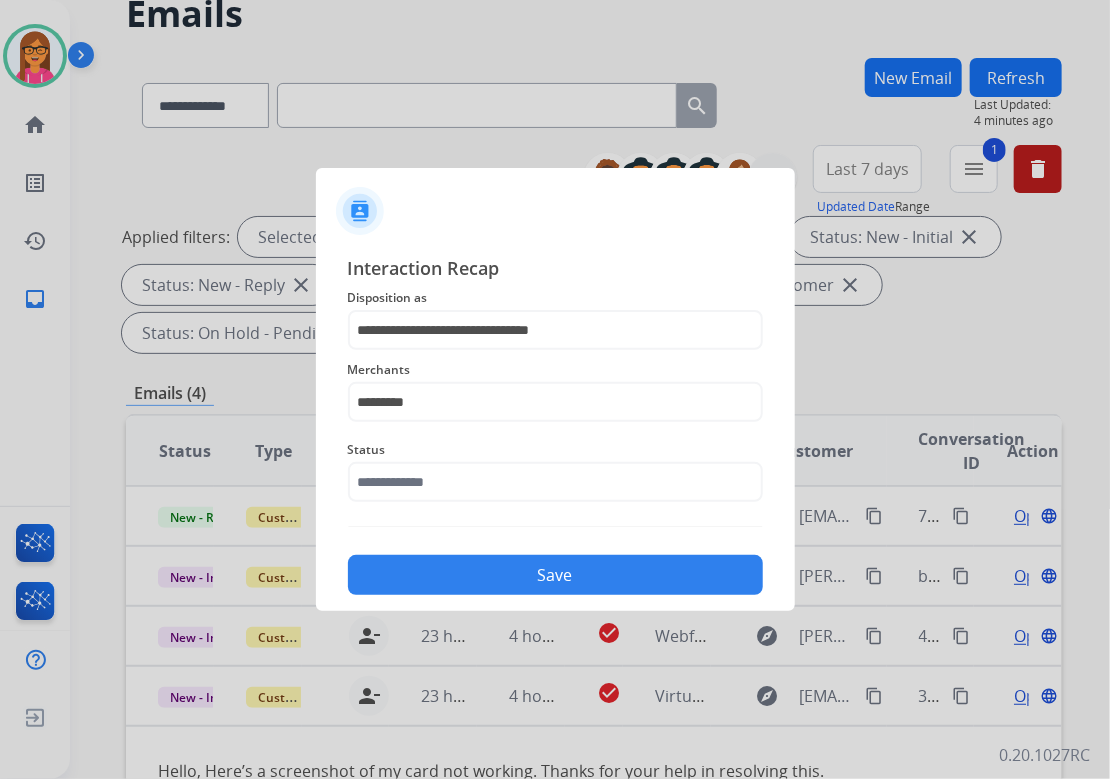 type on "**********" 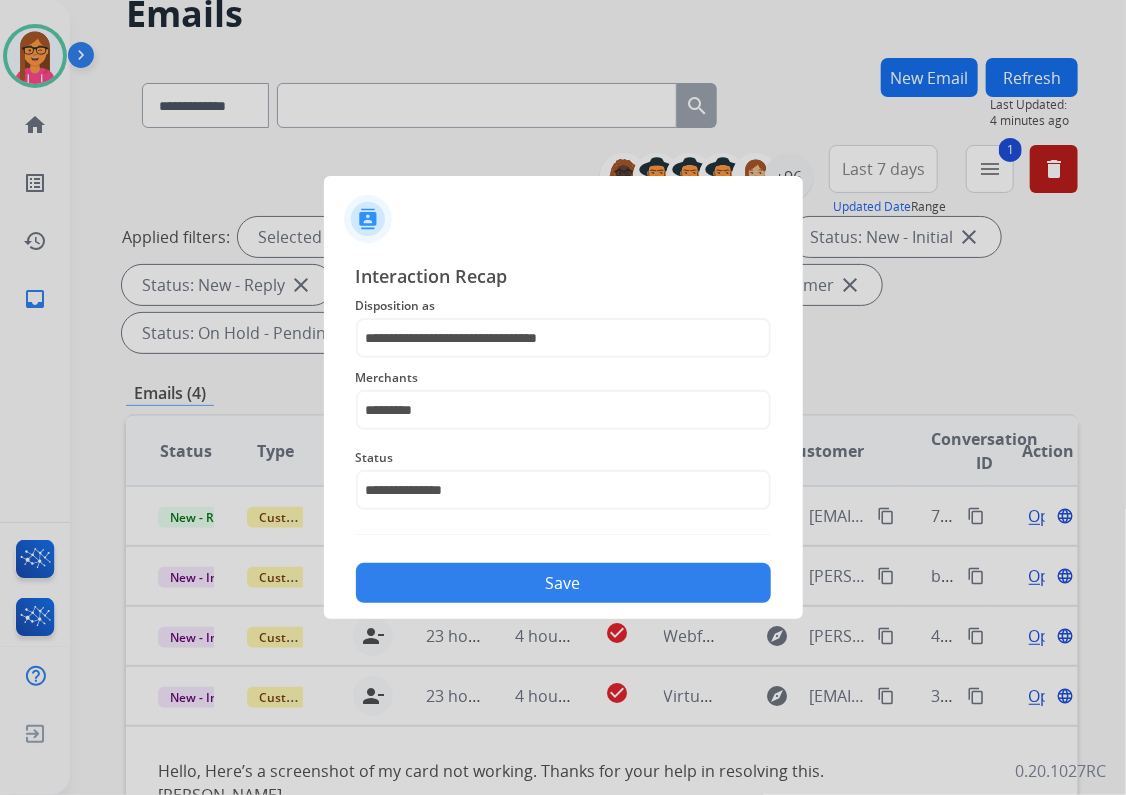 click on "Save" 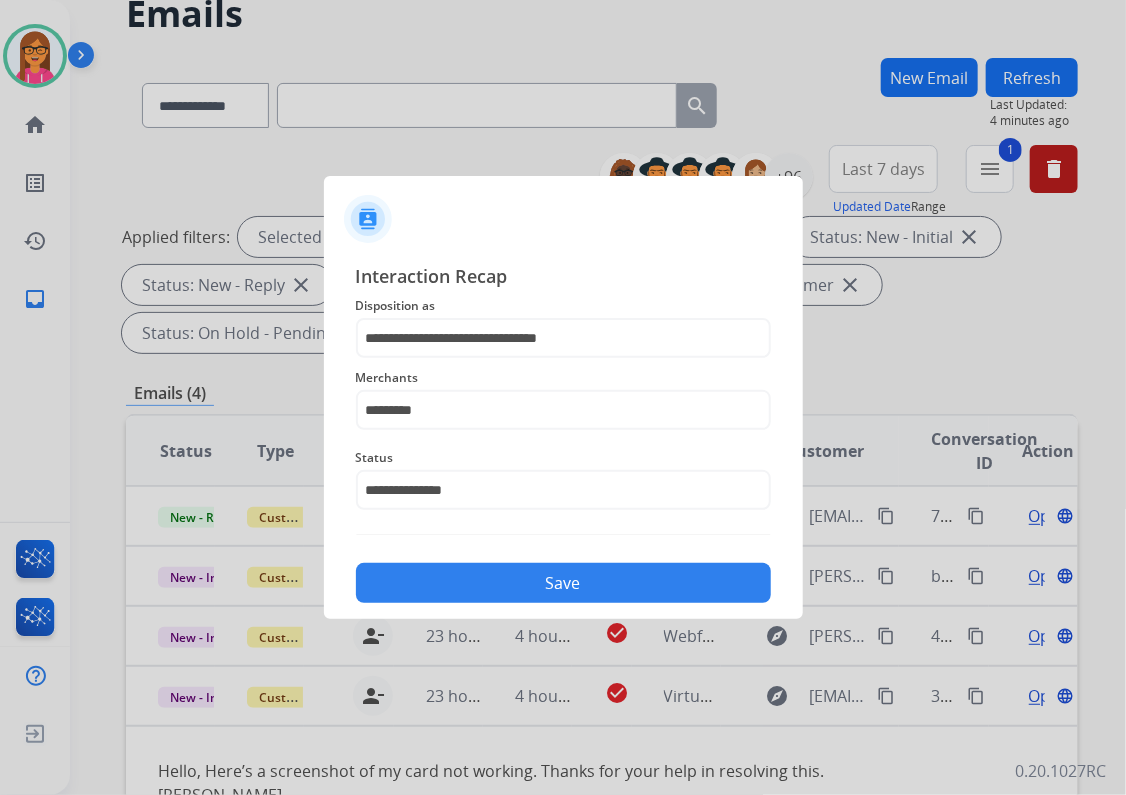 click on "Save" 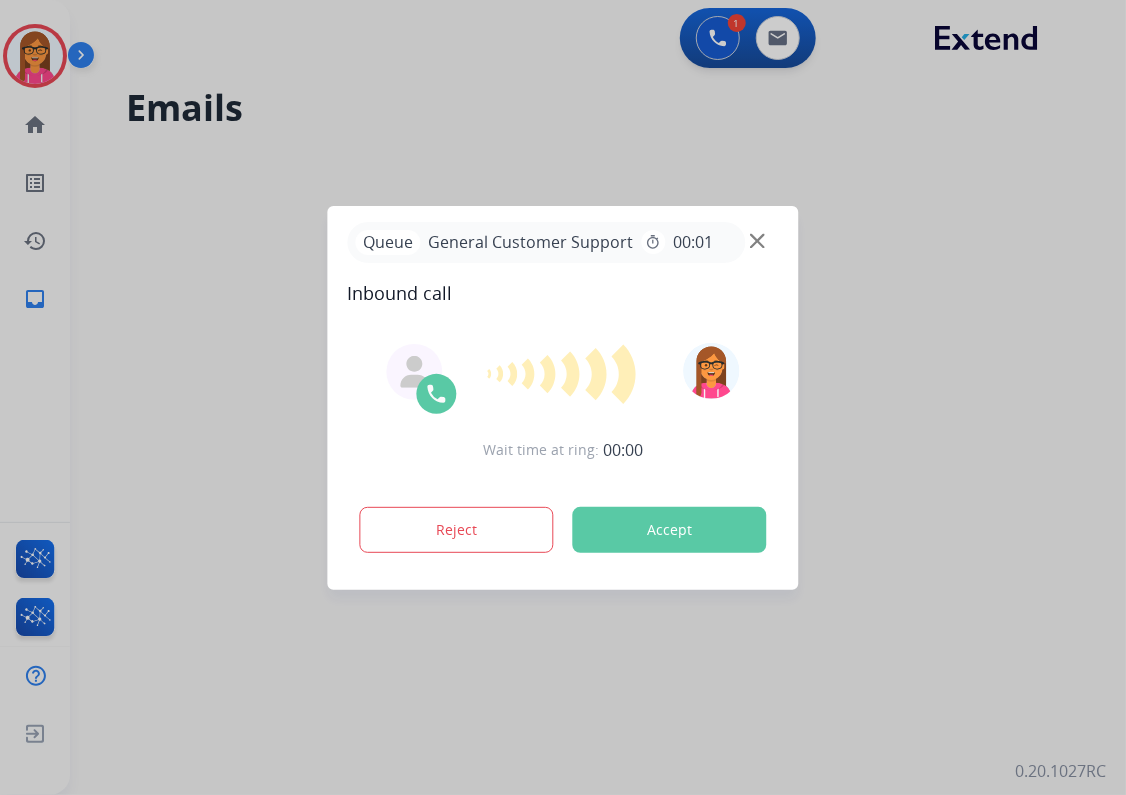 scroll, scrollTop: 0, scrollLeft: 0, axis: both 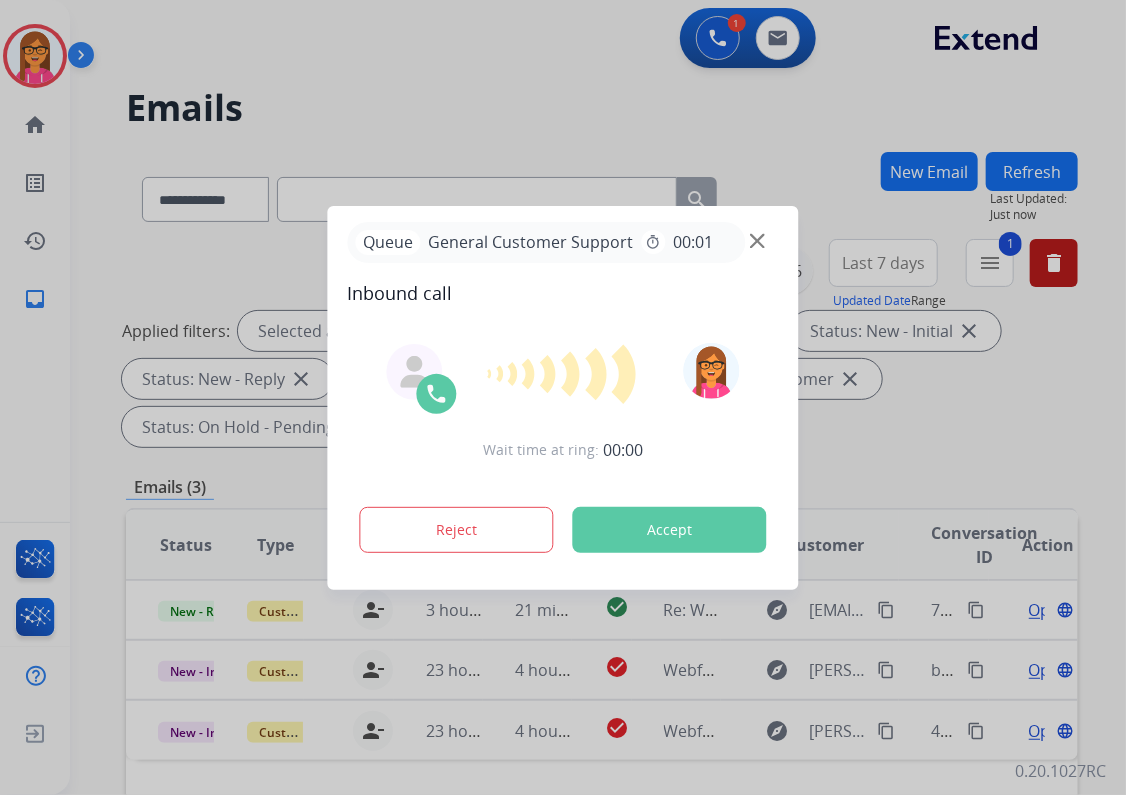 click at bounding box center [757, 240] 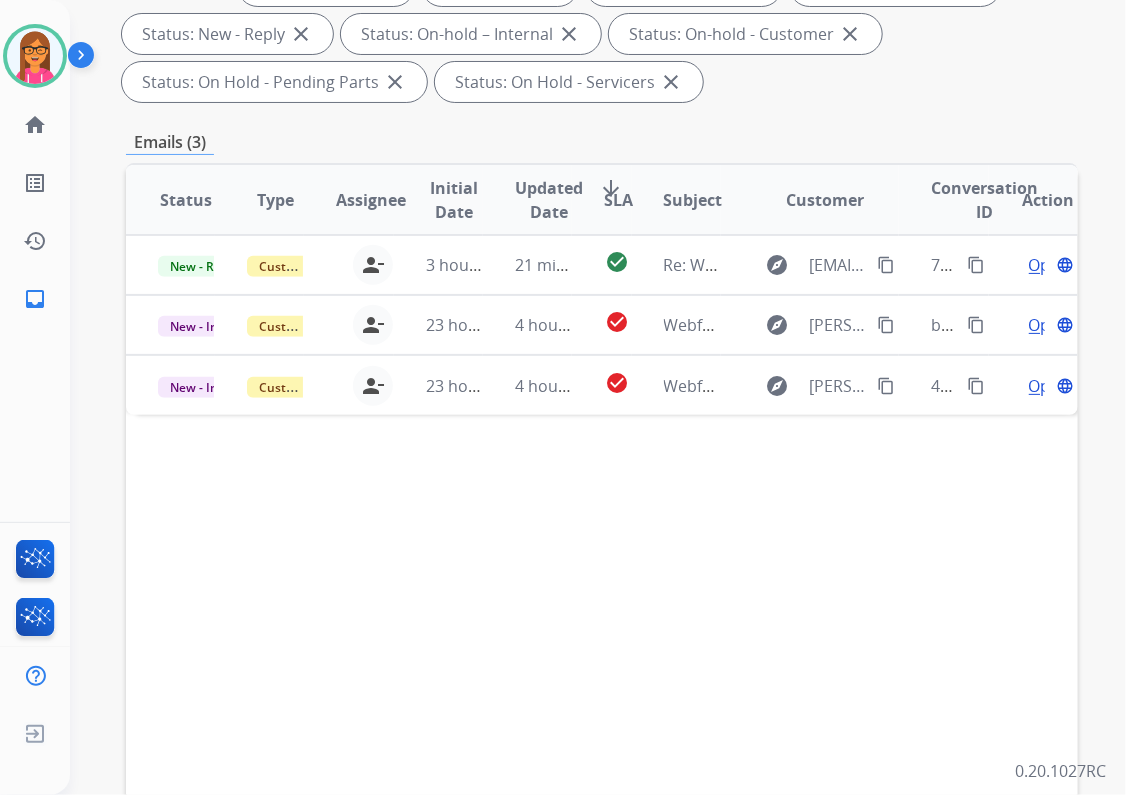 scroll, scrollTop: 400, scrollLeft: 0, axis: vertical 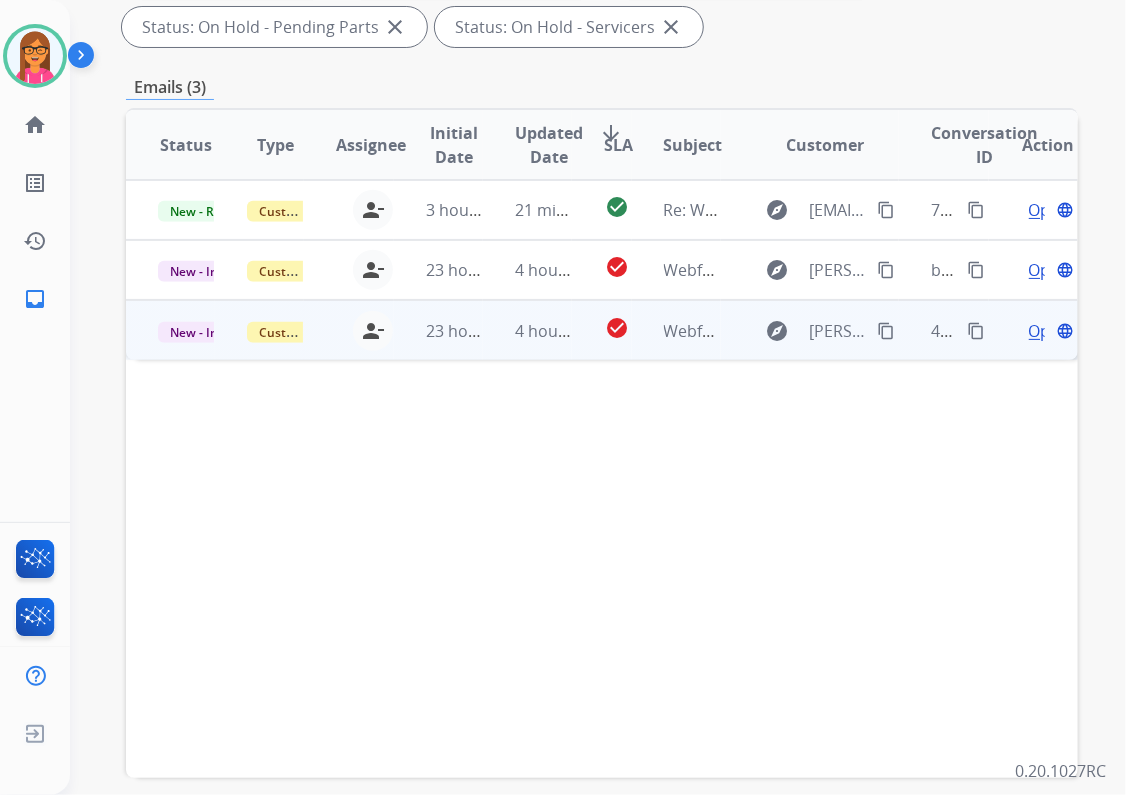 click on "Webform from [PERSON_NAME][EMAIL_ADDRESS][DOMAIN_NAME] on [DATE]" at bounding box center (676, 330) 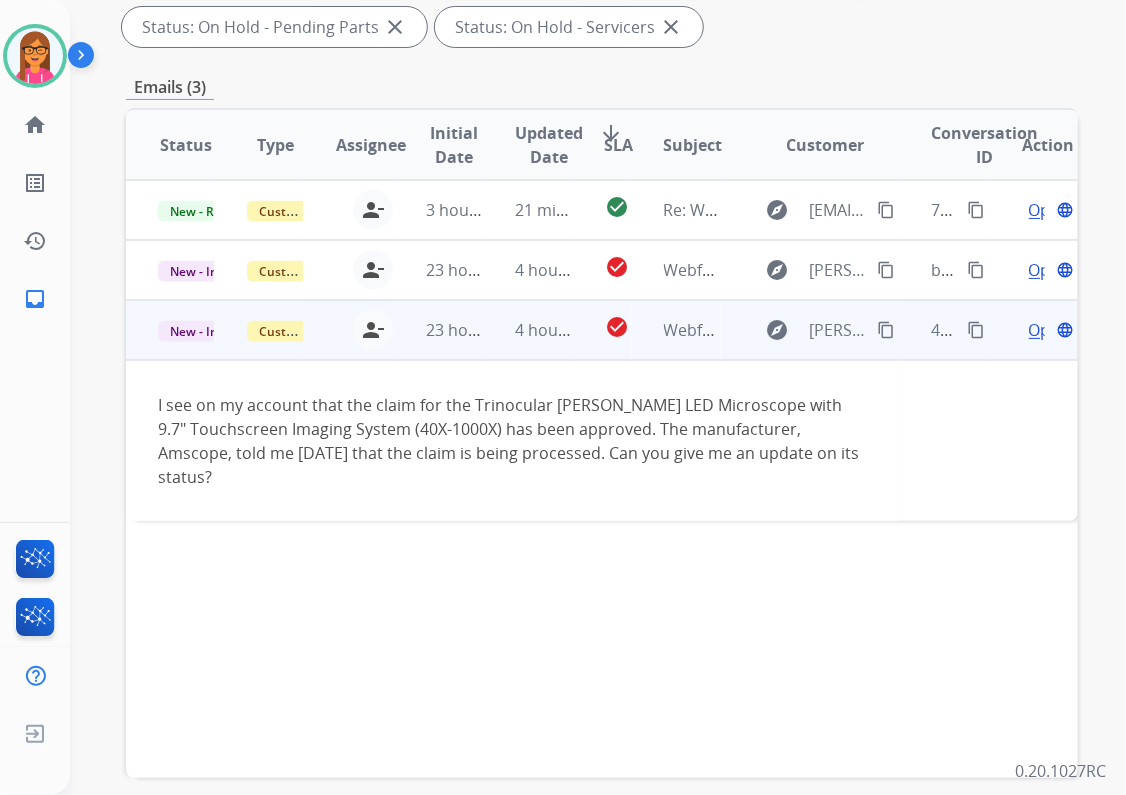 click on "content_copy" at bounding box center [886, 330] 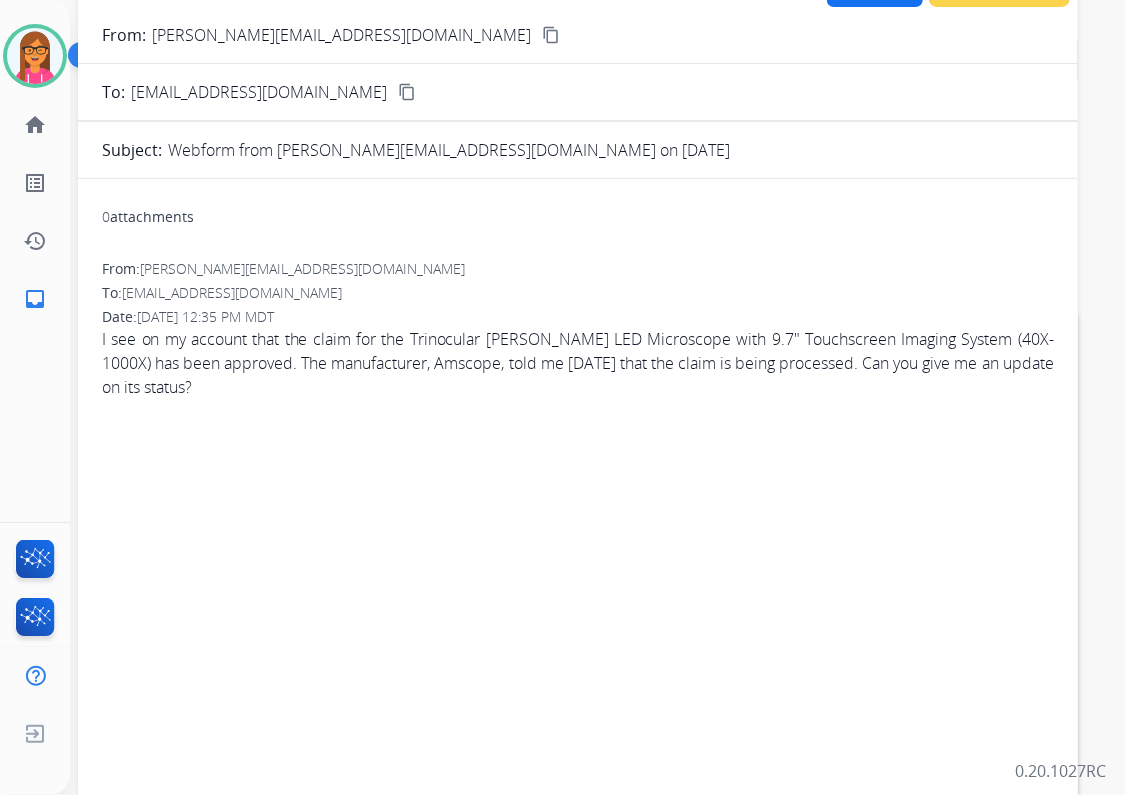 scroll, scrollTop: 0, scrollLeft: 0, axis: both 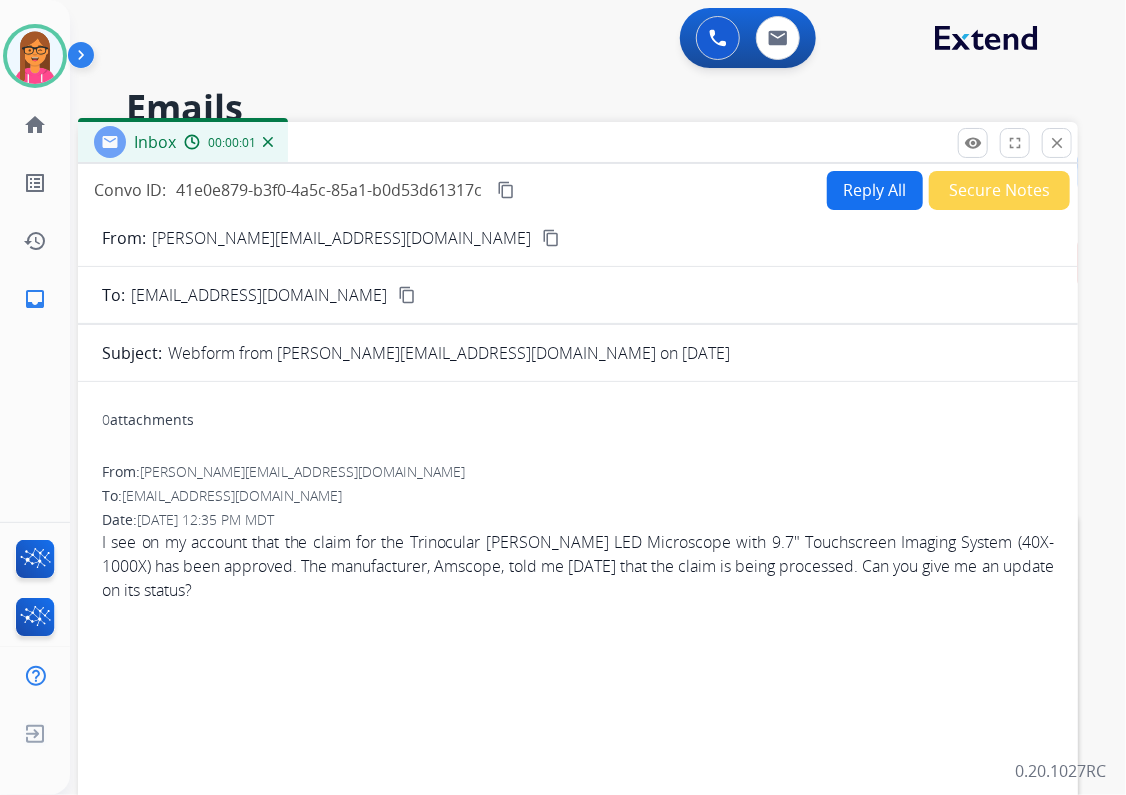 click on "Reply All" at bounding box center [875, 190] 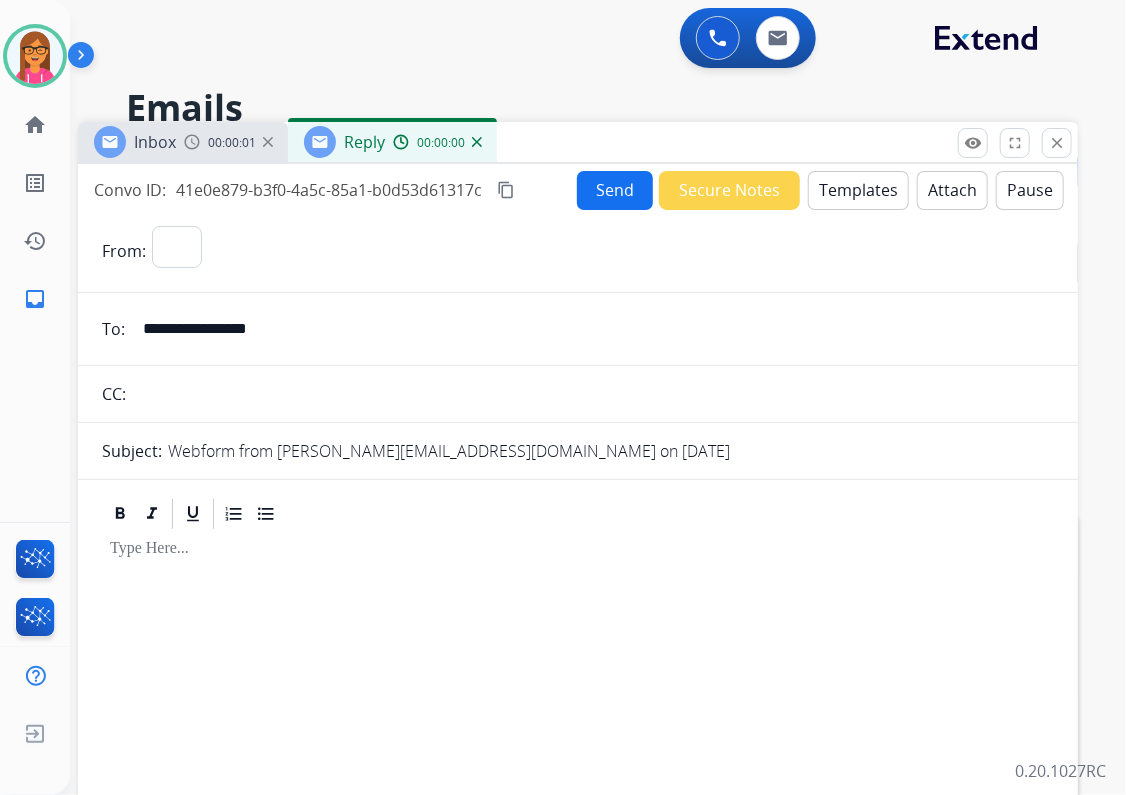 select on "**********" 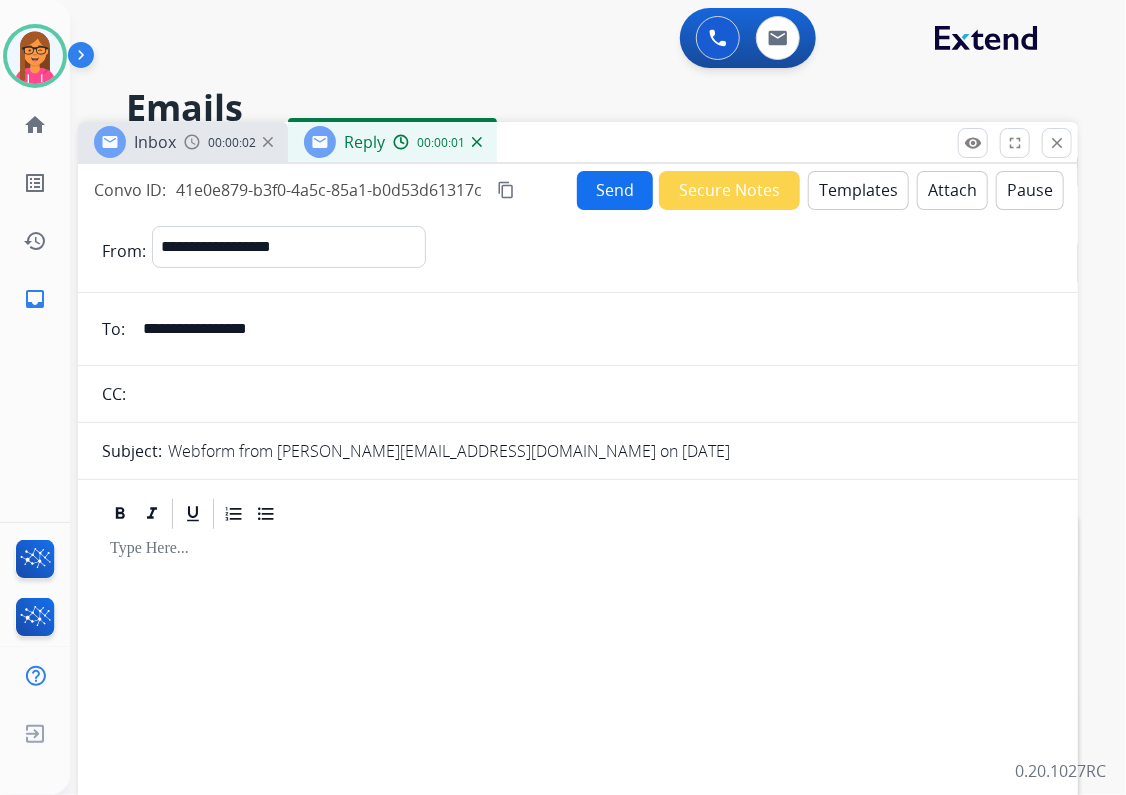 click on "Templates" at bounding box center [858, 190] 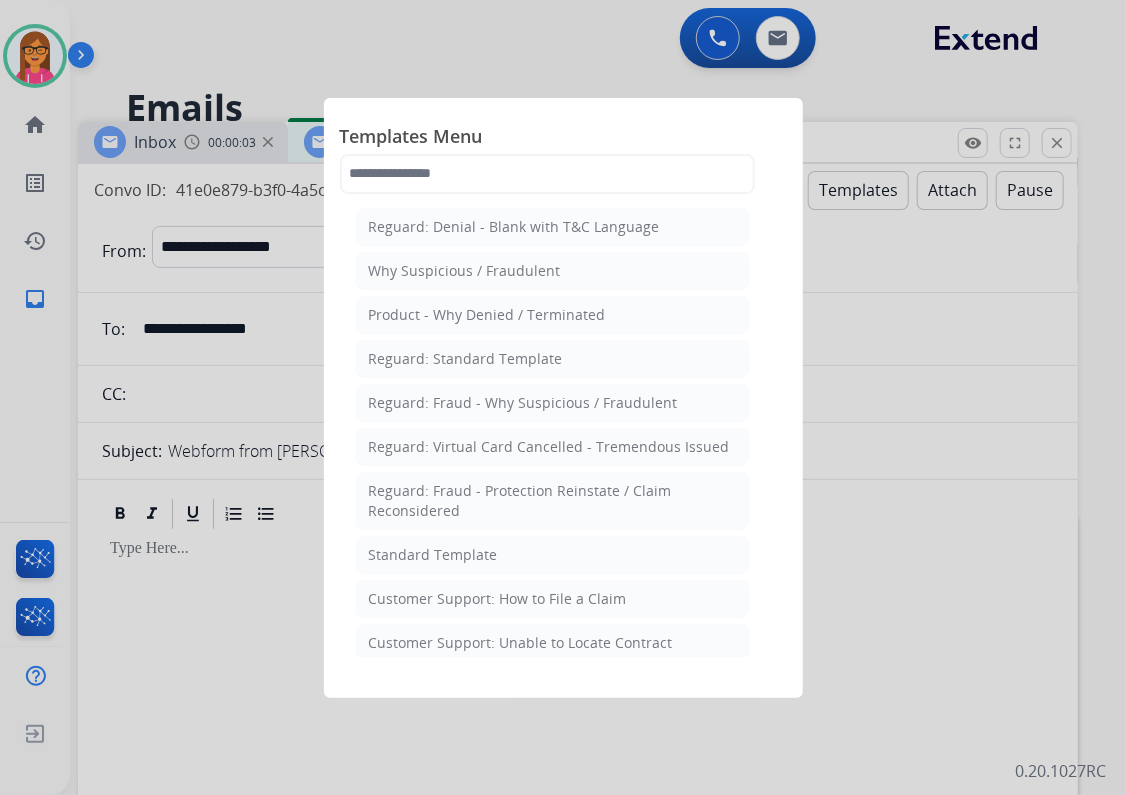 drag, startPoint x: 444, startPoint y: 325, endPoint x: 475, endPoint y: 567, distance: 243.97746 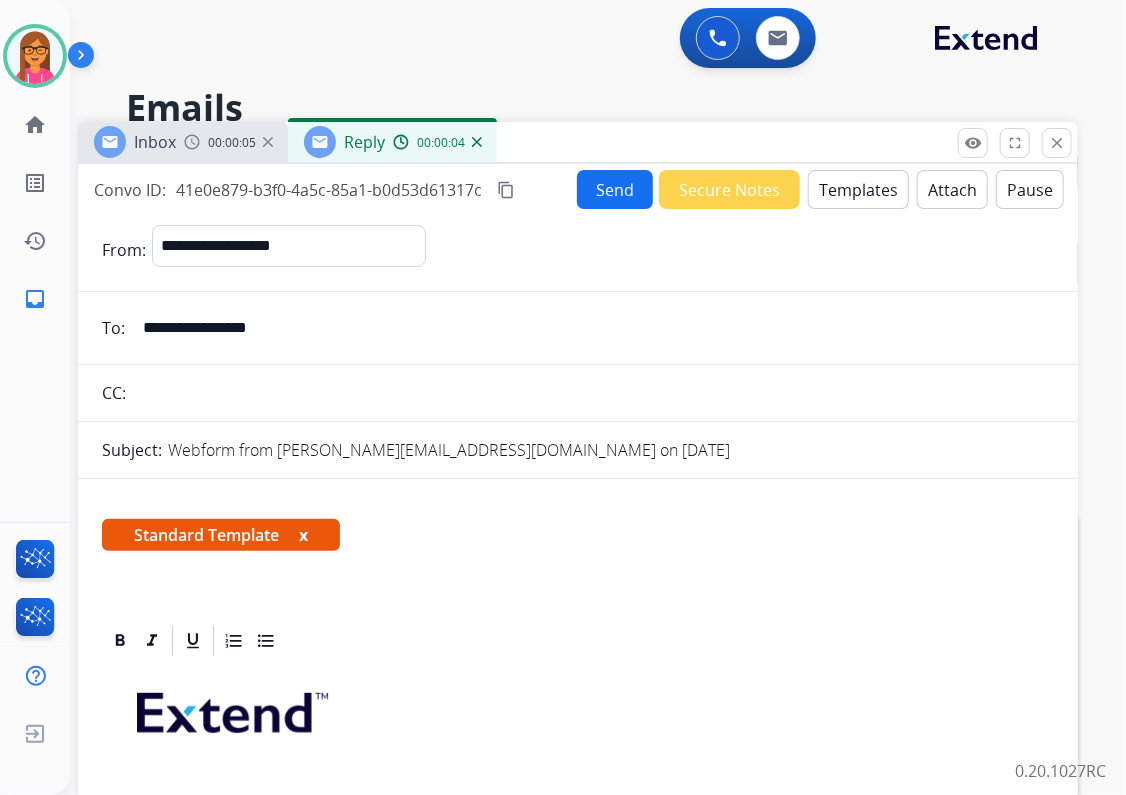 click on "x" at bounding box center [303, 535] 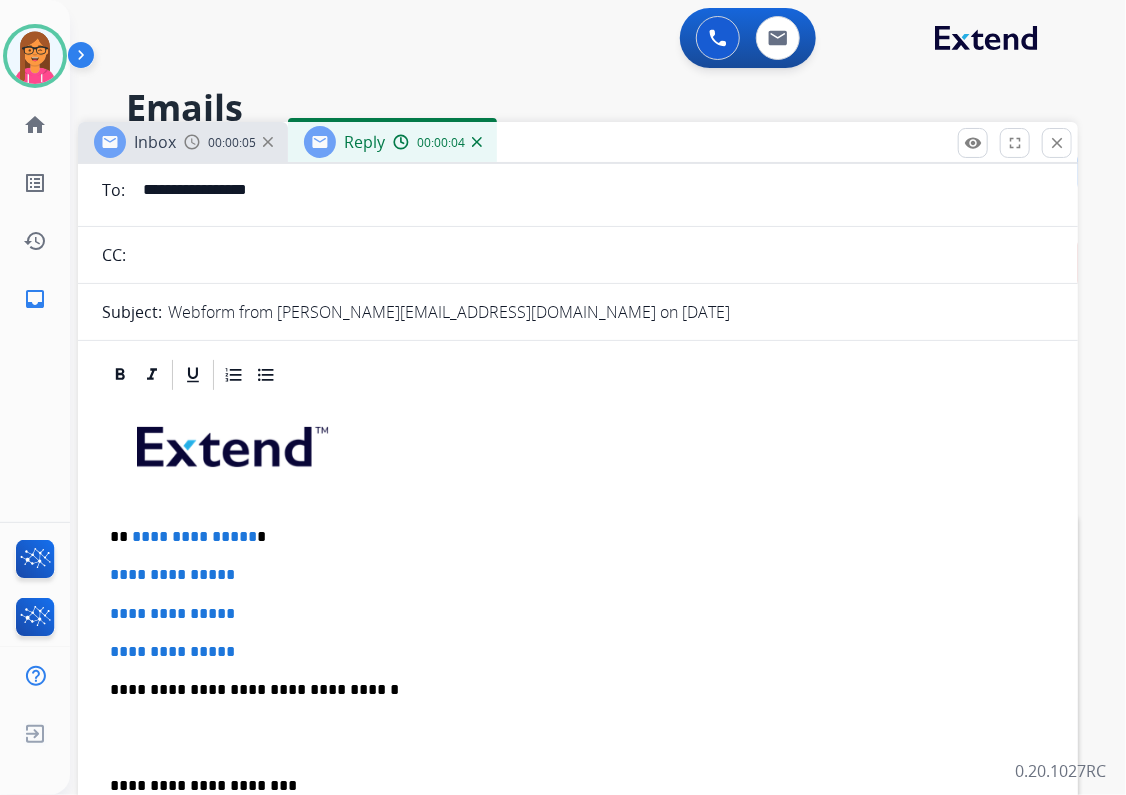 scroll, scrollTop: 160, scrollLeft: 0, axis: vertical 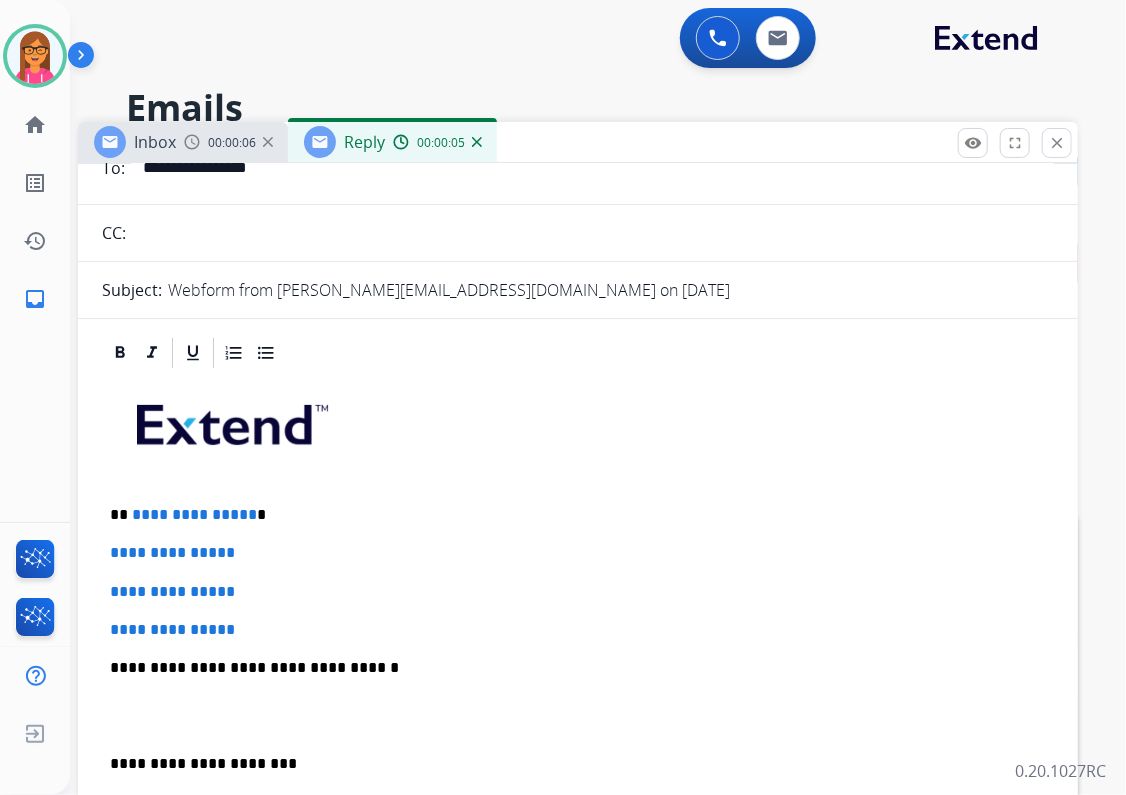 click on "**********" at bounding box center (570, 515) 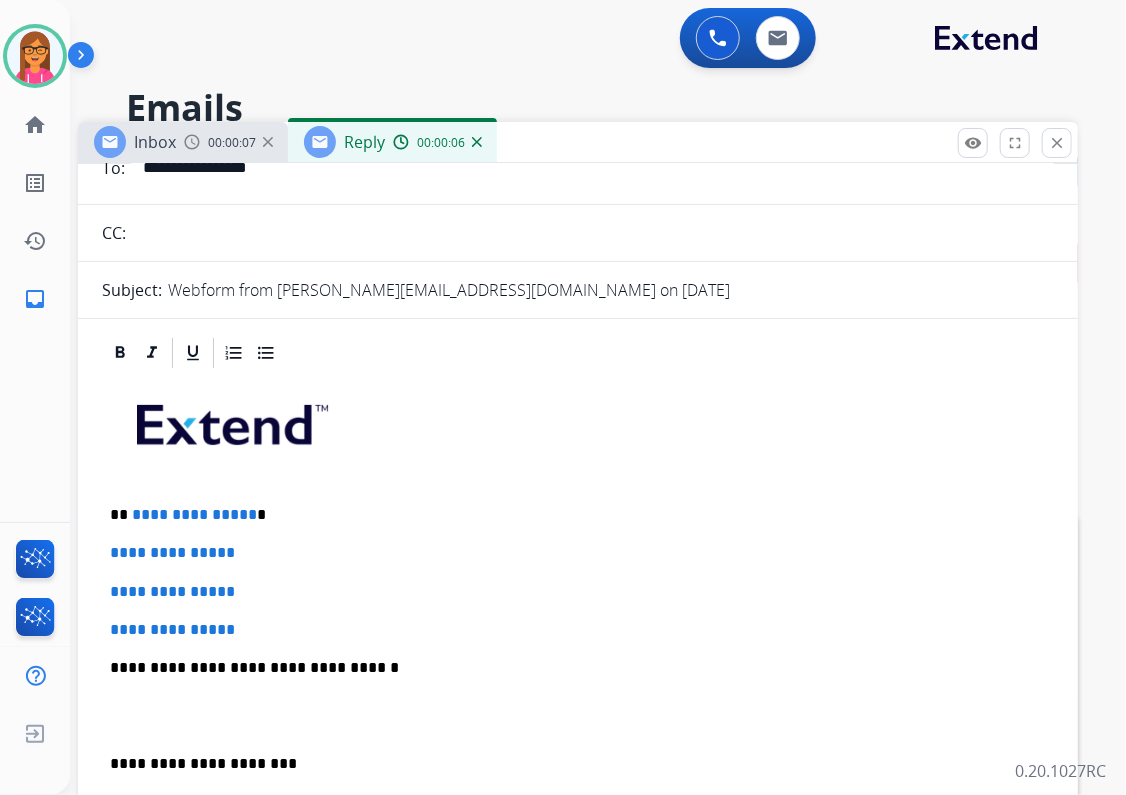 type 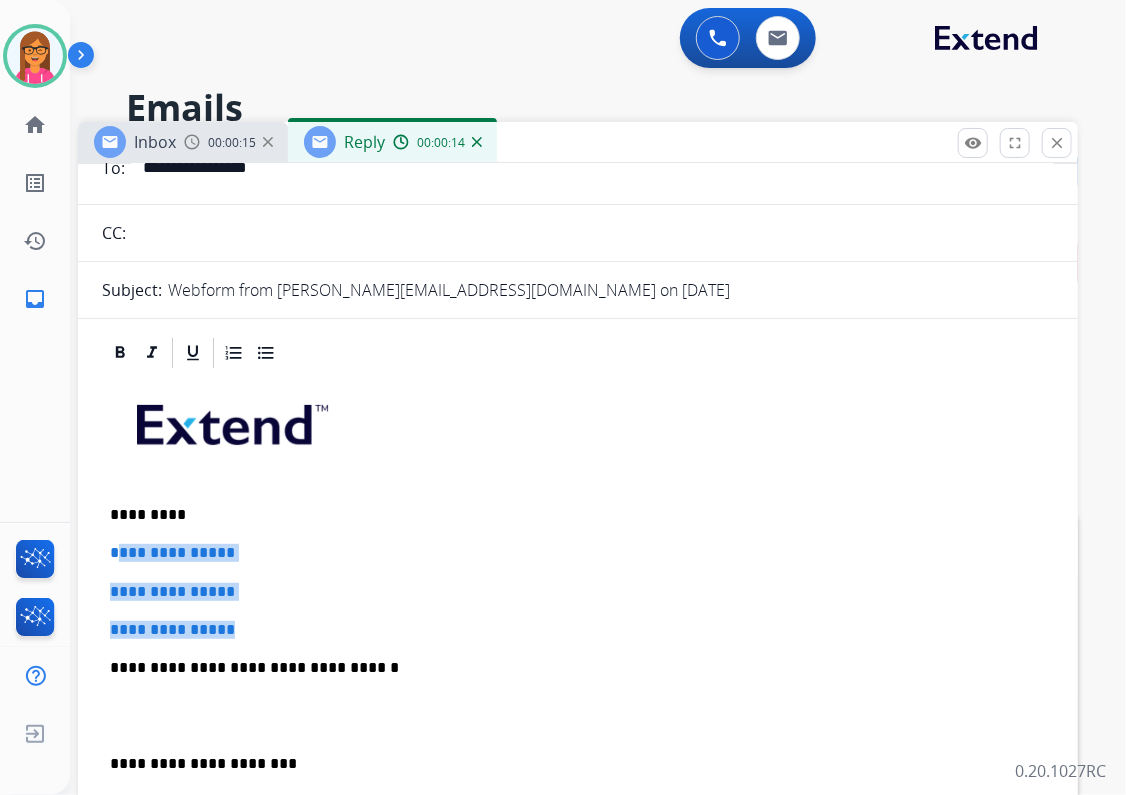 drag, startPoint x: 255, startPoint y: 623, endPoint x: 113, endPoint y: 549, distance: 160.12495 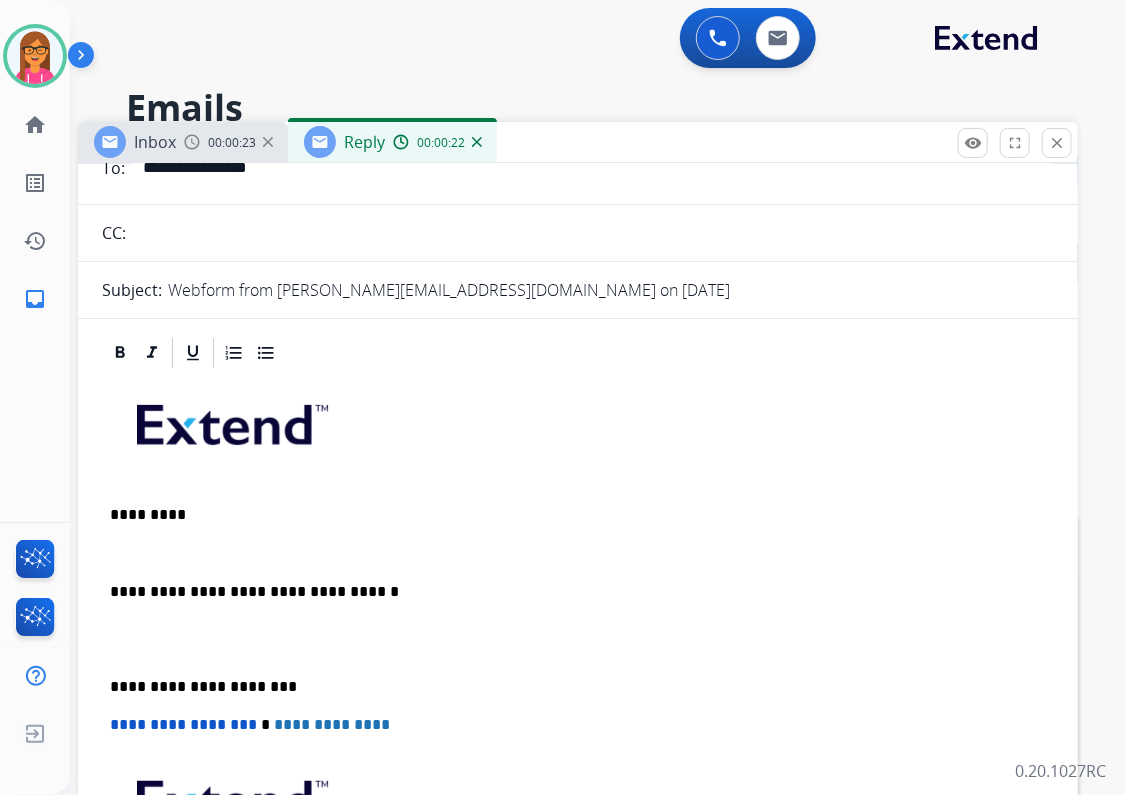 click at bounding box center [578, 553] 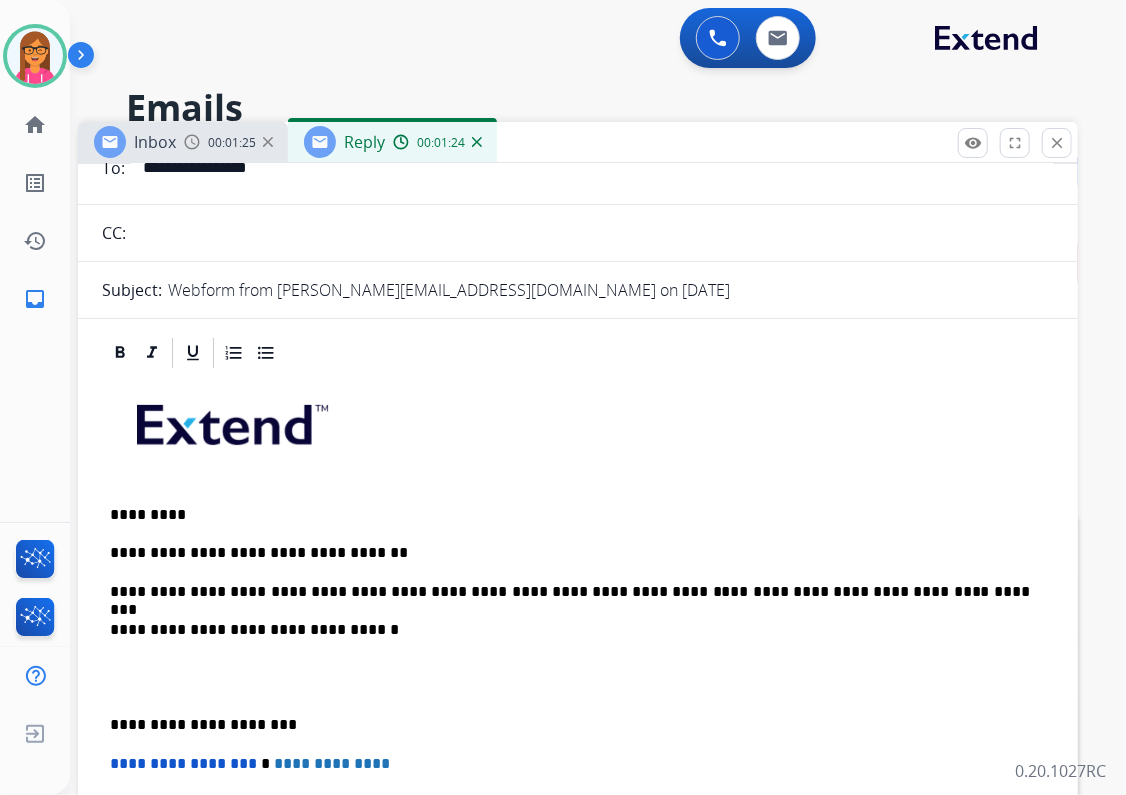 click on "**********" at bounding box center [570, 592] 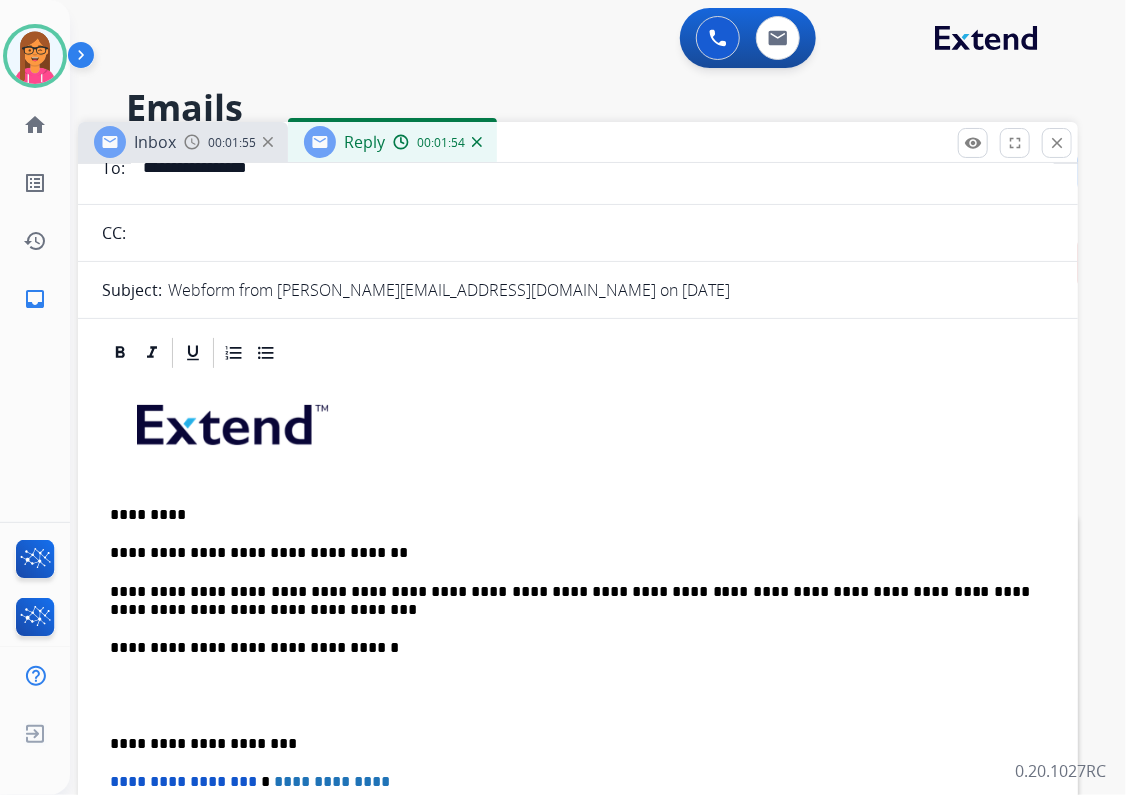 click on "**********" at bounding box center [570, 744] 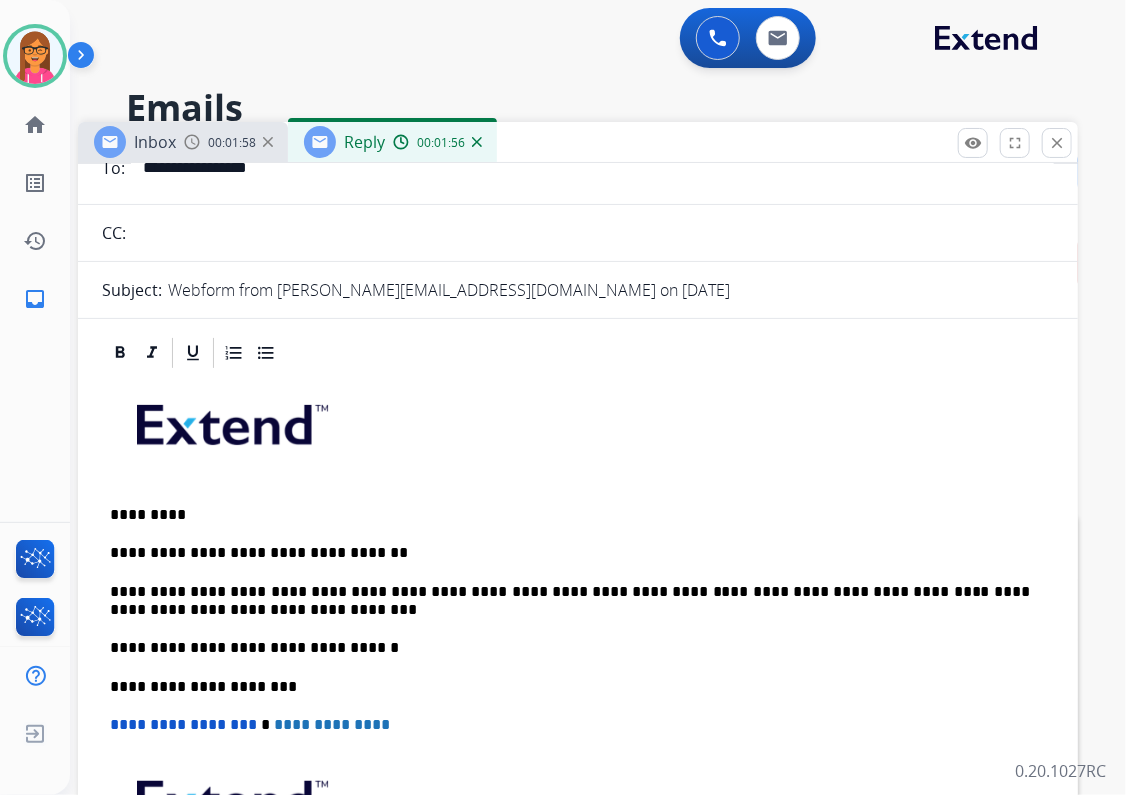scroll, scrollTop: 0, scrollLeft: 0, axis: both 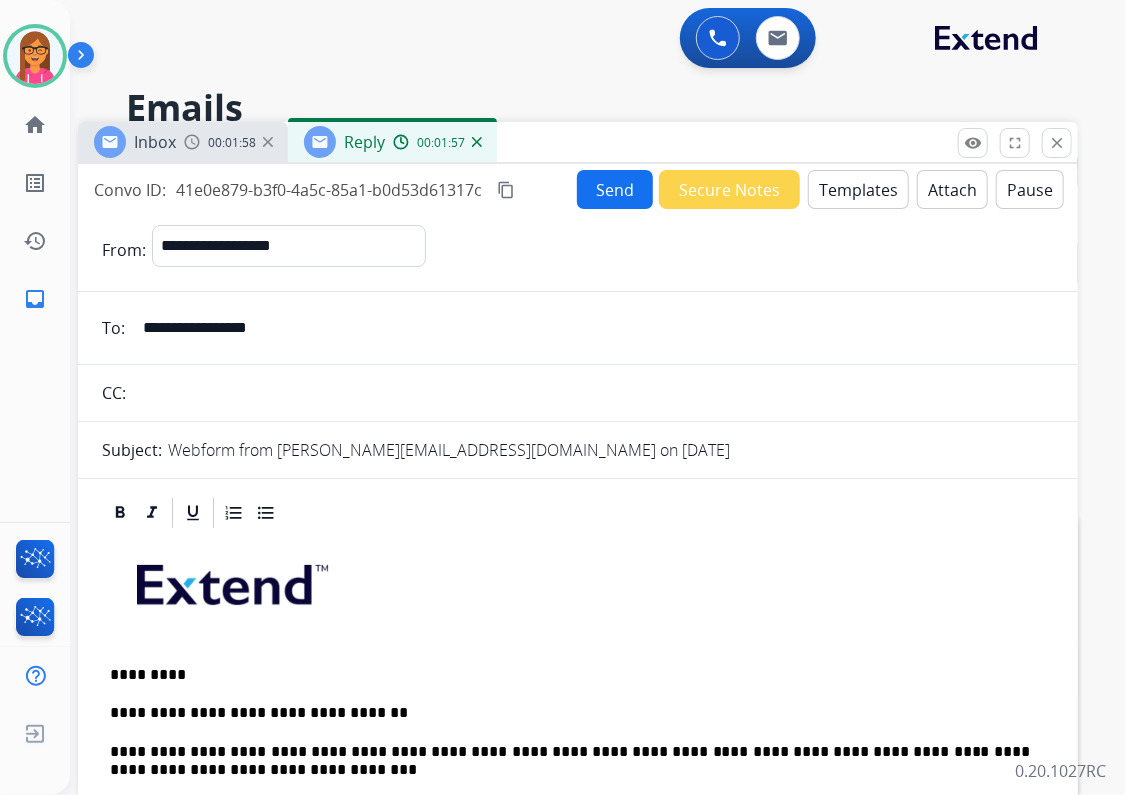 click on "Send" at bounding box center (615, 189) 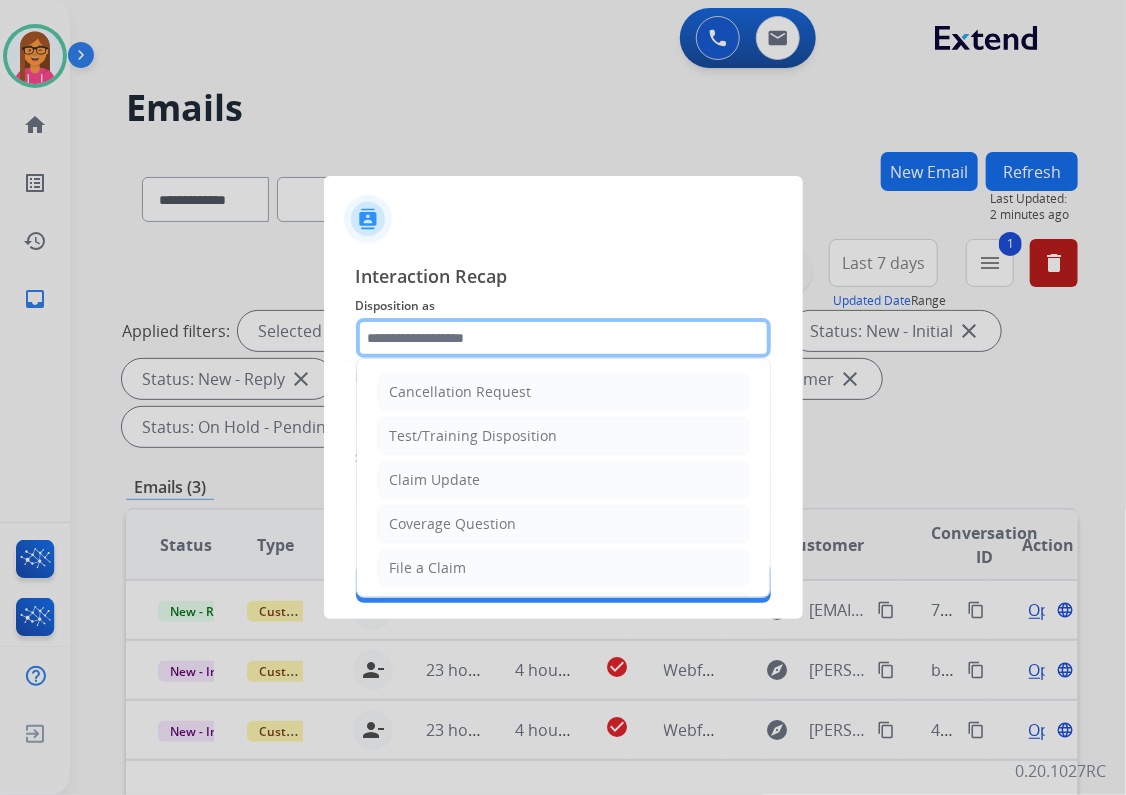 click 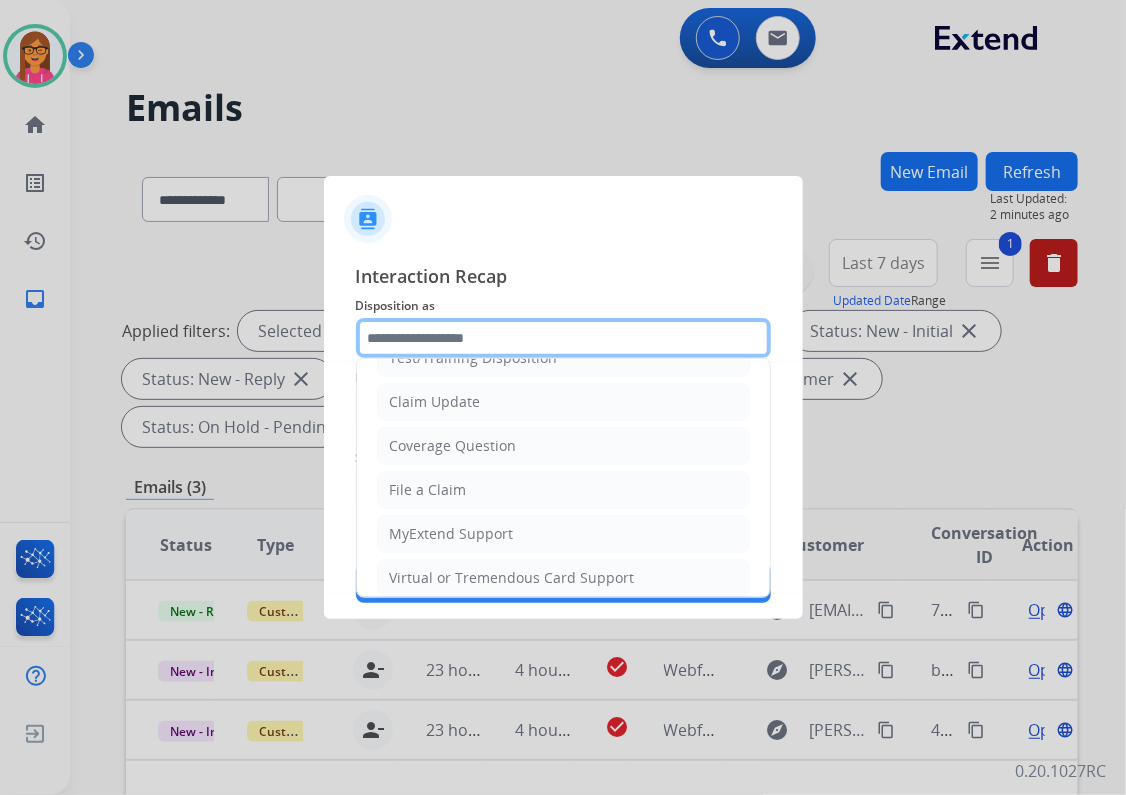 scroll, scrollTop: 240, scrollLeft: 0, axis: vertical 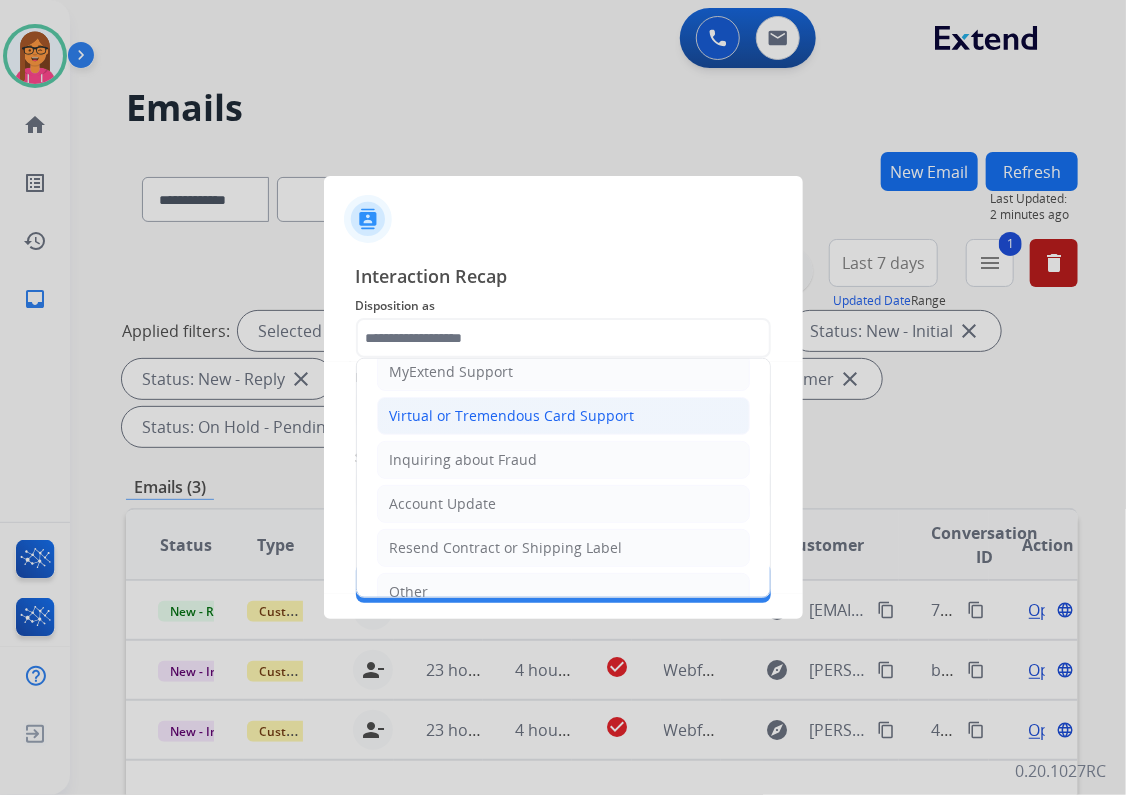 click on "Virtual or Tremendous Card Support" 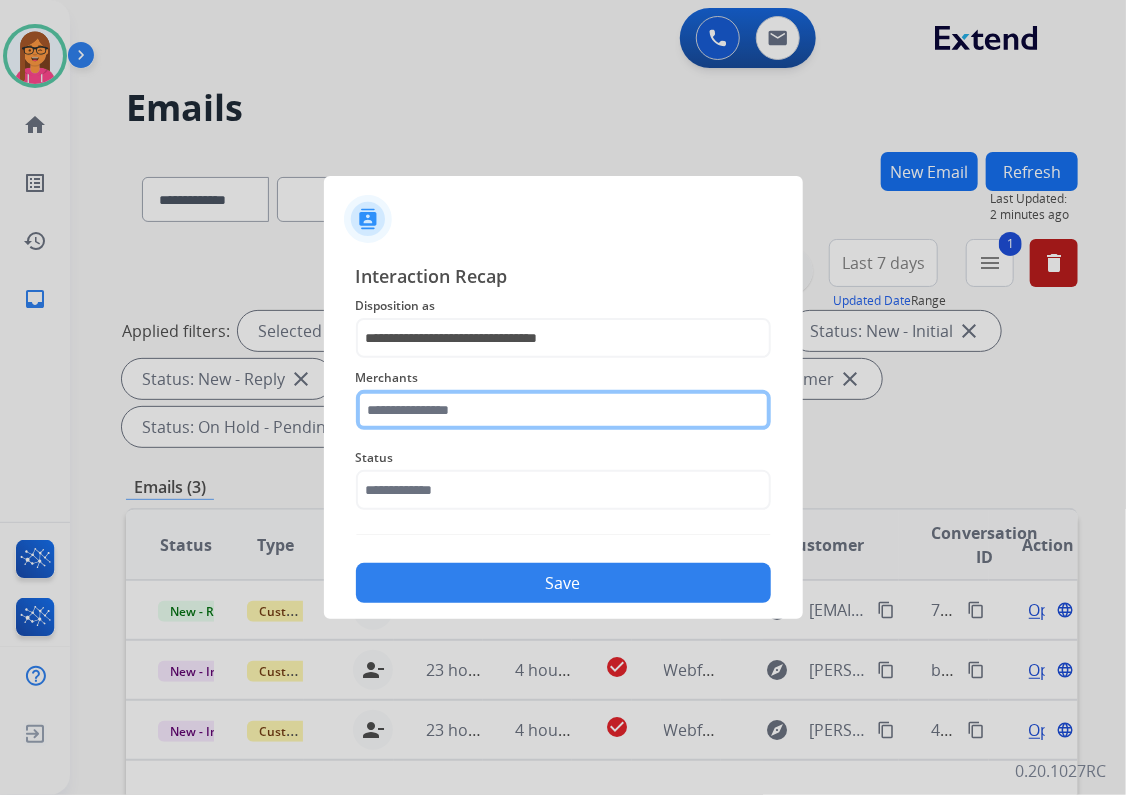 drag, startPoint x: 446, startPoint y: 408, endPoint x: 389, endPoint y: 417, distance: 57.706154 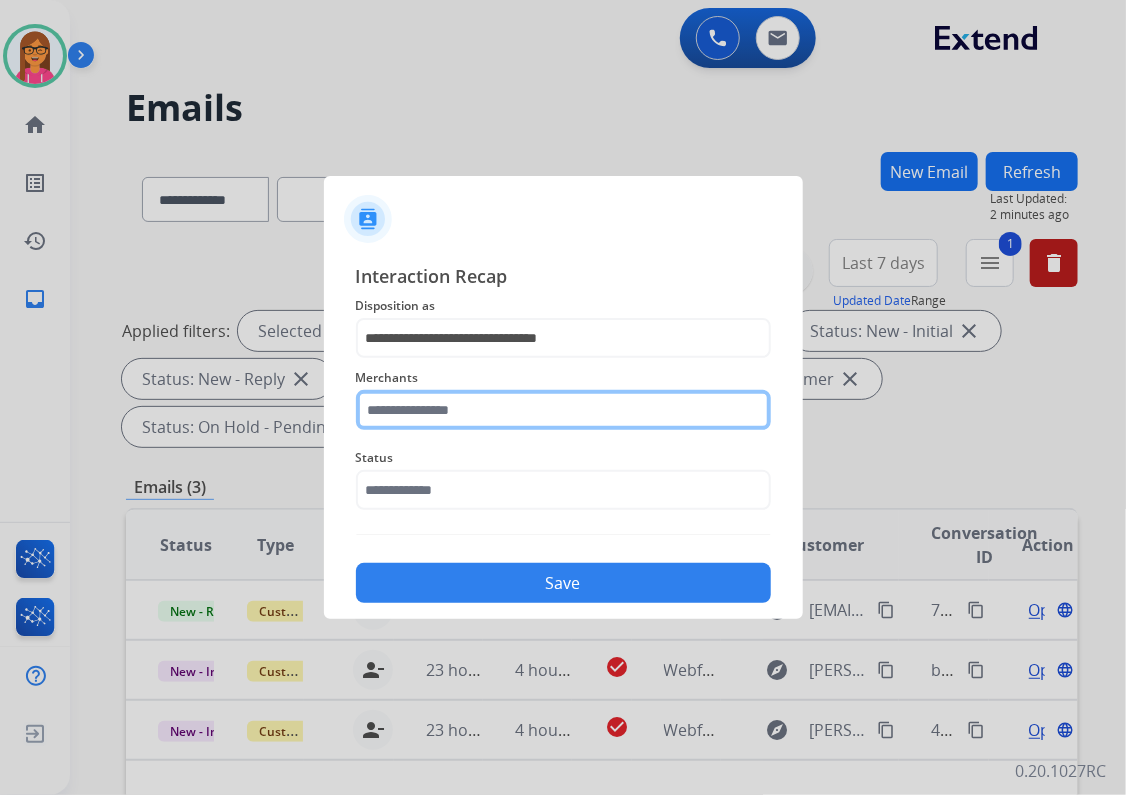click 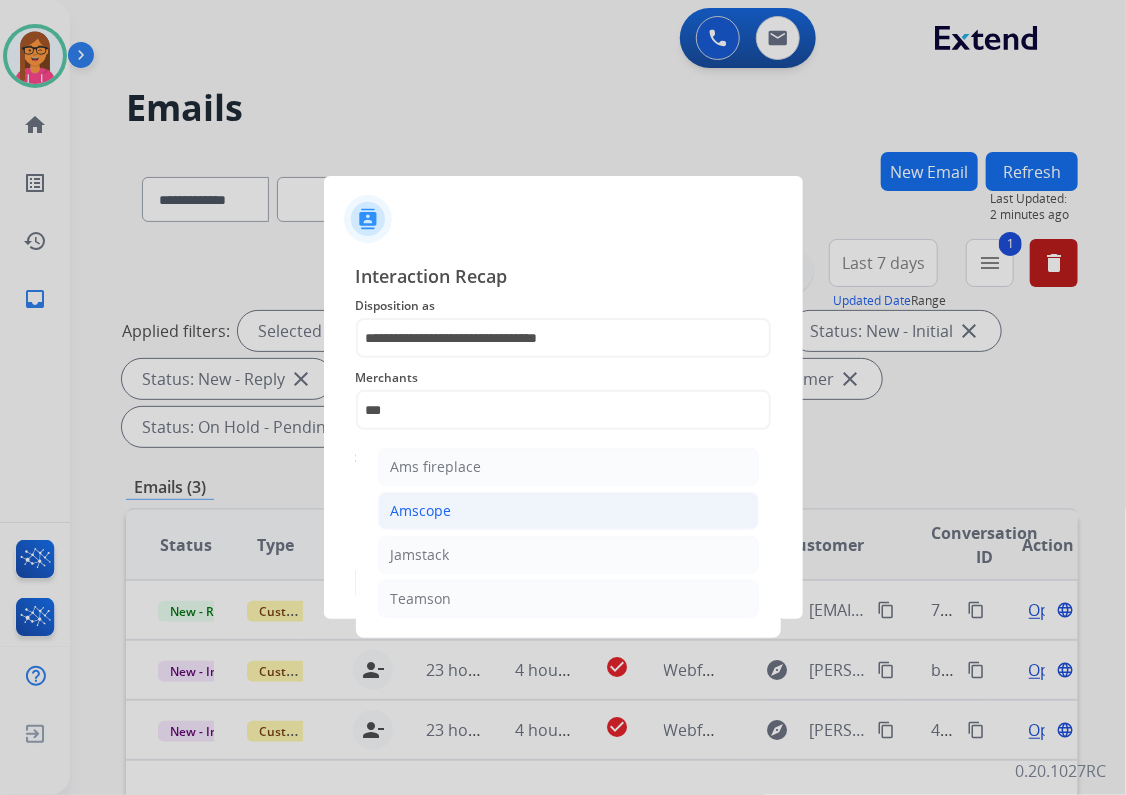 click on "Amscope" 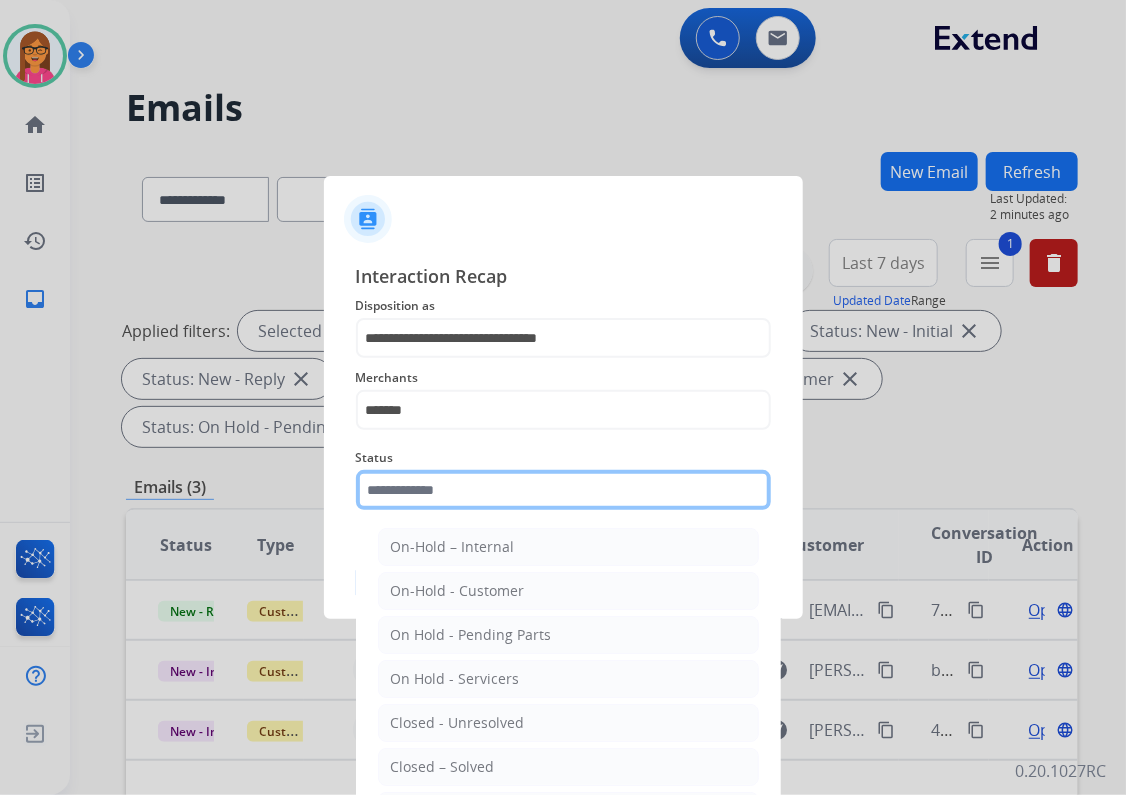 click on "Status    On-Hold – Internal   On-Hold - Customer   On Hold - Pending Parts   On Hold - Servicers   Closed - Unresolved   Closed – Solved   Closed – Merchant Transfer   New - Initial   New - Reply" 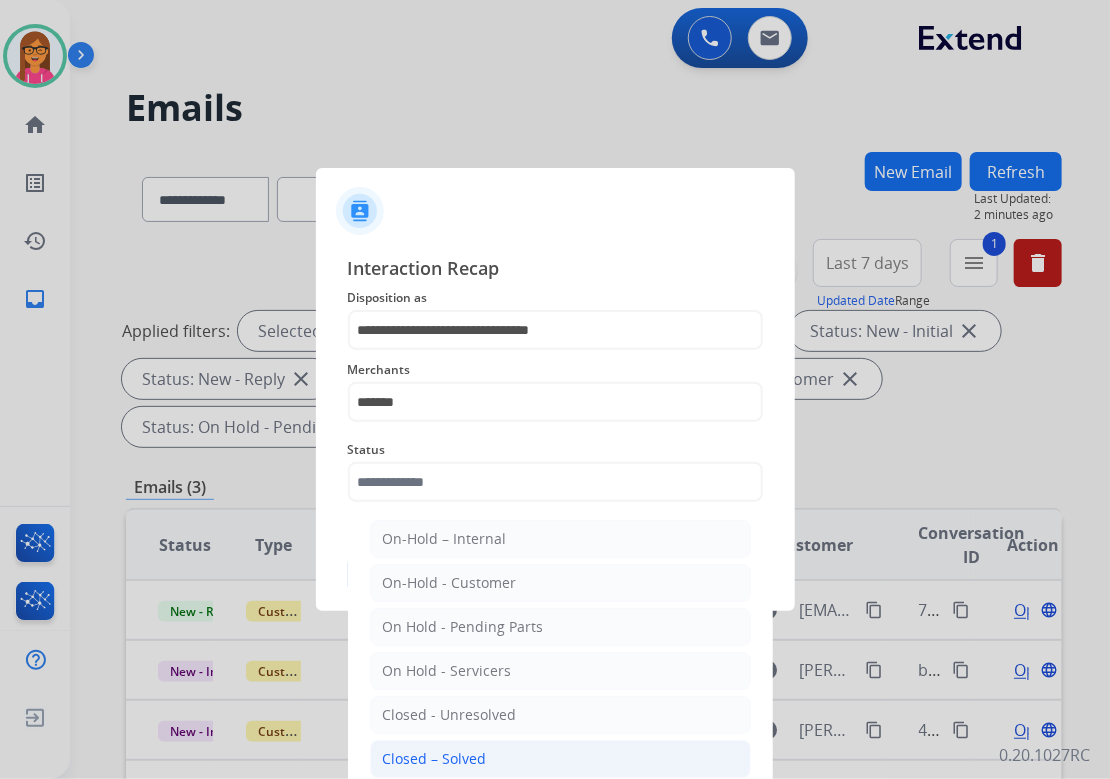click on "Closed – Solved" 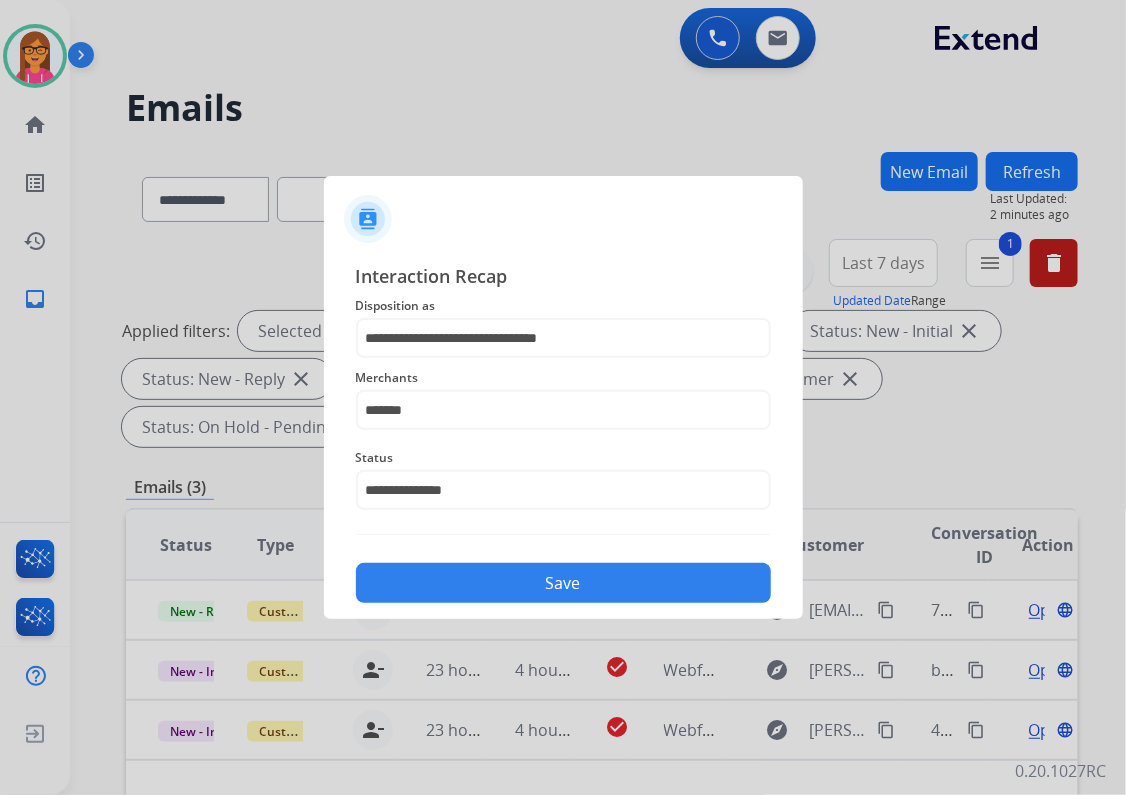 click on "Save" 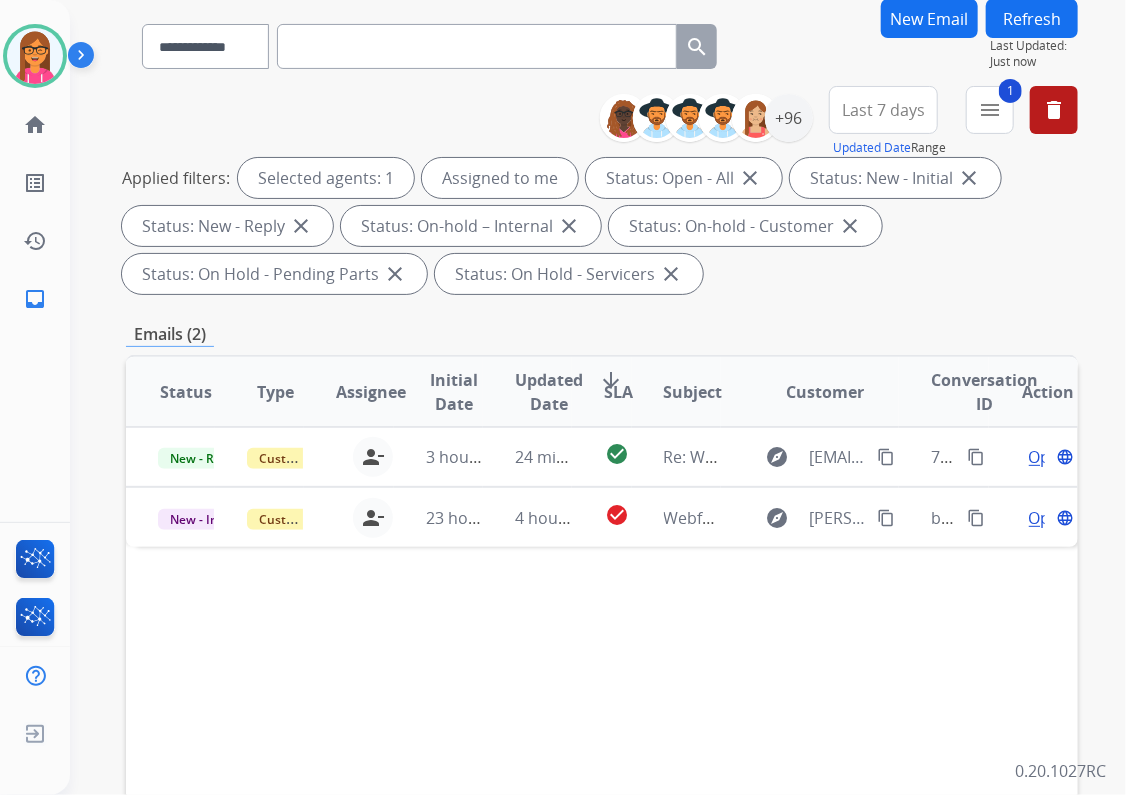 scroll, scrollTop: 160, scrollLeft: 0, axis: vertical 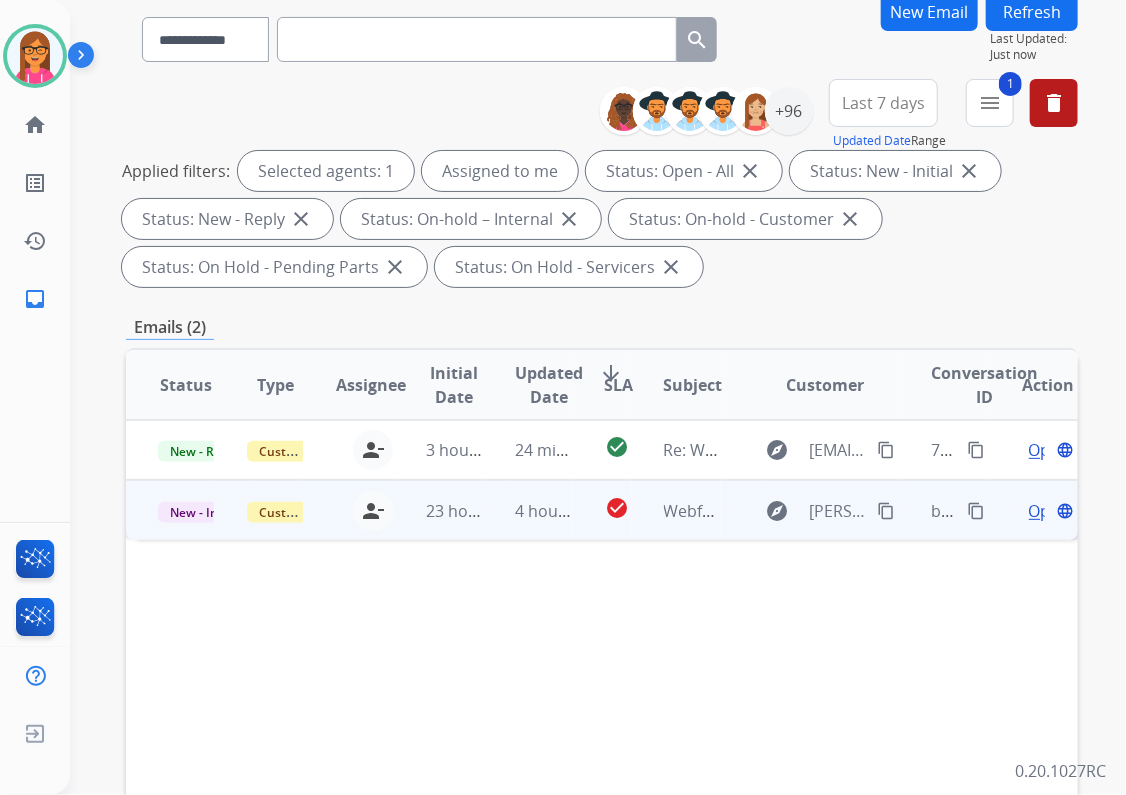 click on "Webform from [PERSON_NAME][EMAIL_ADDRESS][PERSON_NAME][DOMAIN_NAME] on [DATE]" at bounding box center [676, 510] 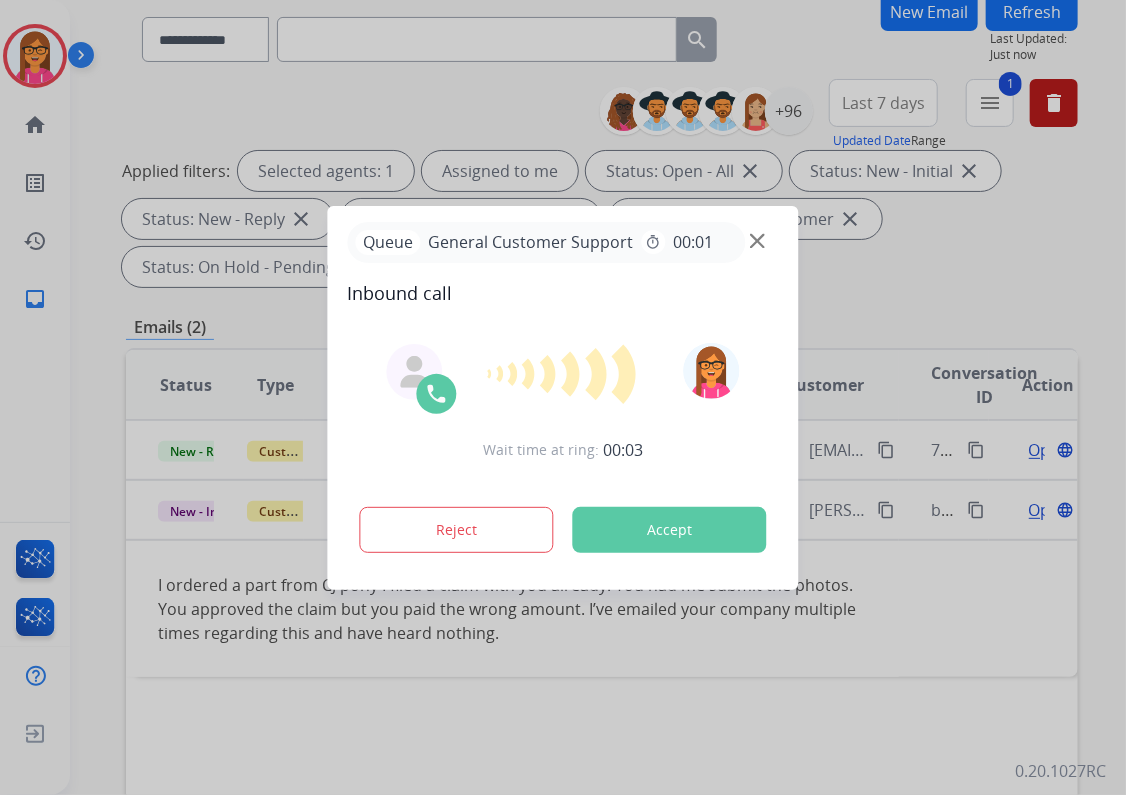 click on "Accept" at bounding box center [670, 530] 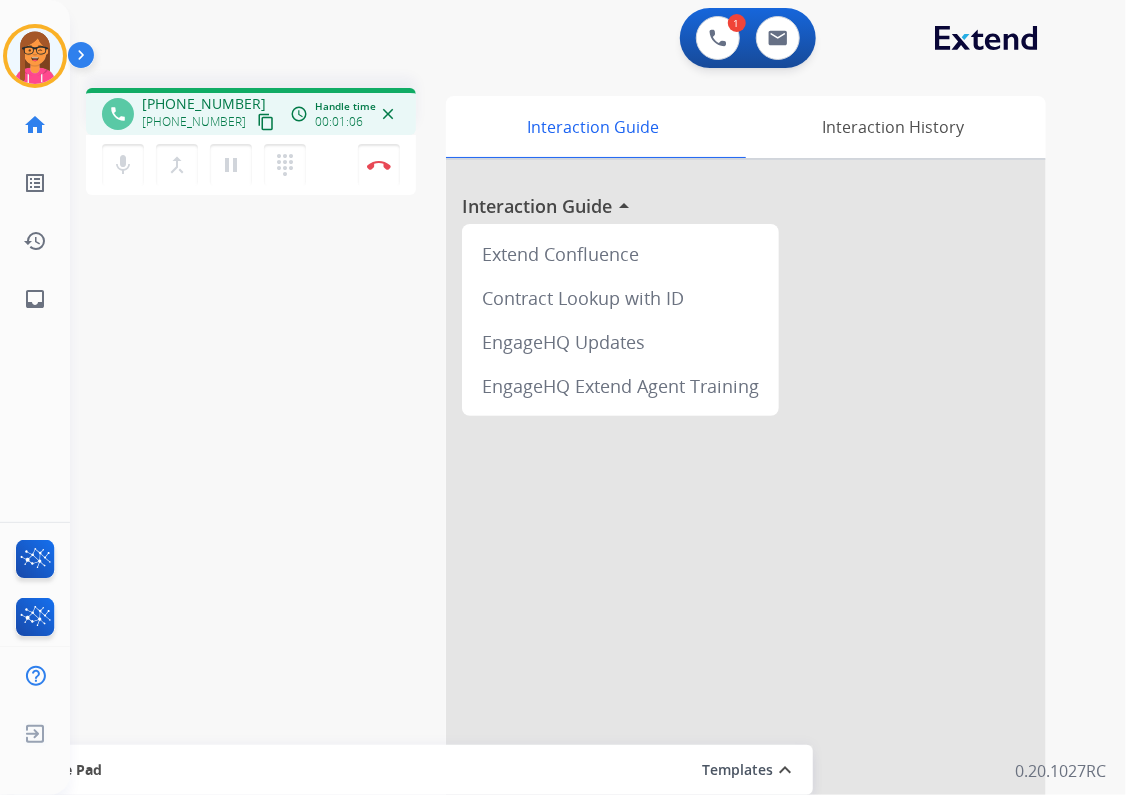 click on "content_copy" at bounding box center (266, 122) 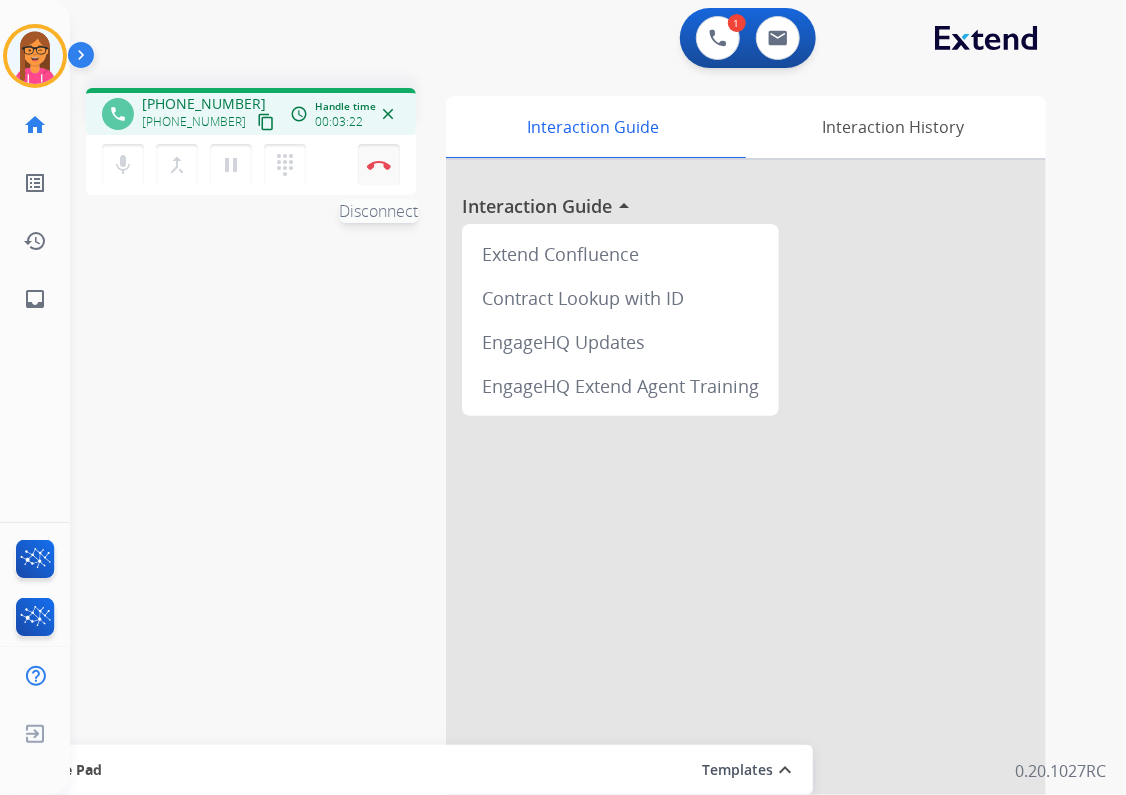 click at bounding box center (379, 165) 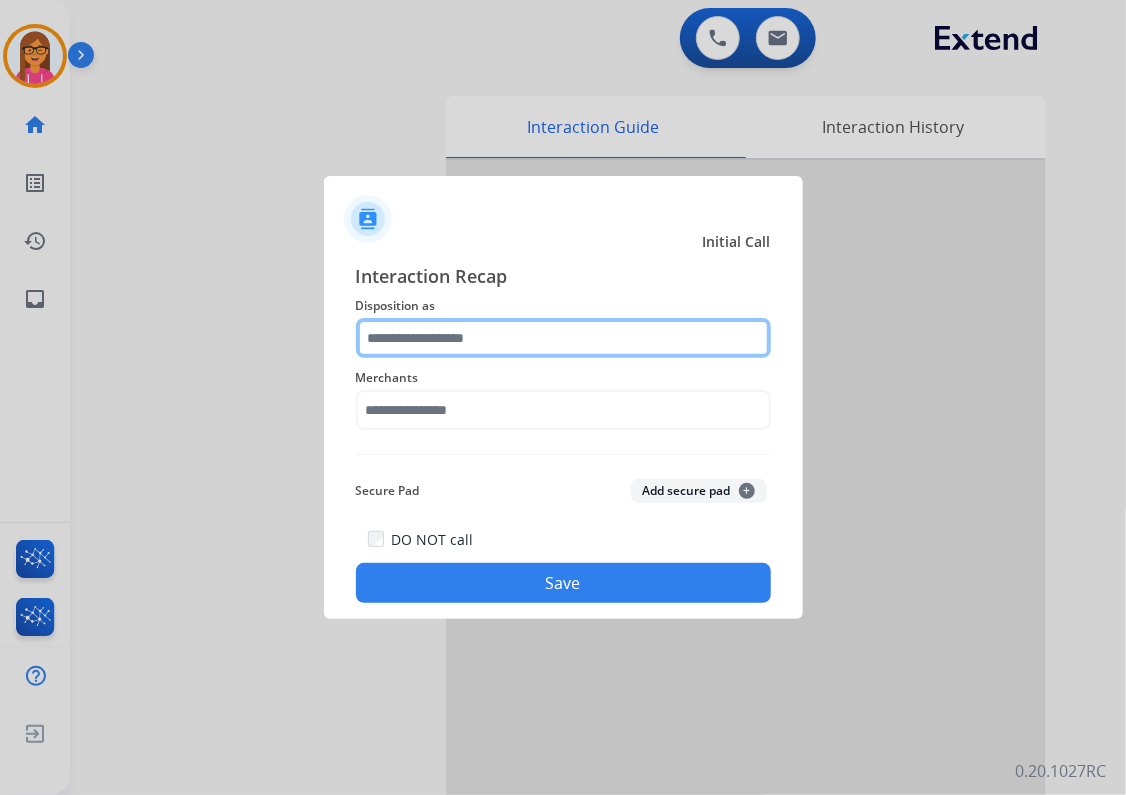 click 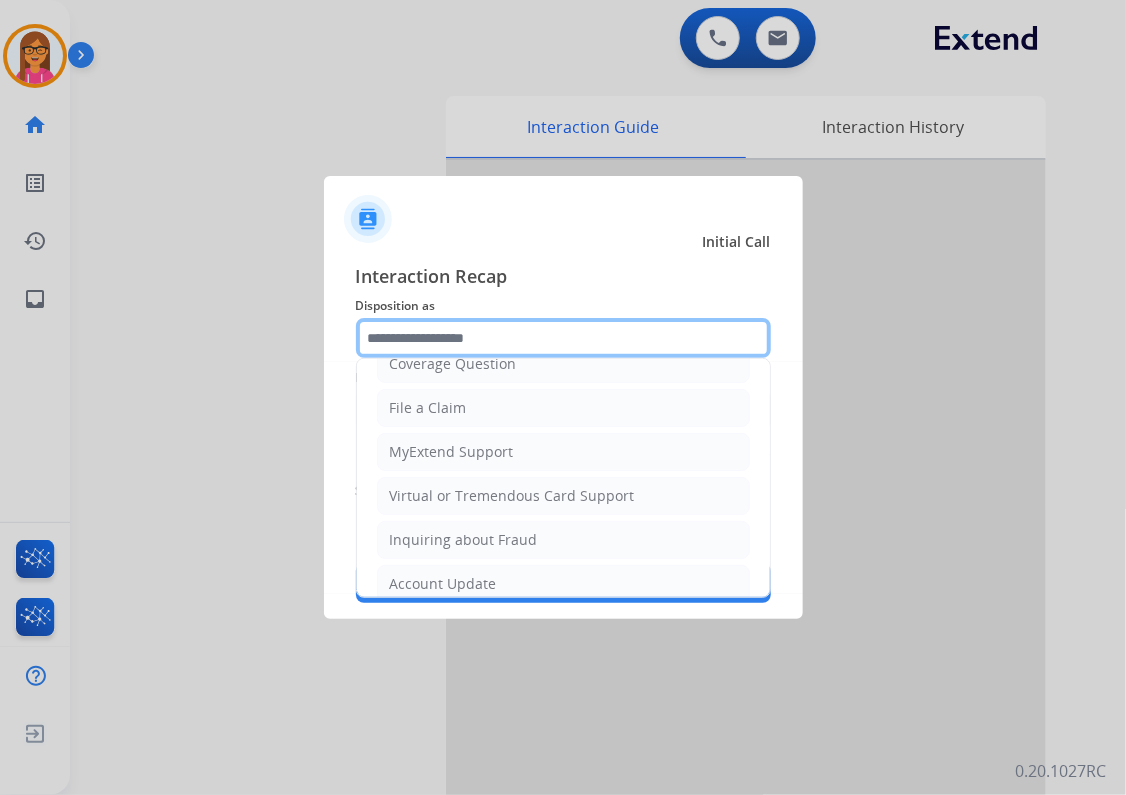 scroll, scrollTop: 306, scrollLeft: 0, axis: vertical 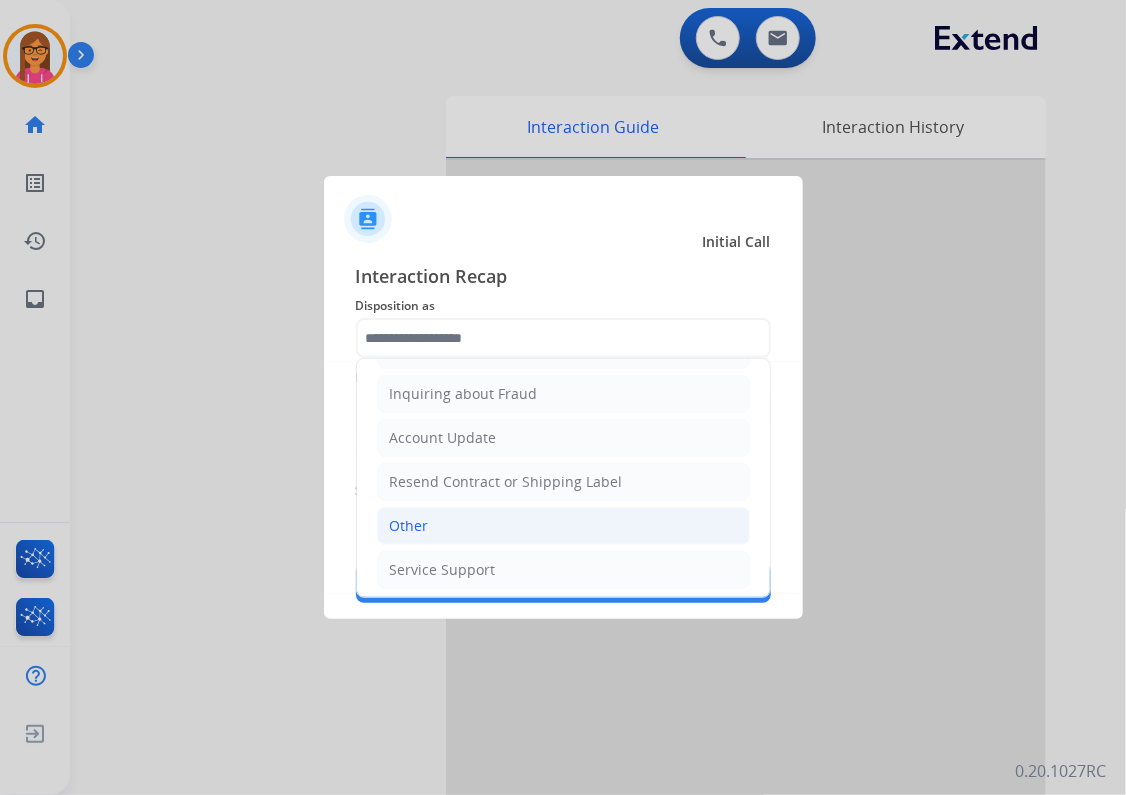 click on "Other" 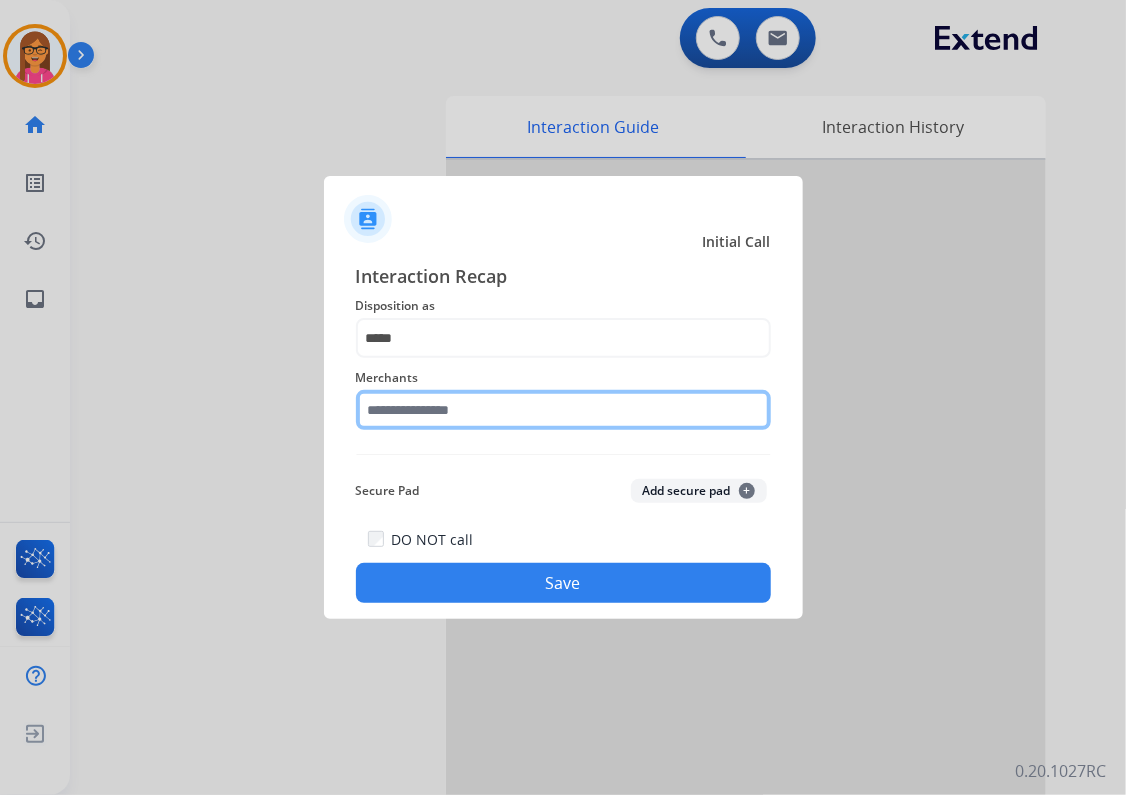 click 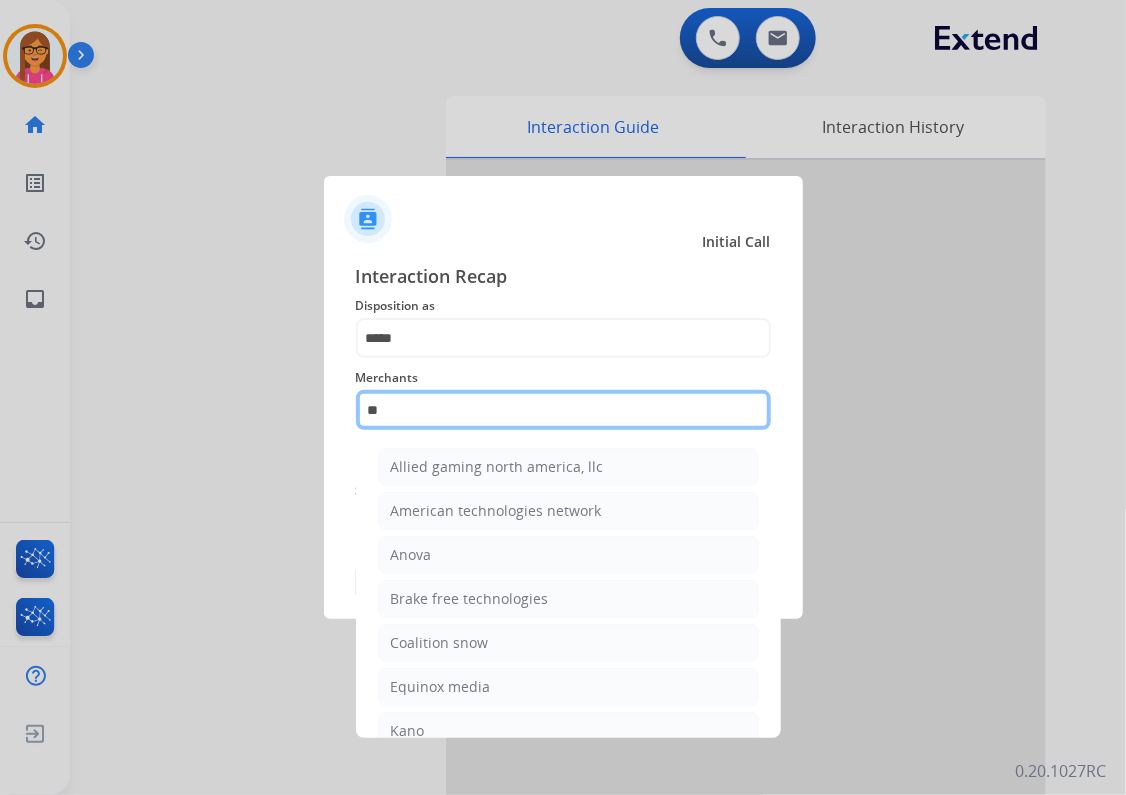 type on "*" 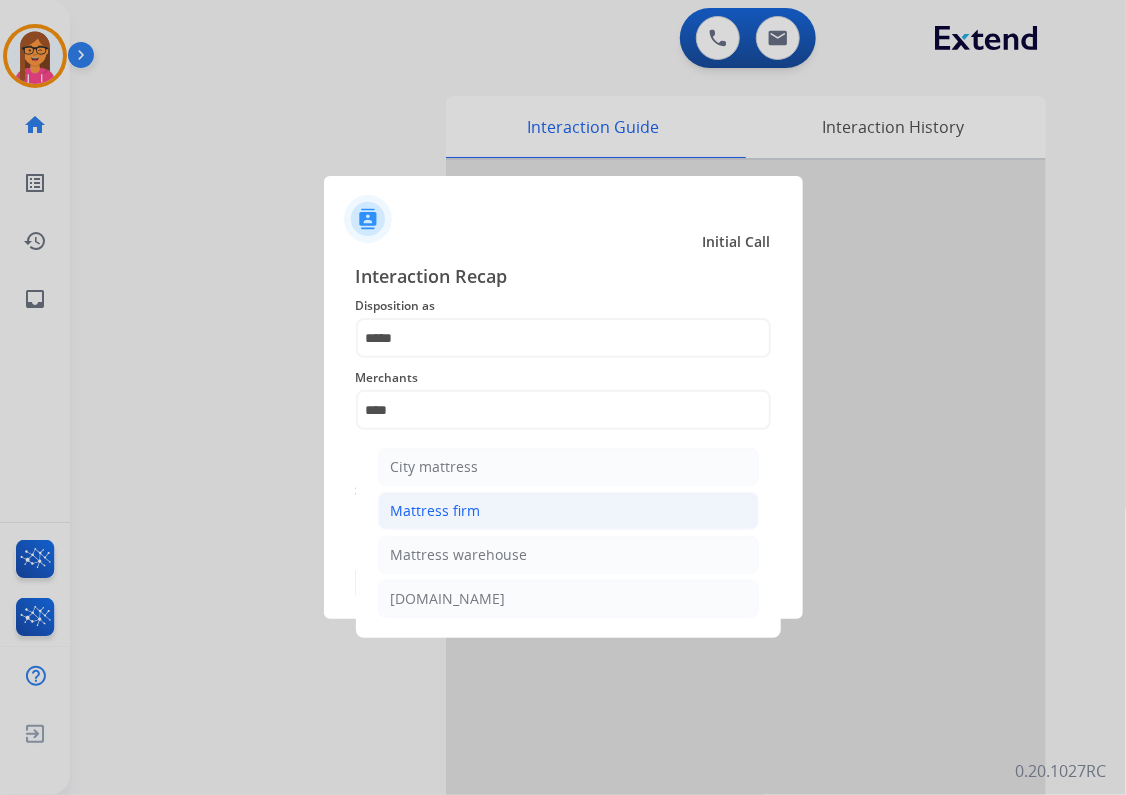 click on "Mattress firm" 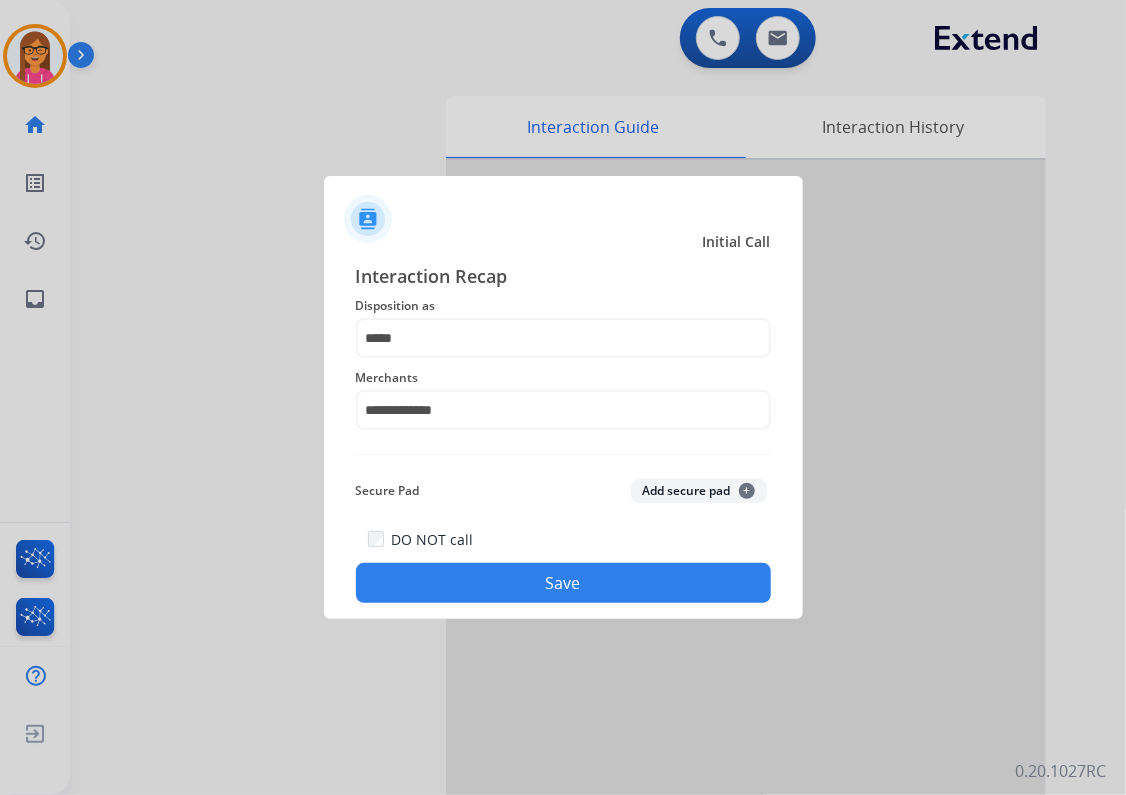 click on "Save" 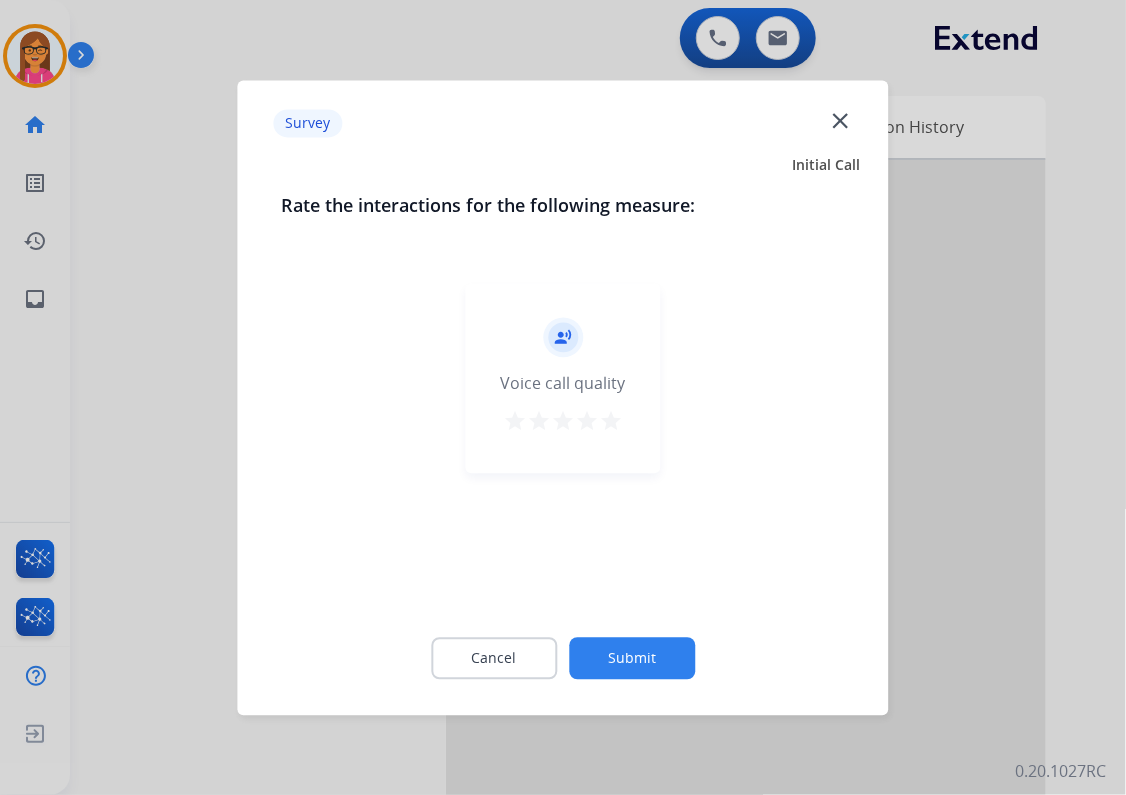 click on "star" at bounding box center (611, 421) 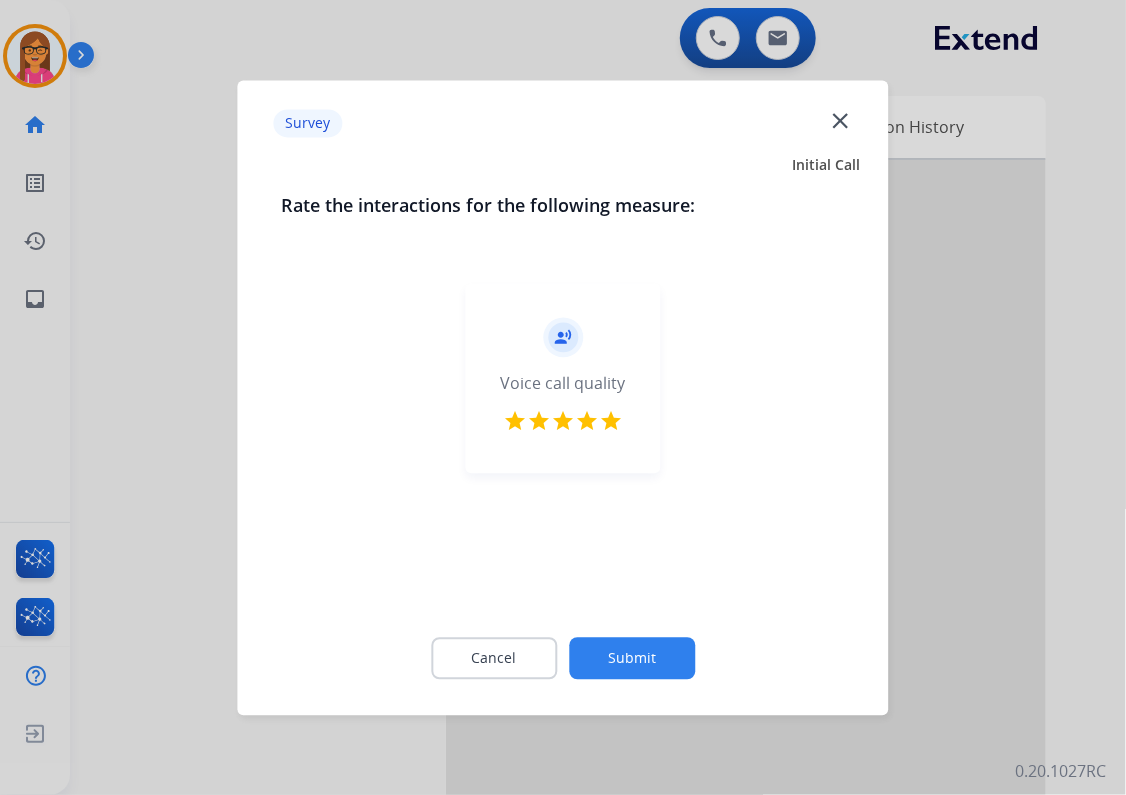 click on "Submit" 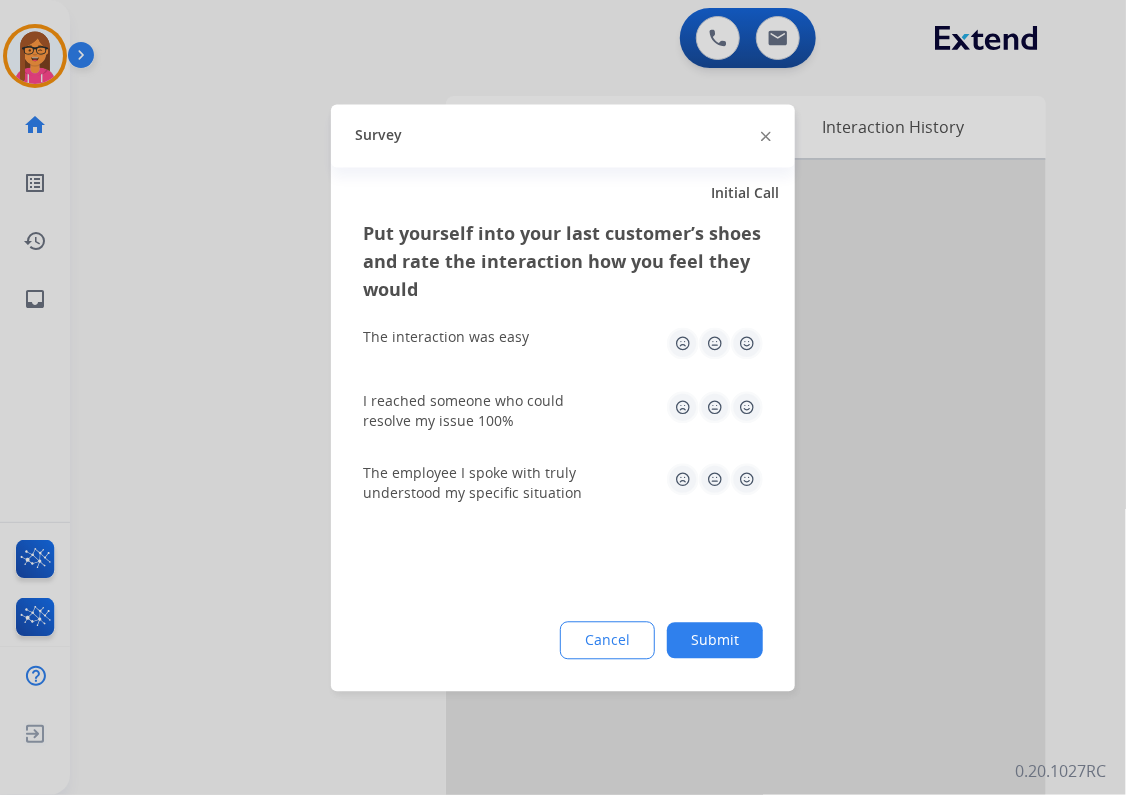 click 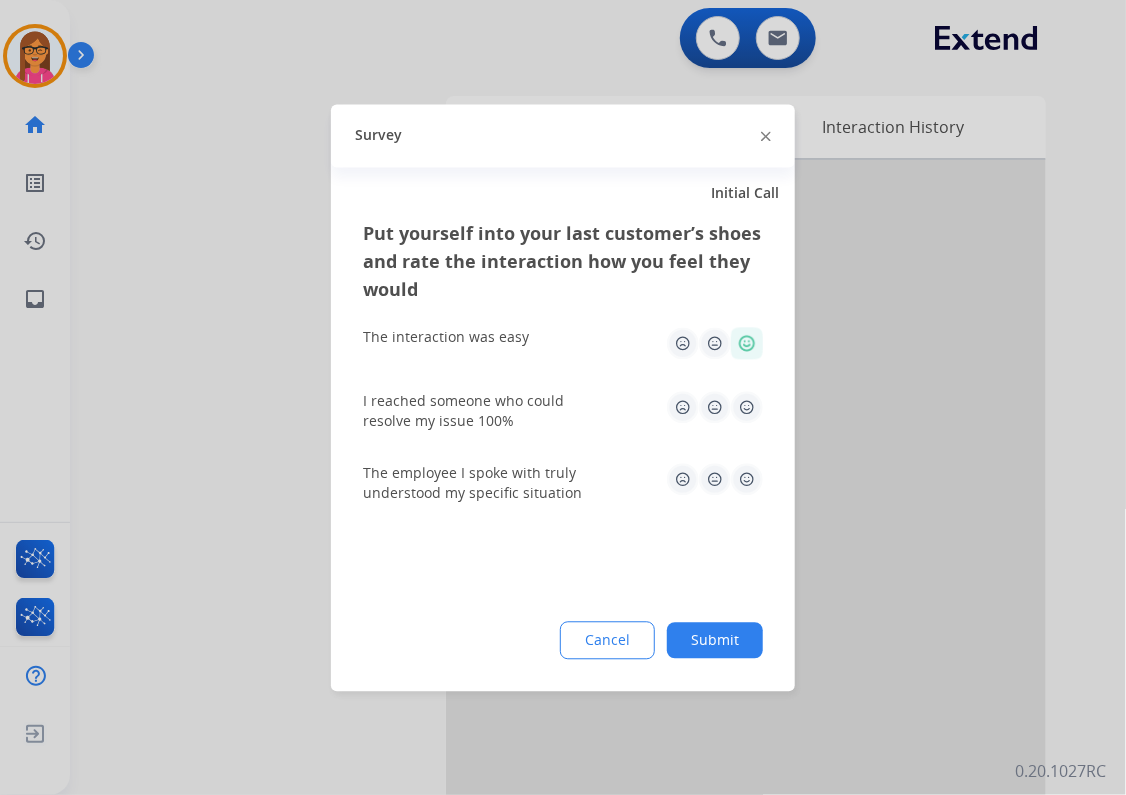 click 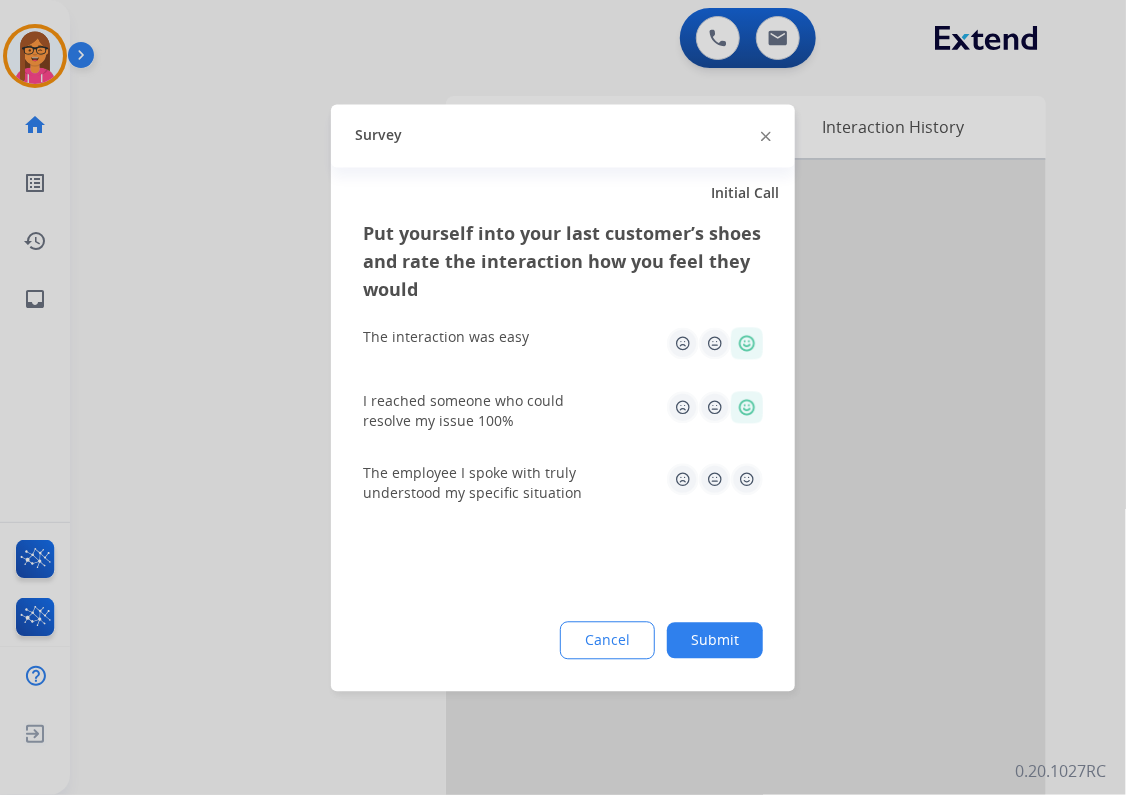 click 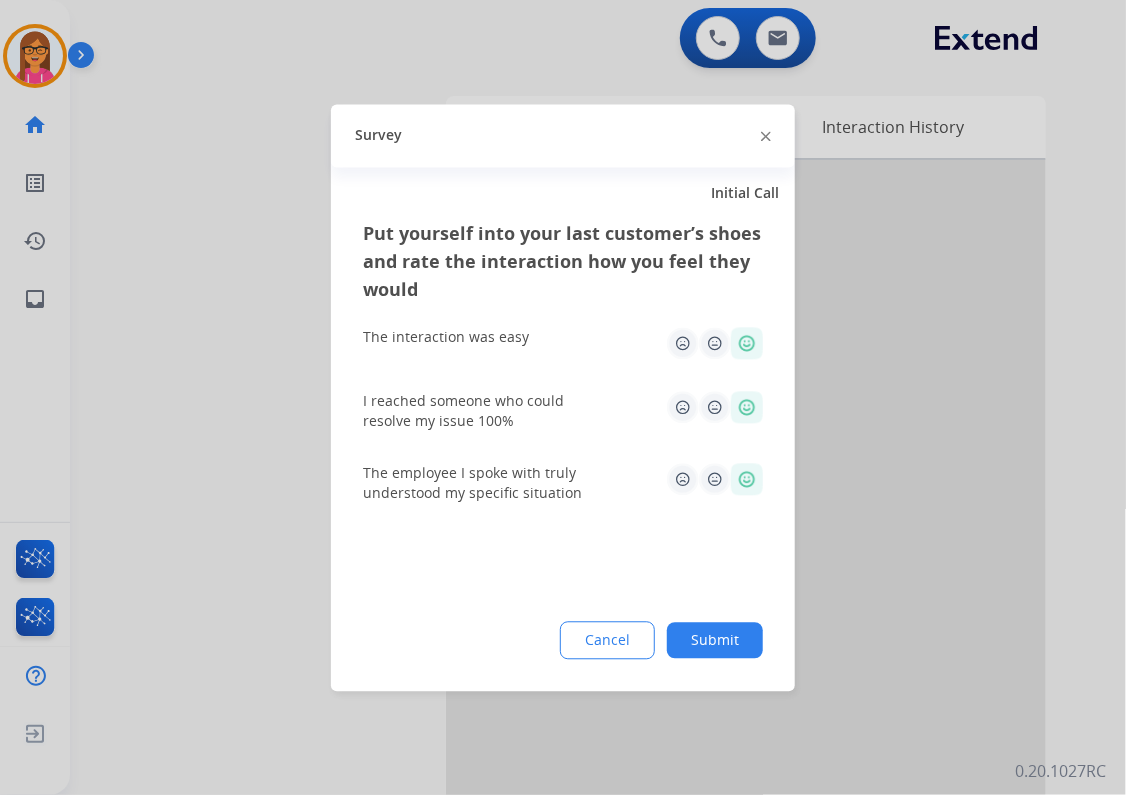 click on "Submit" 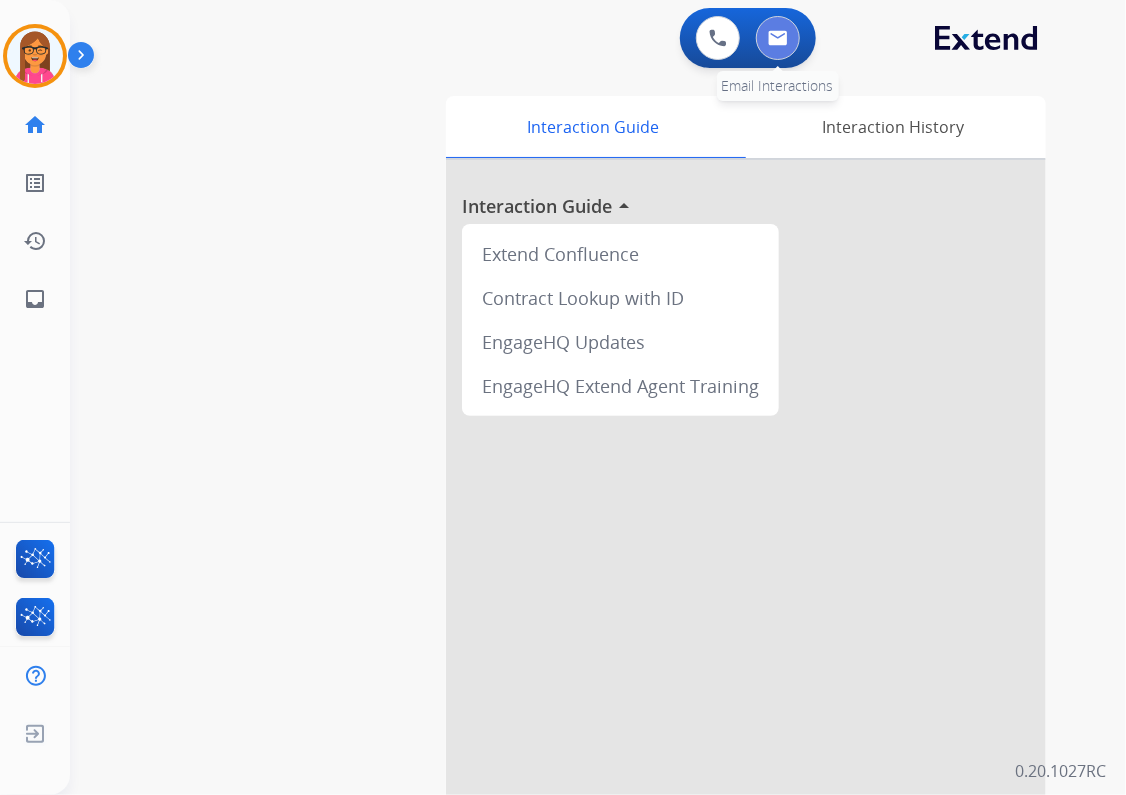 click at bounding box center [778, 38] 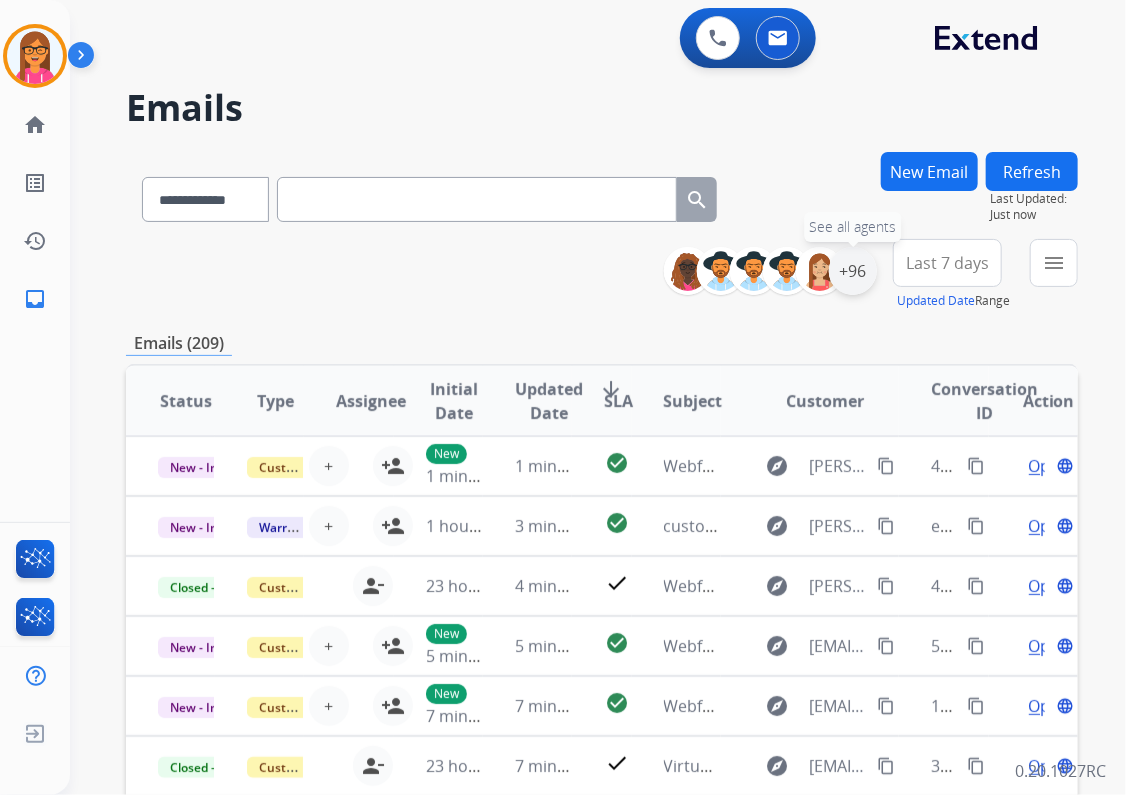 click on "+96" at bounding box center [853, 271] 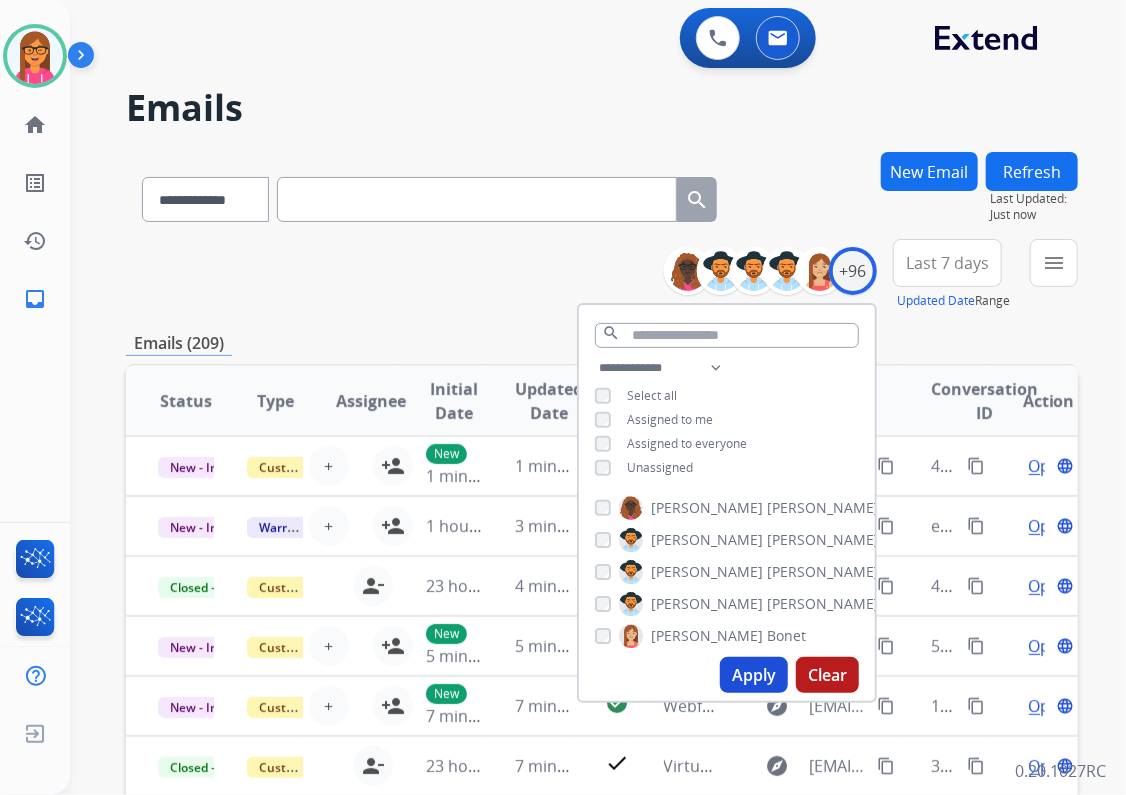 click on "Apply" at bounding box center (754, 675) 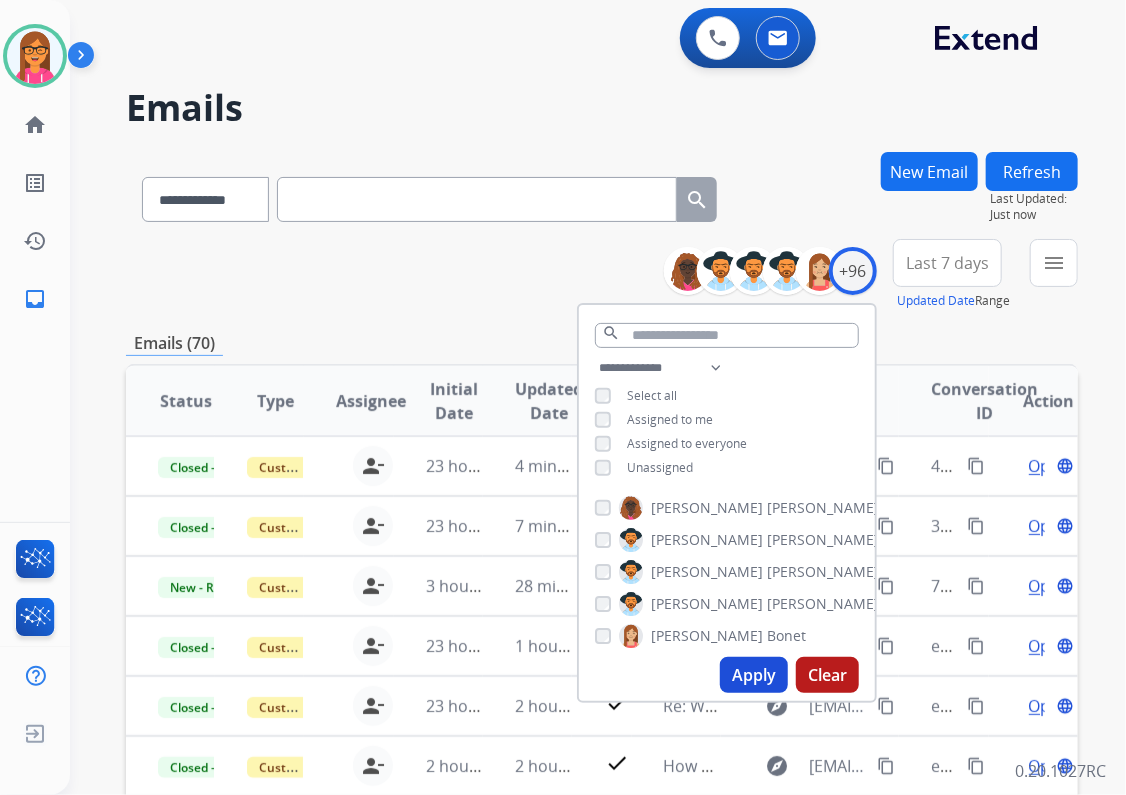 click on "**********" at bounding box center [602, 275] 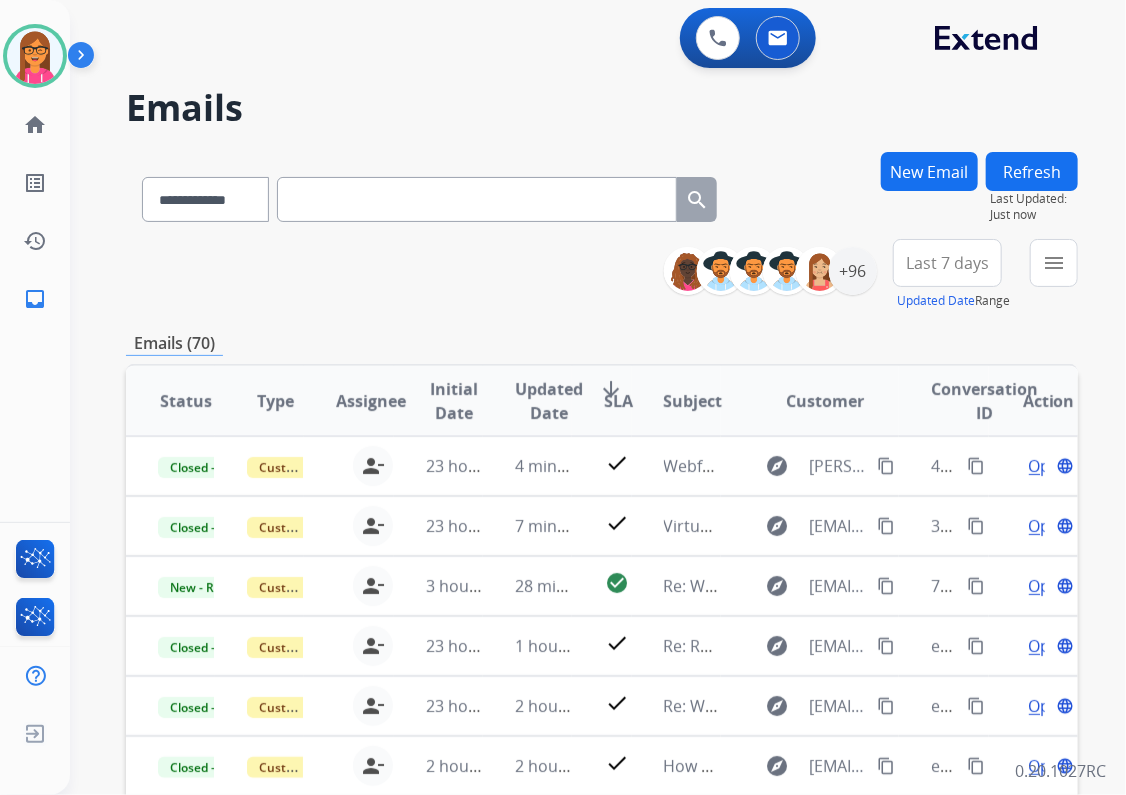 scroll, scrollTop: 1, scrollLeft: 0, axis: vertical 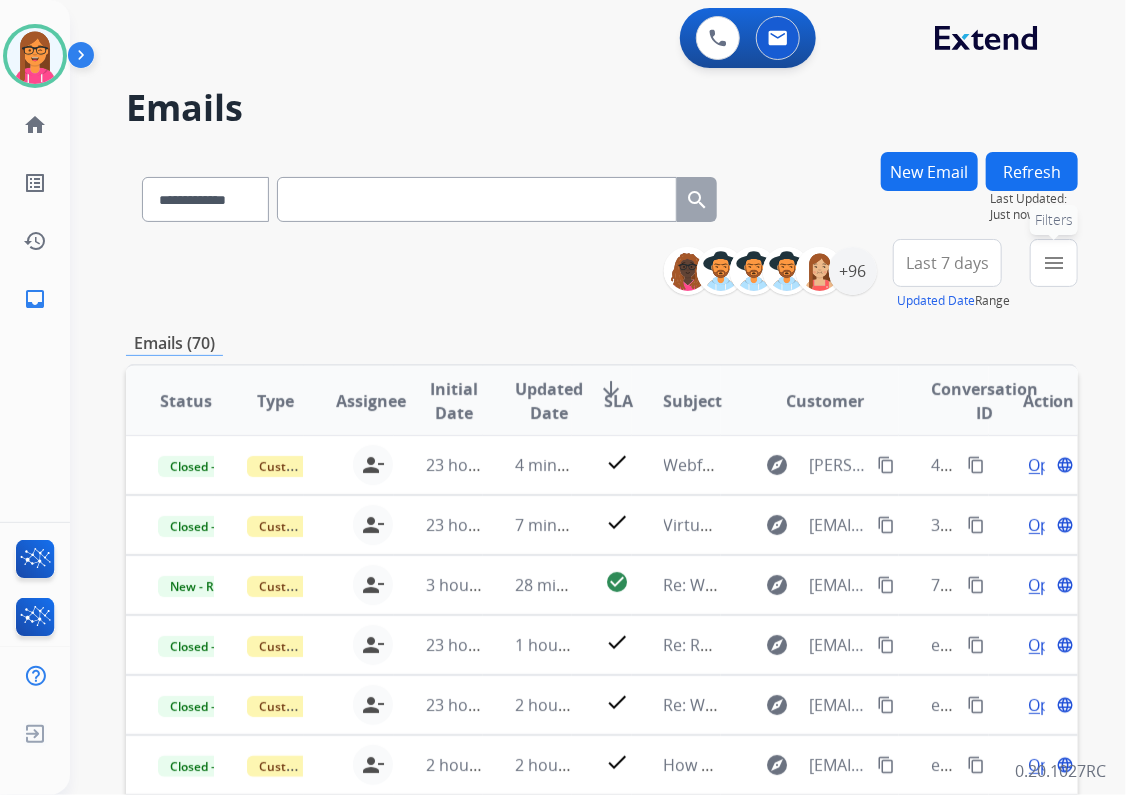 click on "menu" at bounding box center [1054, 263] 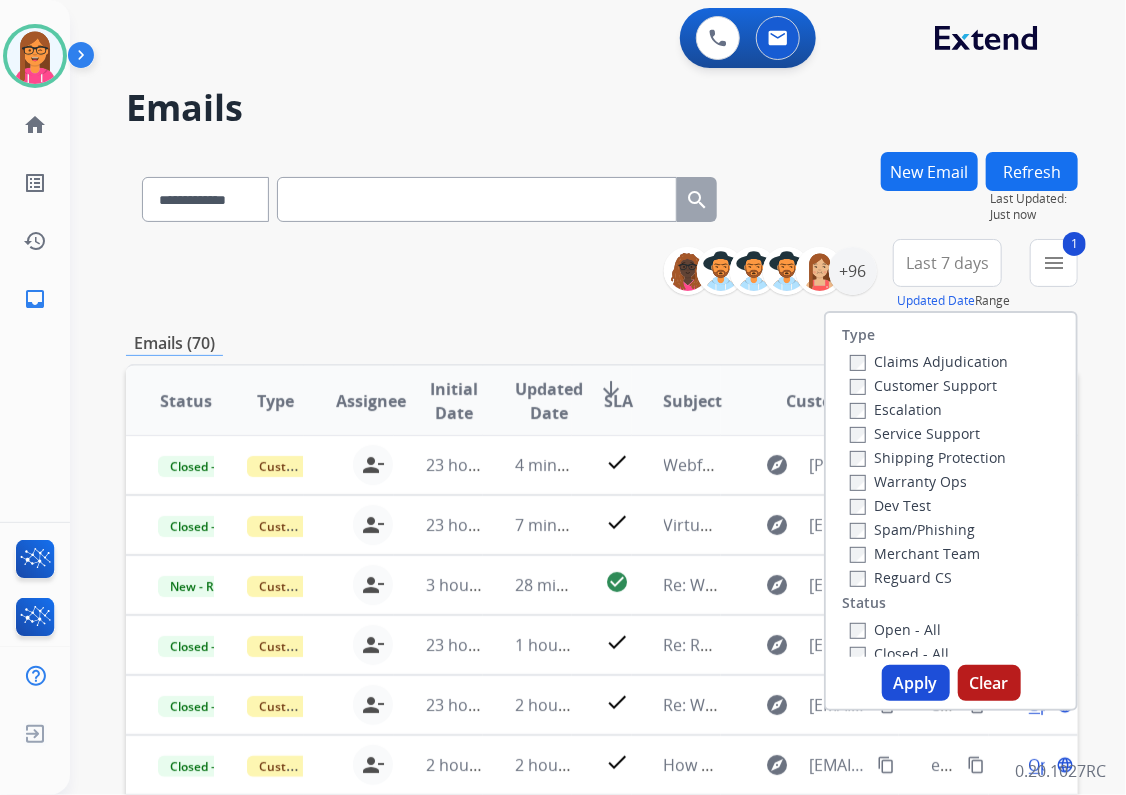 click on "Apply" at bounding box center [916, 683] 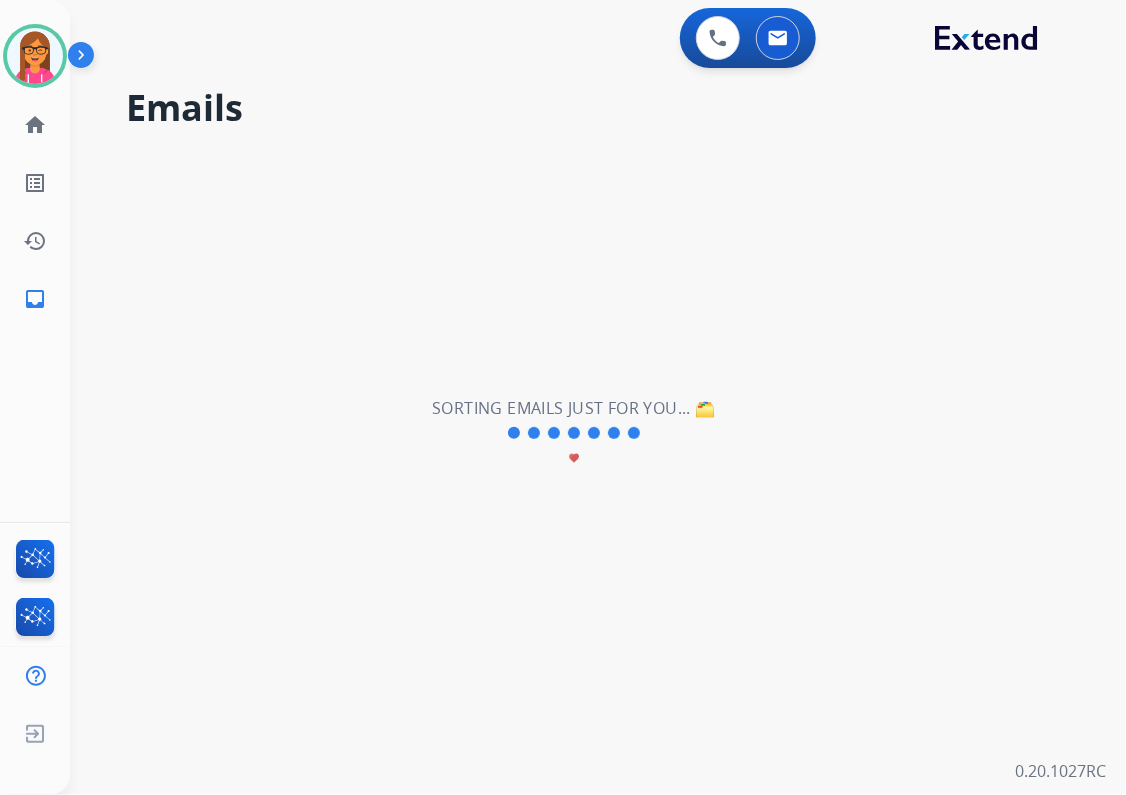 scroll, scrollTop: 0, scrollLeft: 0, axis: both 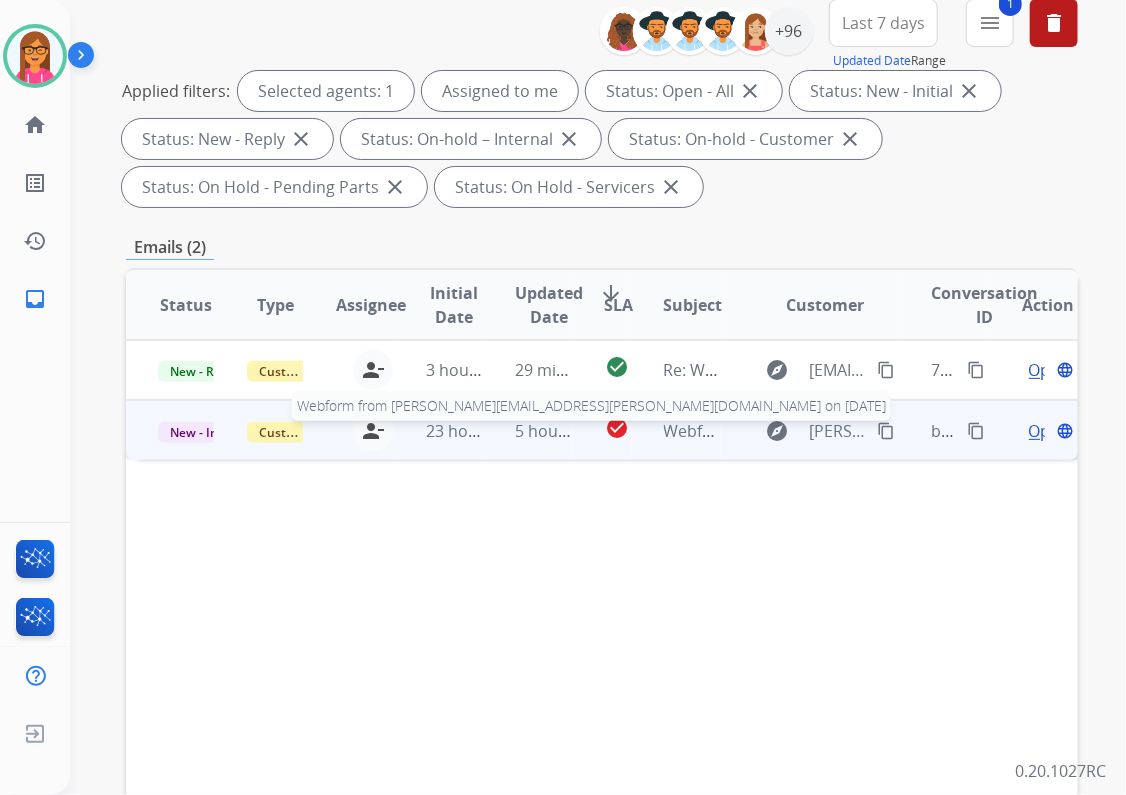 click on "Webform from [PERSON_NAME][EMAIL_ADDRESS][PERSON_NAME][DOMAIN_NAME] on [DATE]" at bounding box center [1014, 431] 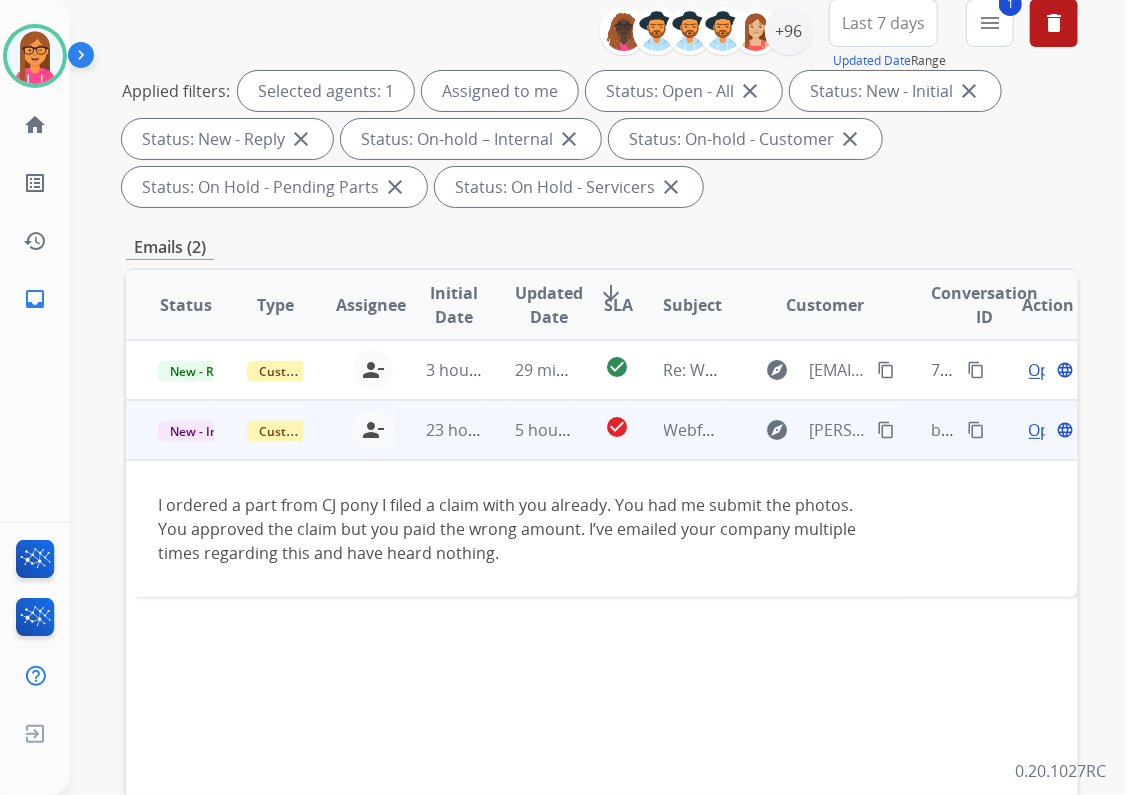 click on "content_copy" at bounding box center [886, 430] 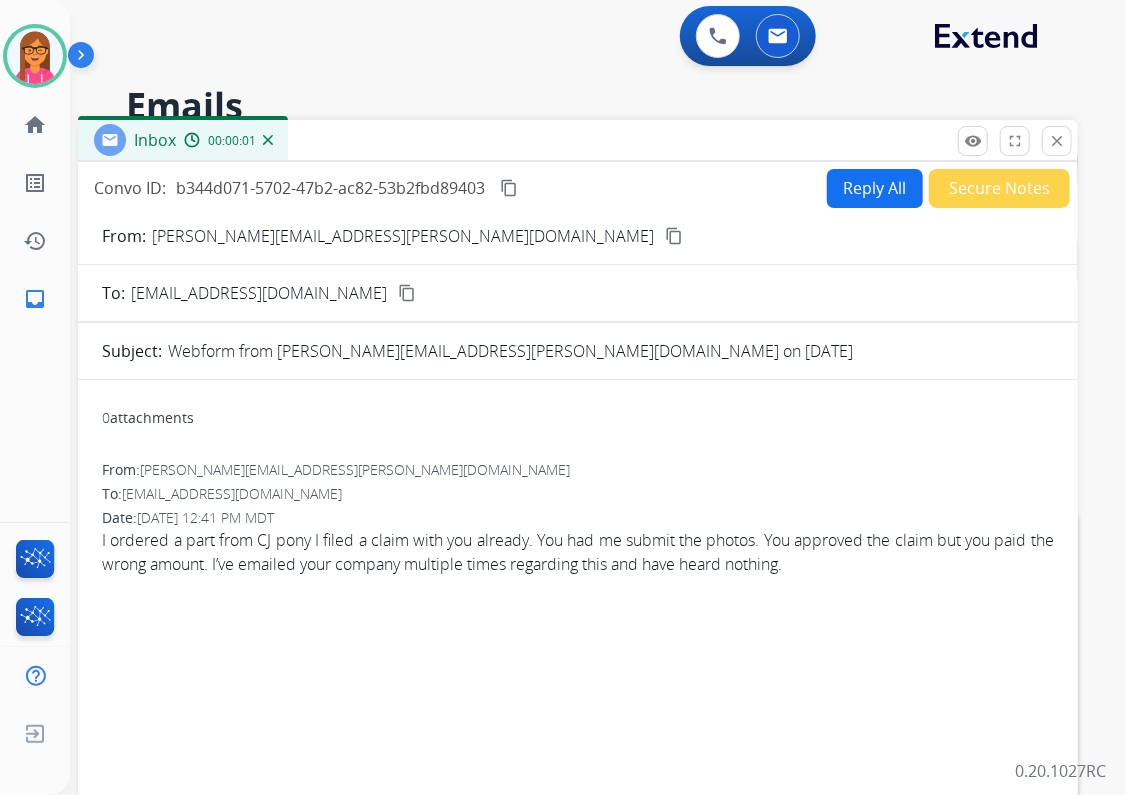 scroll, scrollTop: 0, scrollLeft: 0, axis: both 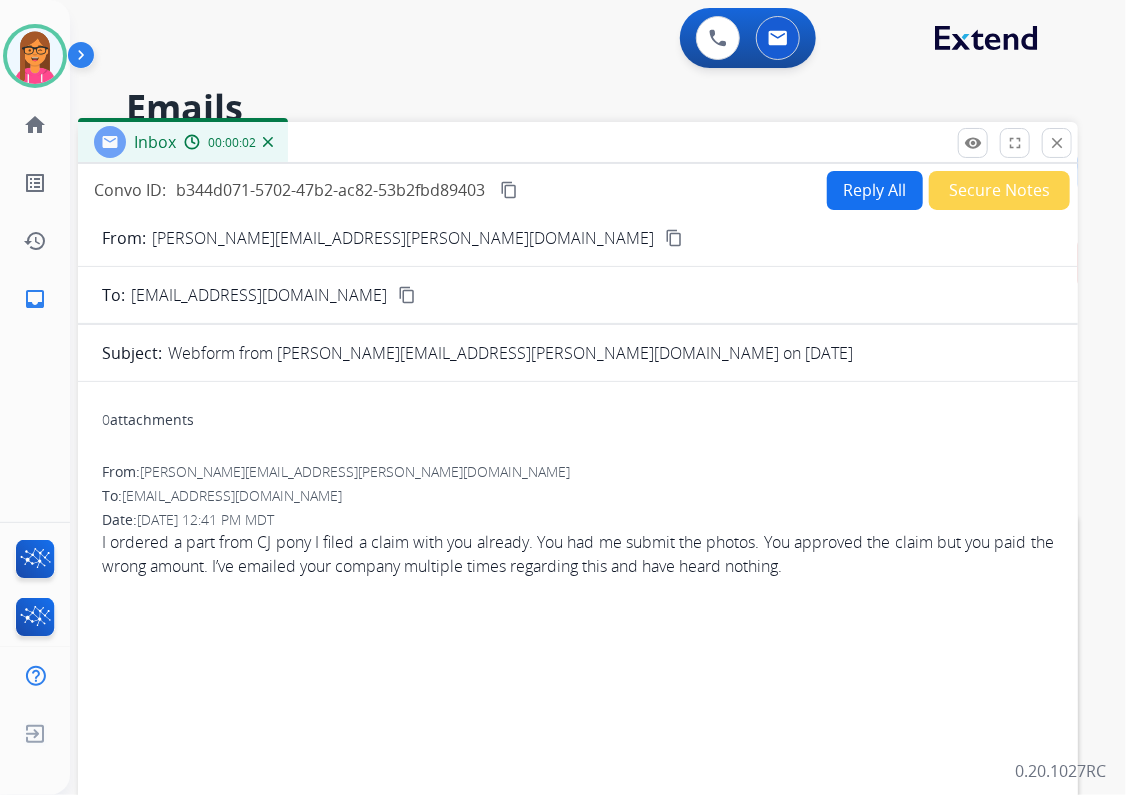 click on "Reply All" at bounding box center (875, 190) 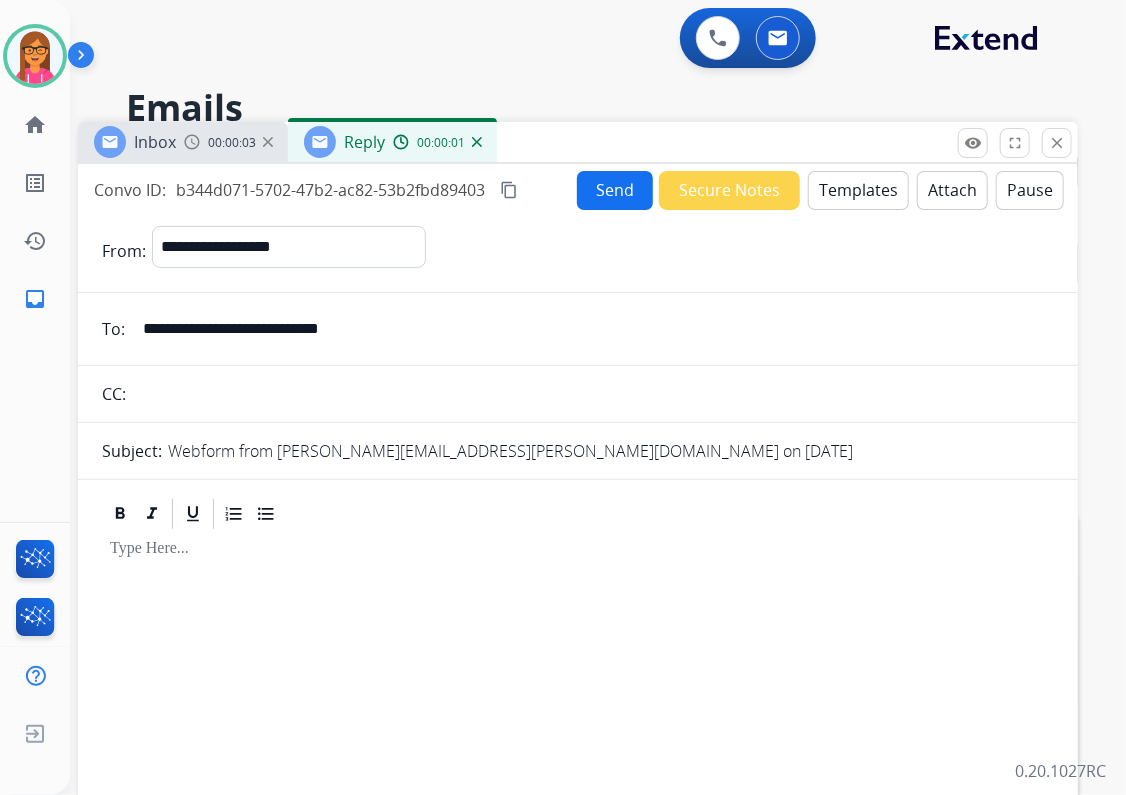 click on "Templates" at bounding box center [858, 190] 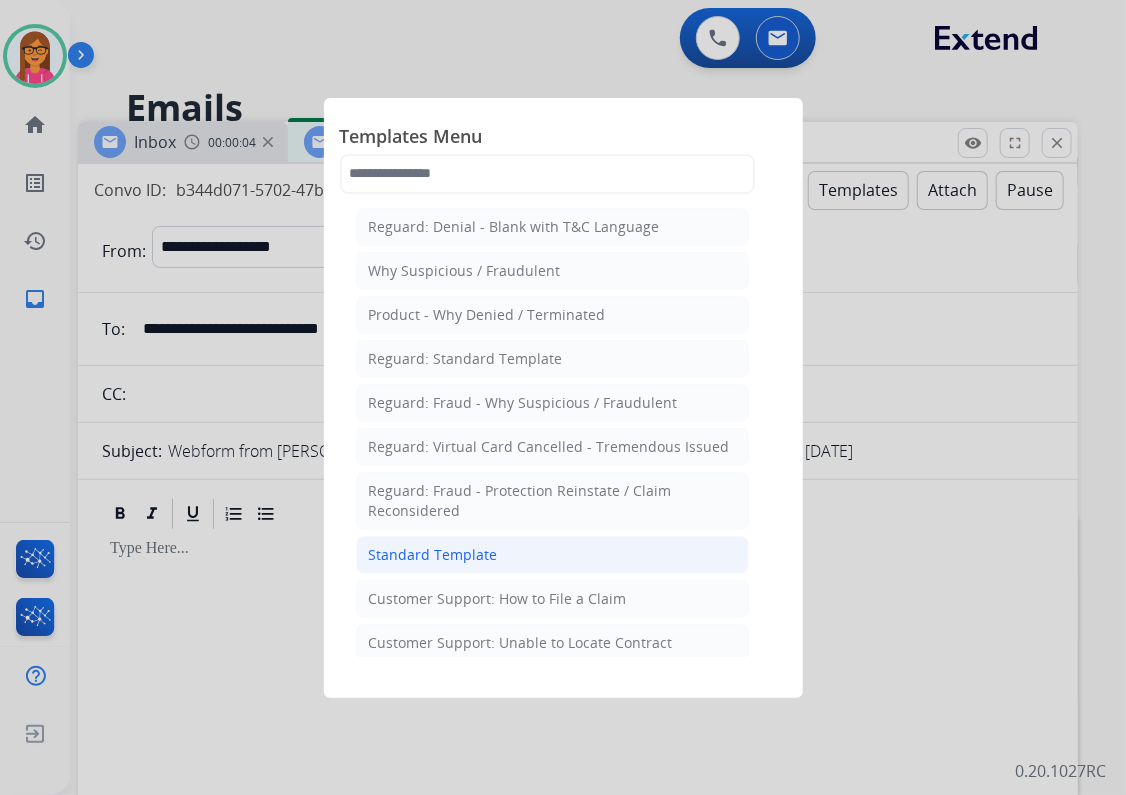click on "Standard Template" 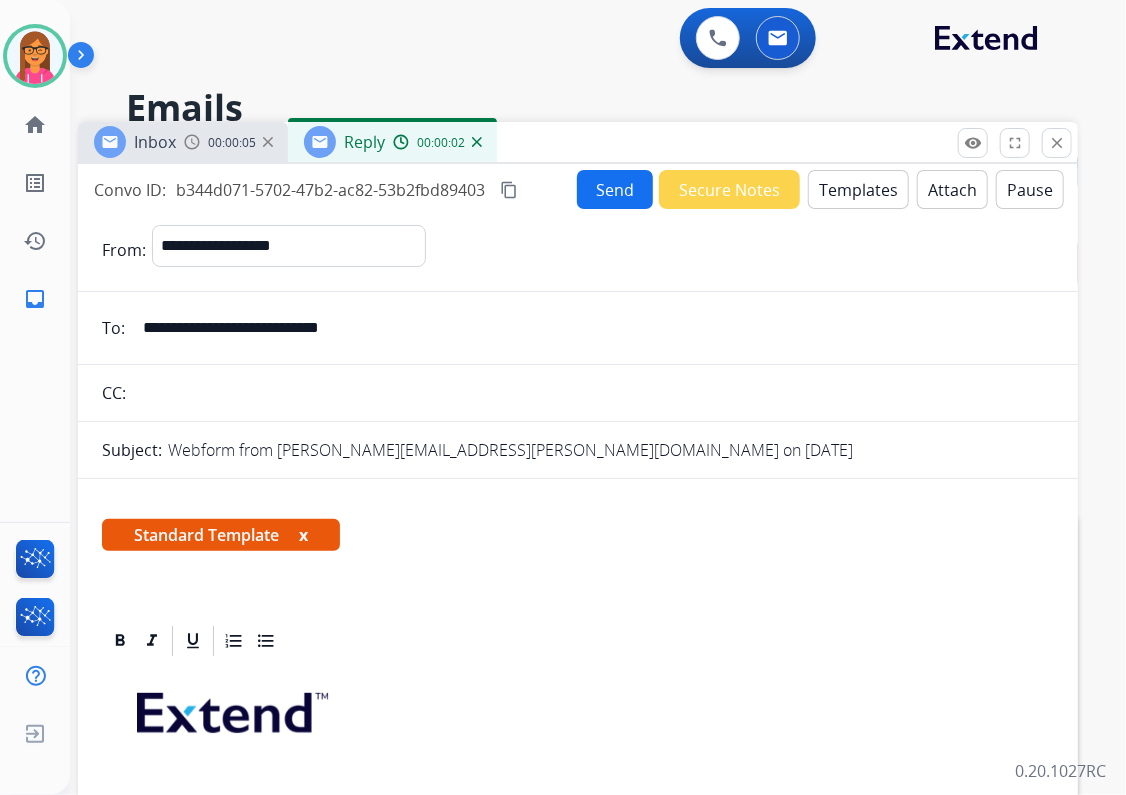 click on "x" at bounding box center (303, 535) 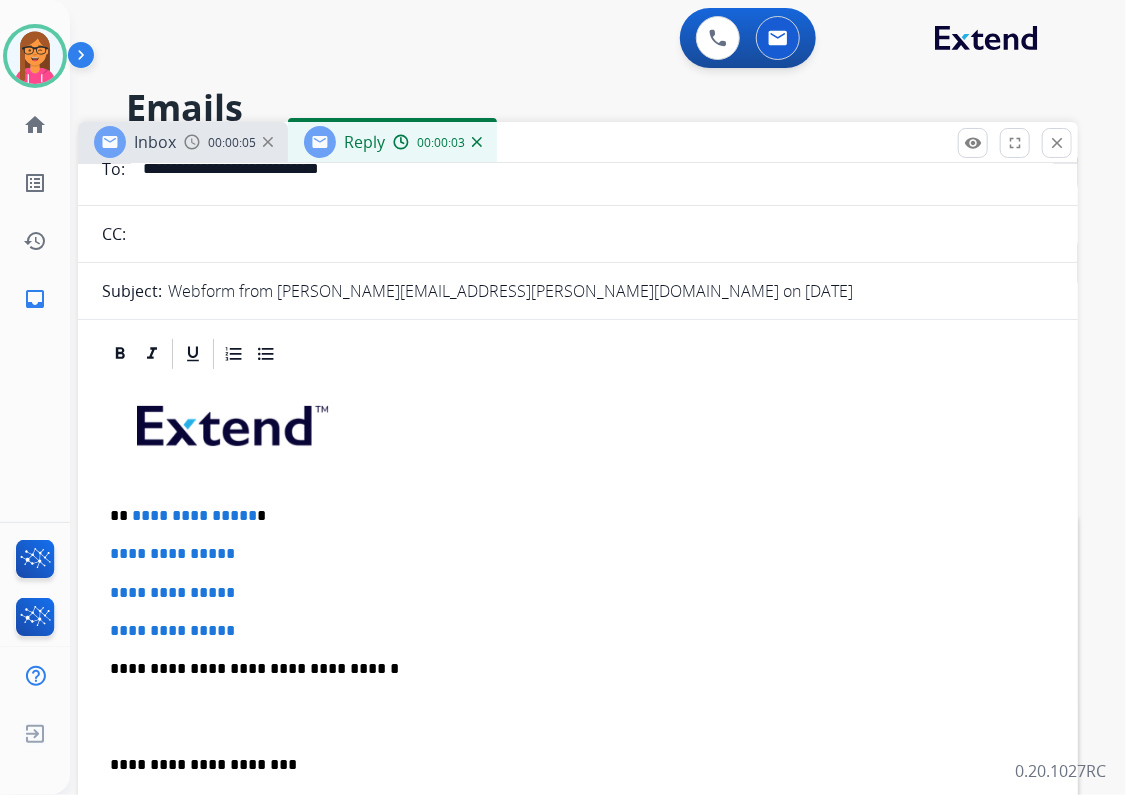 scroll, scrollTop: 160, scrollLeft: 0, axis: vertical 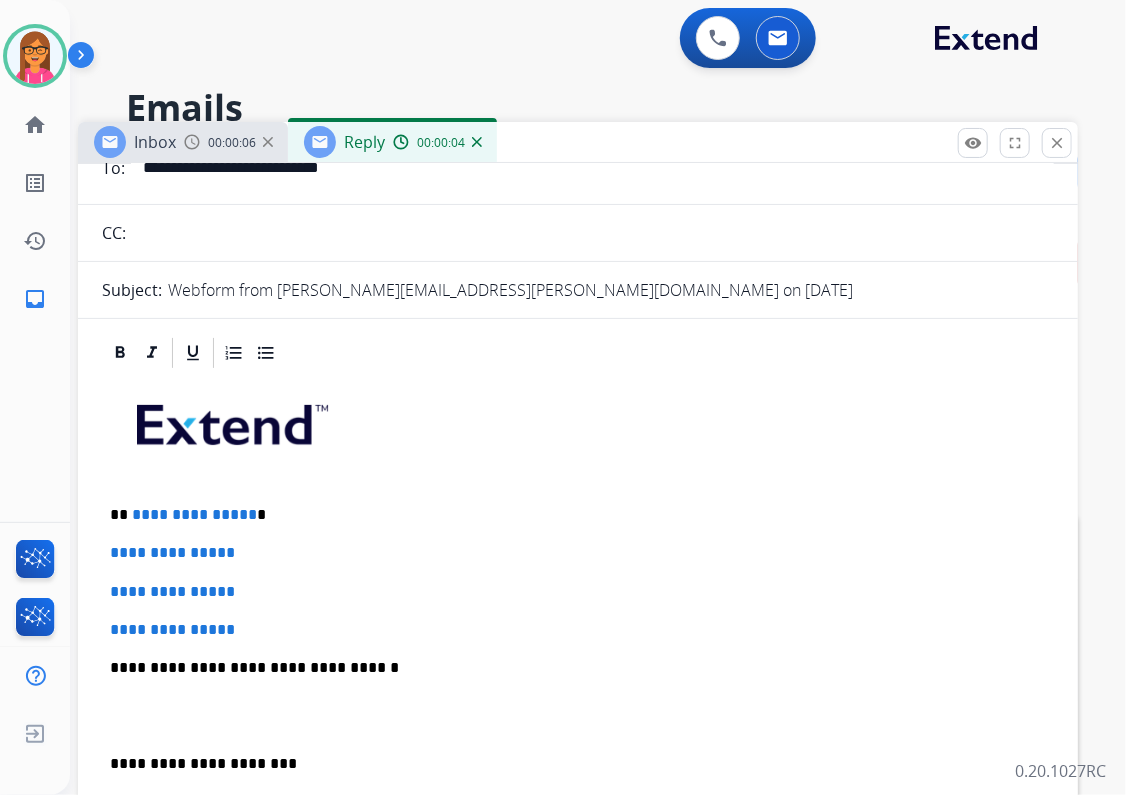 click on "**********" at bounding box center (570, 515) 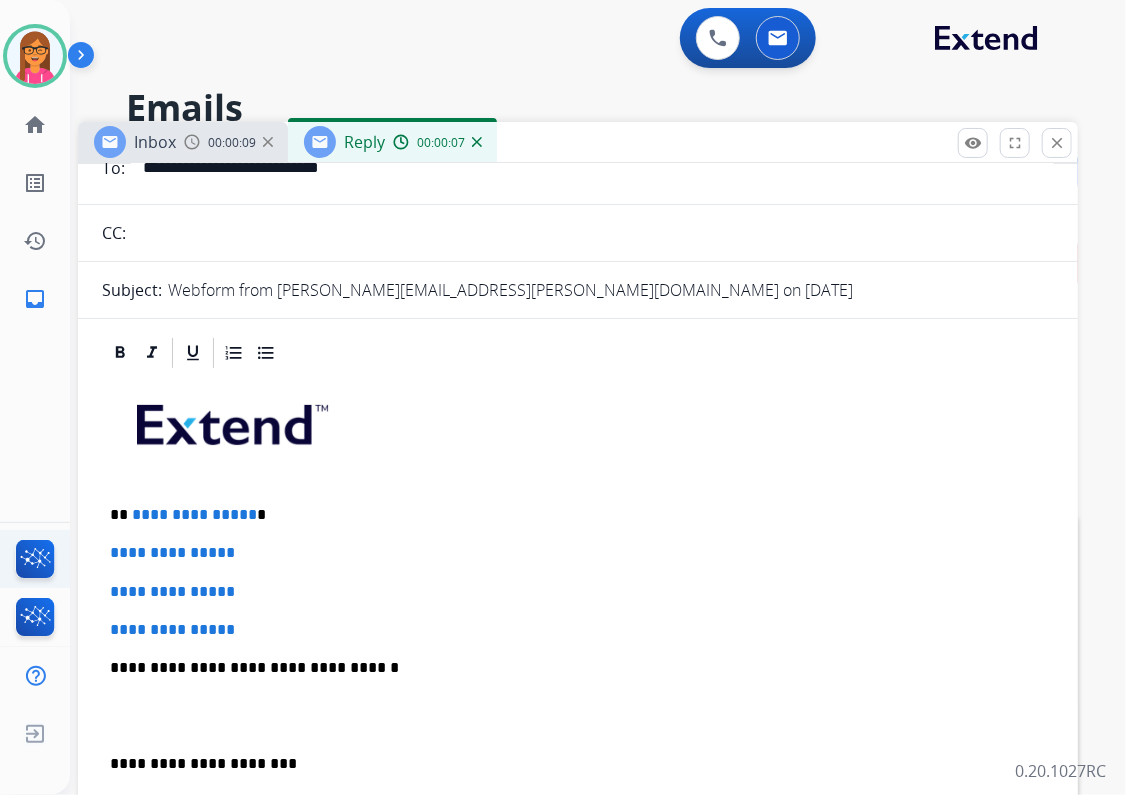 type 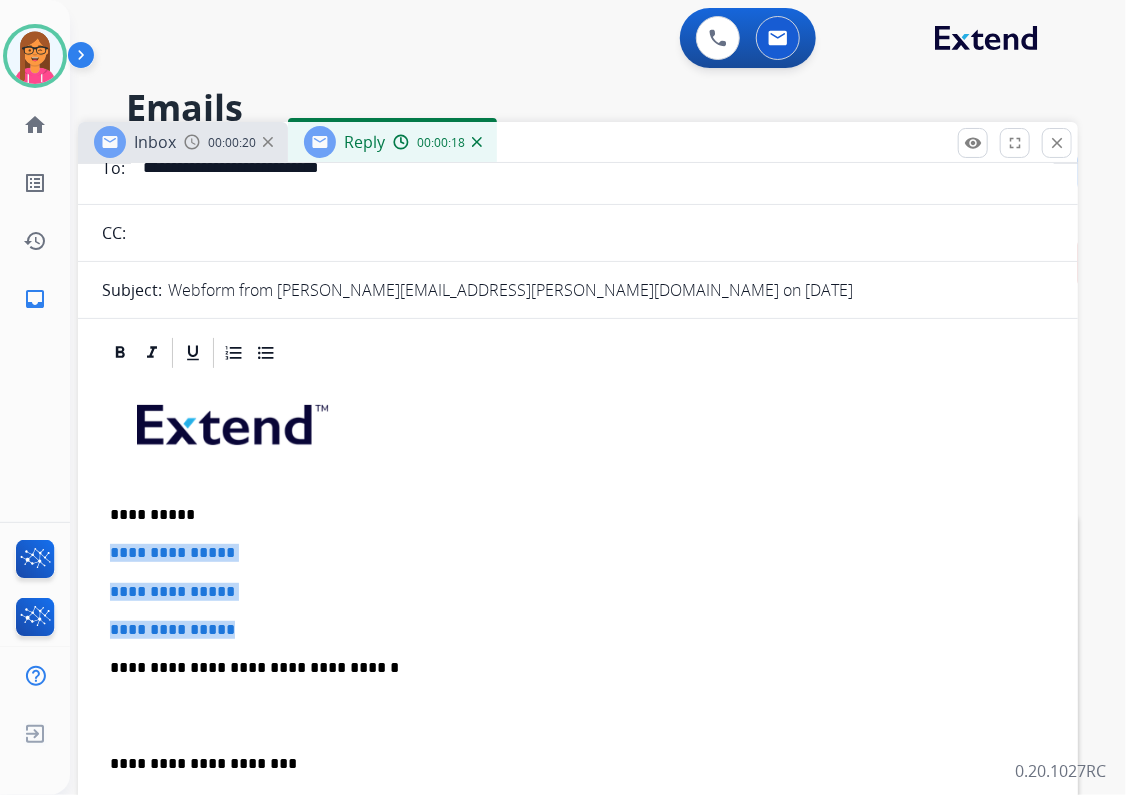 drag, startPoint x: 221, startPoint y: 622, endPoint x: 106, endPoint y: 548, distance: 136.7516 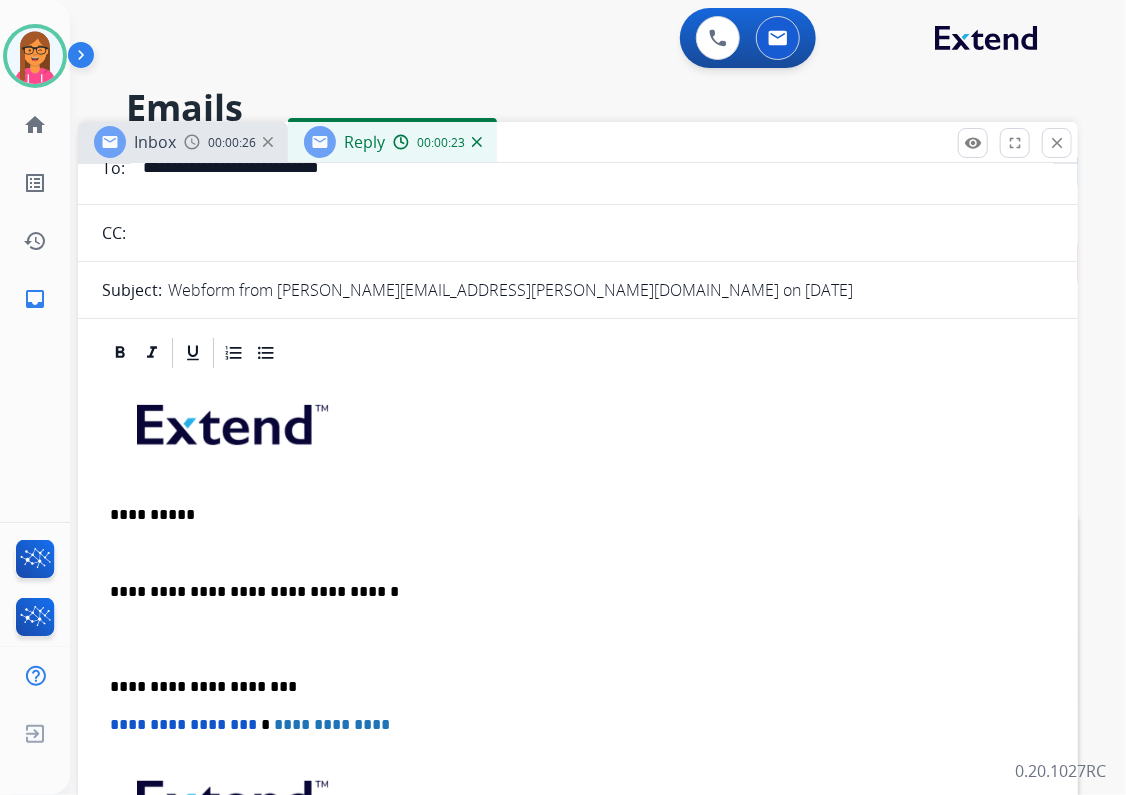click at bounding box center [578, 553] 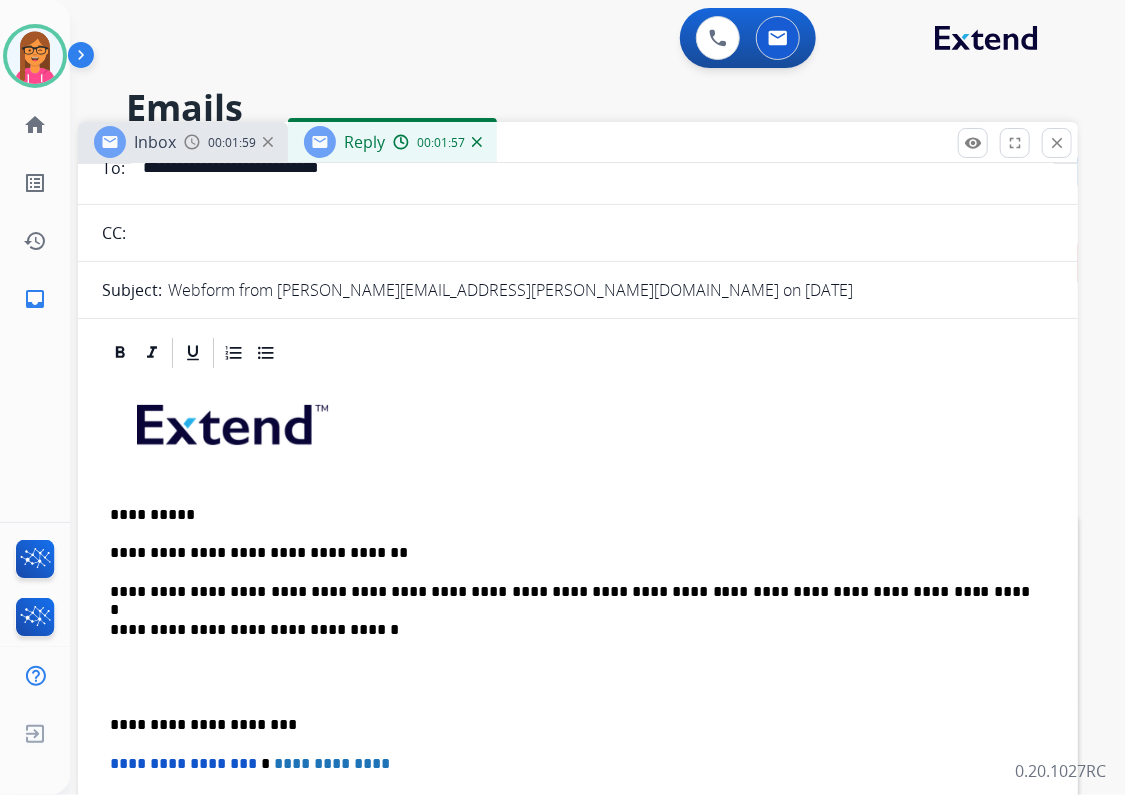 click on "**********" at bounding box center [570, 592] 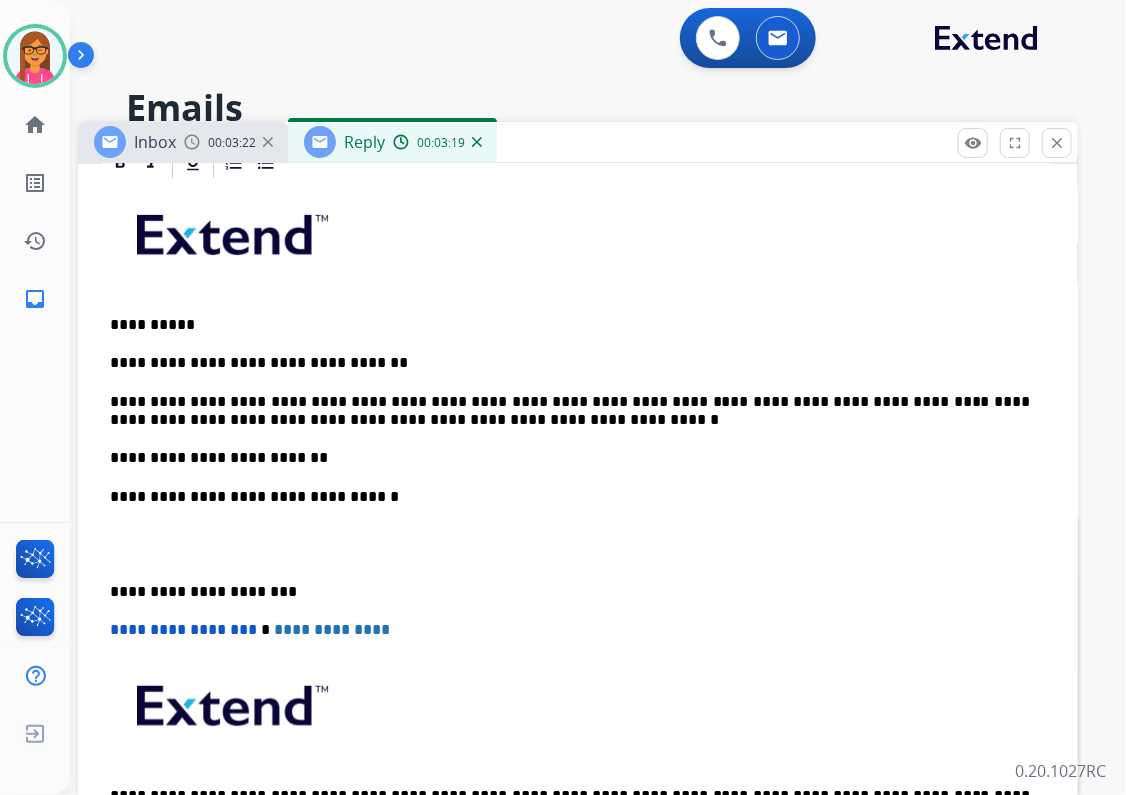 scroll, scrollTop: 351, scrollLeft: 0, axis: vertical 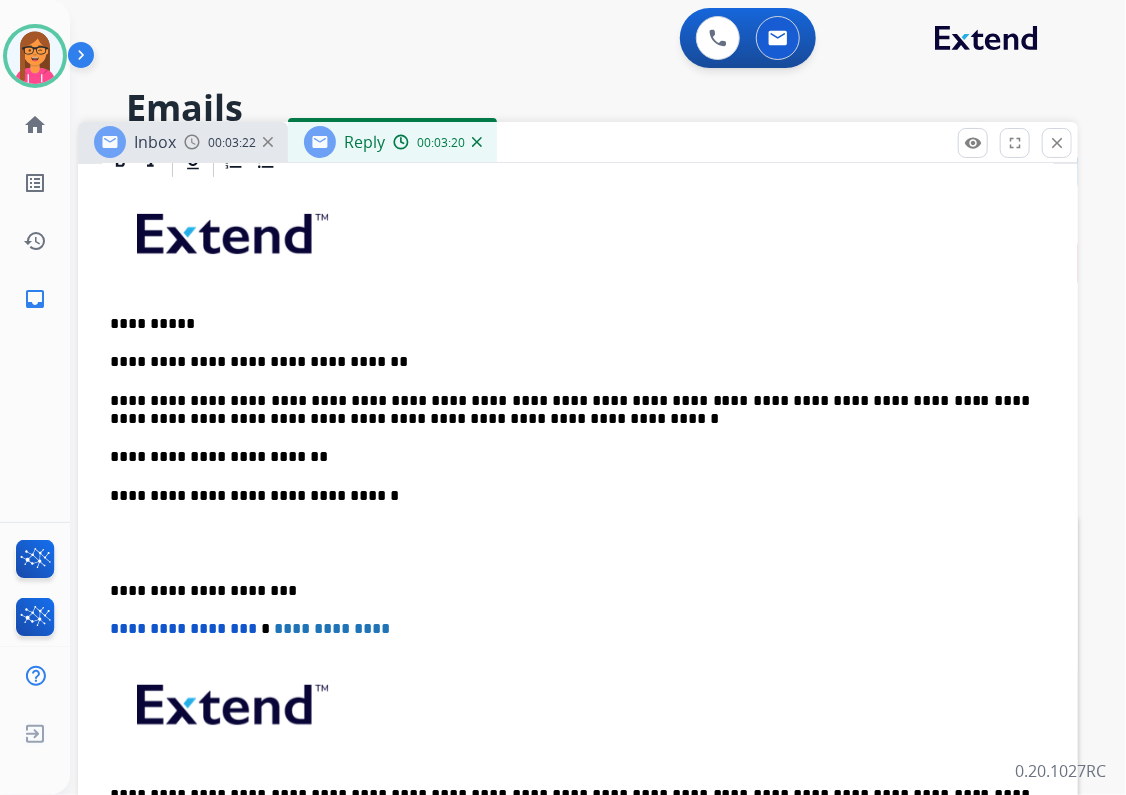 click on "**********" at bounding box center (578, 579) 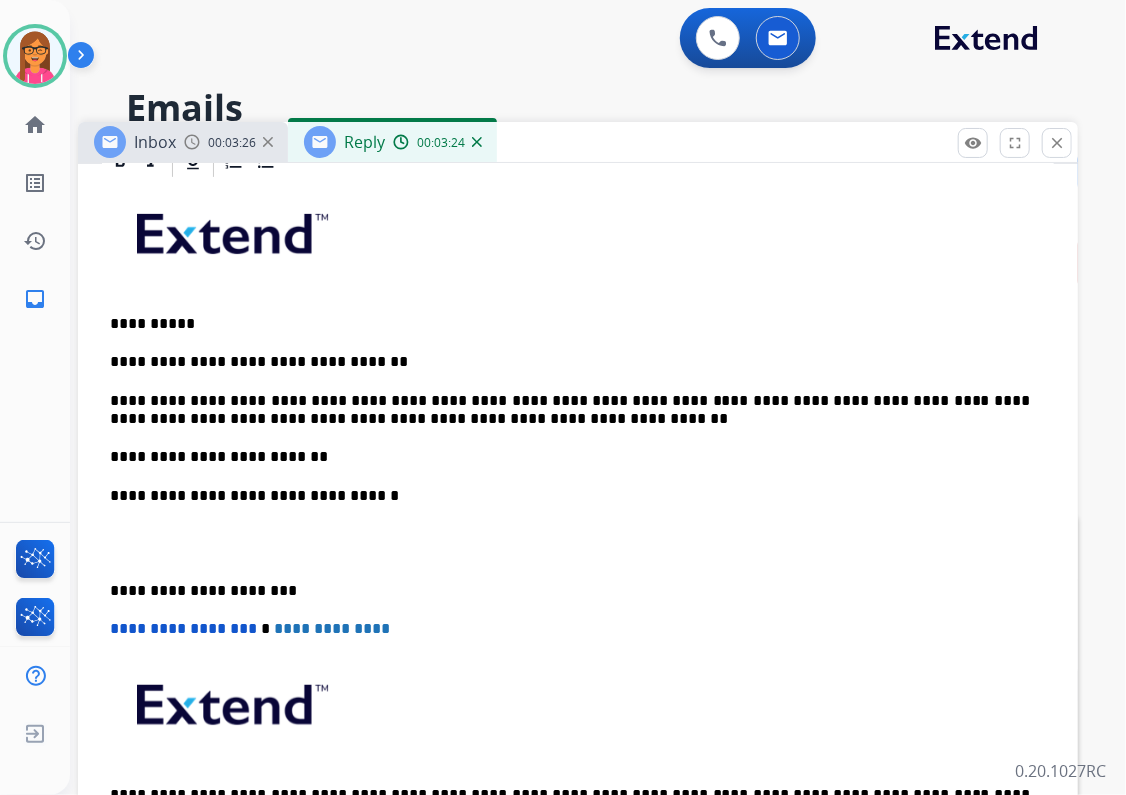 click on "**********" at bounding box center [578, 533] 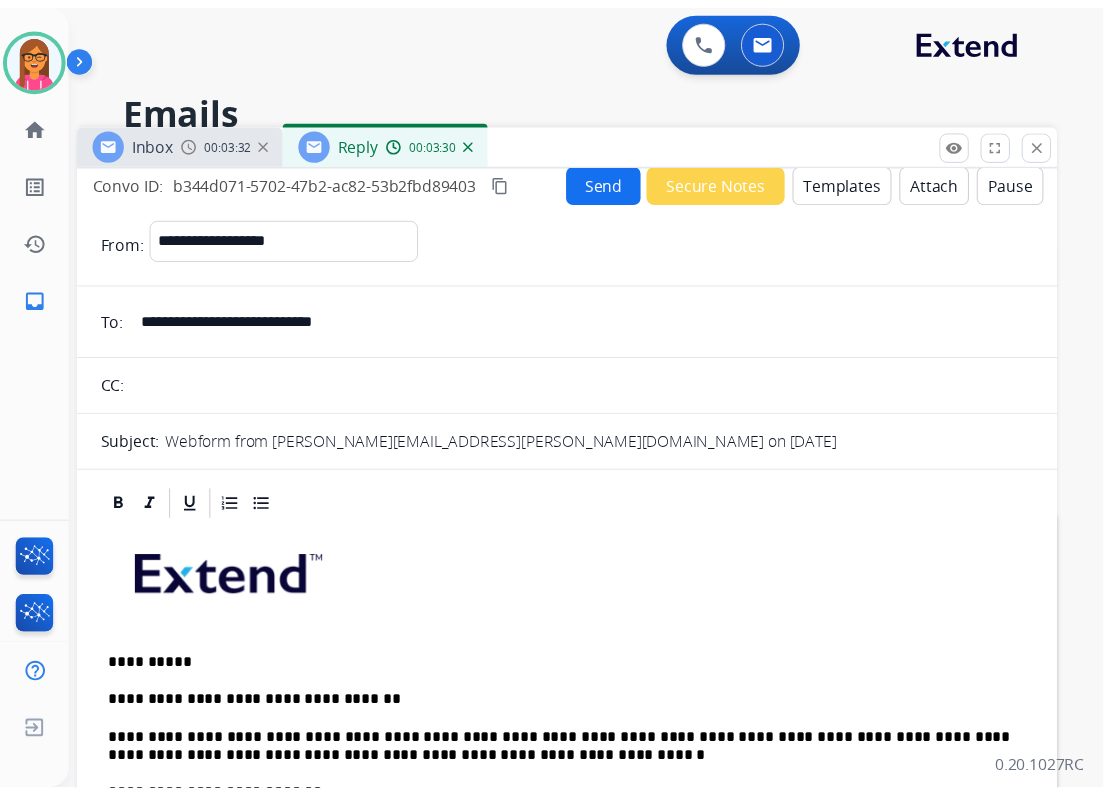scroll, scrollTop: 0, scrollLeft: 0, axis: both 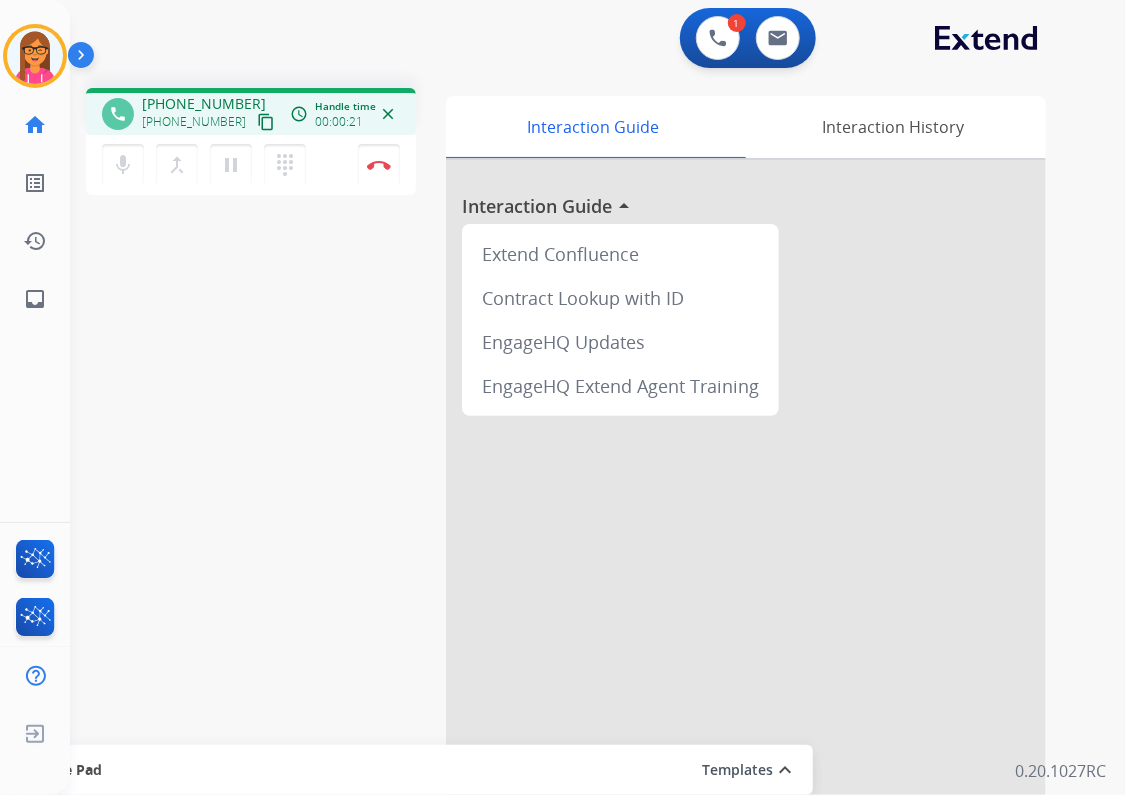 click on "content_copy" at bounding box center (266, 122) 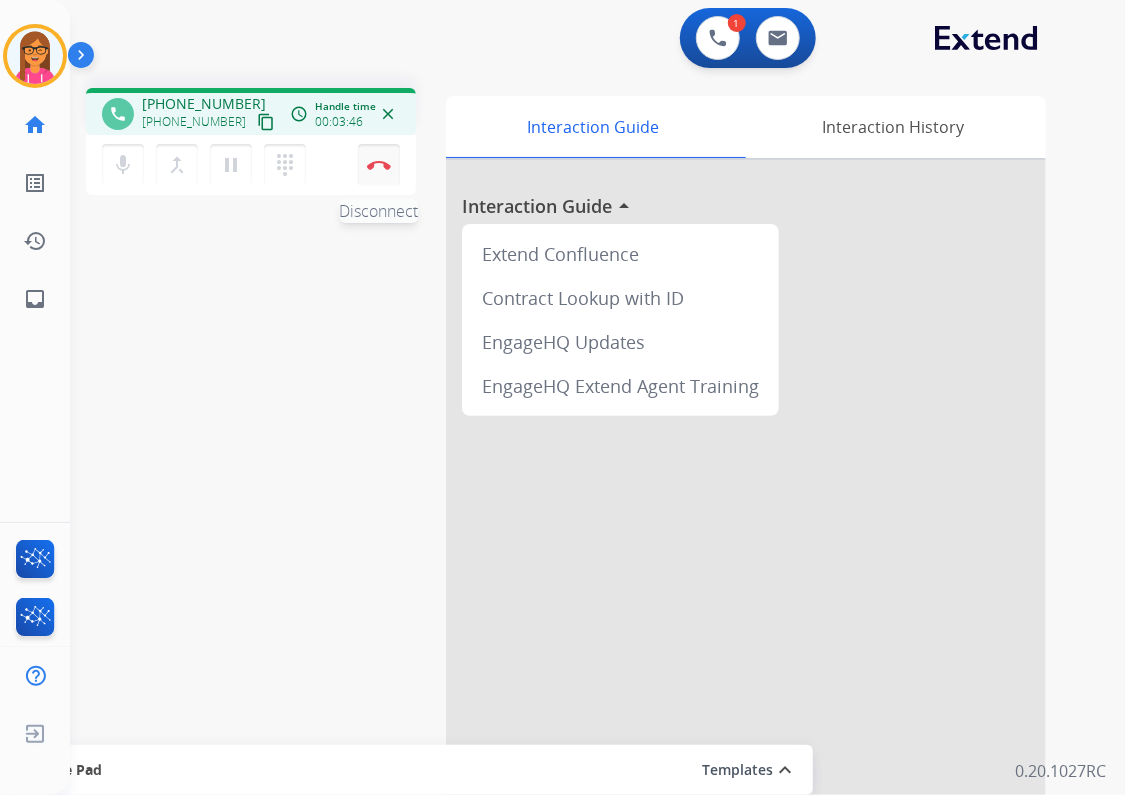 click on "Disconnect" at bounding box center (379, 165) 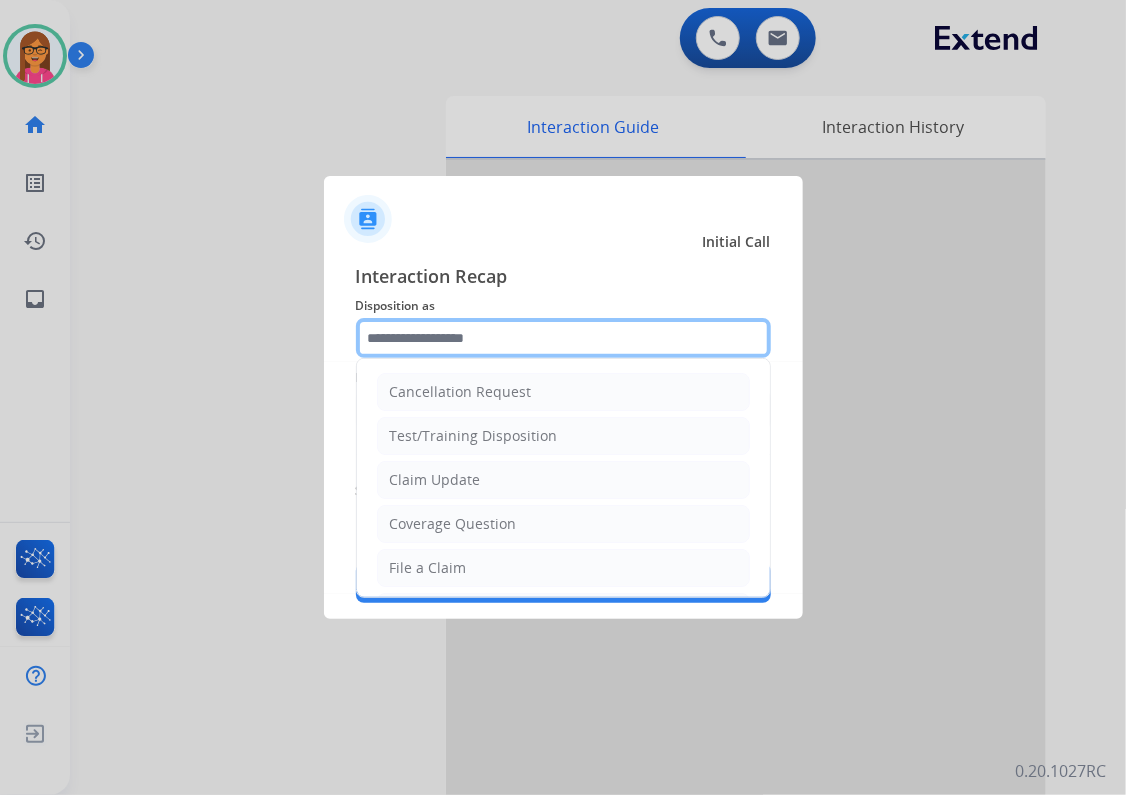 click 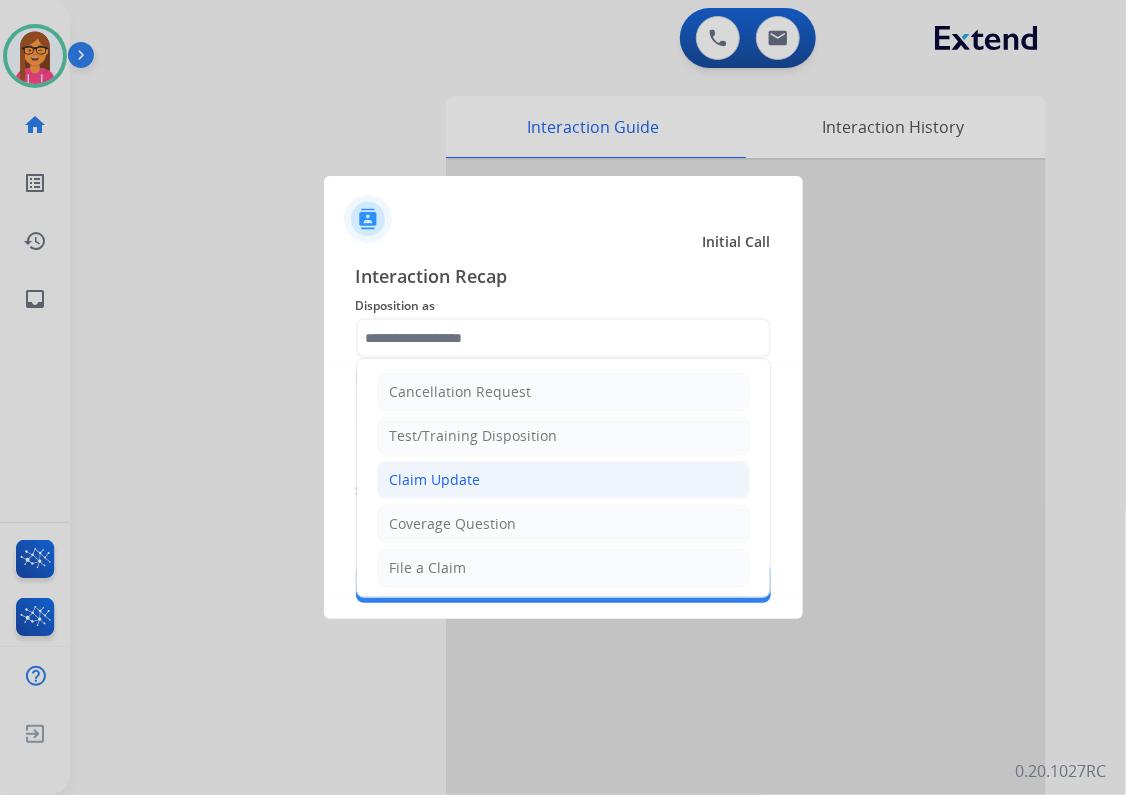 click on "Claim Update" 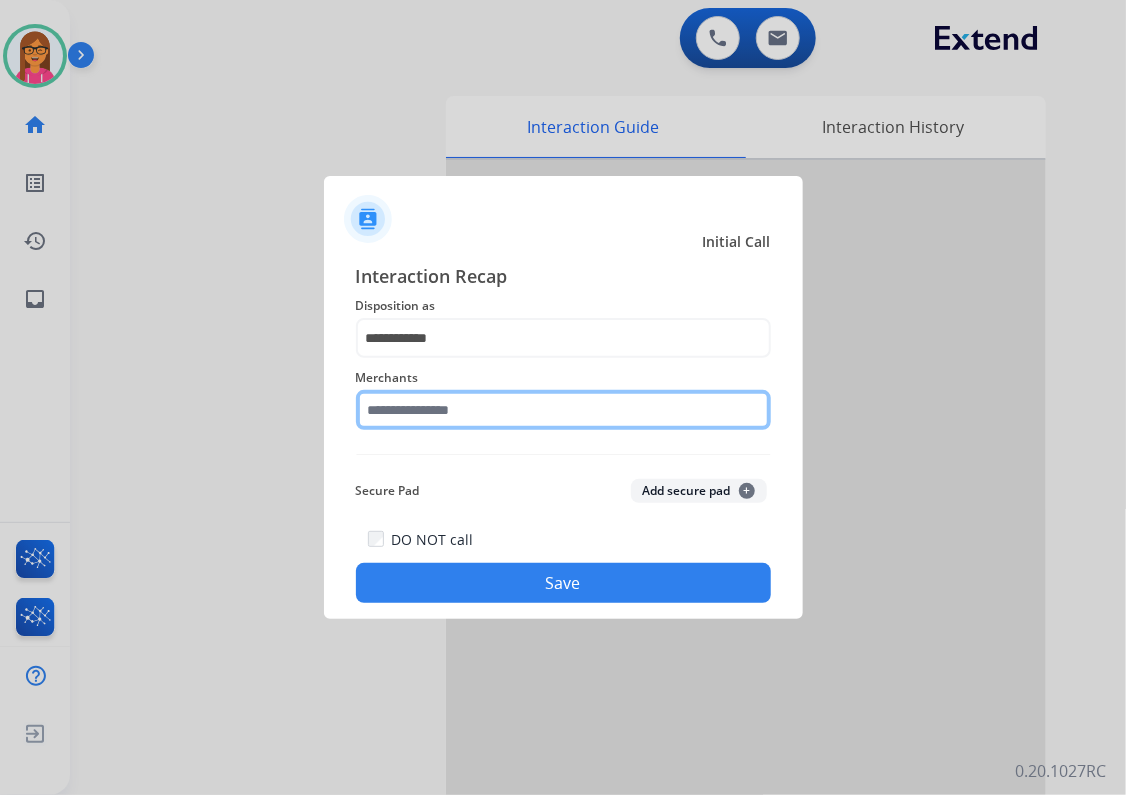 click 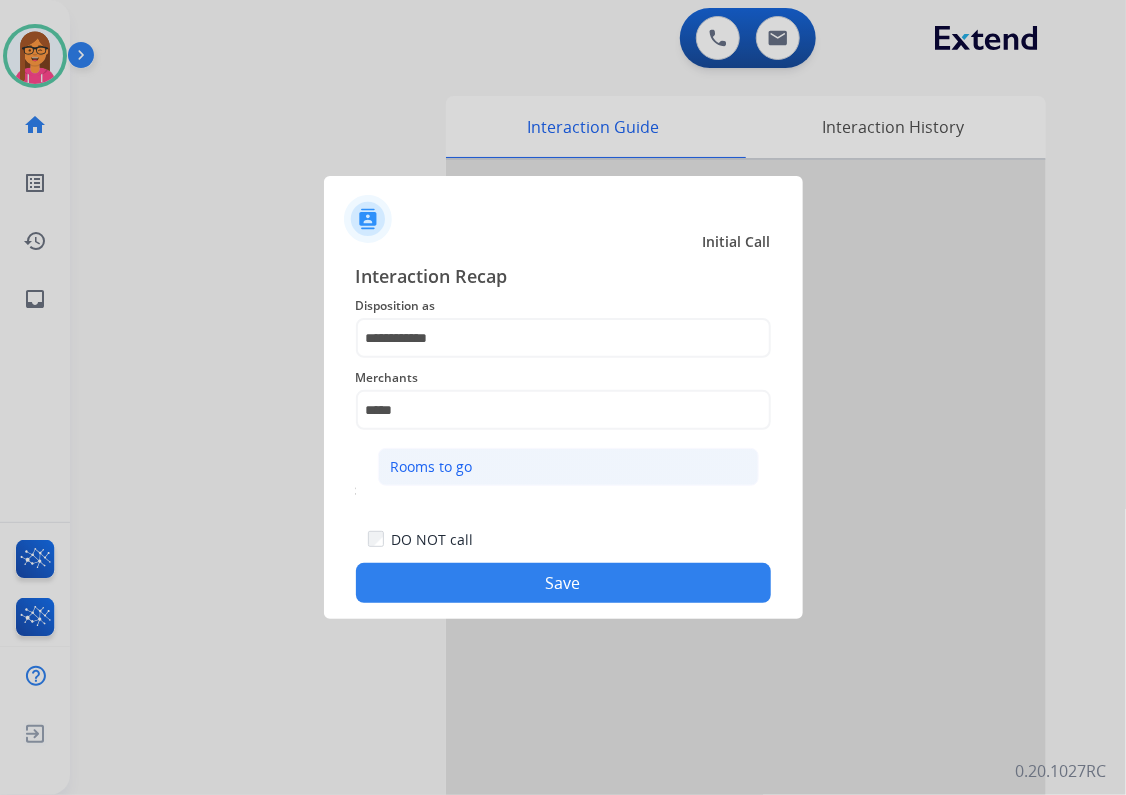 click on "Rooms to go" 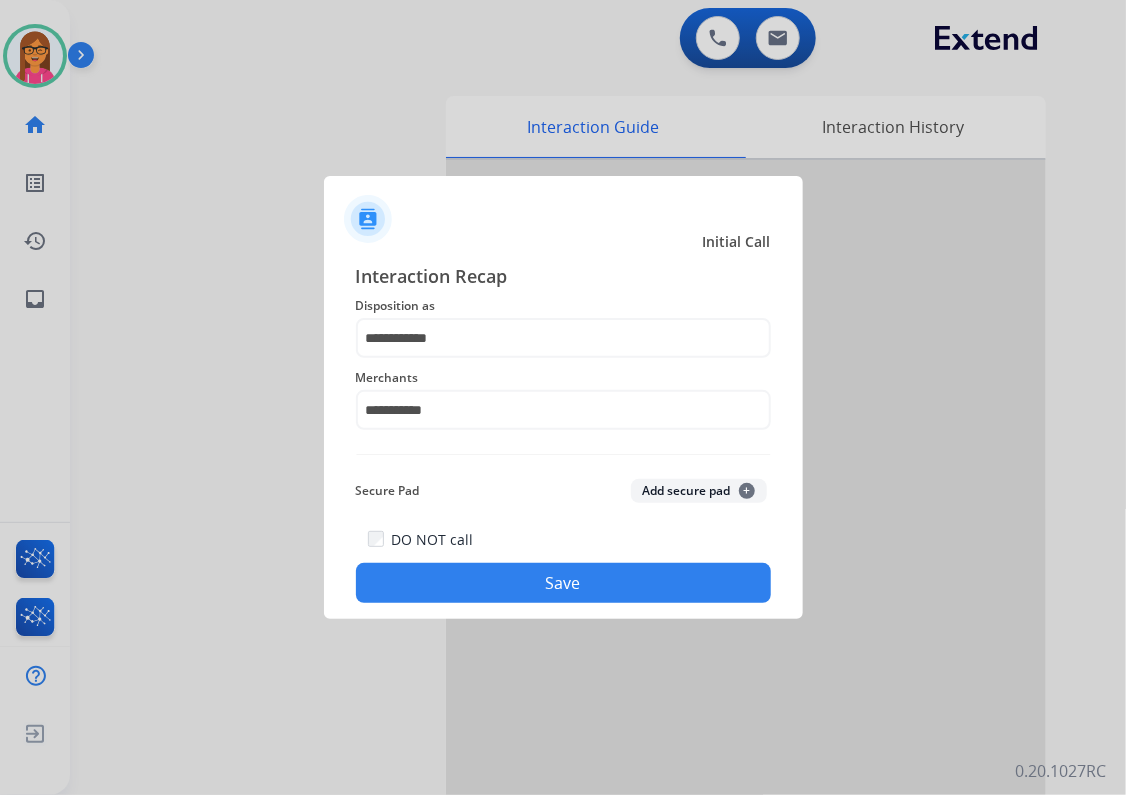 click on "Save" 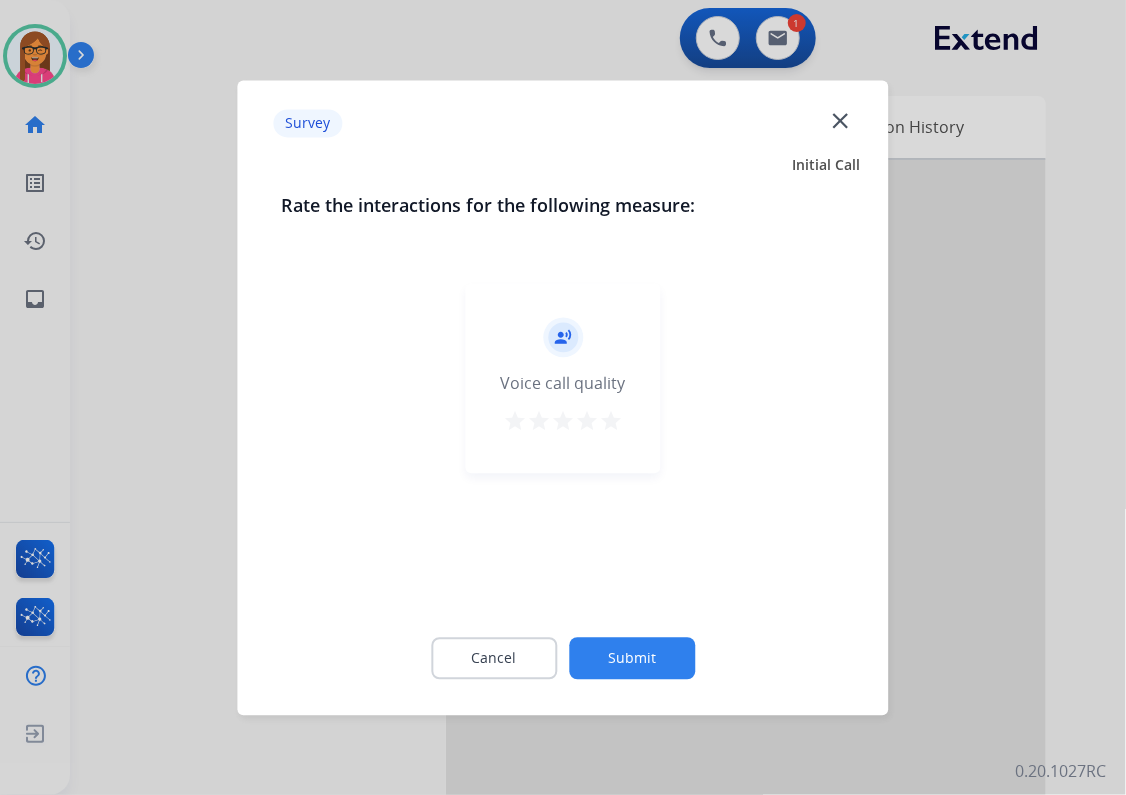 click on "star" at bounding box center [611, 421] 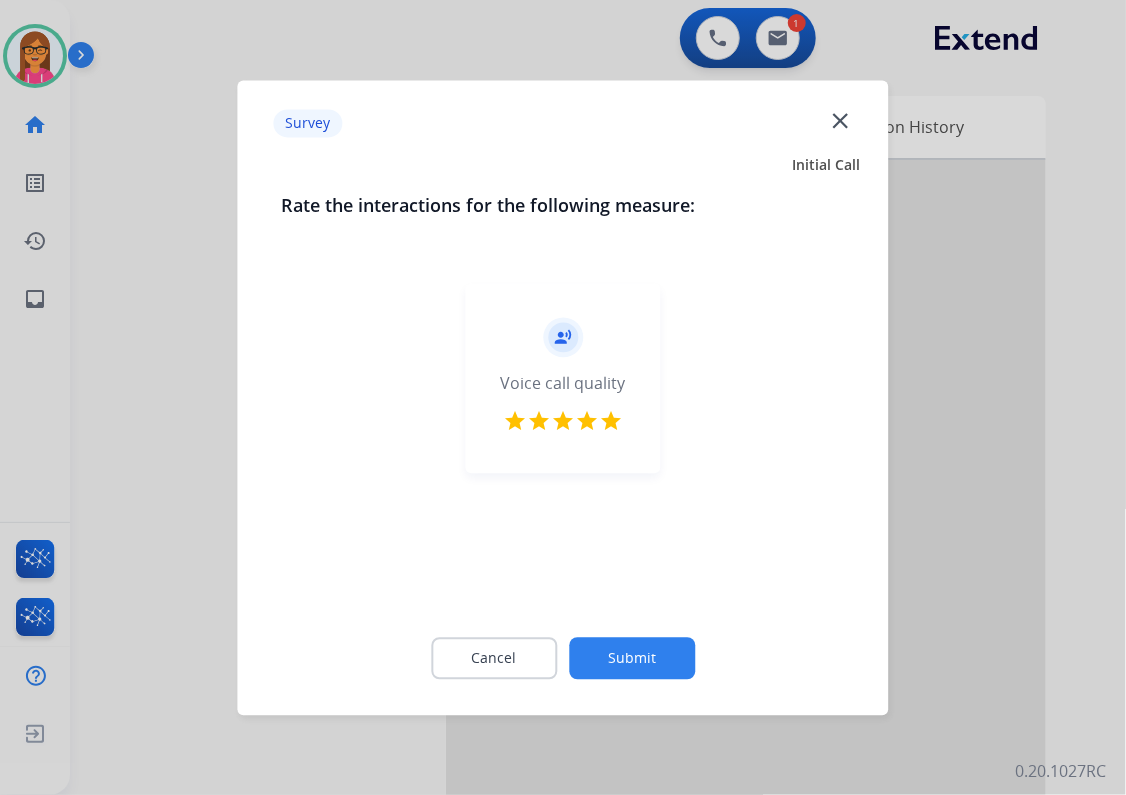 click on "Submit" 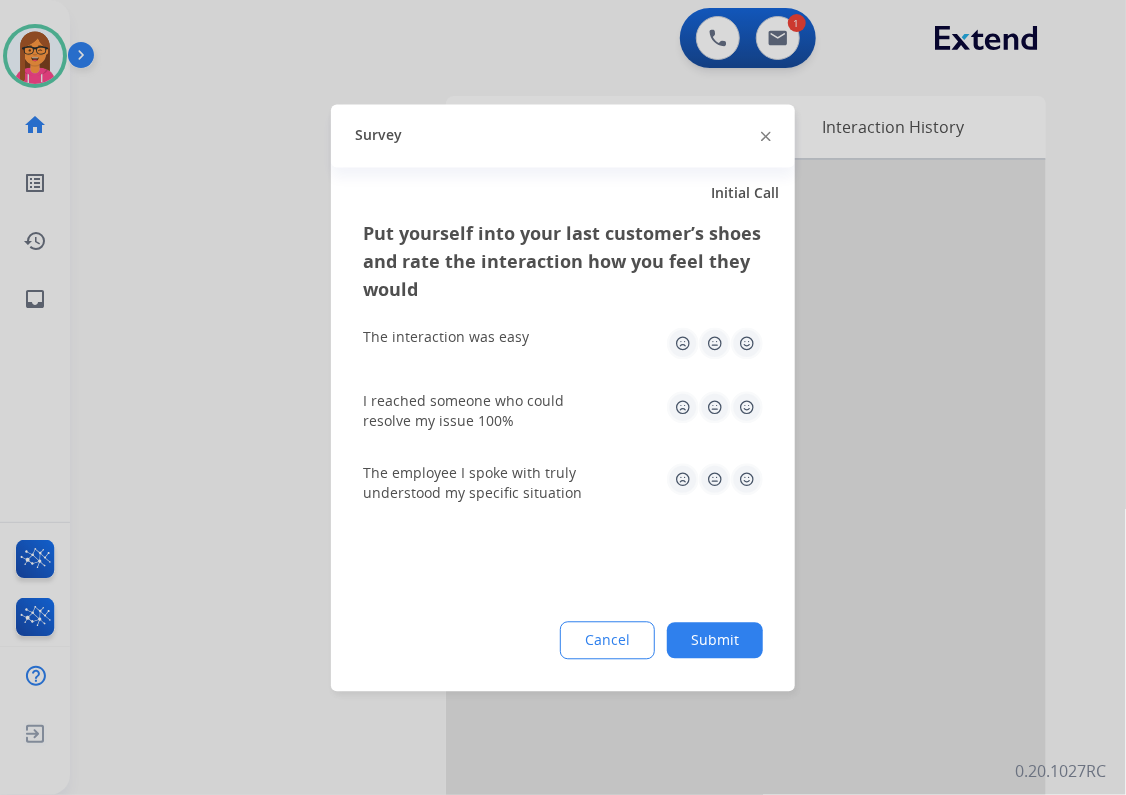 click 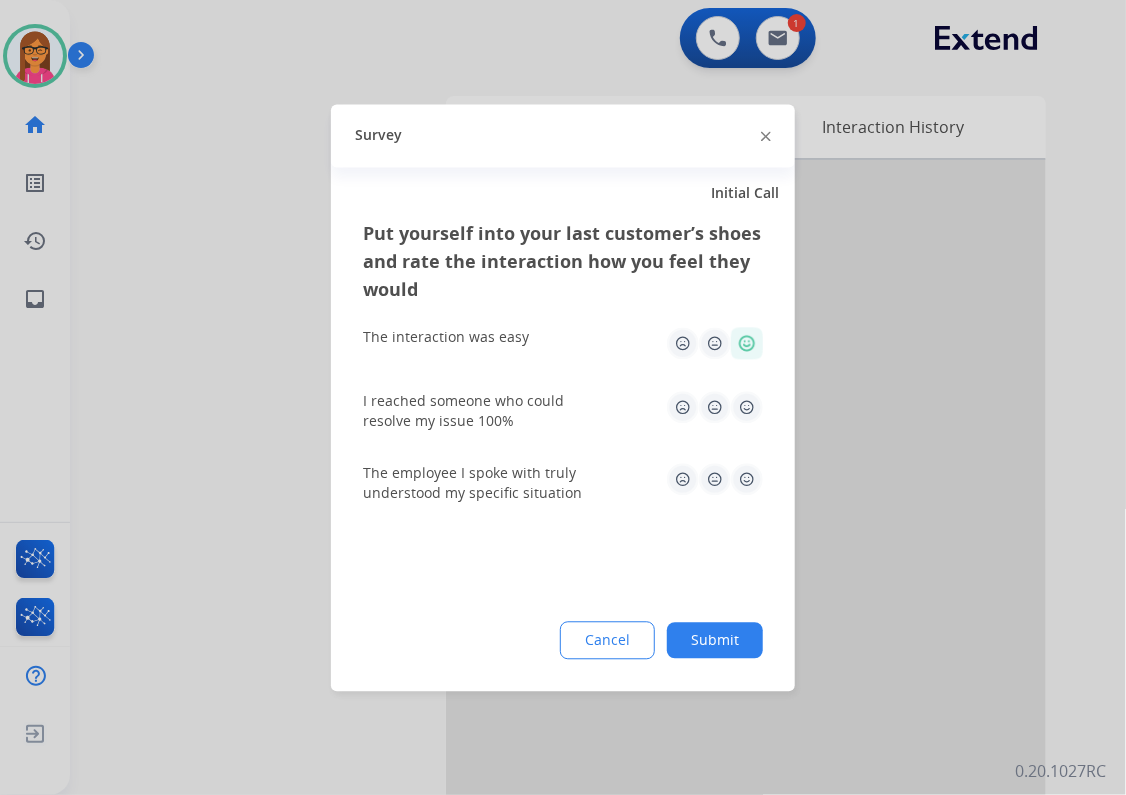 click 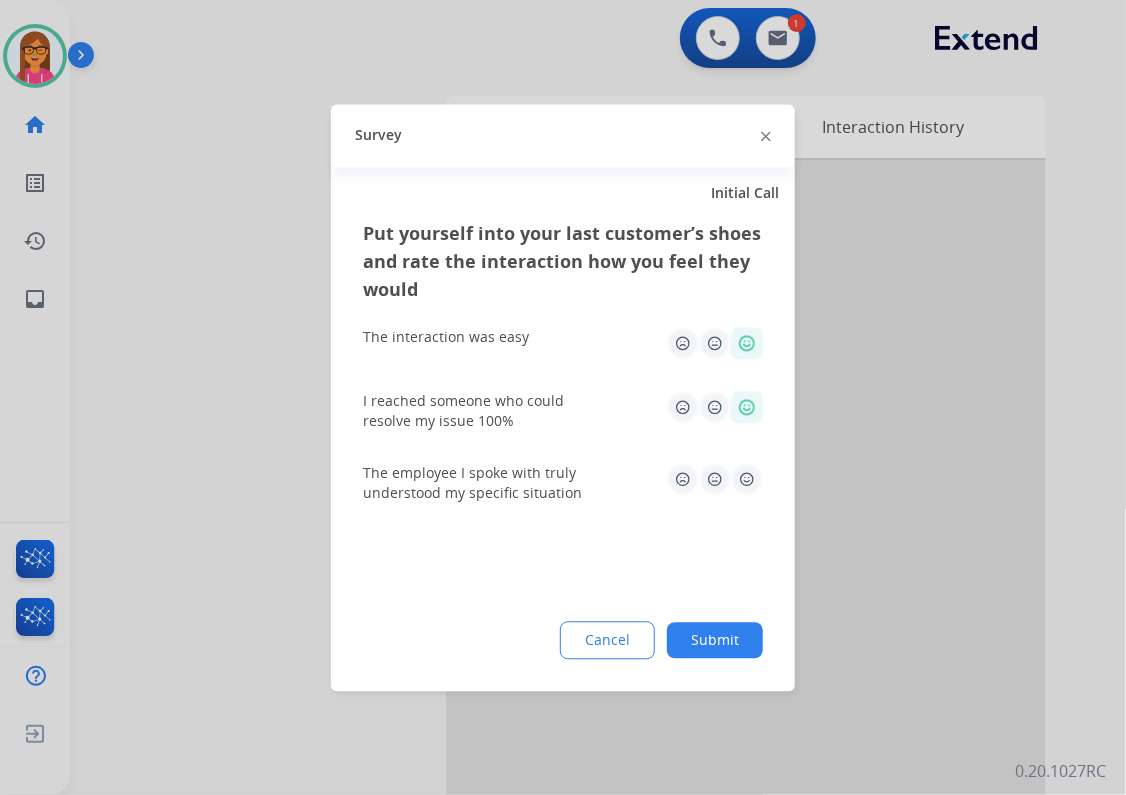 click 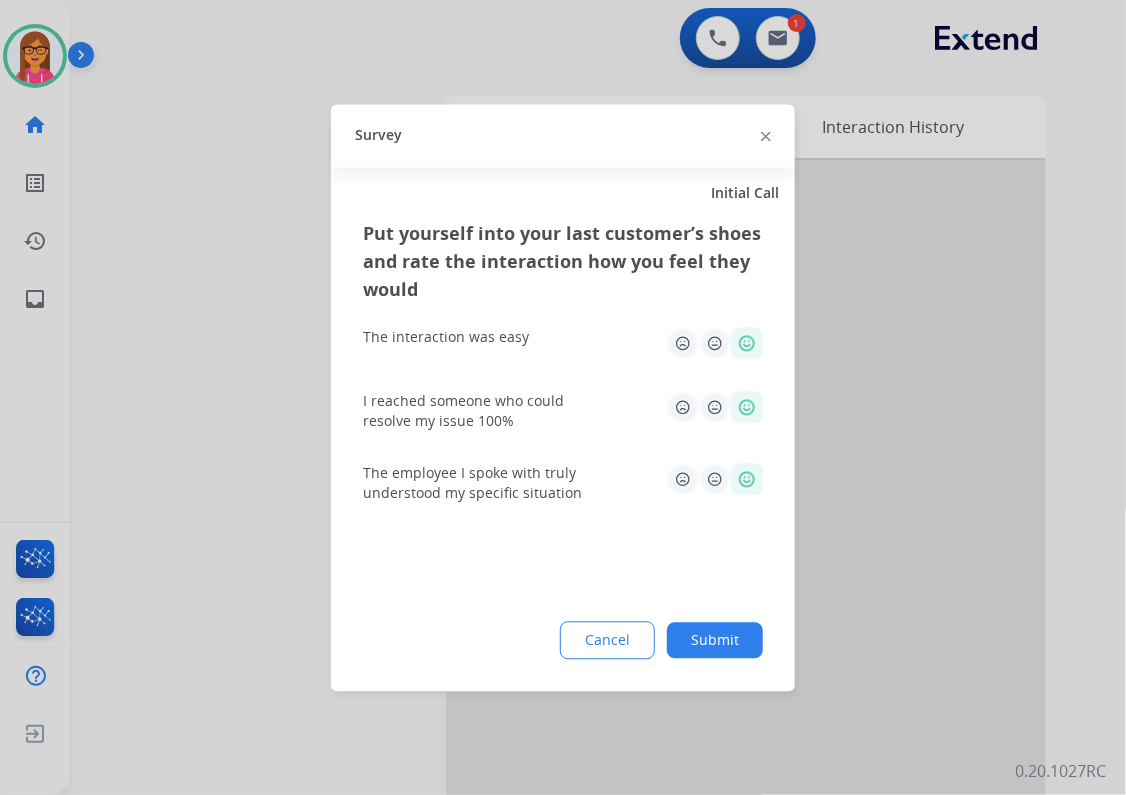 click on "Submit" 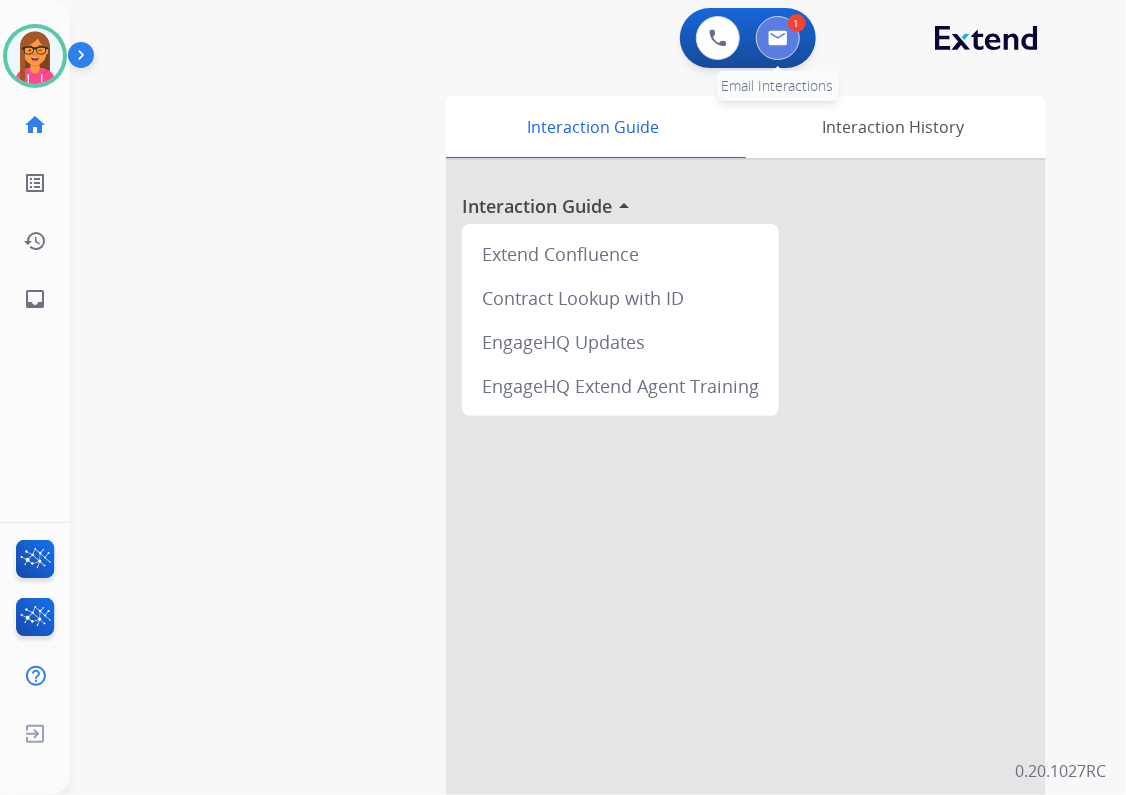 click at bounding box center [778, 38] 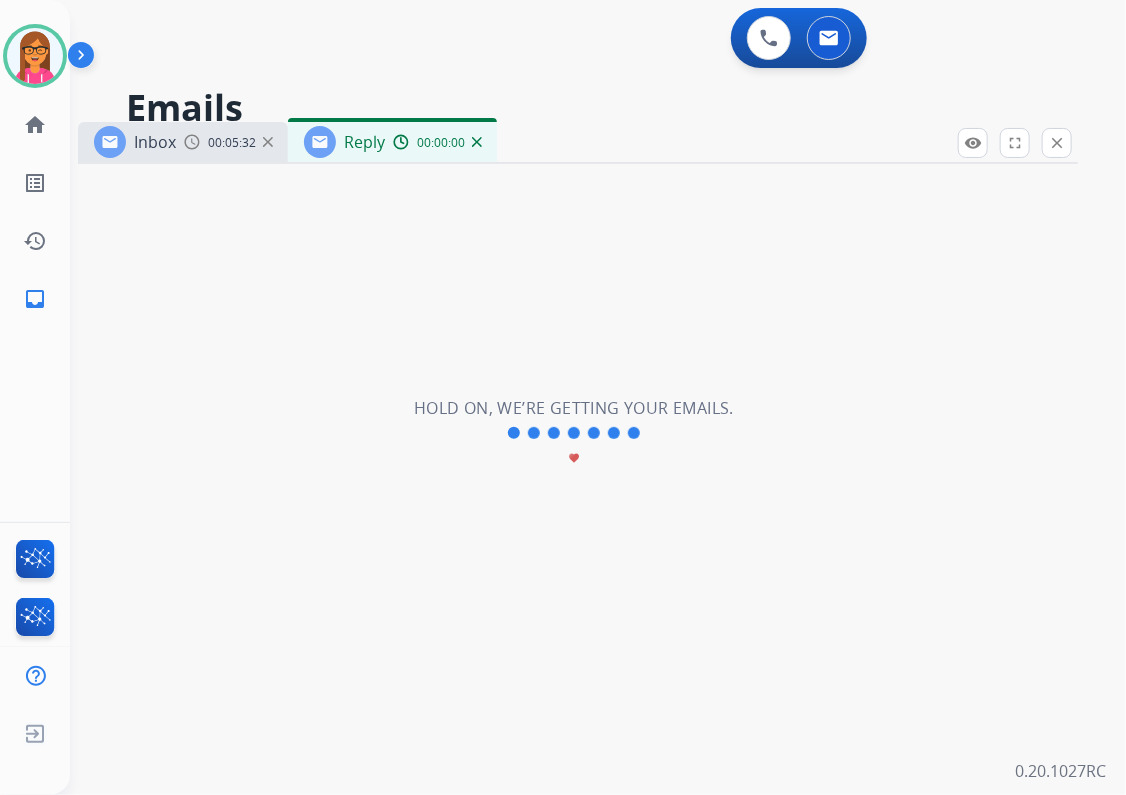 select on "**********" 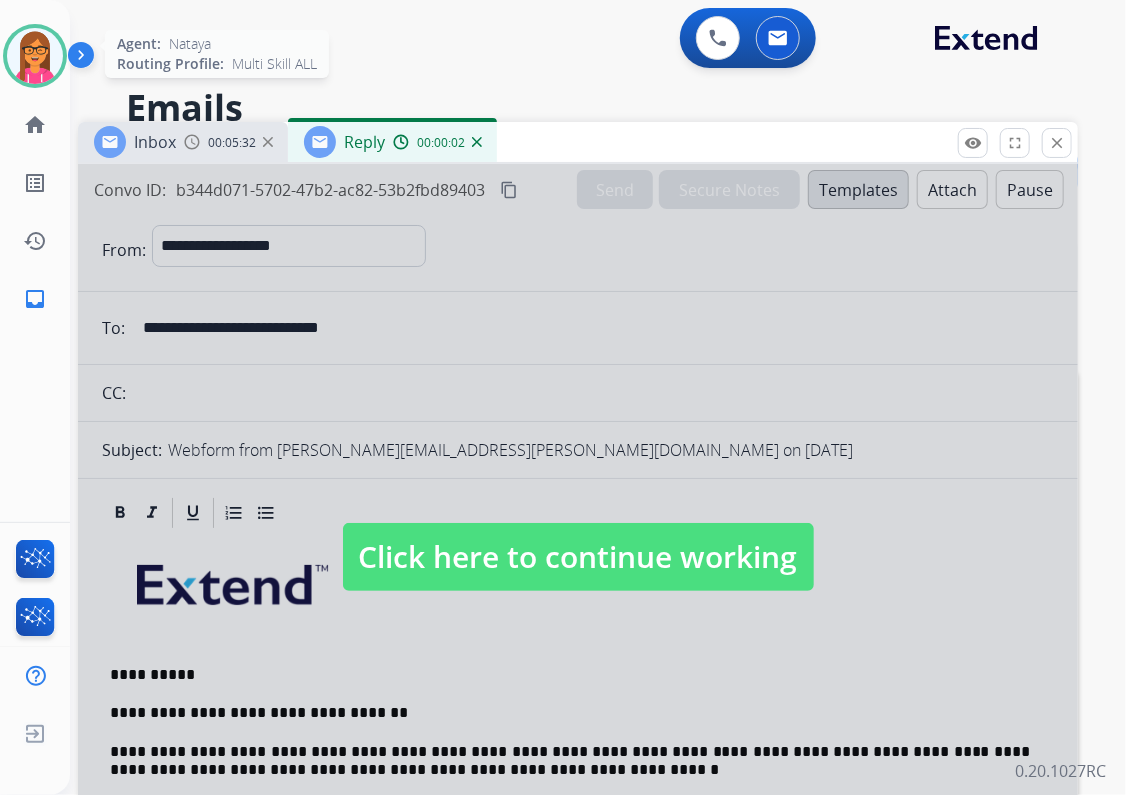 click at bounding box center (35, 56) 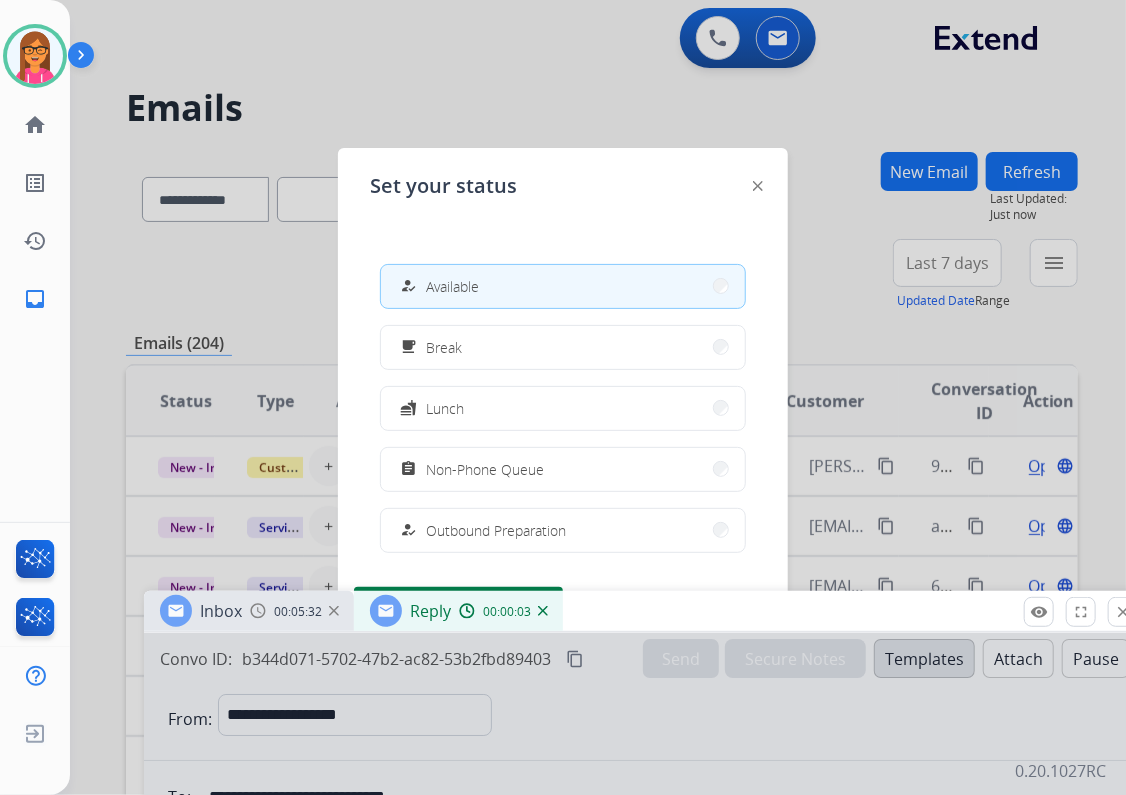 drag, startPoint x: 542, startPoint y: 145, endPoint x: 607, endPoint y: 620, distance: 479.42673 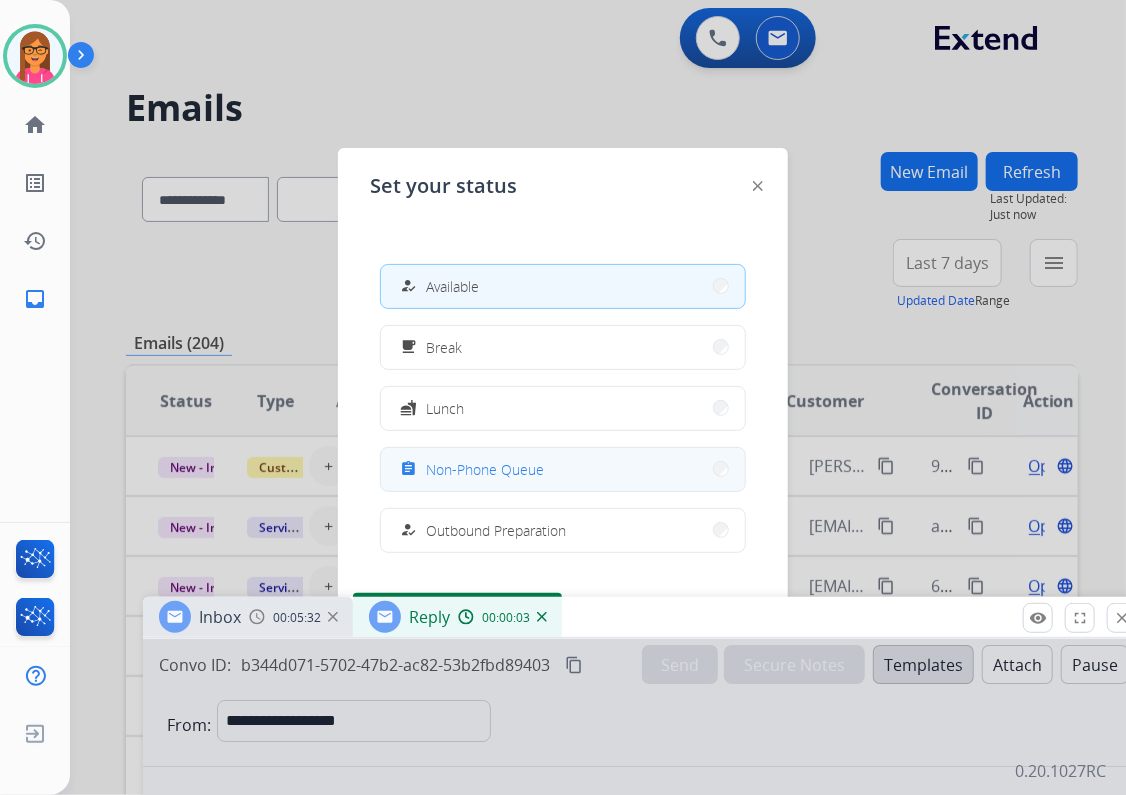 click on "assignment Non-Phone Queue" at bounding box center [563, 469] 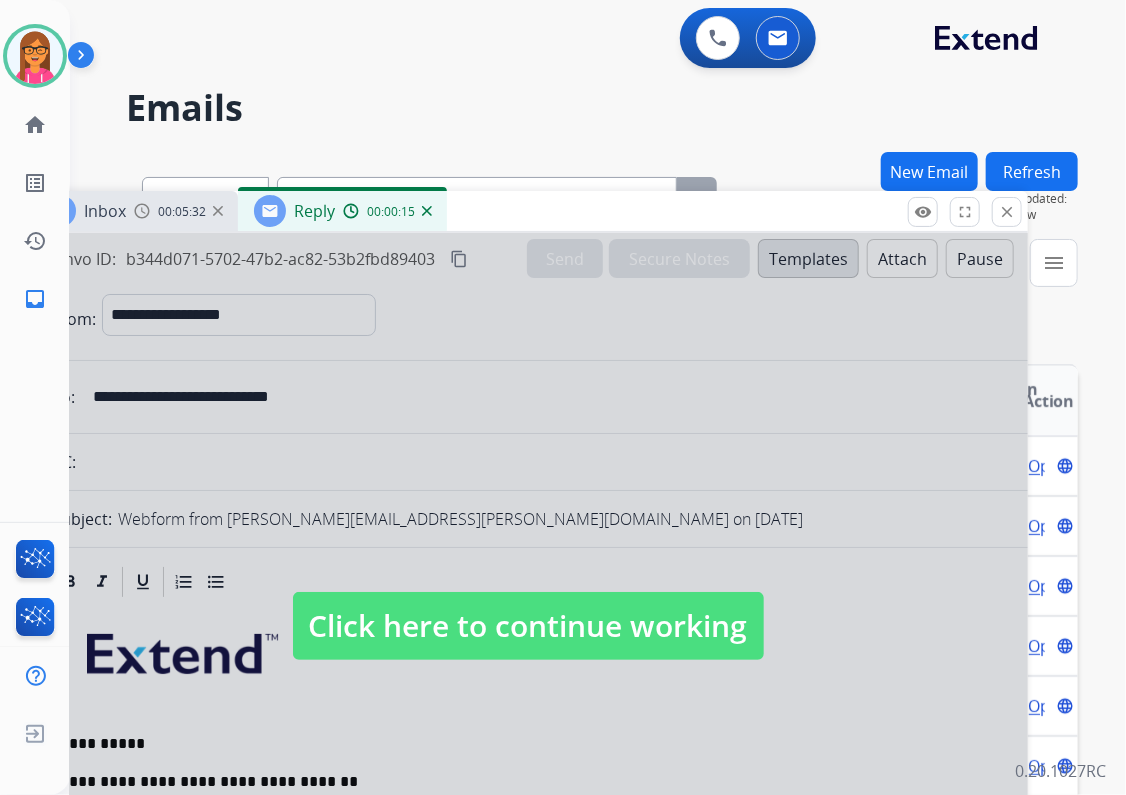 drag, startPoint x: 867, startPoint y: 622, endPoint x: 752, endPoint y: 216, distance: 421.97275 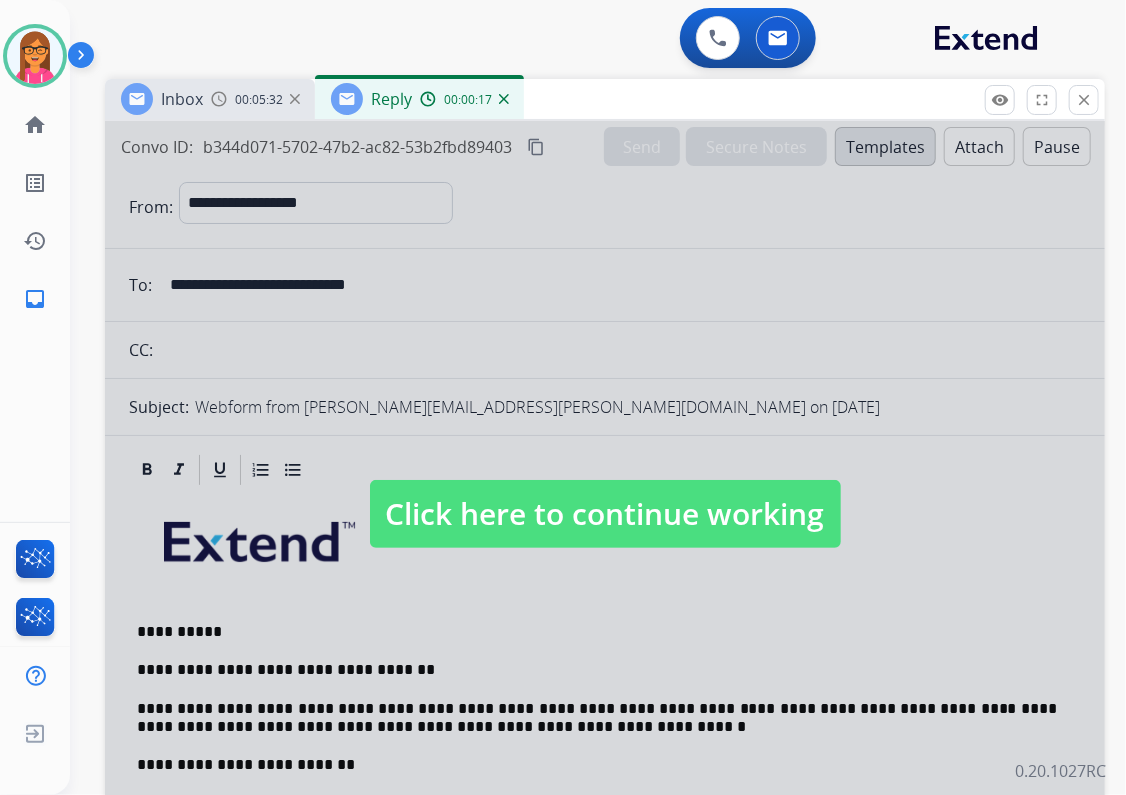 drag, startPoint x: 744, startPoint y: 213, endPoint x: 799, endPoint y: 73, distance: 150.41609 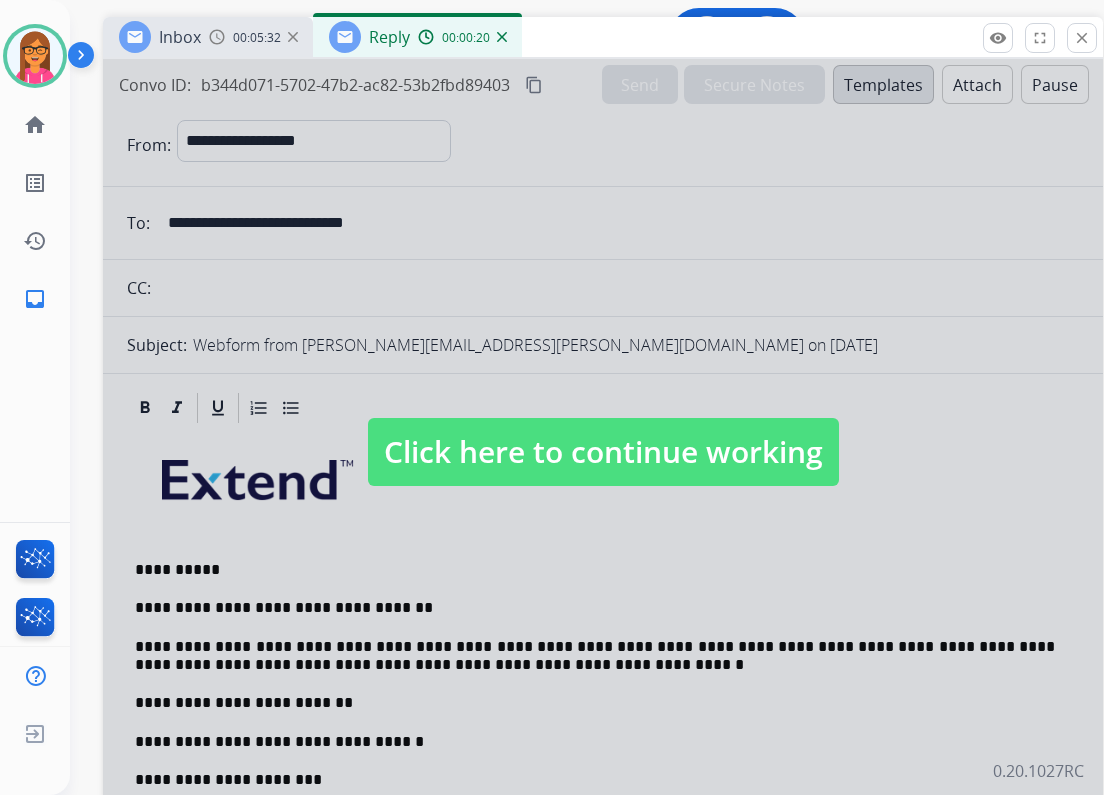 drag, startPoint x: 688, startPoint y: 62, endPoint x: 730, endPoint y: 23, distance: 57.31492 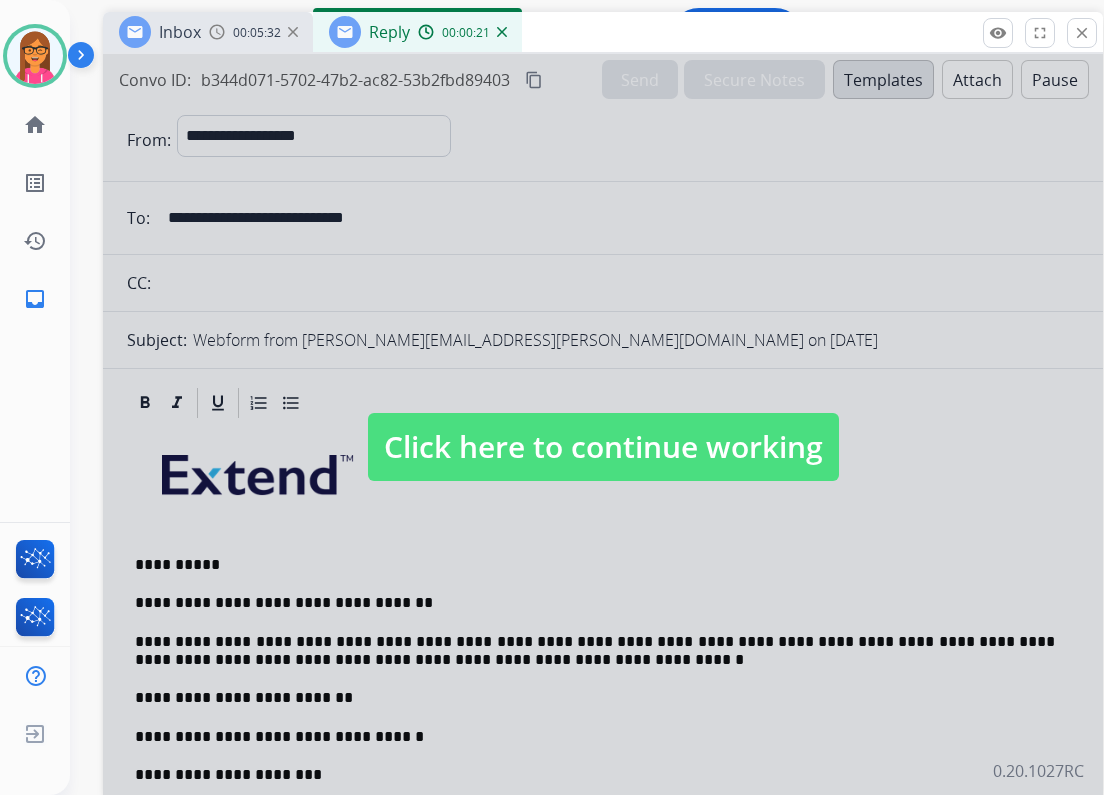 click on "Click here to continue working" at bounding box center [603, 447] 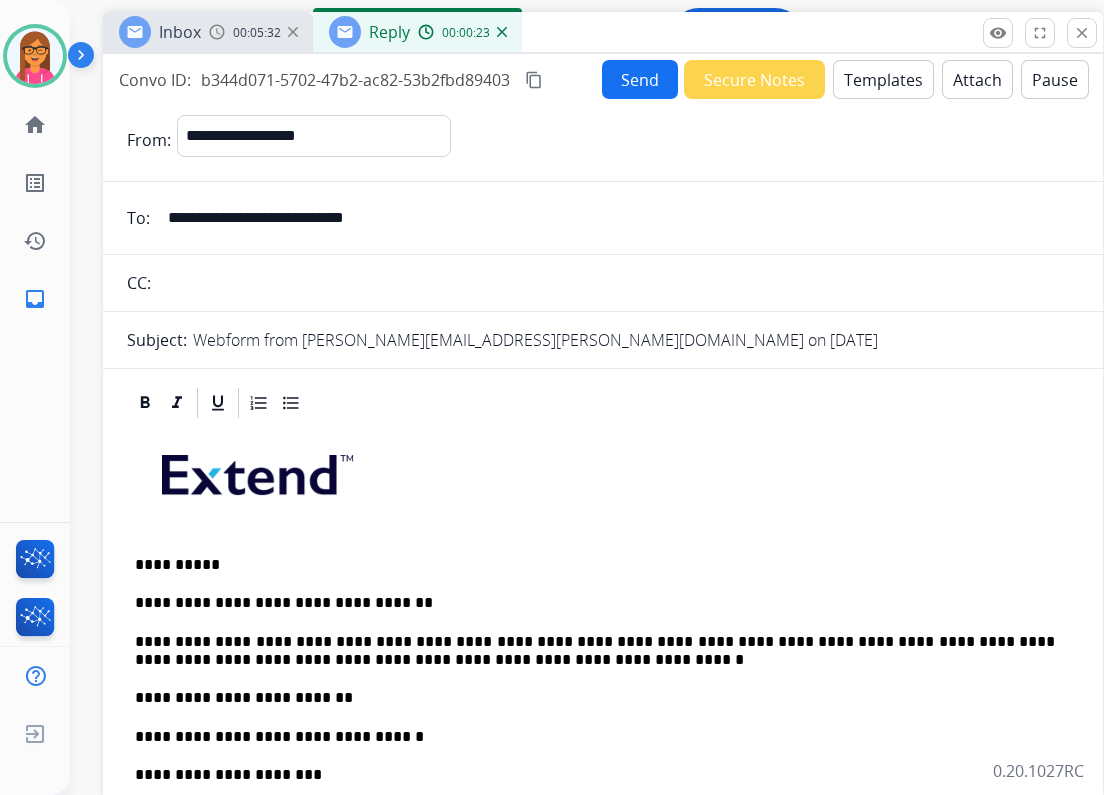 click on "Send" at bounding box center (640, 79) 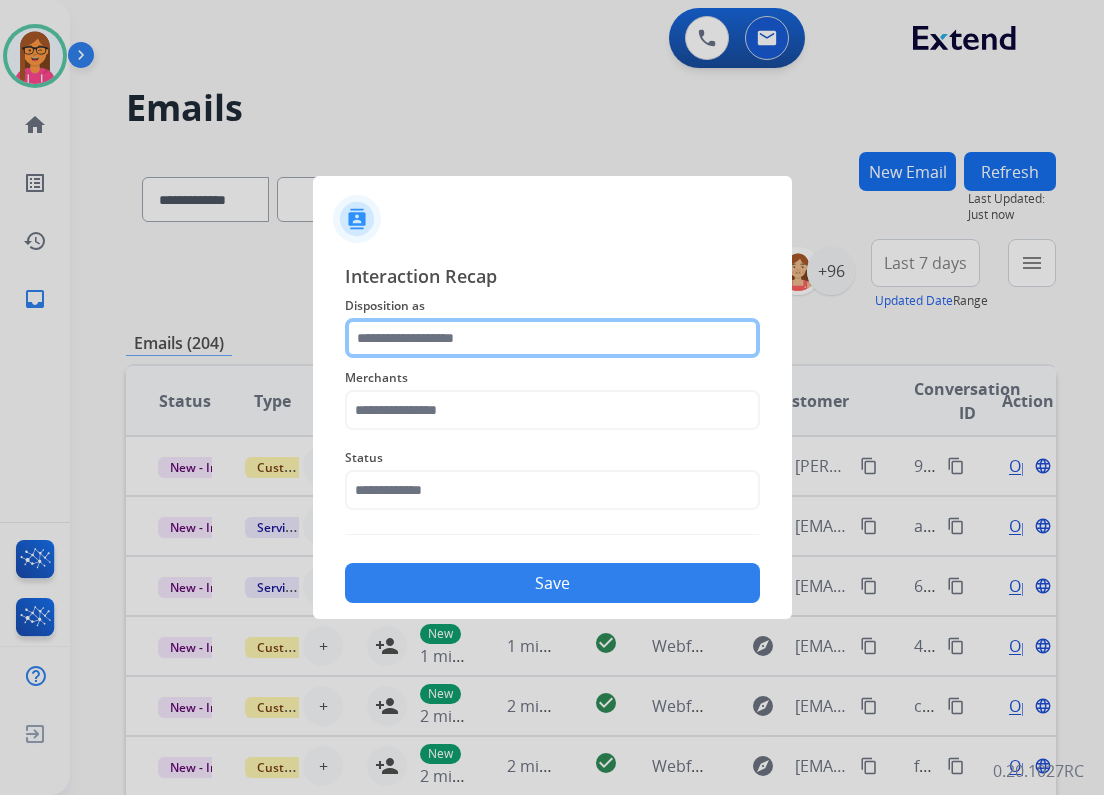 click 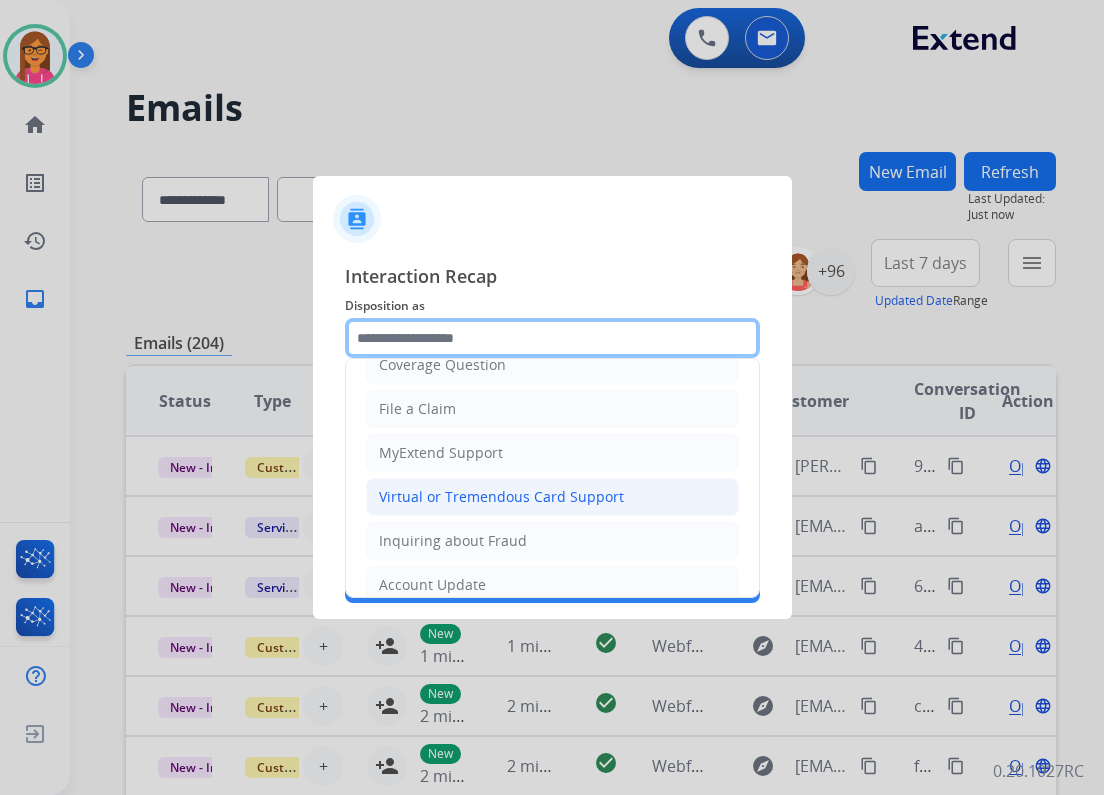scroll, scrollTop: 160, scrollLeft: 0, axis: vertical 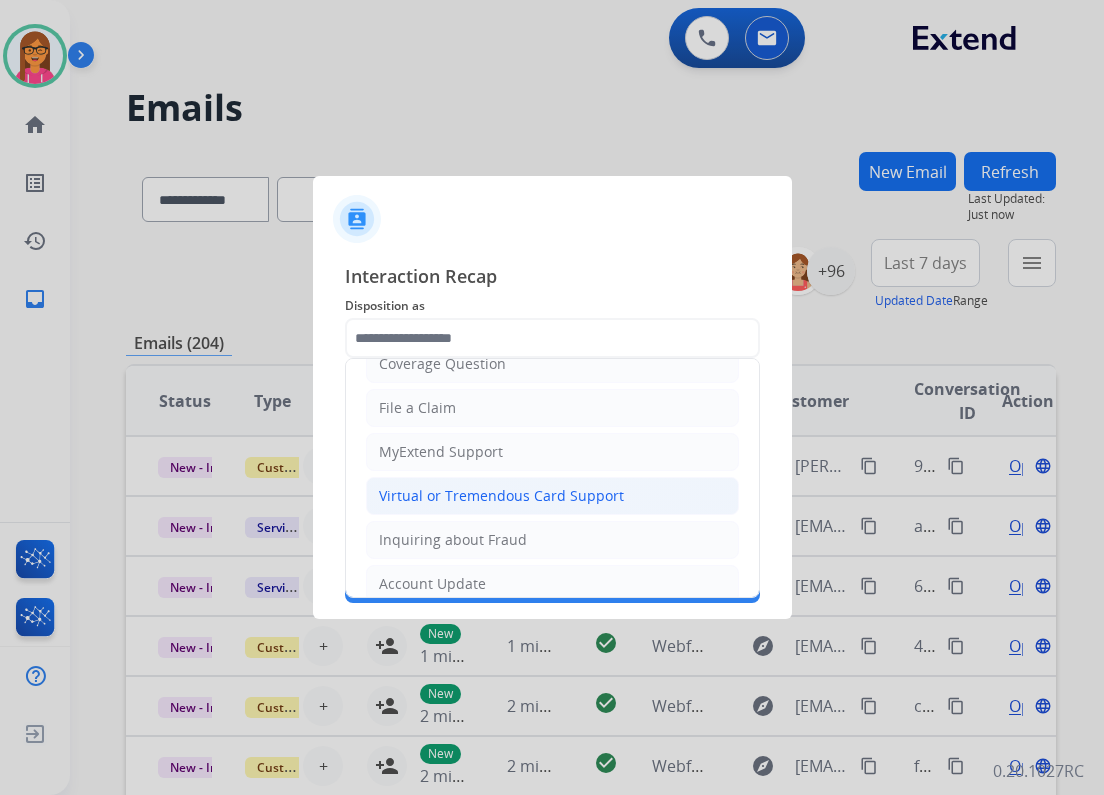 click on "Virtual or Tremendous Card Support" 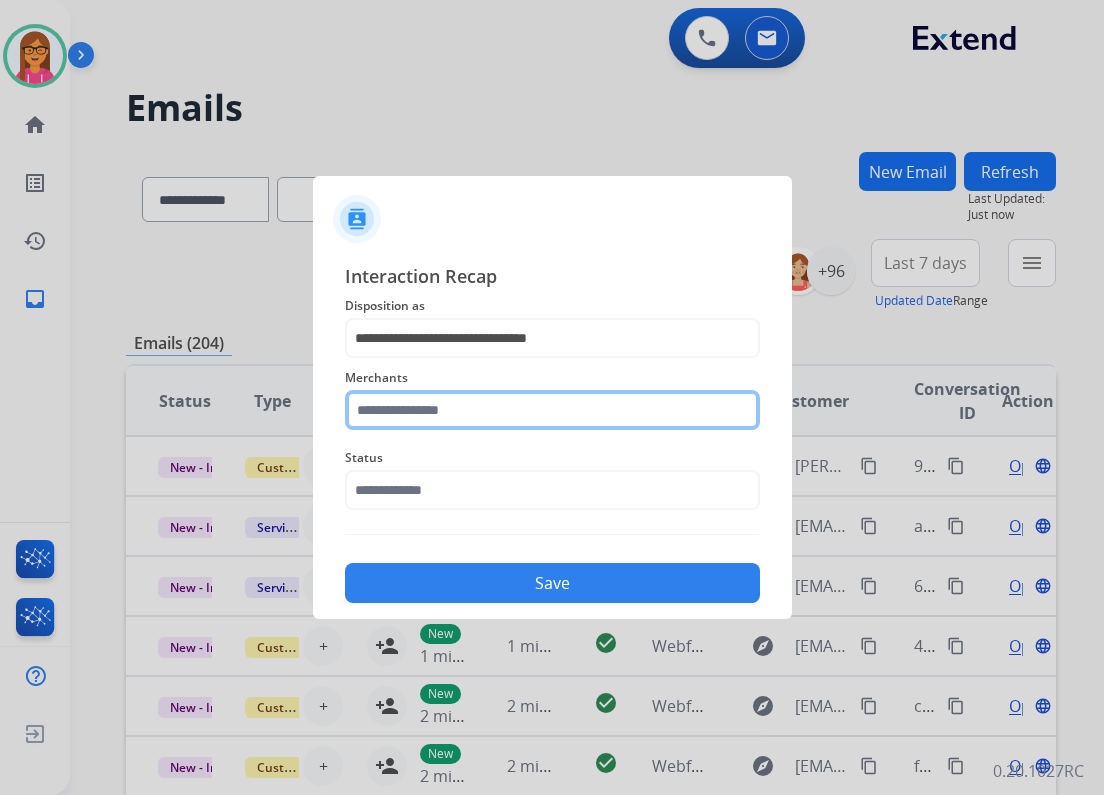 click 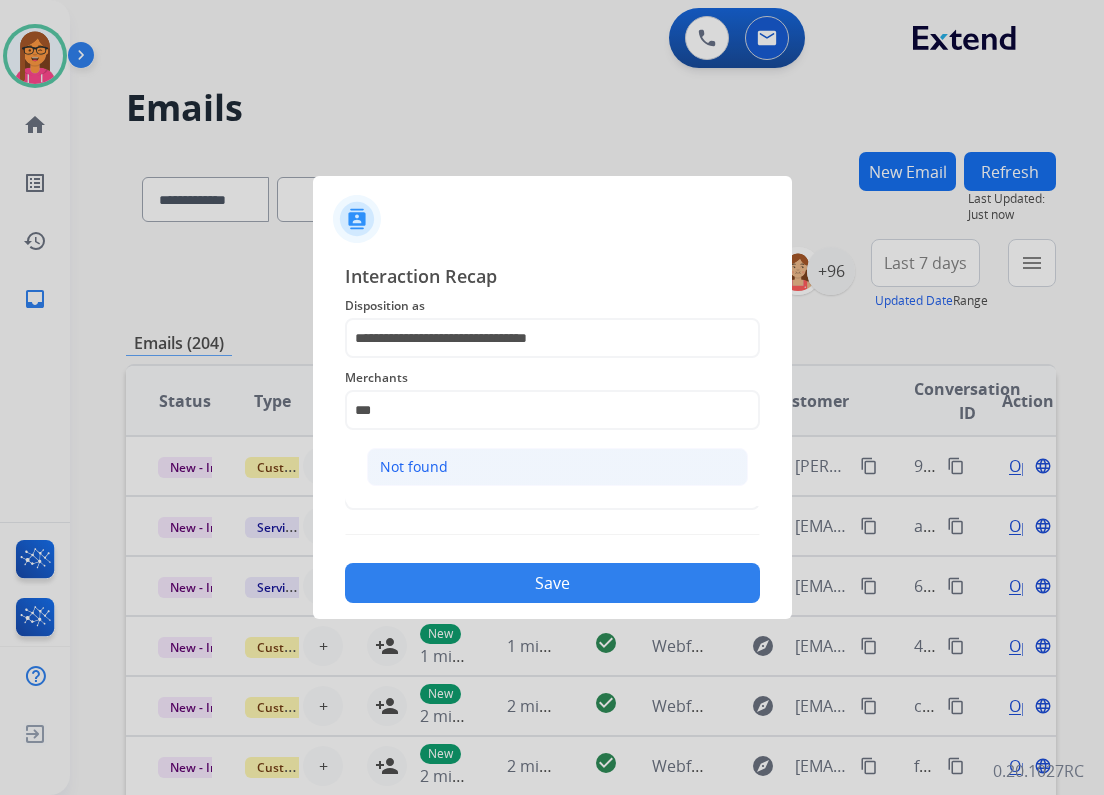 click on "Not found" 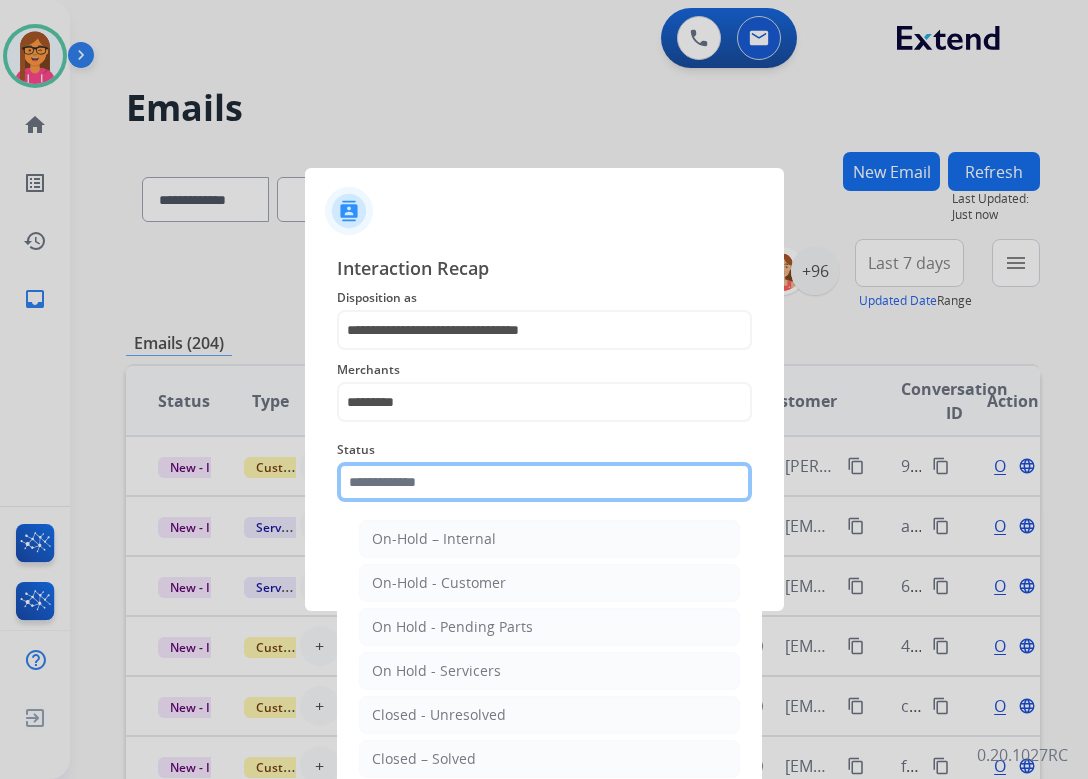 click 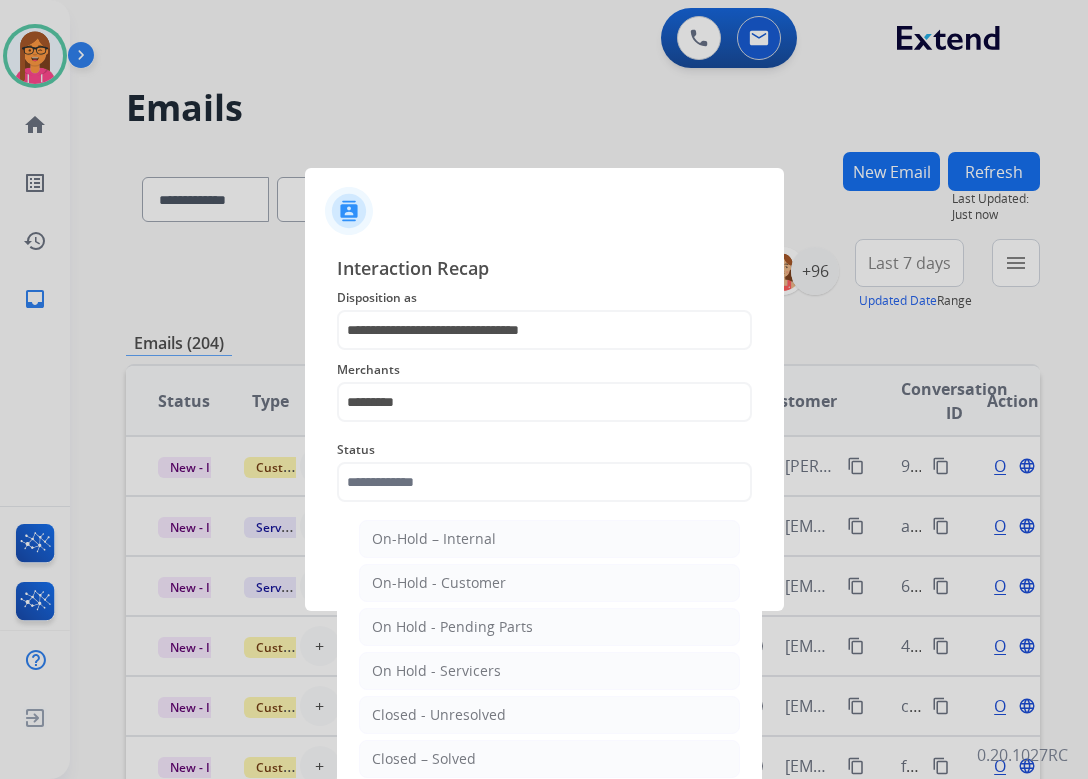 drag, startPoint x: 464, startPoint y: 748, endPoint x: 466, endPoint y: 714, distance: 34.058773 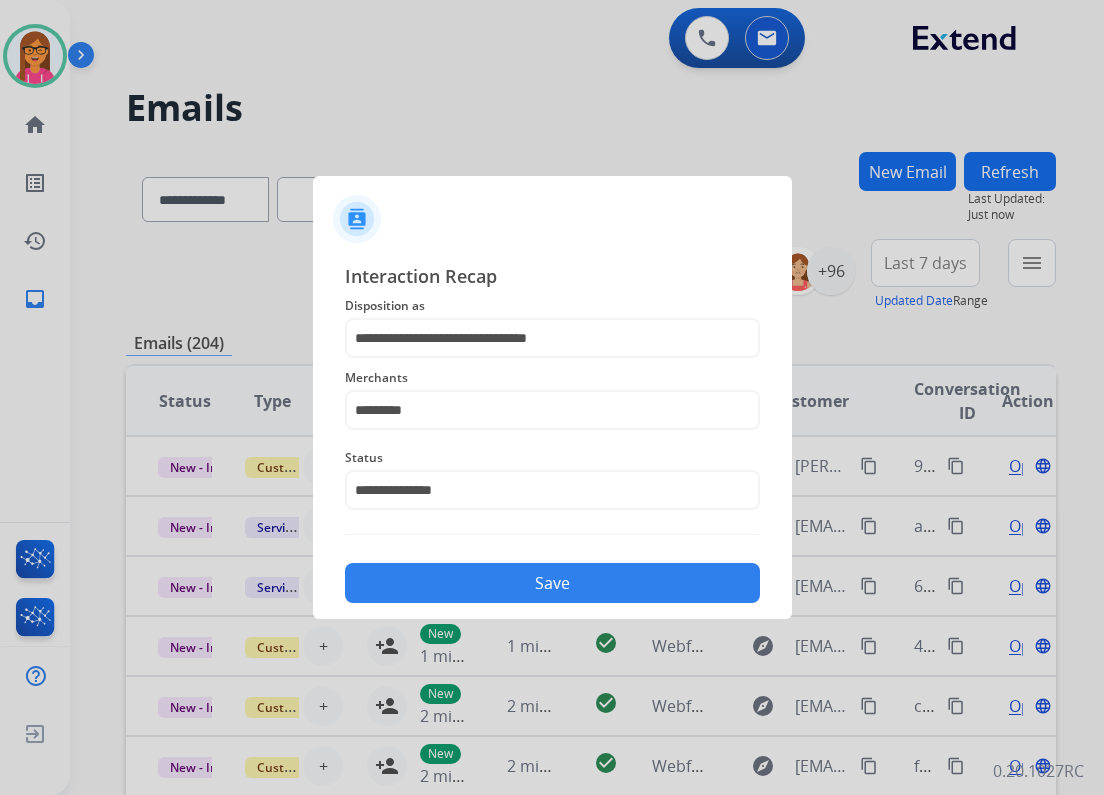 click on "Save" 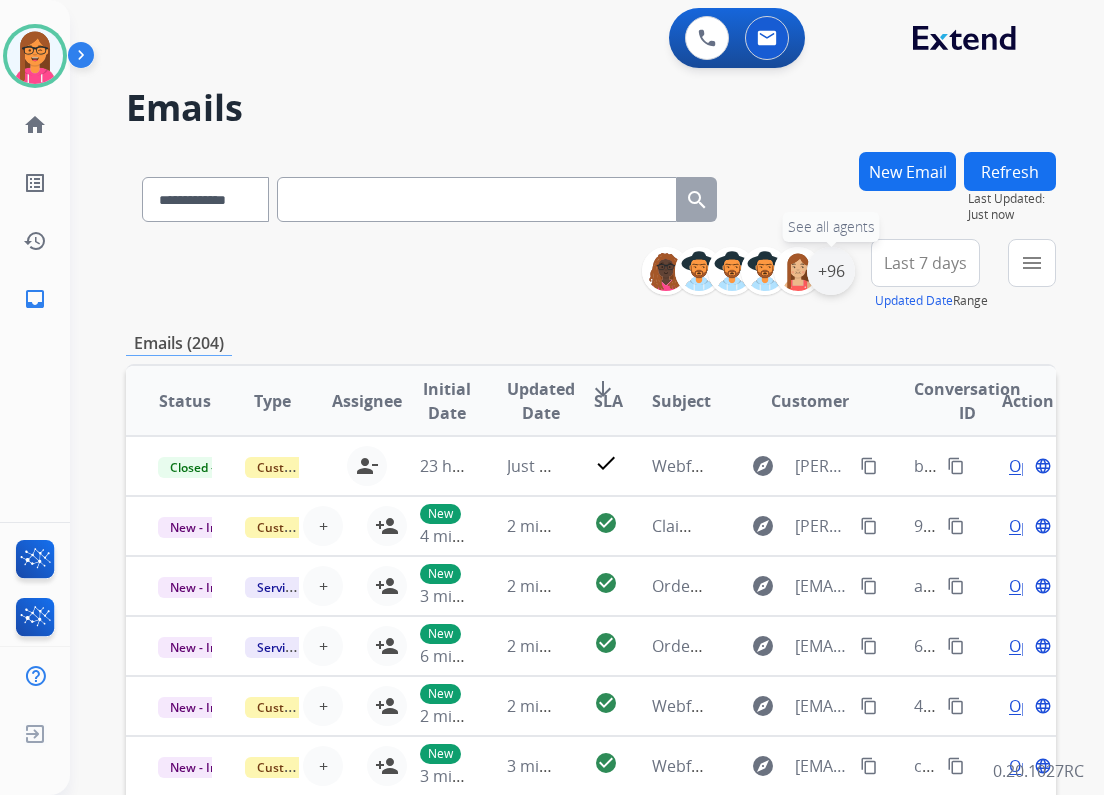 click on "+96" at bounding box center (831, 271) 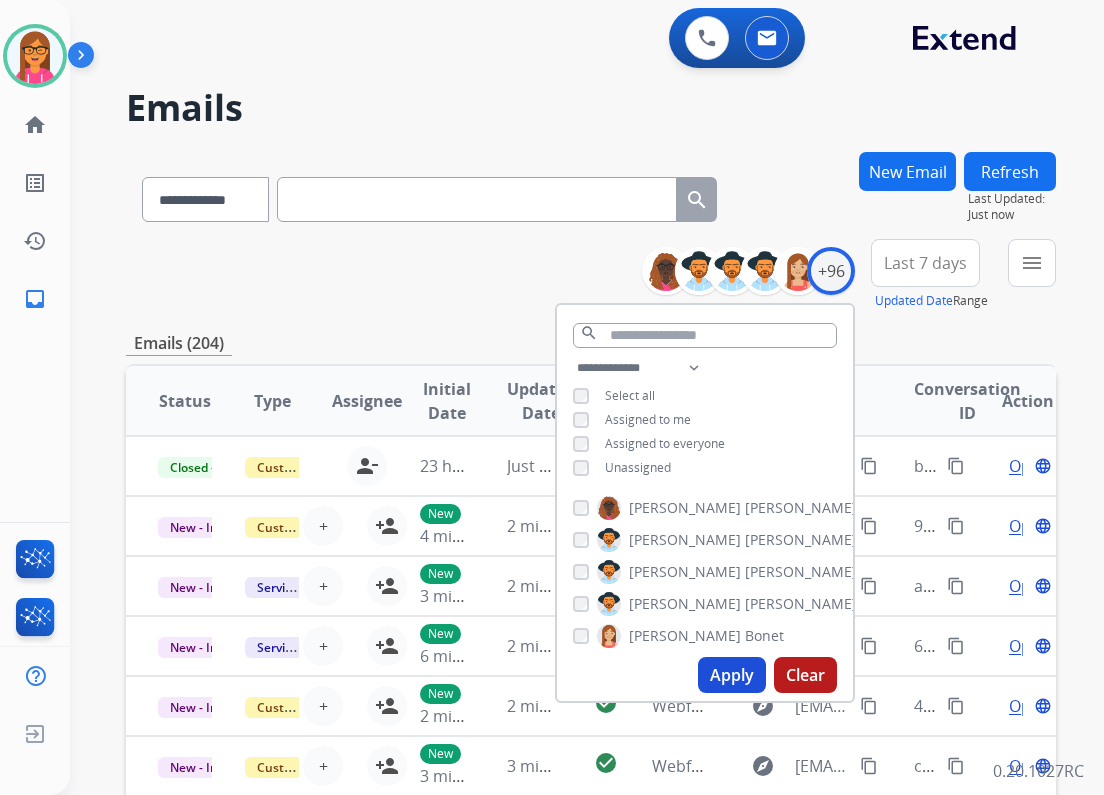 click on "Unassigned" at bounding box center [638, 467] 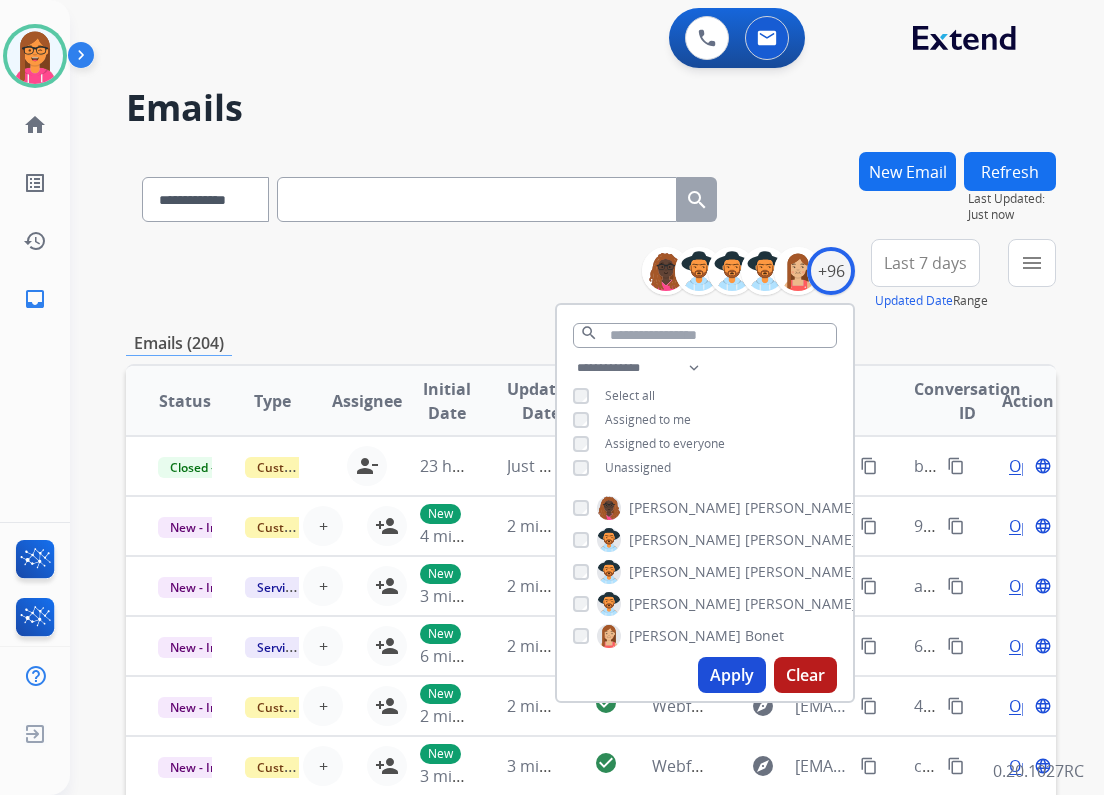 click on "Apply" at bounding box center (732, 675) 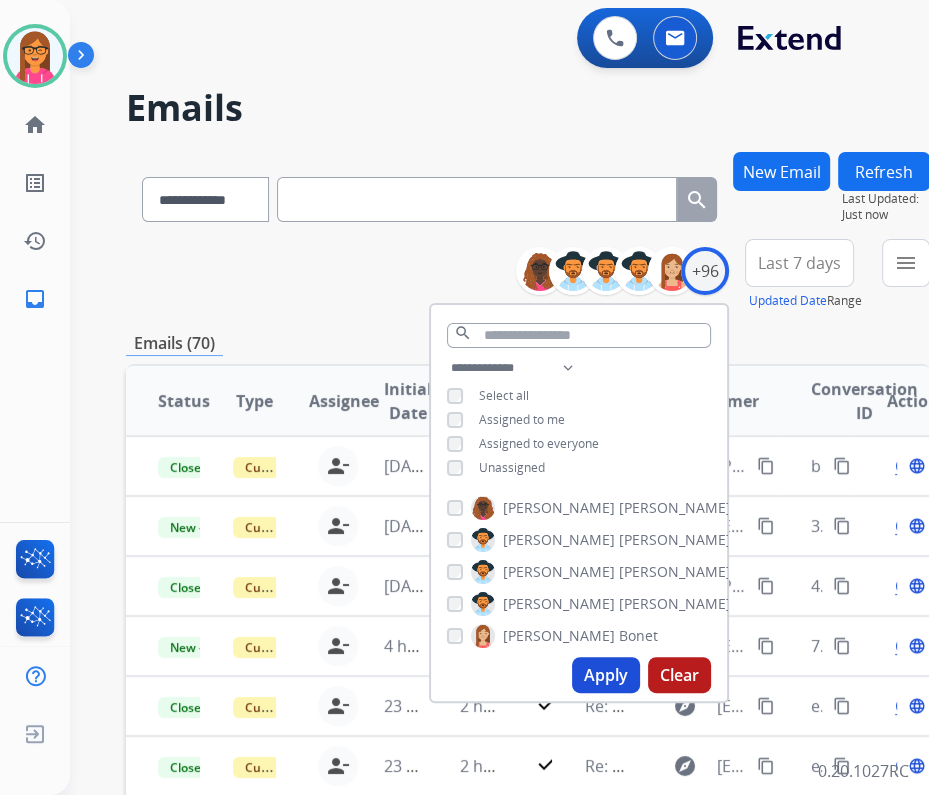 click on "**********" at bounding box center [528, 195] 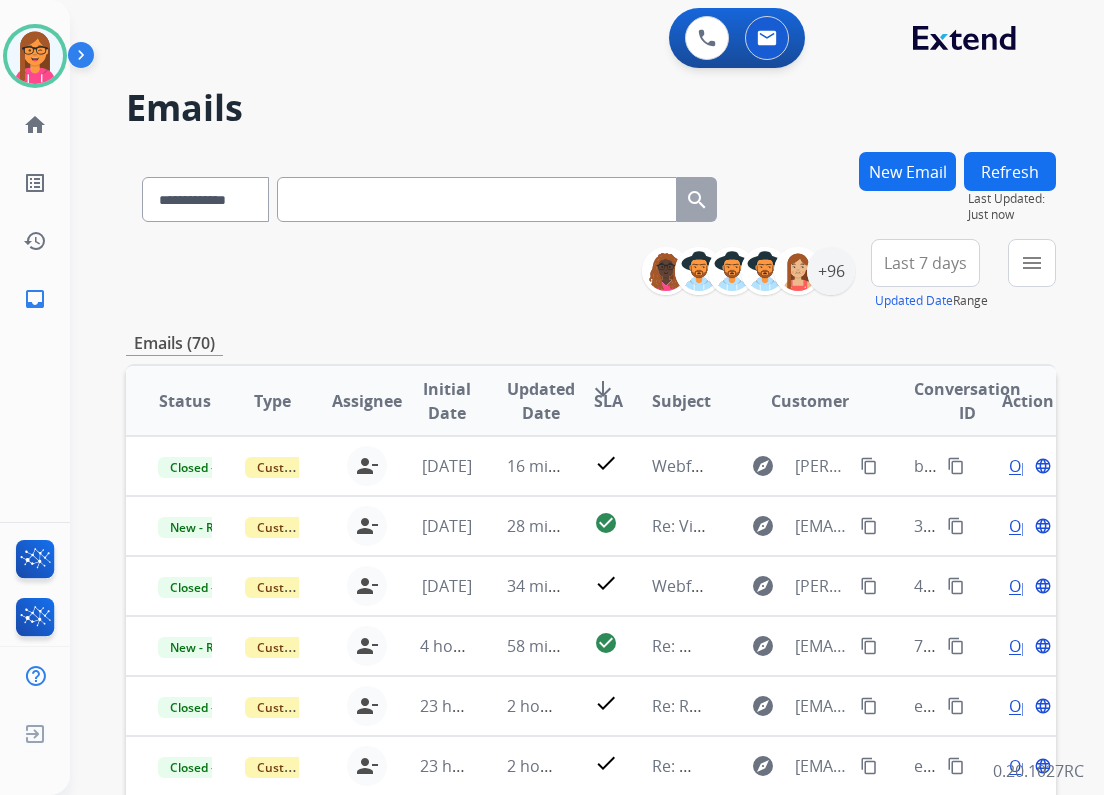 click on "New Email" at bounding box center [907, 171] 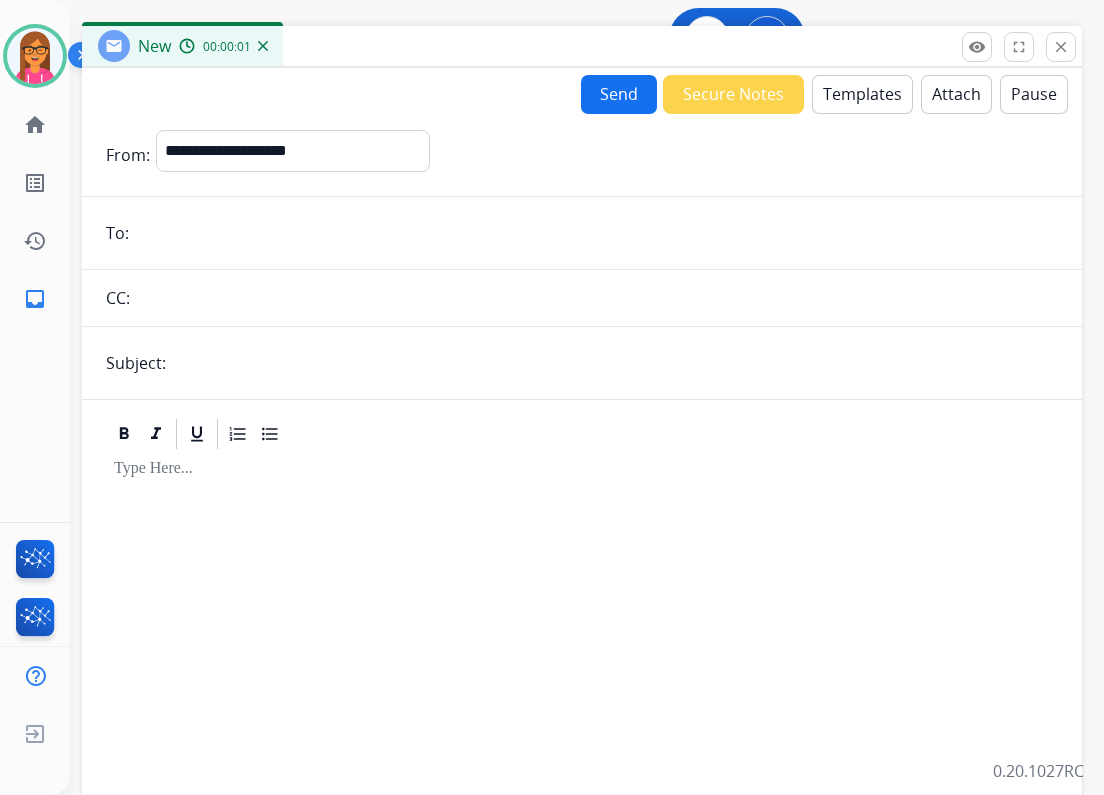 drag, startPoint x: 623, startPoint y: 135, endPoint x: 649, endPoint y: 39, distance: 99.458534 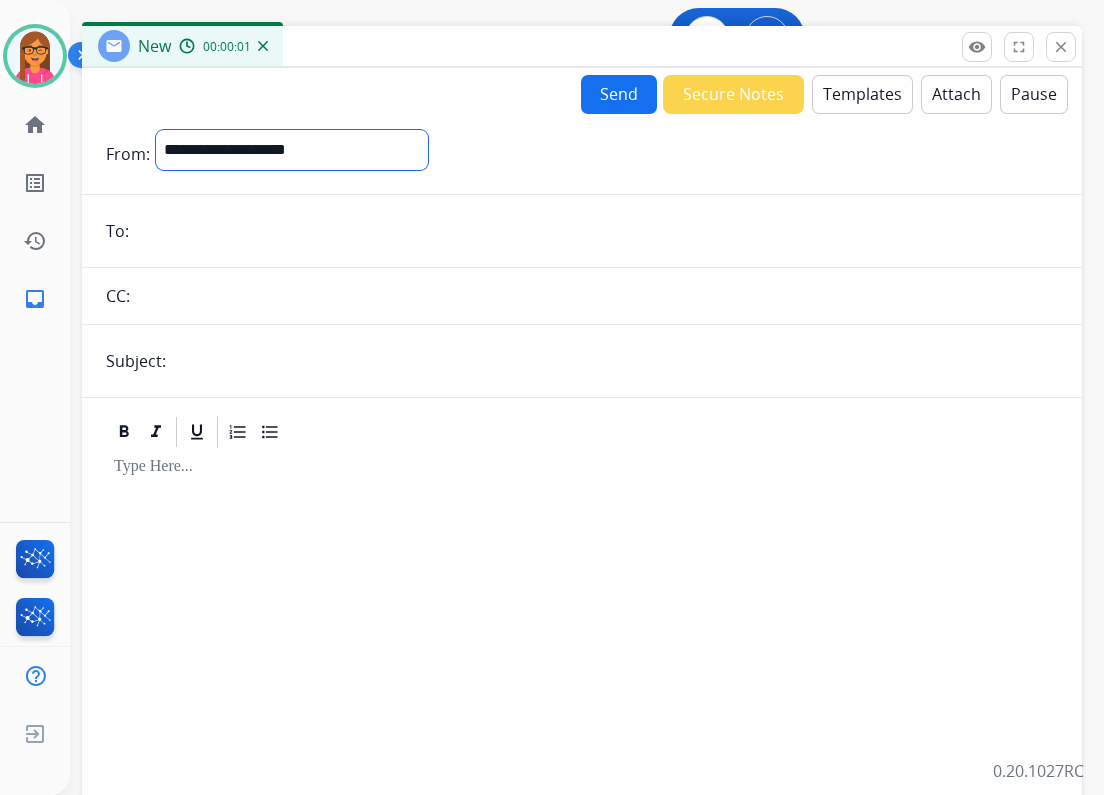 drag, startPoint x: 376, startPoint y: 152, endPoint x: 366, endPoint y: 163, distance: 14.866069 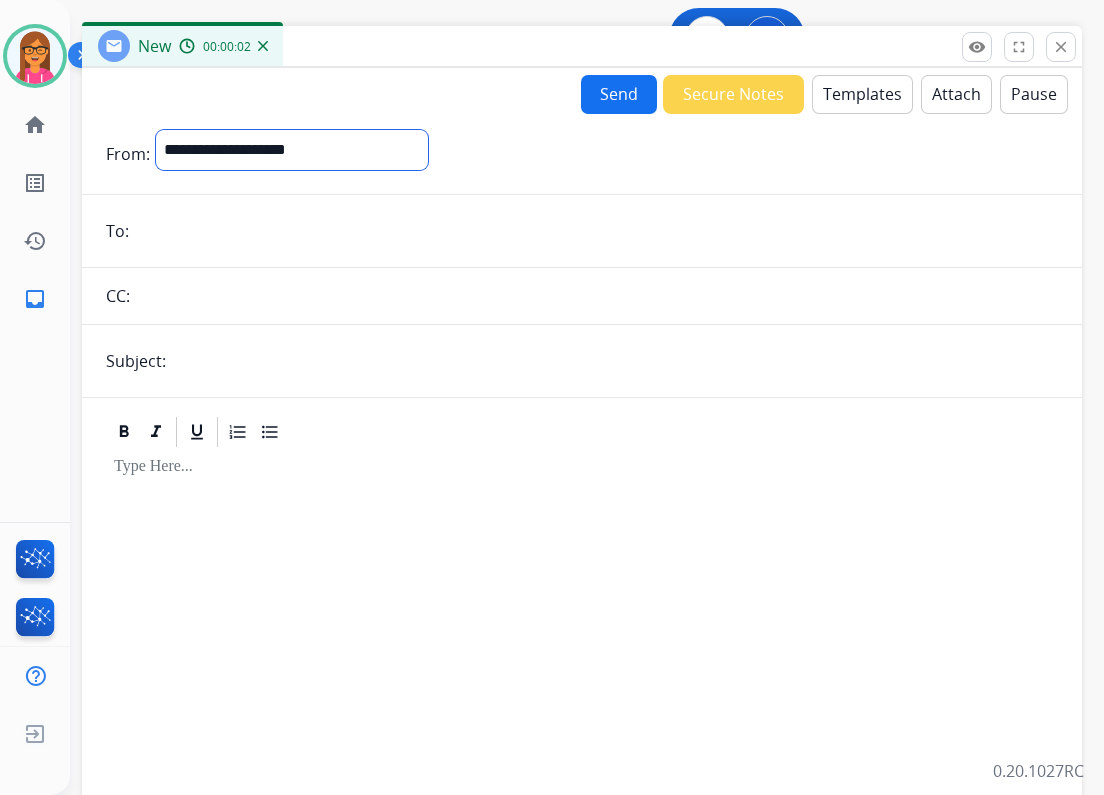 select on "**********" 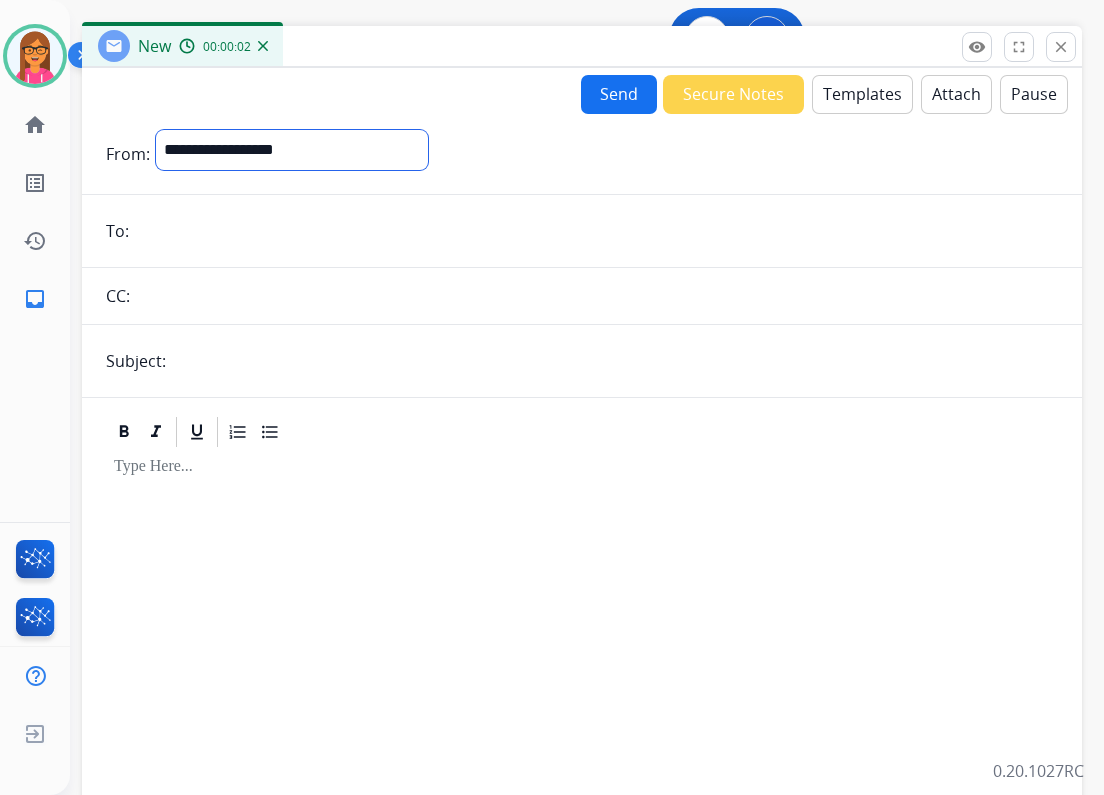 click on "**********" at bounding box center (292, 150) 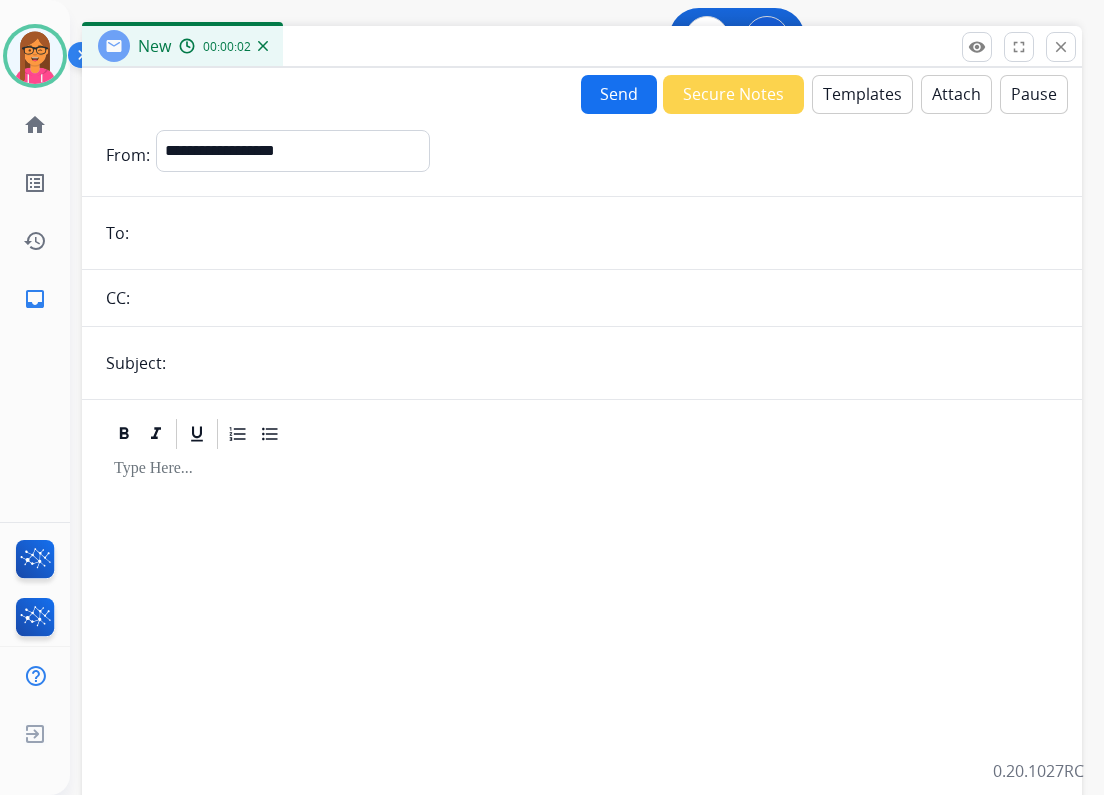 click at bounding box center [596, 233] 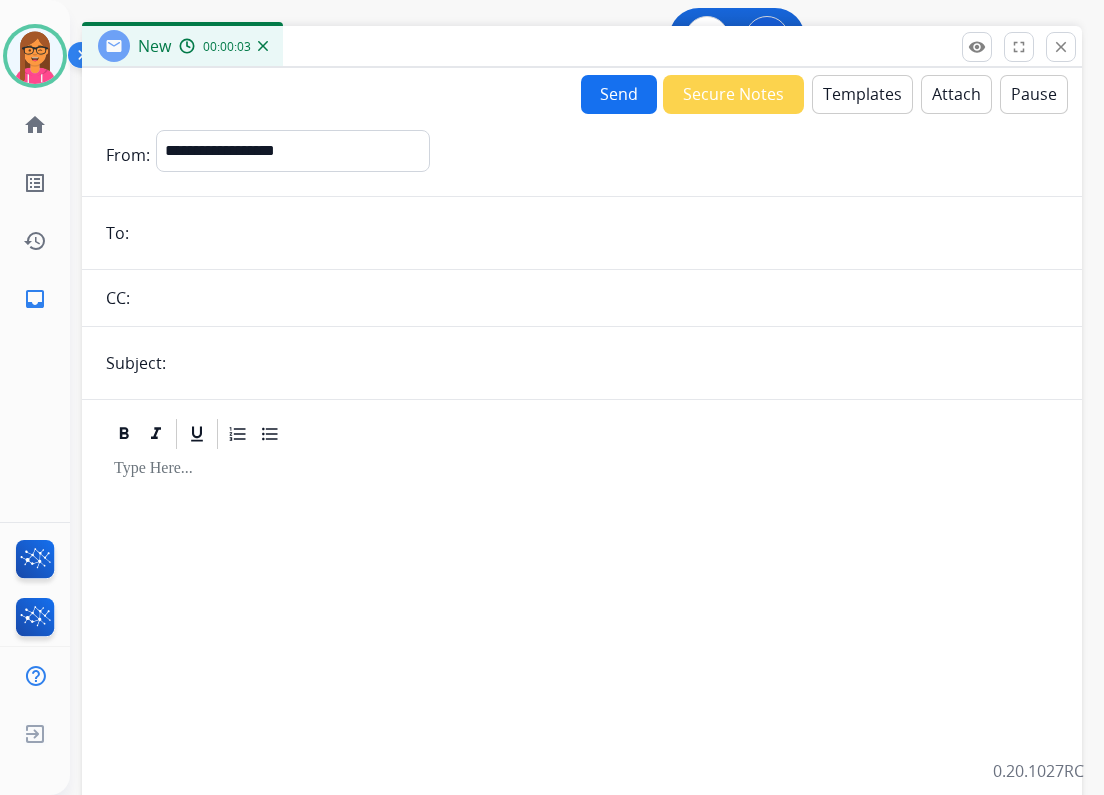 paste on "**********" 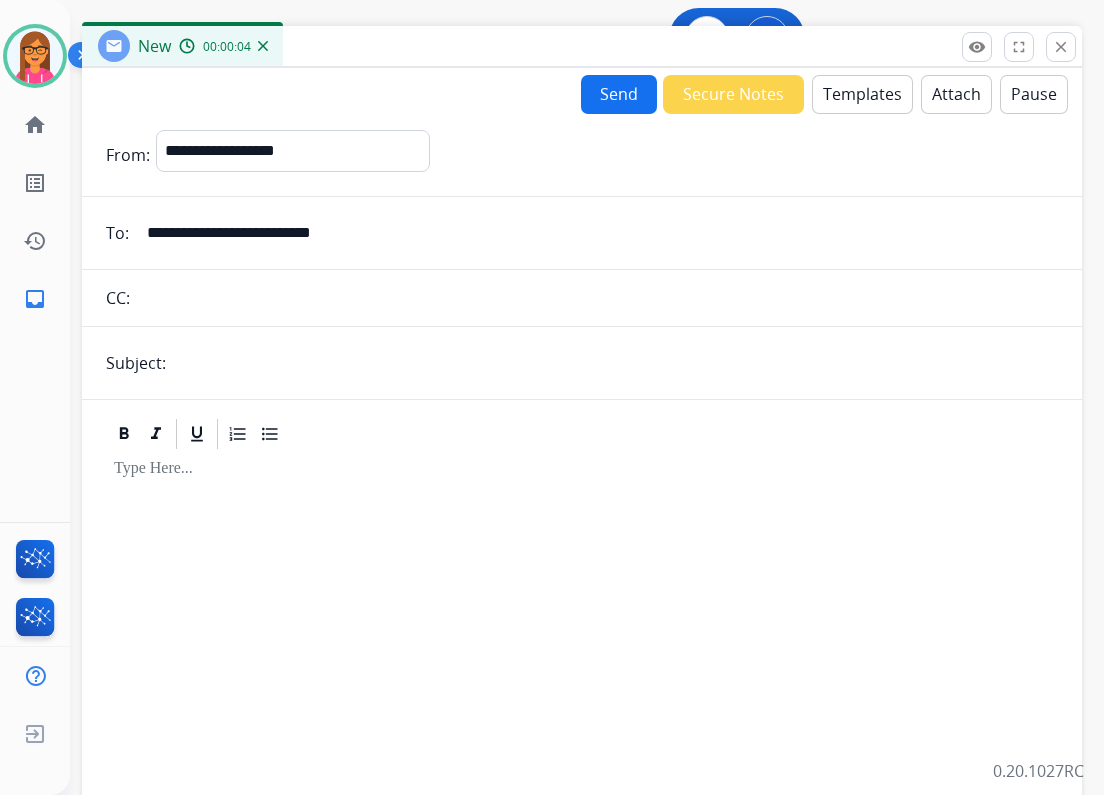 type on "**********" 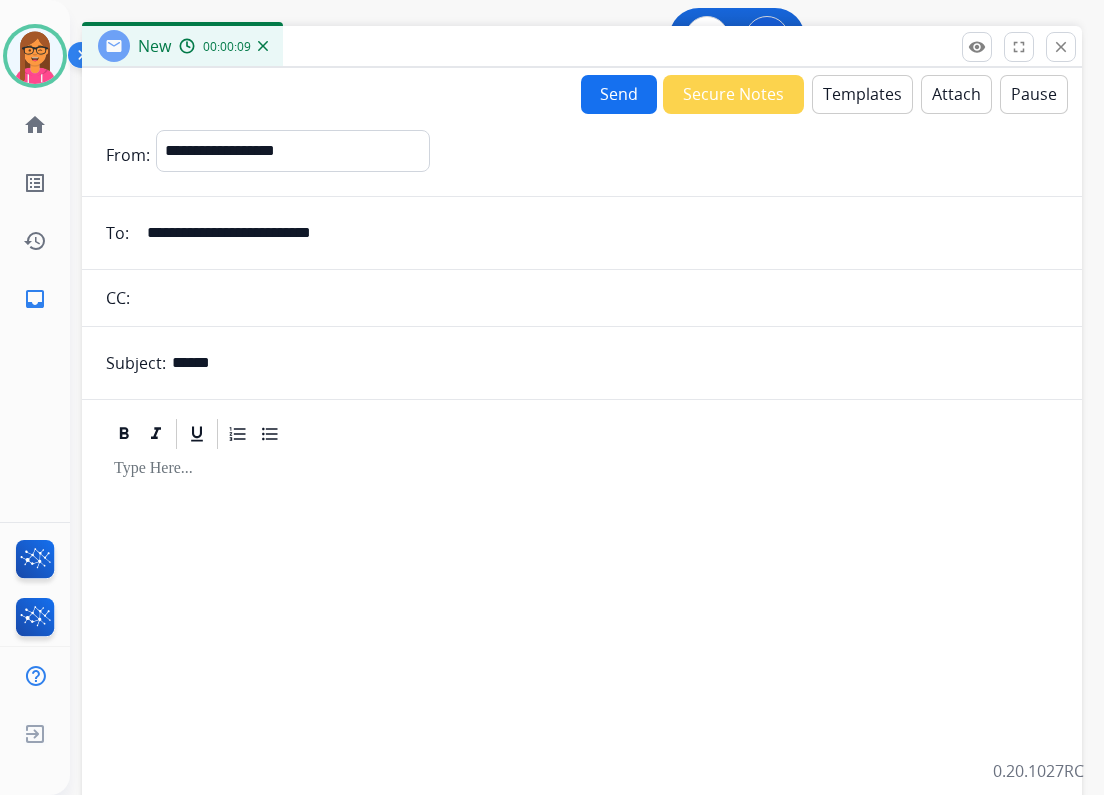 type on "******" 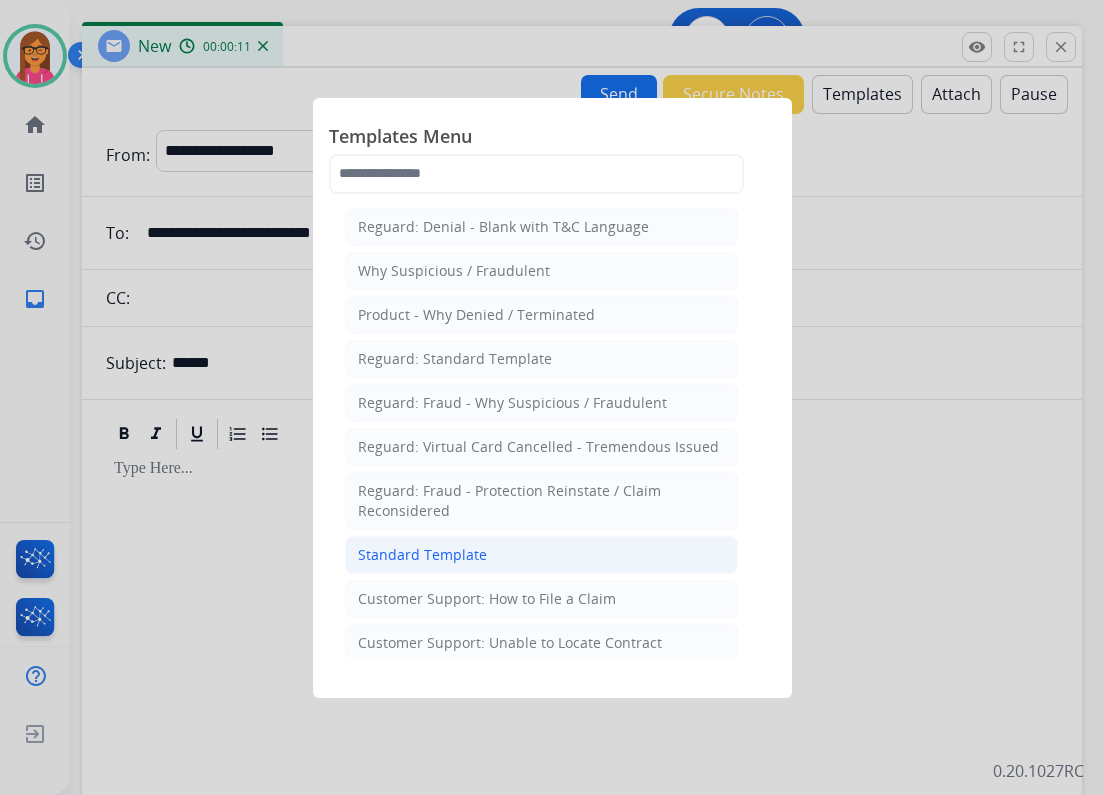 click on "Standard Template" 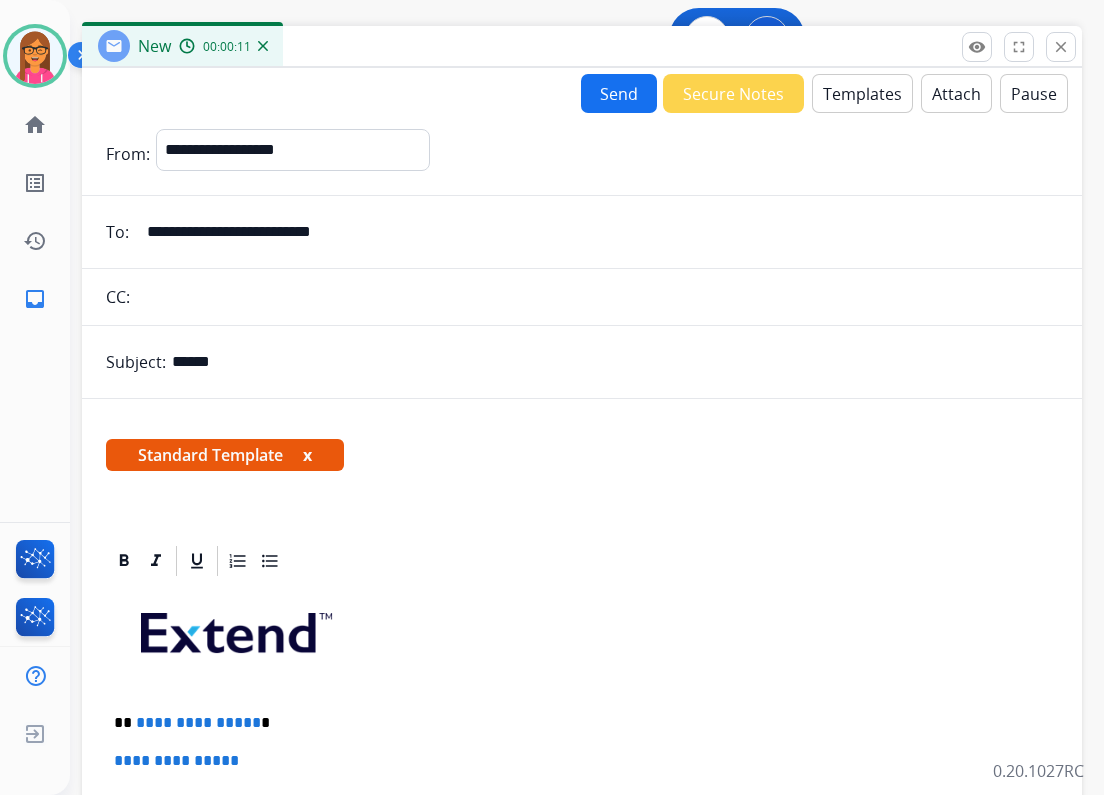 click on "x" at bounding box center (307, 455) 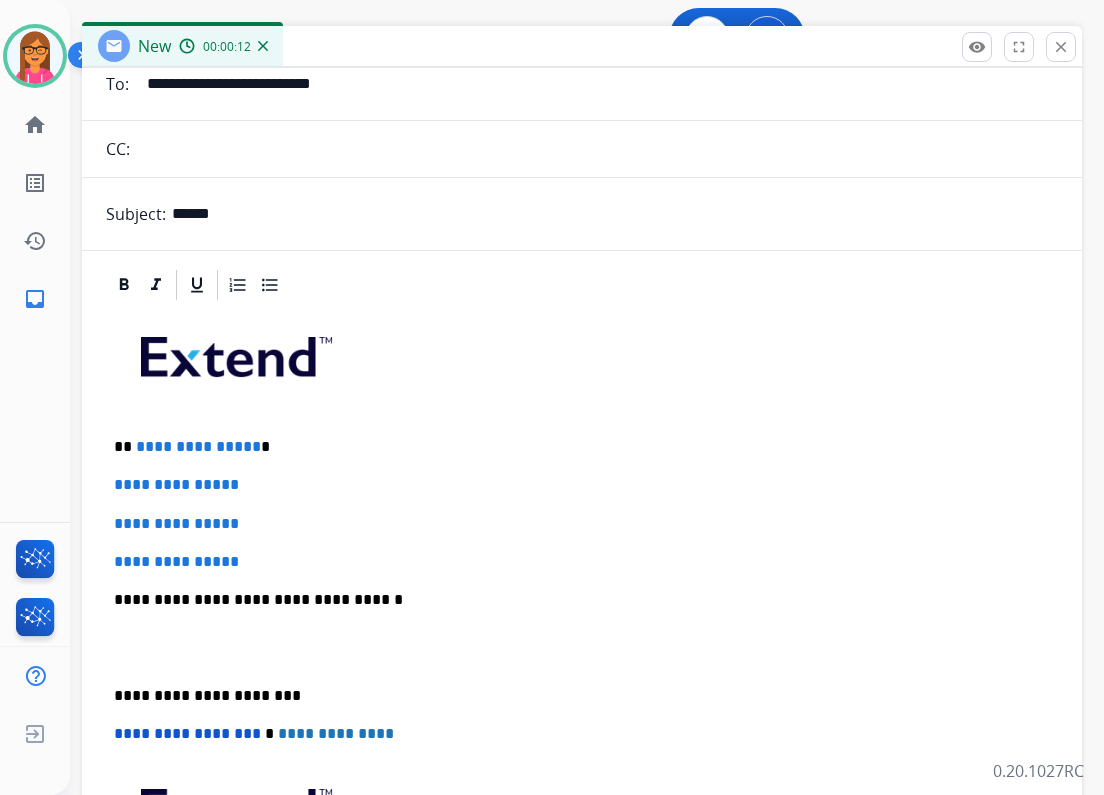 scroll, scrollTop: 160, scrollLeft: 0, axis: vertical 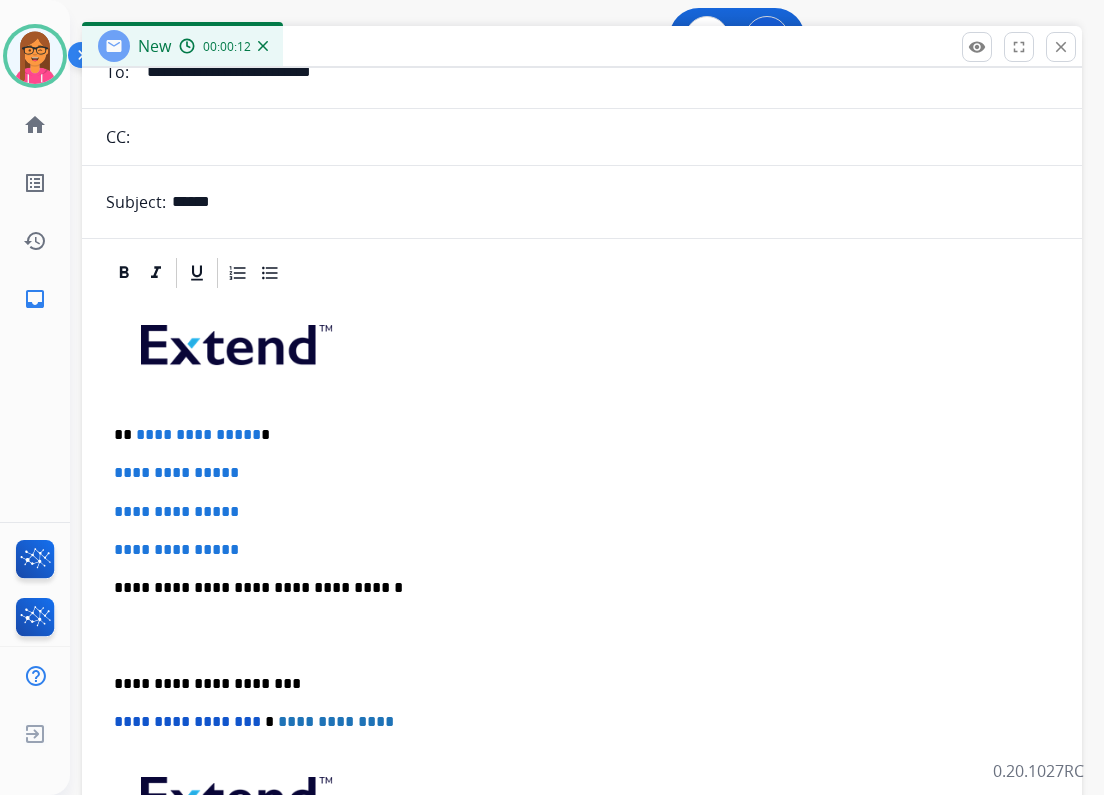 click on "**********" at bounding box center (574, 435) 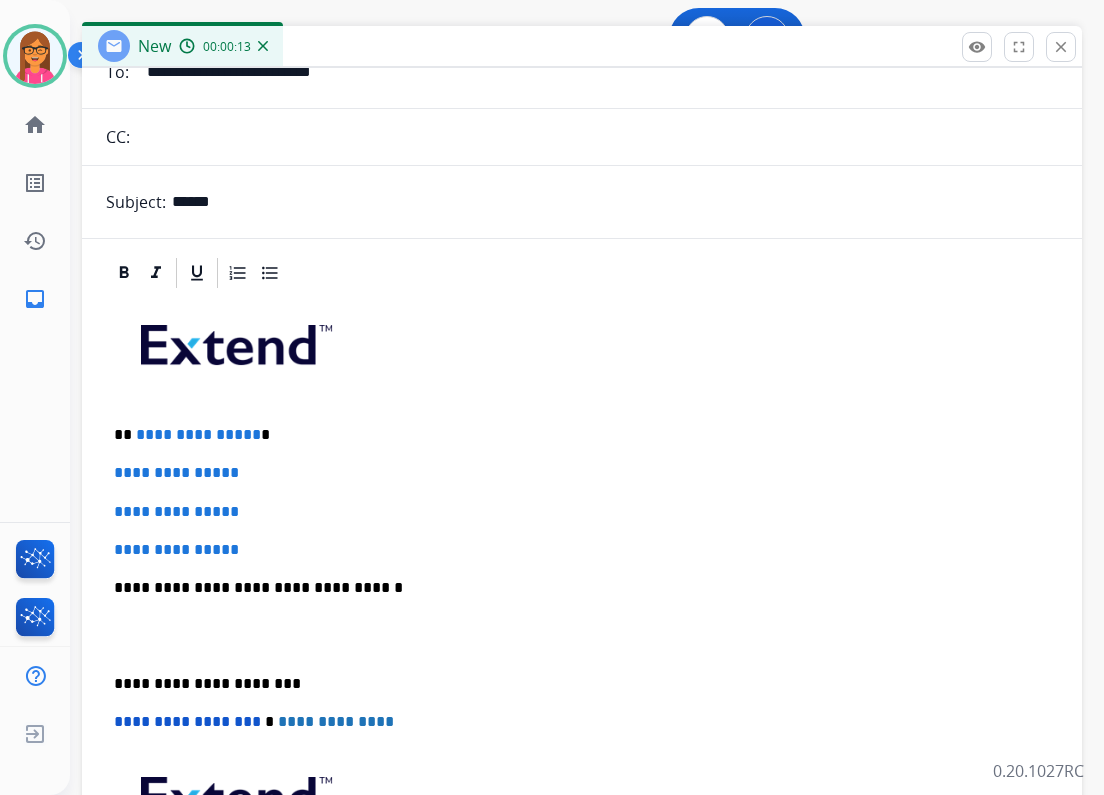 type 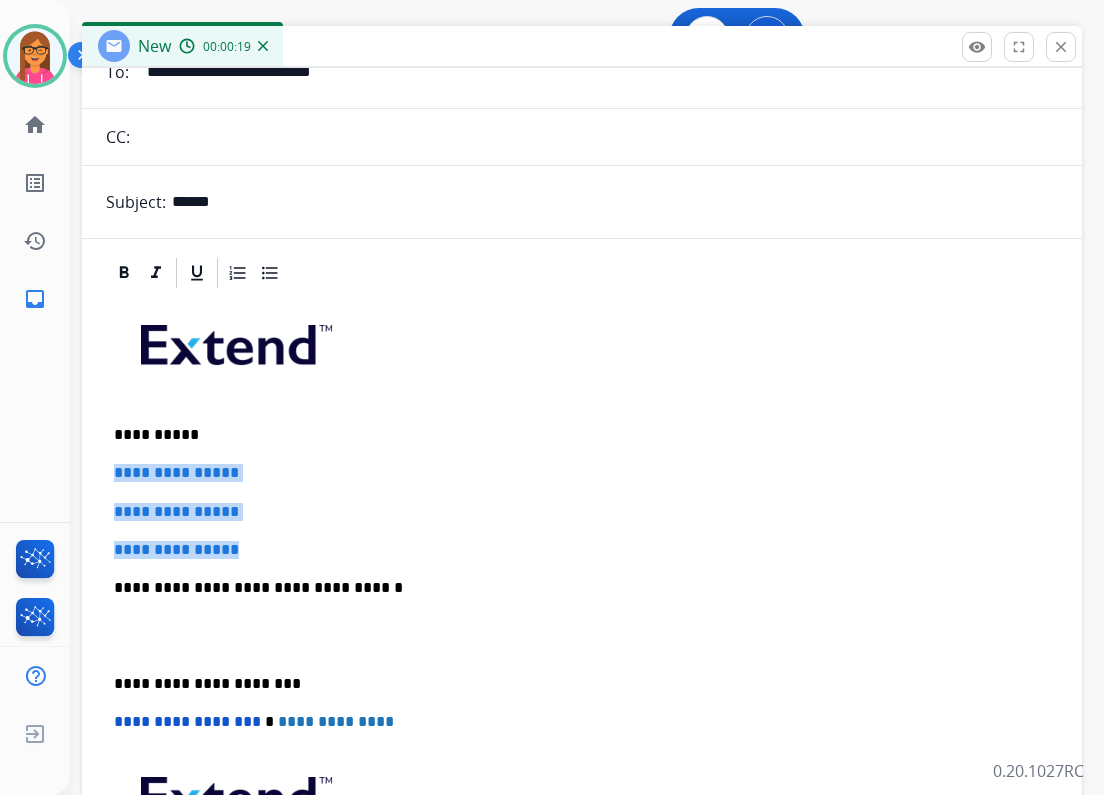 drag, startPoint x: 255, startPoint y: 548, endPoint x: 110, endPoint y: 467, distance: 166.09033 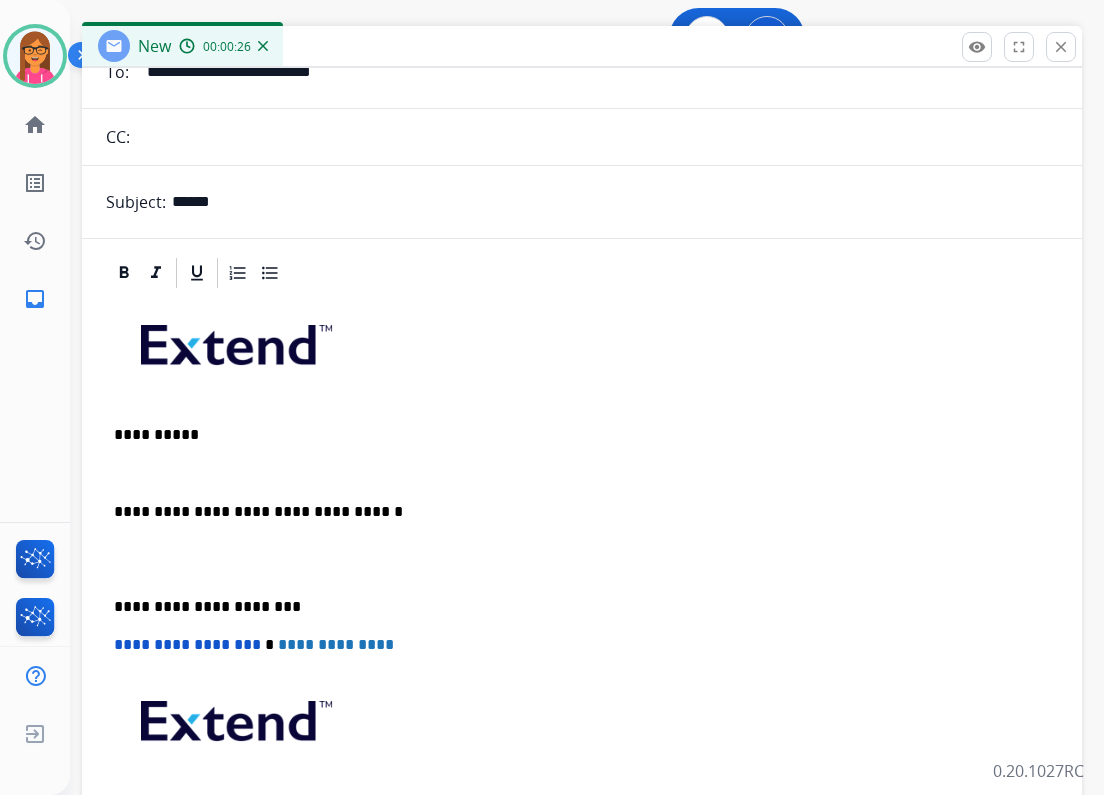 click at bounding box center [582, 473] 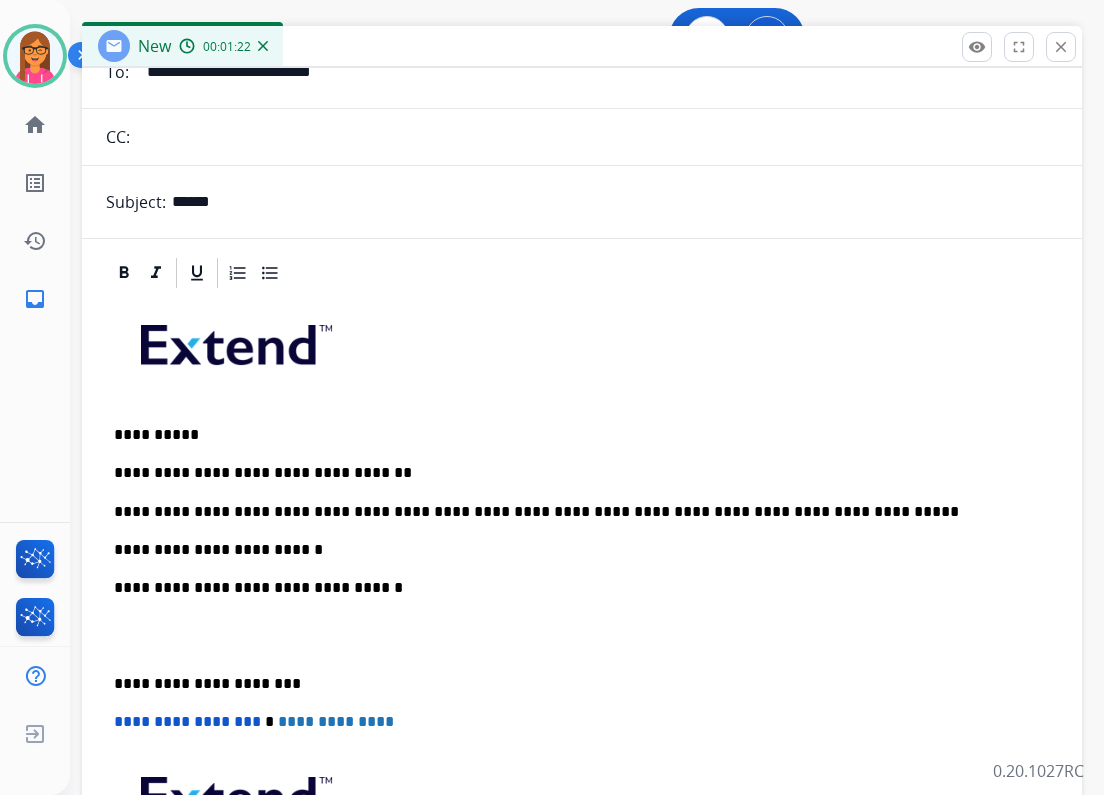 type 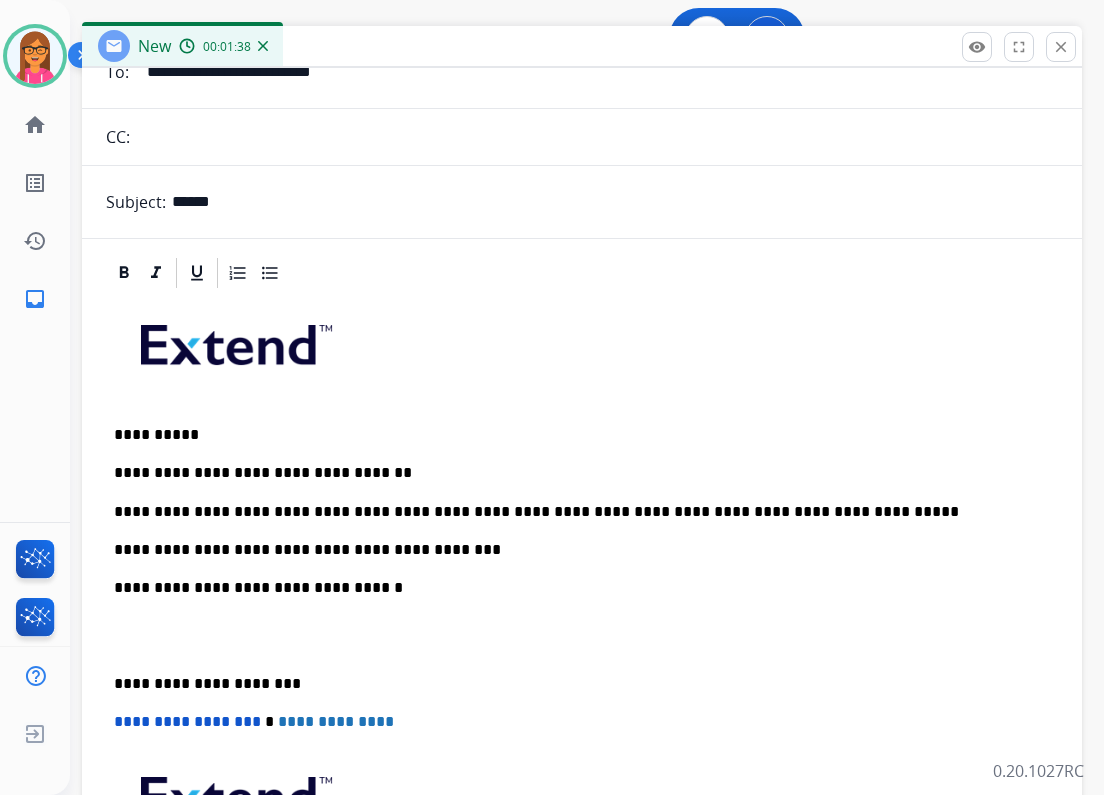 click on "**********" at bounding box center [582, 635] 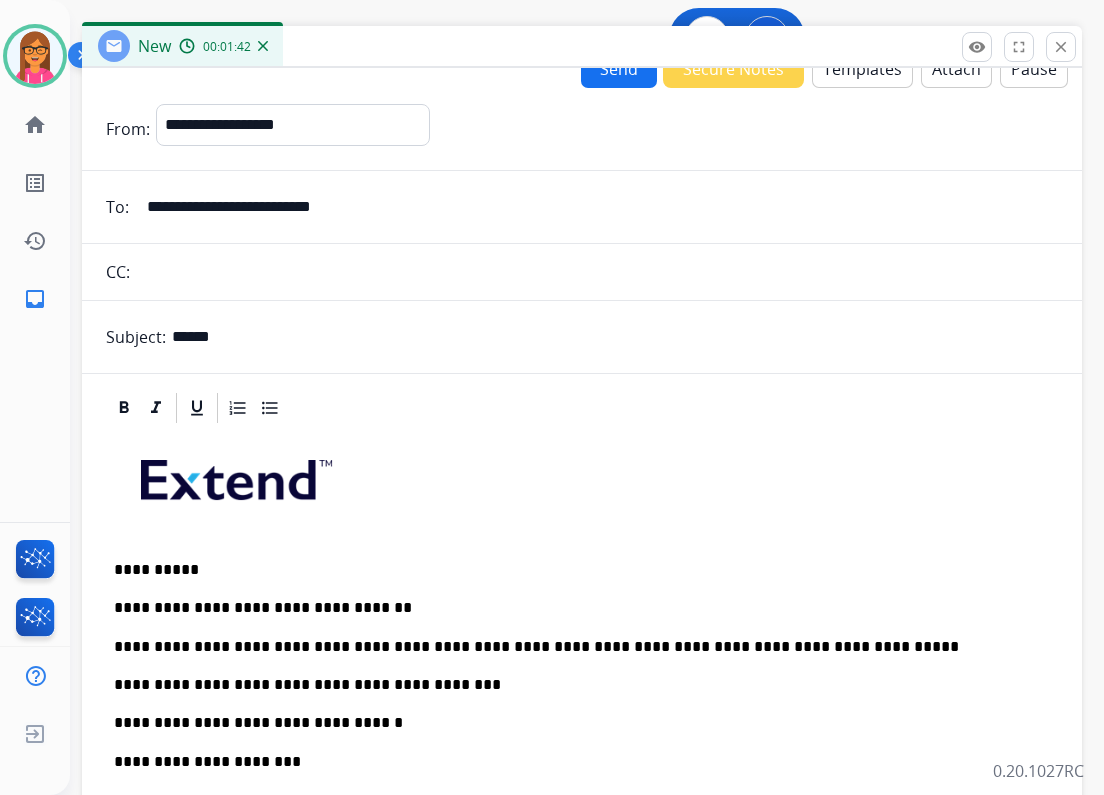 scroll, scrollTop: 0, scrollLeft: 0, axis: both 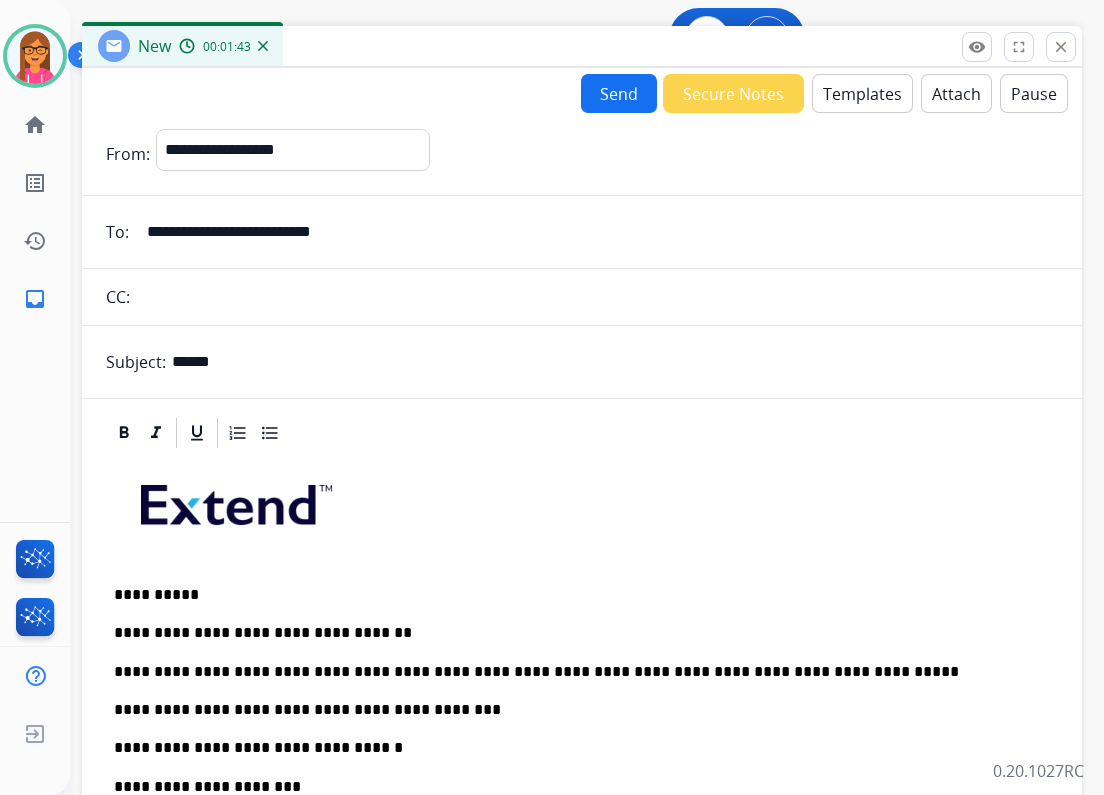 click on "Send" at bounding box center [619, 93] 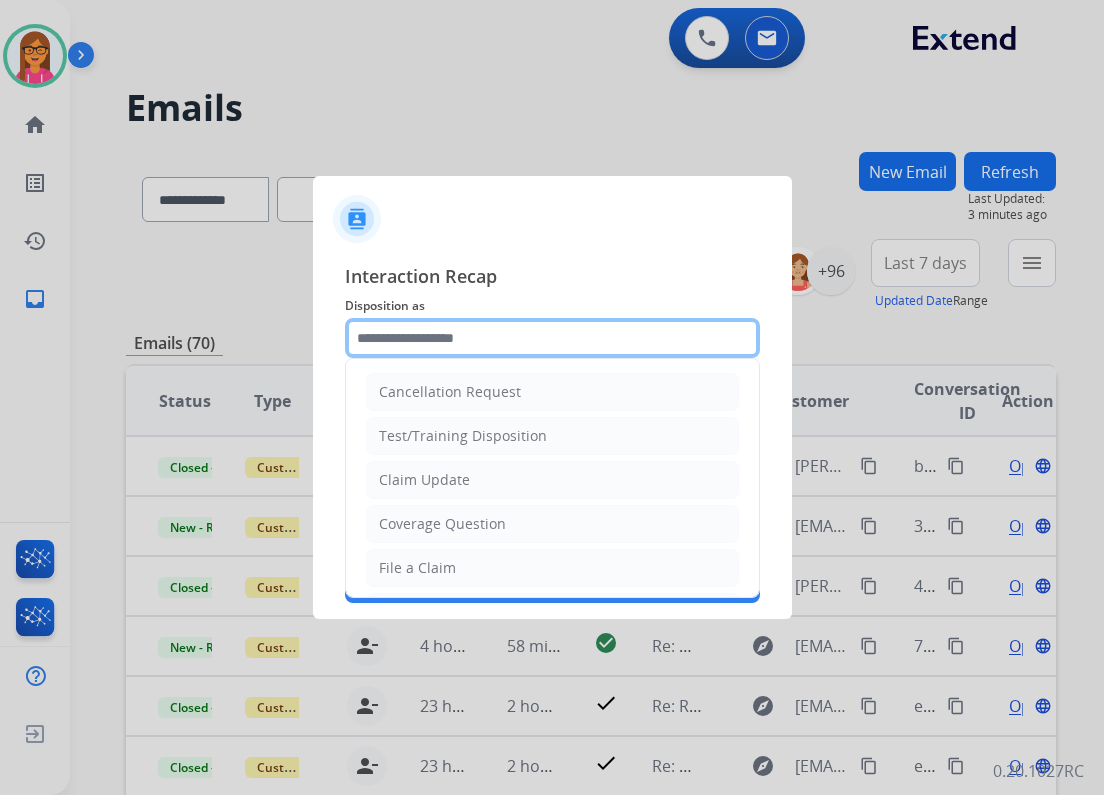 click 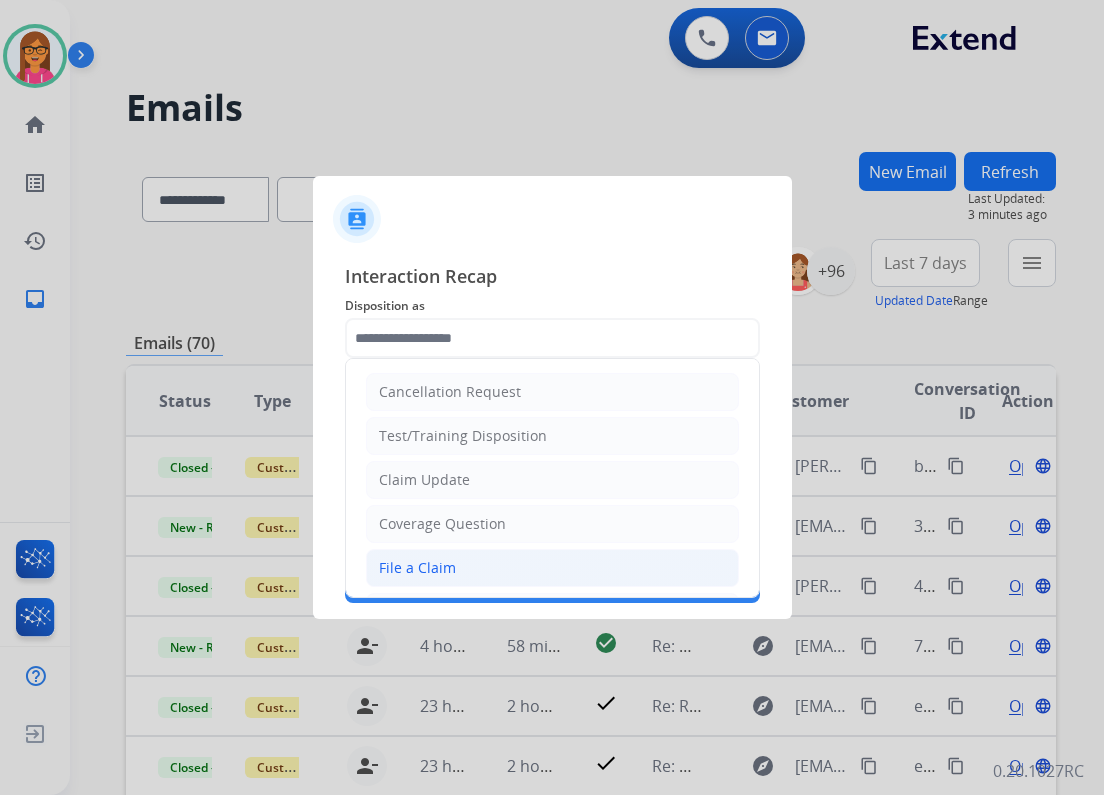 click on "File a Claim" 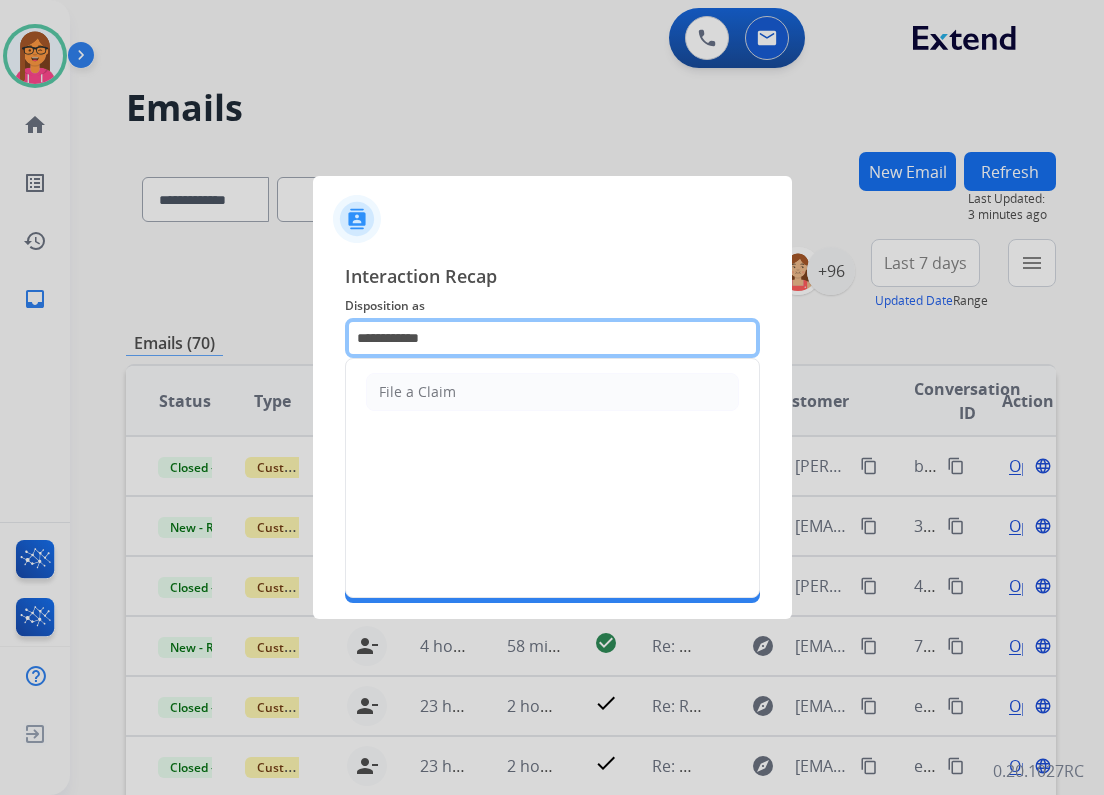 drag, startPoint x: 464, startPoint y: 341, endPoint x: 66, endPoint y: 312, distance: 399.05515 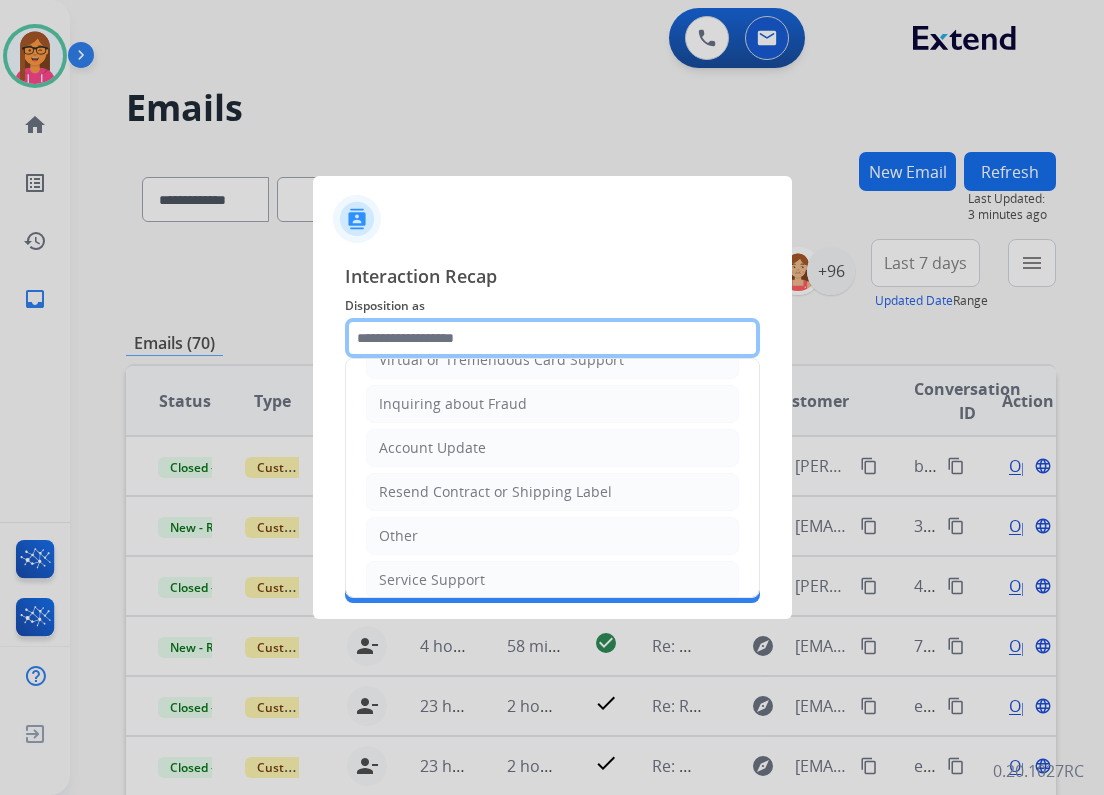 scroll, scrollTop: 306, scrollLeft: 0, axis: vertical 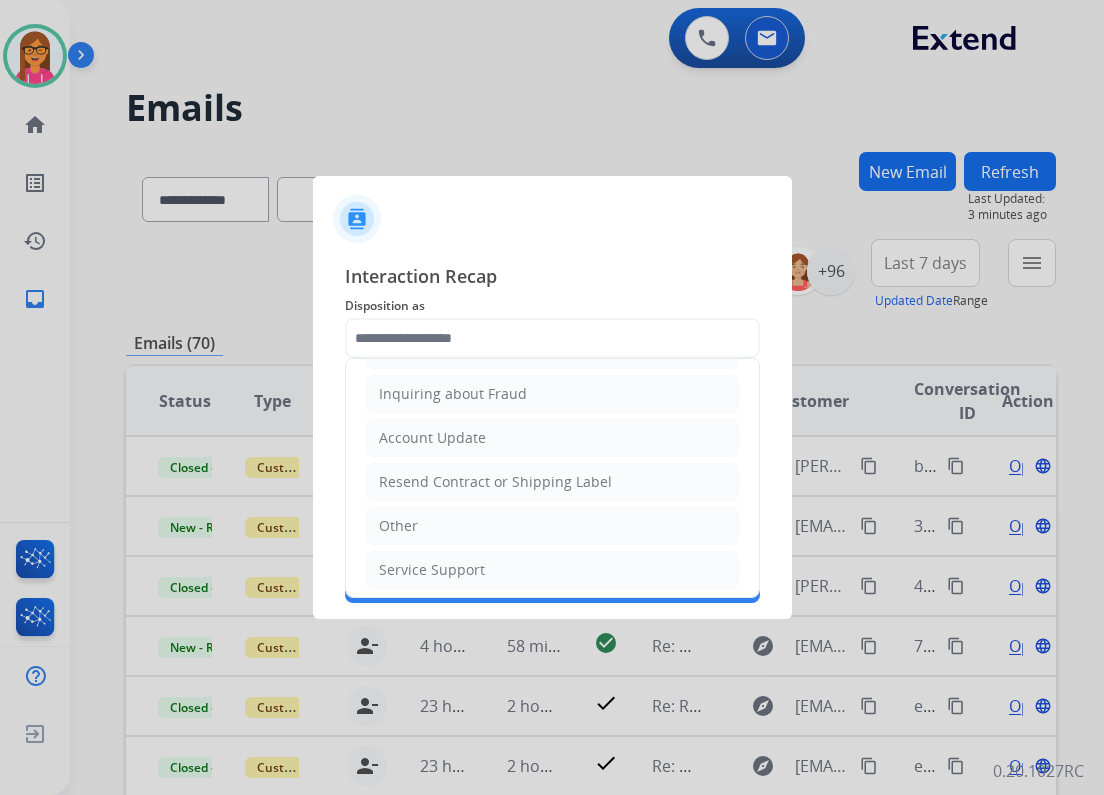 drag, startPoint x: 420, startPoint y: 563, endPoint x: 416, endPoint y: 553, distance: 10.770329 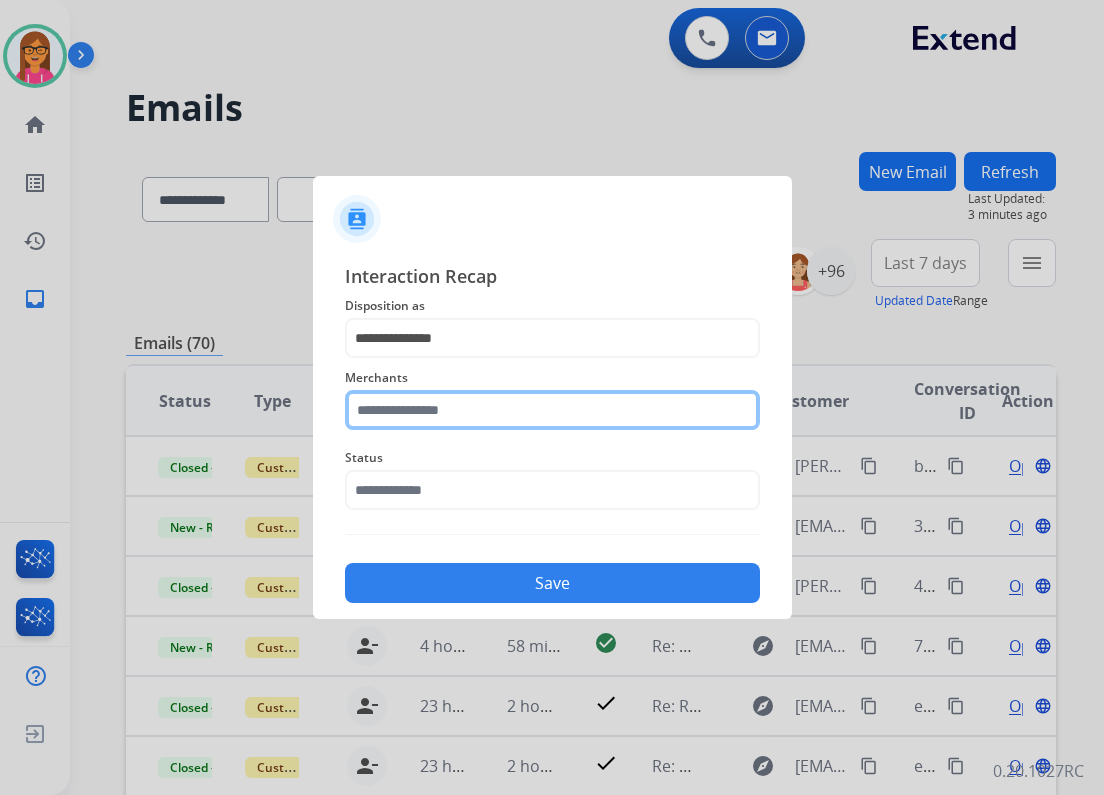 click 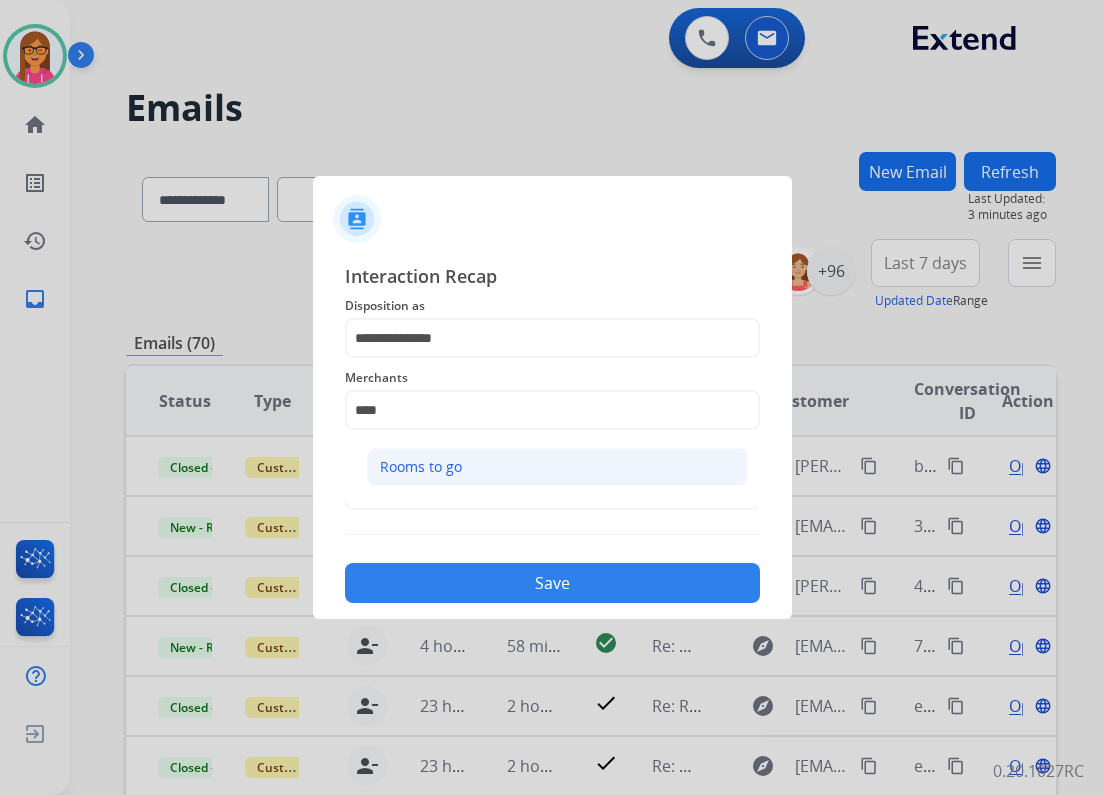 click on "Rooms to go" 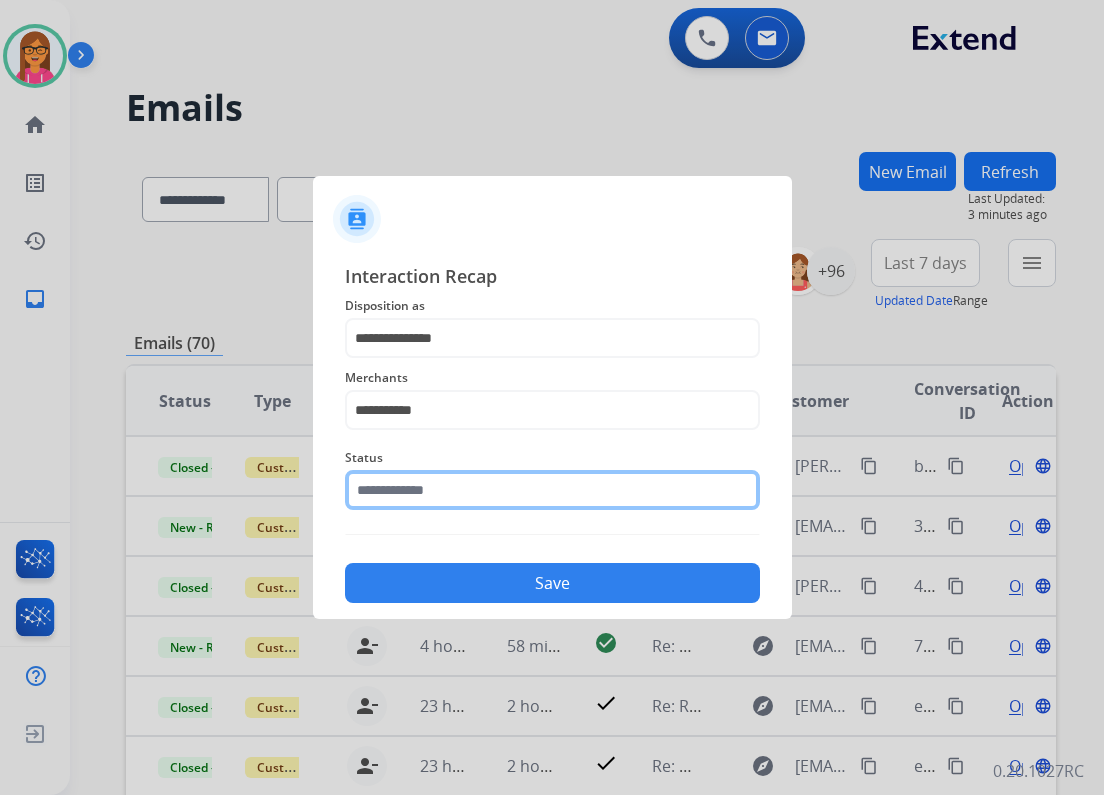 click 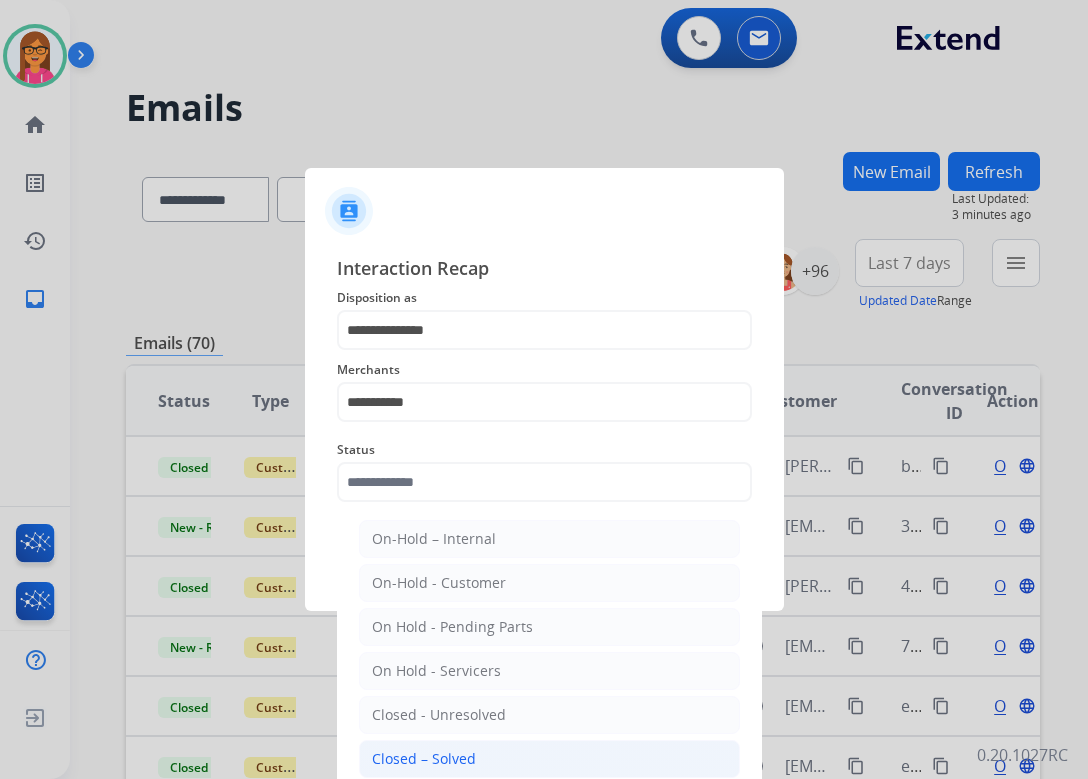 click on "Closed – Solved" 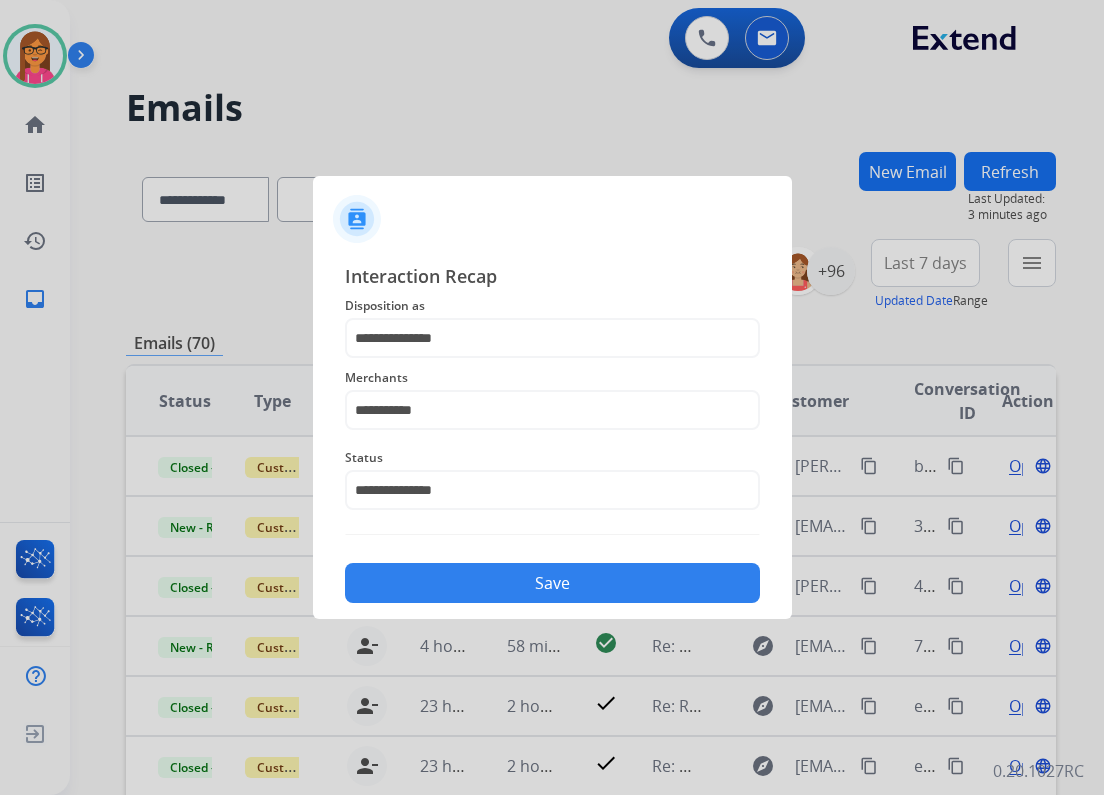 click on "Save" 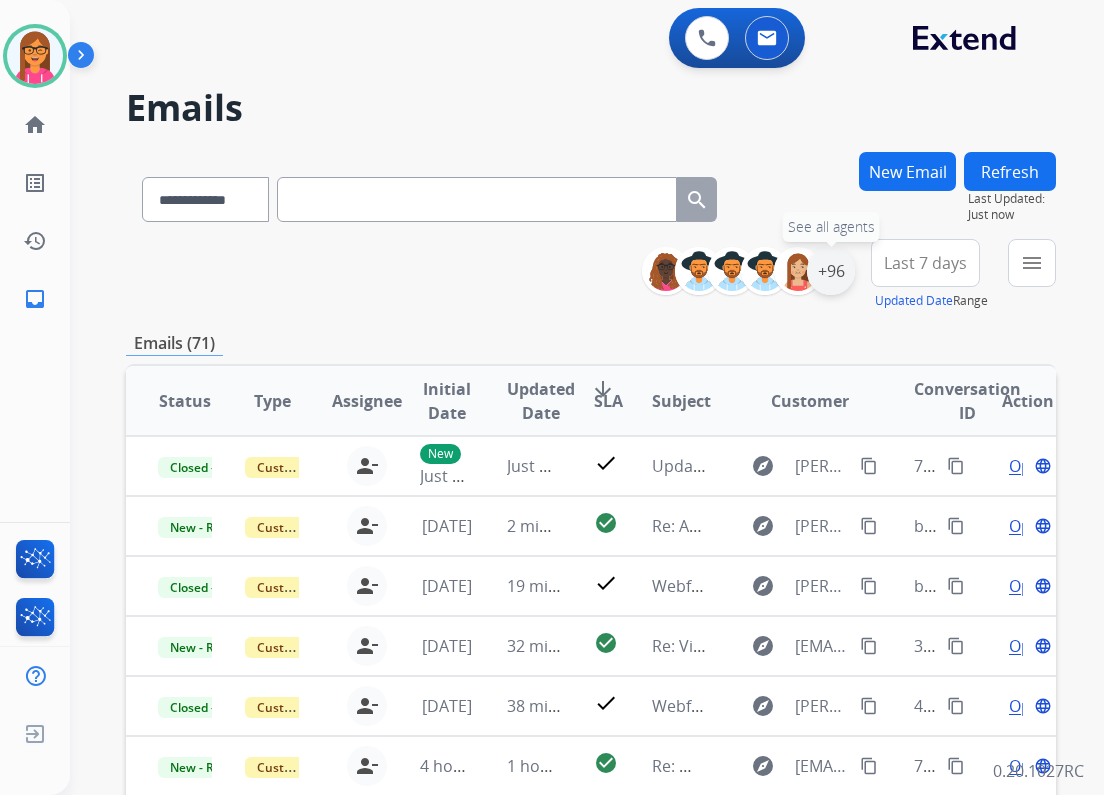click on "+96" at bounding box center [831, 271] 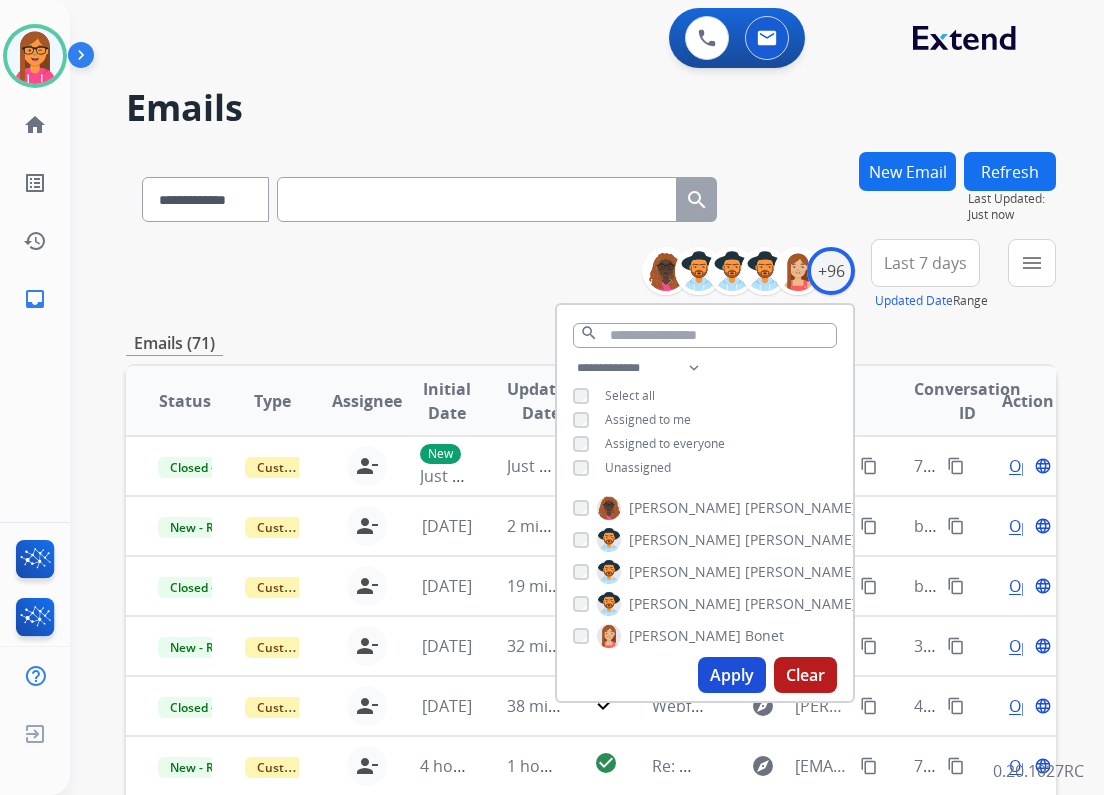 click on "Apply" at bounding box center (732, 675) 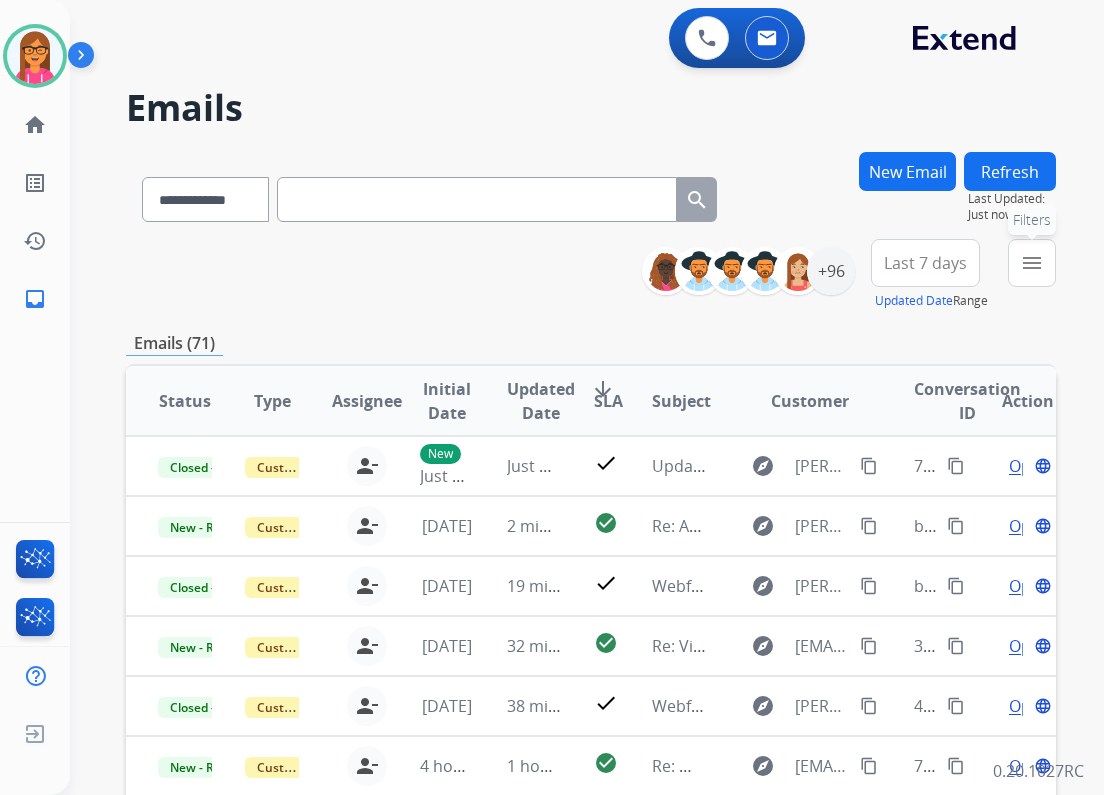 click on "menu" at bounding box center (1032, 263) 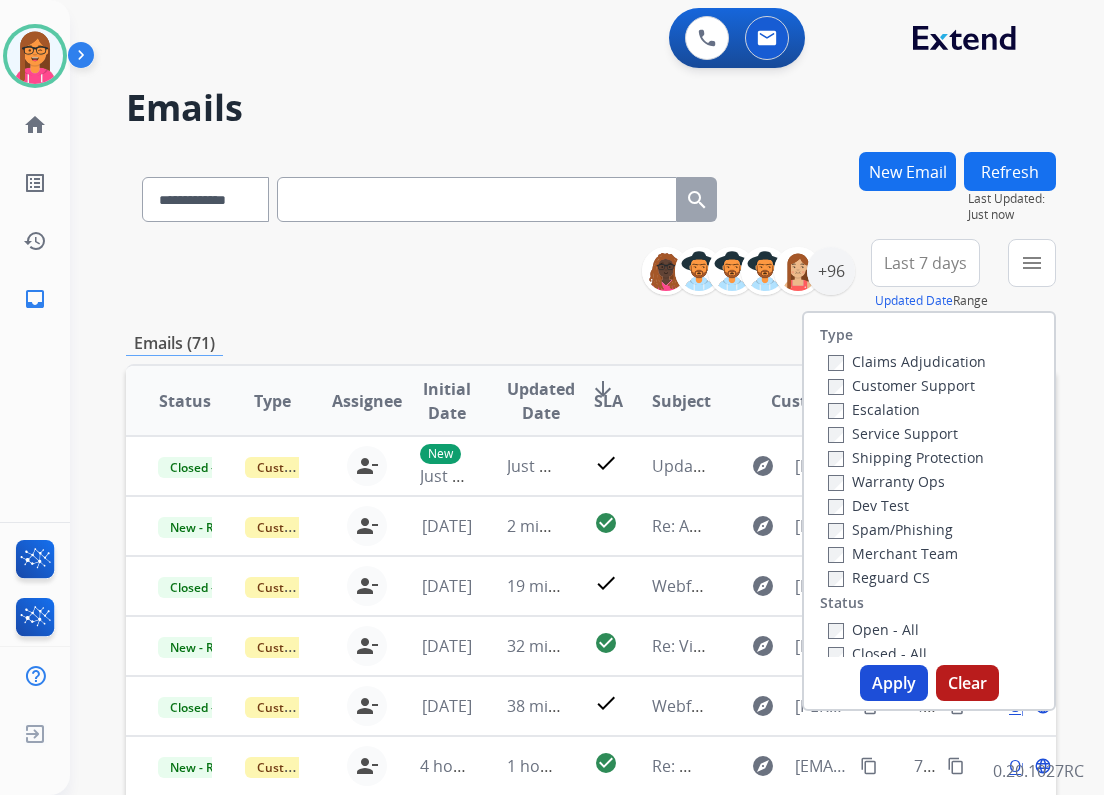 click on "Open - All" at bounding box center [873, 629] 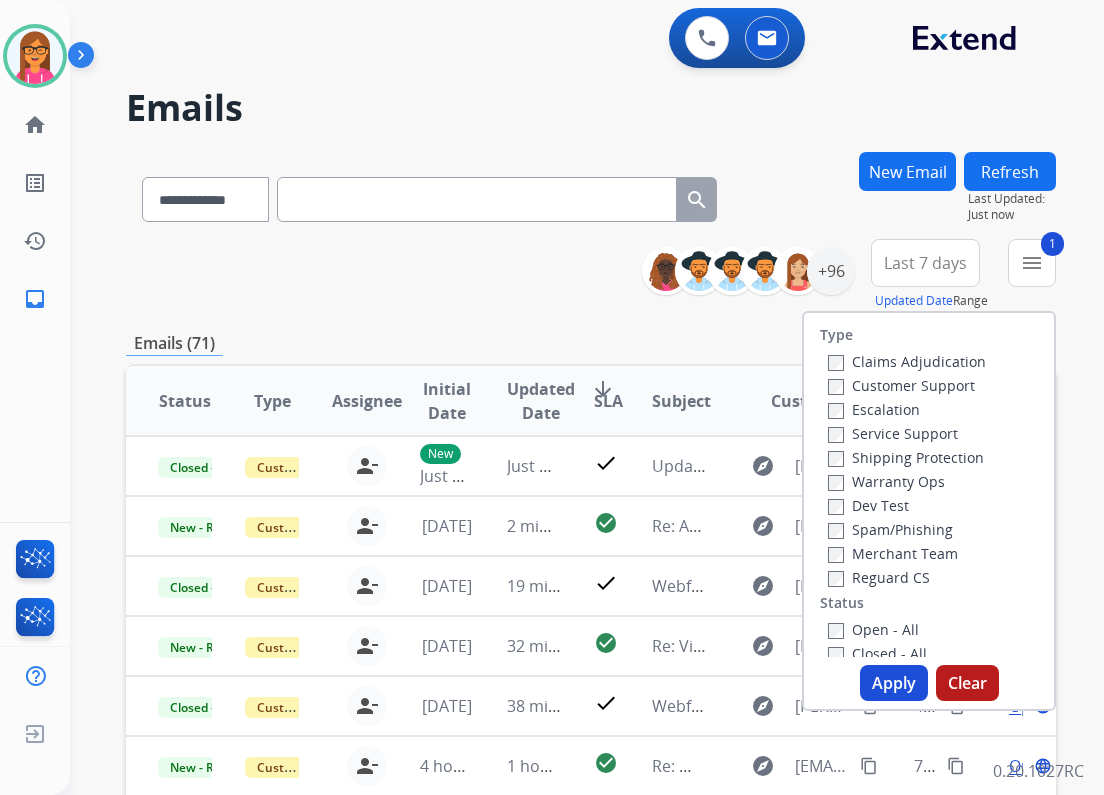click on "Apply" at bounding box center (894, 683) 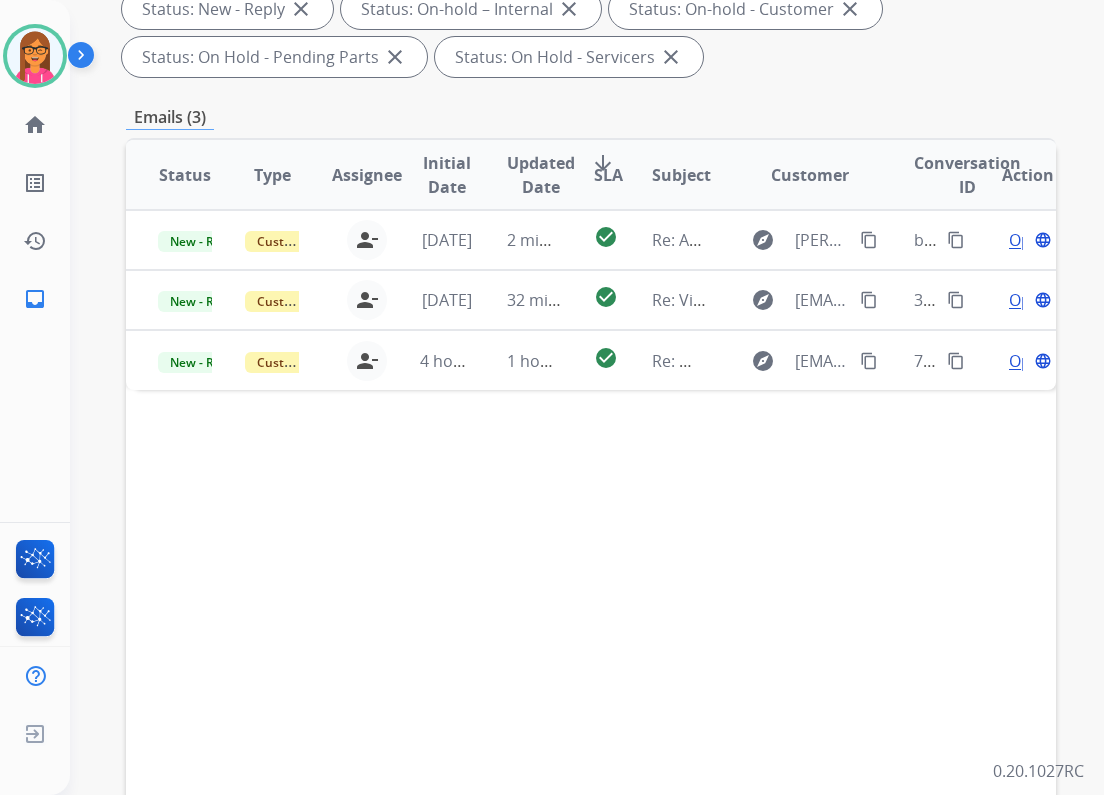 scroll, scrollTop: 400, scrollLeft: 0, axis: vertical 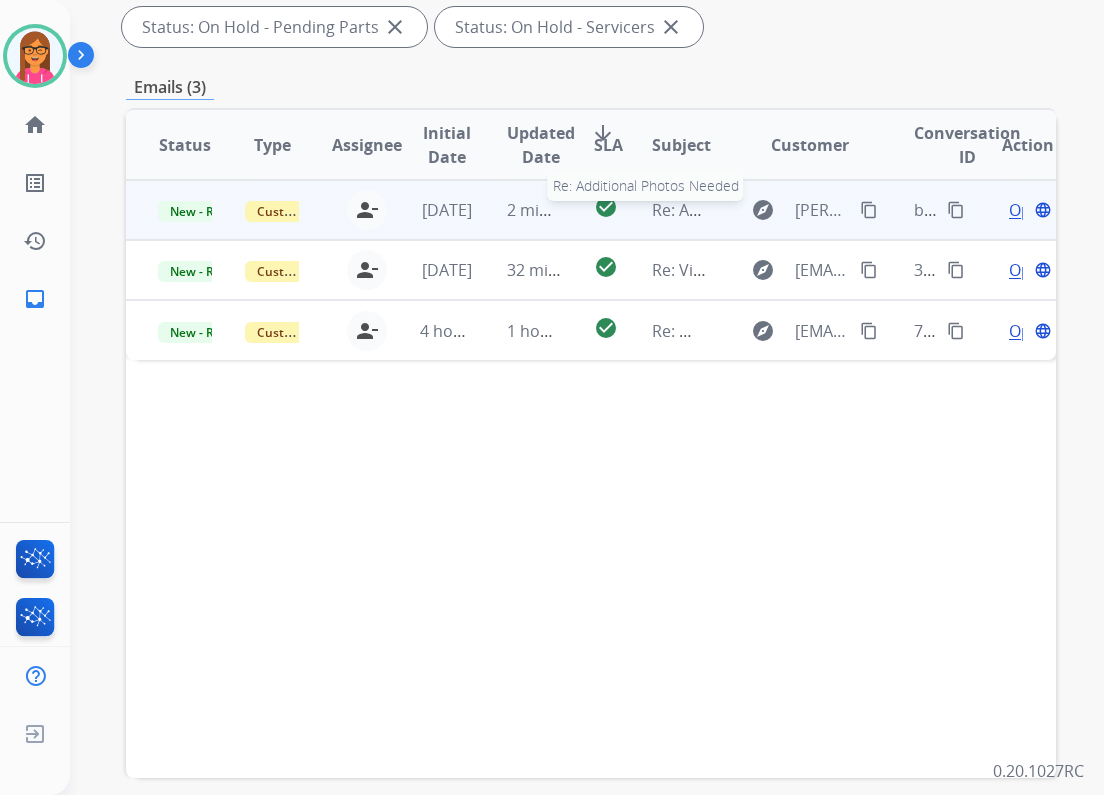 click on "Re: Additional Photos Needed" at bounding box center (764, 210) 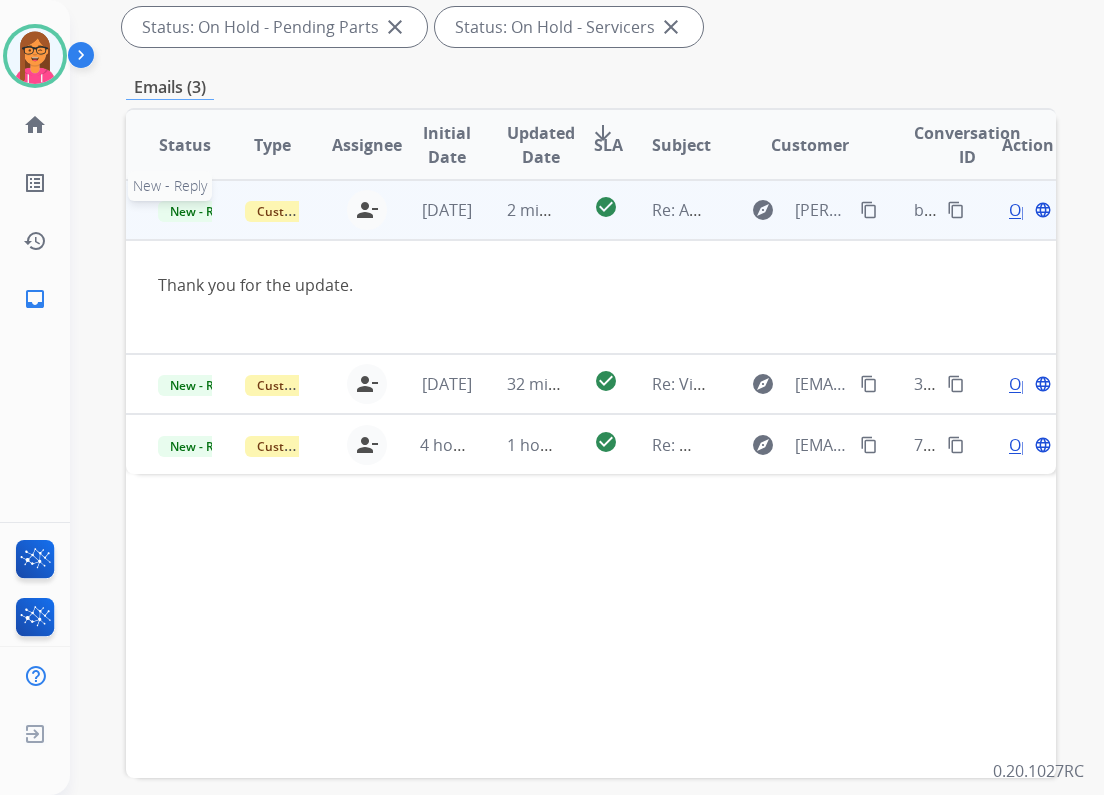 click on "New - Reply" at bounding box center (203, 211) 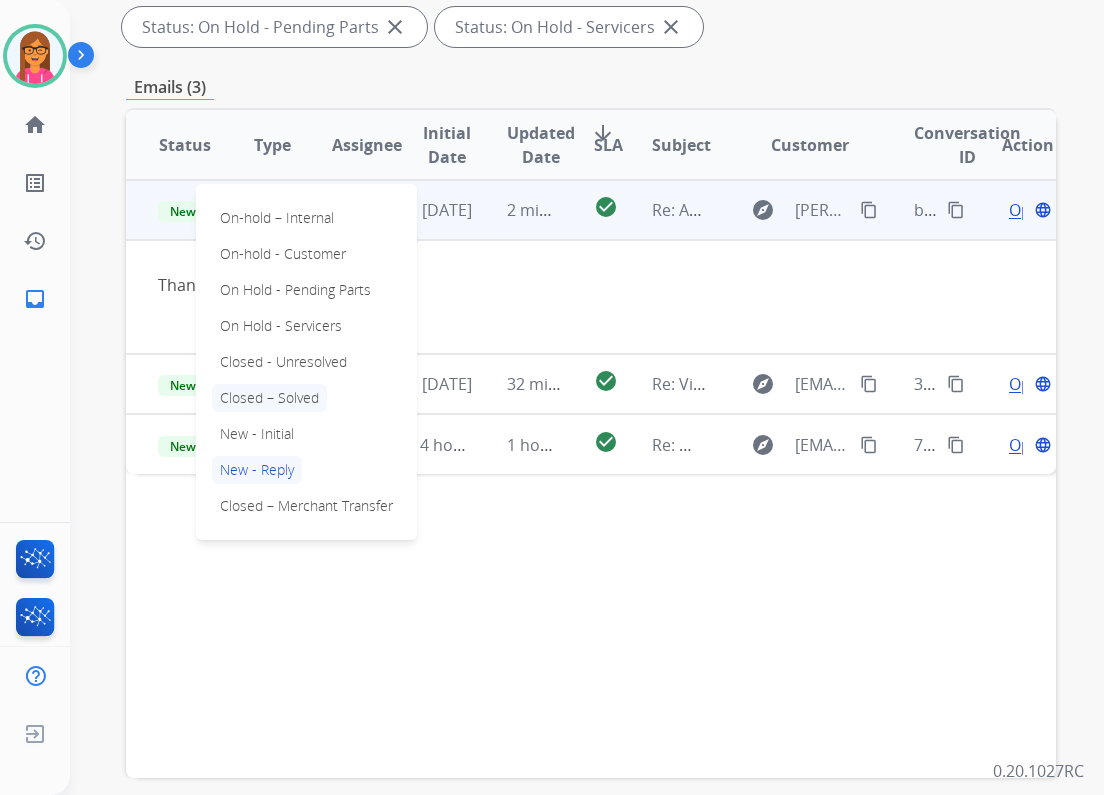 click on "Closed – Solved" at bounding box center [269, 398] 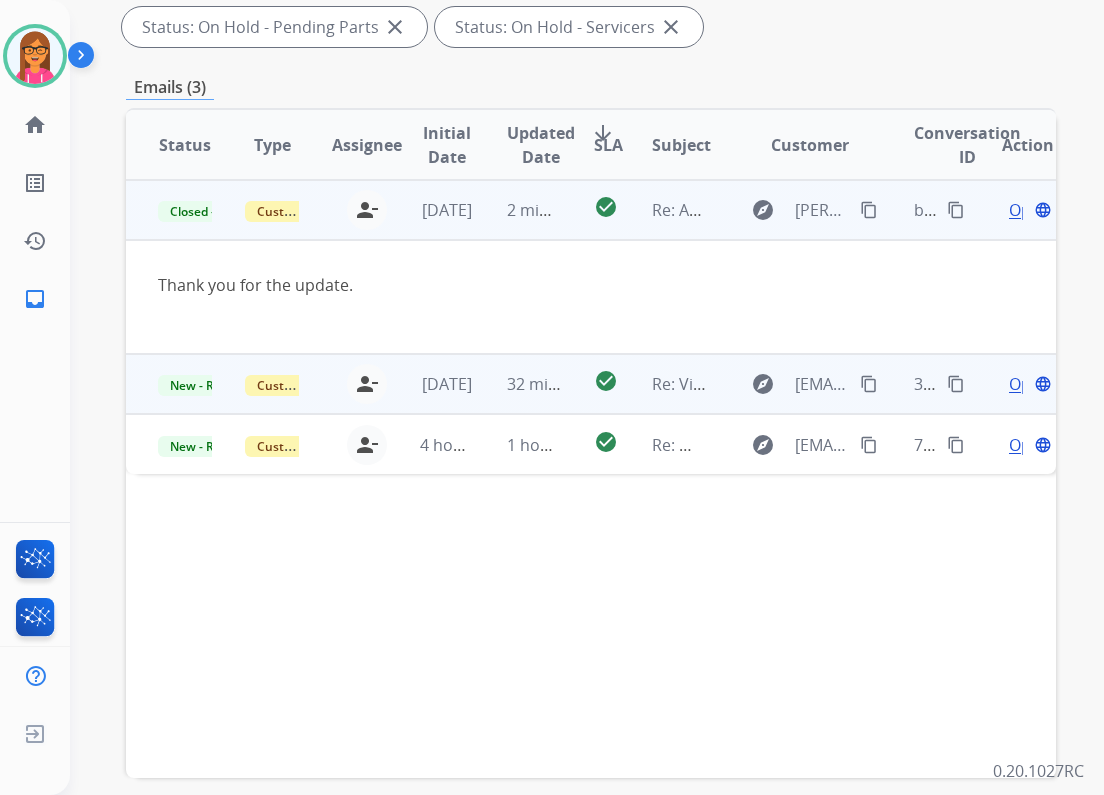 click on "explore [EMAIL_ADDRESS][DOMAIN_NAME] content_copy" at bounding box center (794, 384) 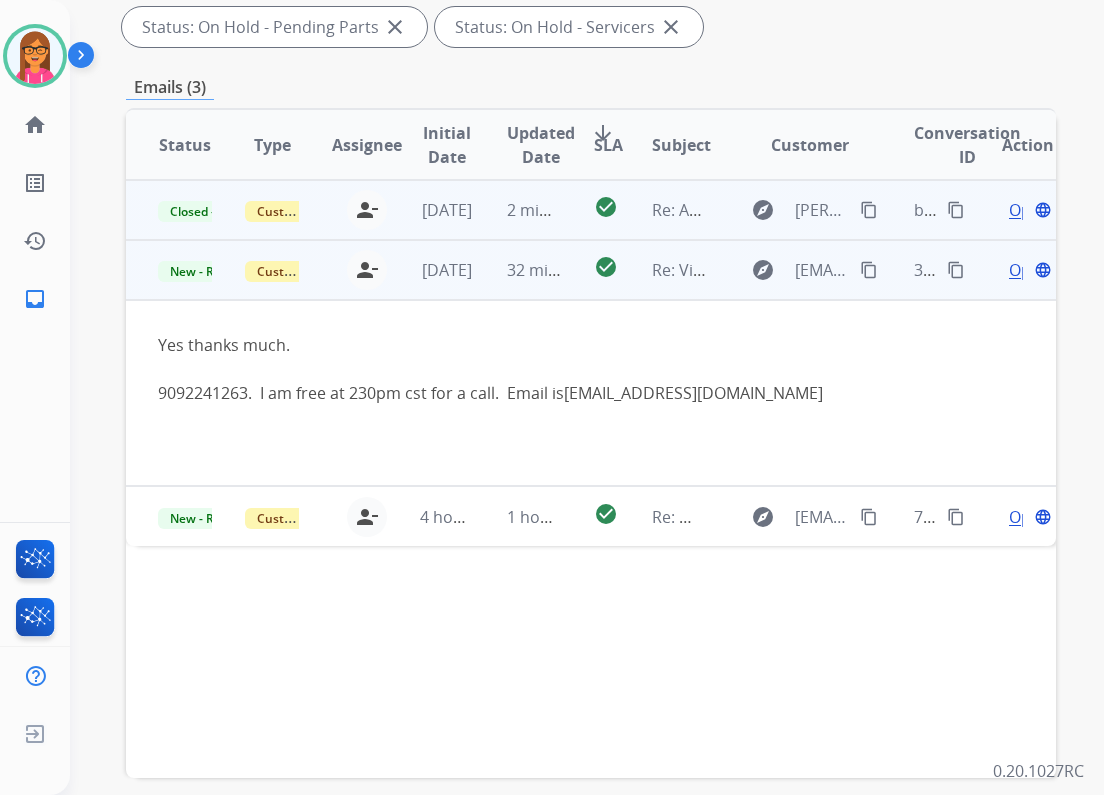 click on "Open" at bounding box center [1029, 270] 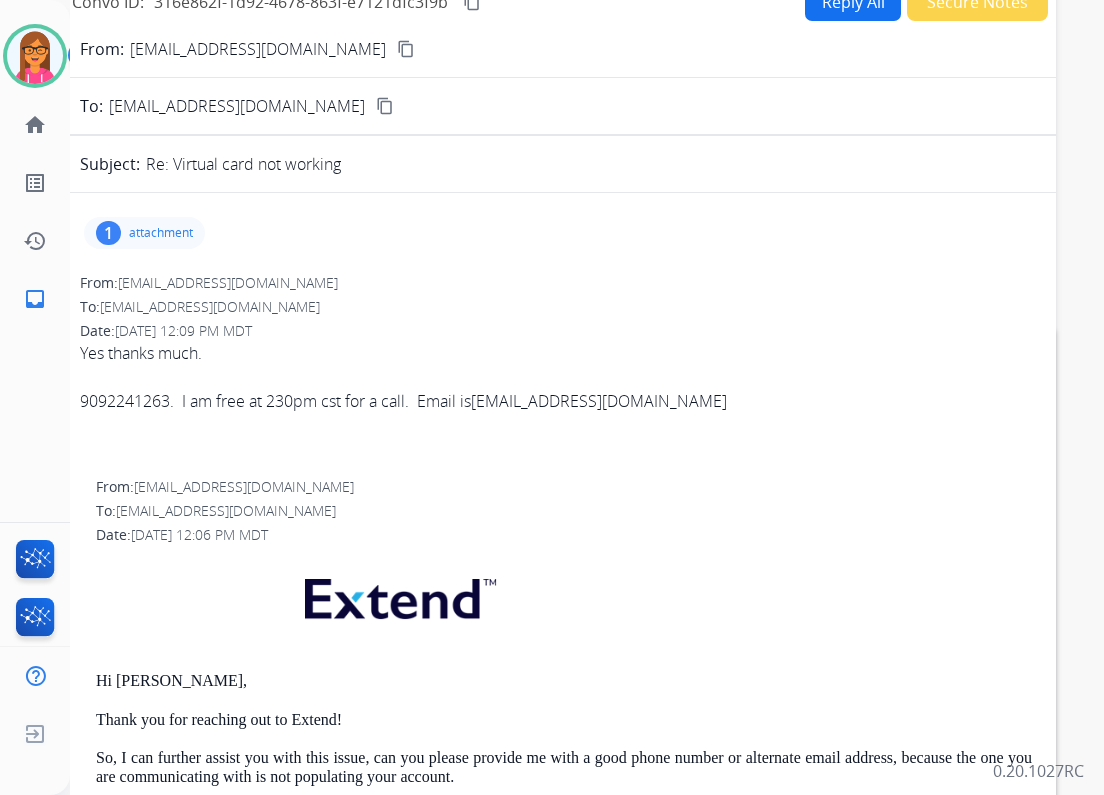 scroll, scrollTop: 160, scrollLeft: 0, axis: vertical 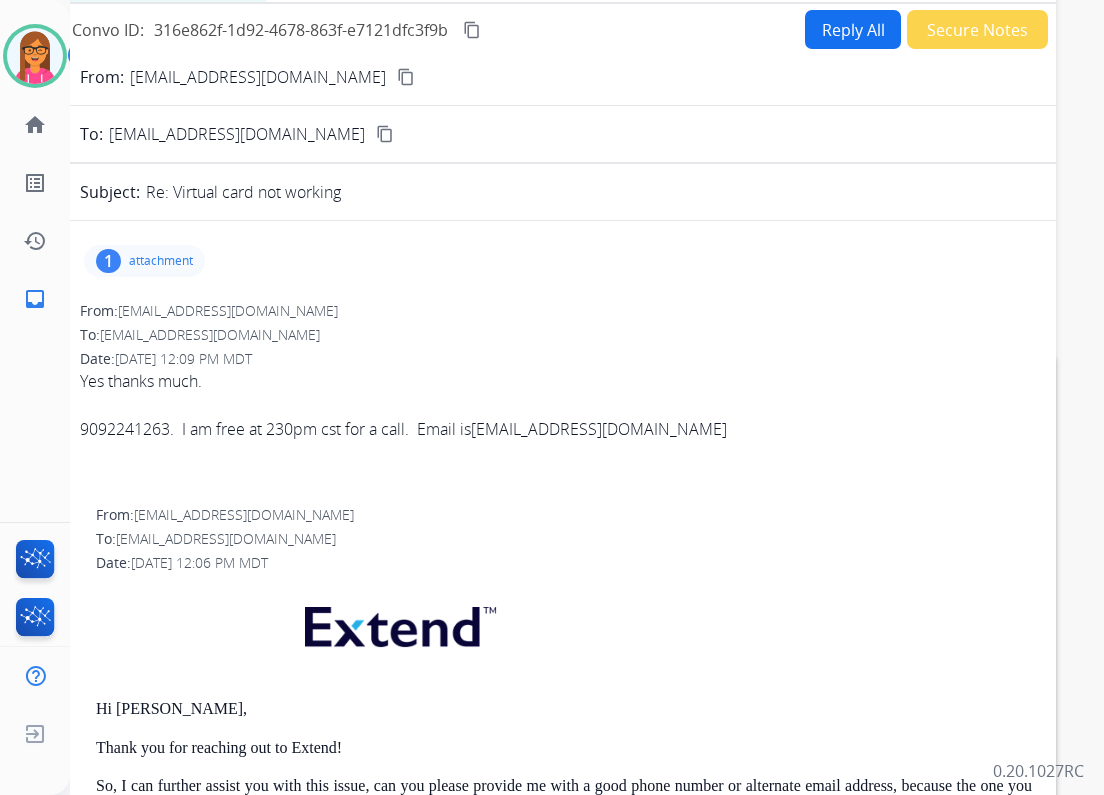click on "9092241263.  I am free at 230pm cst for a call.  Email is  [EMAIL_ADDRESS][DOMAIN_NAME]" at bounding box center (556, 429) 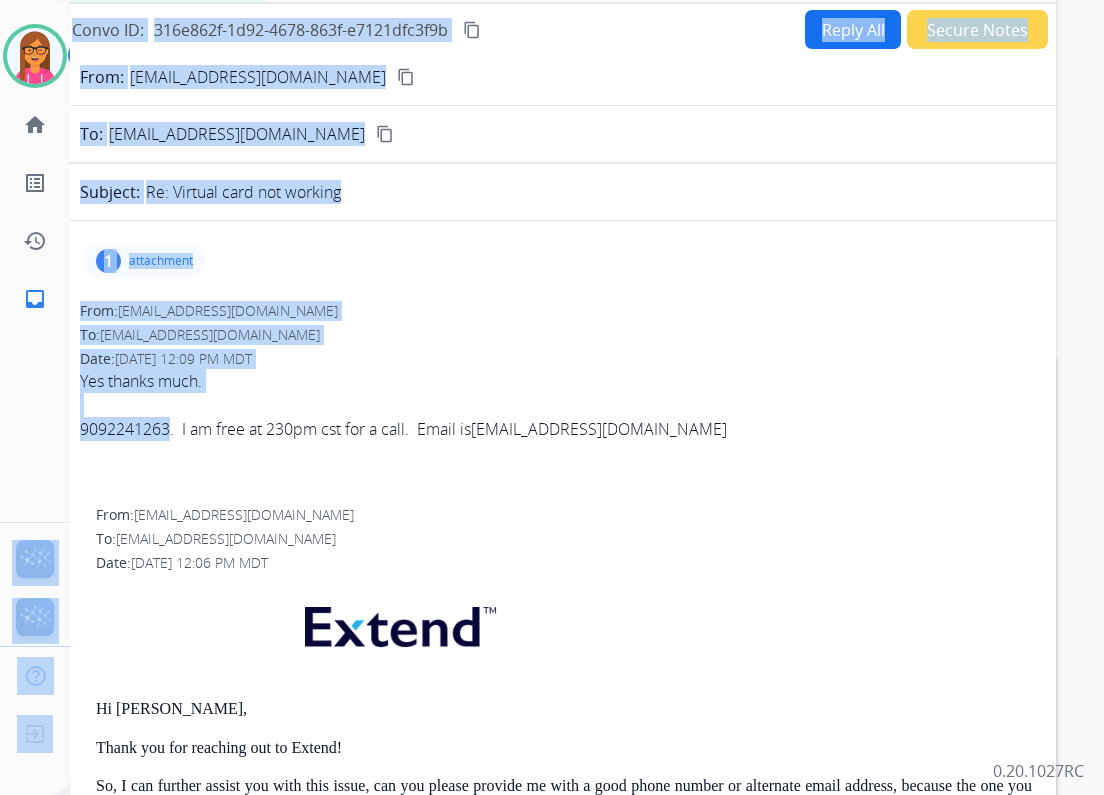 drag, startPoint x: 168, startPoint y: 429, endPoint x: 66, endPoint y: 431, distance: 102.01961 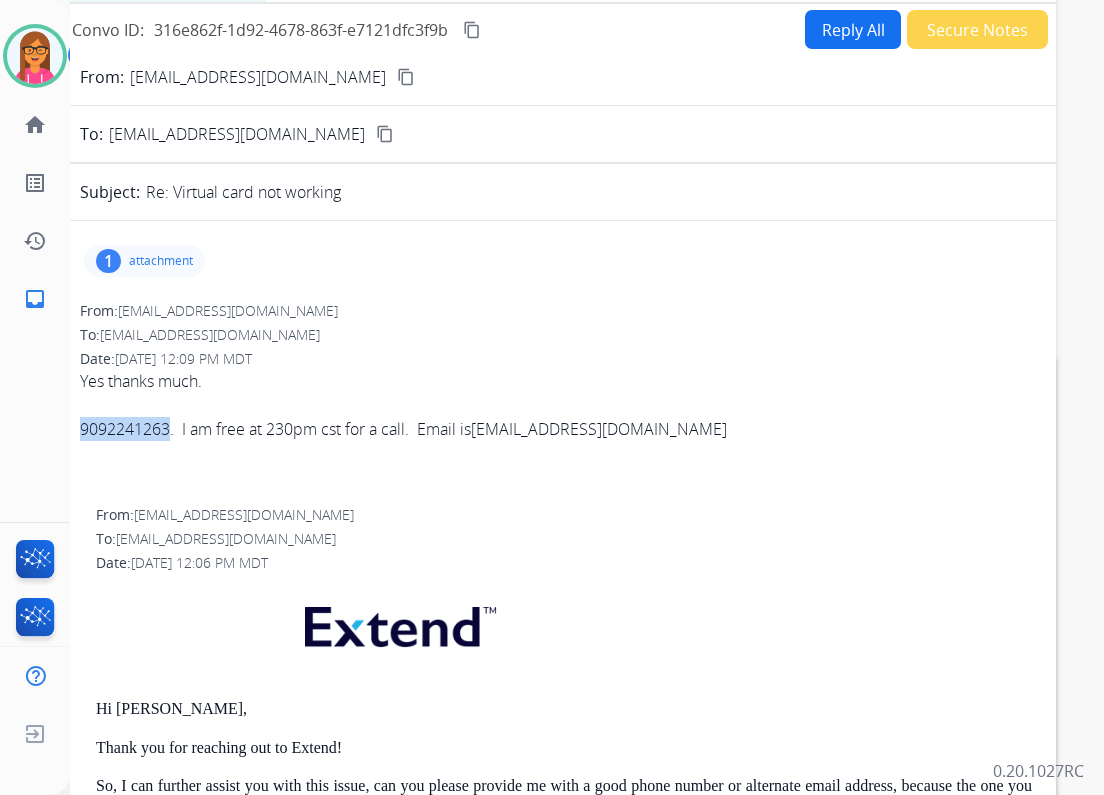 drag, startPoint x: 168, startPoint y: 420, endPoint x: 83, endPoint y: 426, distance: 85.2115 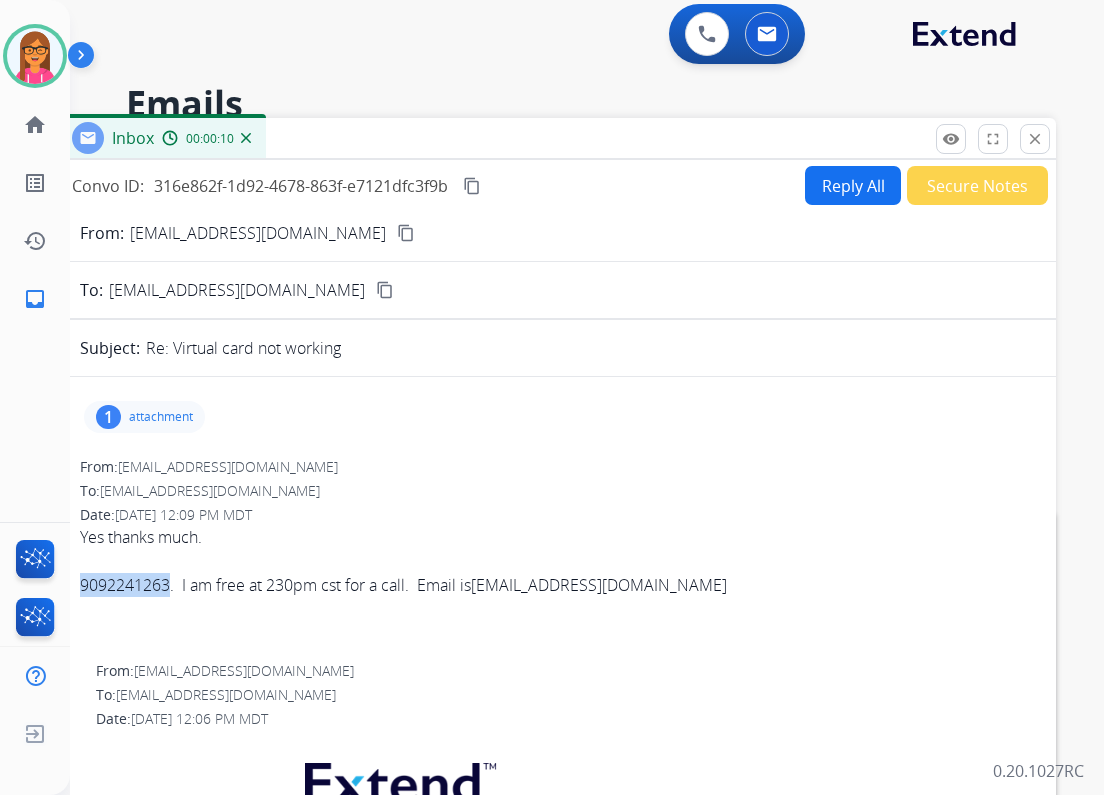 scroll, scrollTop: 0, scrollLeft: 0, axis: both 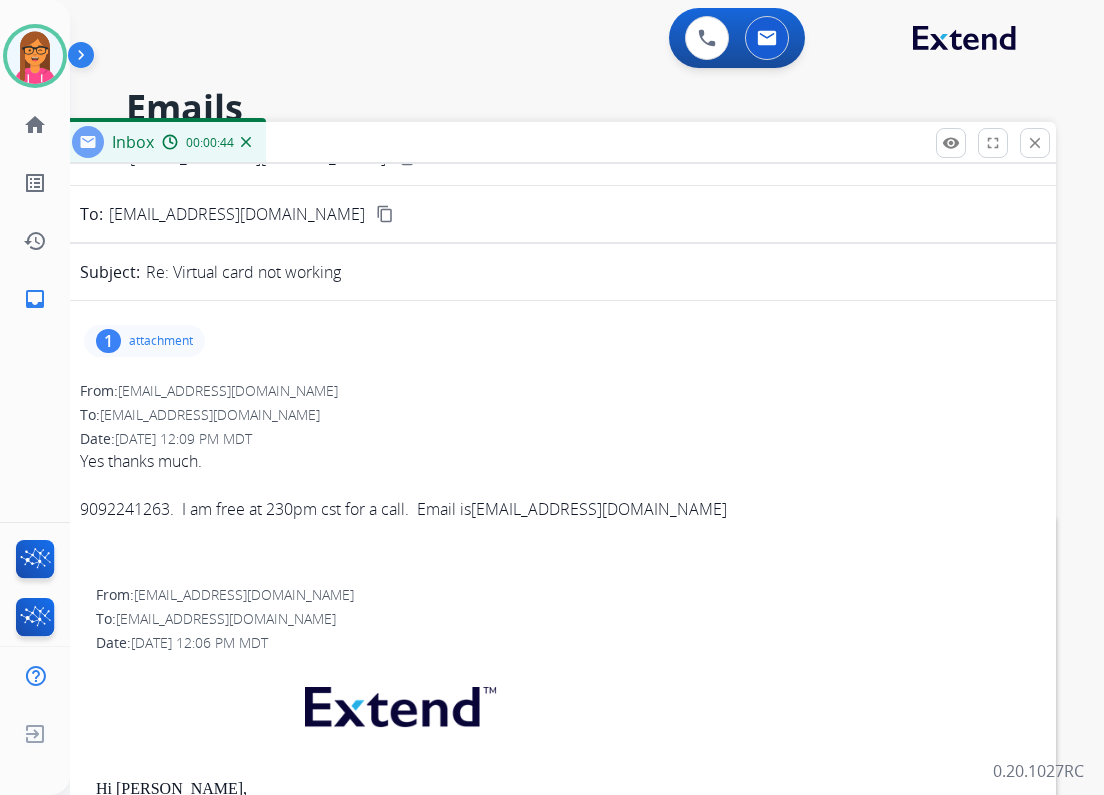 click on "1 attachment" at bounding box center [556, 341] 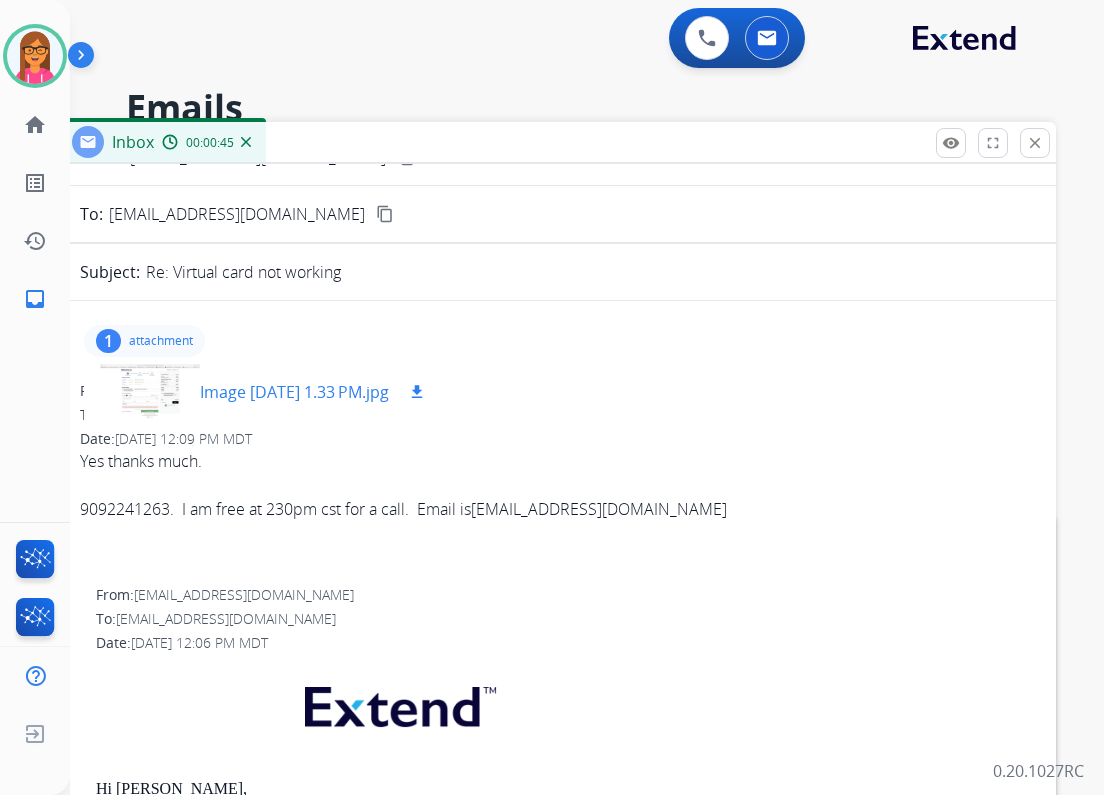 click on "Image [DATE] 1.33 PM.jpg" at bounding box center (294, 392) 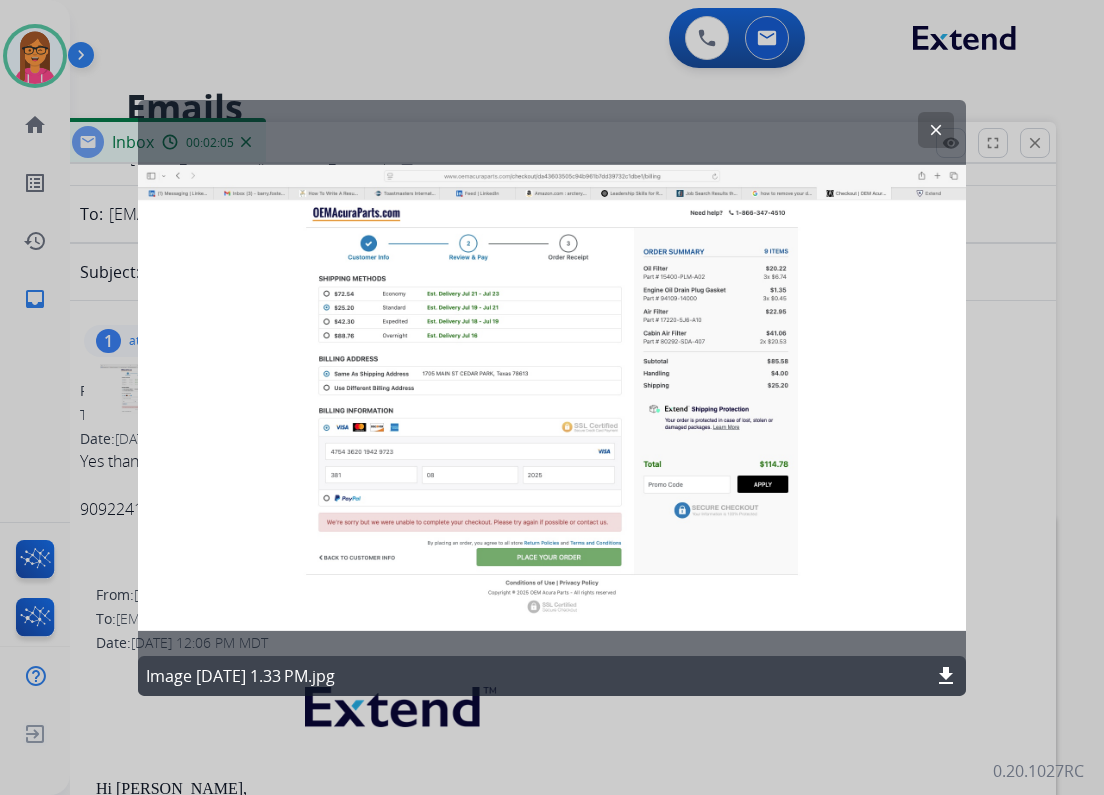 click on "clear" 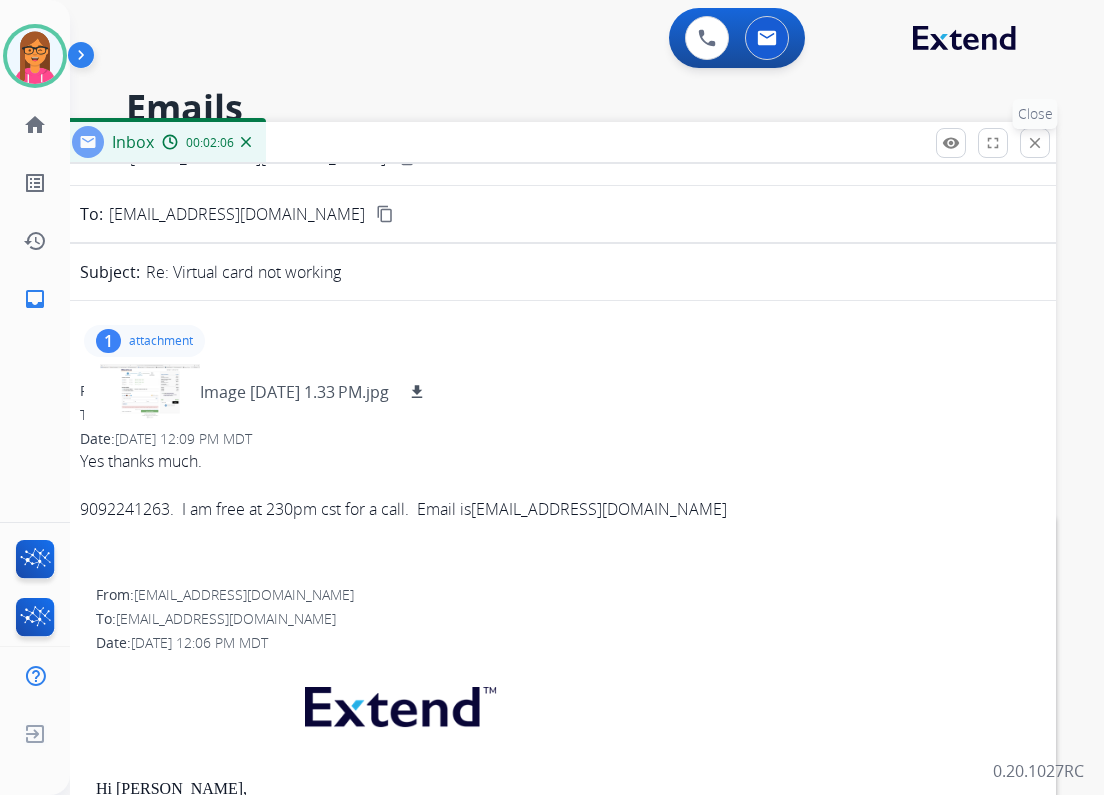 click on "close" at bounding box center (1035, 143) 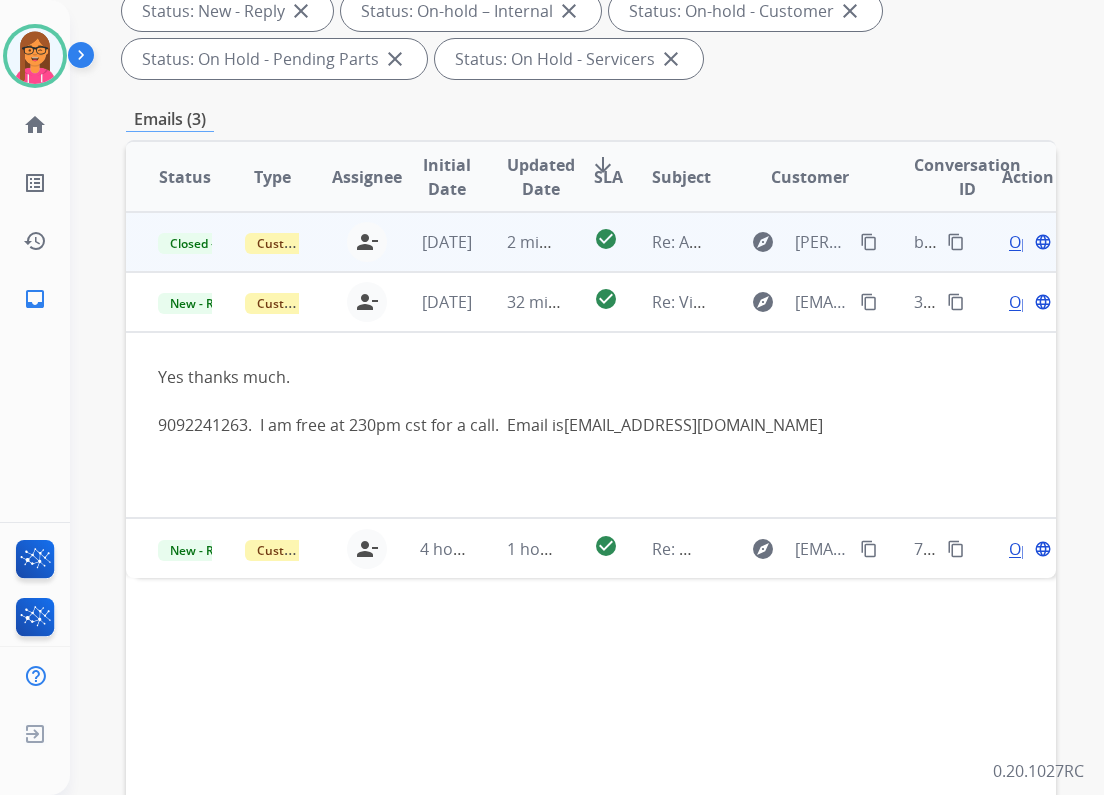scroll, scrollTop: 400, scrollLeft: 0, axis: vertical 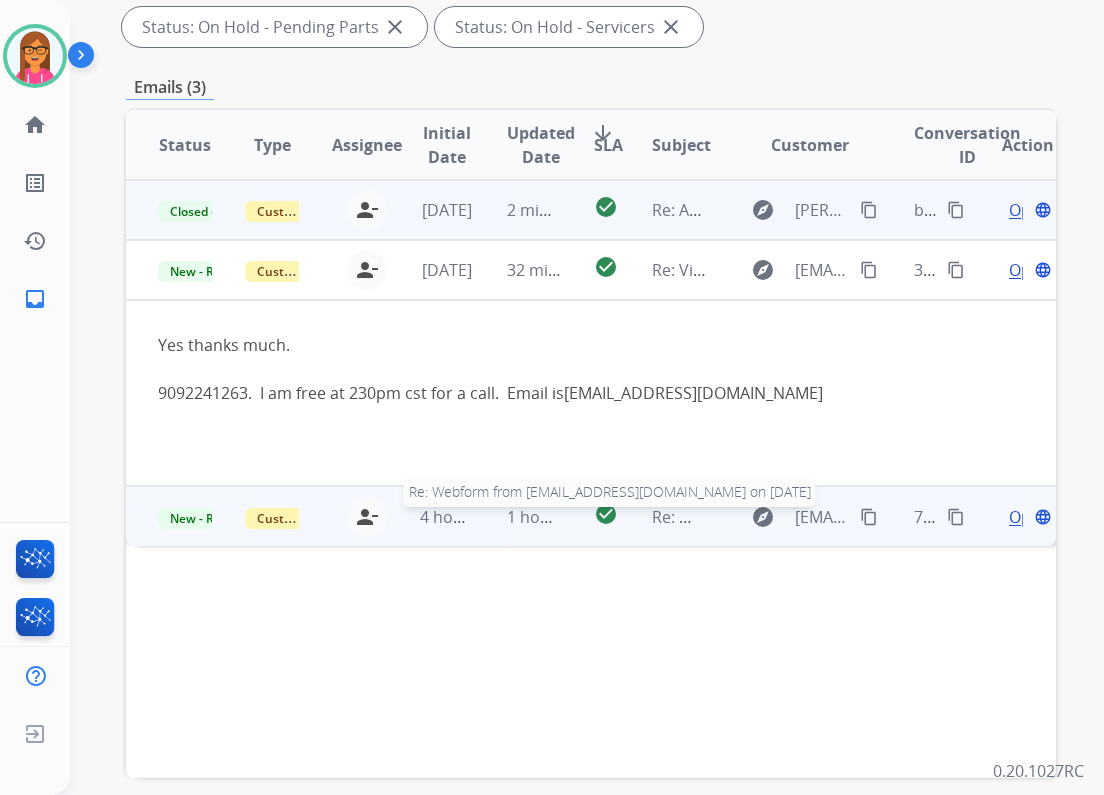 click on "Re: Webform from [EMAIL_ADDRESS][DOMAIN_NAME] on [DATE]" at bounding box center [892, 517] 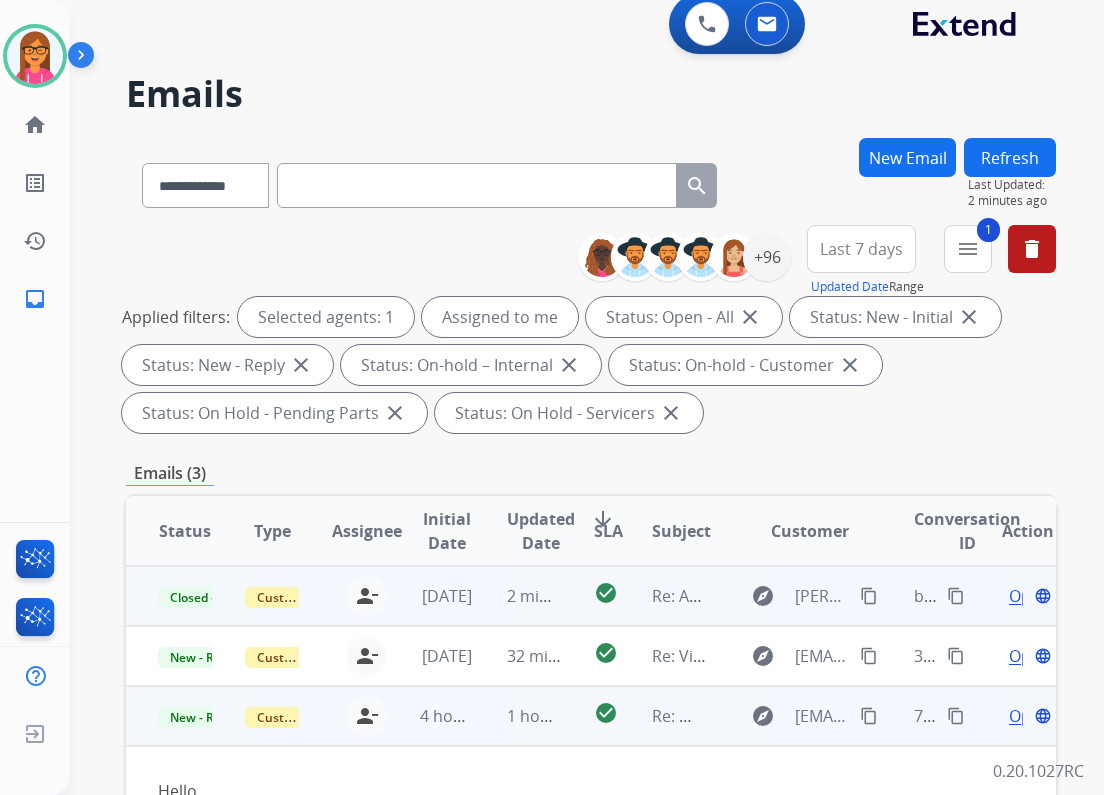 scroll, scrollTop: 0, scrollLeft: 0, axis: both 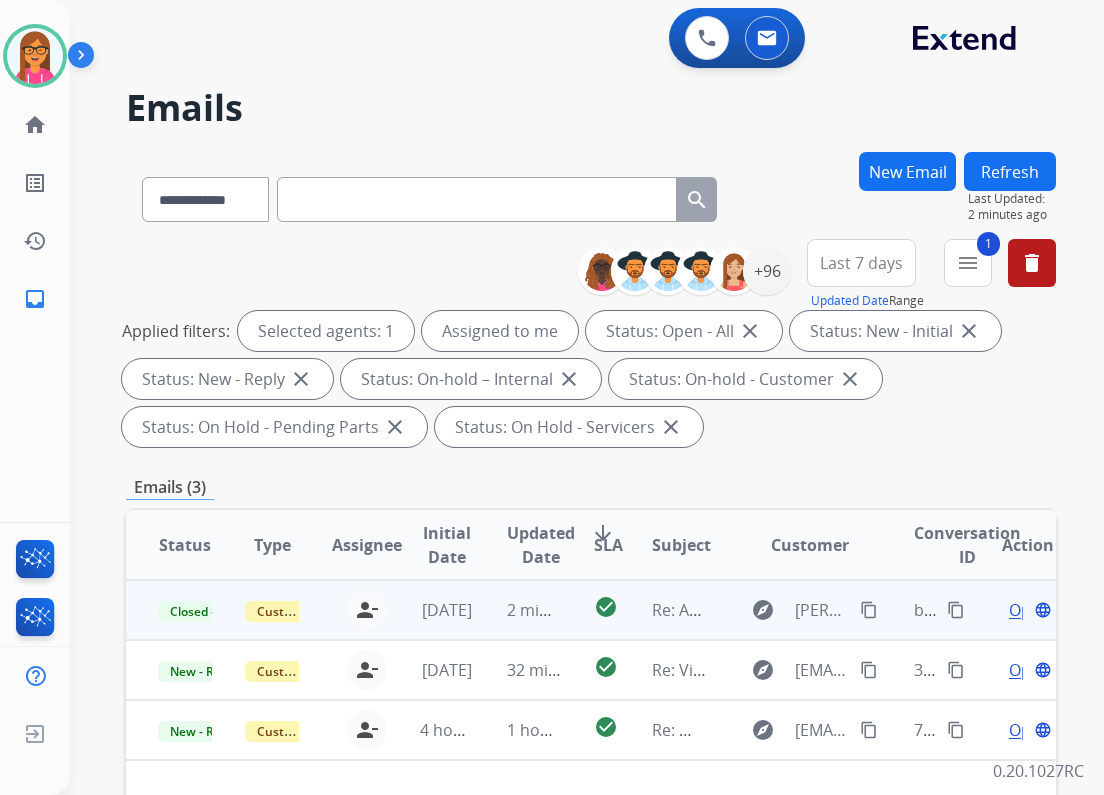 click on "Refresh" at bounding box center (1010, 171) 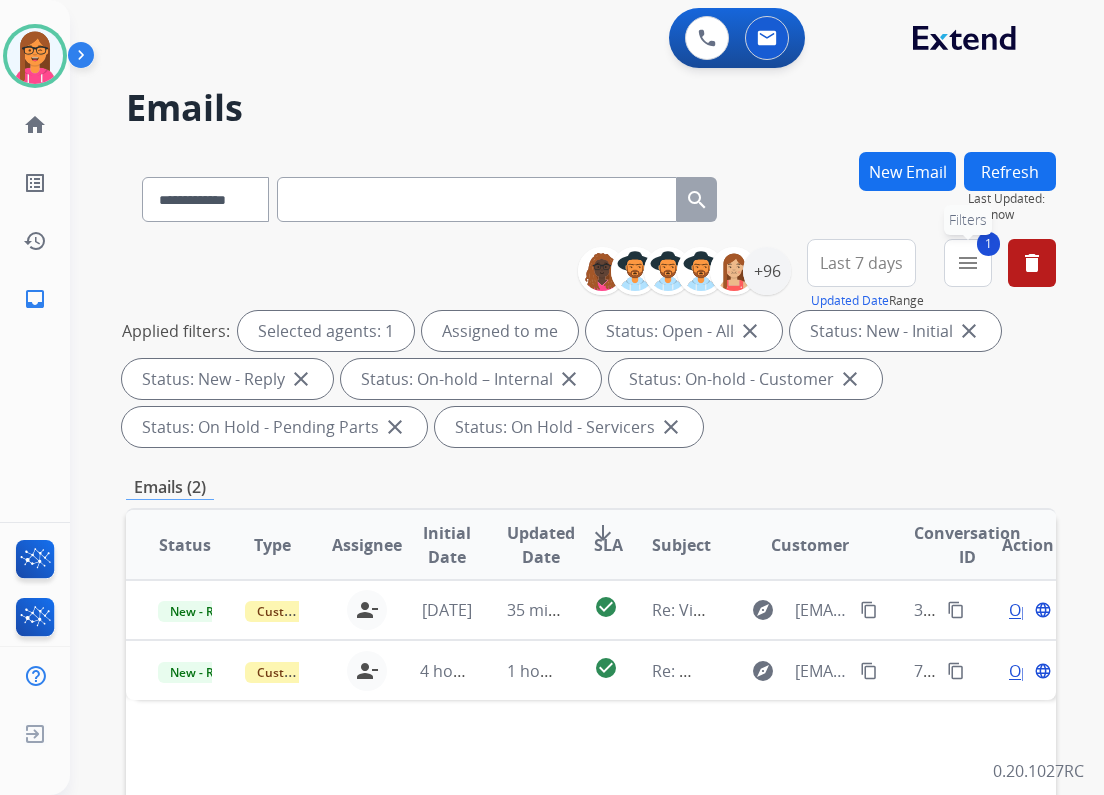 click on "1 menu  Filters" at bounding box center [968, 263] 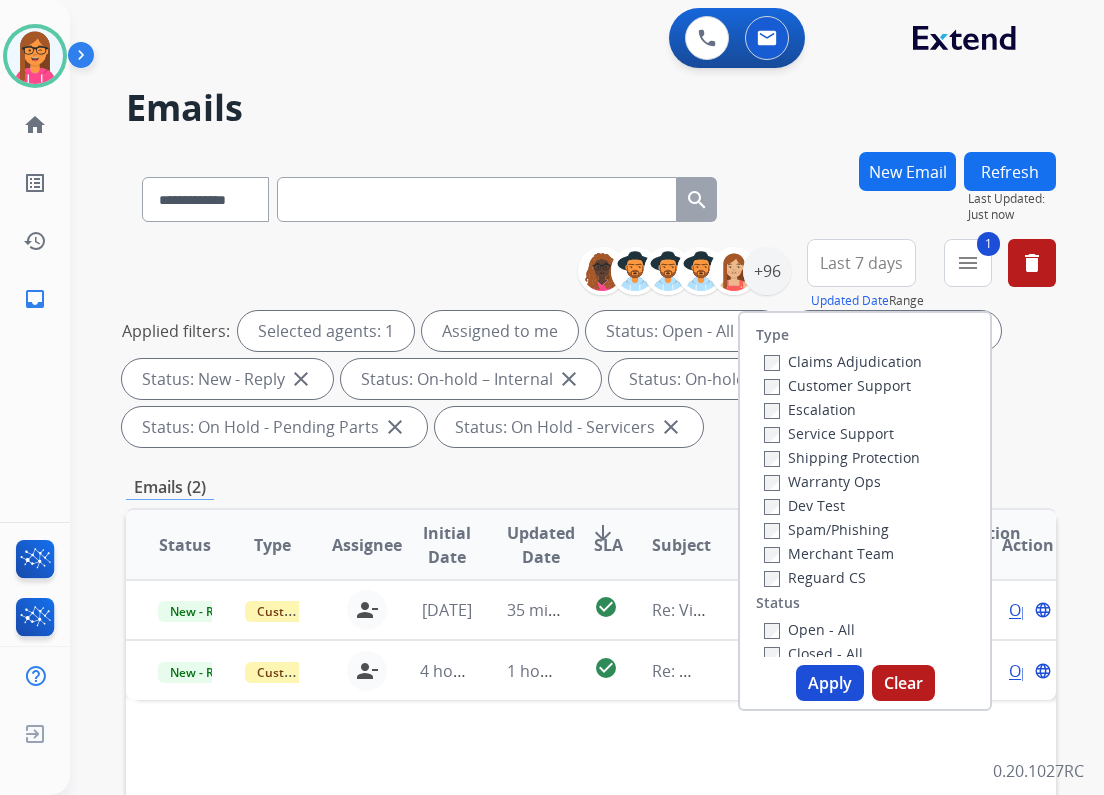 click on "Closed - All" at bounding box center [813, 653] 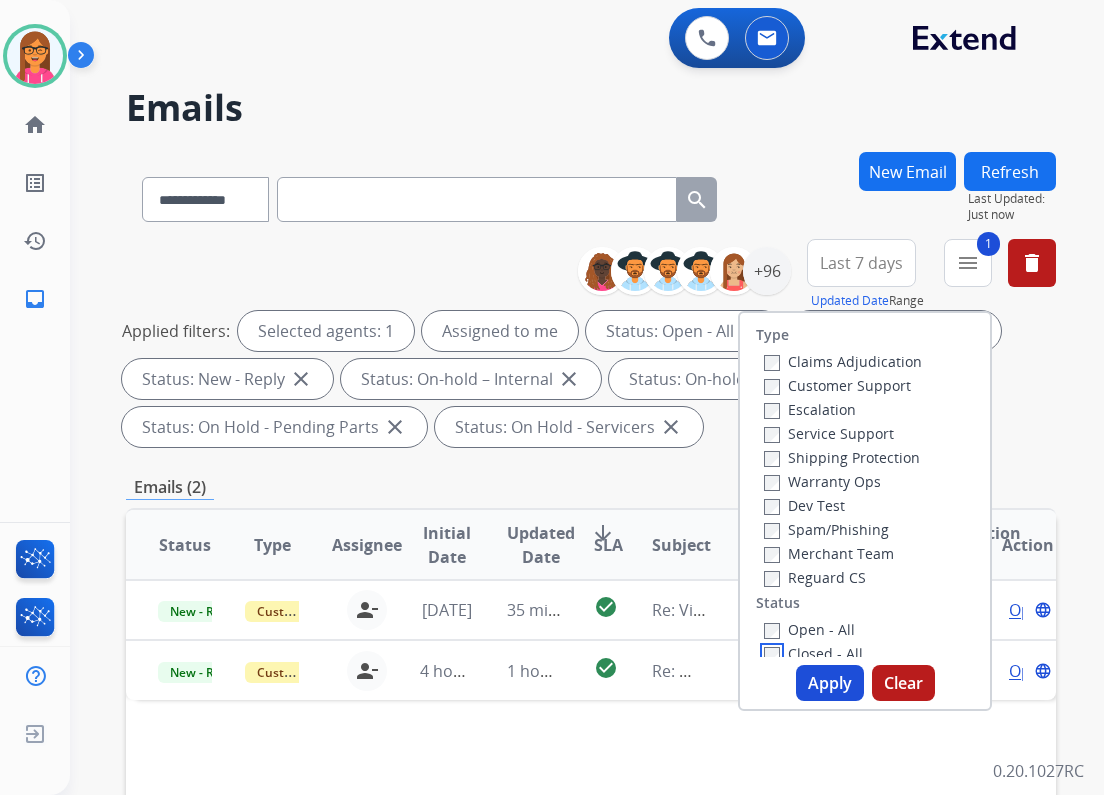 scroll, scrollTop: 4, scrollLeft: 0, axis: vertical 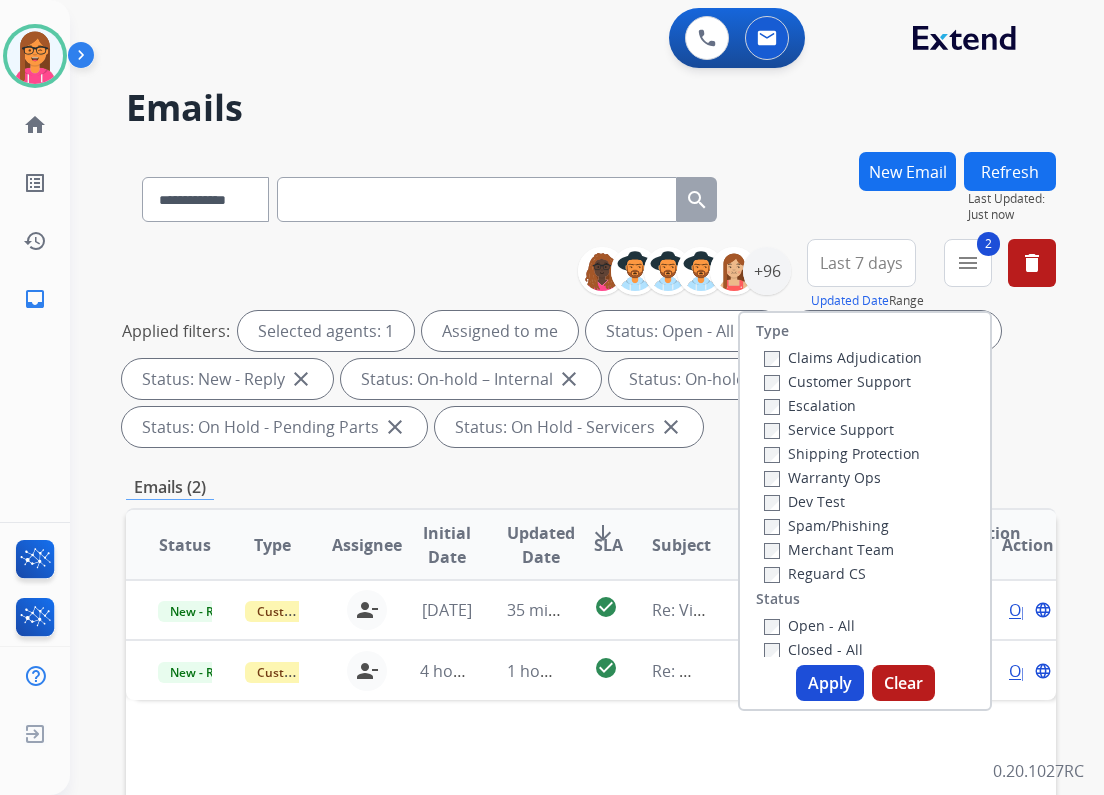 click on "Closed - All" at bounding box center [869, 649] 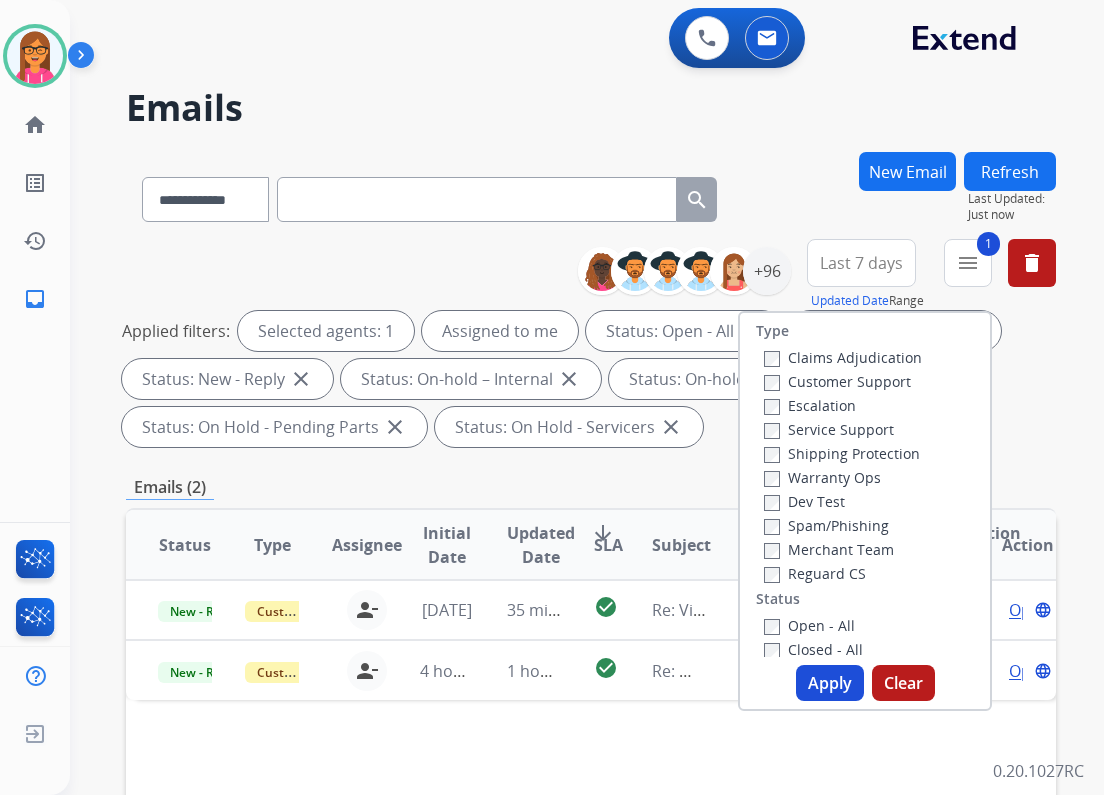 click on "Apply" at bounding box center [830, 683] 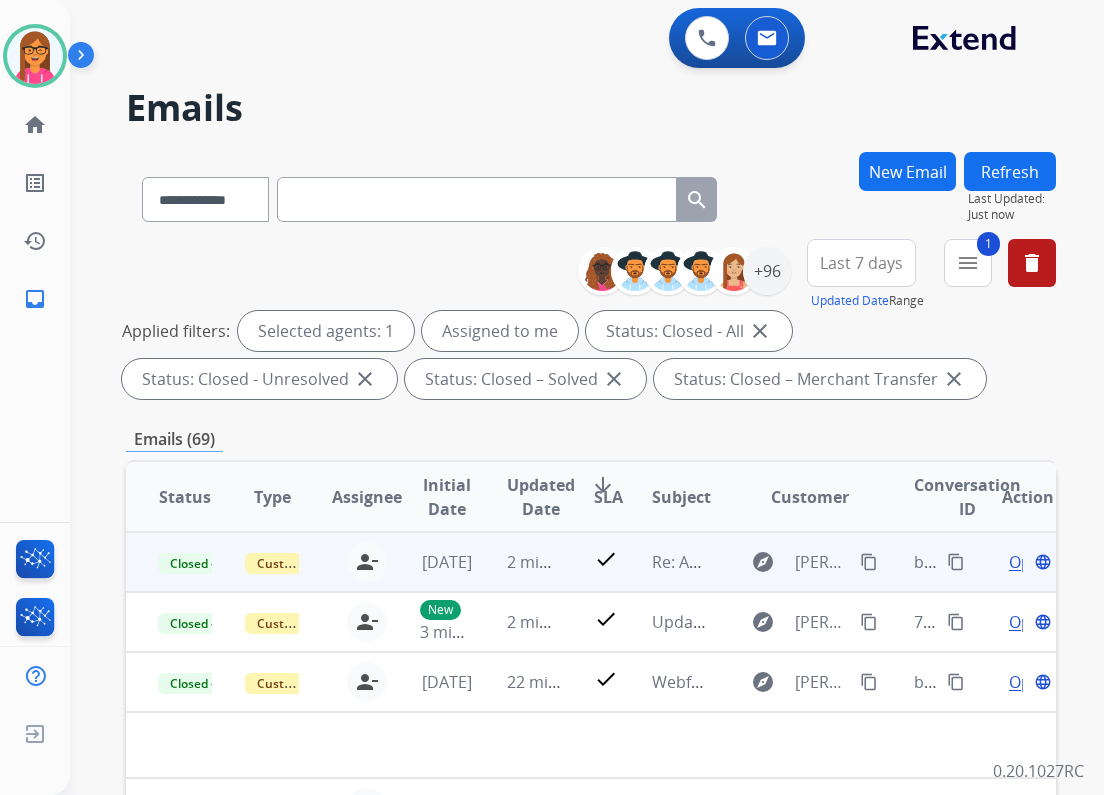 click on "Last 7 days" at bounding box center [861, 263] 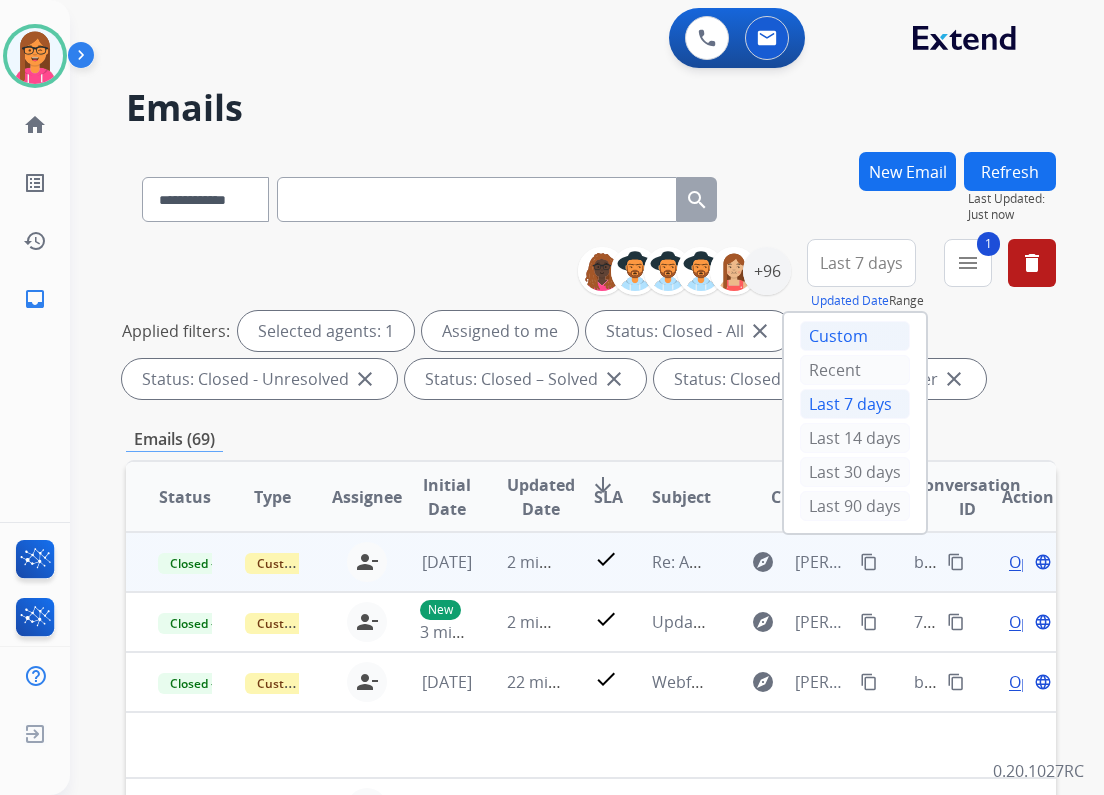 click on "Custom" at bounding box center [855, 336] 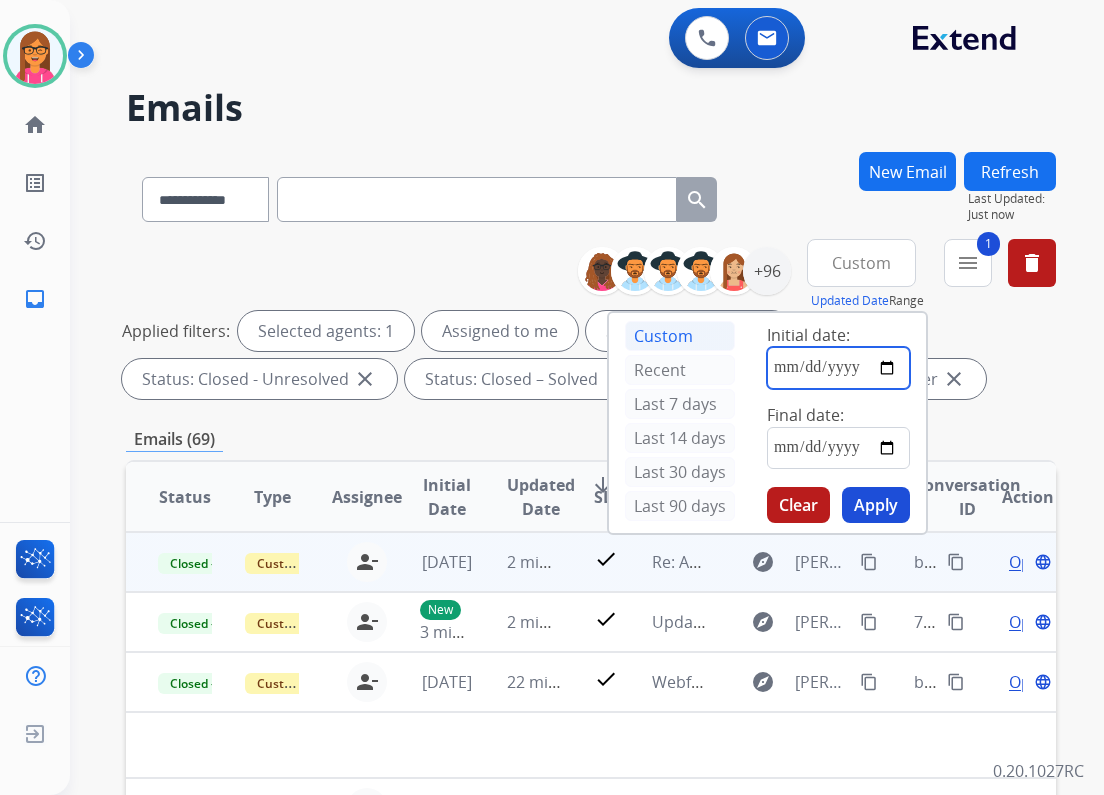 click at bounding box center [838, 368] 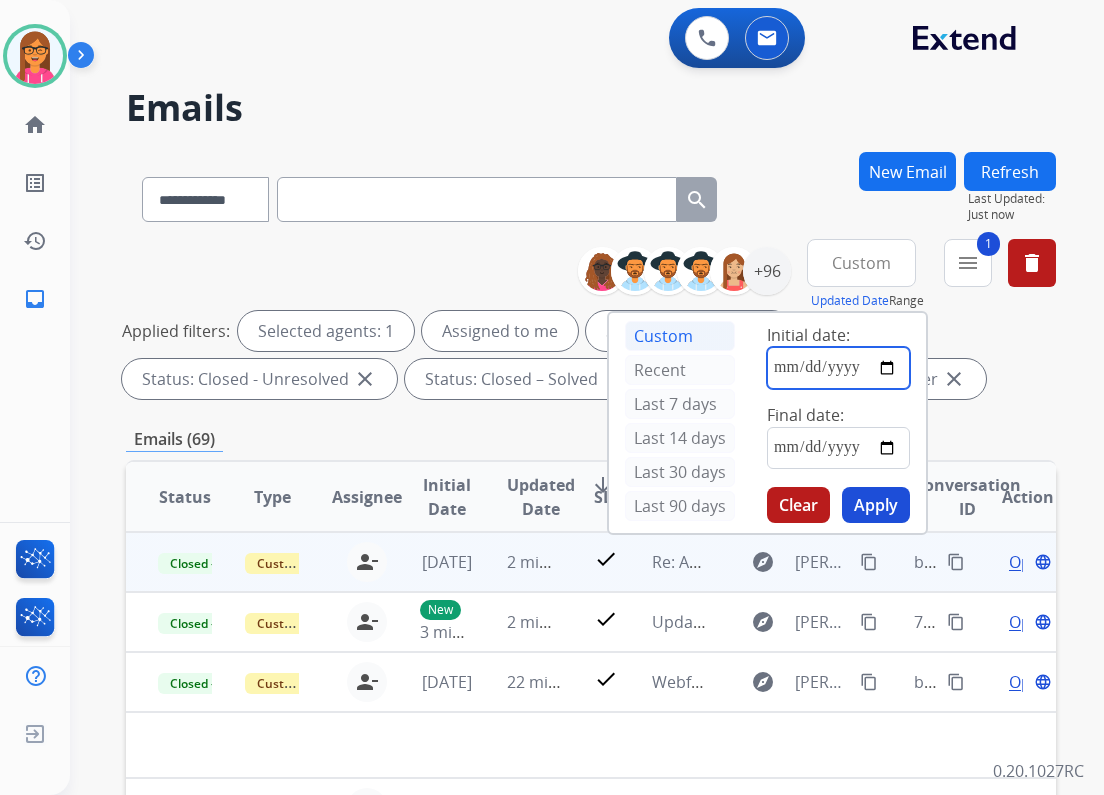 type on "**********" 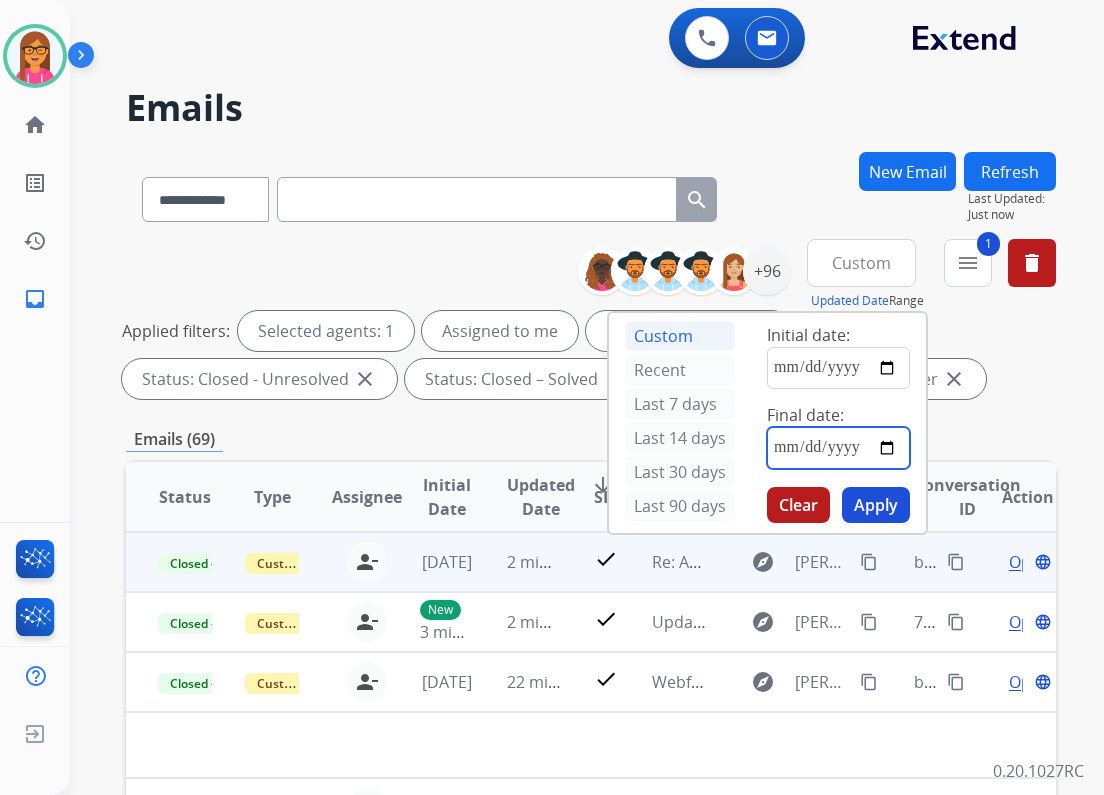 click at bounding box center (838, 448) 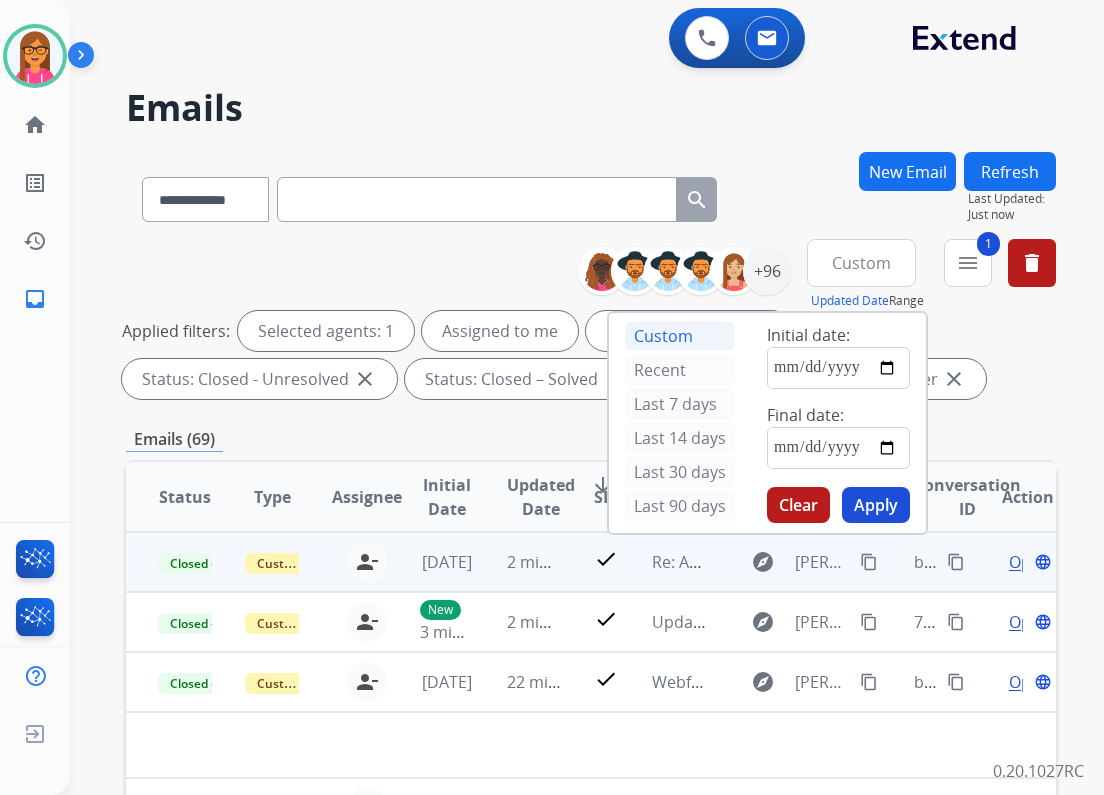 click on "Apply" at bounding box center [876, 505] 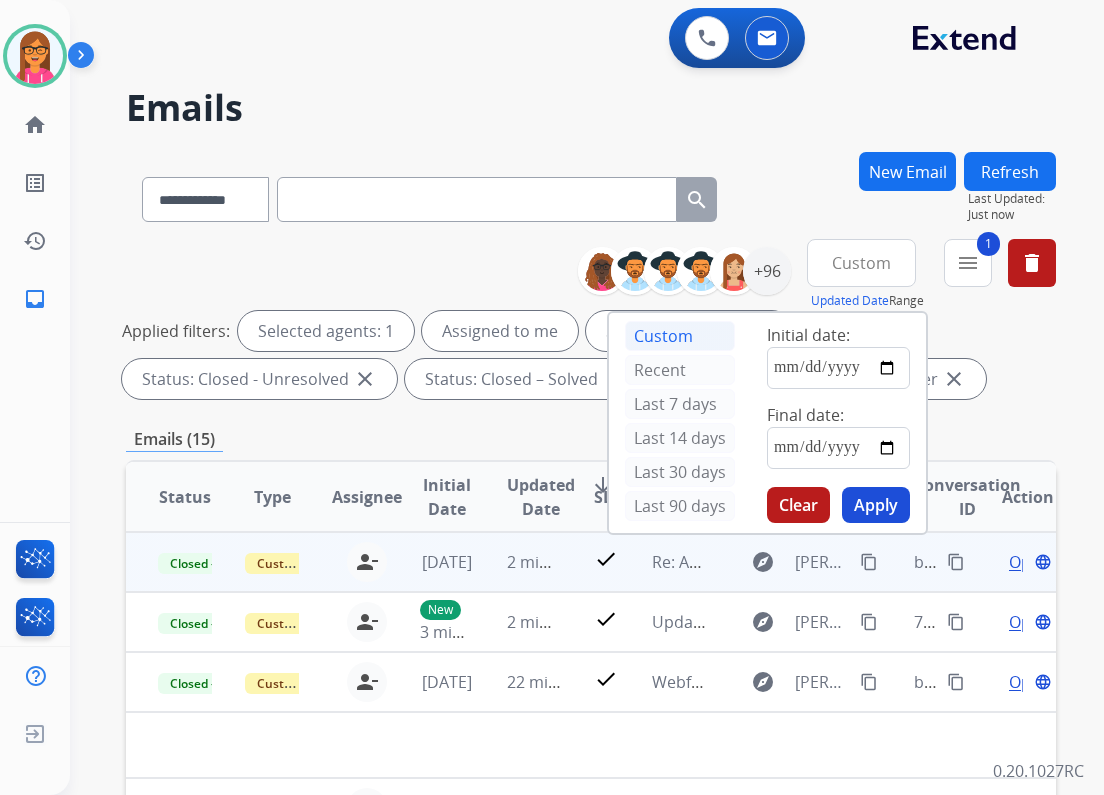 click on "Emails (15)" at bounding box center (591, 439) 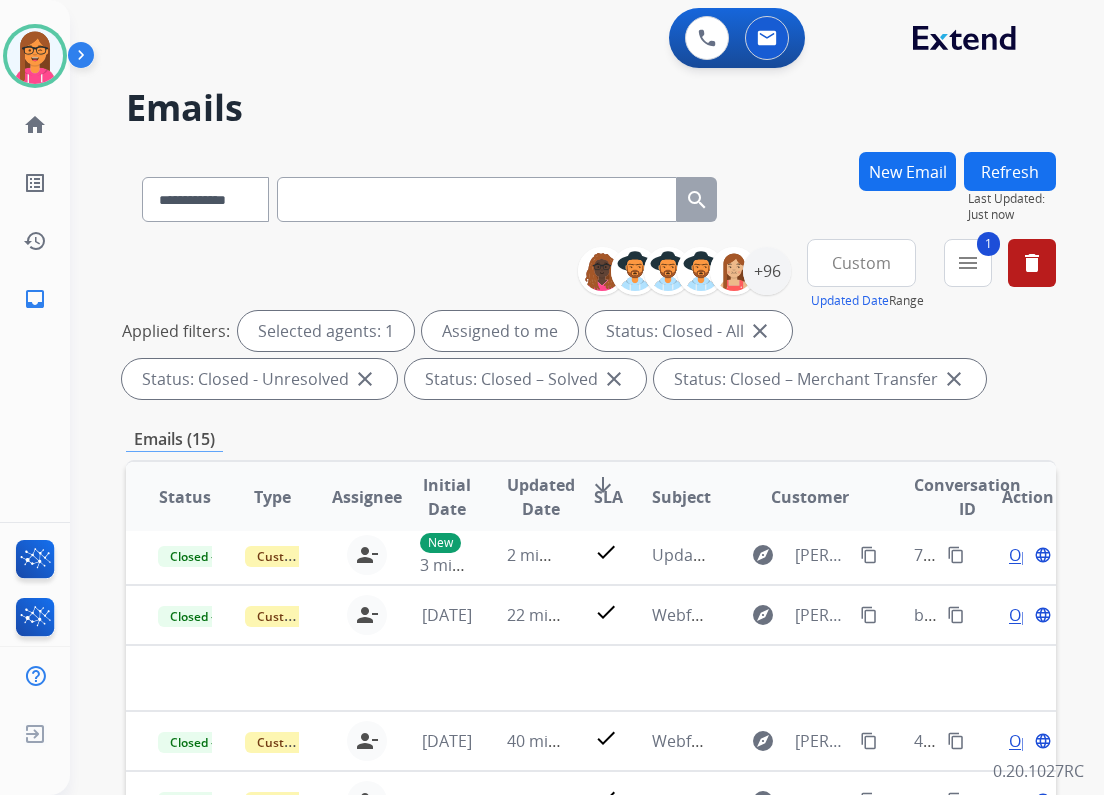 scroll, scrollTop: 0, scrollLeft: 0, axis: both 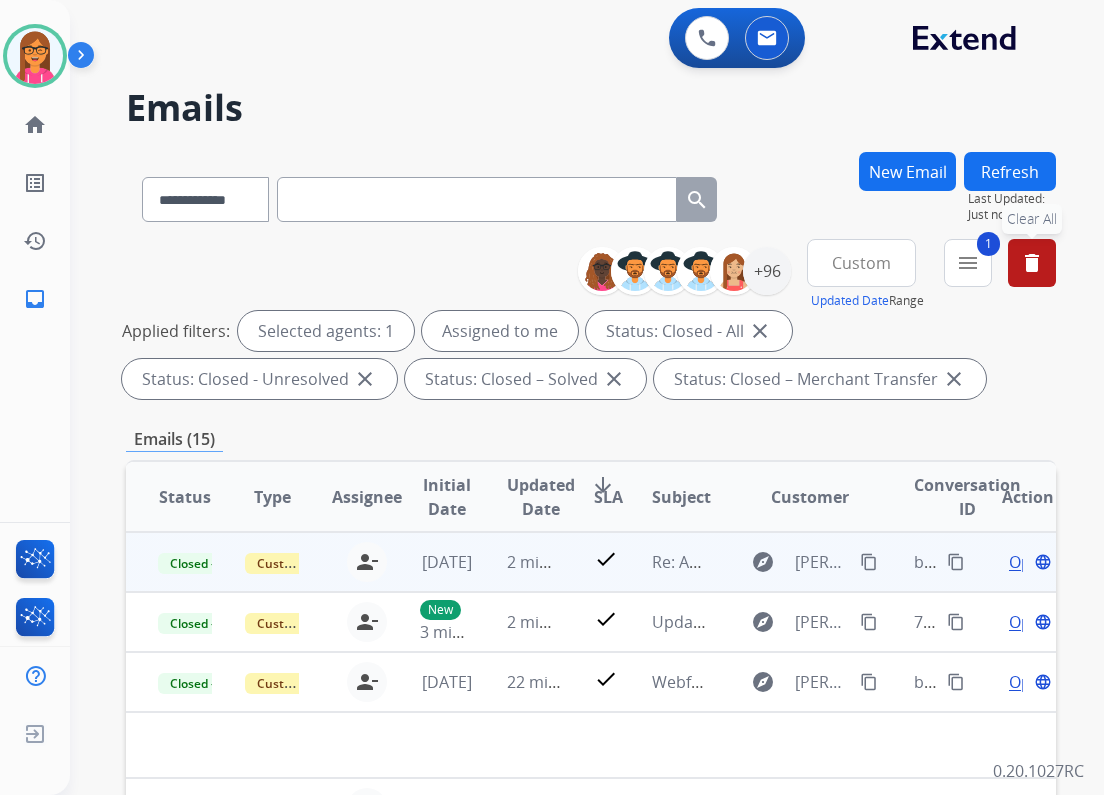 click on "delete" at bounding box center [1032, 263] 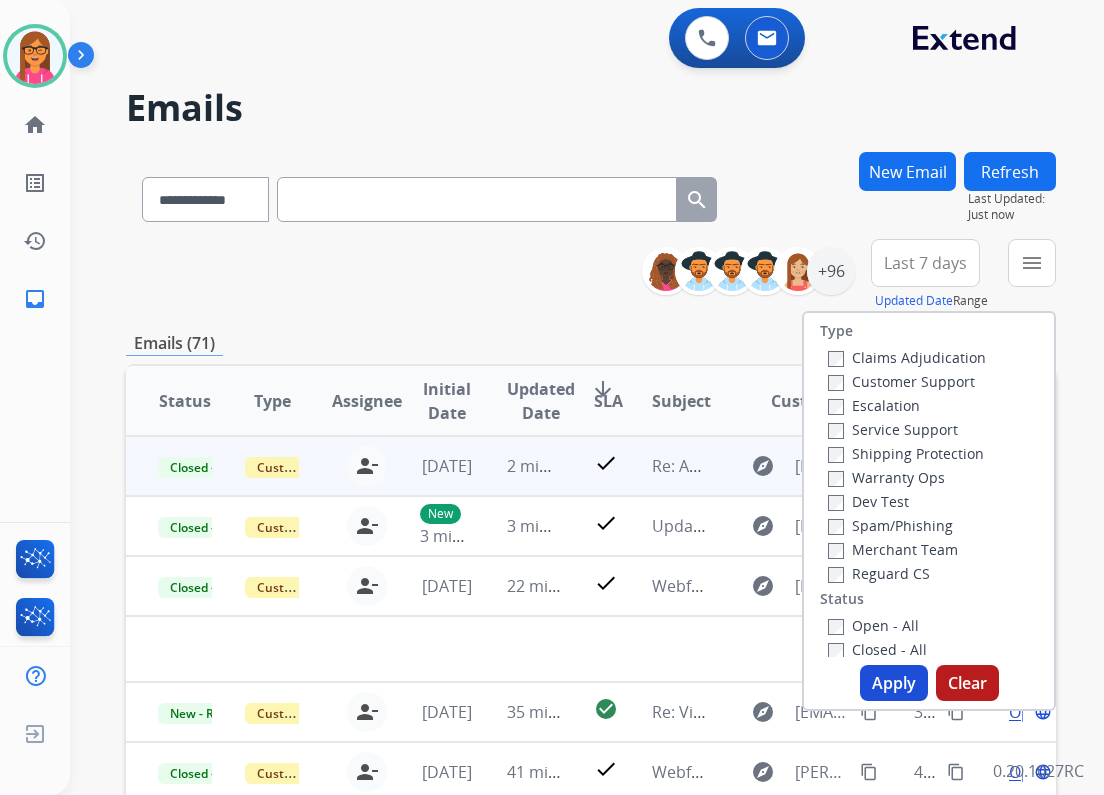 click on "**********" at bounding box center [591, 645] 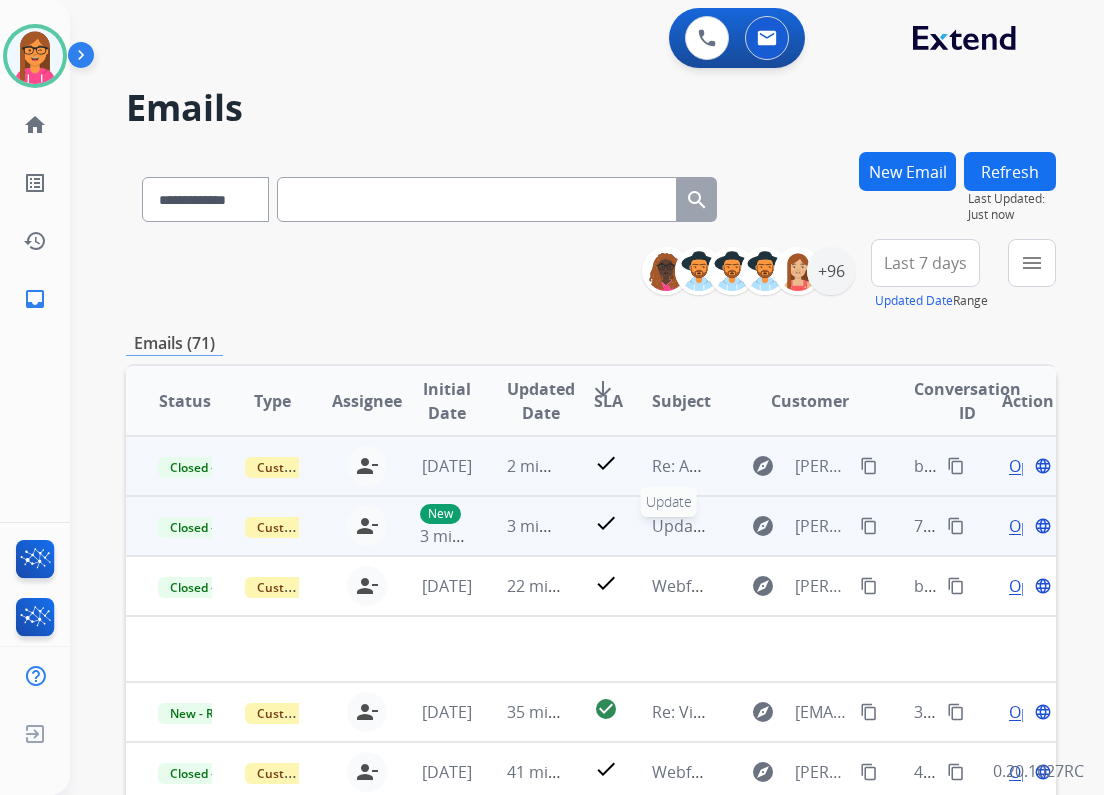 scroll, scrollTop: 67, scrollLeft: 0, axis: vertical 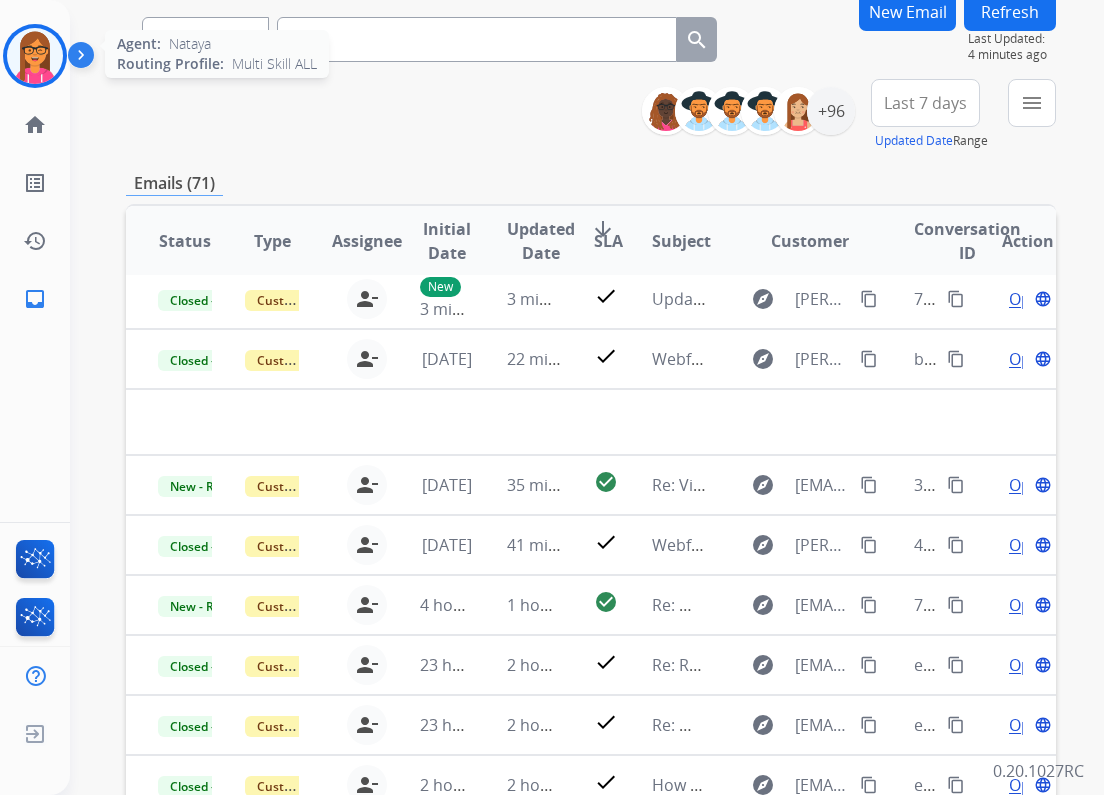 click at bounding box center [35, 56] 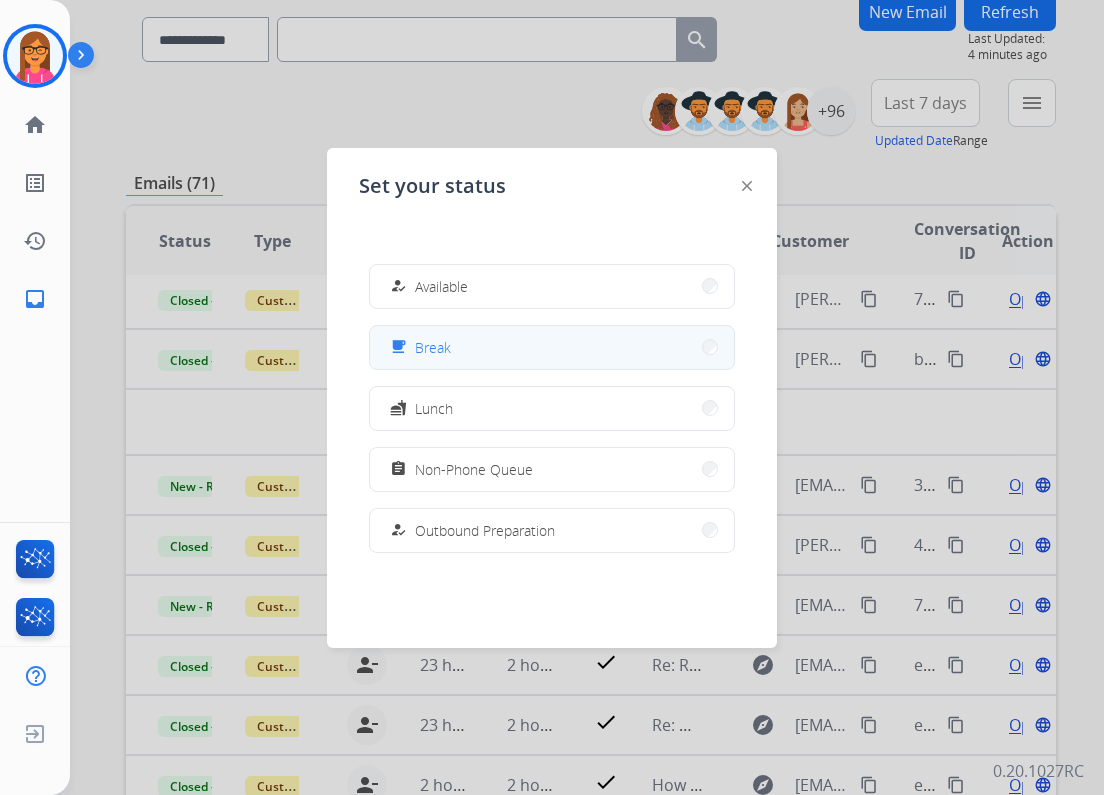 scroll, scrollTop: 240, scrollLeft: 0, axis: vertical 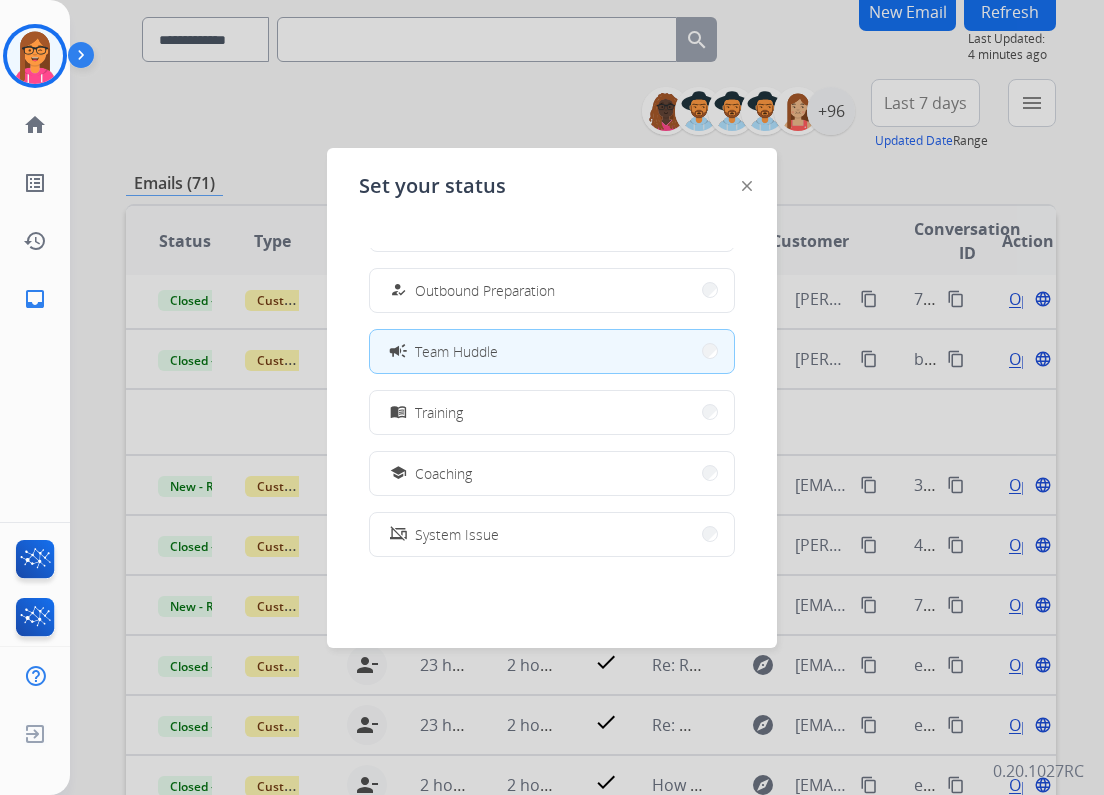 click at bounding box center (552, 397) 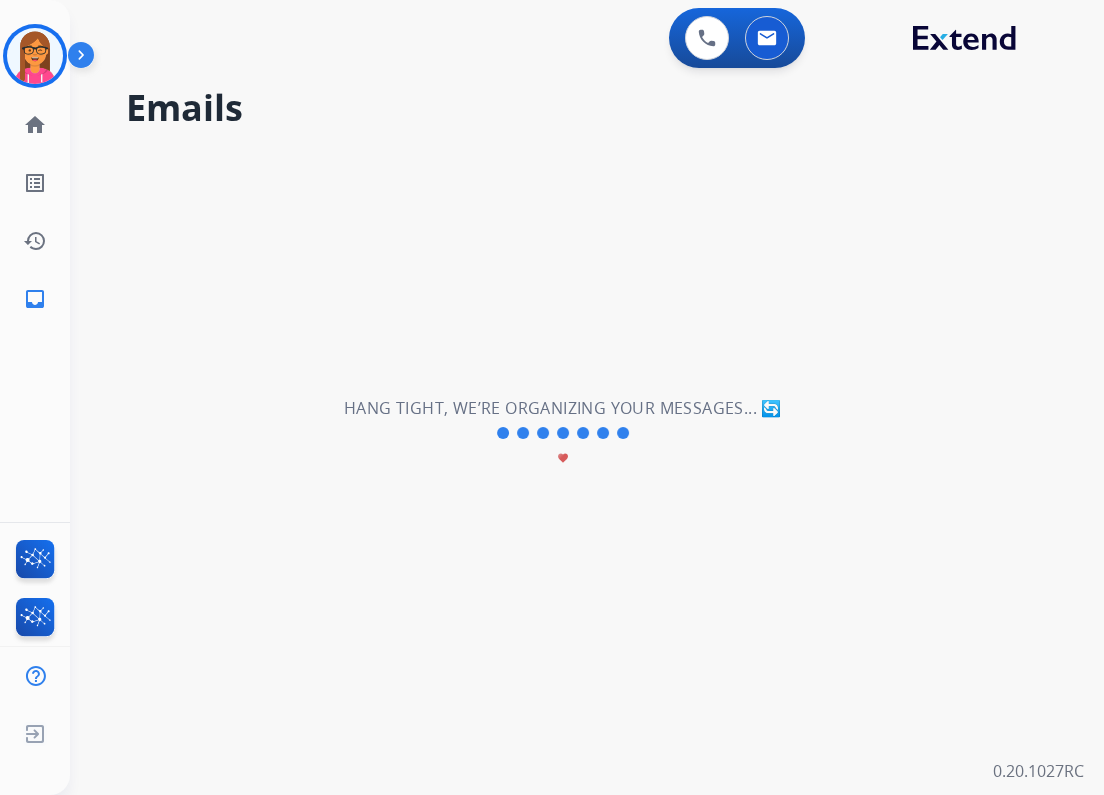 scroll, scrollTop: 0, scrollLeft: 0, axis: both 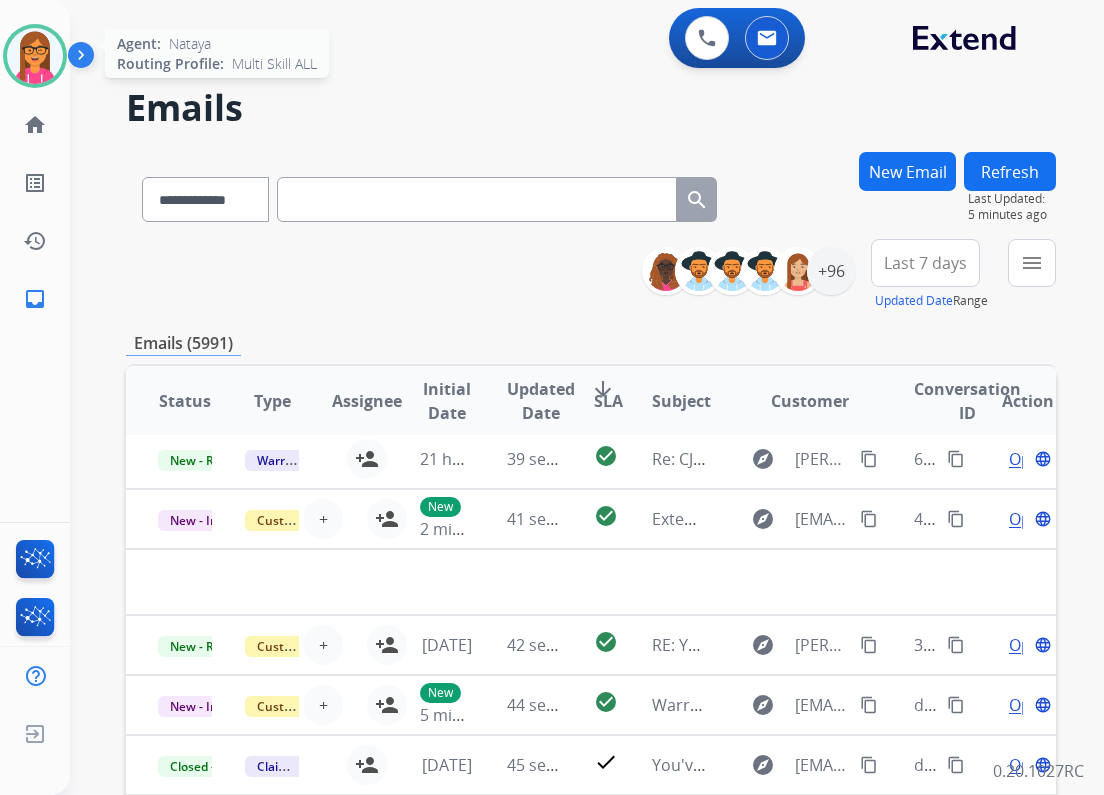 click at bounding box center (35, 56) 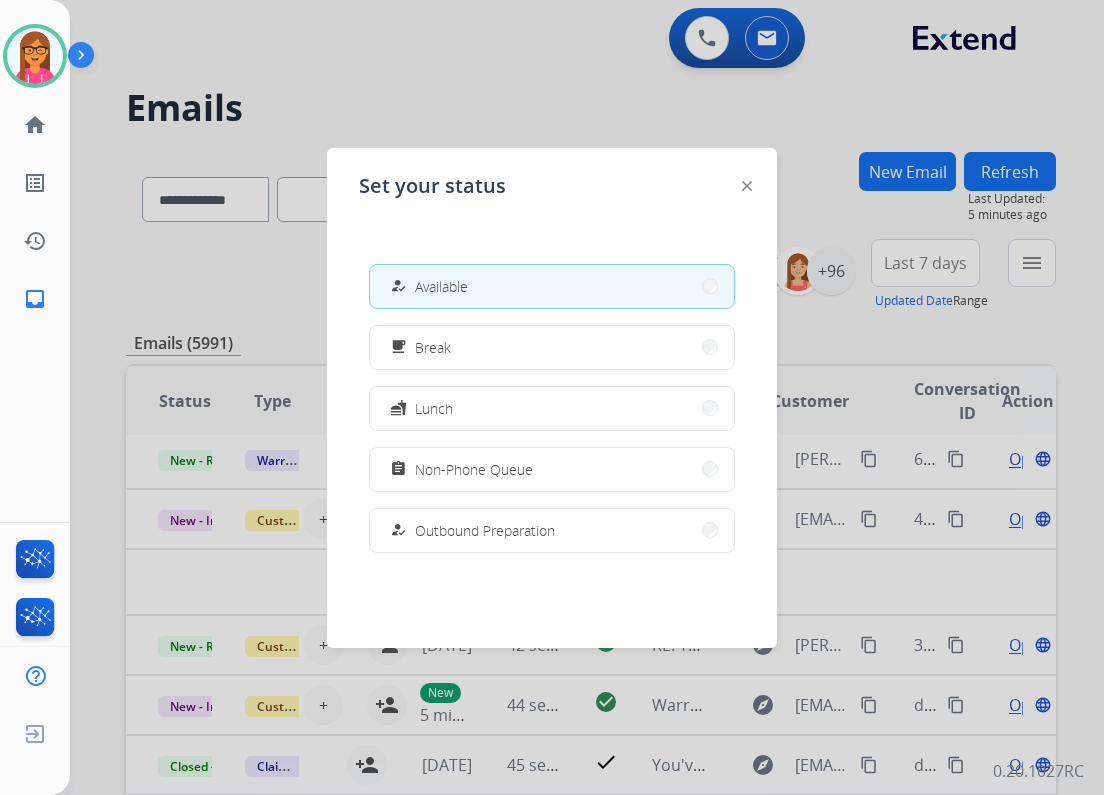 click at bounding box center [552, 397] 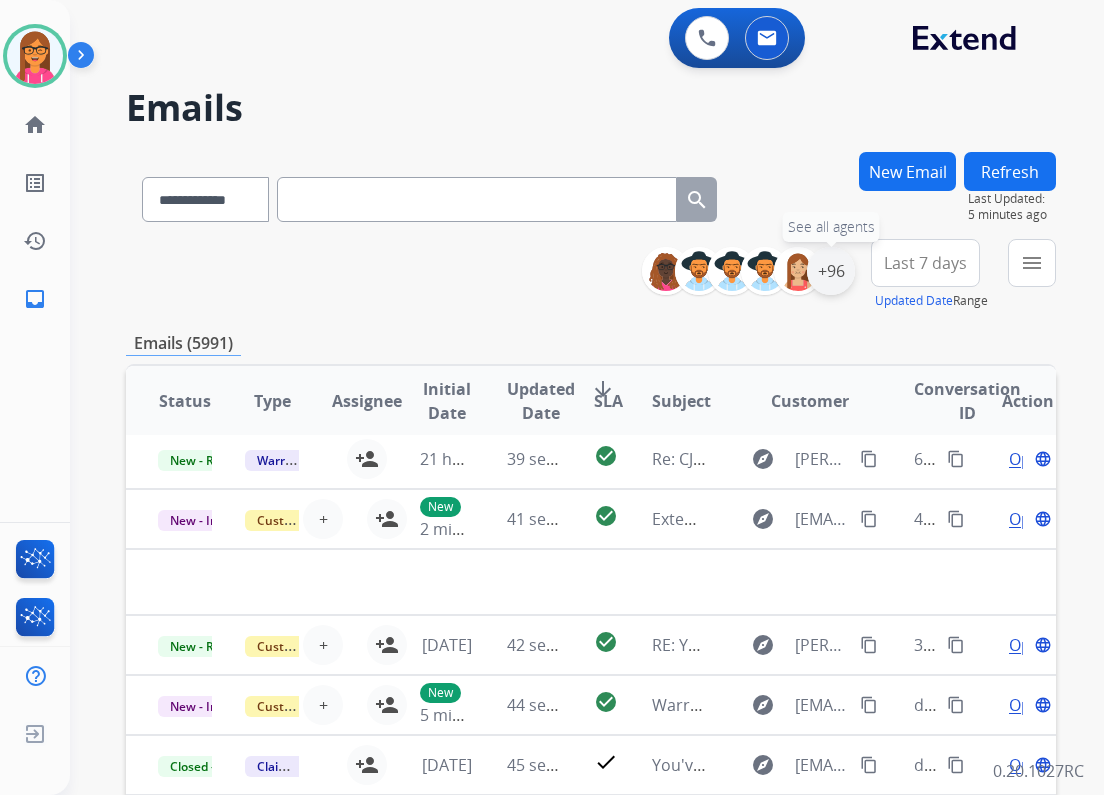 click on "+96" at bounding box center (831, 271) 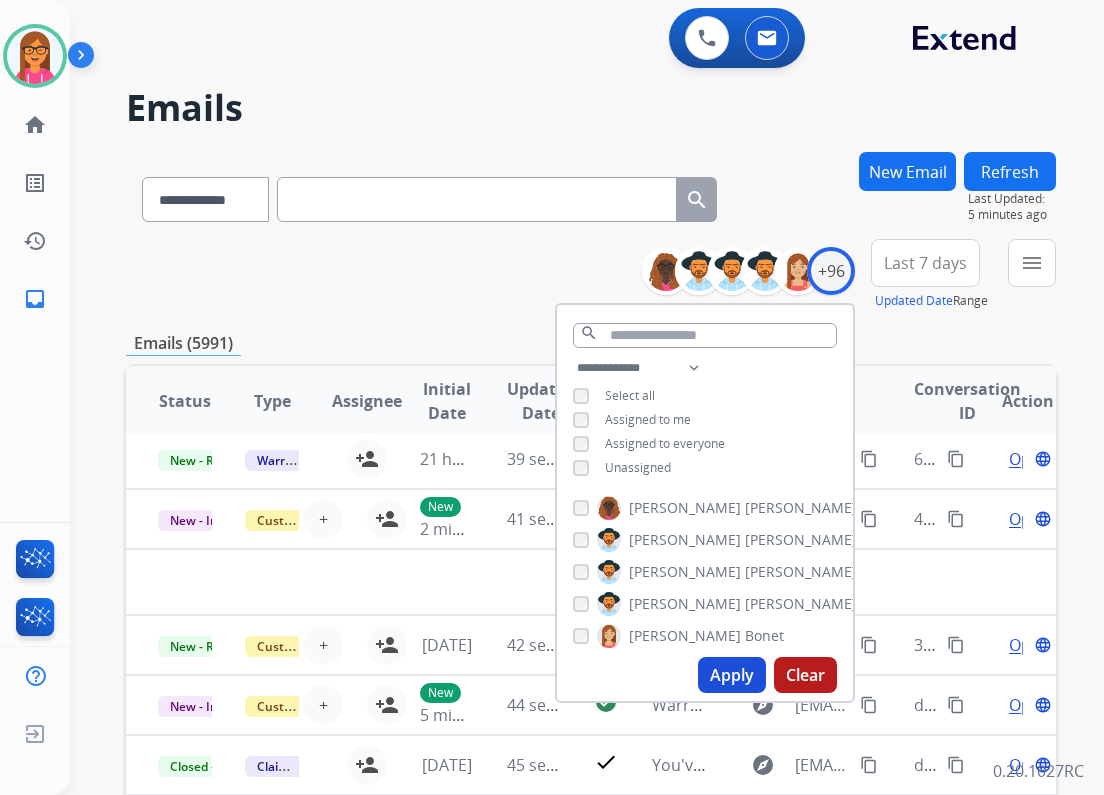 click on "Assigned to me" at bounding box center (648, 419) 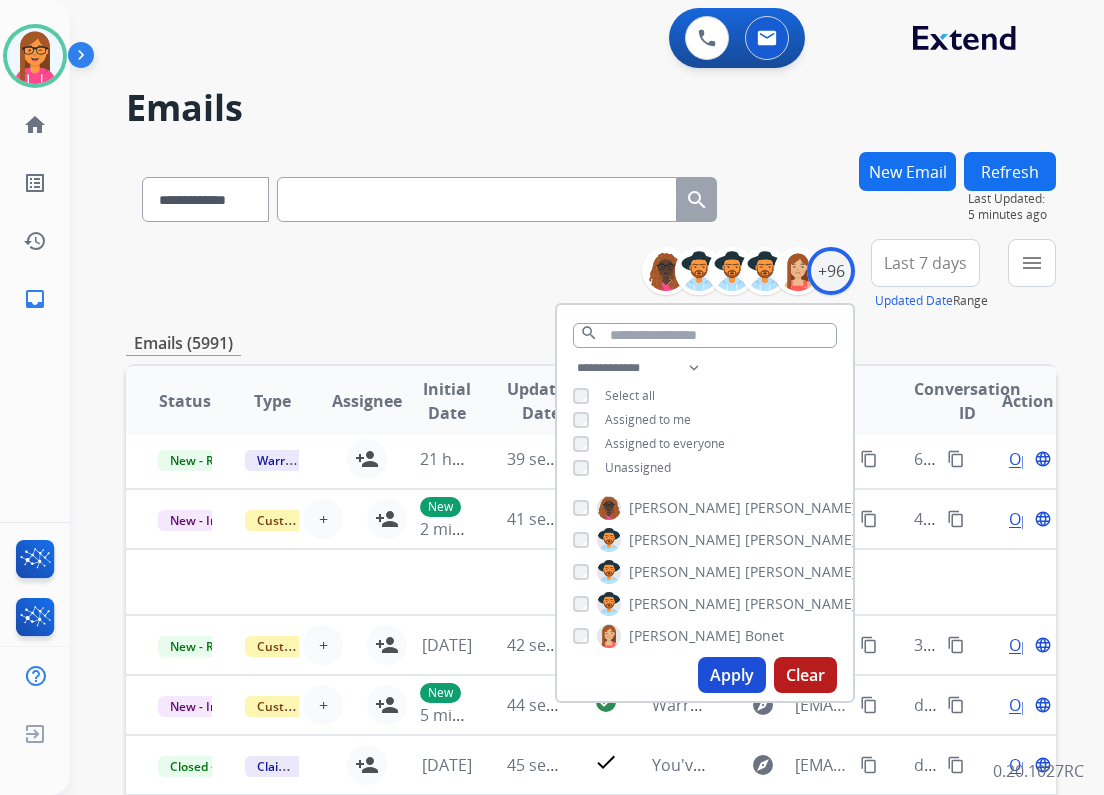 click on "Apply" at bounding box center [732, 675] 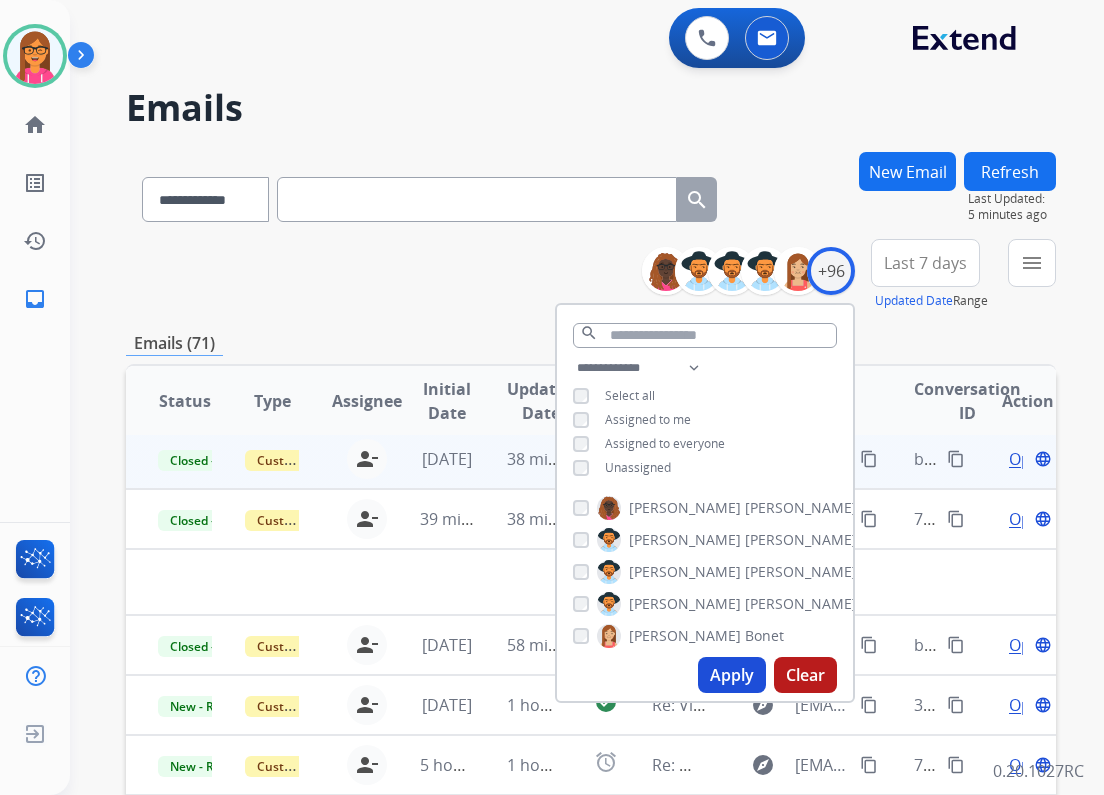 click on "**********" at bounding box center [591, 275] 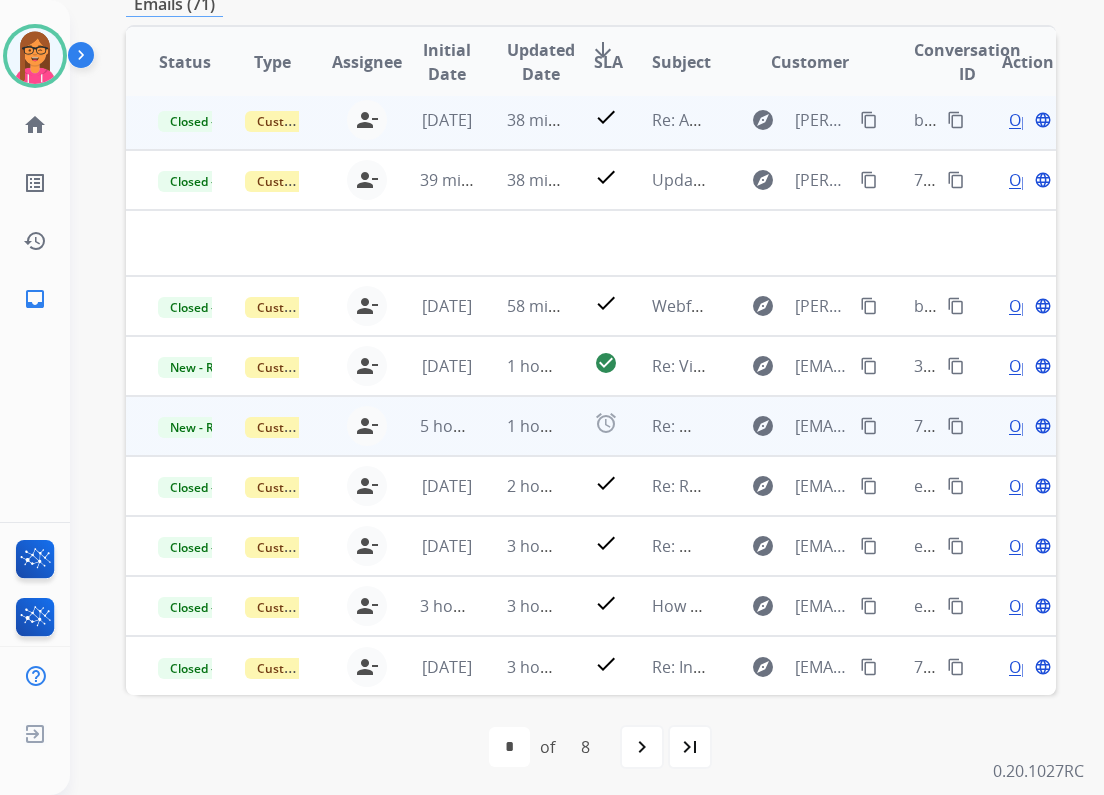 scroll, scrollTop: 342, scrollLeft: 0, axis: vertical 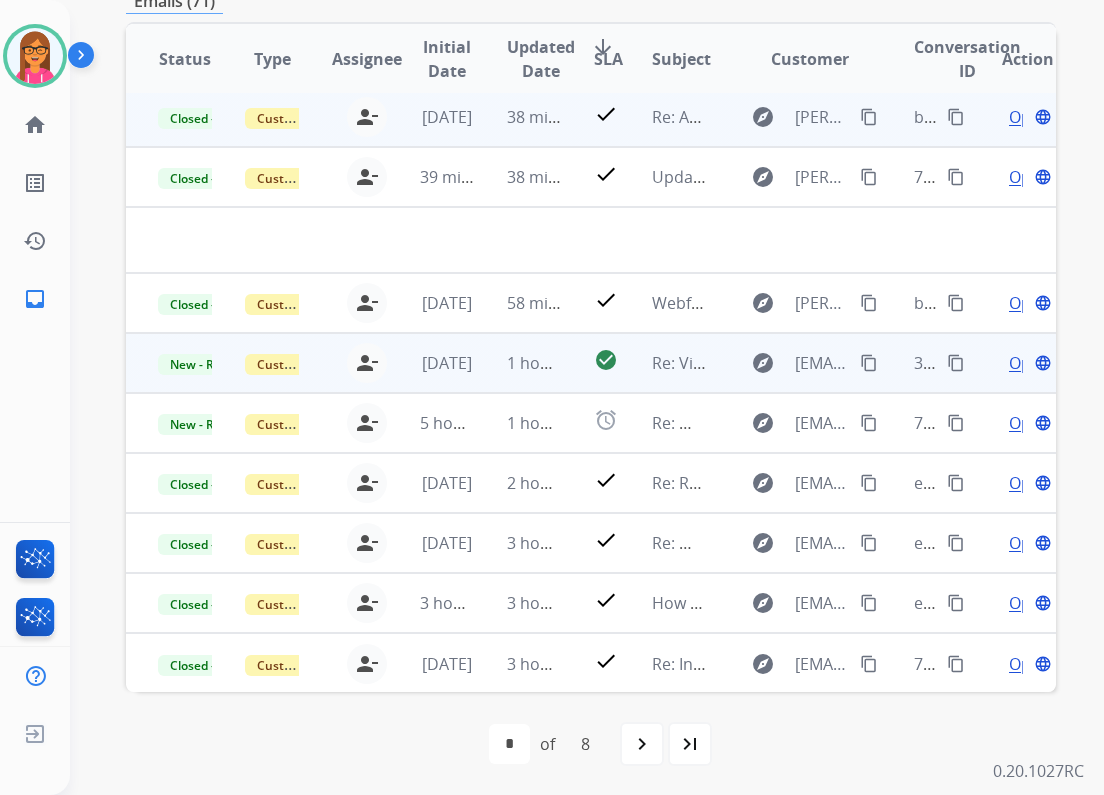 click on "Re: Virtual card not working" at bounding box center (663, 363) 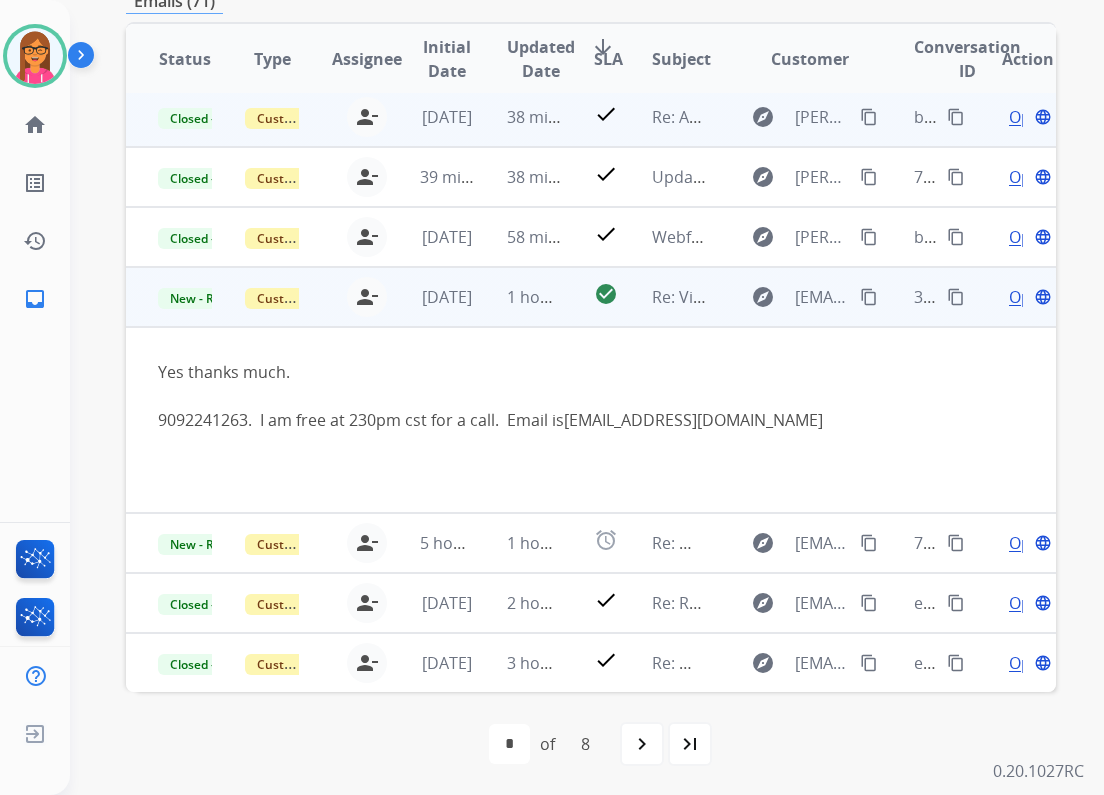 scroll, scrollTop: 187, scrollLeft: 0, axis: vertical 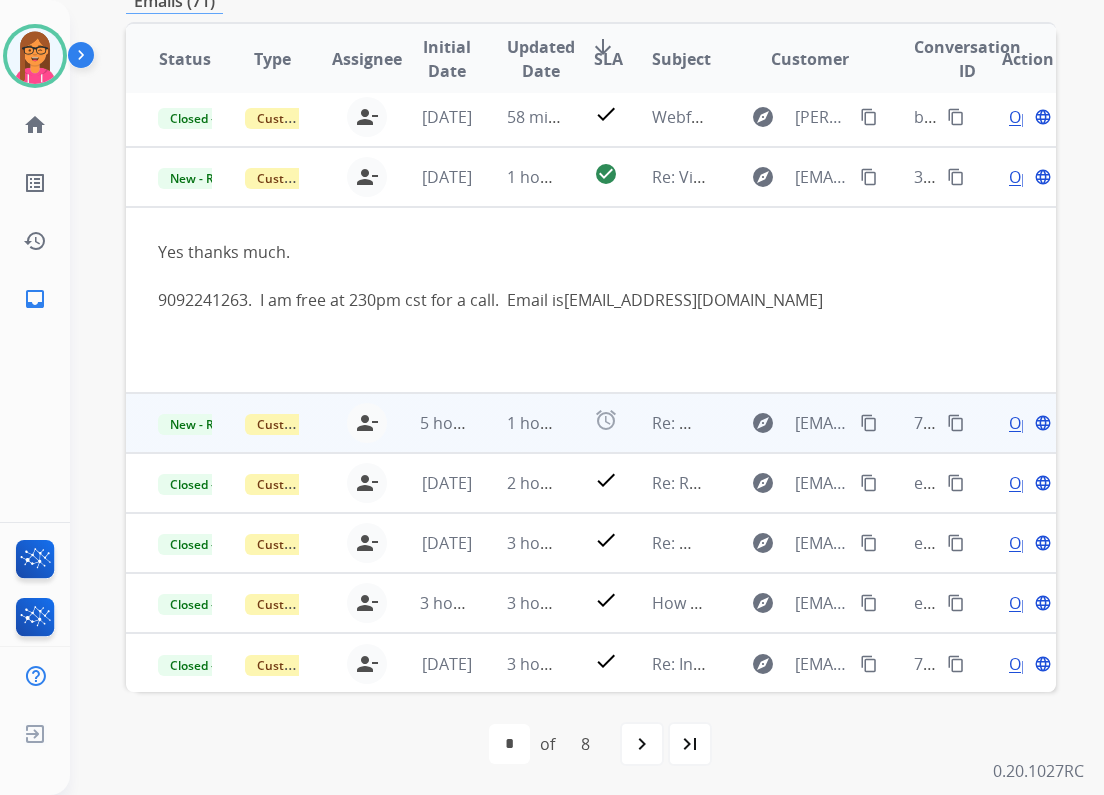 drag, startPoint x: 682, startPoint y: 376, endPoint x: 654, endPoint y: 447, distance: 76.321686 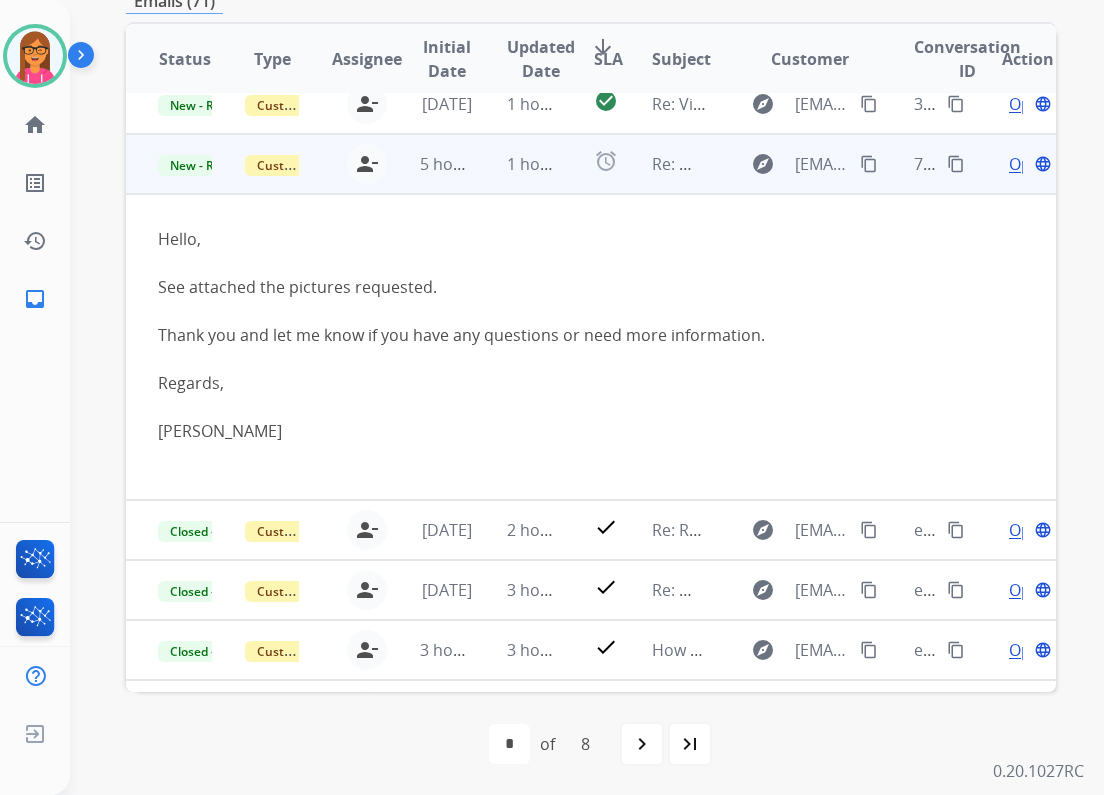 scroll, scrollTop: 300, scrollLeft: 0, axis: vertical 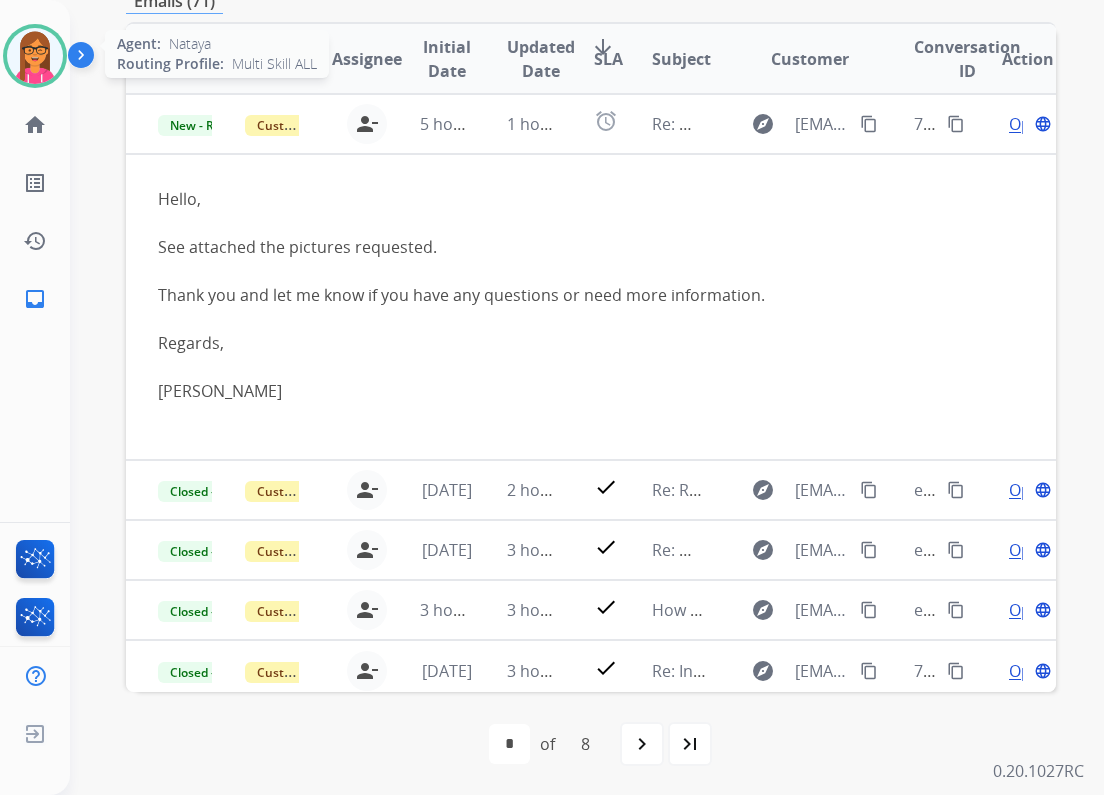 click at bounding box center [35, 56] 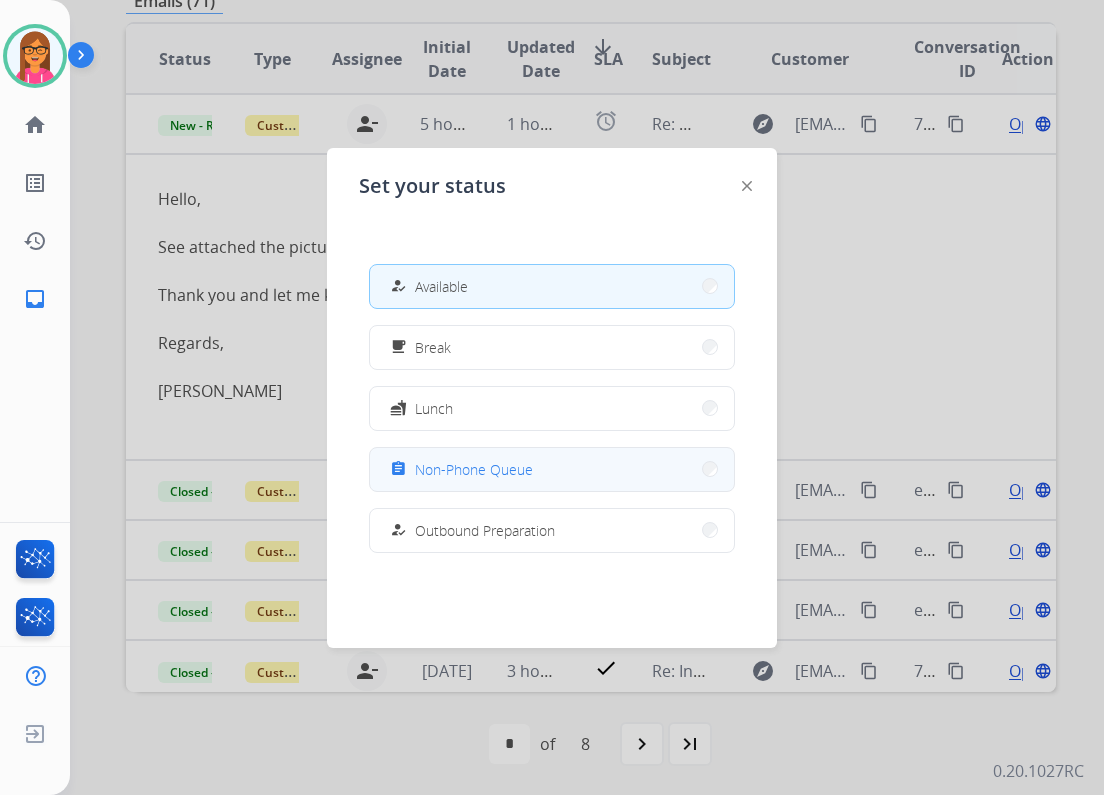 click on "assignment Non-Phone Queue" at bounding box center [552, 469] 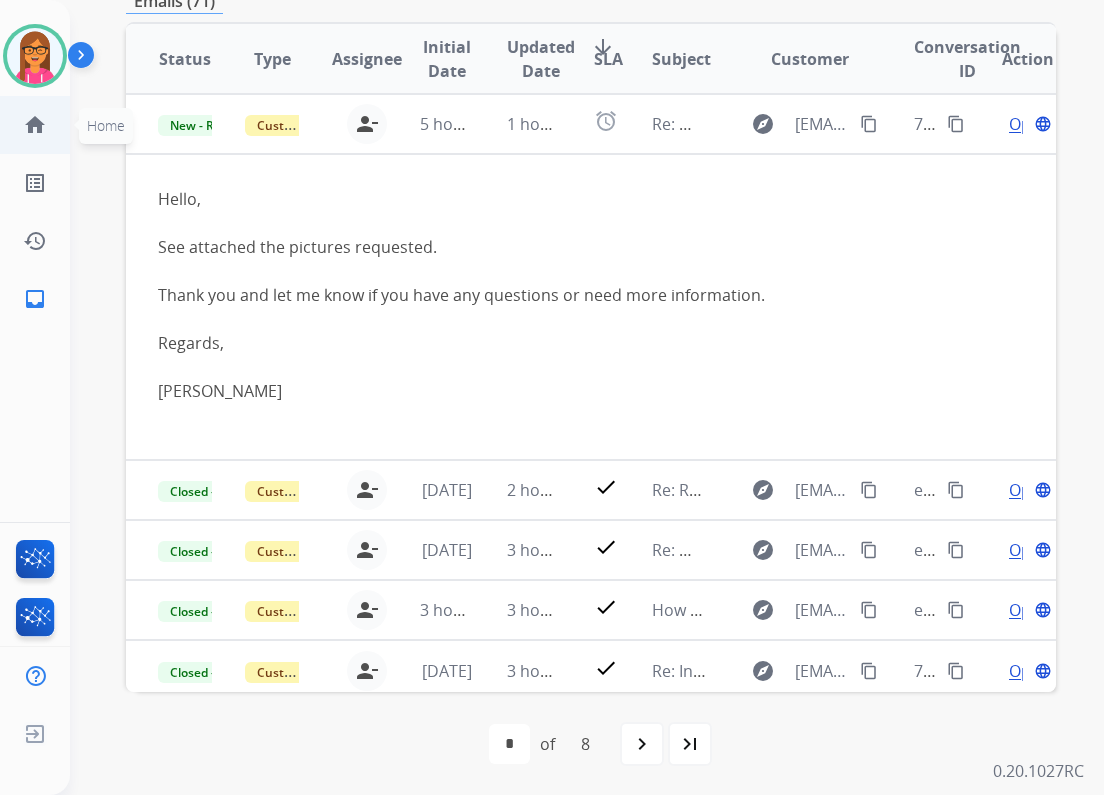drag, startPoint x: 40, startPoint y: 56, endPoint x: 52, endPoint y: 125, distance: 70.035706 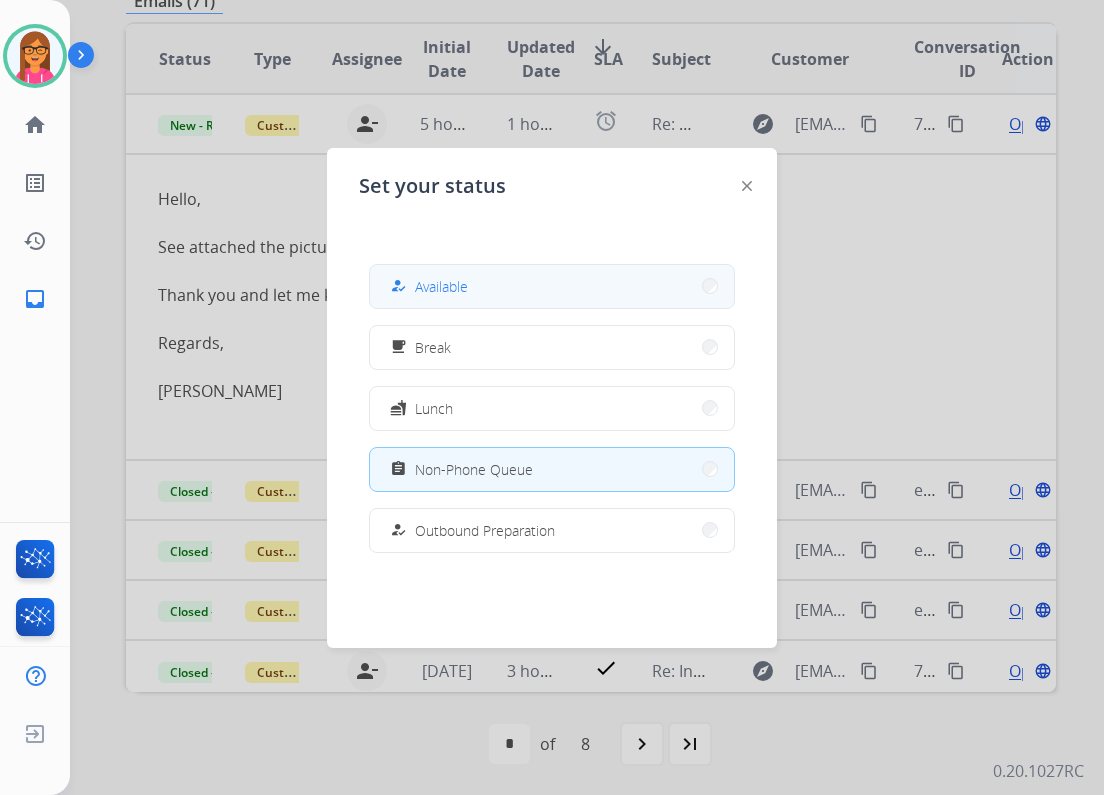 click on "how_to_reg Available" at bounding box center (552, 286) 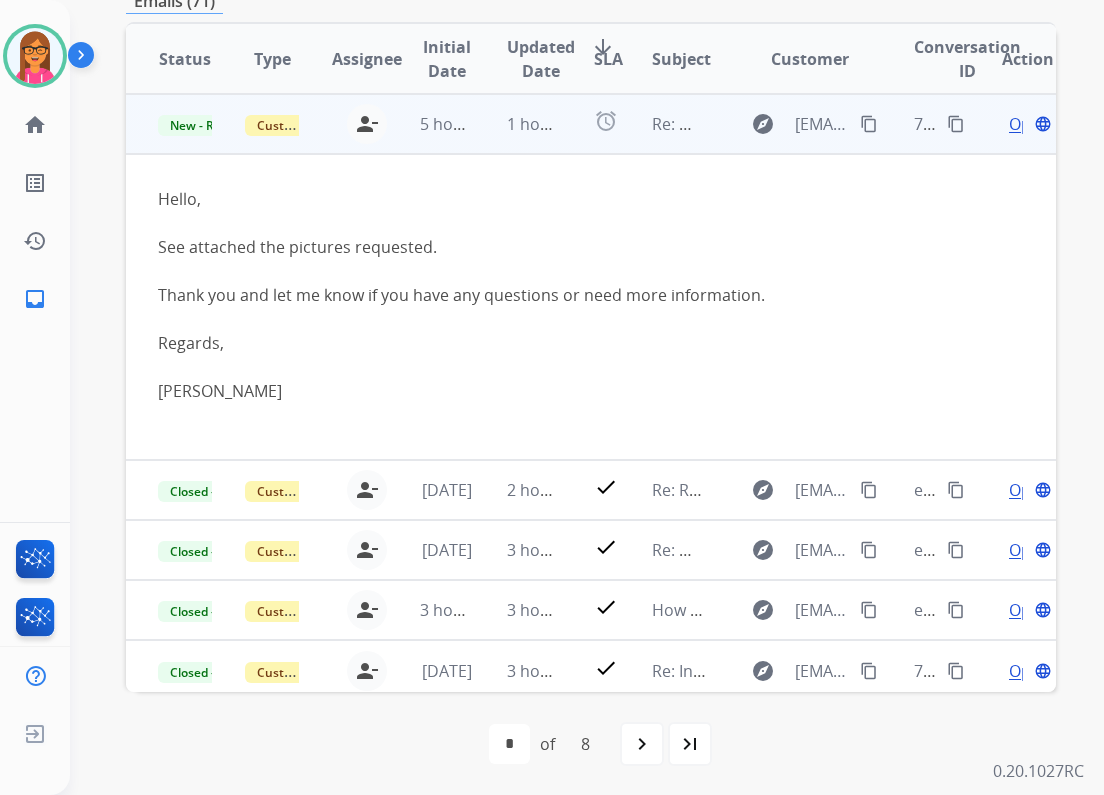click on "content_copy" at bounding box center [869, 124] 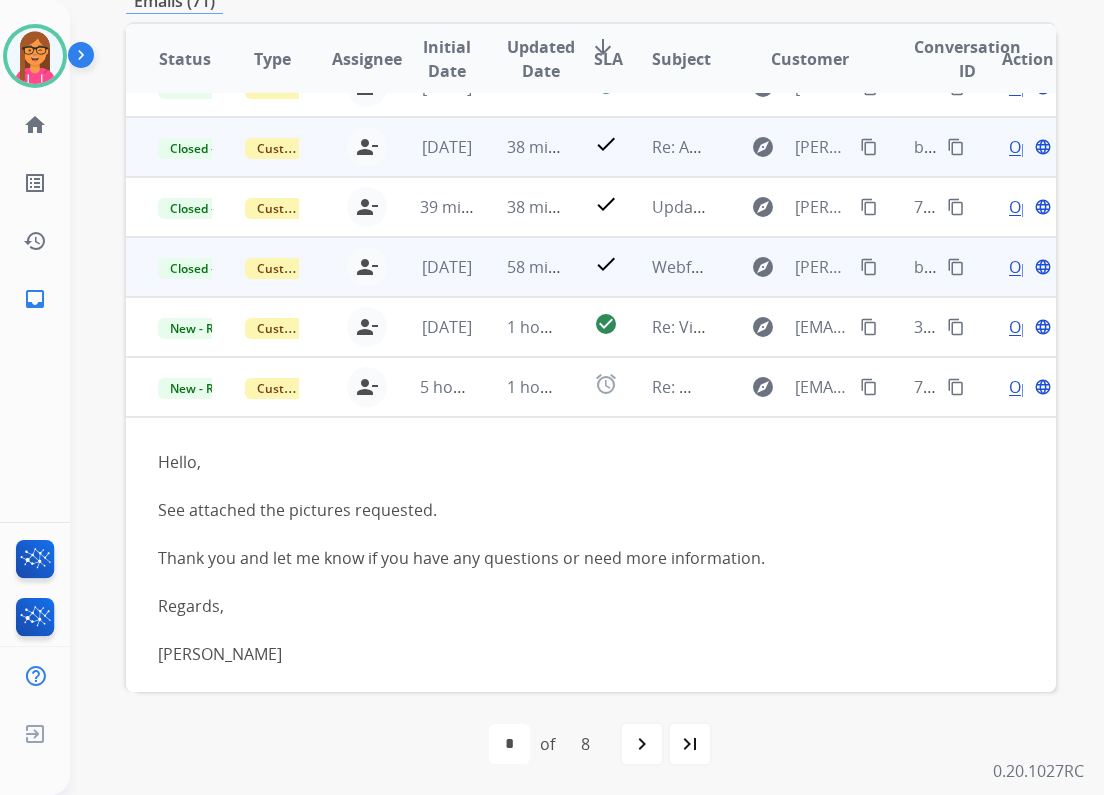 scroll, scrollTop: 0, scrollLeft: 0, axis: both 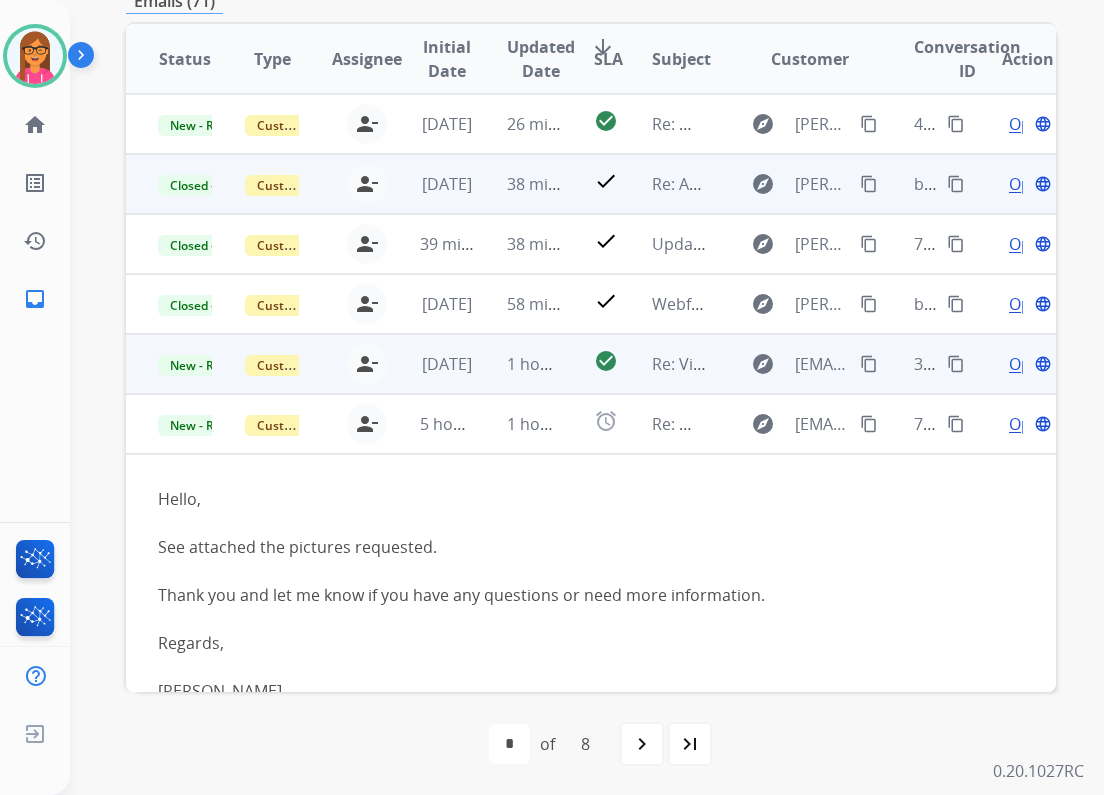 click on "Re: Virtual card not working" at bounding box center (663, 364) 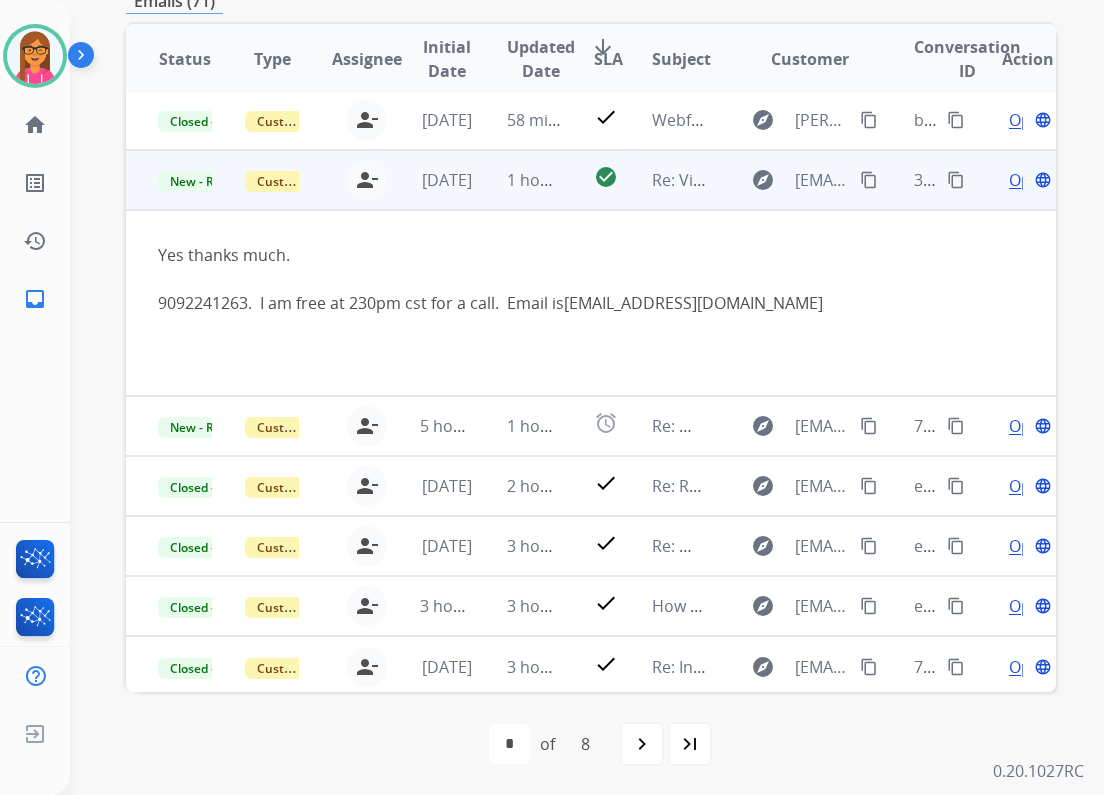 scroll, scrollTop: 187, scrollLeft: 0, axis: vertical 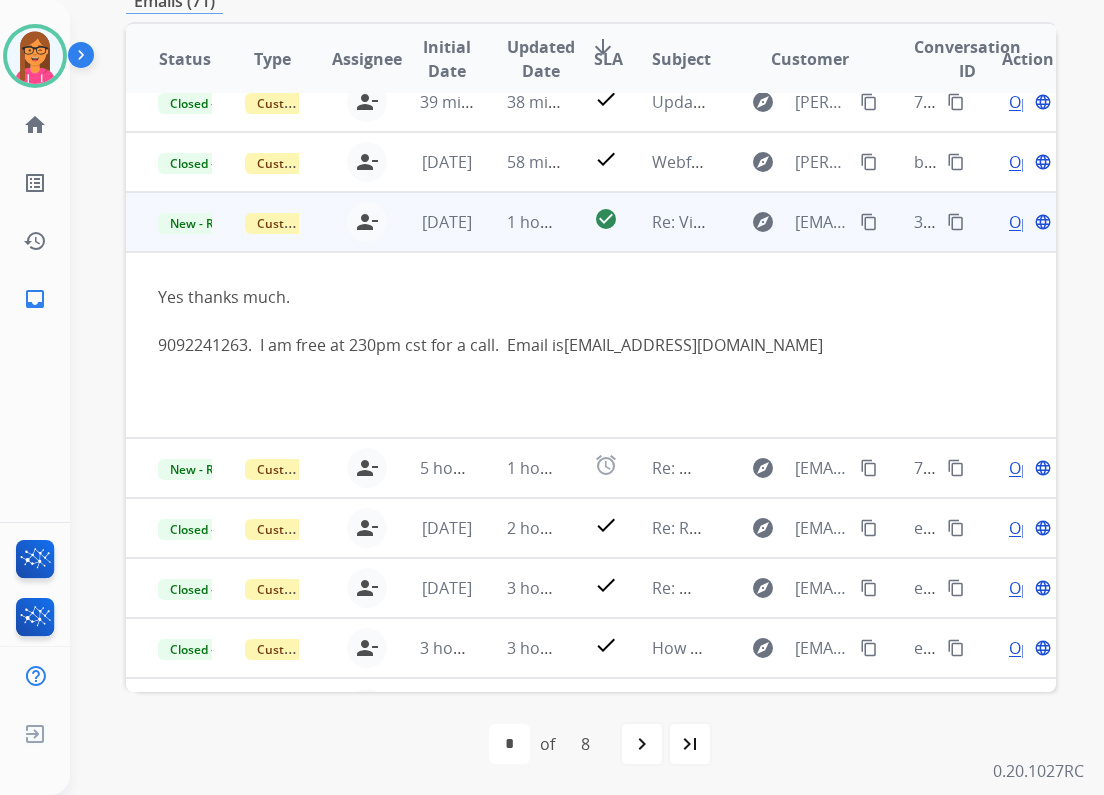 click on "Status Type Assignee Initial Date Updated Date arrow_downward SLA Subject Customer Conversation ID Action New - Reply Customer Support [EMAIL_ADDRESS][PERSON_NAME][DOMAIN_NAME] person_remove Unassign to Me [DATE] 26 minutes ago check_circle  Re: Webform from [PERSON_NAME][EMAIL_ADDRESS][DOMAIN_NAME] on [DATE]  explore [PERSON_NAME][EMAIL_ADDRESS][DOMAIN_NAME] content_copy  41e0e879-b3f0-4a5c-85a1-b0d53d61317c  content_copy Open language Closed – Solved Customer Support [EMAIL_ADDRESS][PERSON_NAME][DOMAIN_NAME] person_remove Unassign to Me [DATE] 38 minutes ago check  Re: Additional Photos Needed  explore [PERSON_NAME][EMAIL_ADDRESS][DOMAIN_NAME] content_copy  ba65d5be-22eb-494f-b979-c7a2718c07f9  content_copy Open language Closed – Solved Customer Support [EMAIL_ADDRESS][PERSON_NAME][DOMAIN_NAME] person_remove Unassign to Me 39 minutes ago 38 minutes ago check  Update  explore [PERSON_NAME][EMAIL_ADDRESS][PERSON_NAME][DOMAIN_NAME] content_copy  7e871d12-a497-43c9-a2a3-87b0abbe66cc  content_copy Open language Closed – Solved Customer Support [EMAIL_ADDRESS][PERSON_NAME][DOMAIN_NAME] person_remove Unassign to Me [DATE] 58 minutes ago check explore" at bounding box center [591, 310] 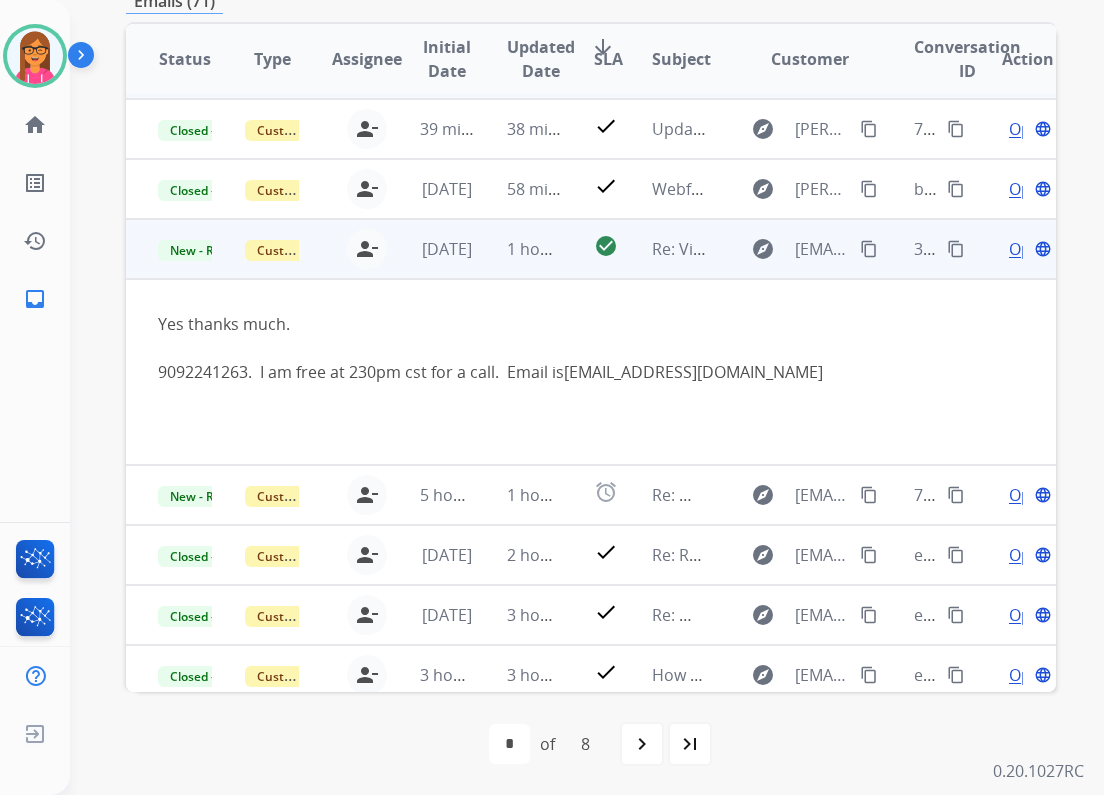scroll, scrollTop: 107, scrollLeft: 0, axis: vertical 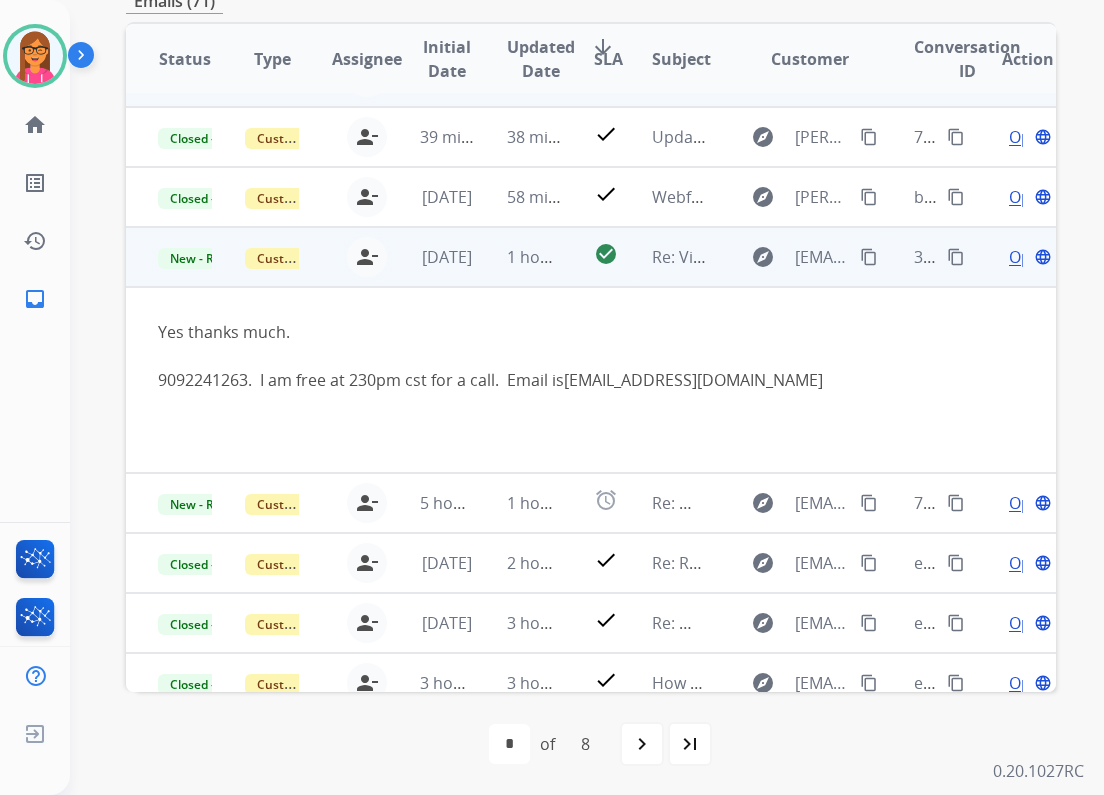 click on "Open" at bounding box center [1029, 257] 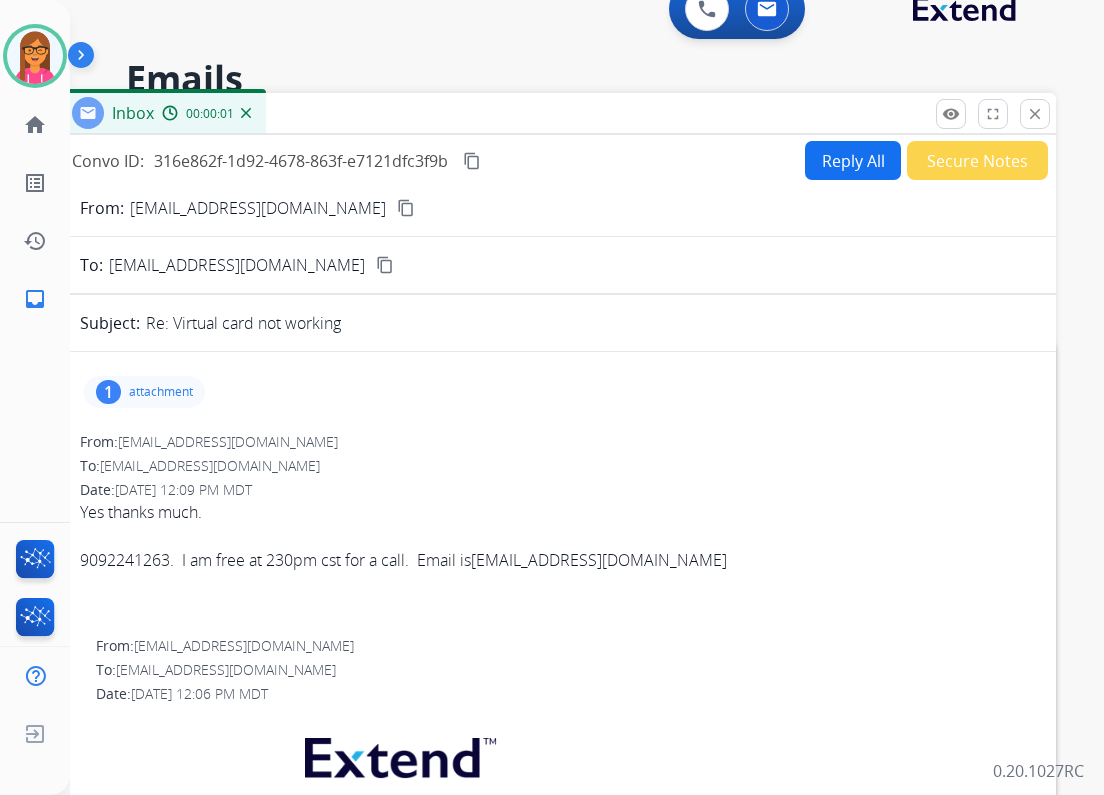 scroll, scrollTop: 22, scrollLeft: 0, axis: vertical 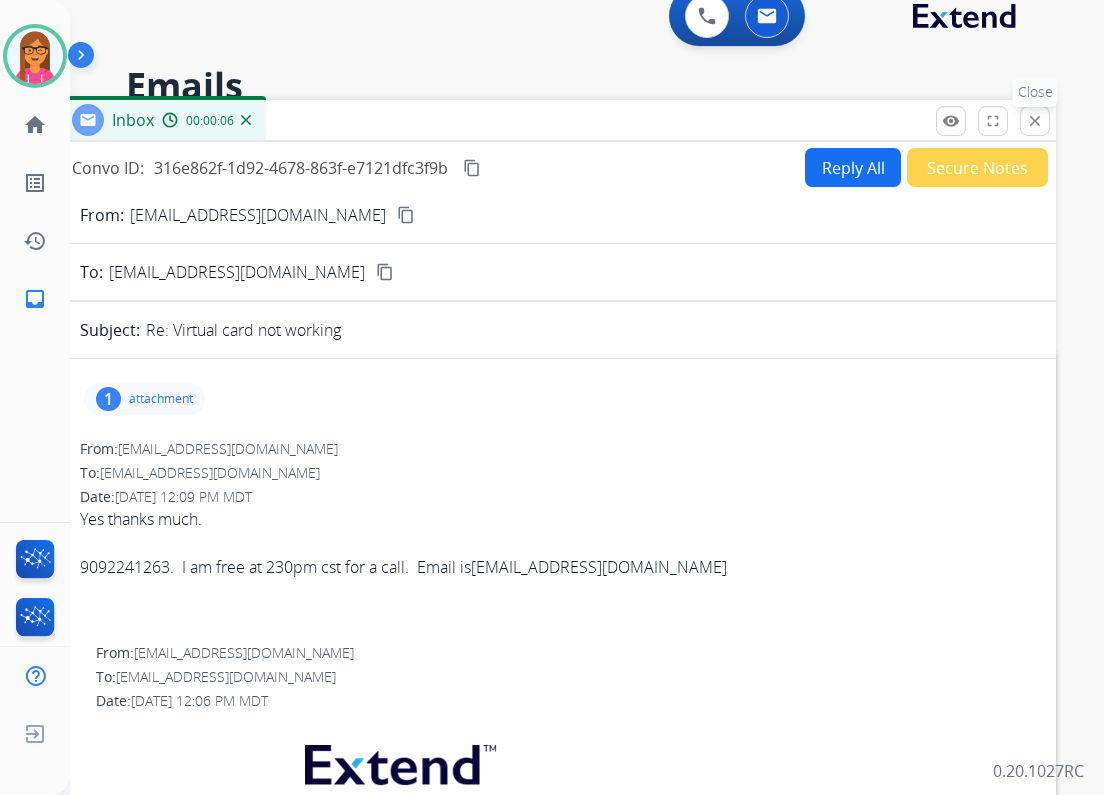 click on "close Close" at bounding box center (1035, 121) 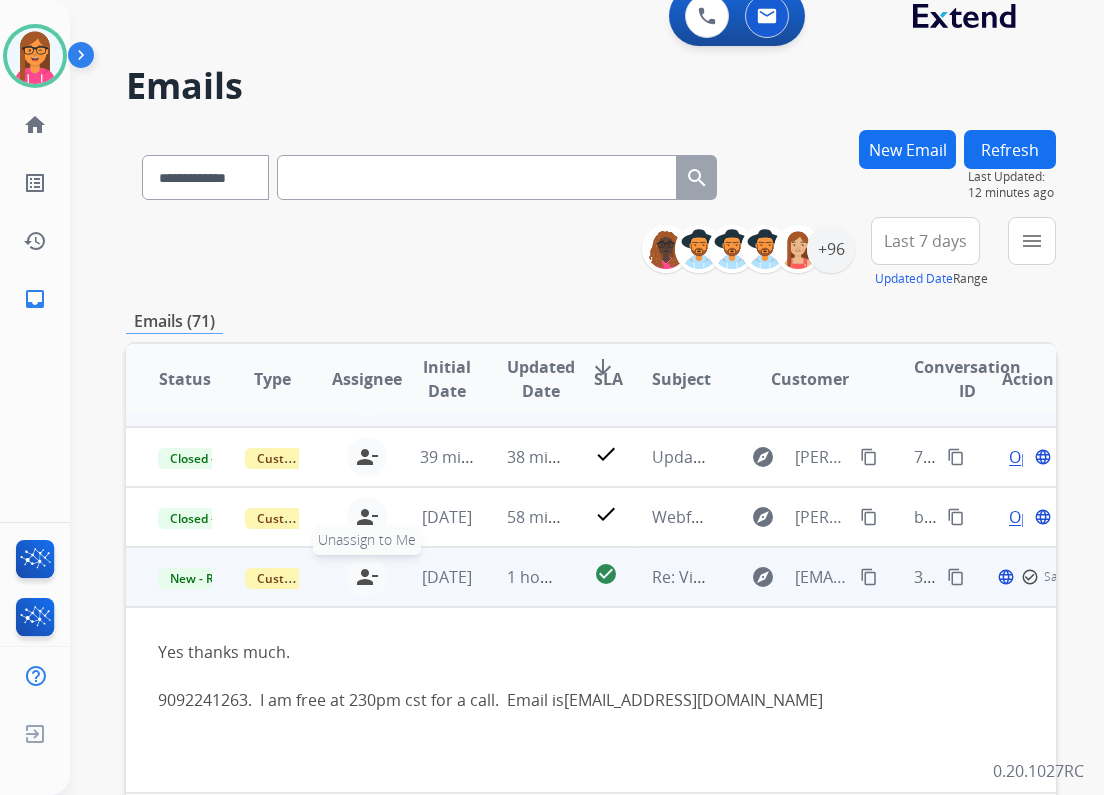 click on "person_remove [PERSON_NAME] to Me" at bounding box center [367, 577] 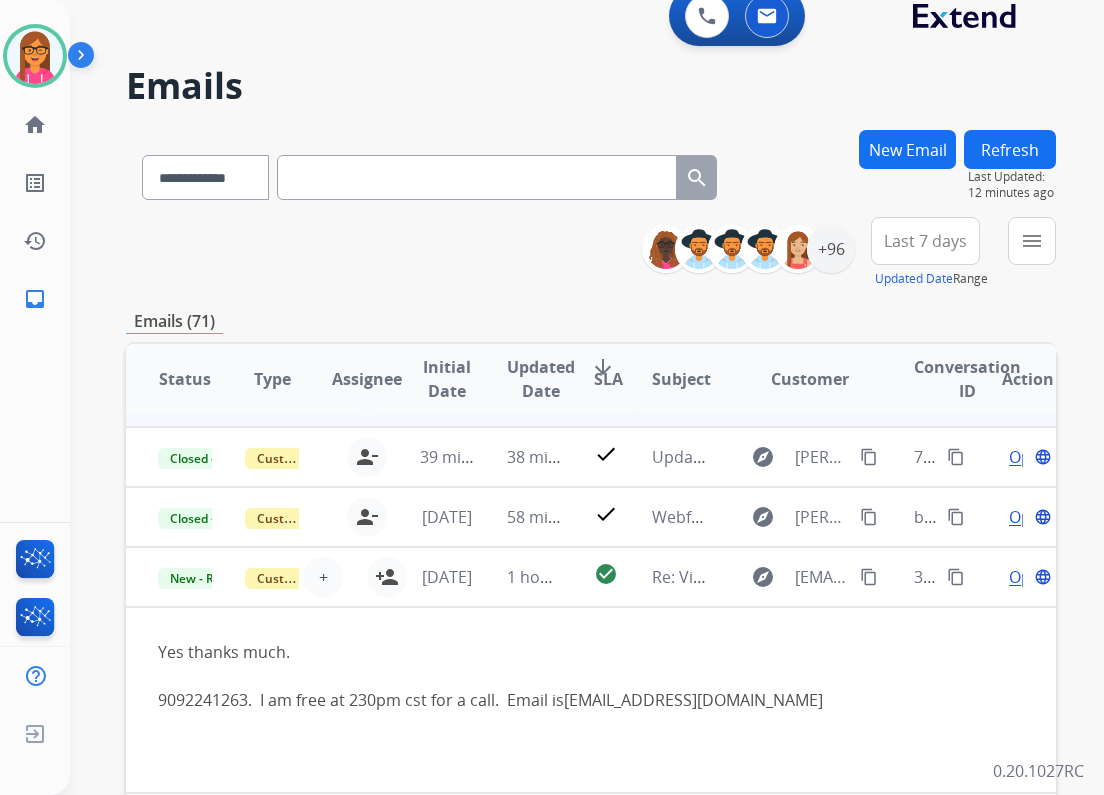 click on "Refresh" at bounding box center (1010, 149) 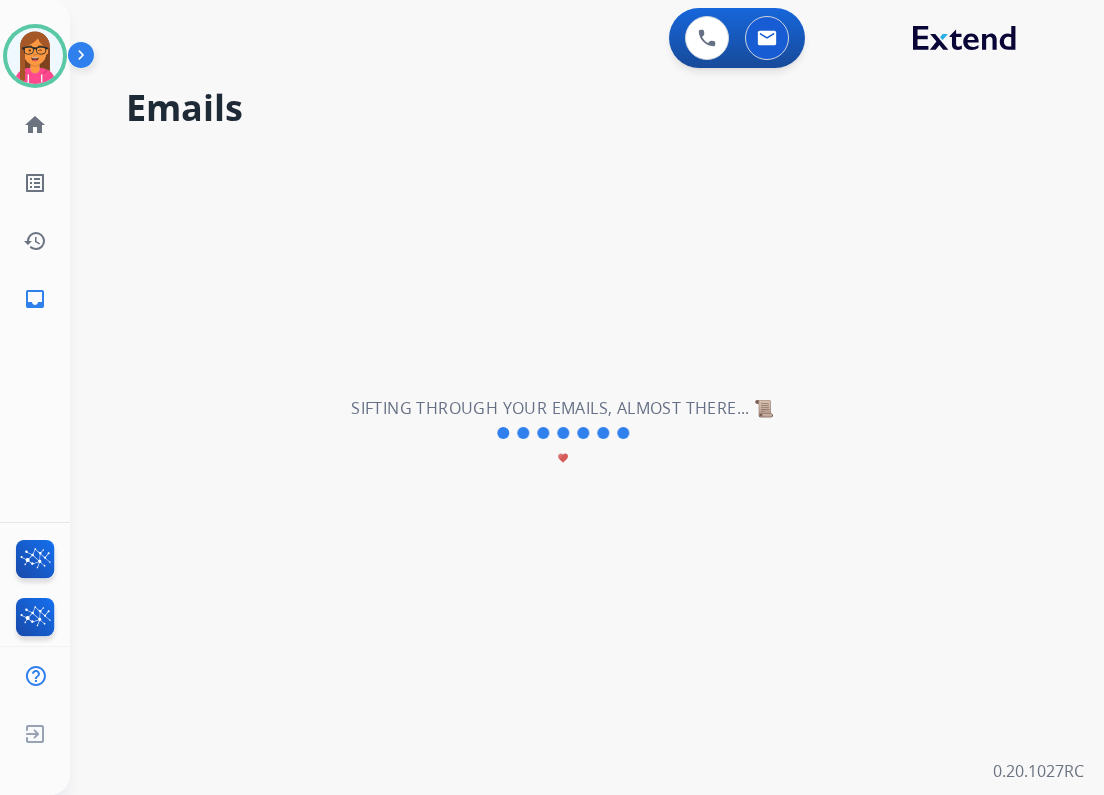 scroll, scrollTop: 0, scrollLeft: 0, axis: both 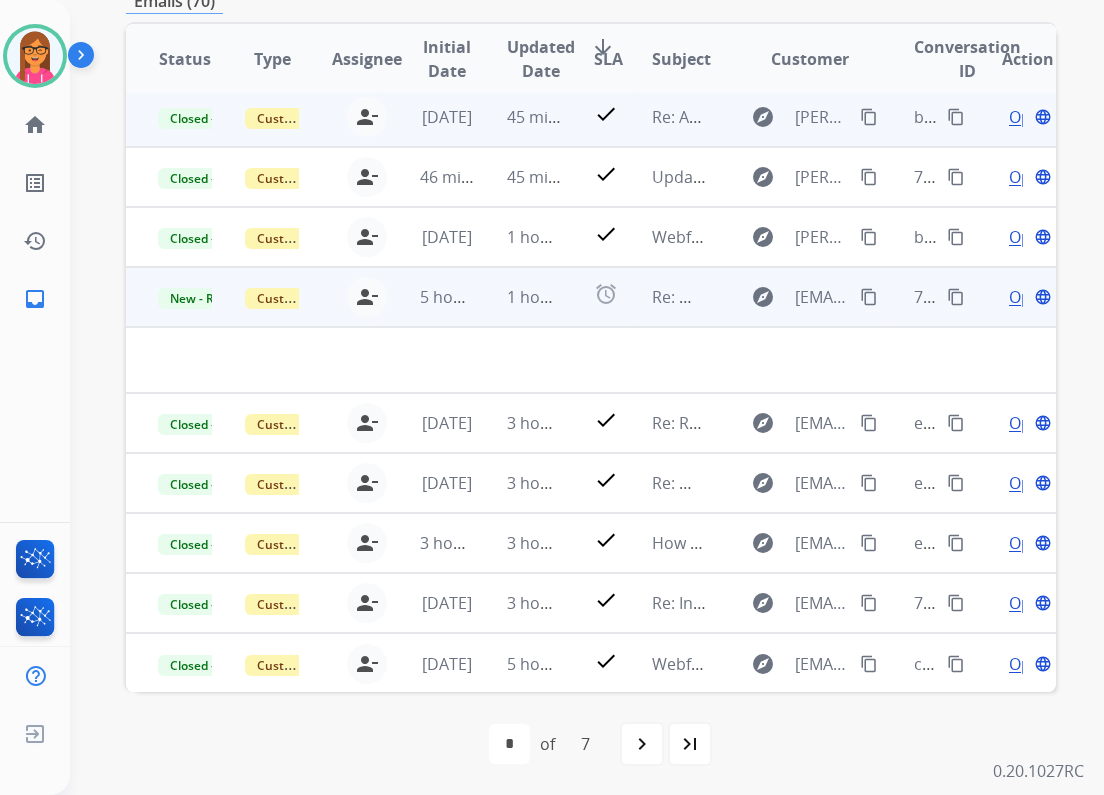 click on "Re: Webform from [EMAIL_ADDRESS][DOMAIN_NAME] on [DATE]" at bounding box center (663, 297) 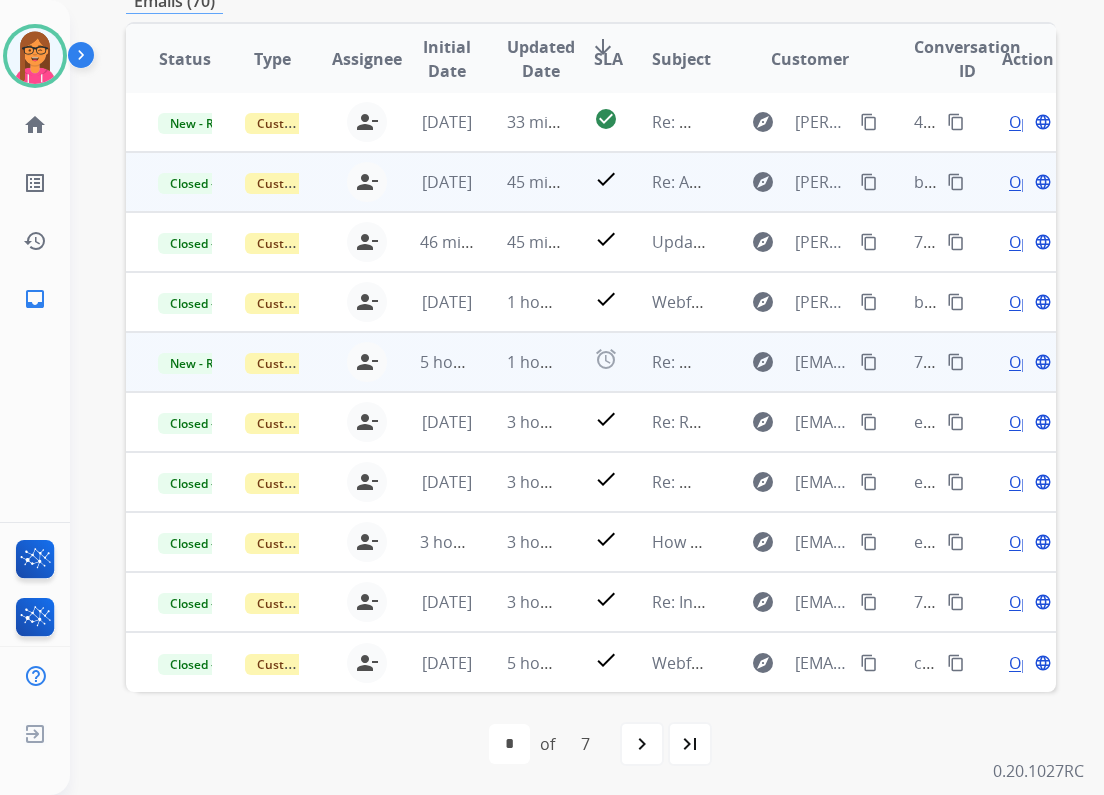 scroll, scrollTop: 1, scrollLeft: 0, axis: vertical 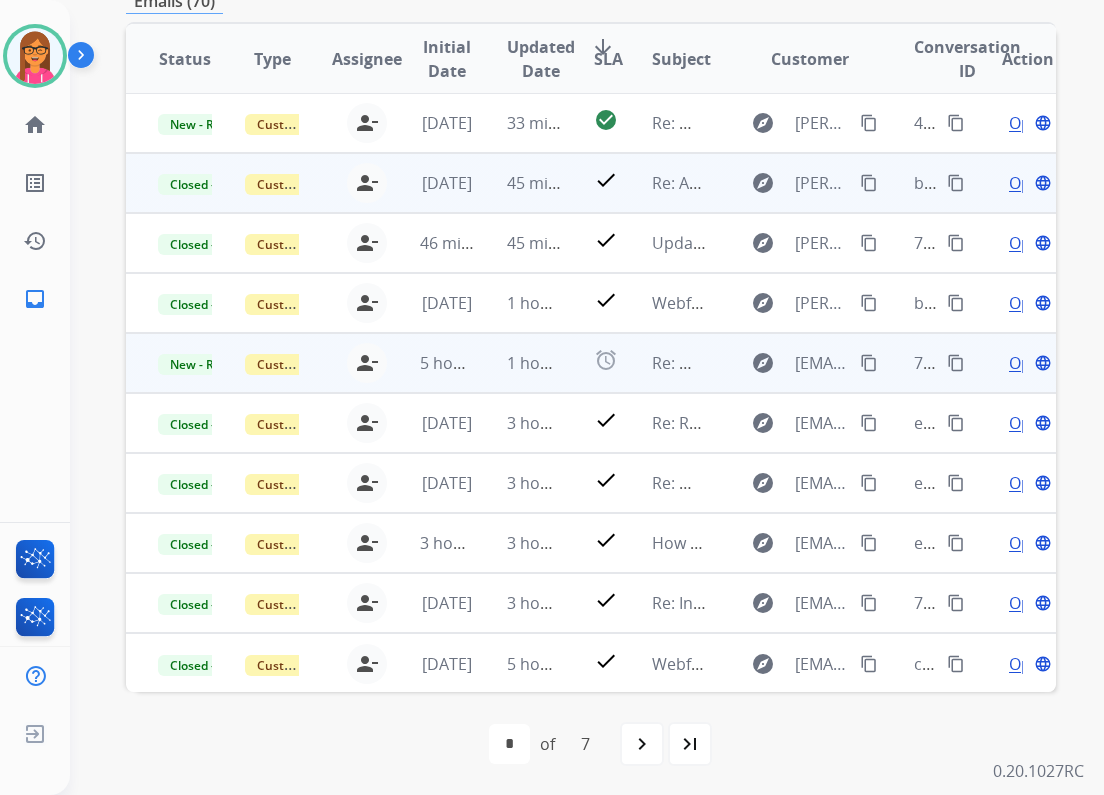 click on "Re: Webform from [EMAIL_ADDRESS][DOMAIN_NAME] on [DATE]" at bounding box center [663, 363] 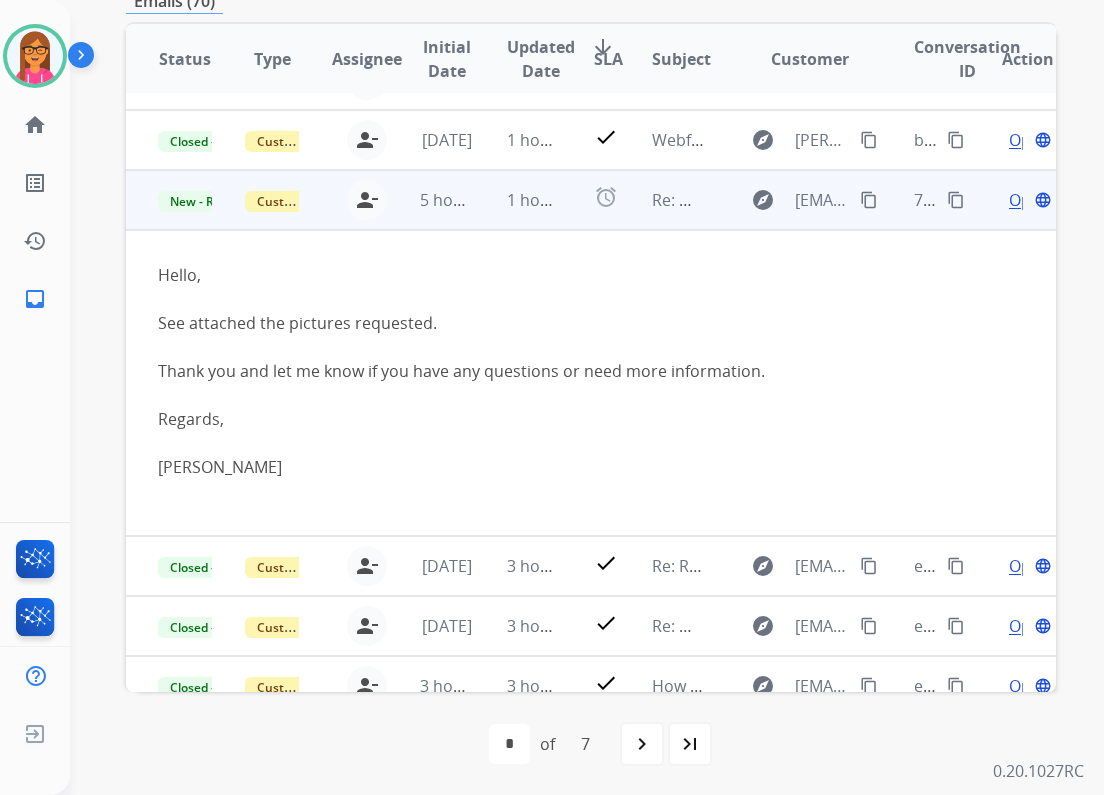 scroll, scrollTop: 160, scrollLeft: 0, axis: vertical 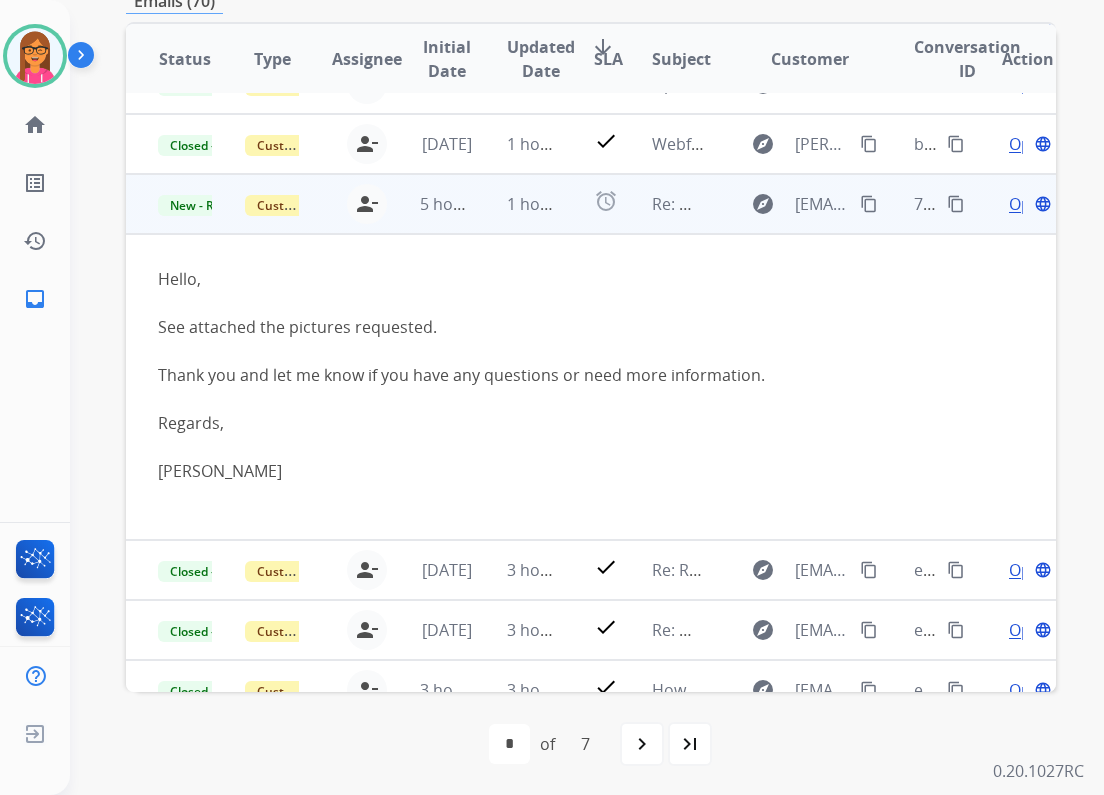 click on "Open" at bounding box center [1029, 204] 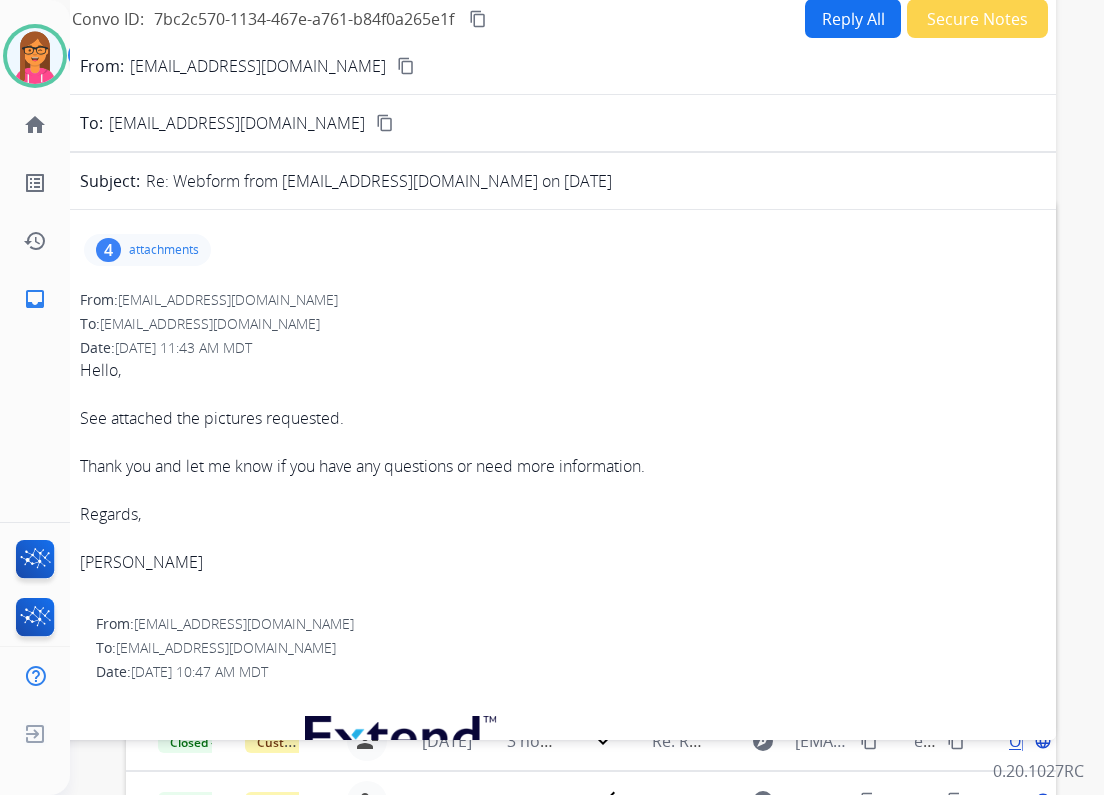 scroll, scrollTop: 102, scrollLeft: 0, axis: vertical 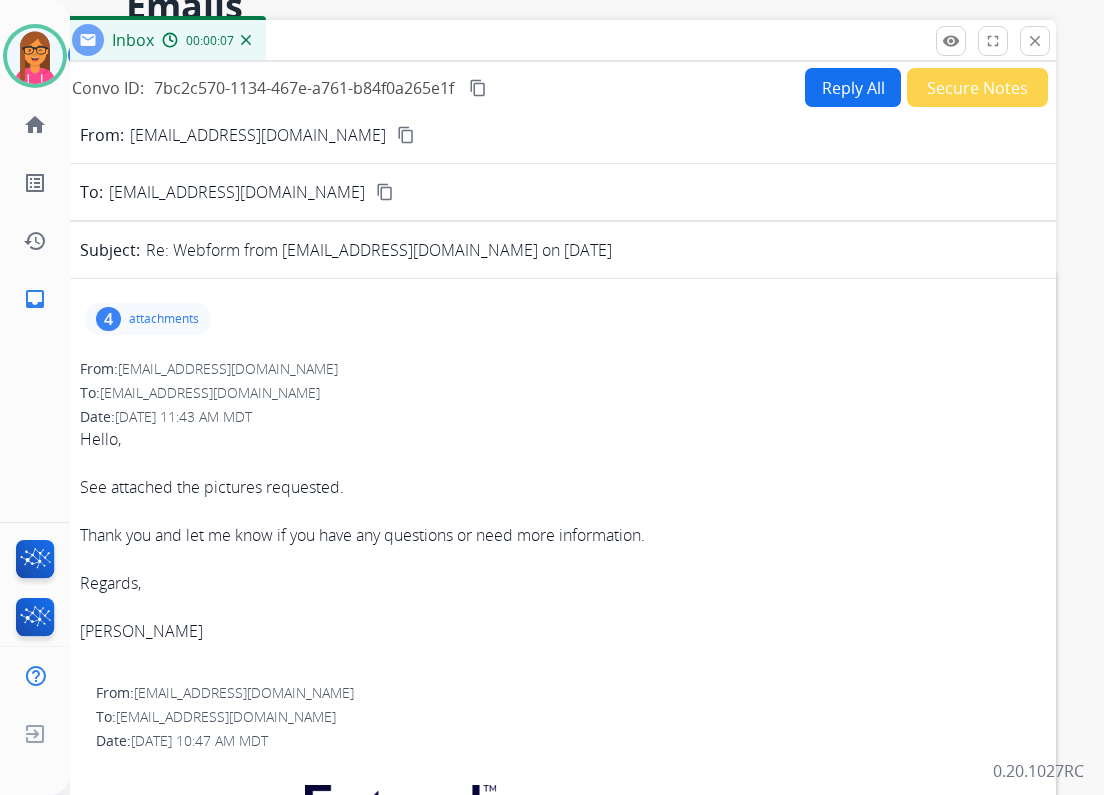 click on "4" at bounding box center (108, 319) 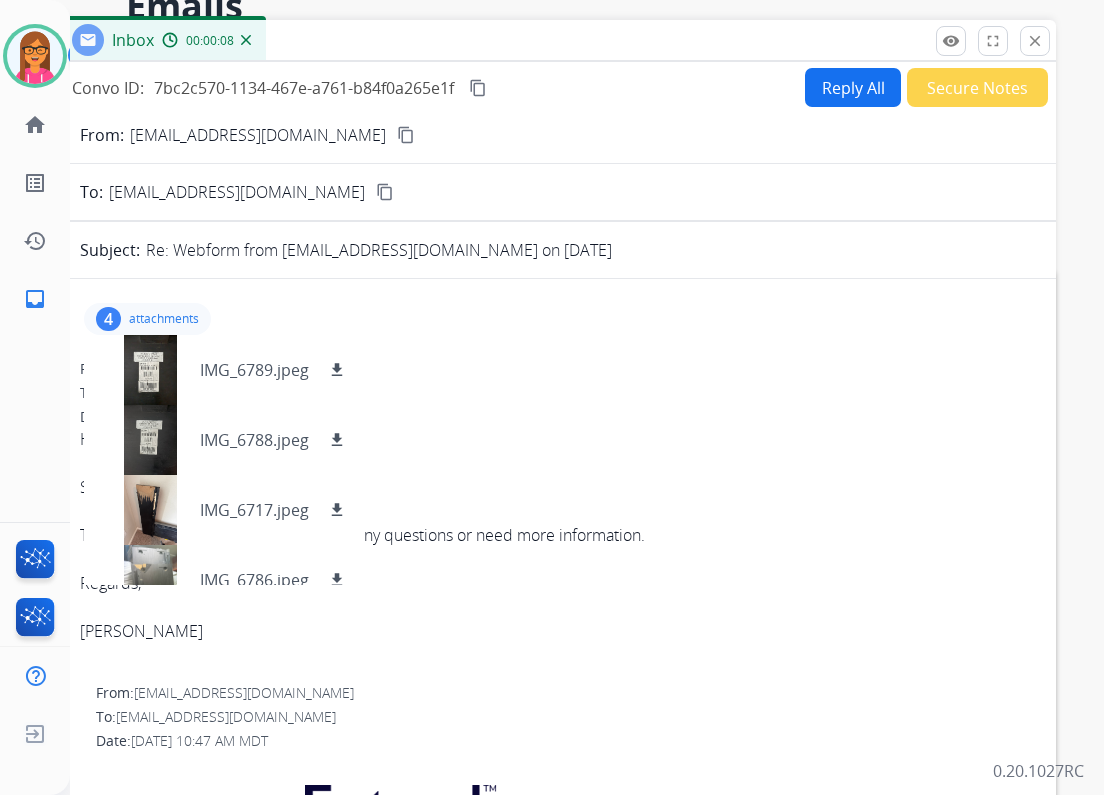 click on "content_copy" at bounding box center (406, 135) 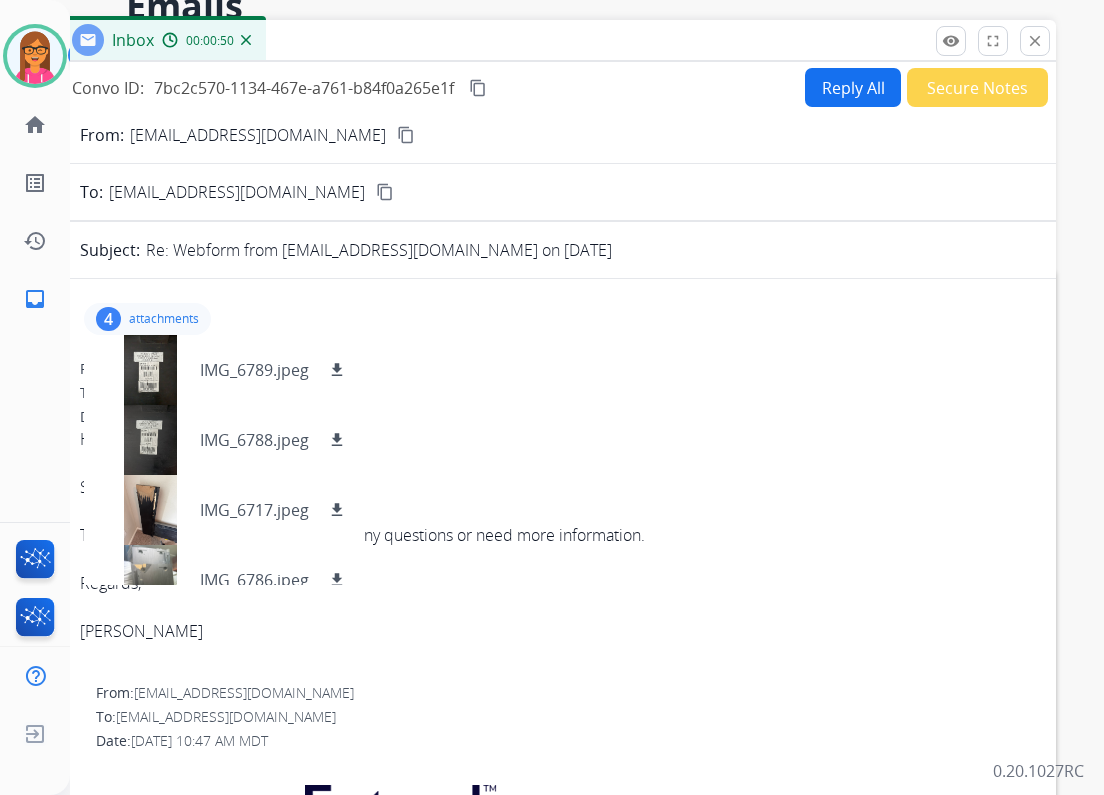 click on "Hello," at bounding box center (556, 439) 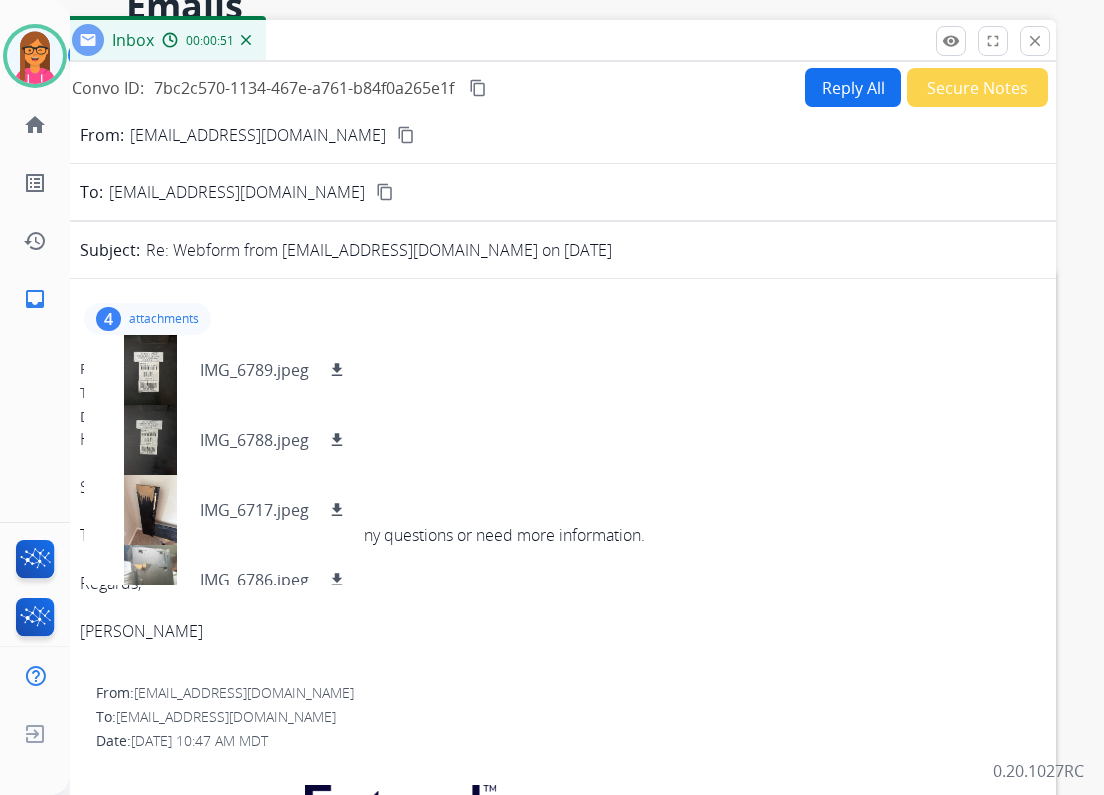 click on "Inbox  00:00:51" at bounding box center [556, 41] 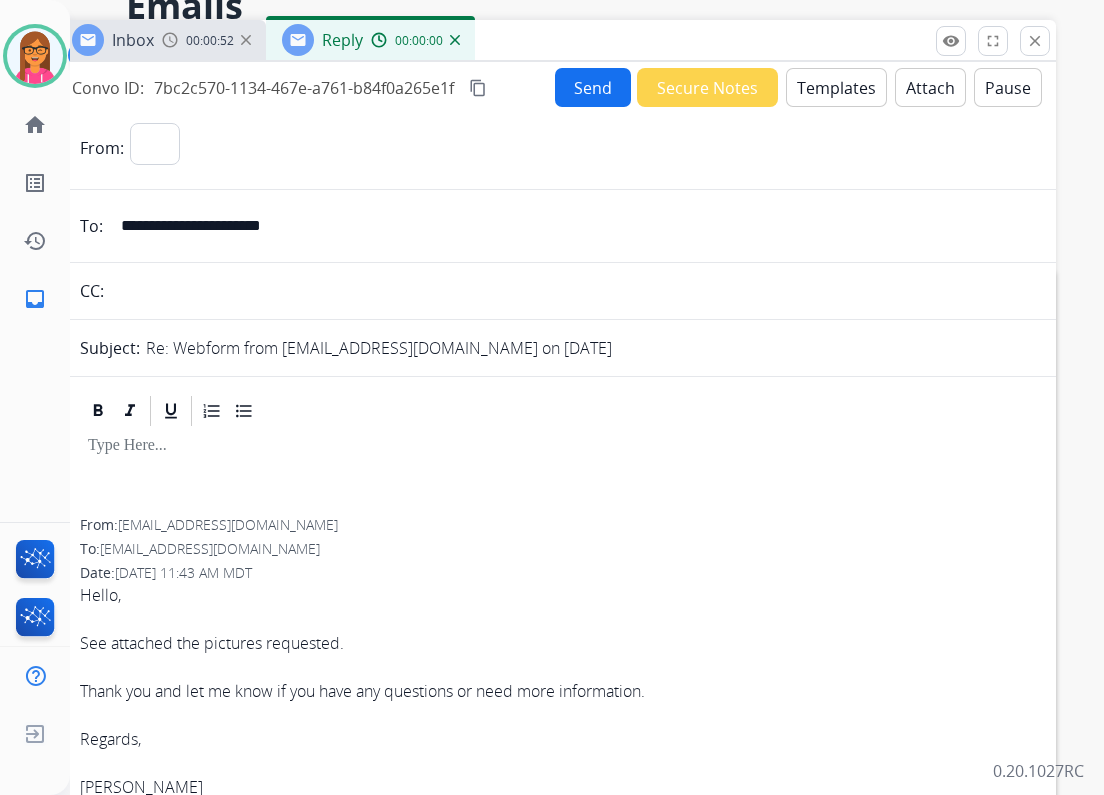 select on "**********" 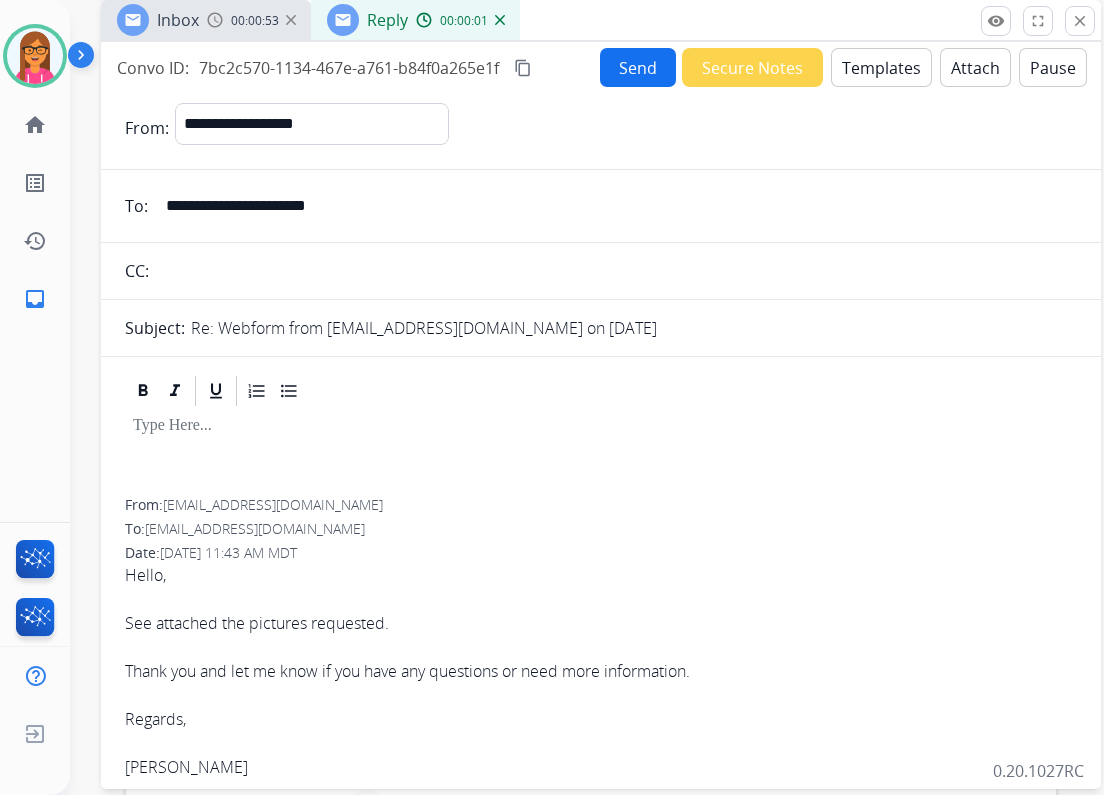 drag, startPoint x: 631, startPoint y: 44, endPoint x: 727, endPoint y: 56, distance: 96.74709 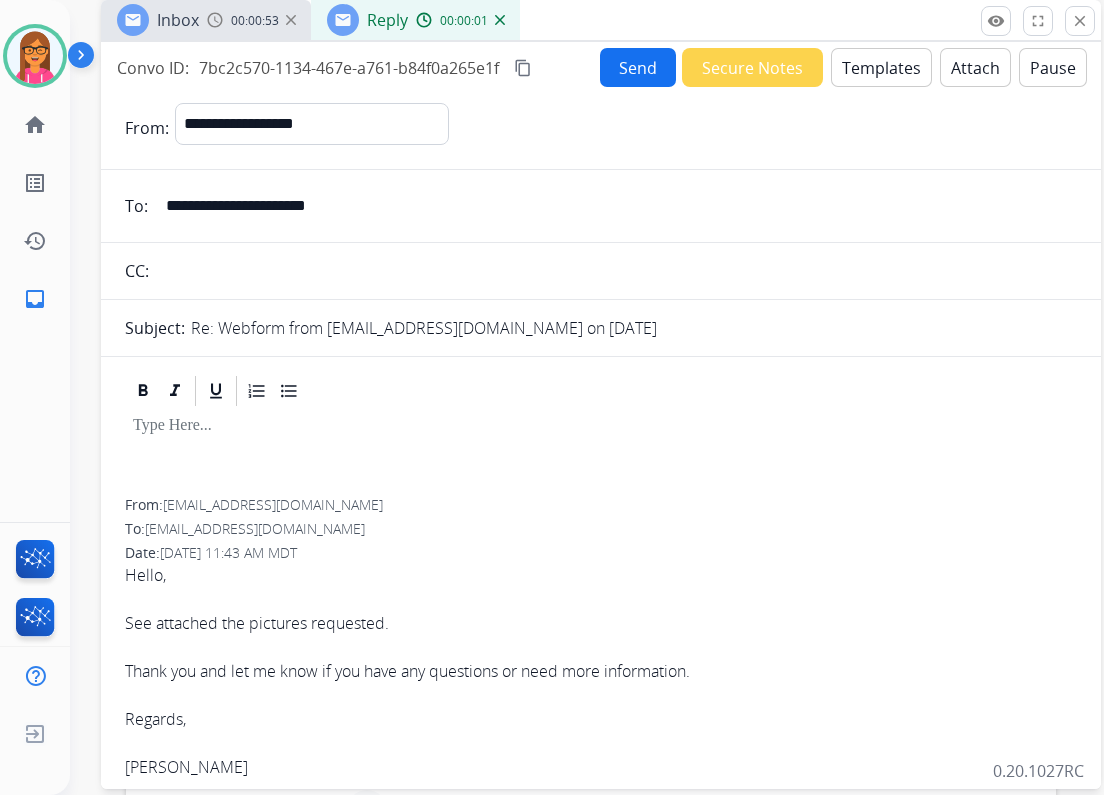 click on "Inbox  00:00:53  Reply  00:00:01" at bounding box center (601, 21) 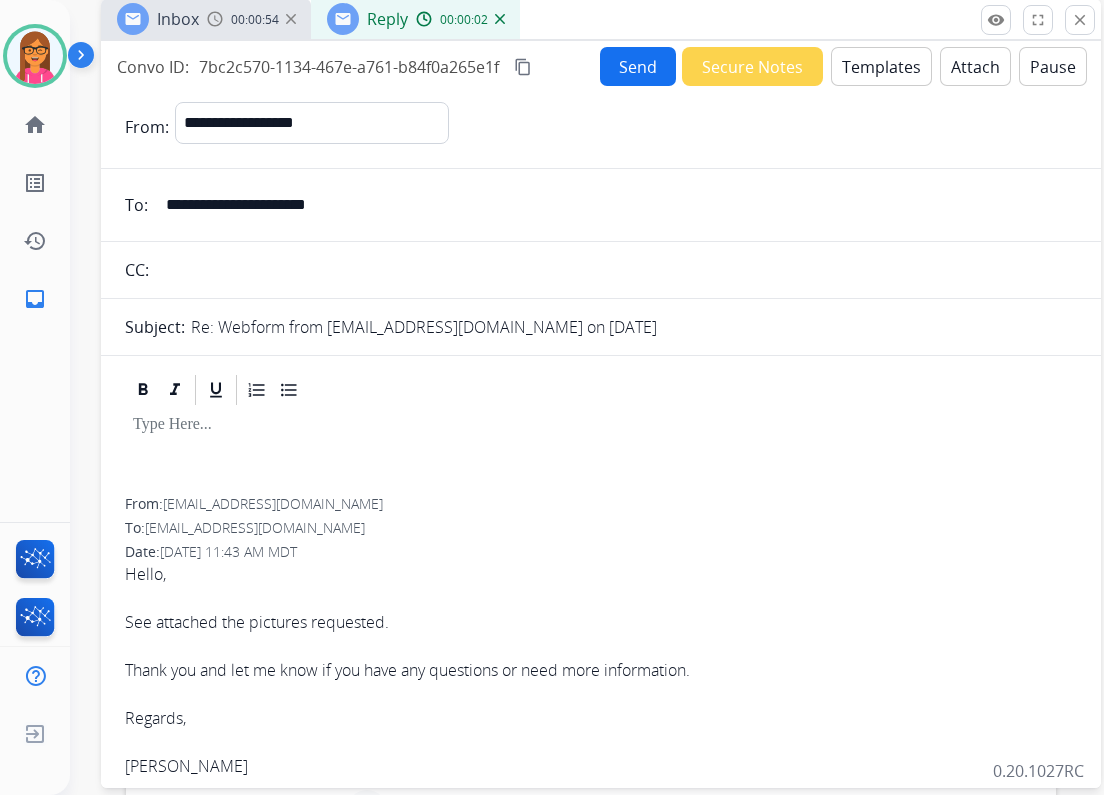 click on "Templates" at bounding box center (881, 66) 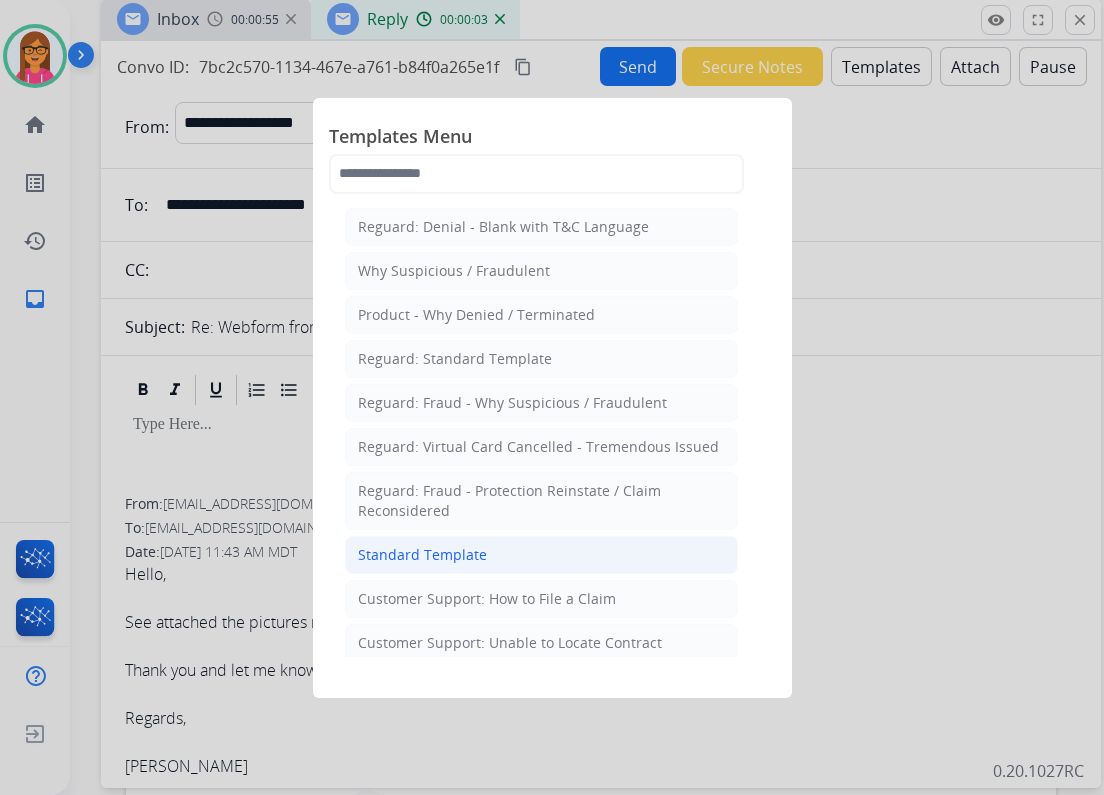 click on "Standard Template" 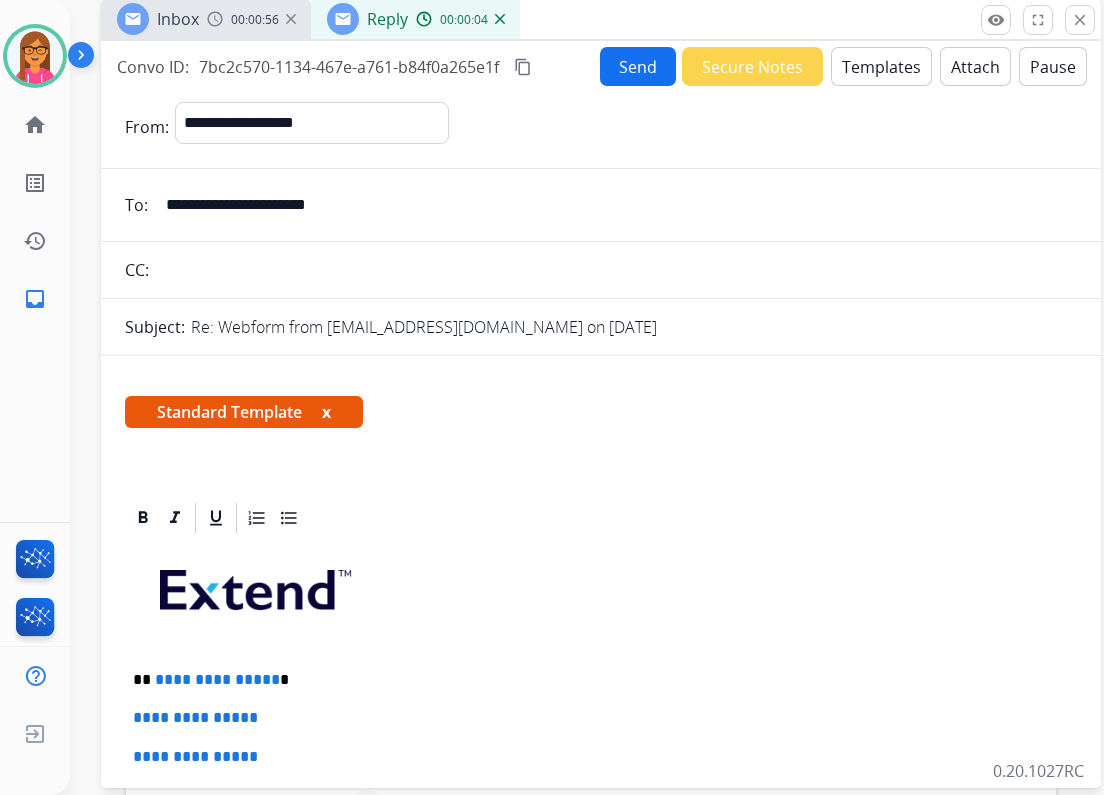 click on "x" at bounding box center [326, 412] 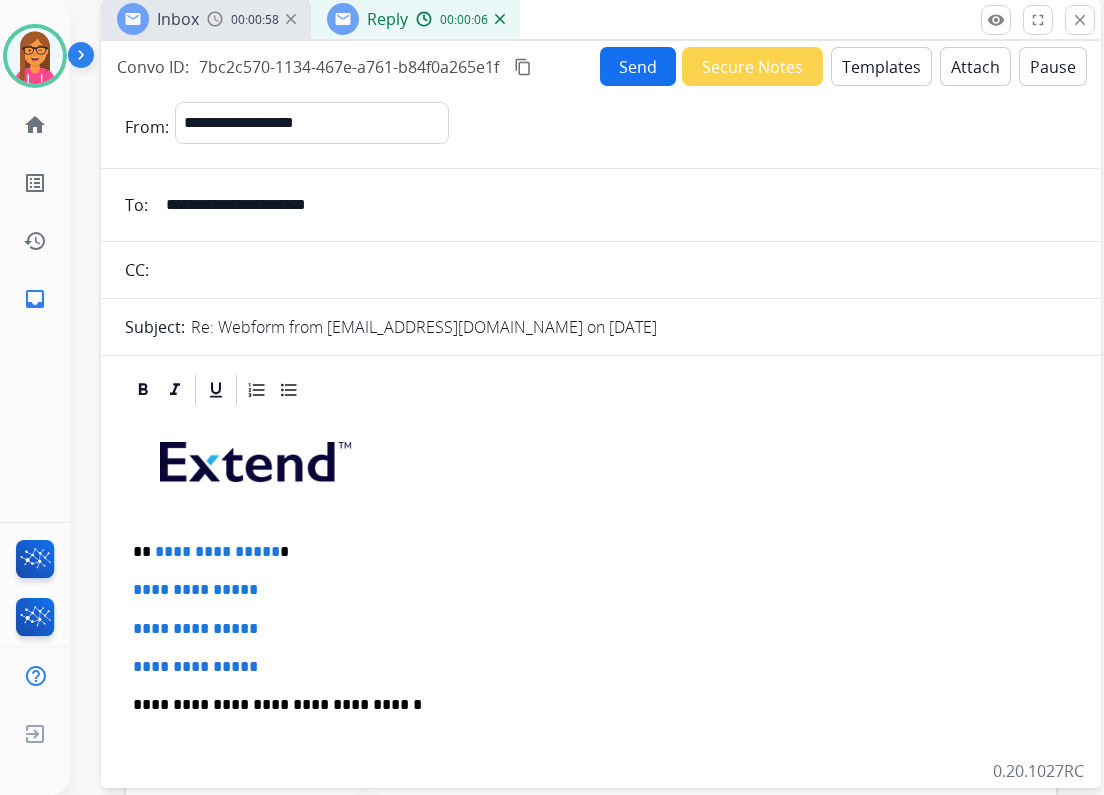 click on "**********" at bounding box center [593, 552] 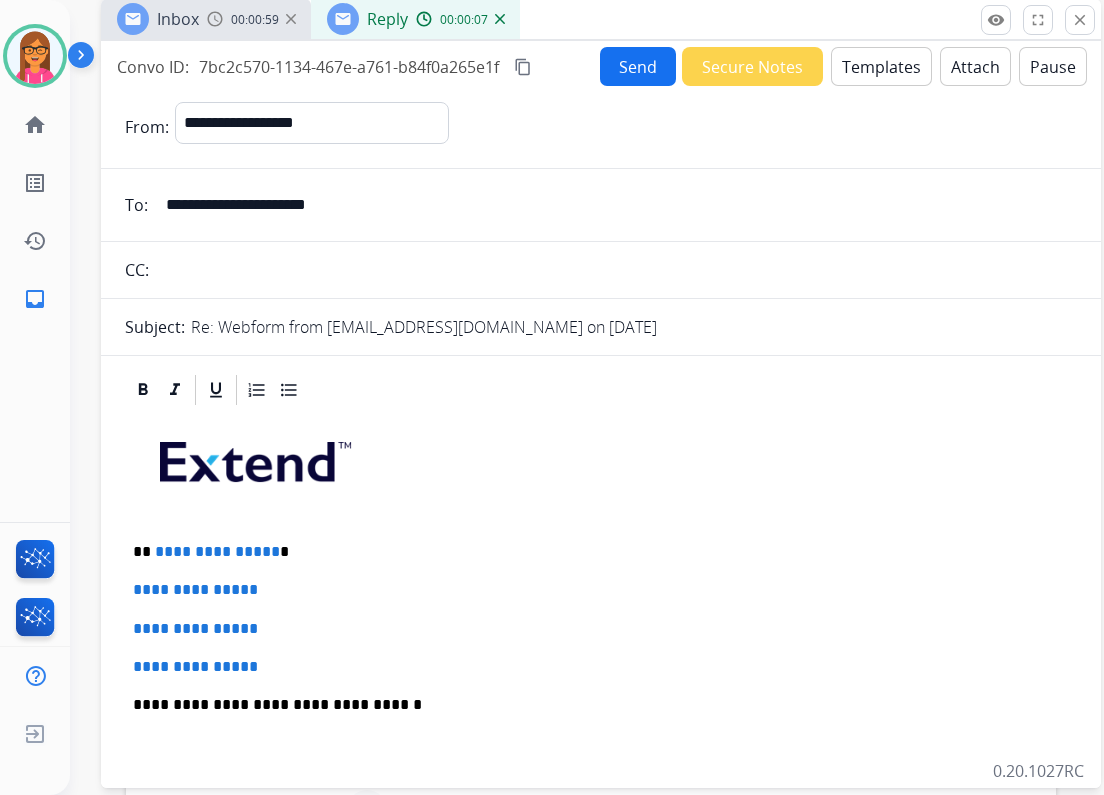 type 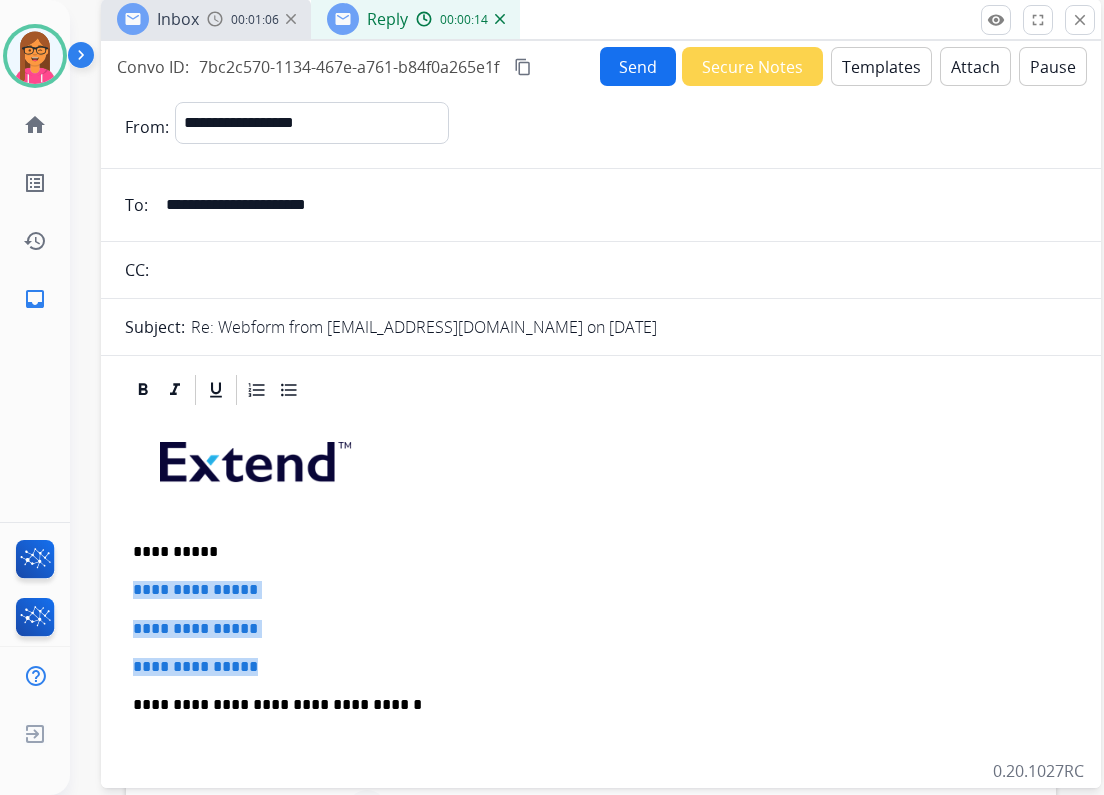drag, startPoint x: 284, startPoint y: 664, endPoint x: 111, endPoint y: 582, distance: 191.44974 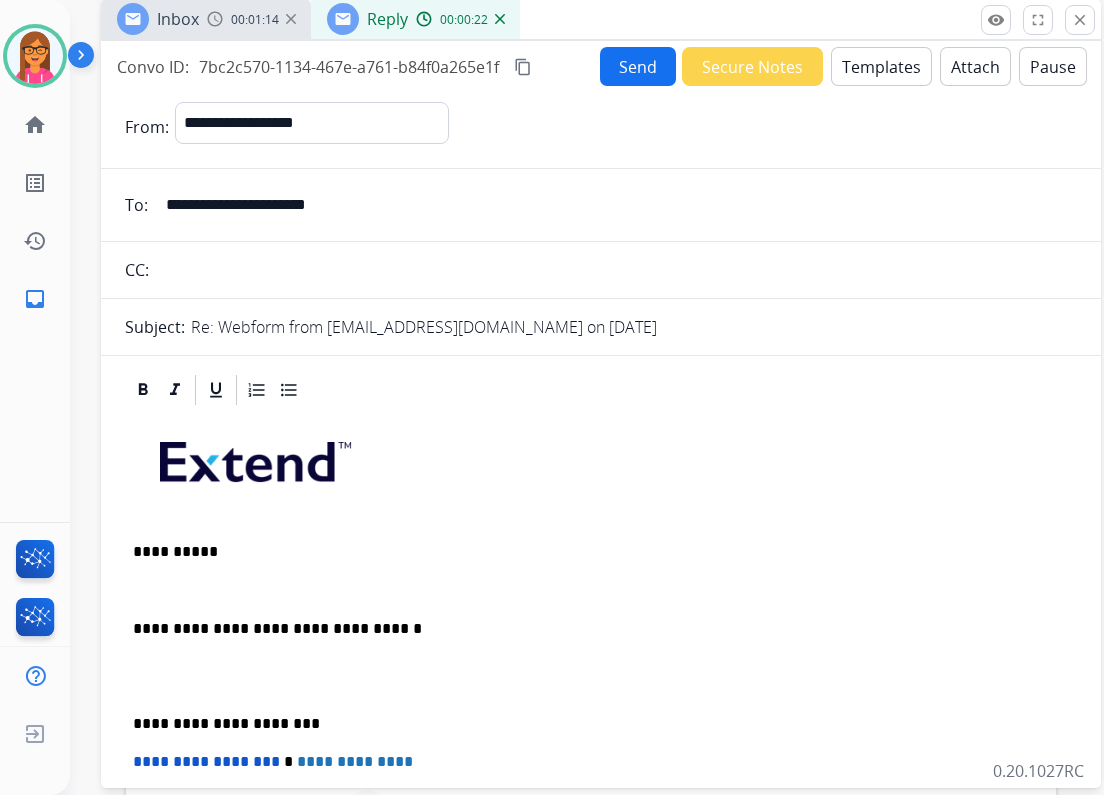 click on "**********" at bounding box center (601, 713) 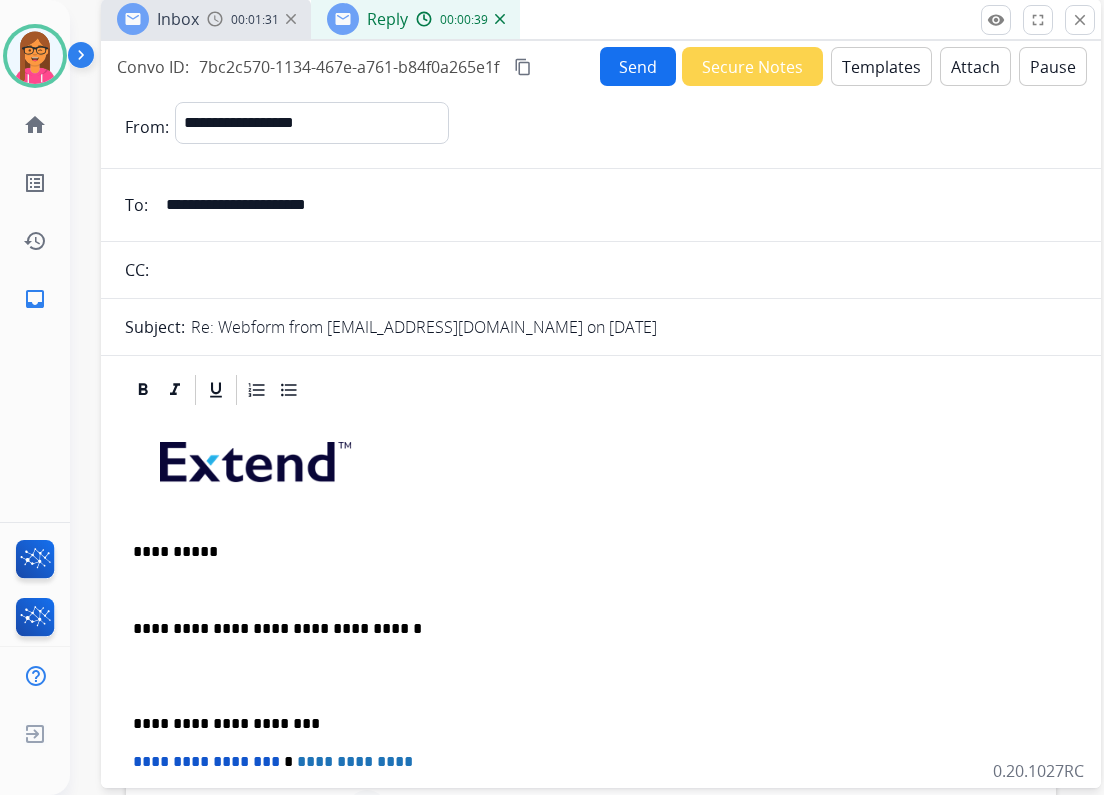 click on "**********" at bounding box center (601, 713) 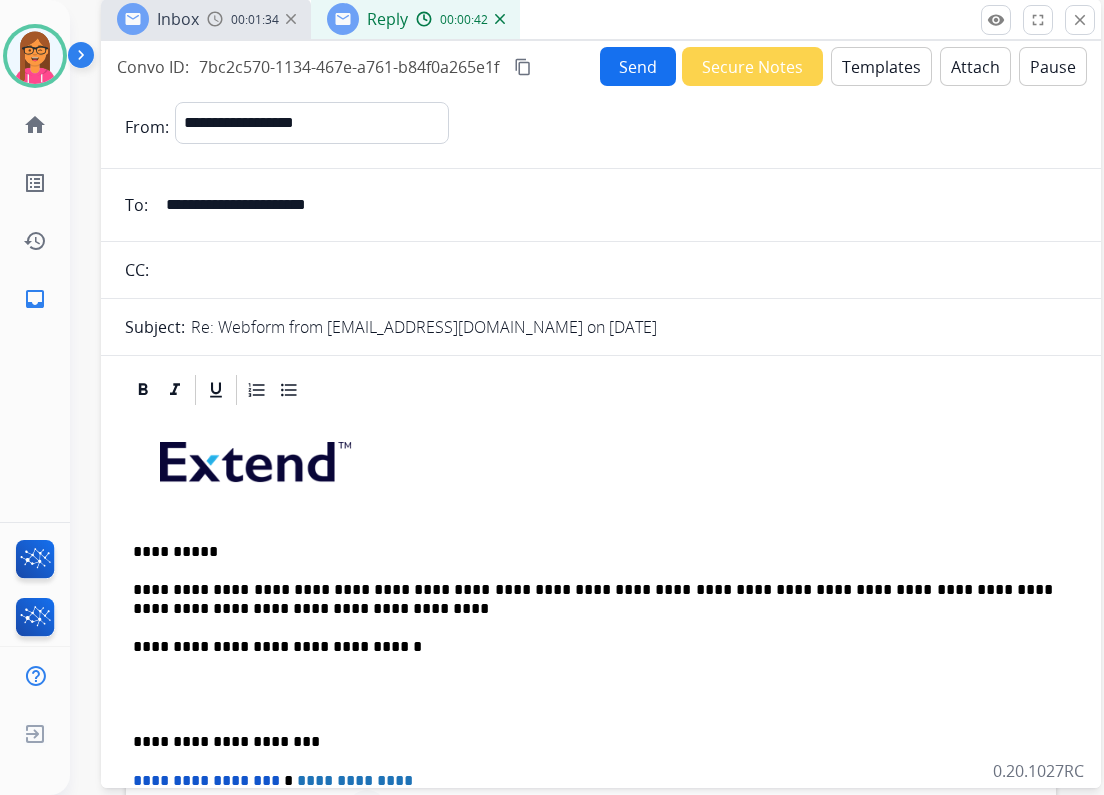 click on "**********" at bounding box center (593, 599) 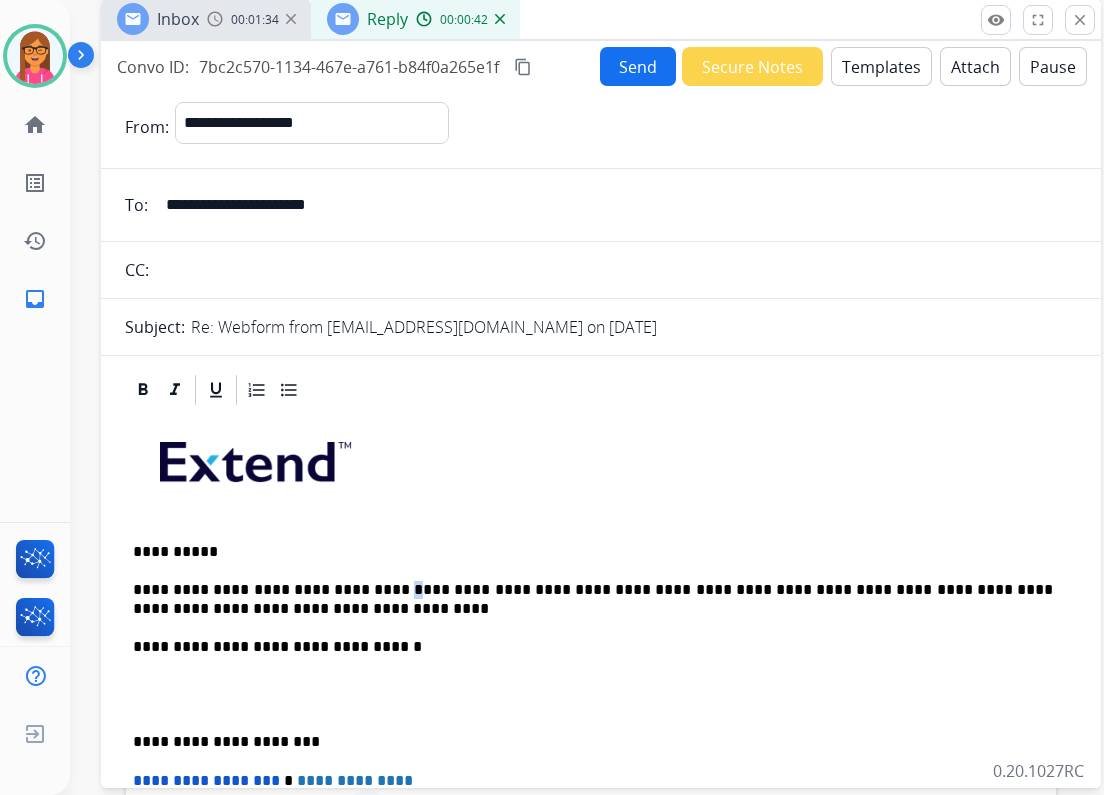 click on "**********" at bounding box center (593, 599) 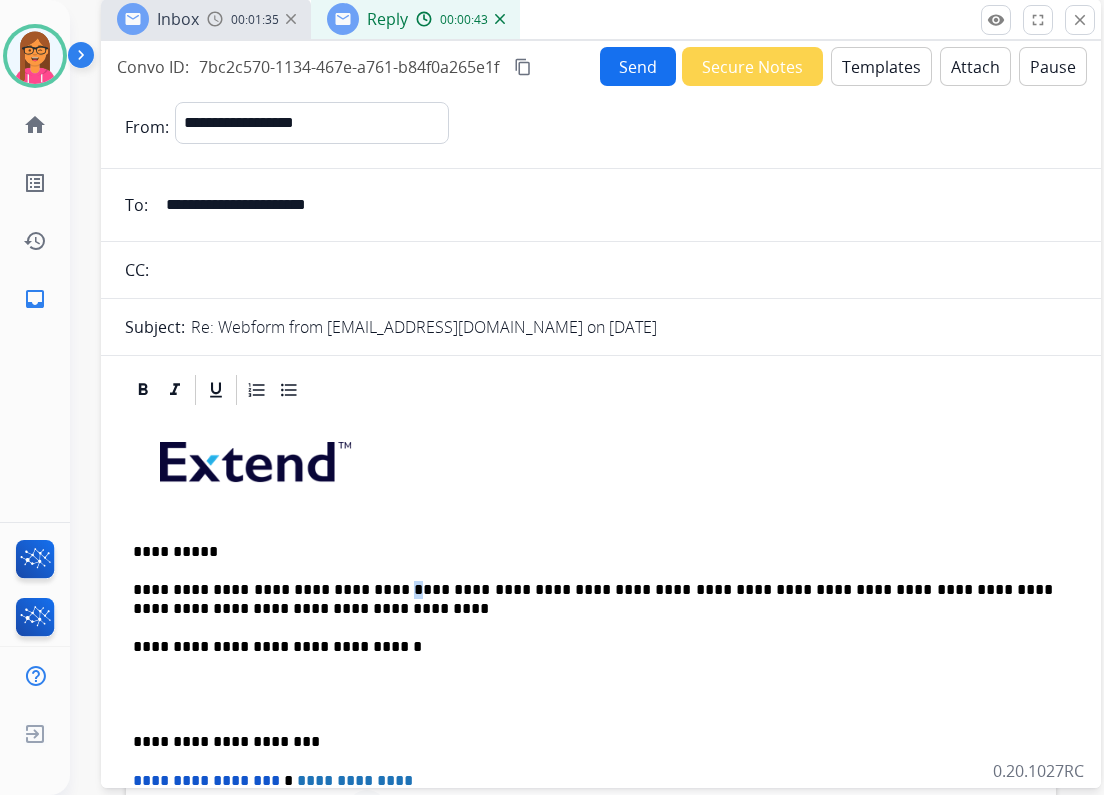 click on "**********" at bounding box center [593, 599] 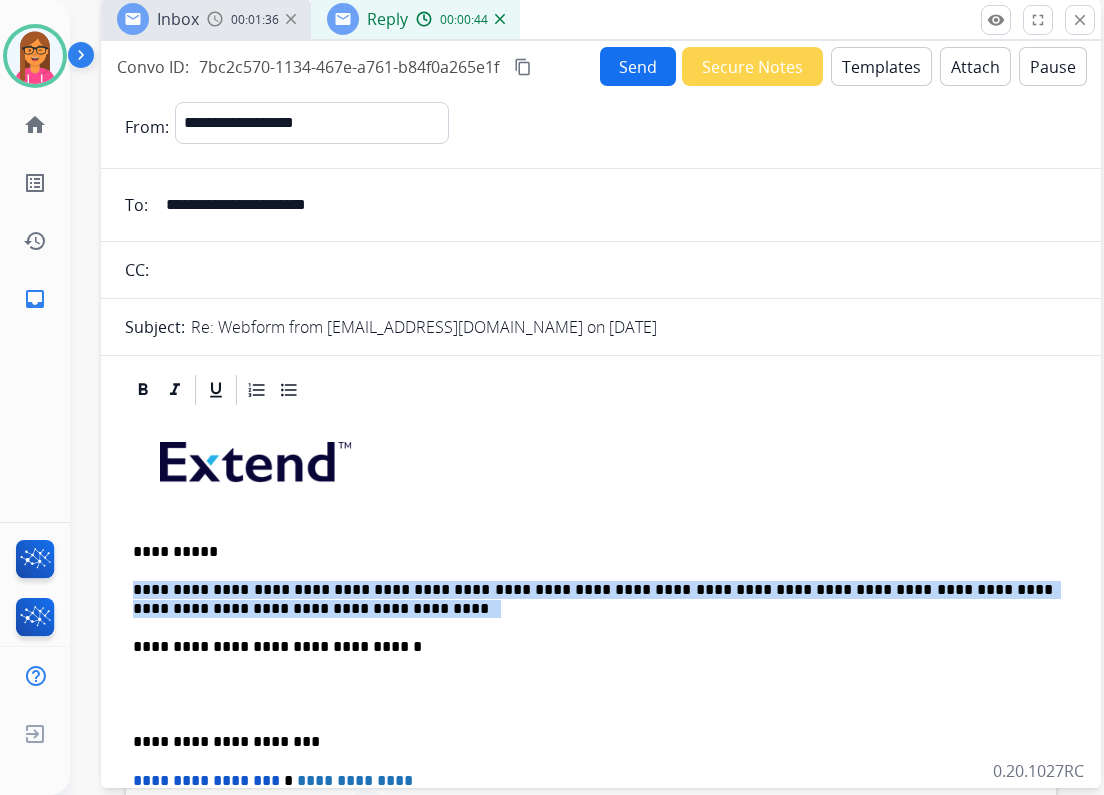 click on "**********" at bounding box center (593, 599) 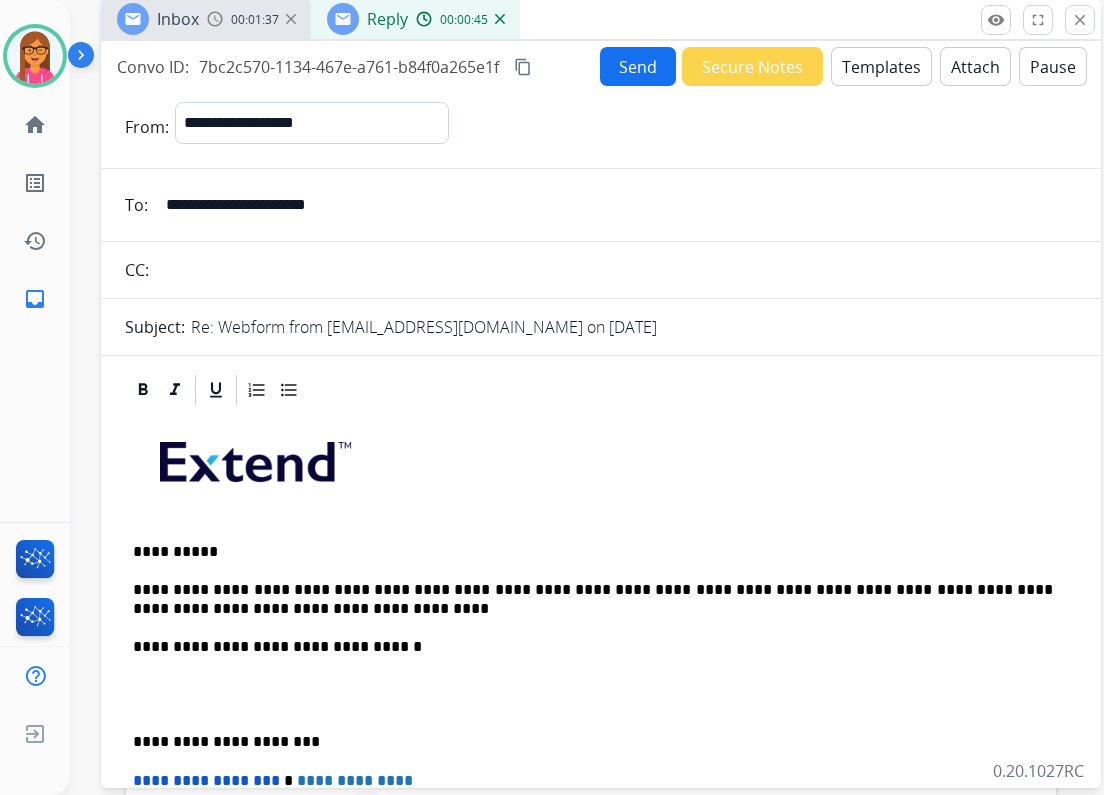 click on "**********" at bounding box center (593, 599) 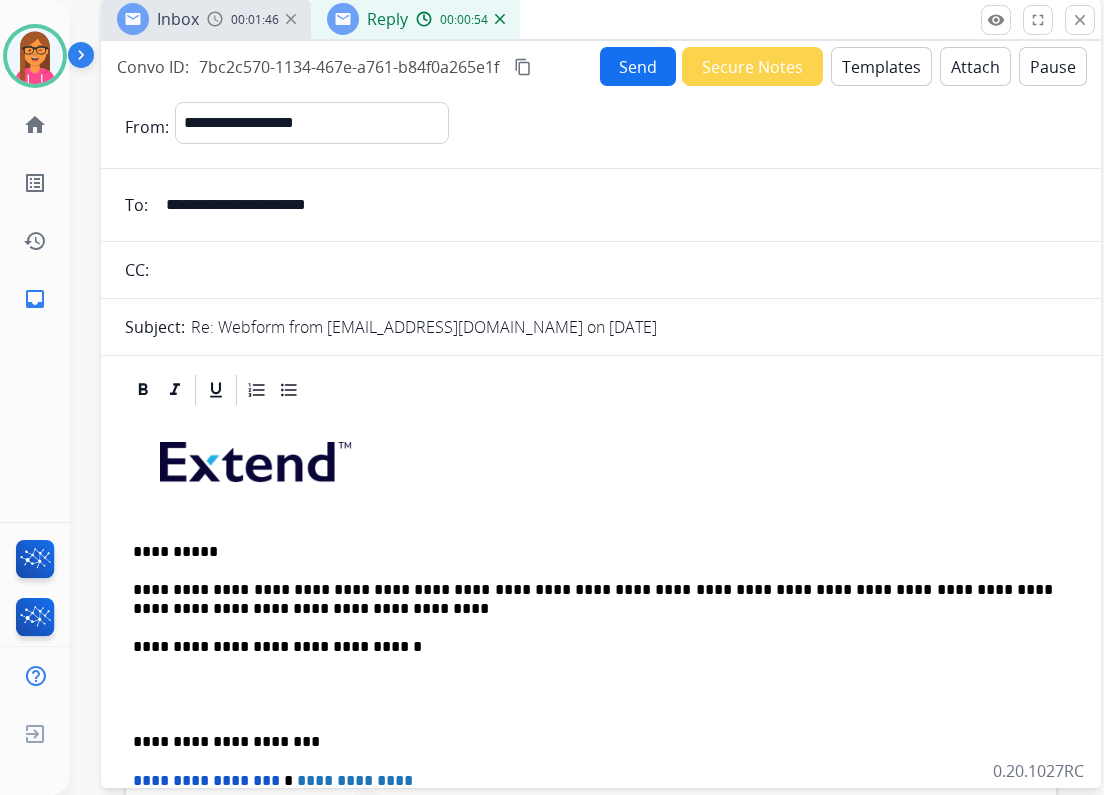 click on "**********" at bounding box center (601, 723) 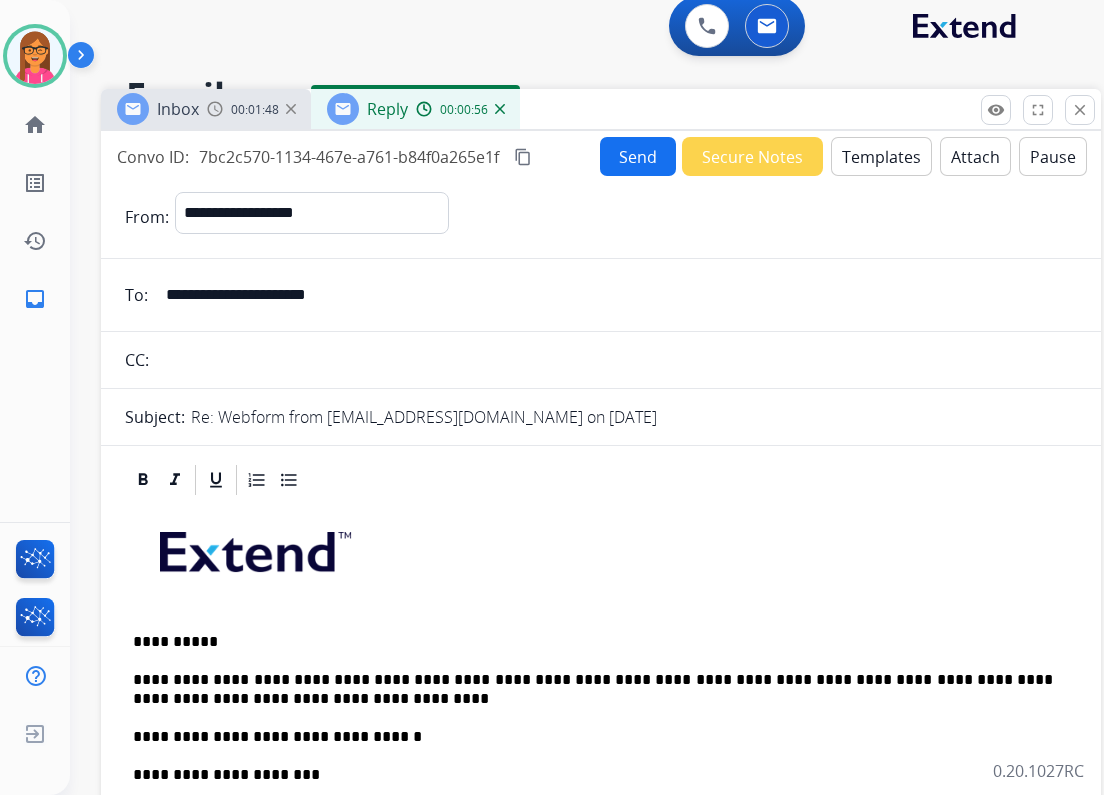 scroll, scrollTop: 0, scrollLeft: 0, axis: both 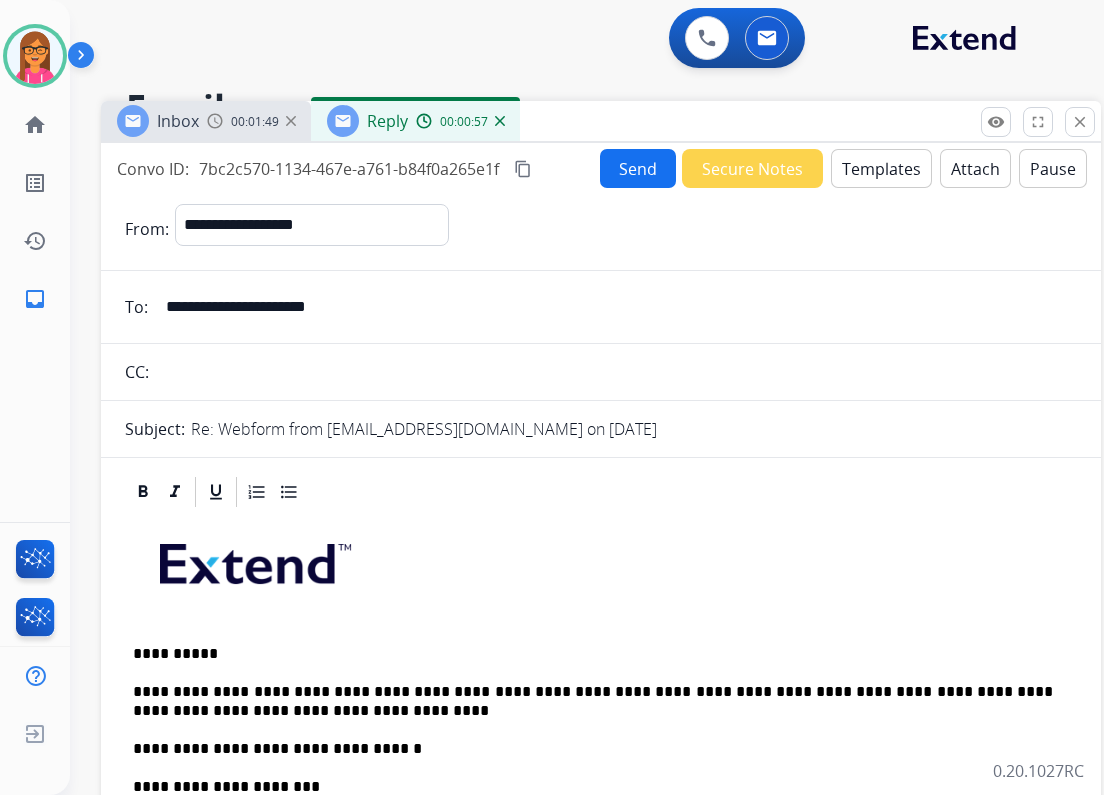 click on "Send" at bounding box center [638, 168] 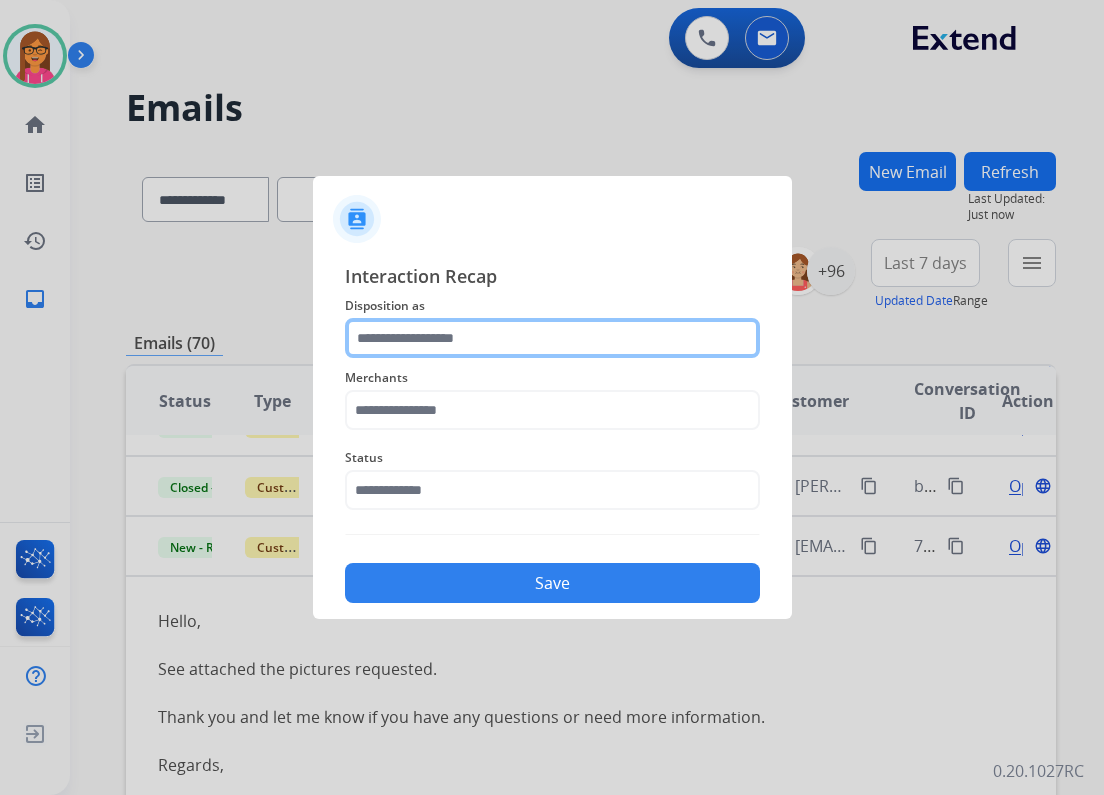 click 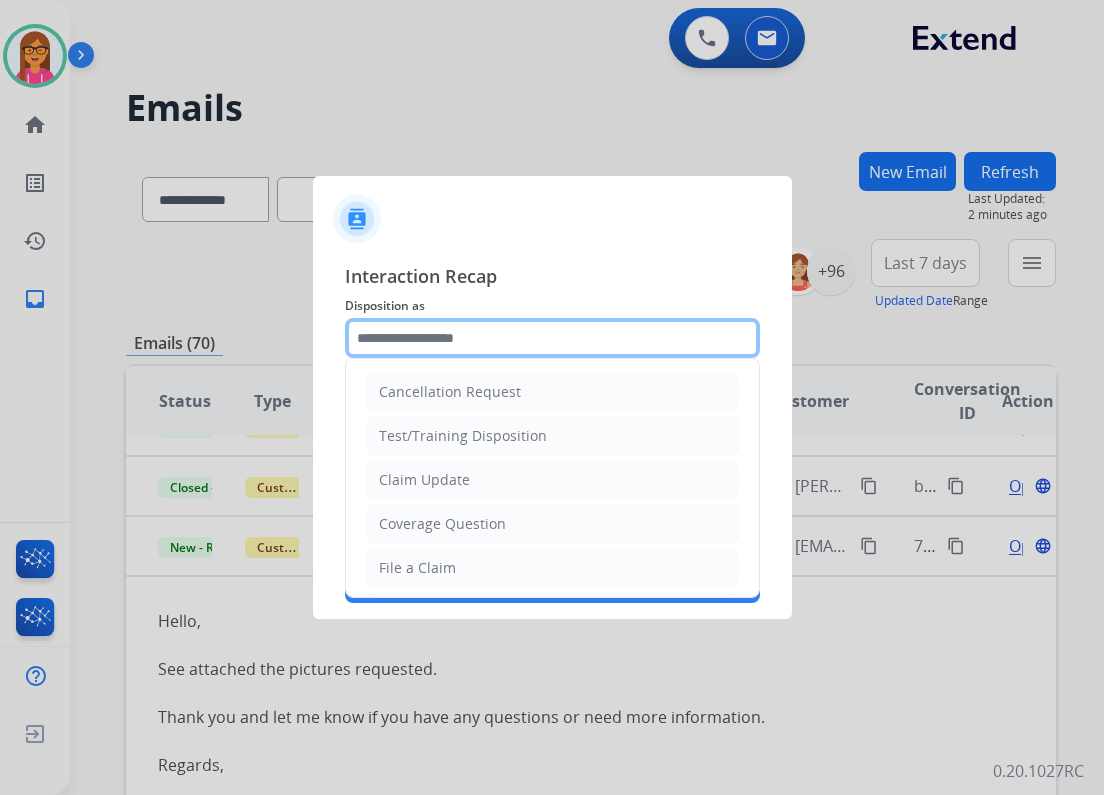 click 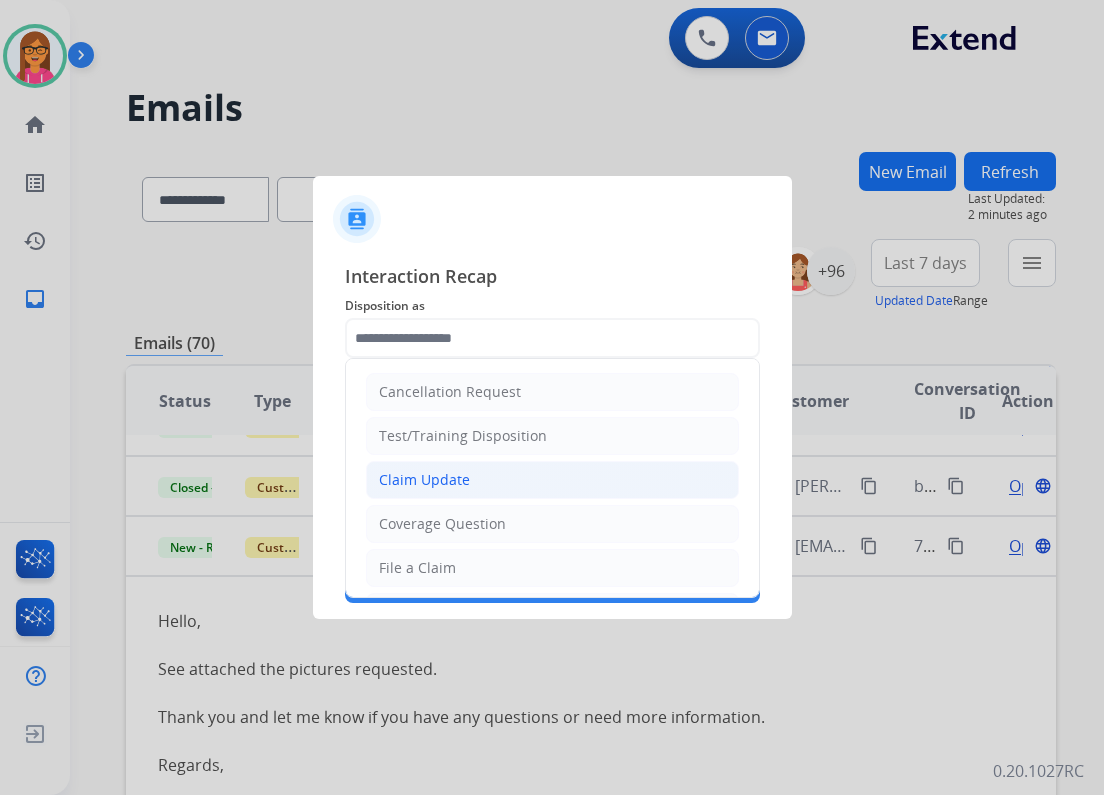 click on "Claim Update" 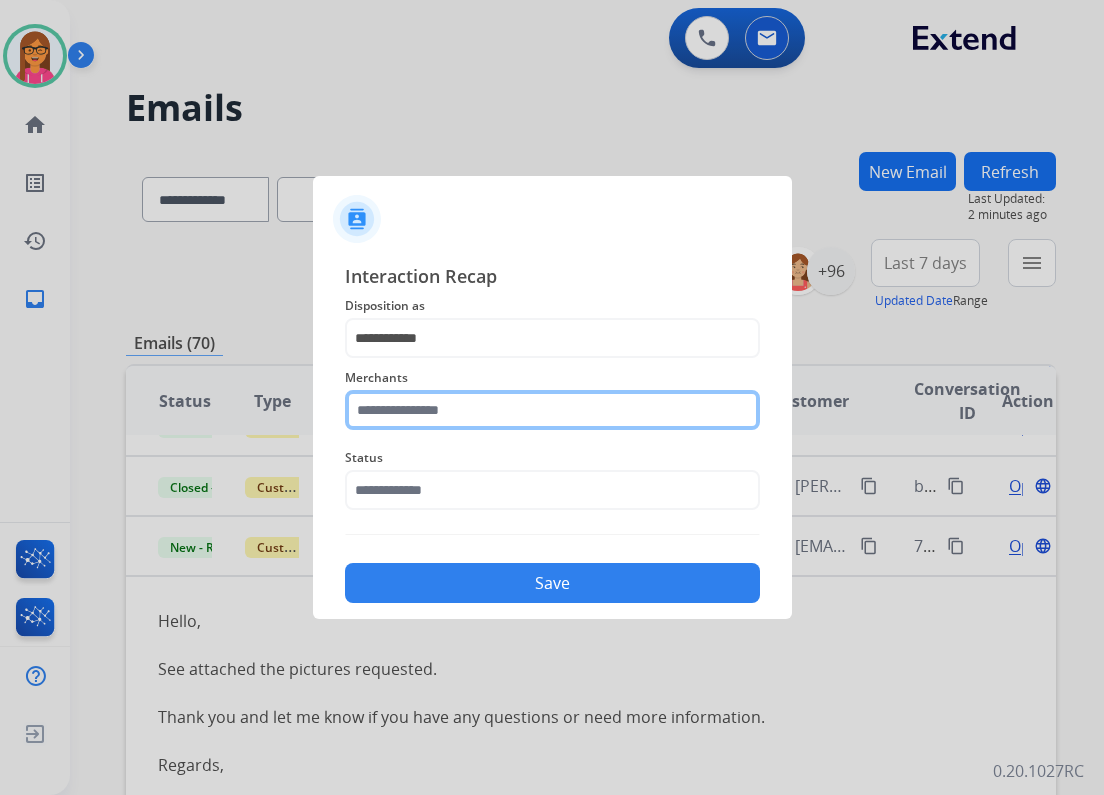 click 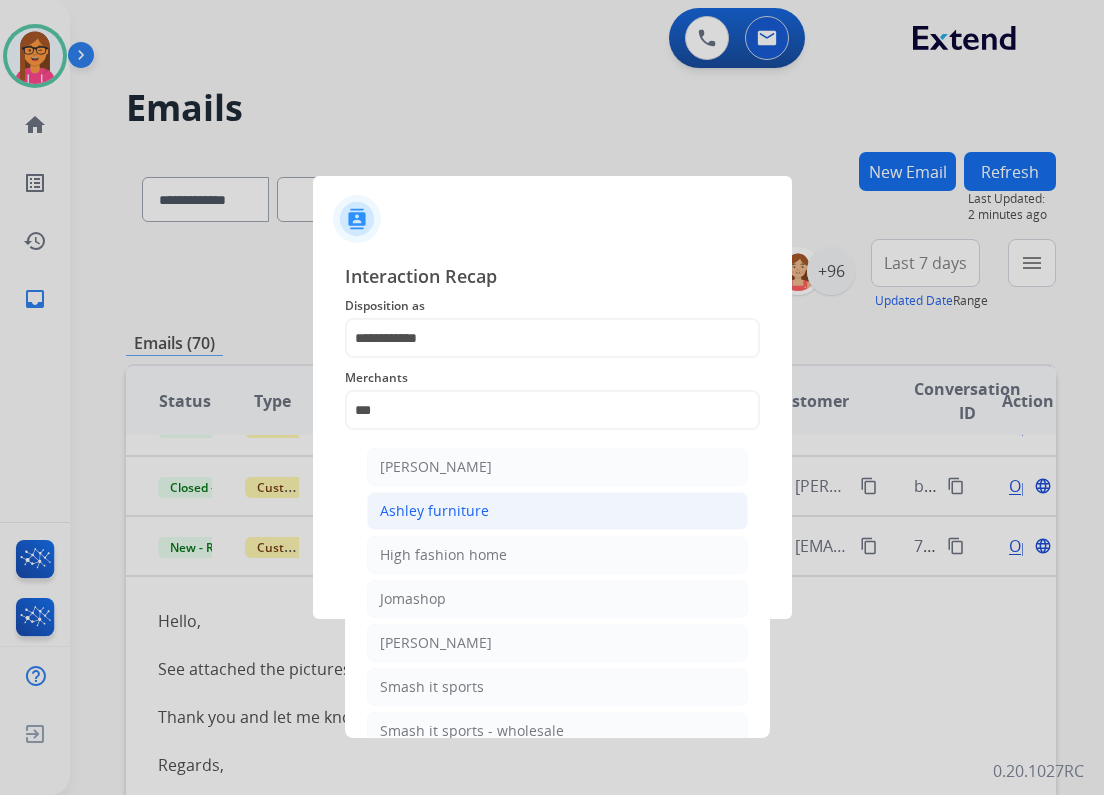 click on "Ashley furniture" 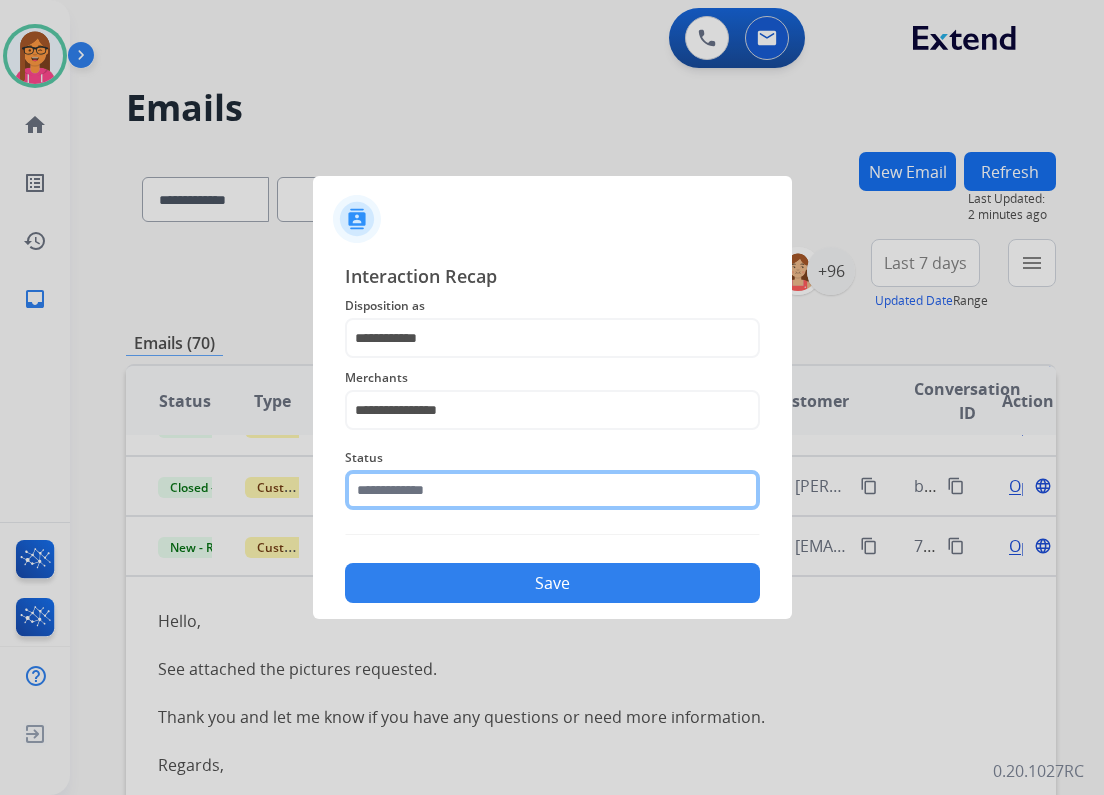 click 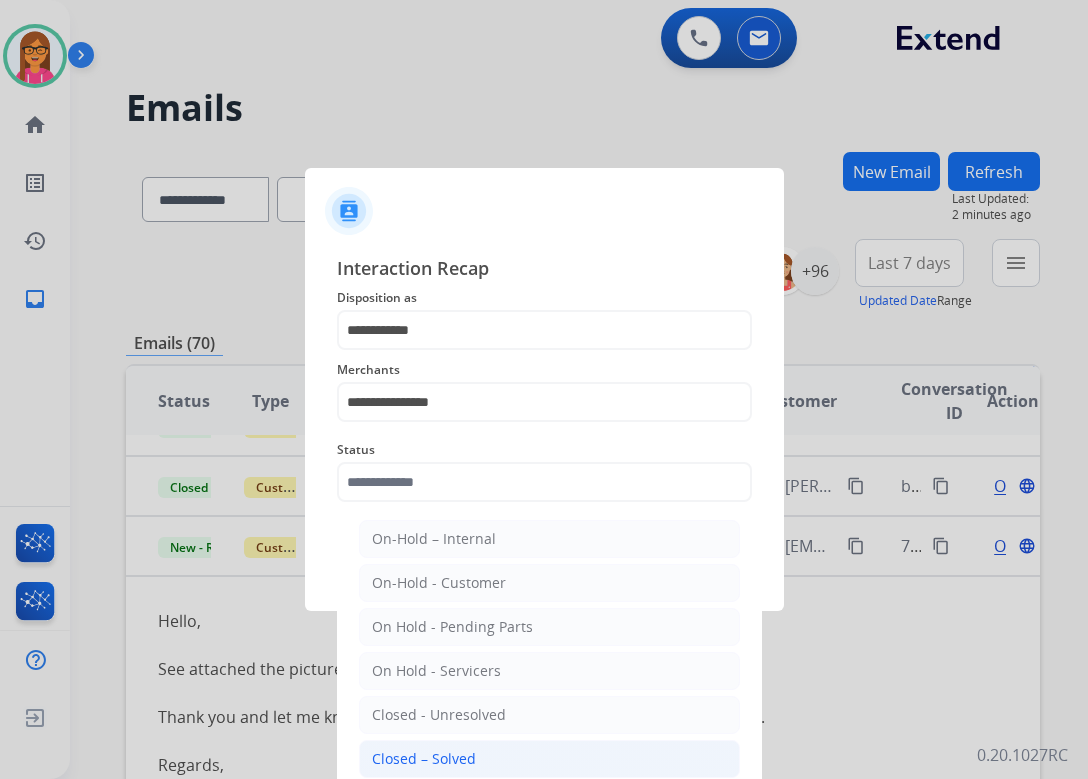 click on "Closed – Solved" 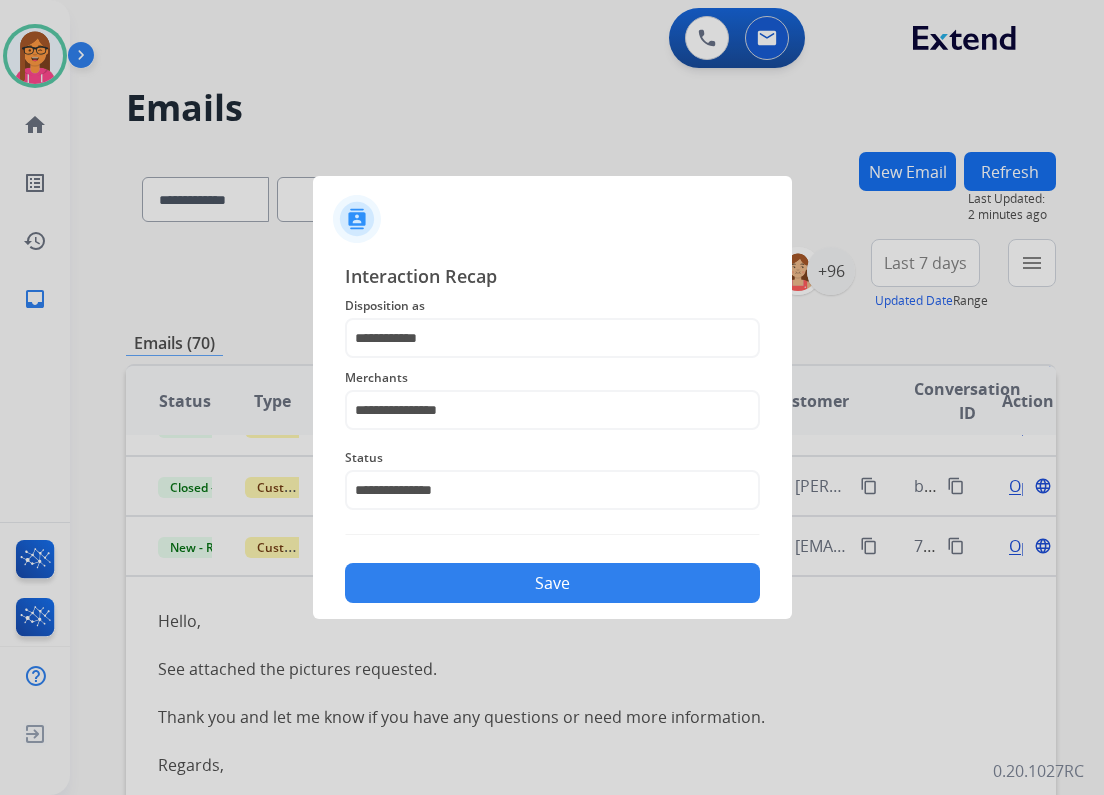 click on "Save" 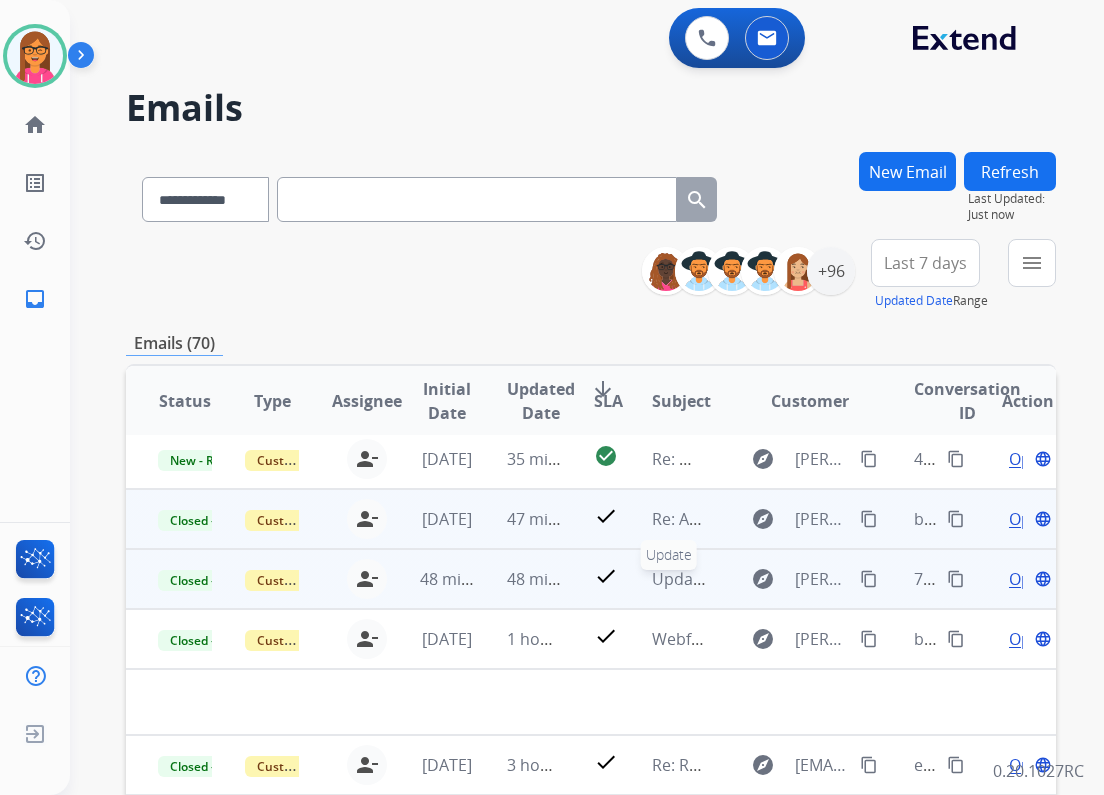 scroll, scrollTop: 0, scrollLeft: 0, axis: both 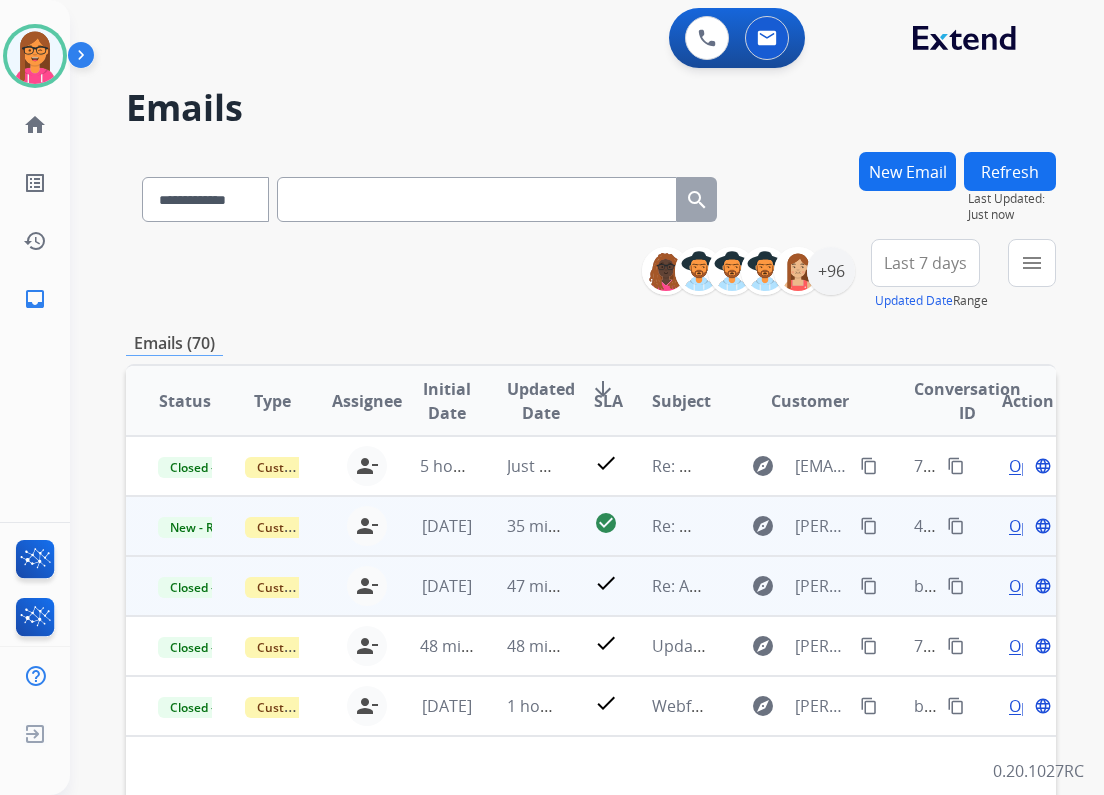 click on "Re: Webform from [PERSON_NAME][EMAIL_ADDRESS][DOMAIN_NAME] on [DATE]" at bounding box center [663, 526] 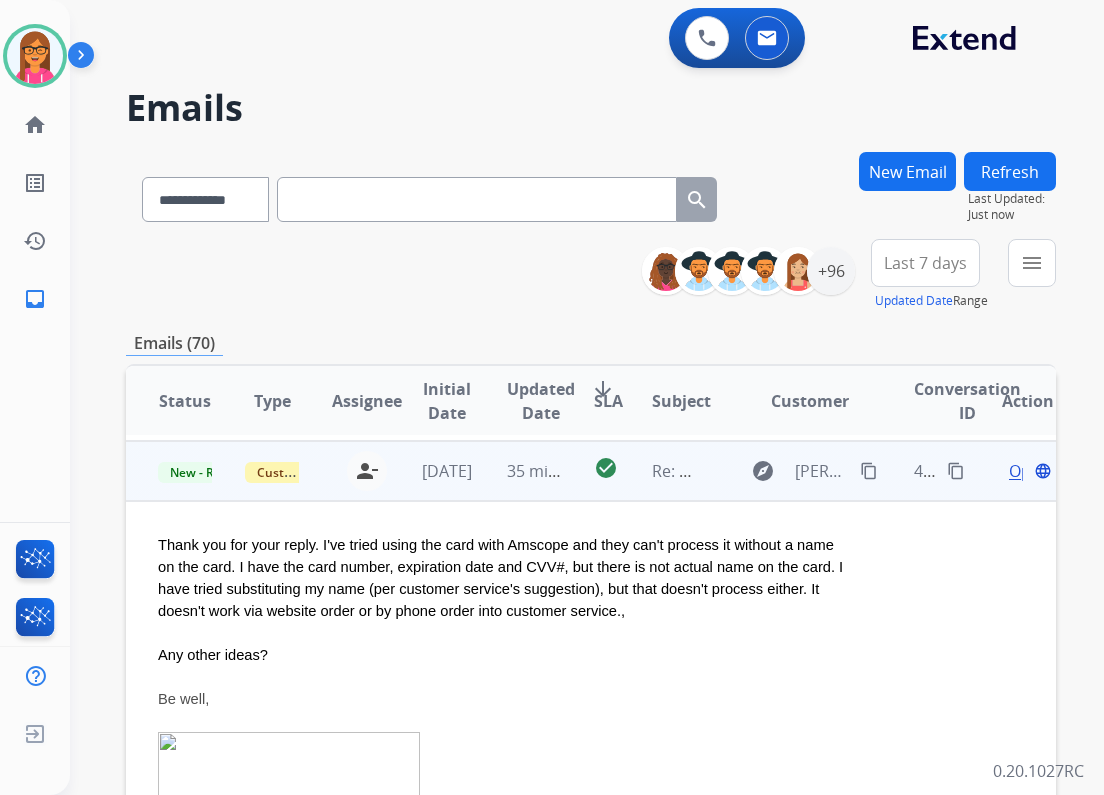 scroll, scrollTop: 60, scrollLeft: 0, axis: vertical 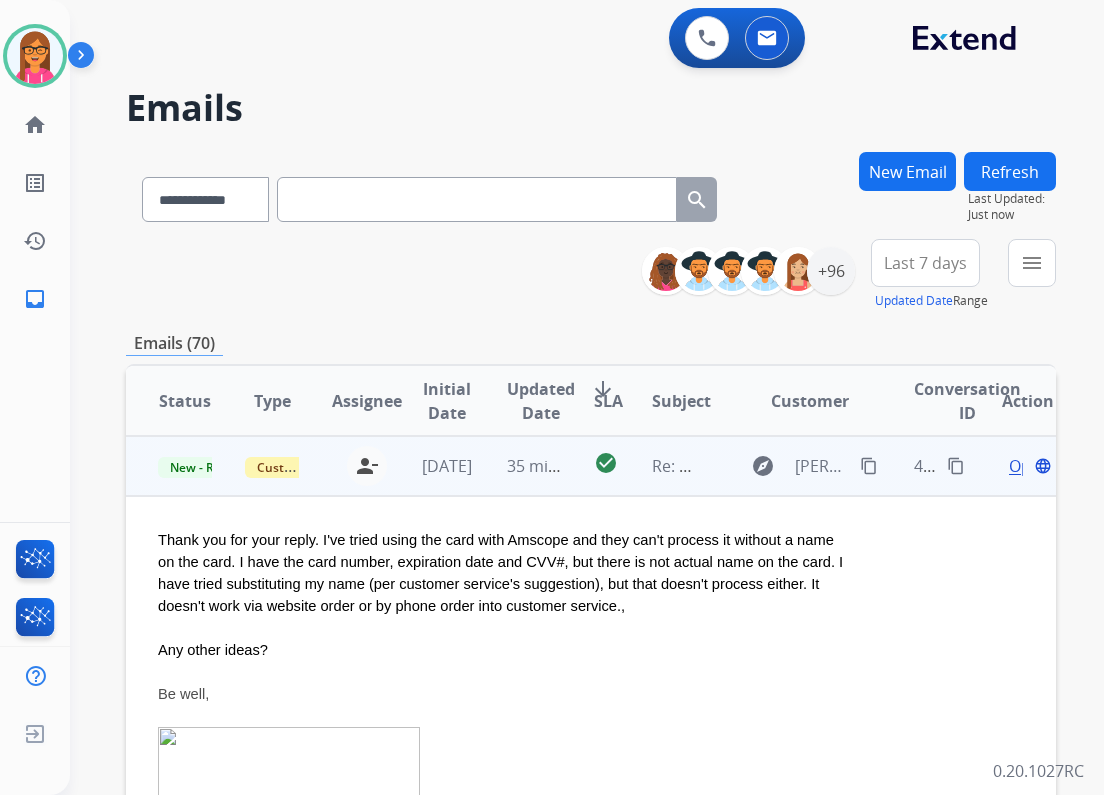 click on "Open" at bounding box center (1029, 466) 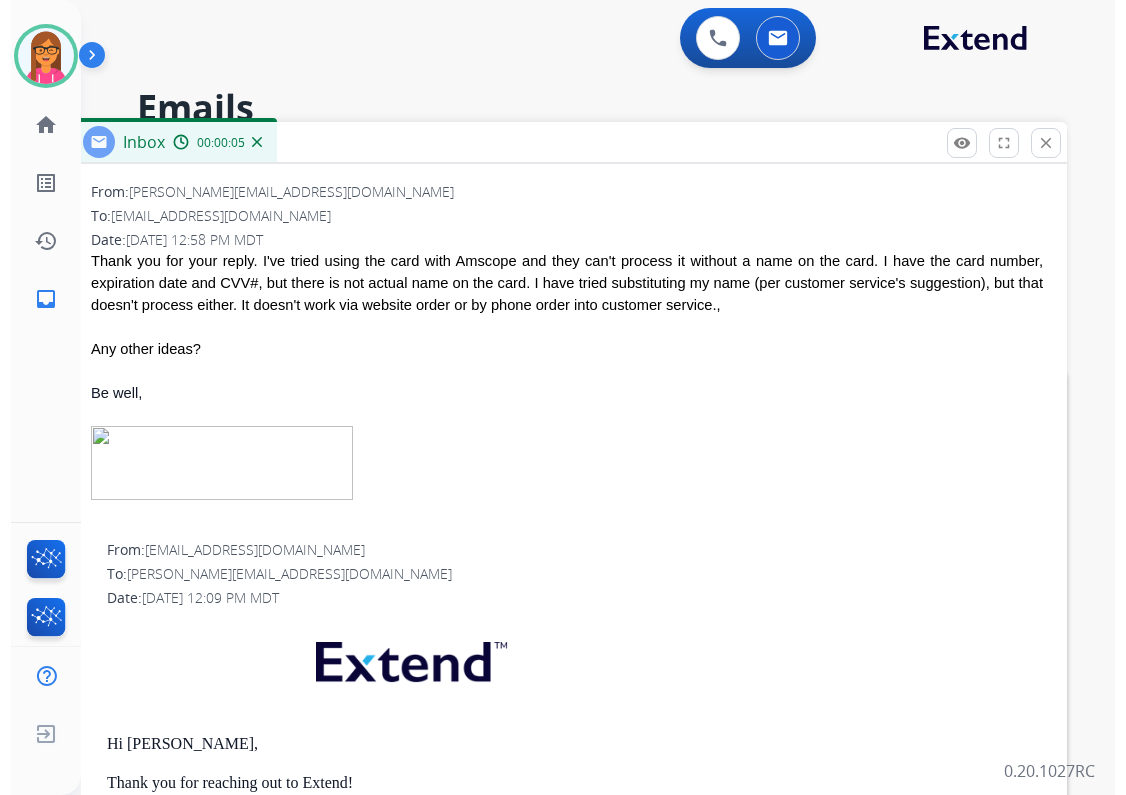 scroll, scrollTop: 80, scrollLeft: 0, axis: vertical 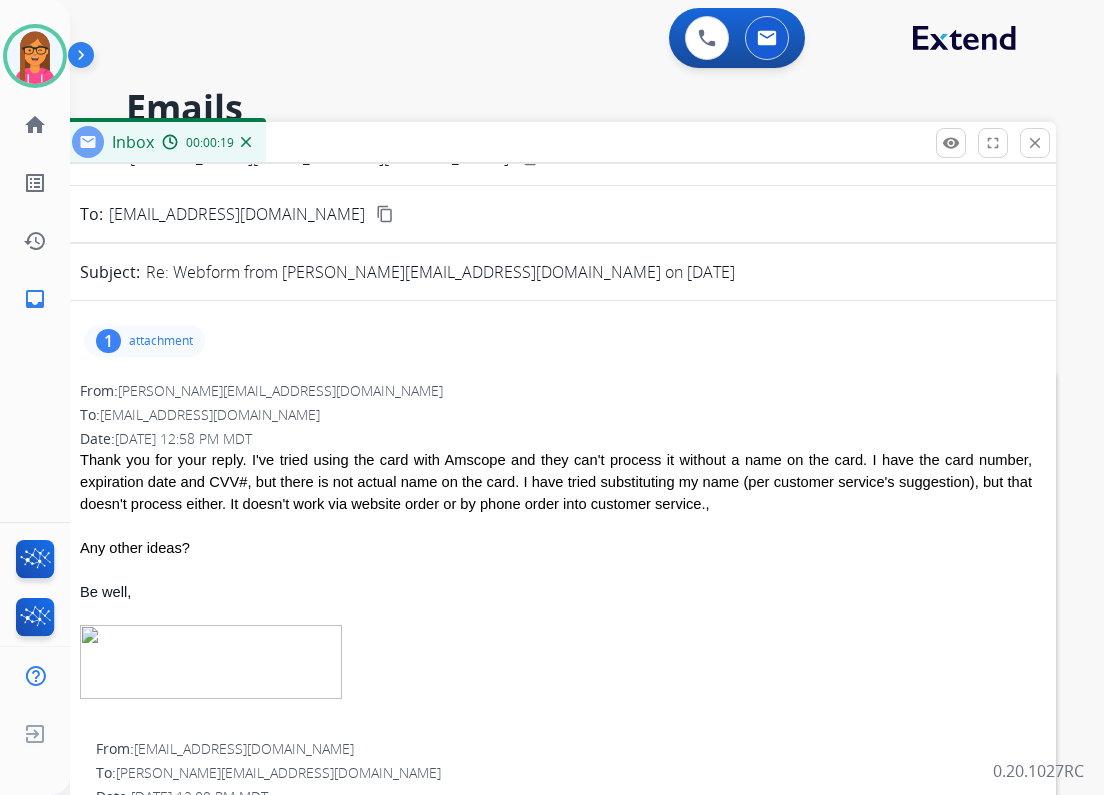 click on "attachment" at bounding box center [161, 341] 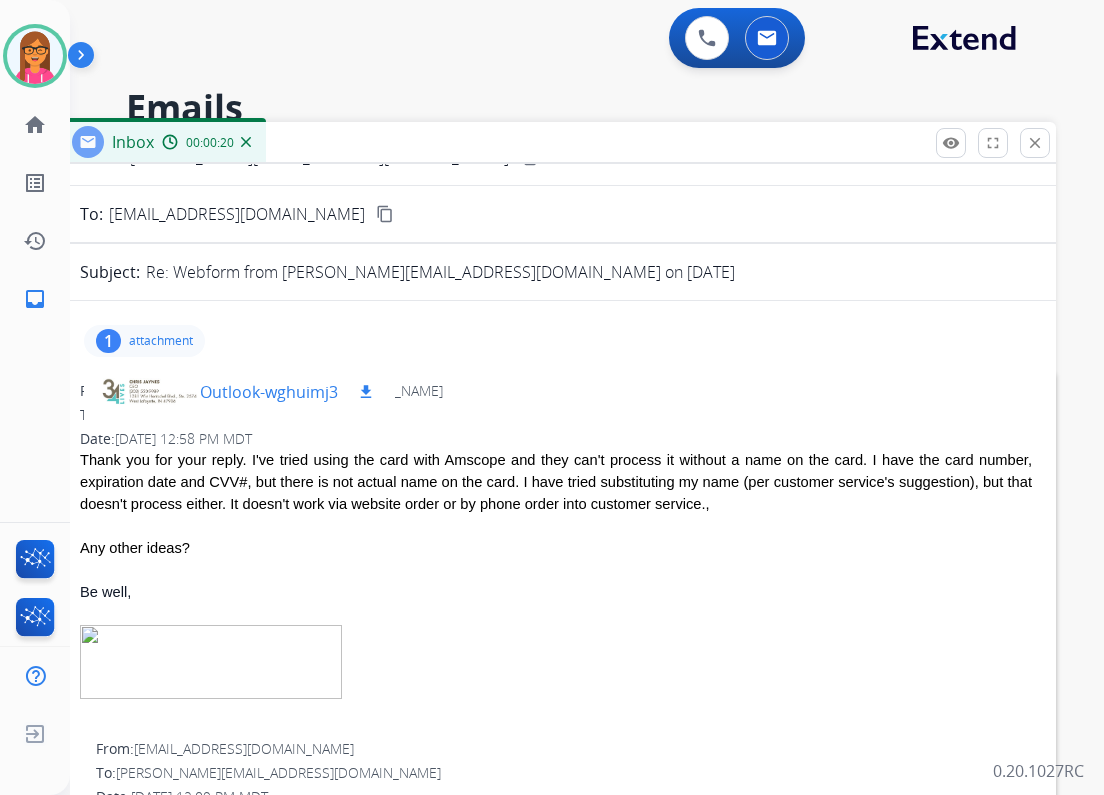 click on "Outlook-wghuimj3  download" at bounding box center (239, 392) 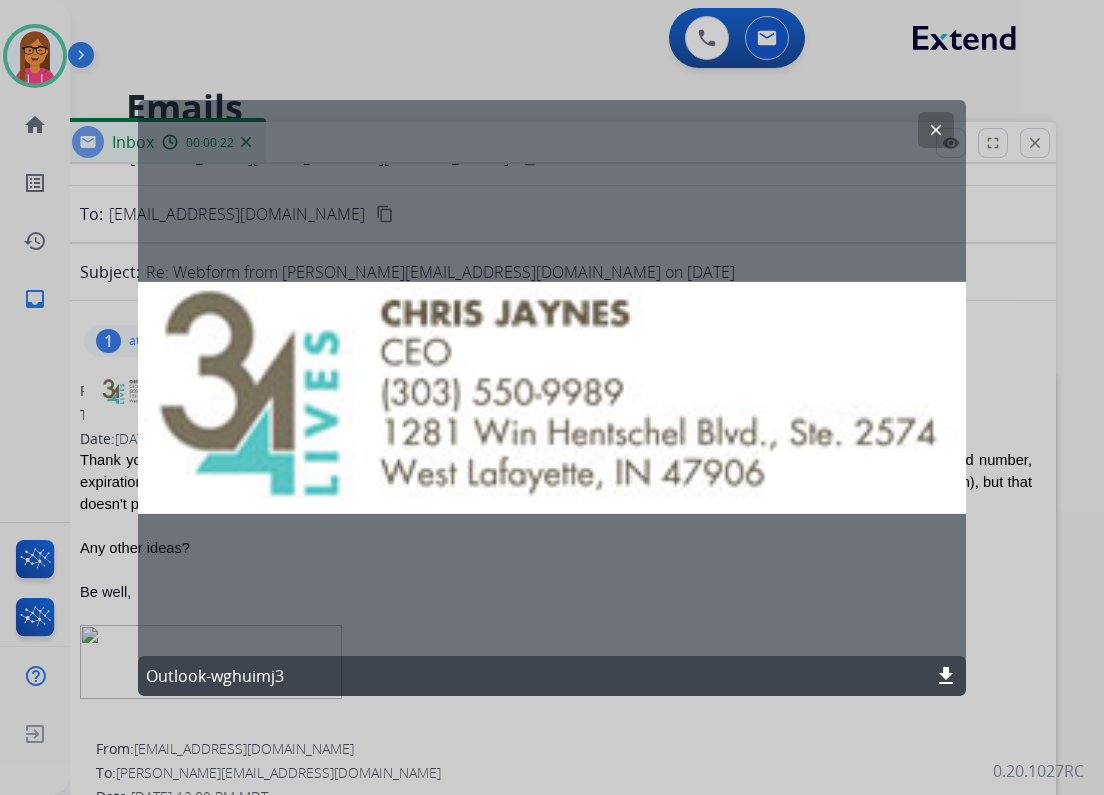 click on "clear" 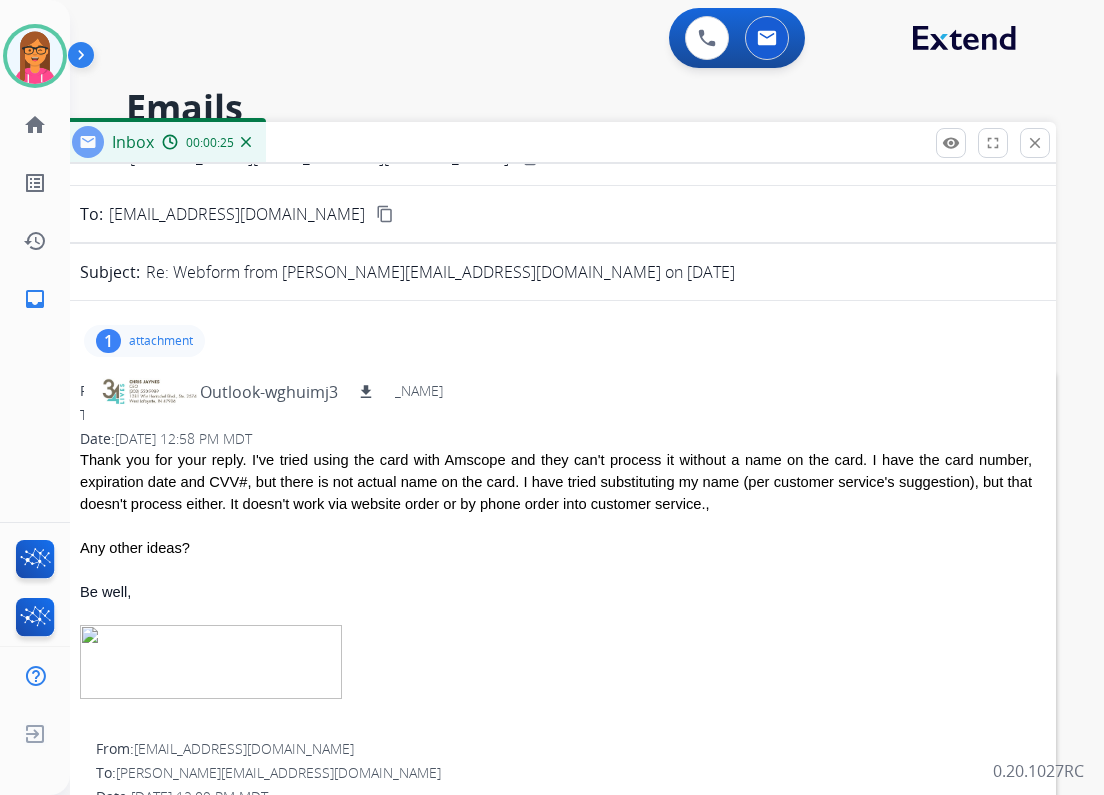 click on "From:  [PERSON_NAME][EMAIL_ADDRESS][DOMAIN_NAME]" at bounding box center [556, 391] 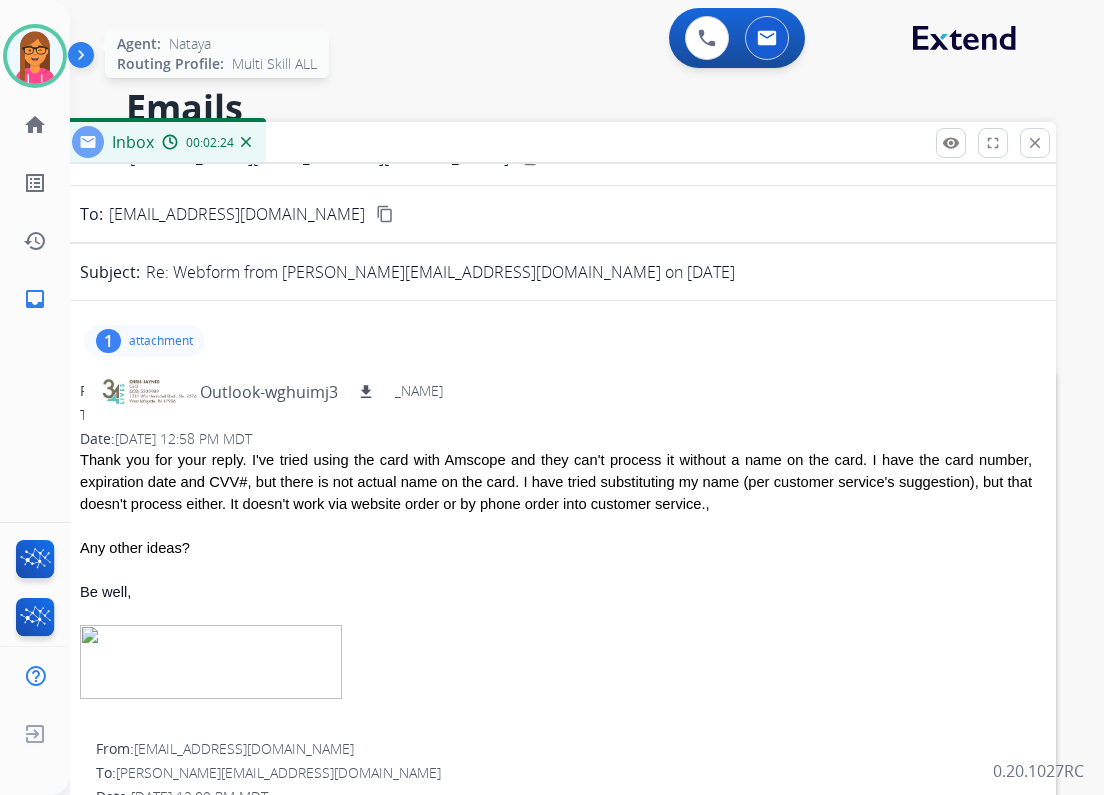 click at bounding box center (35, 56) 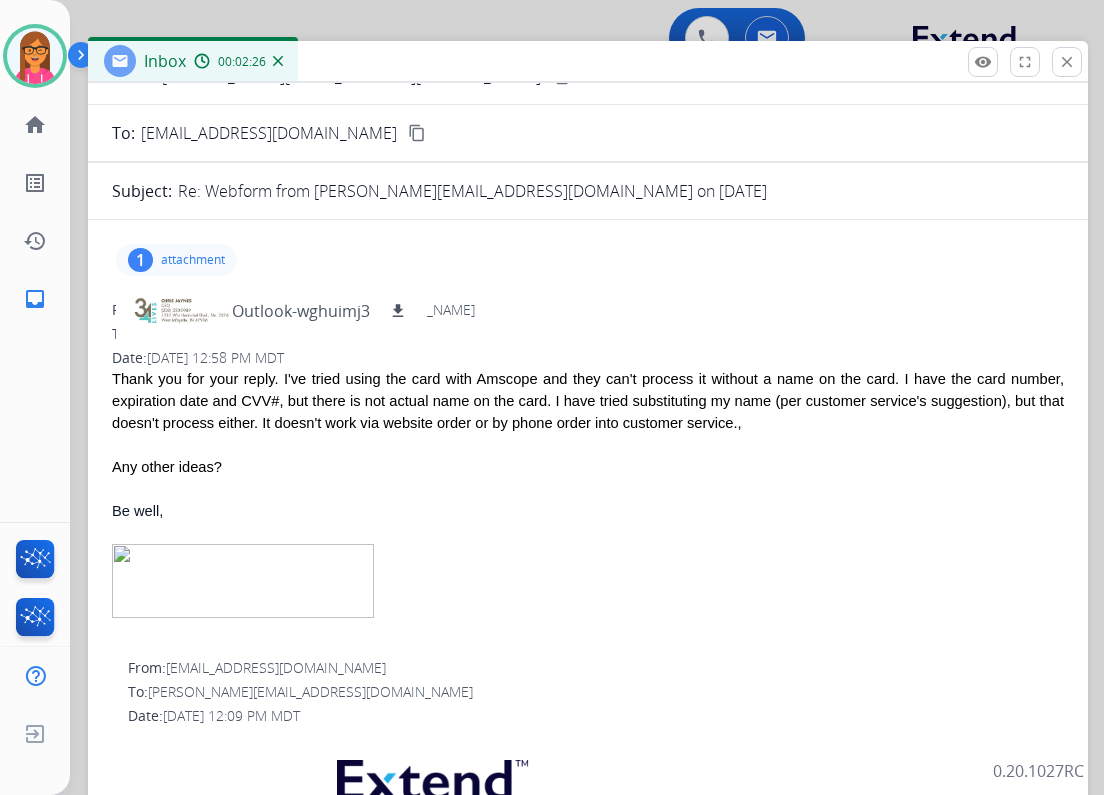 drag, startPoint x: 327, startPoint y: 133, endPoint x: 359, endPoint y: 52, distance: 87.0919 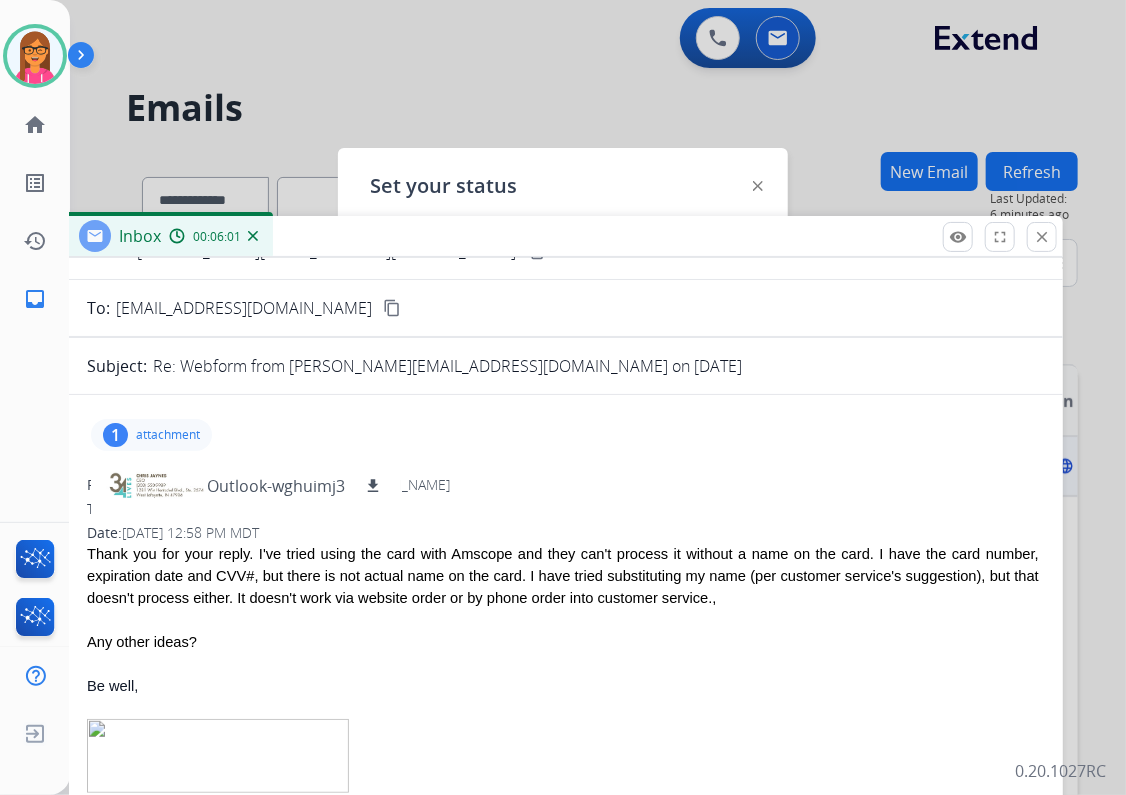 drag, startPoint x: 936, startPoint y: 70, endPoint x: 889, endPoint y: 245, distance: 181.20154 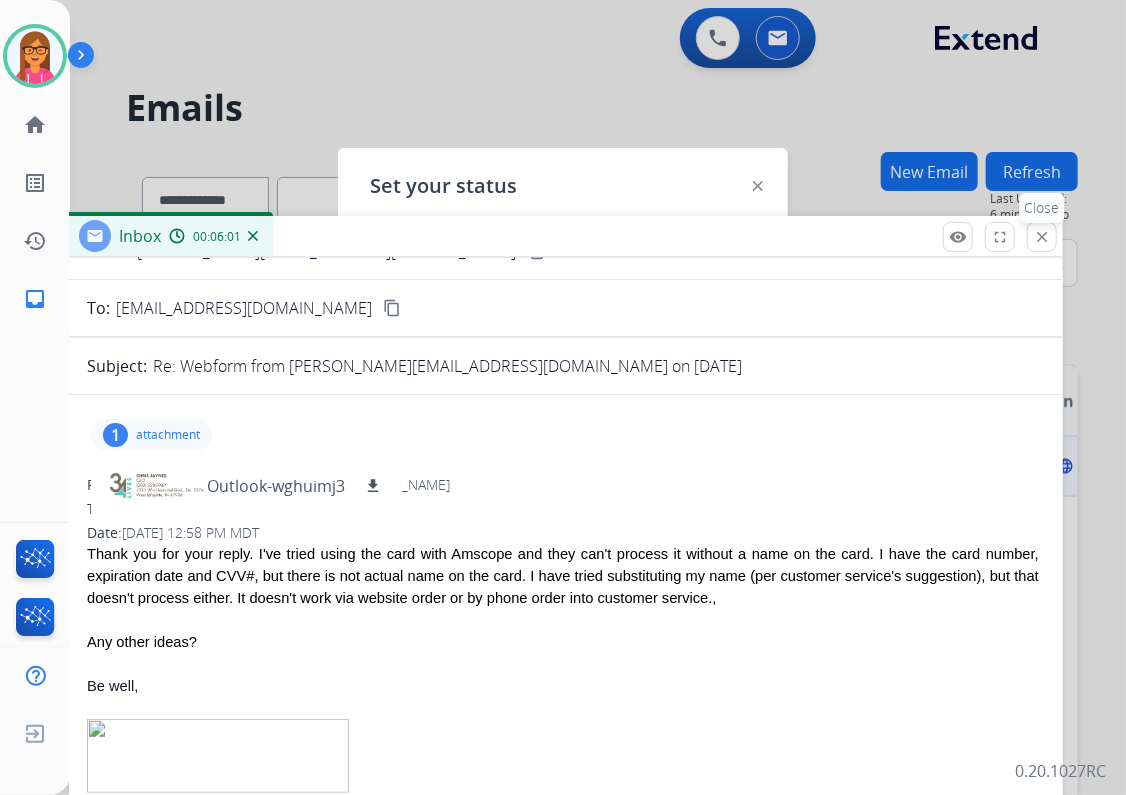 click on "close" at bounding box center [1042, 237] 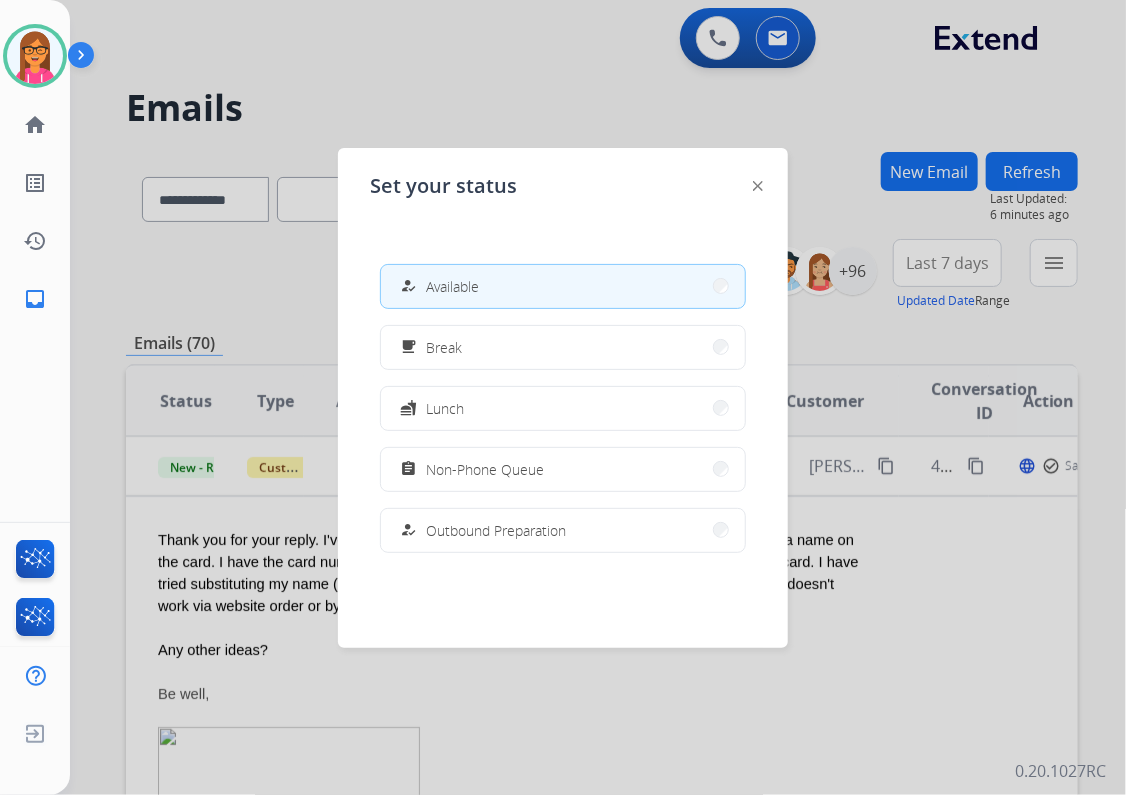 click on "Set your status how_to_reg Available free_breakfast Break fastfood Lunch assignment Non-Phone Queue how_to_reg Outbound Preparation campaign Team Huddle menu_book Training school Coaching phonelink_off System Issue login Logged In work_off Offline" 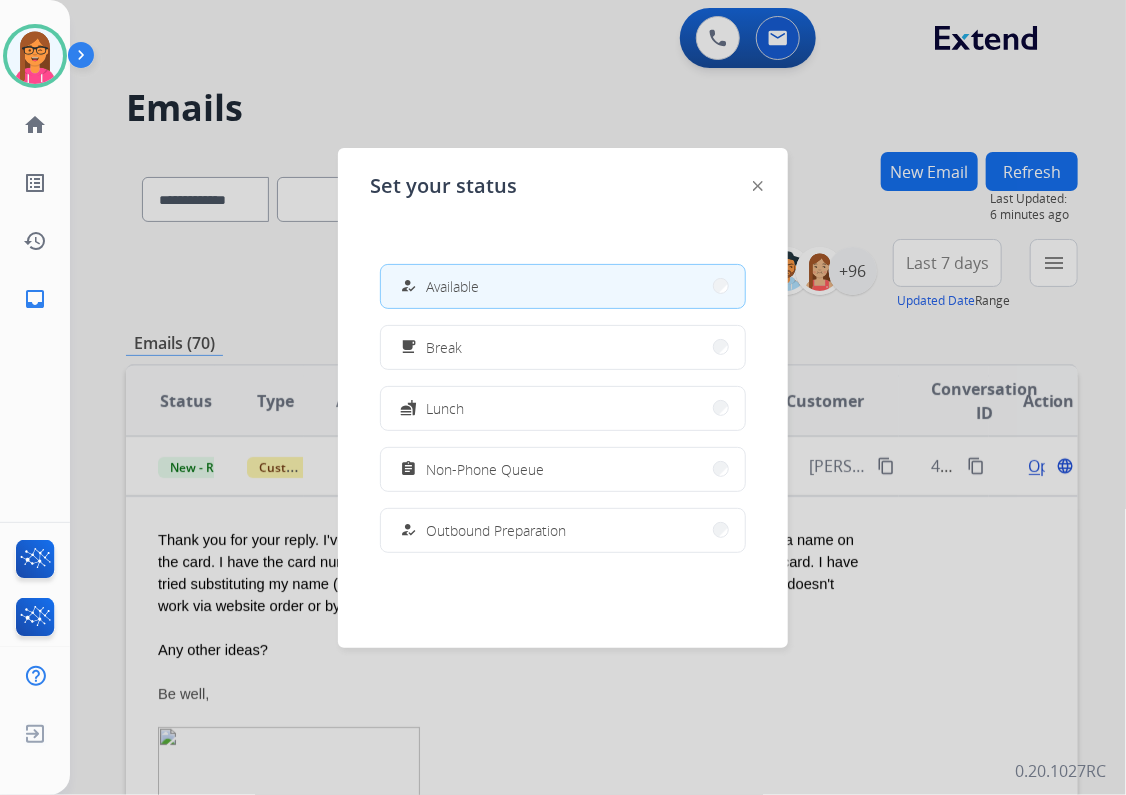 drag, startPoint x: 752, startPoint y: 193, endPoint x: 765, endPoint y: 184, distance: 15.811388 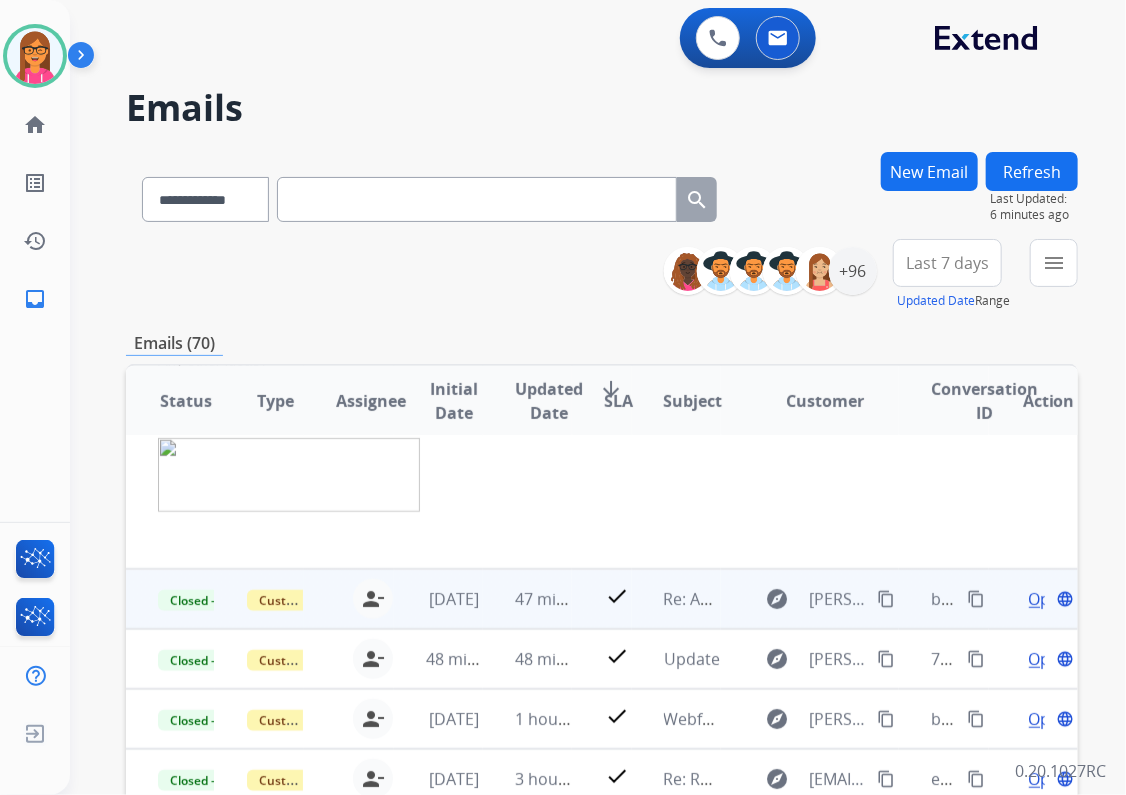 scroll, scrollTop: 362, scrollLeft: 0, axis: vertical 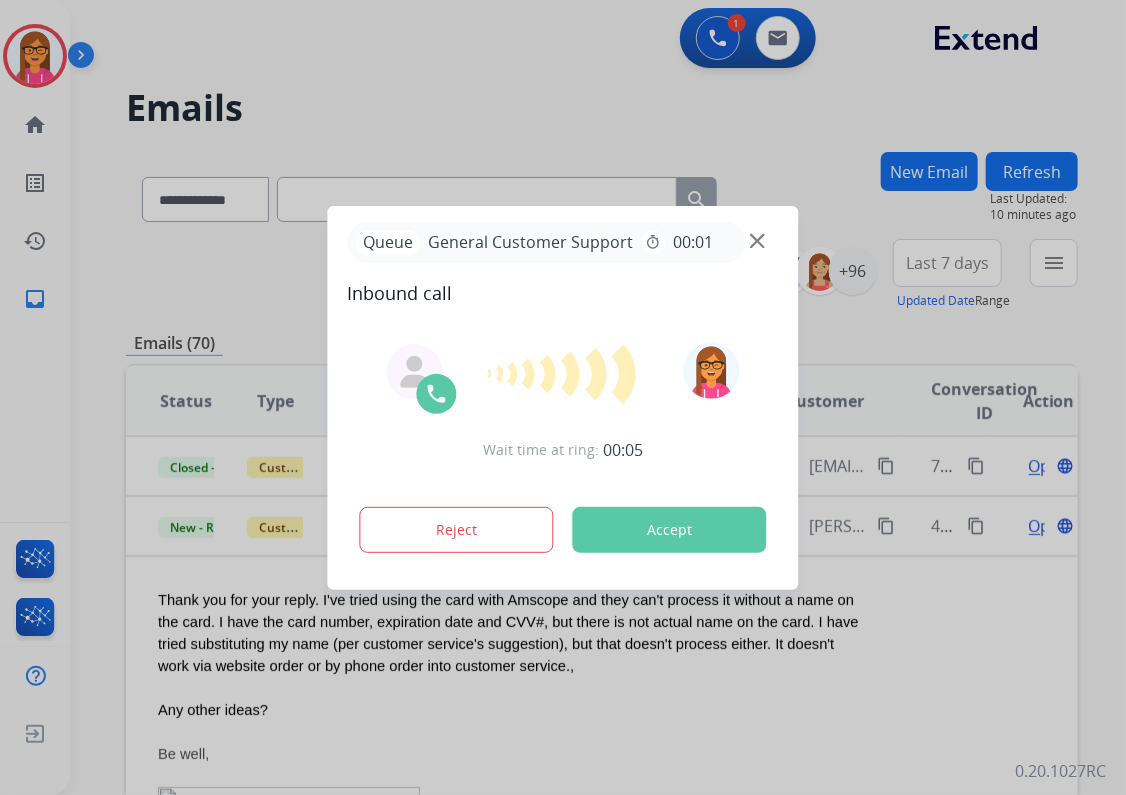 click on "Accept" at bounding box center [670, 530] 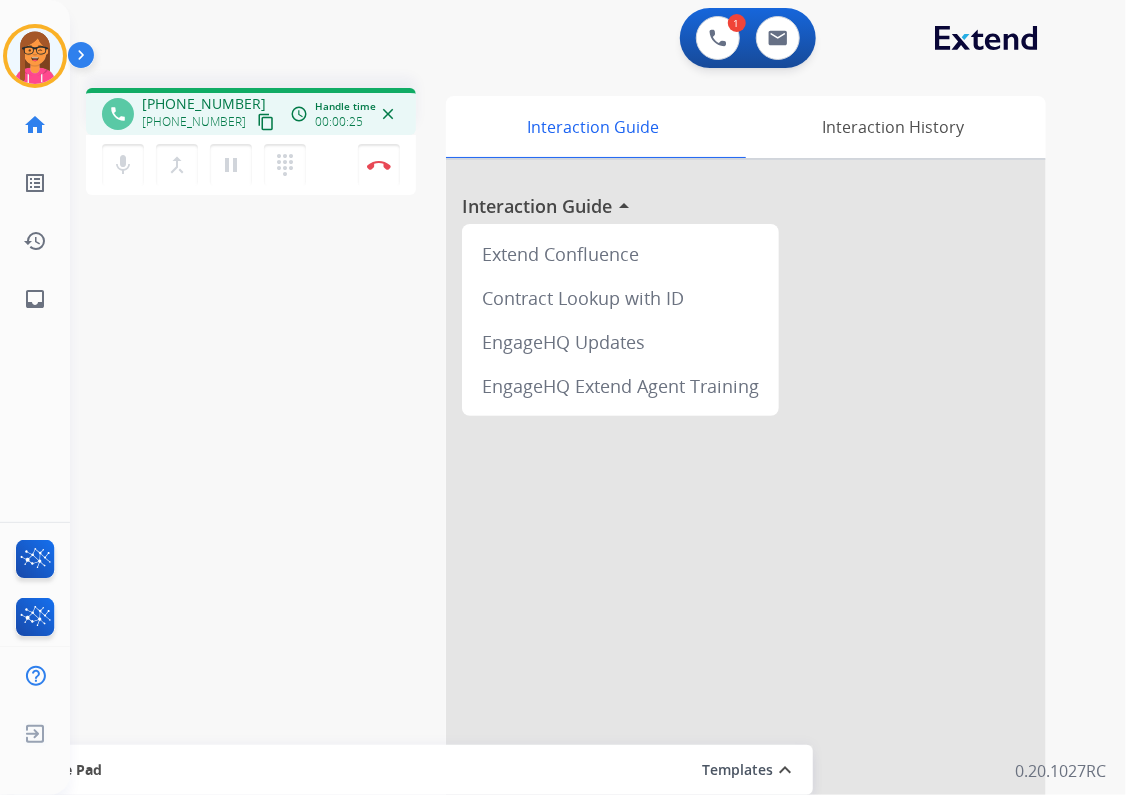 click on "content_copy" at bounding box center [266, 122] 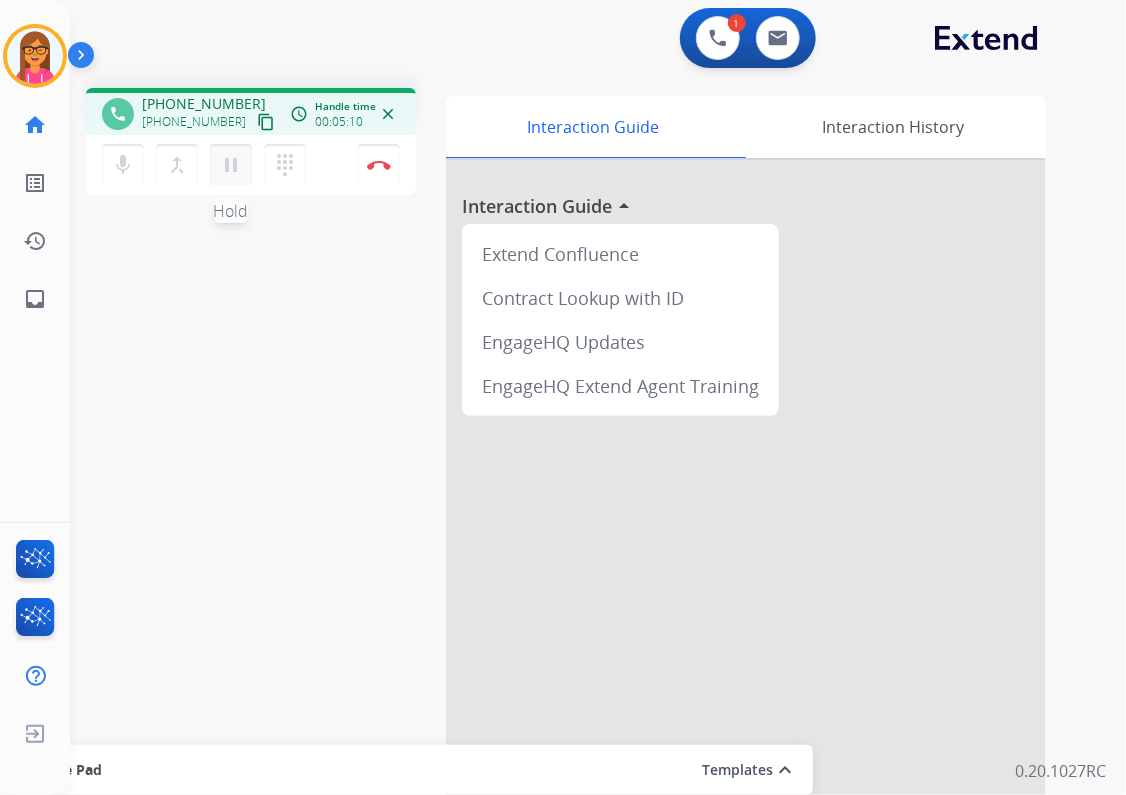 click on "pause" at bounding box center [231, 165] 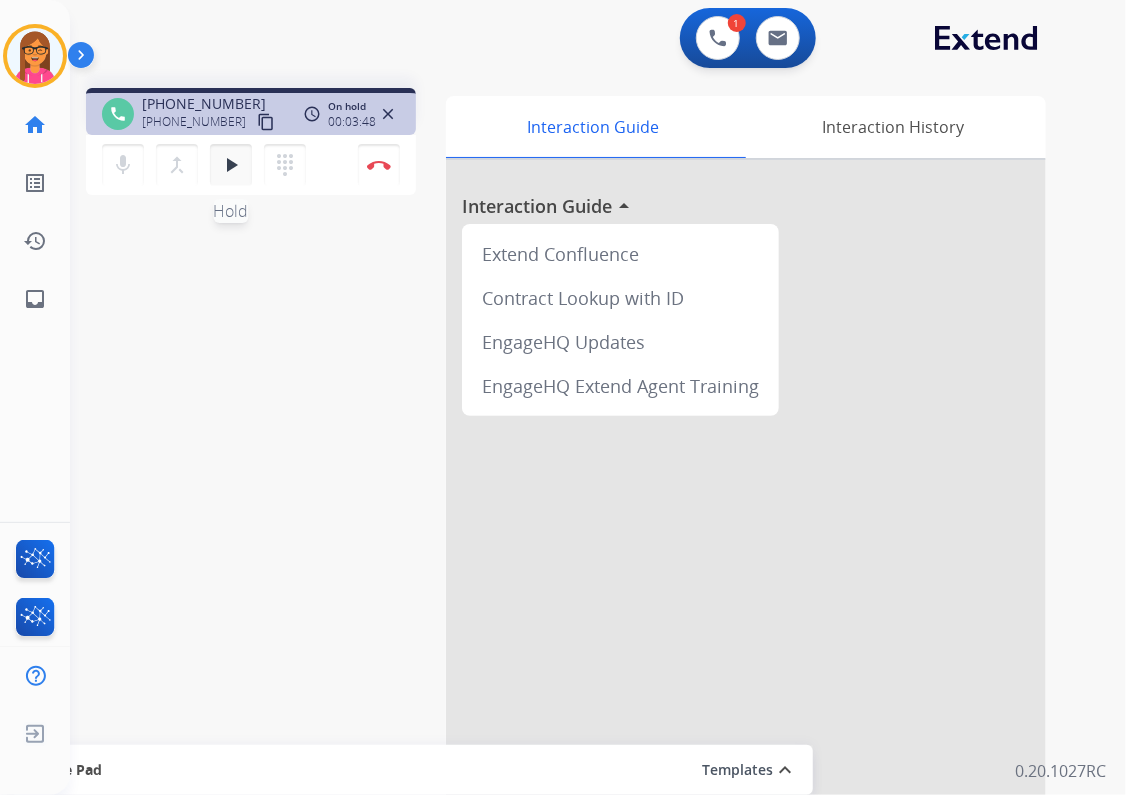 click on "play_arrow" at bounding box center (231, 165) 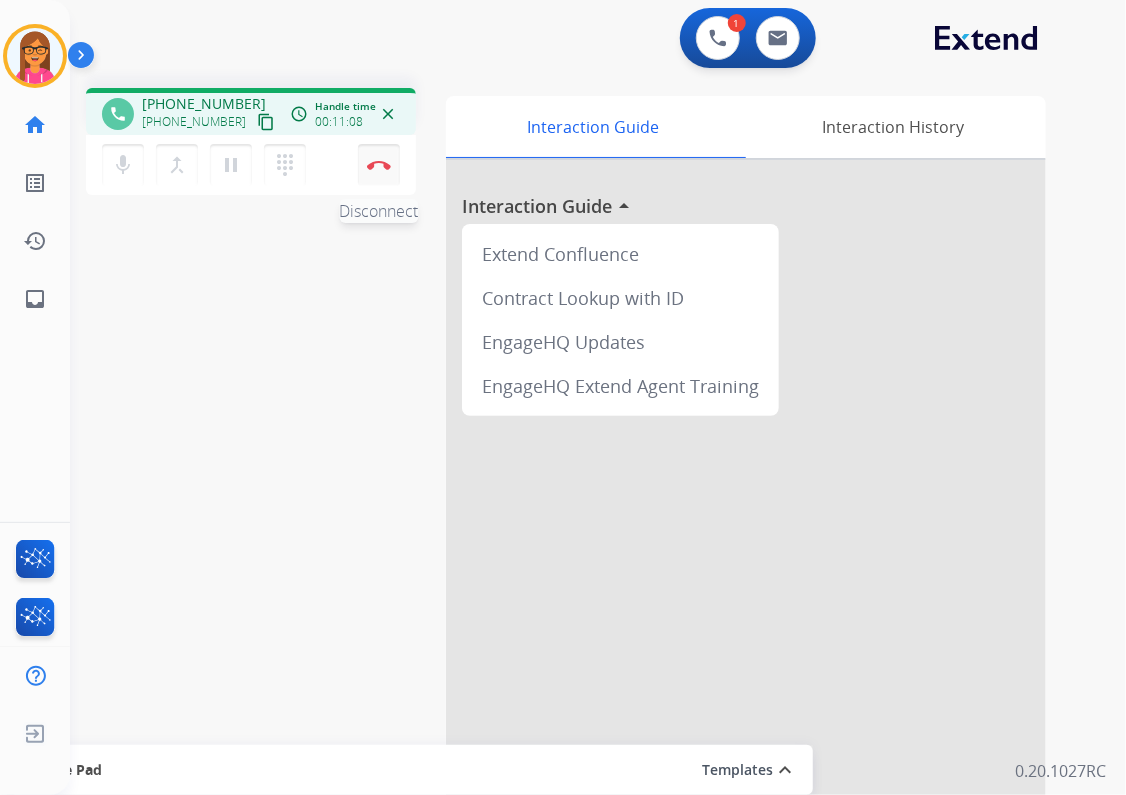 click on "Disconnect" at bounding box center [379, 165] 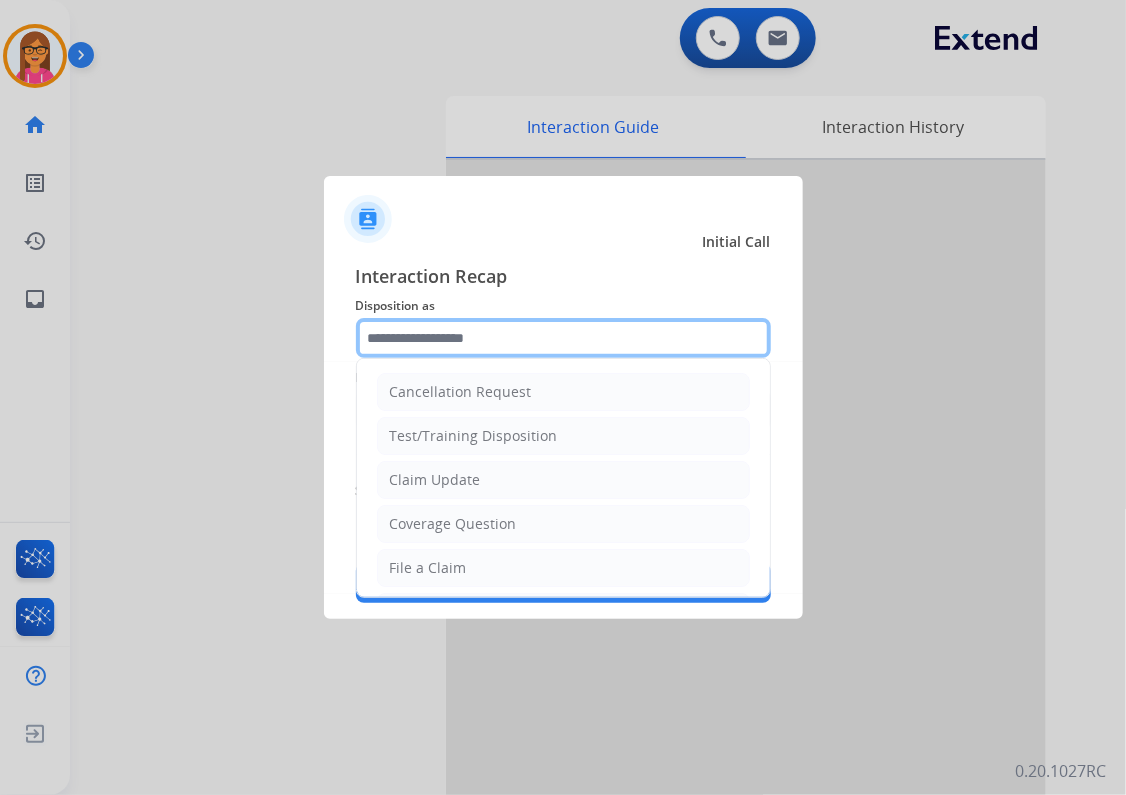 click 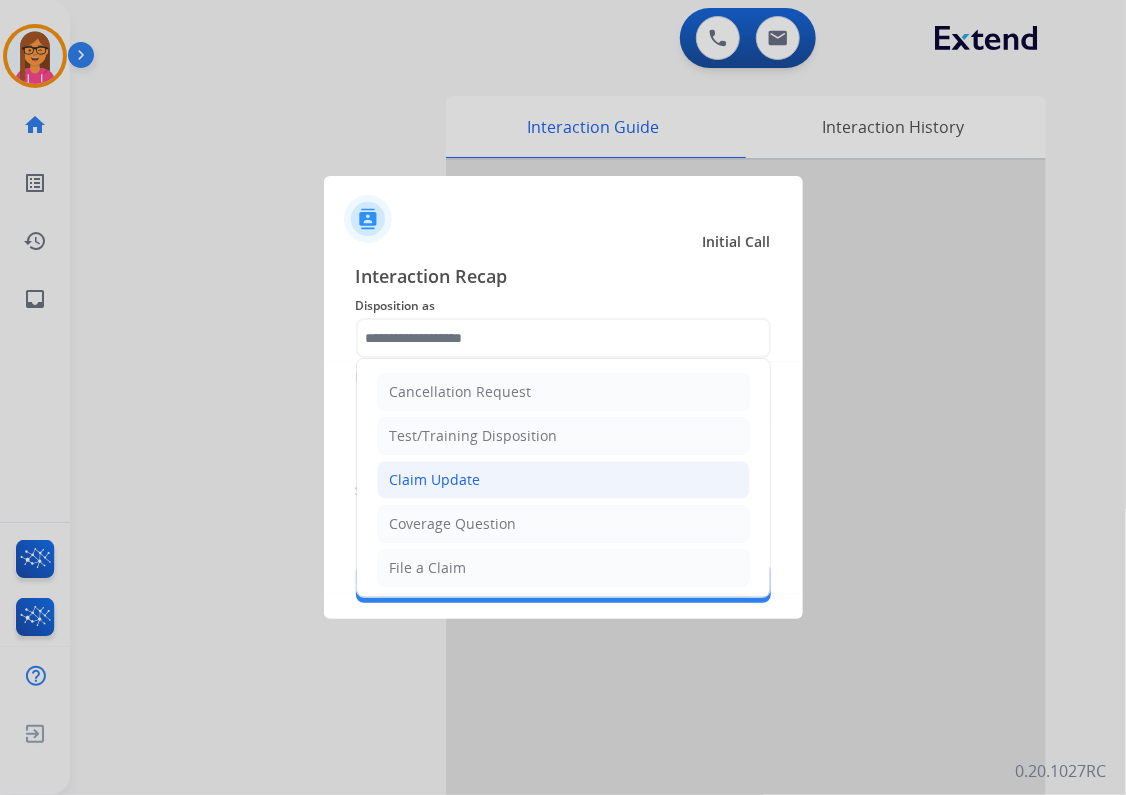click on "Claim Update" 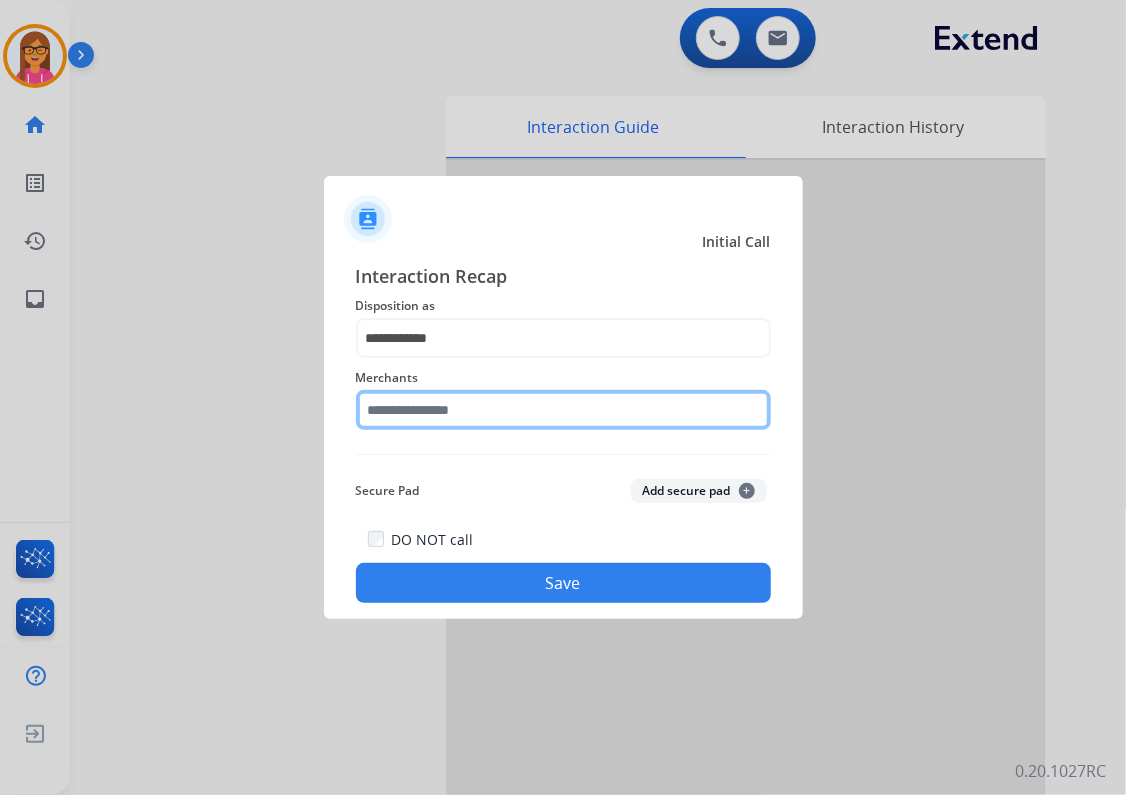 click 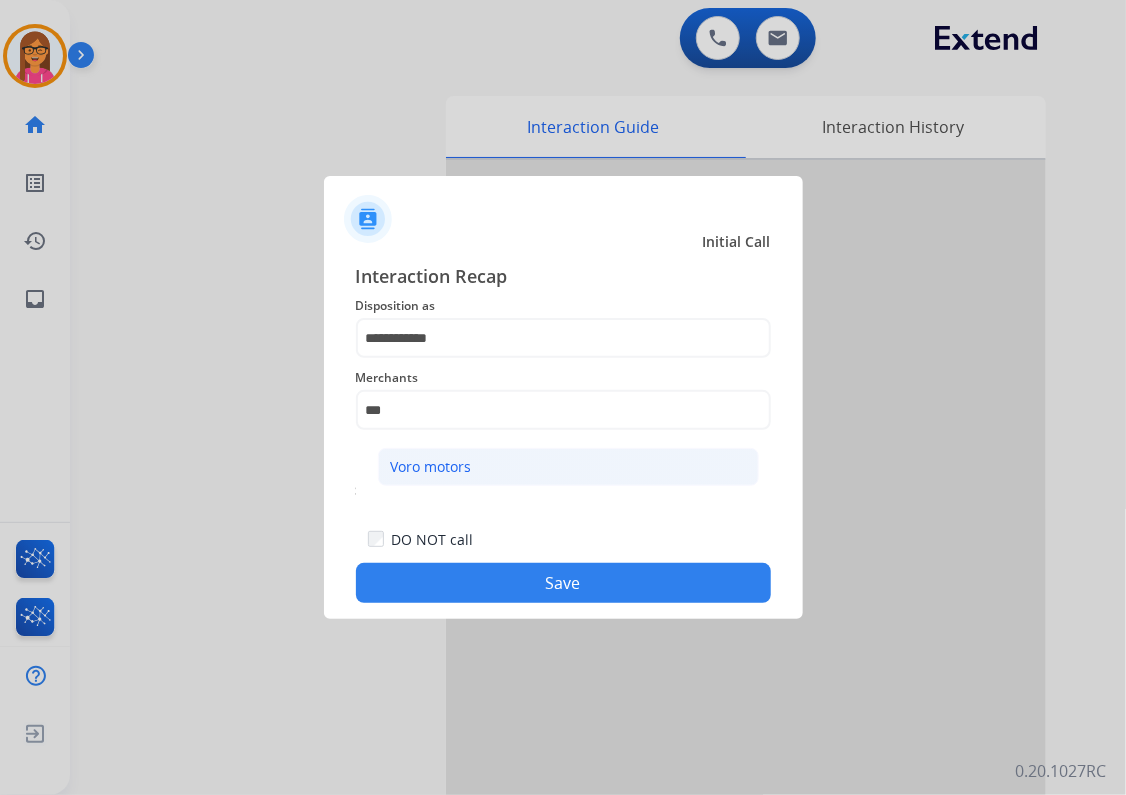 click on "Voro motors" 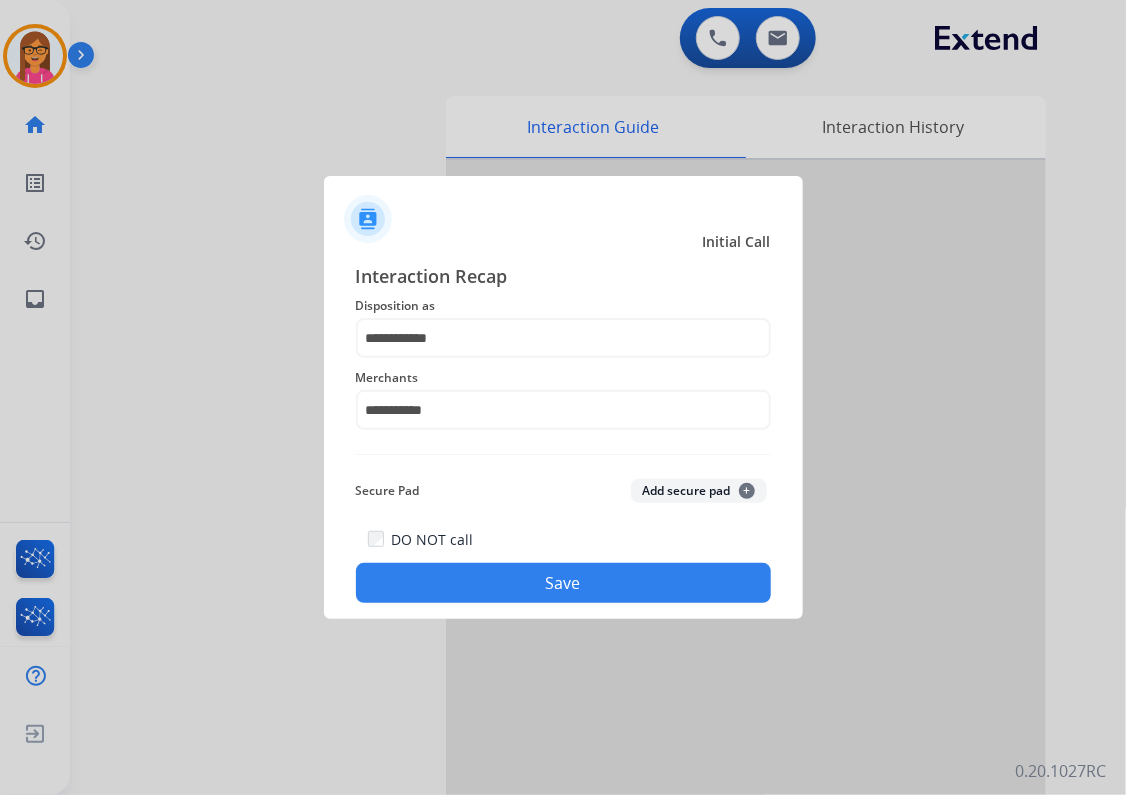 click on "Save" 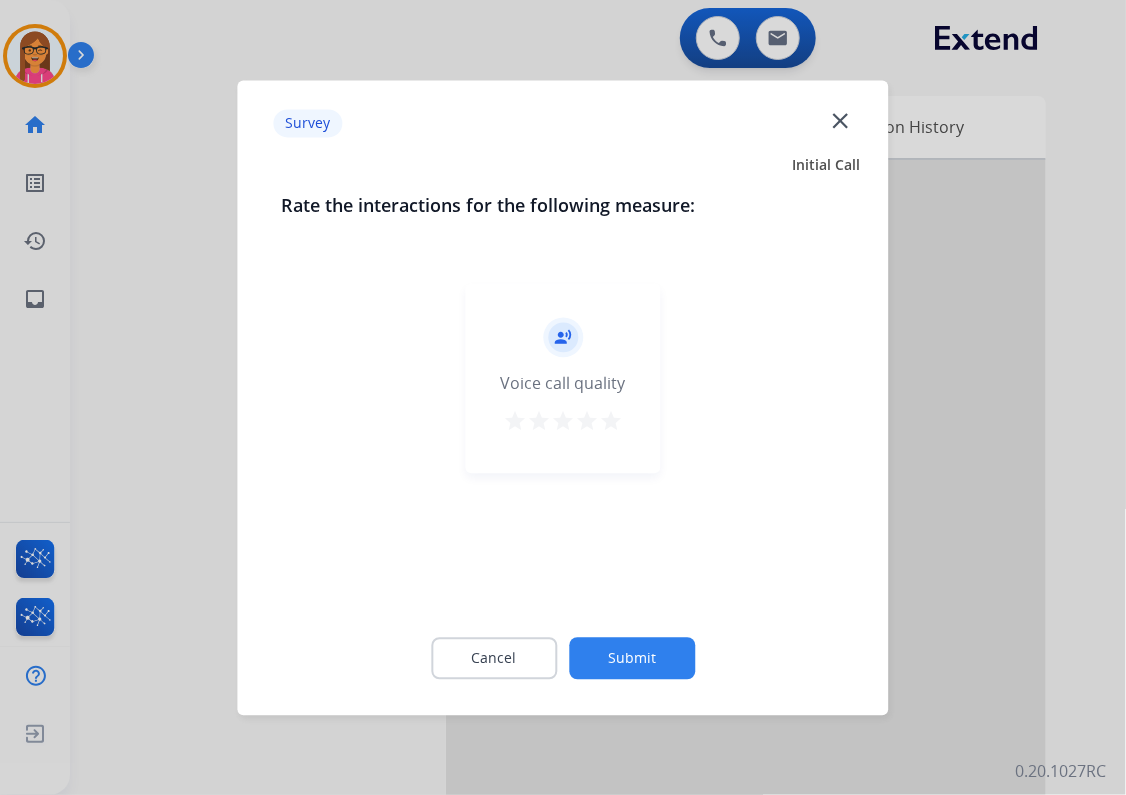 click on "star" at bounding box center [611, 421] 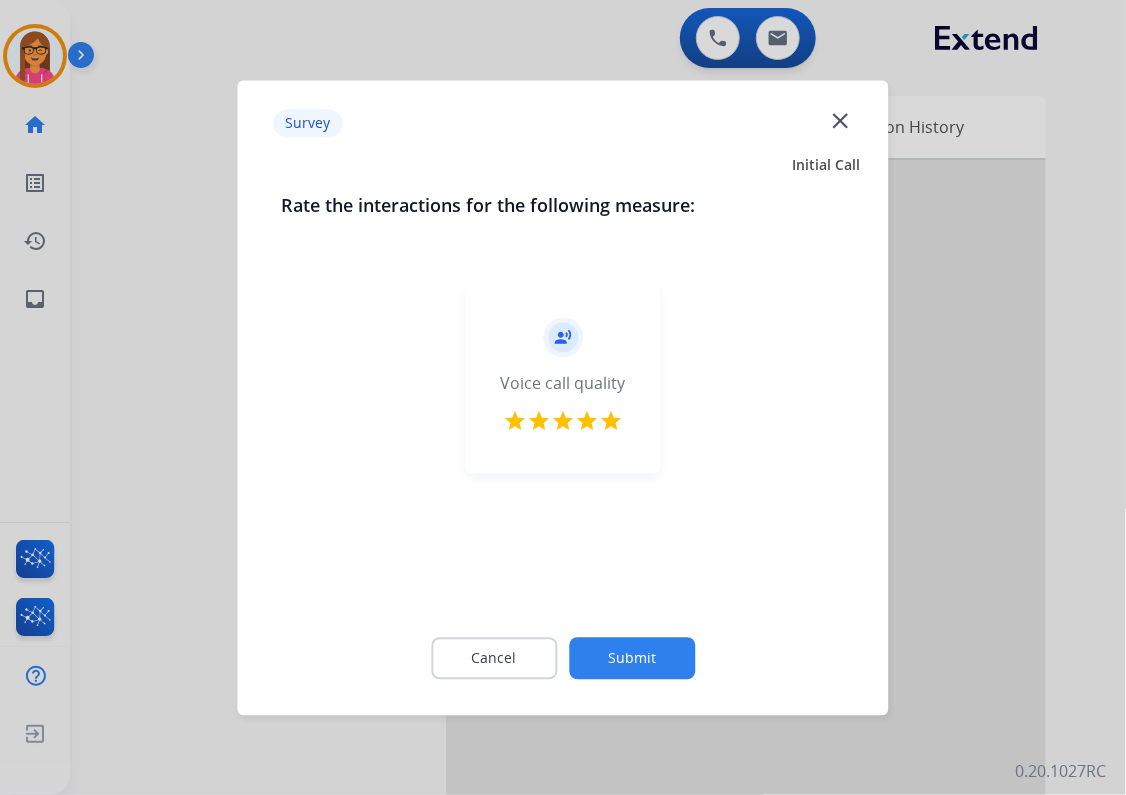 click on "Submit" 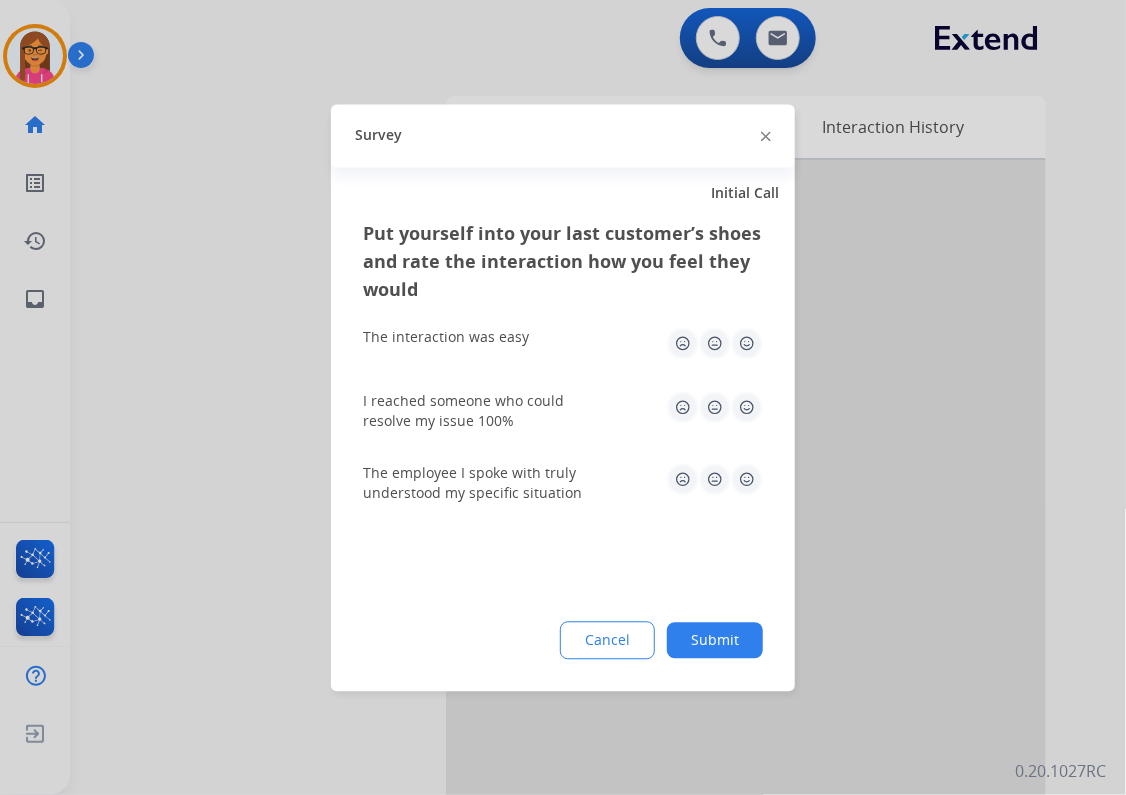 click 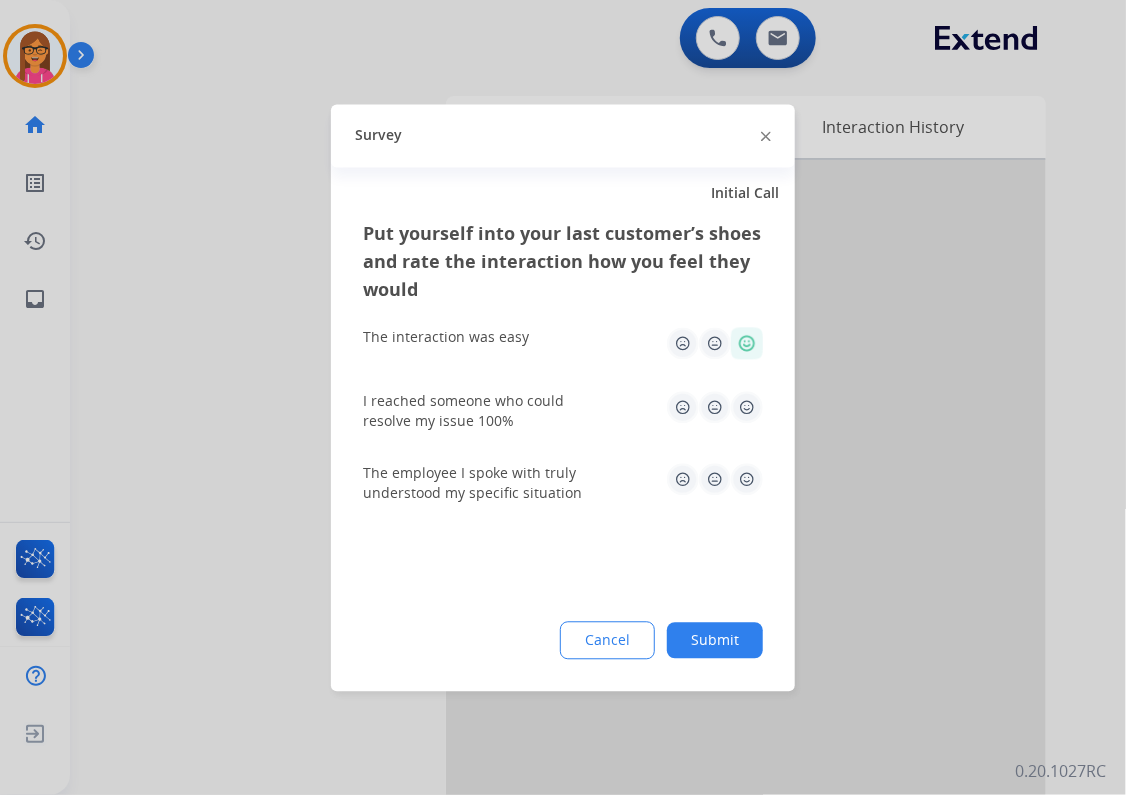 click 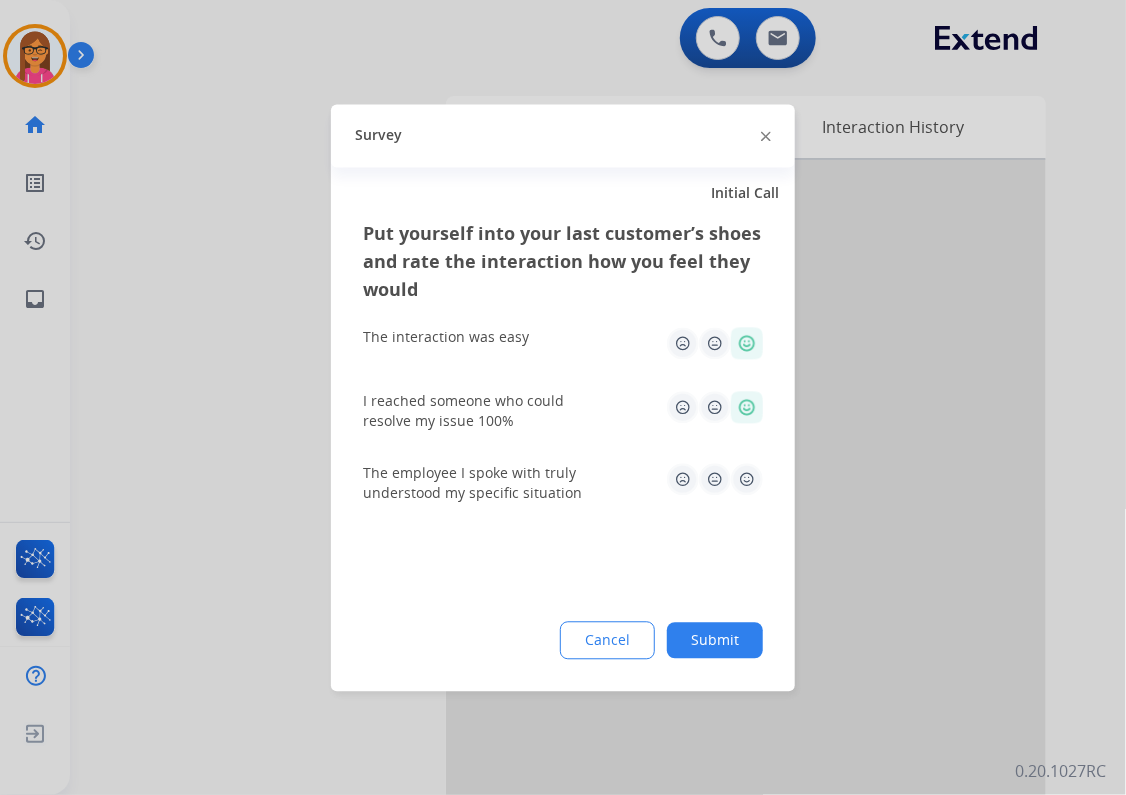 click 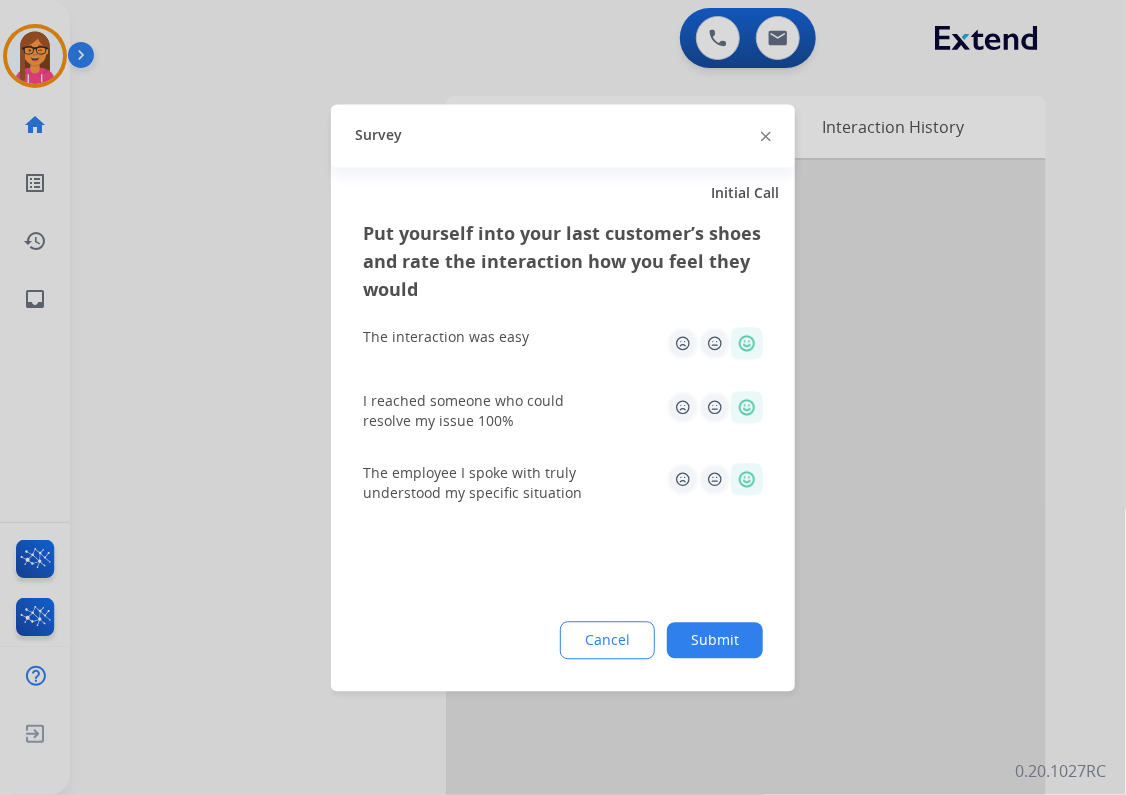 click on "Submit" 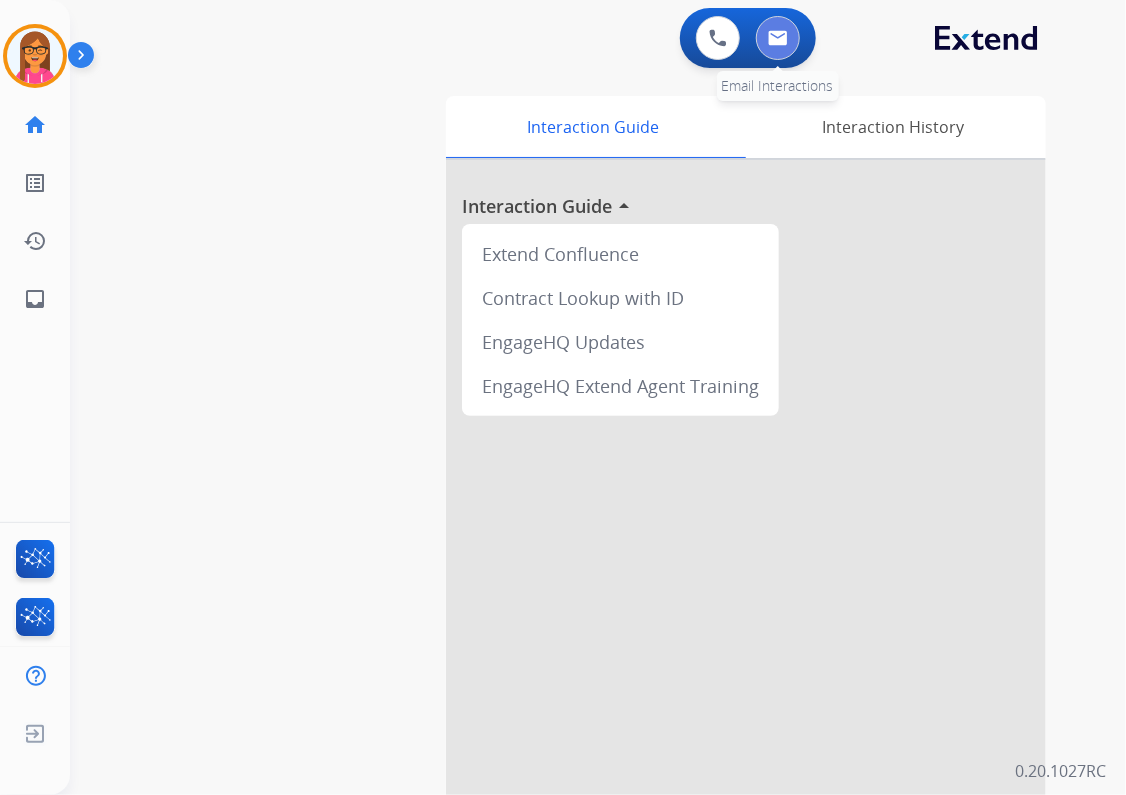click at bounding box center [778, 38] 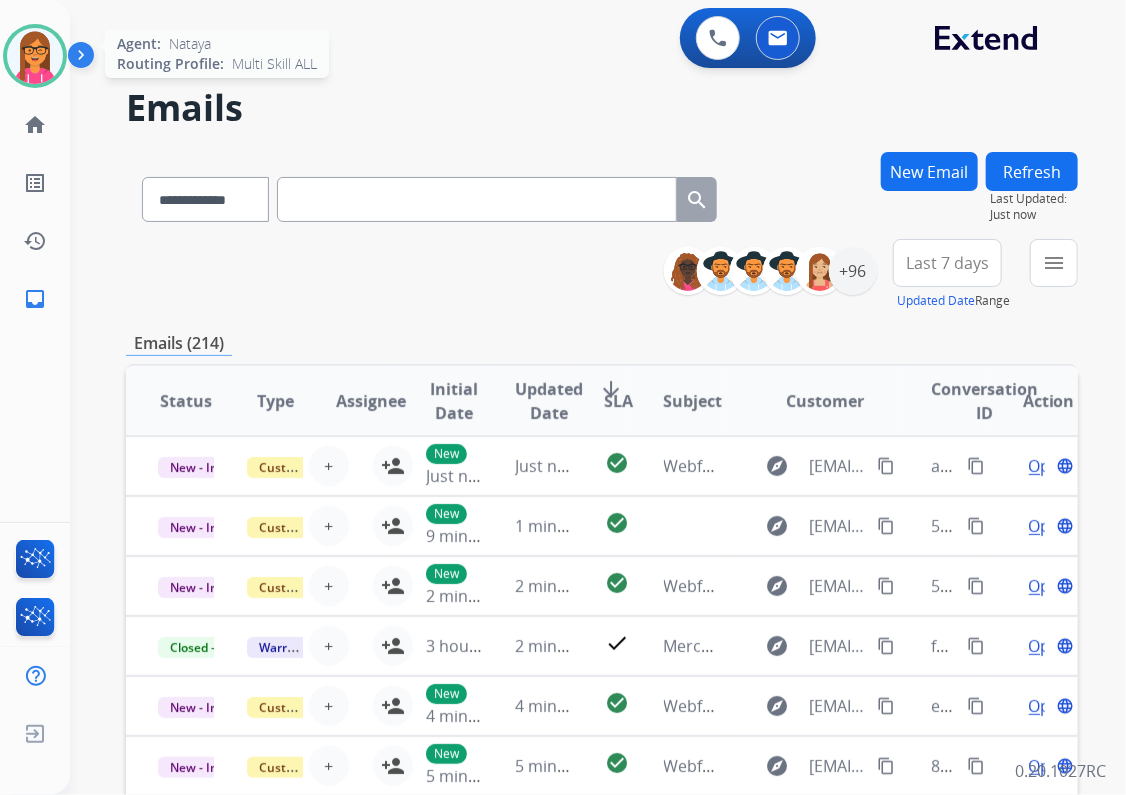 click at bounding box center [35, 56] 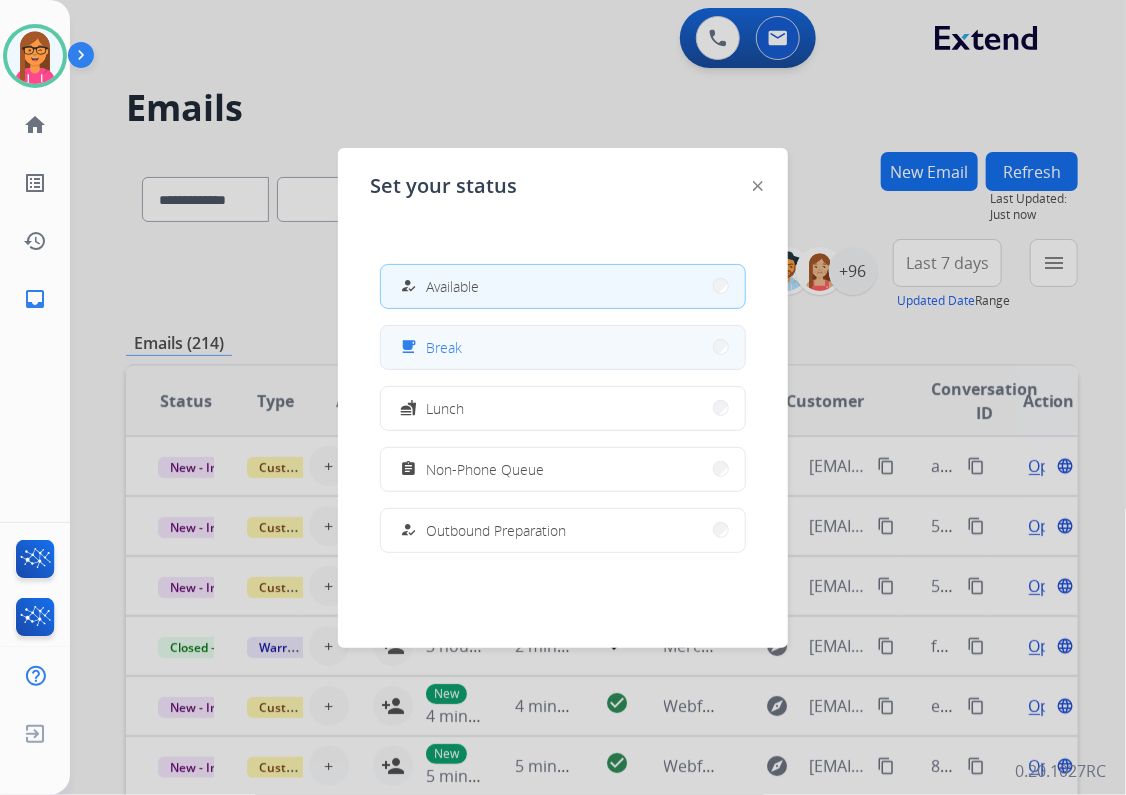 click on "free_breakfast Break" at bounding box center [563, 347] 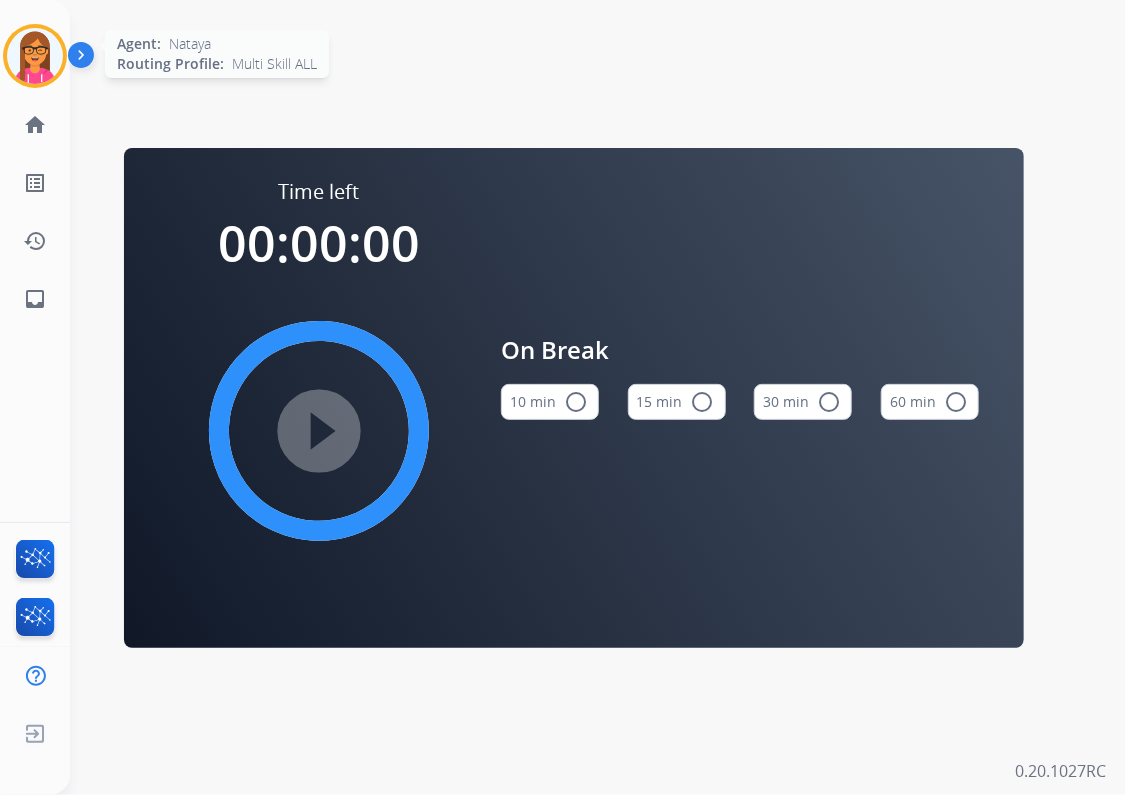 click at bounding box center (35, 56) 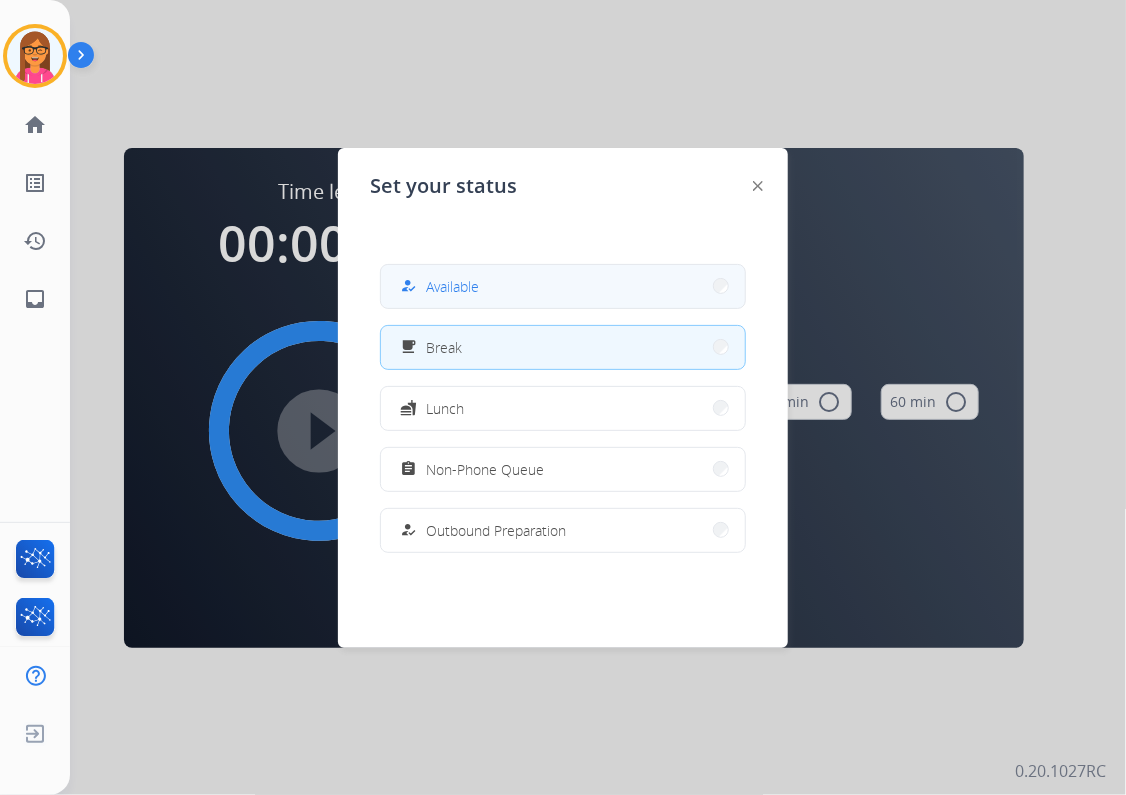 click on "how_to_reg Available" at bounding box center (563, 286) 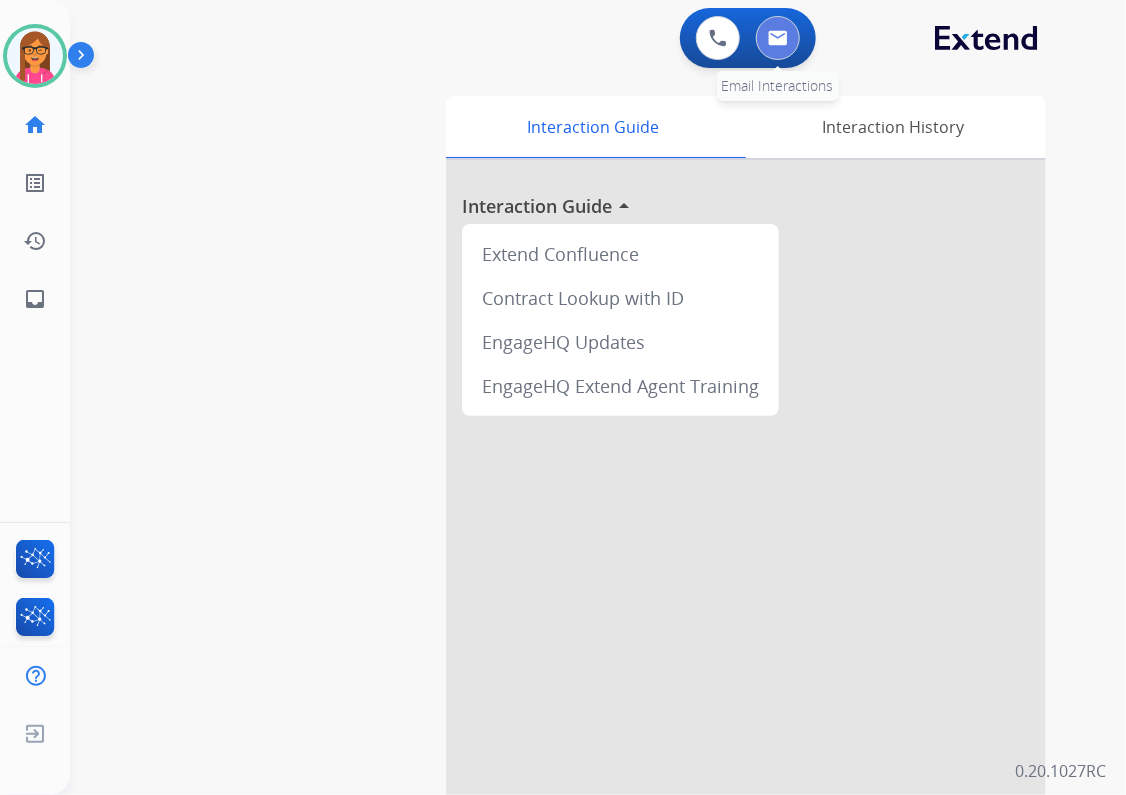 click at bounding box center (778, 38) 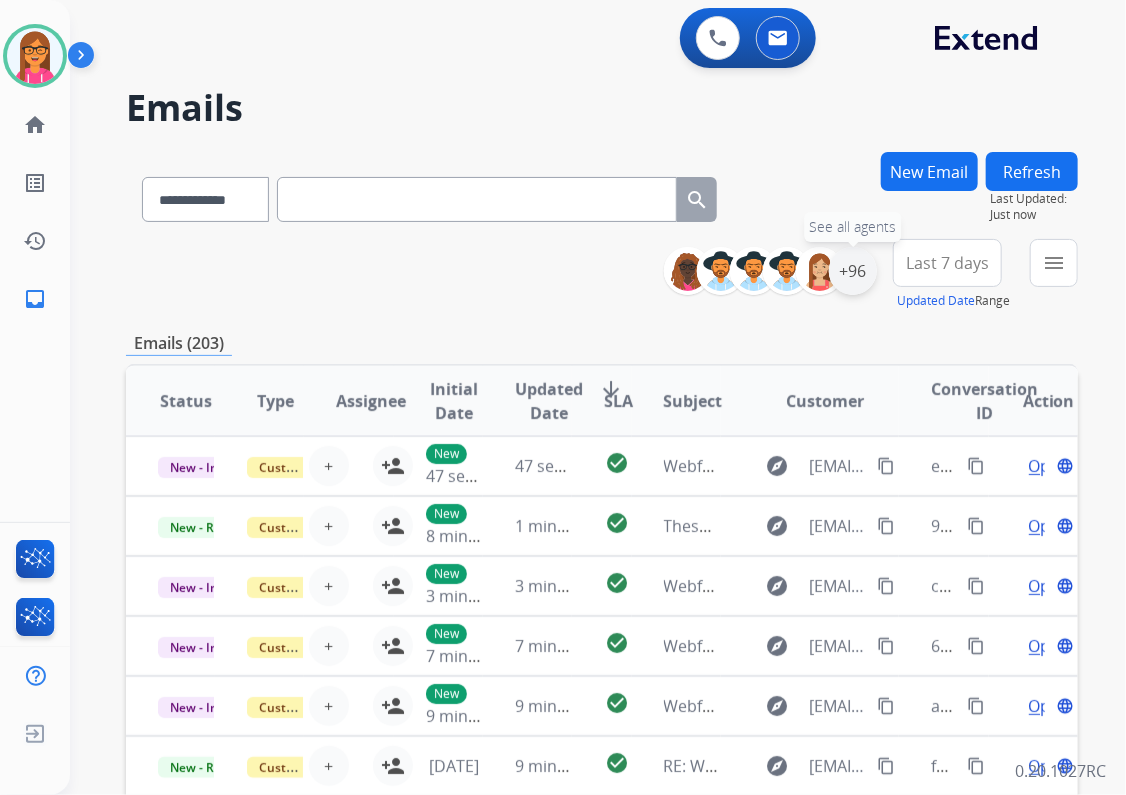 click on "+96" at bounding box center [853, 271] 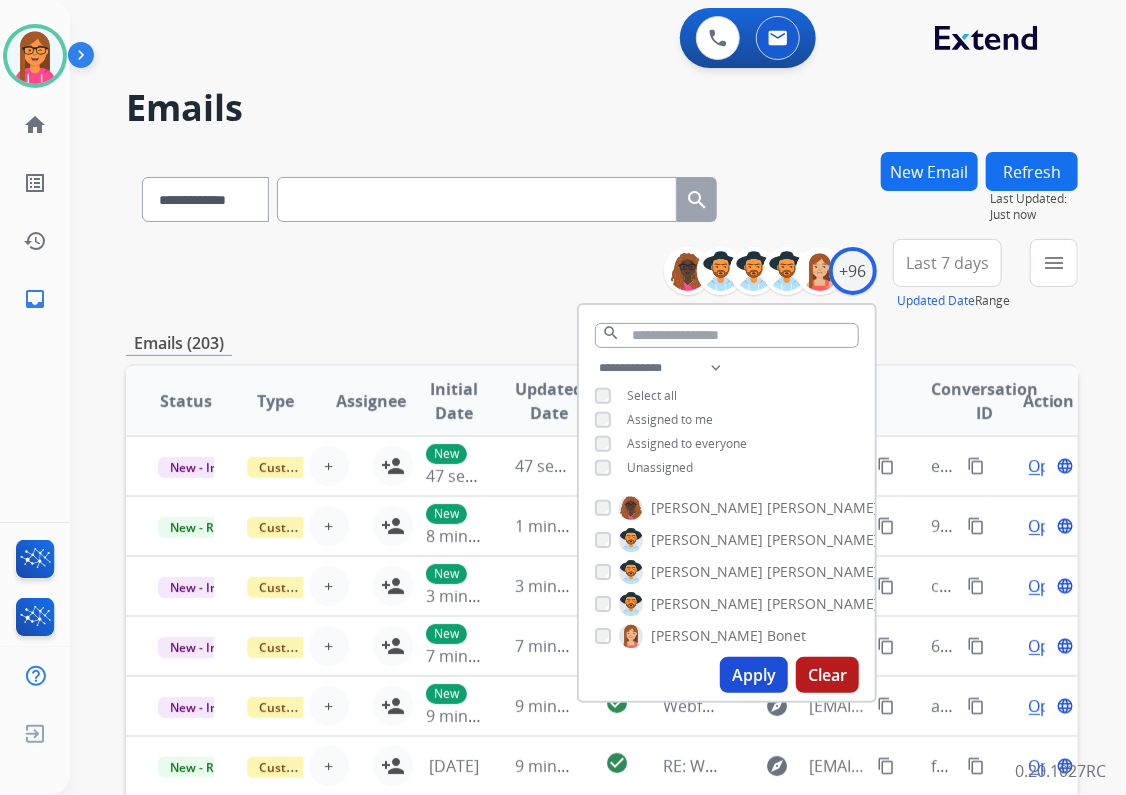 drag, startPoint x: 678, startPoint y: 470, endPoint x: 660, endPoint y: 484, distance: 22.803509 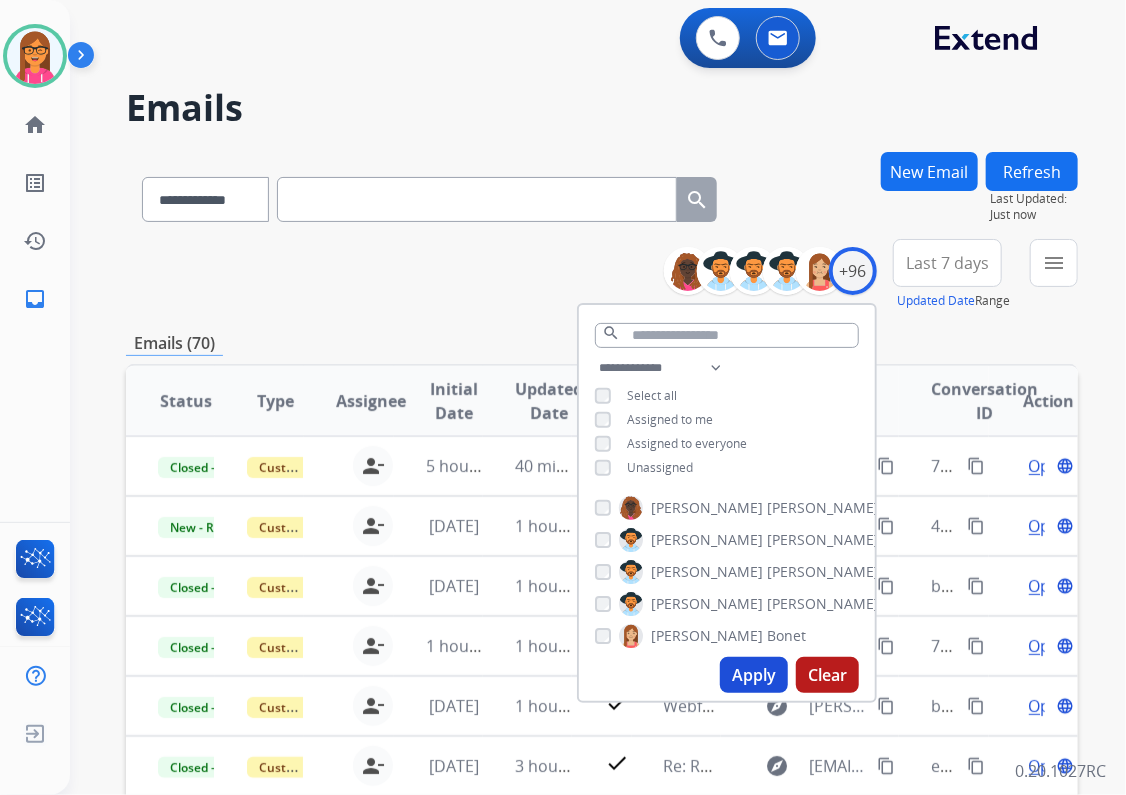 click on "**********" at bounding box center (602, 275) 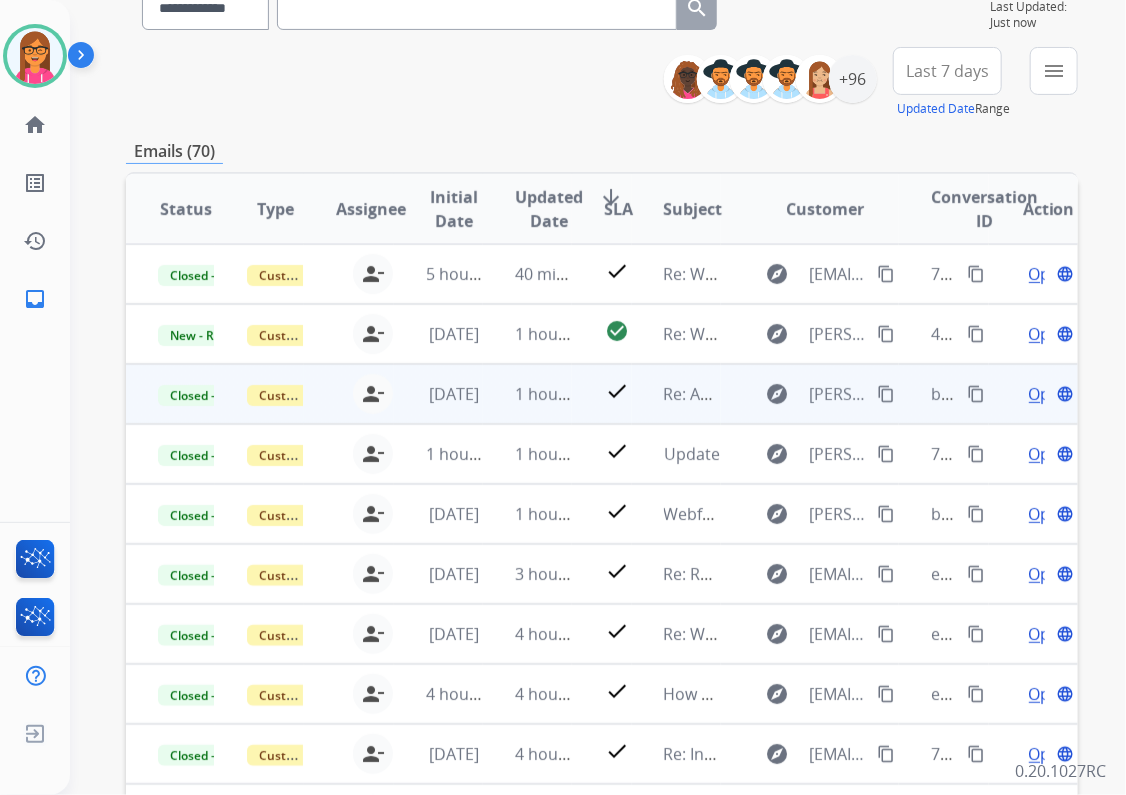 scroll, scrollTop: 240, scrollLeft: 0, axis: vertical 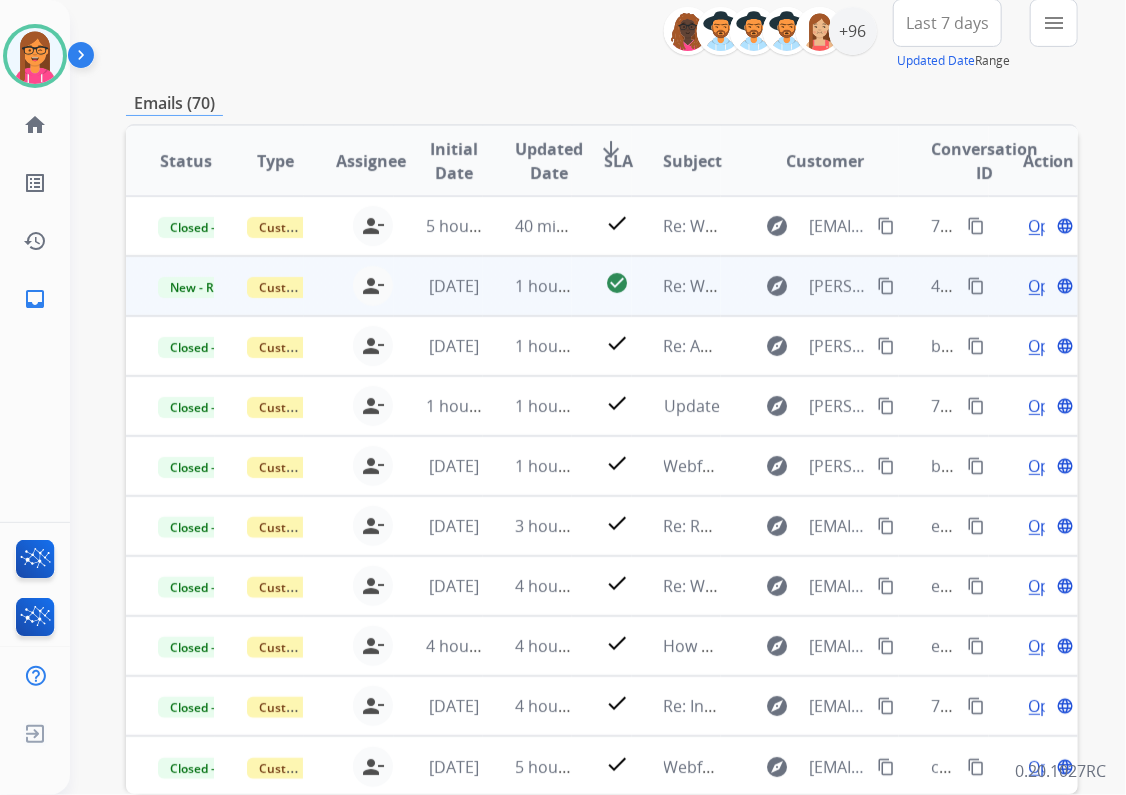 click on "Re: Webform from [PERSON_NAME][EMAIL_ADDRESS][DOMAIN_NAME] on [DATE]" at bounding box center [676, 286] 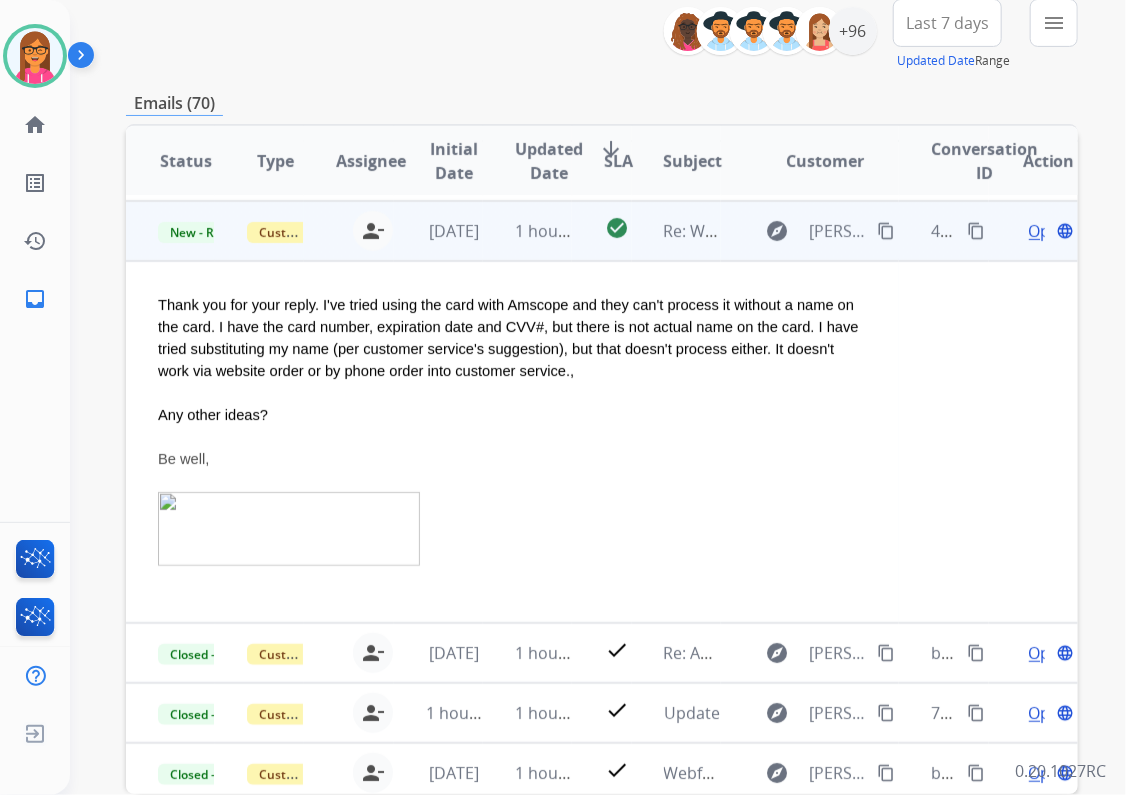 scroll, scrollTop: 60, scrollLeft: 0, axis: vertical 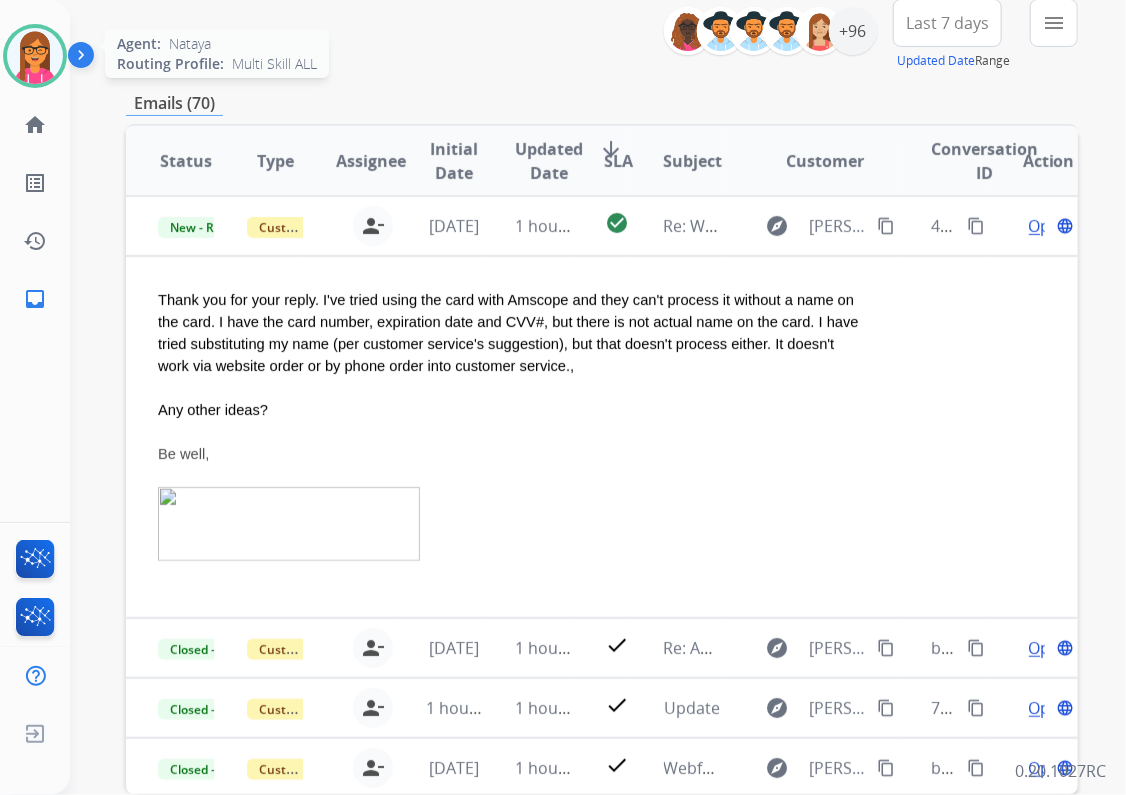 click at bounding box center [35, 56] 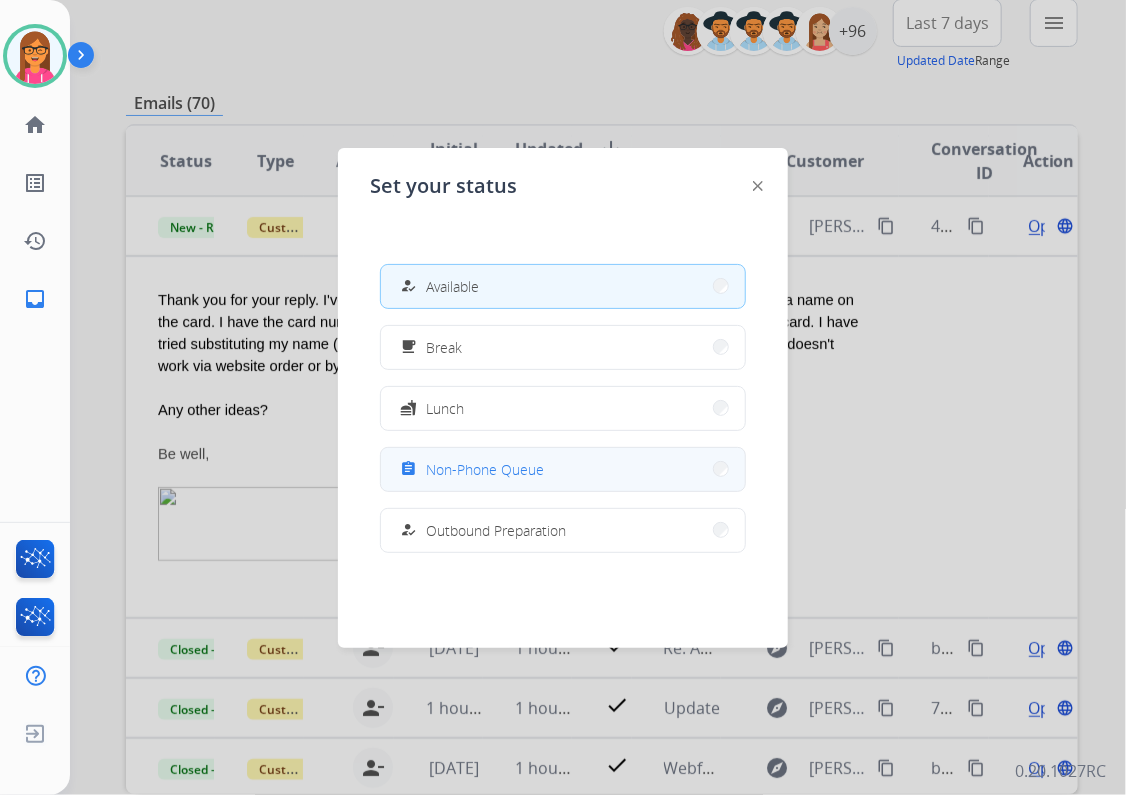 click on "assignment Non-Phone Queue" at bounding box center [563, 469] 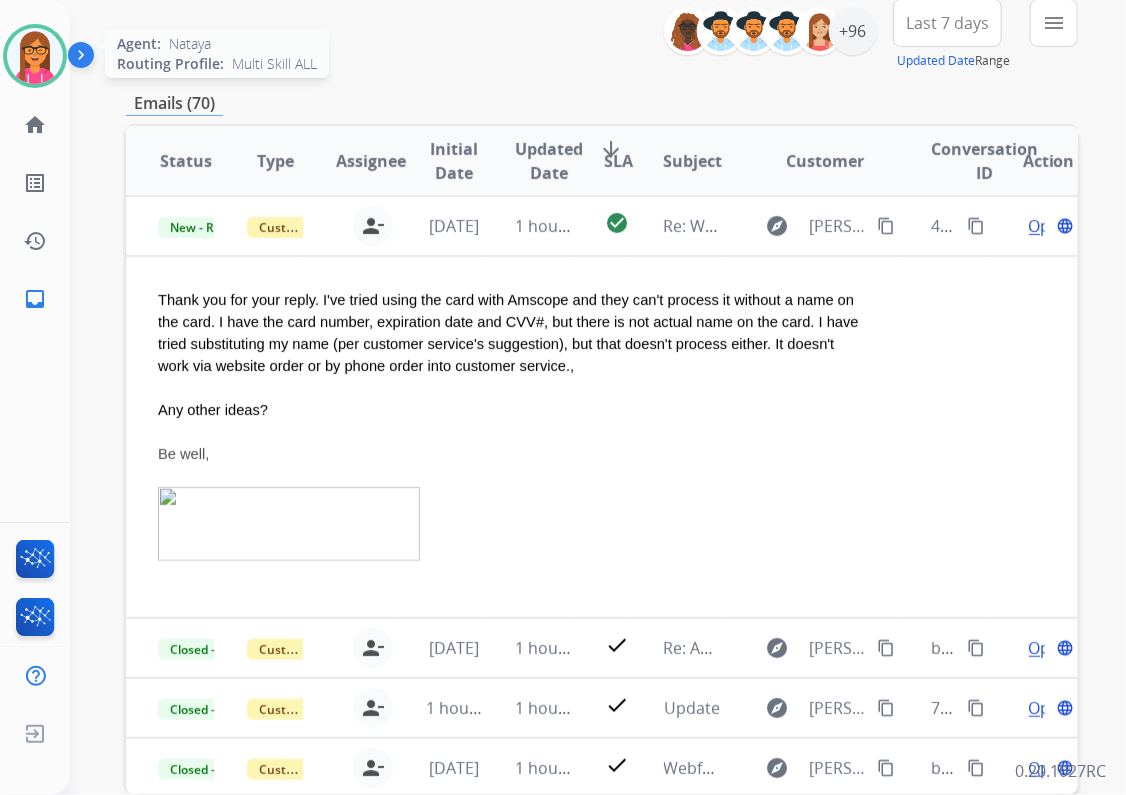 click at bounding box center (35, 56) 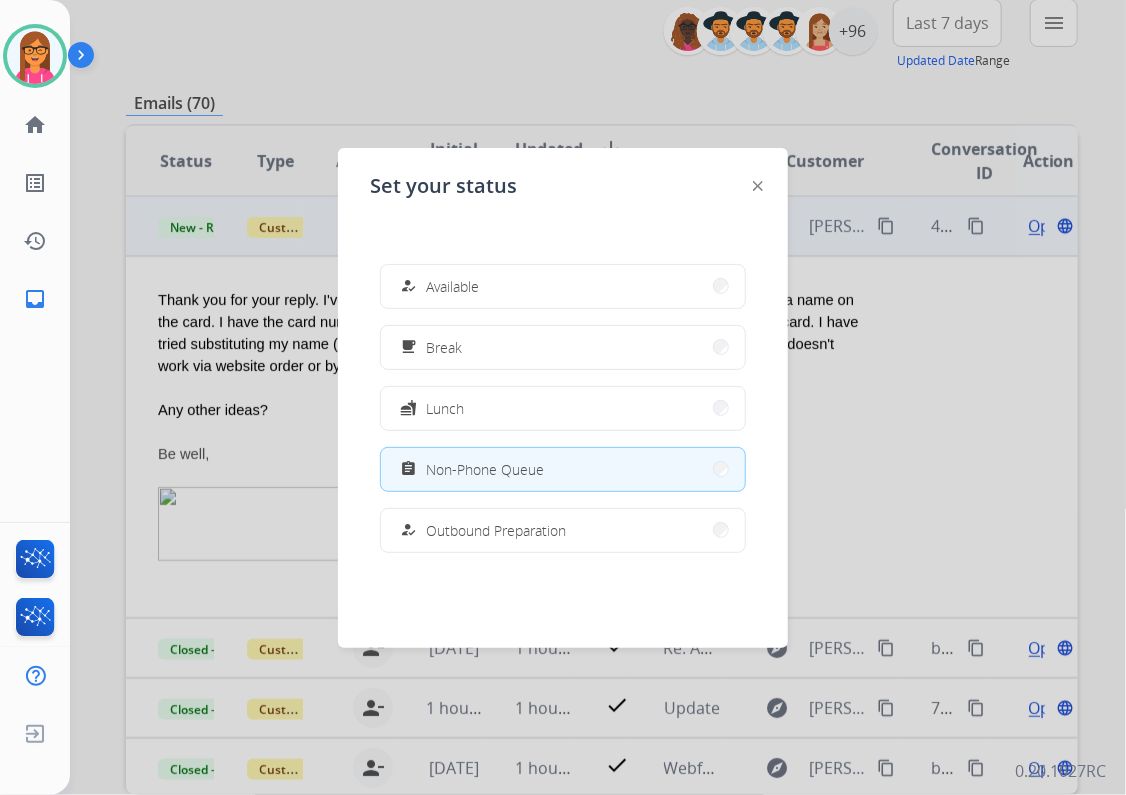 drag, startPoint x: 472, startPoint y: 302, endPoint x: 460, endPoint y: 303, distance: 12.0415945 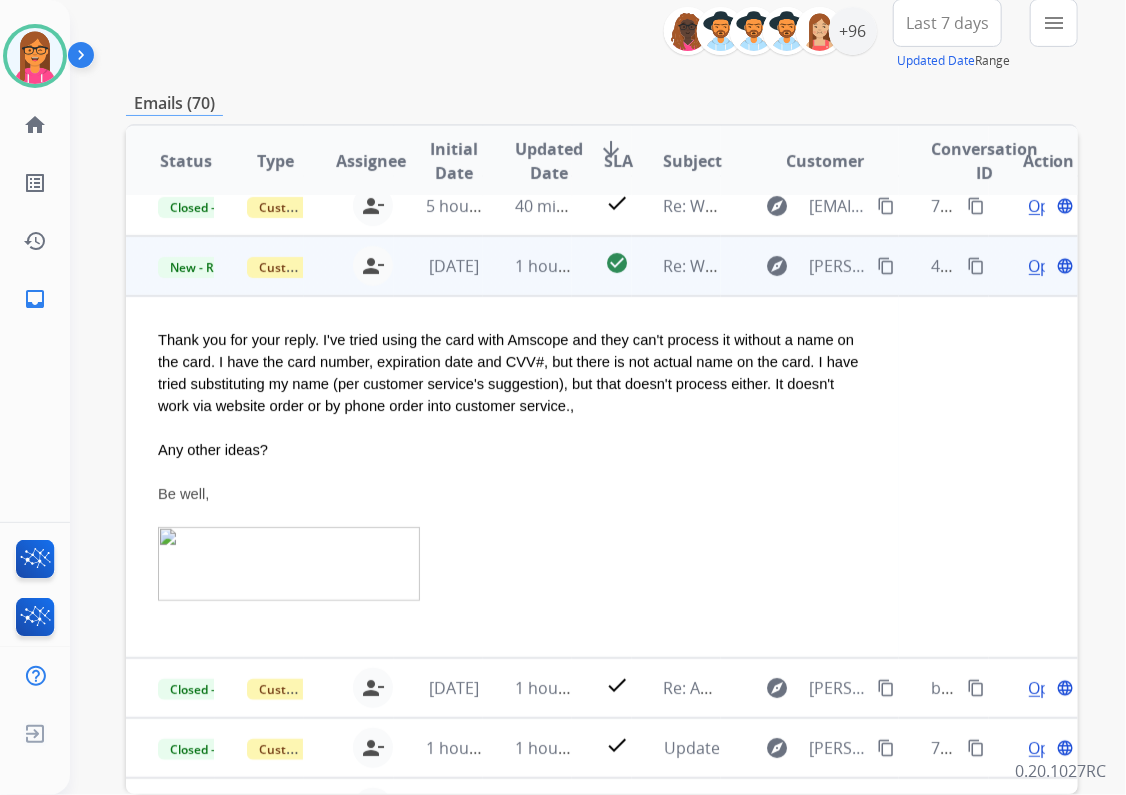 scroll, scrollTop: 0, scrollLeft: 0, axis: both 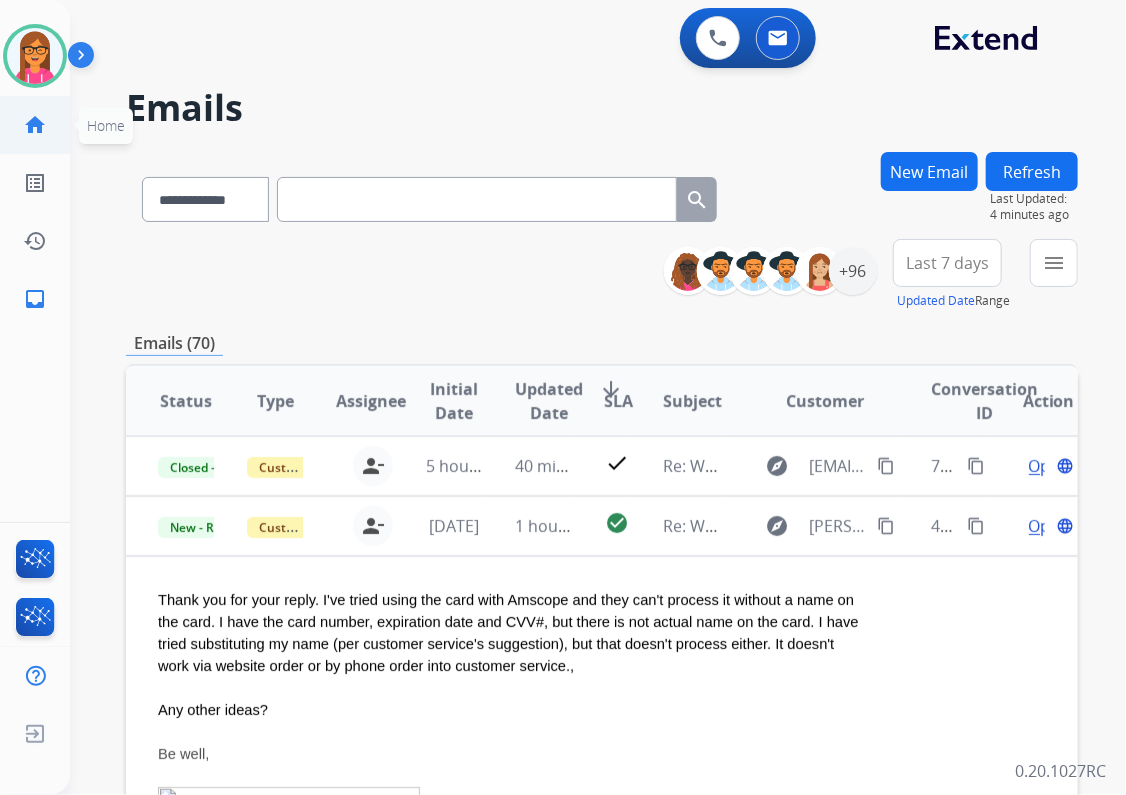 click on "home" 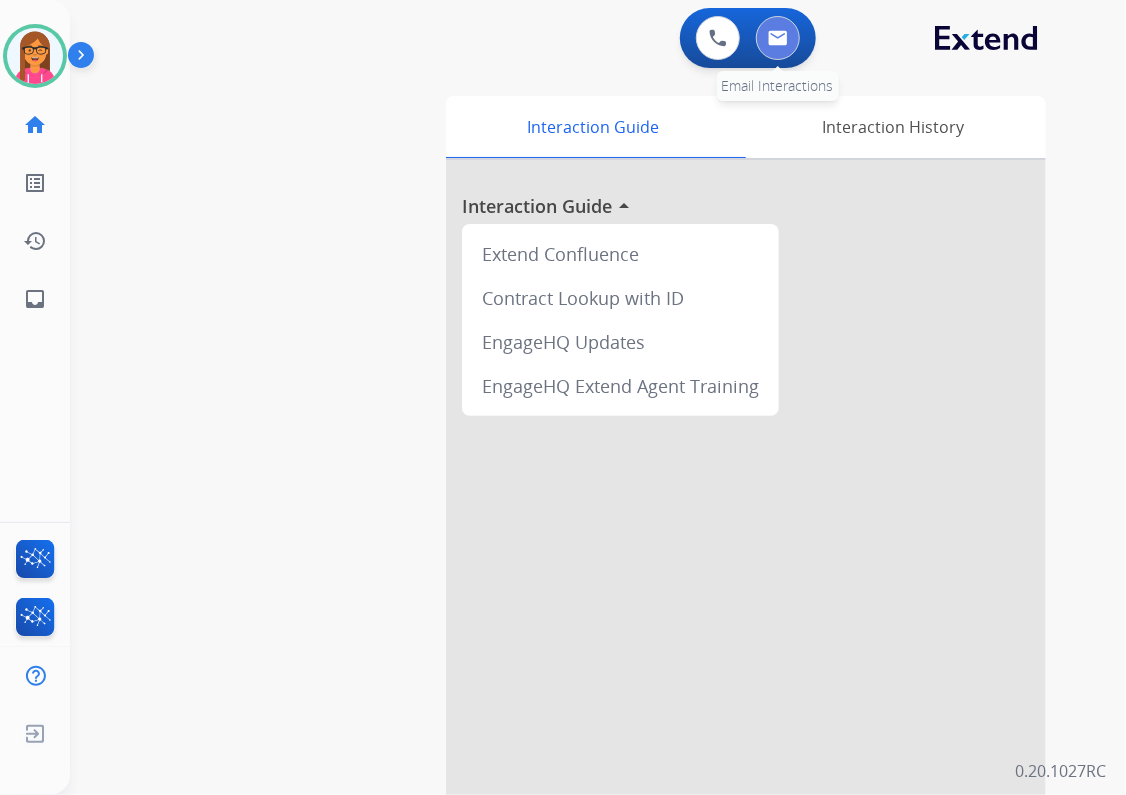 click at bounding box center (778, 38) 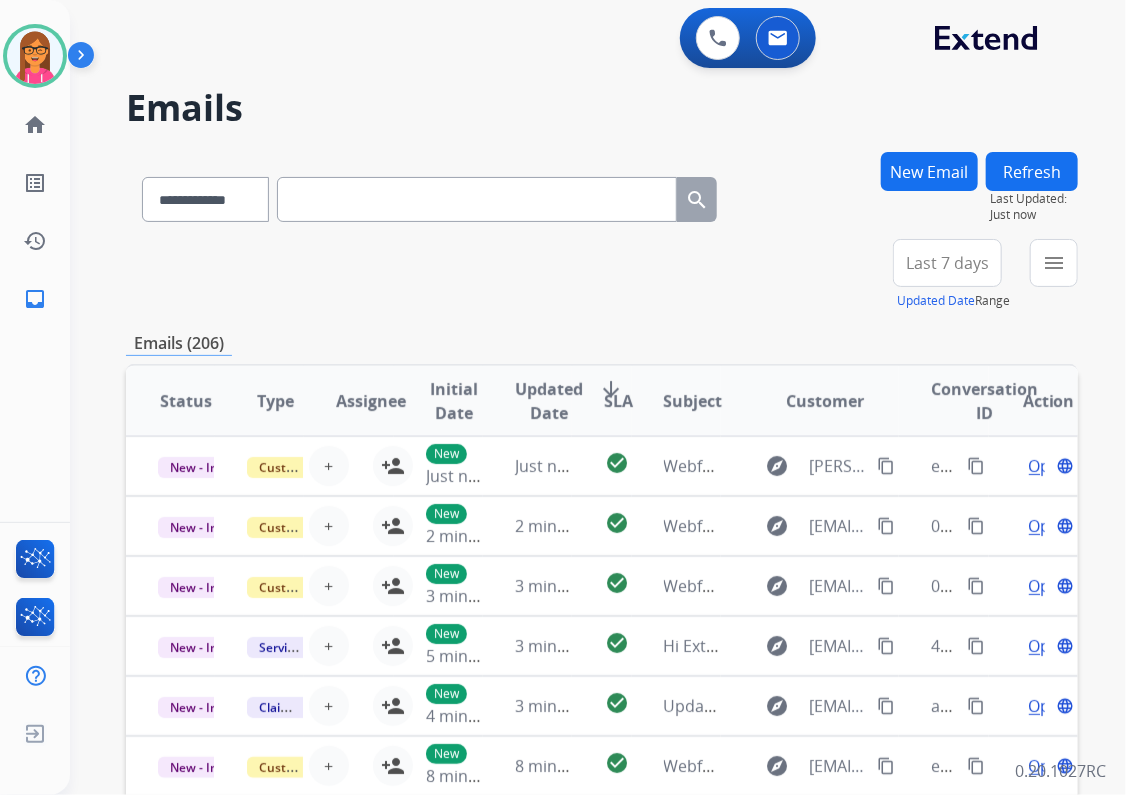 click at bounding box center [477, 199] 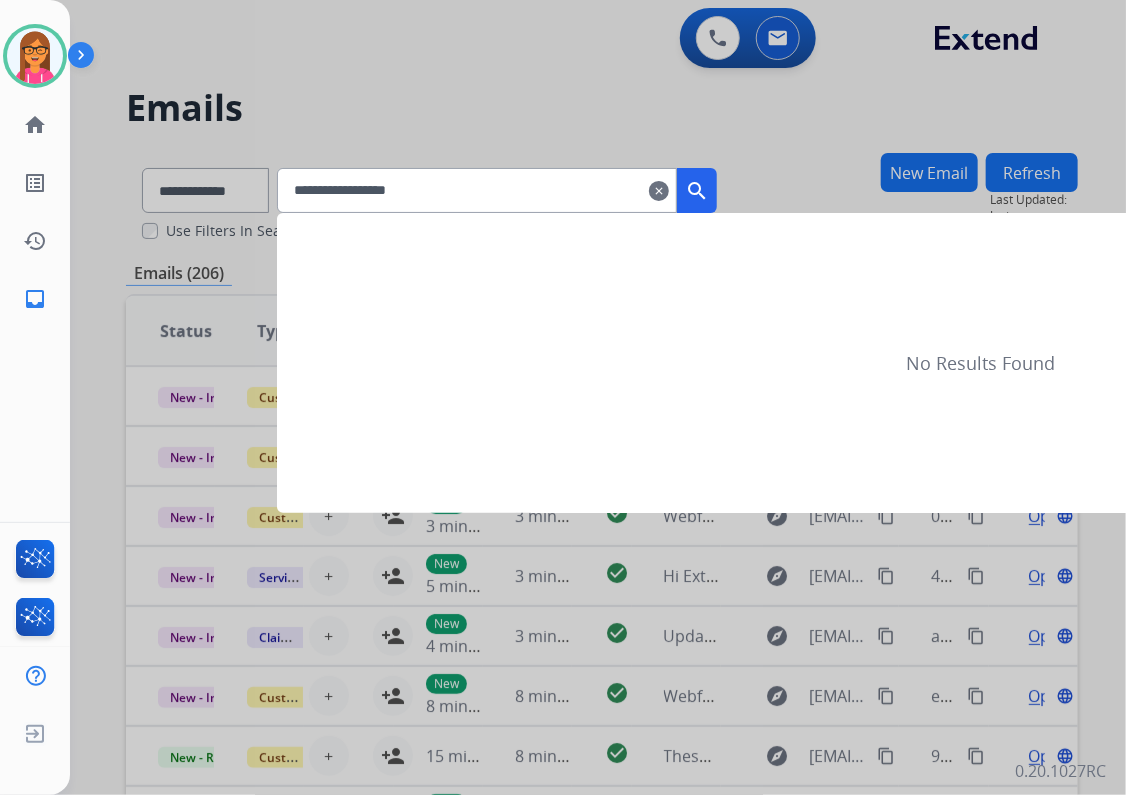 type on "**********" 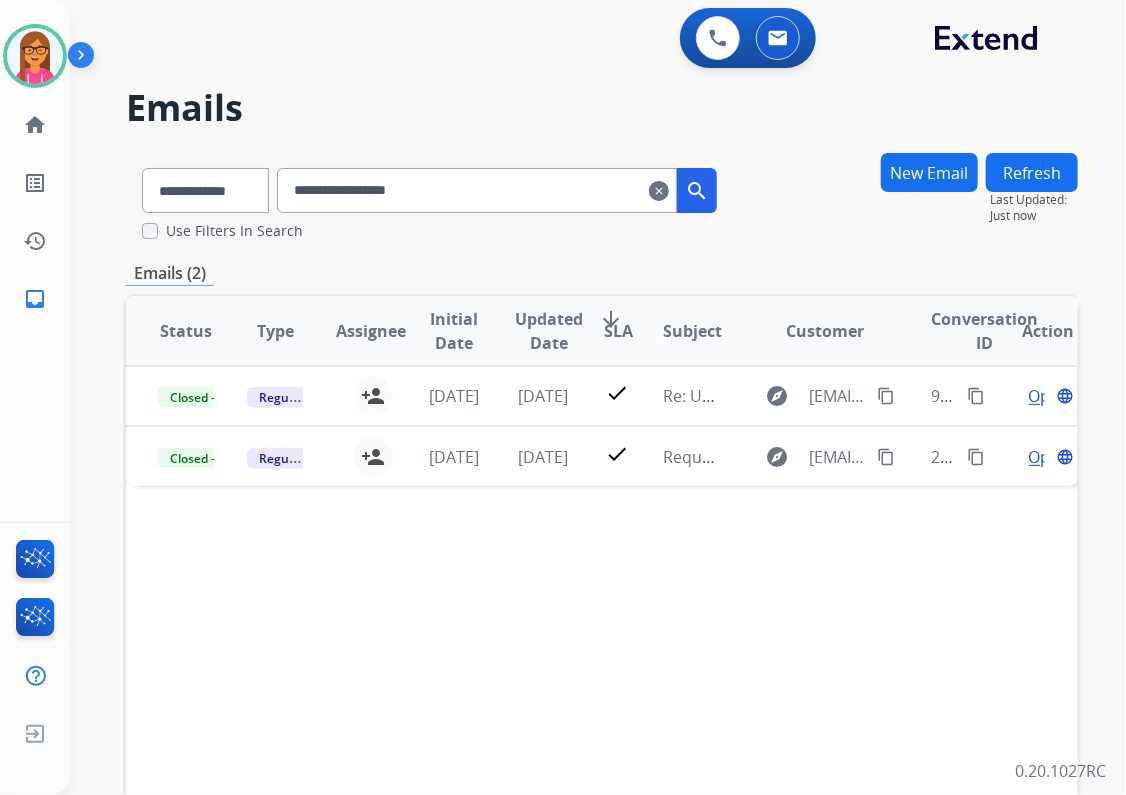click on "clear" at bounding box center (659, 191) 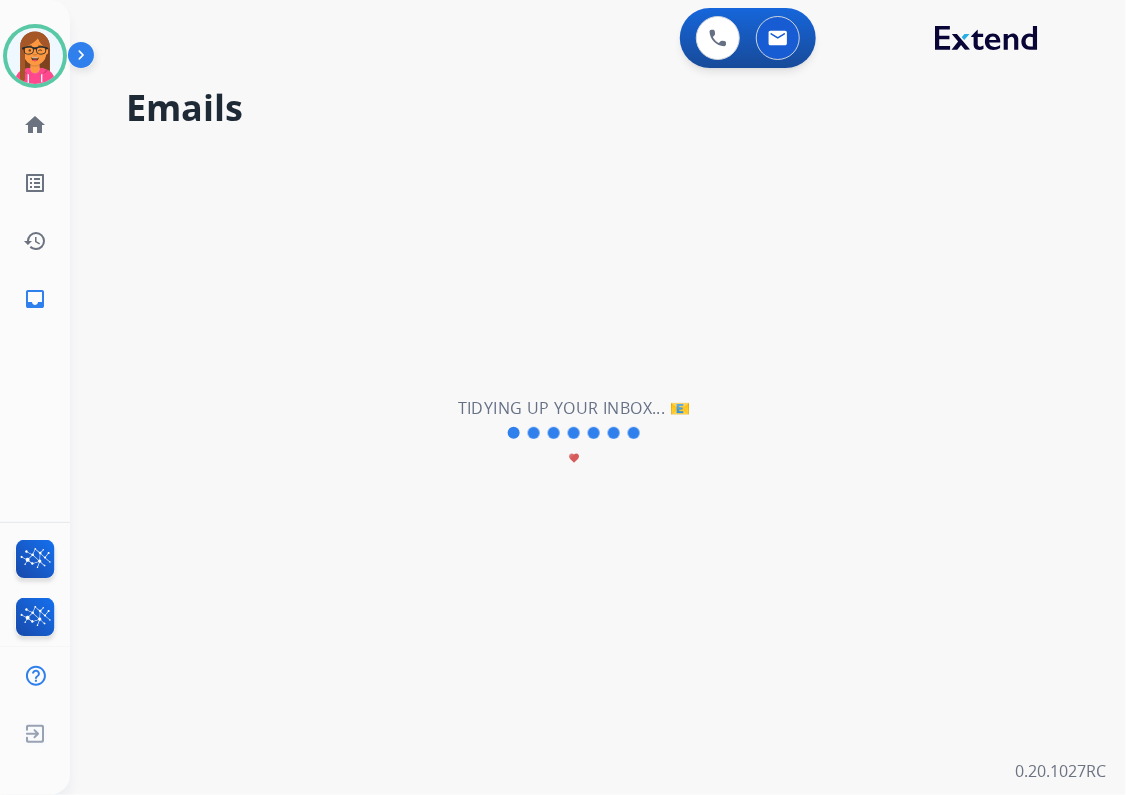 type 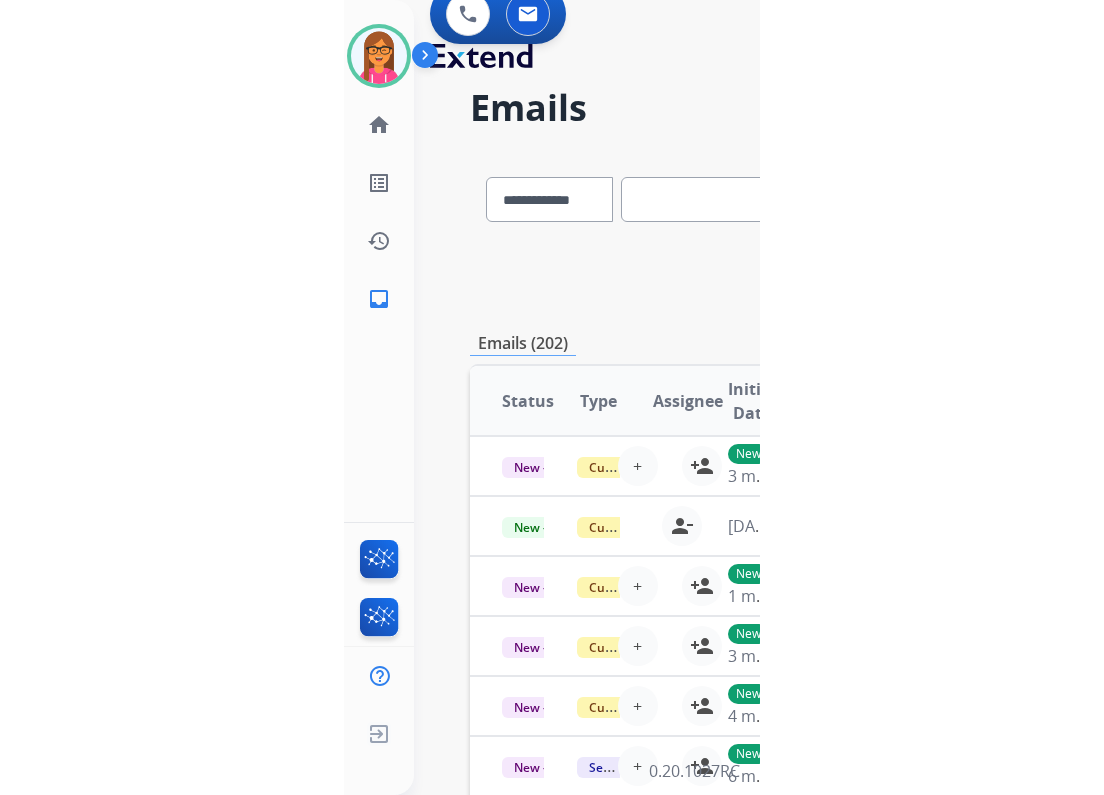 scroll, scrollTop: 0, scrollLeft: 0, axis: both 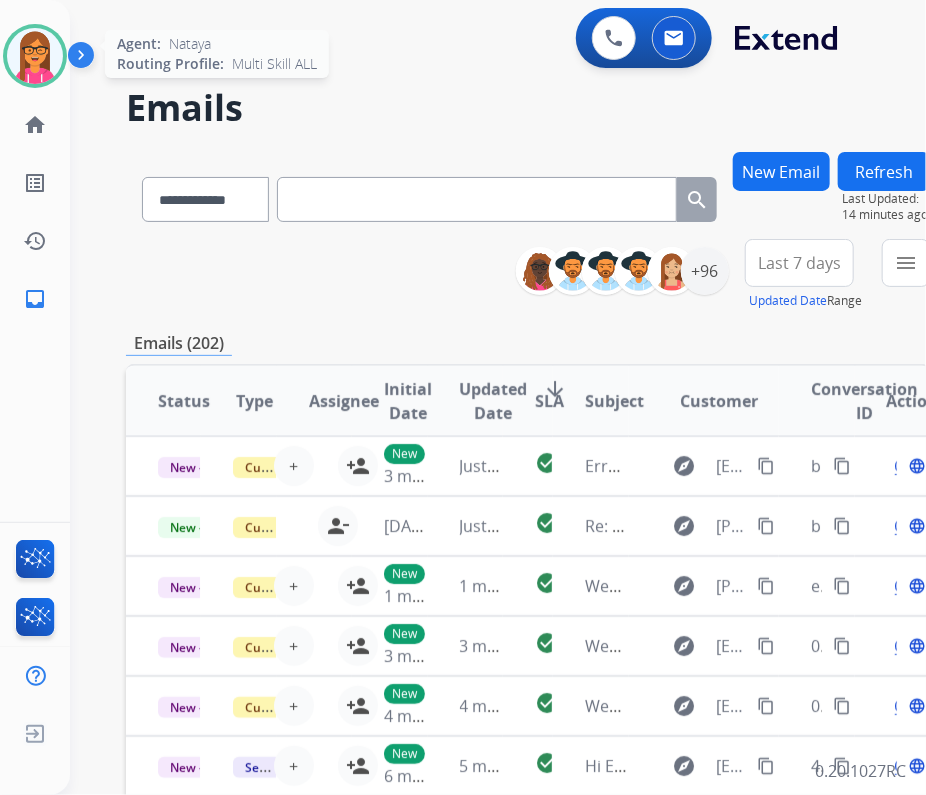 drag, startPoint x: 17, startPoint y: 54, endPoint x: 59, endPoint y: 82, distance: 50.47772 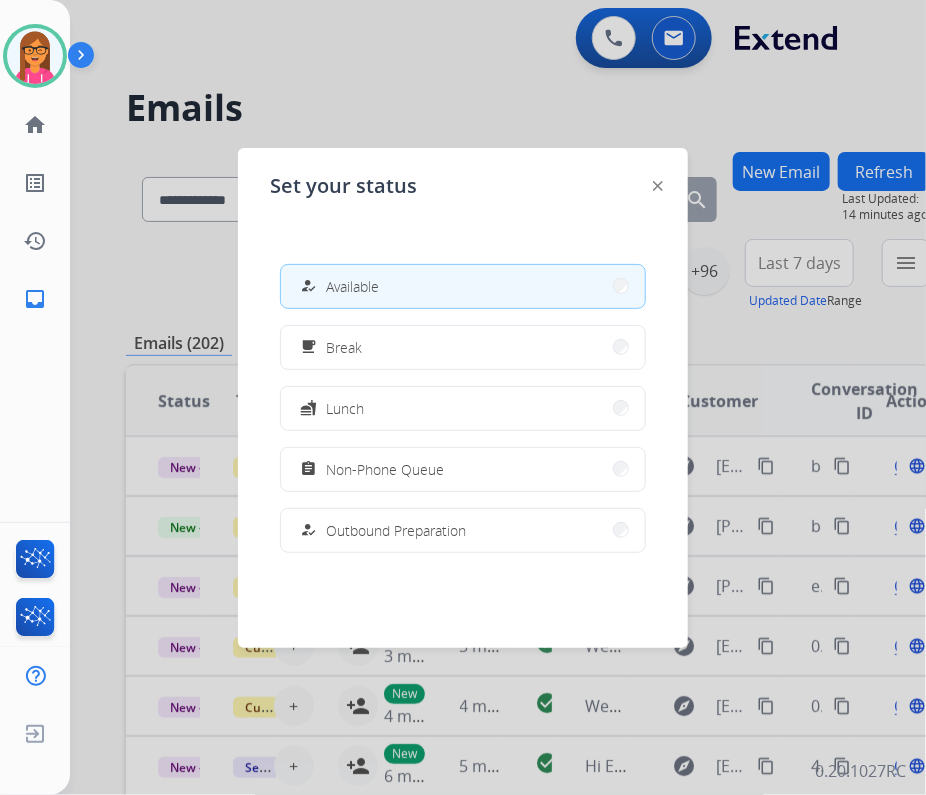 click at bounding box center [463, 397] 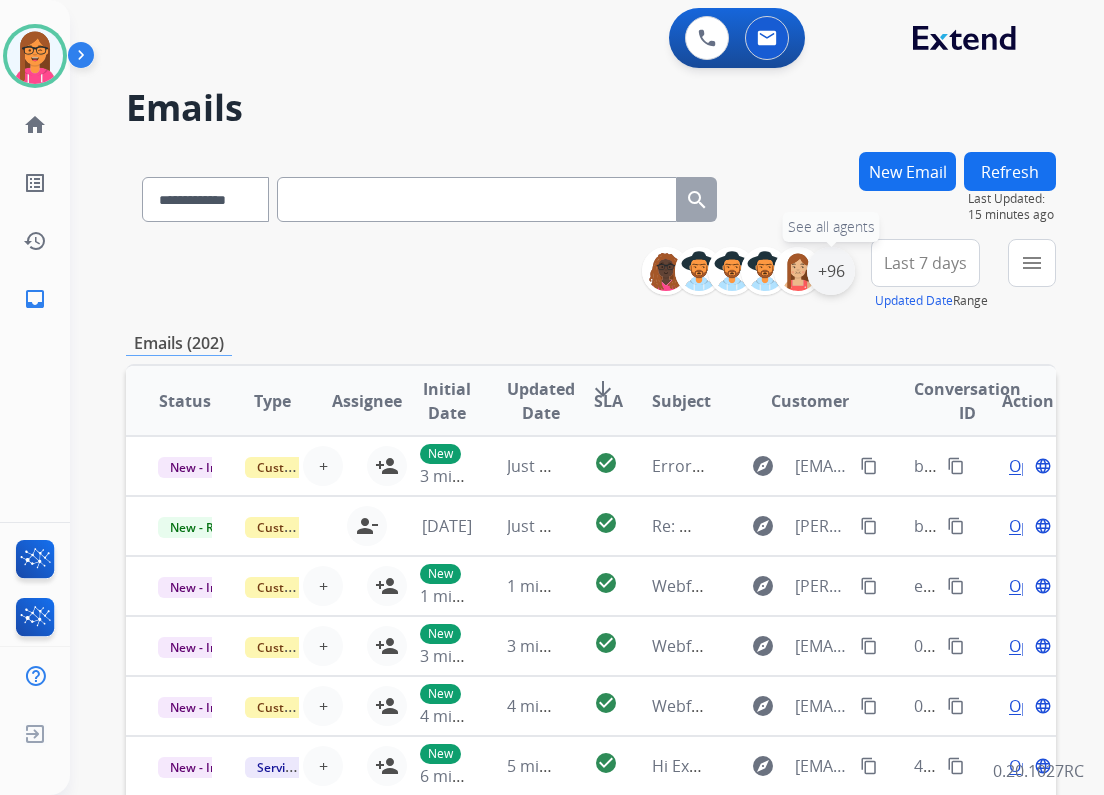 click on "+96" at bounding box center [831, 271] 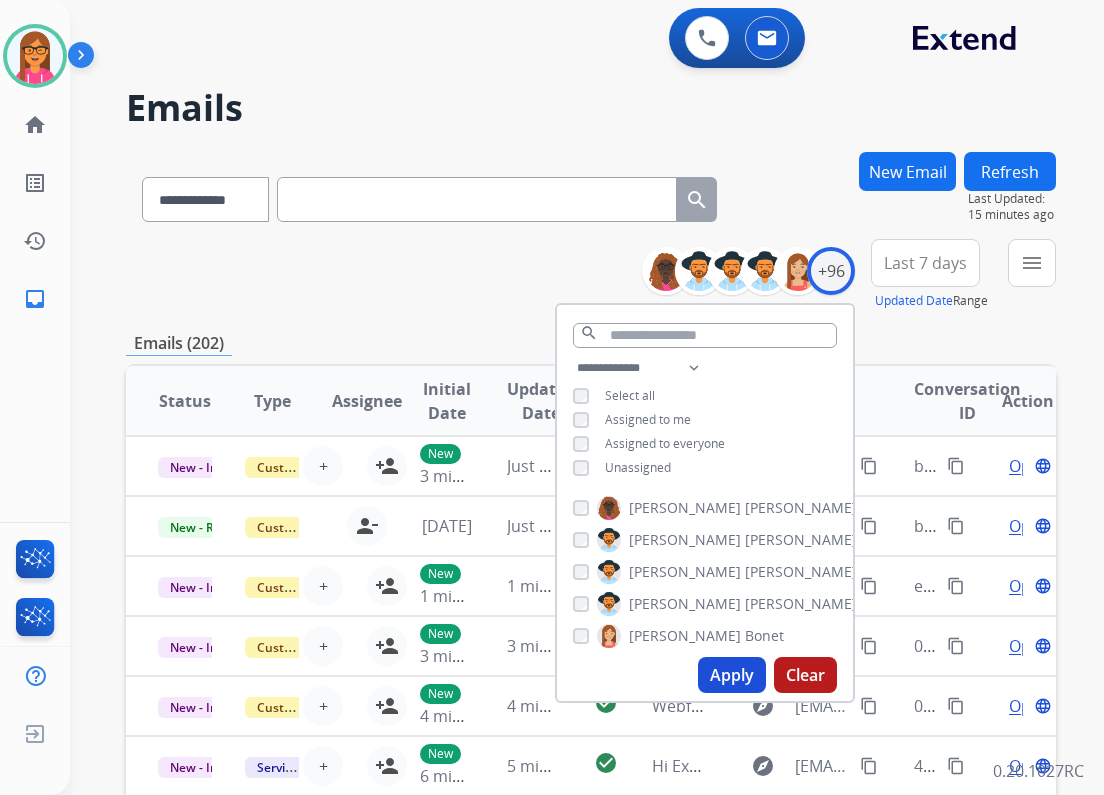 click on "Unassigned" at bounding box center [638, 467] 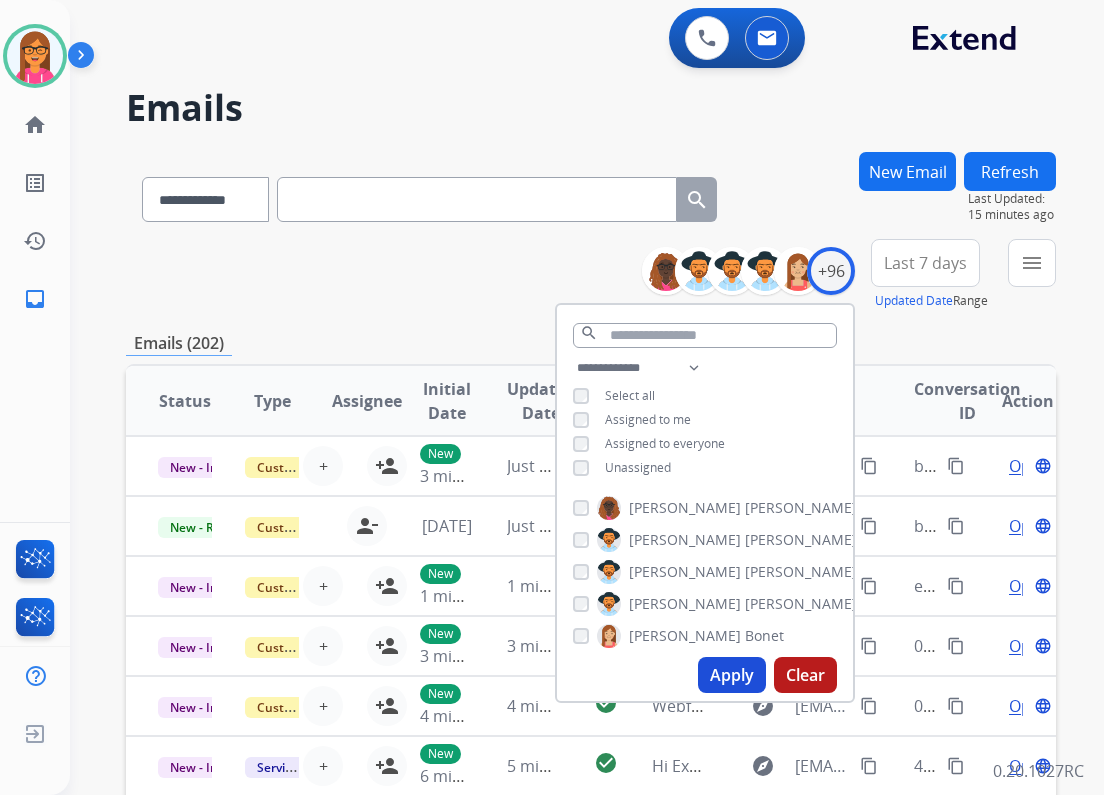 click on "Apply" at bounding box center [732, 675] 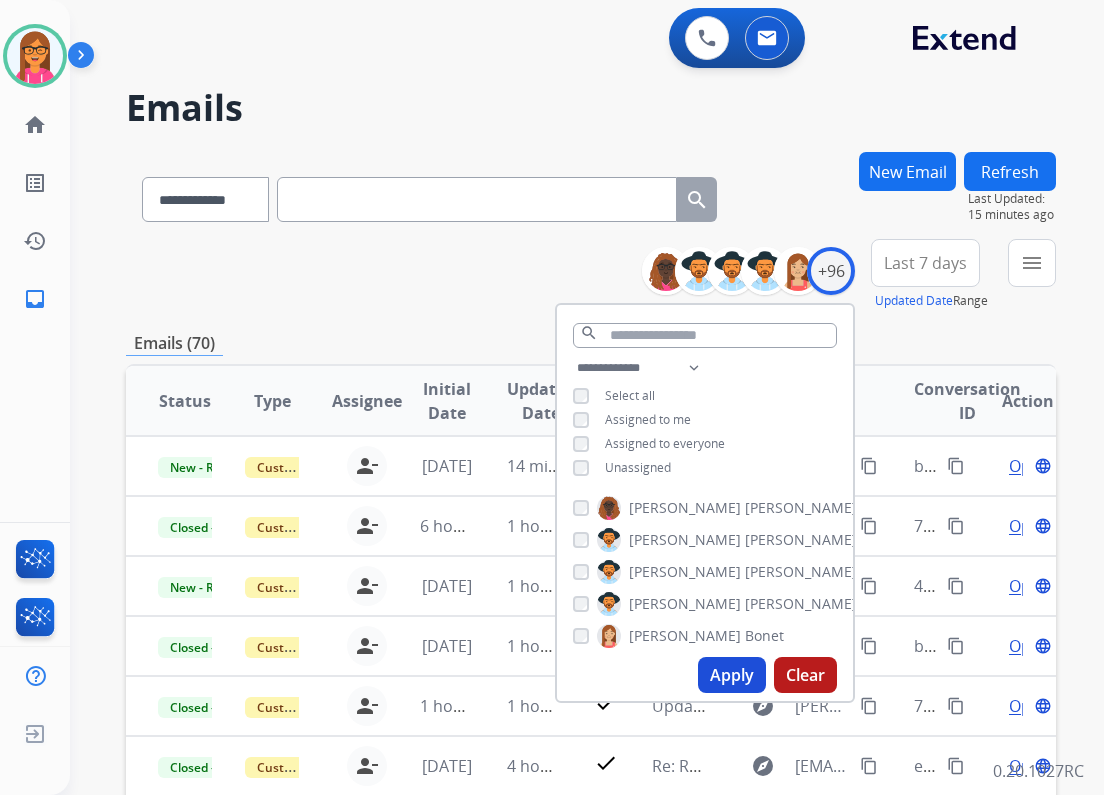 click on "**********" at bounding box center [591, 275] 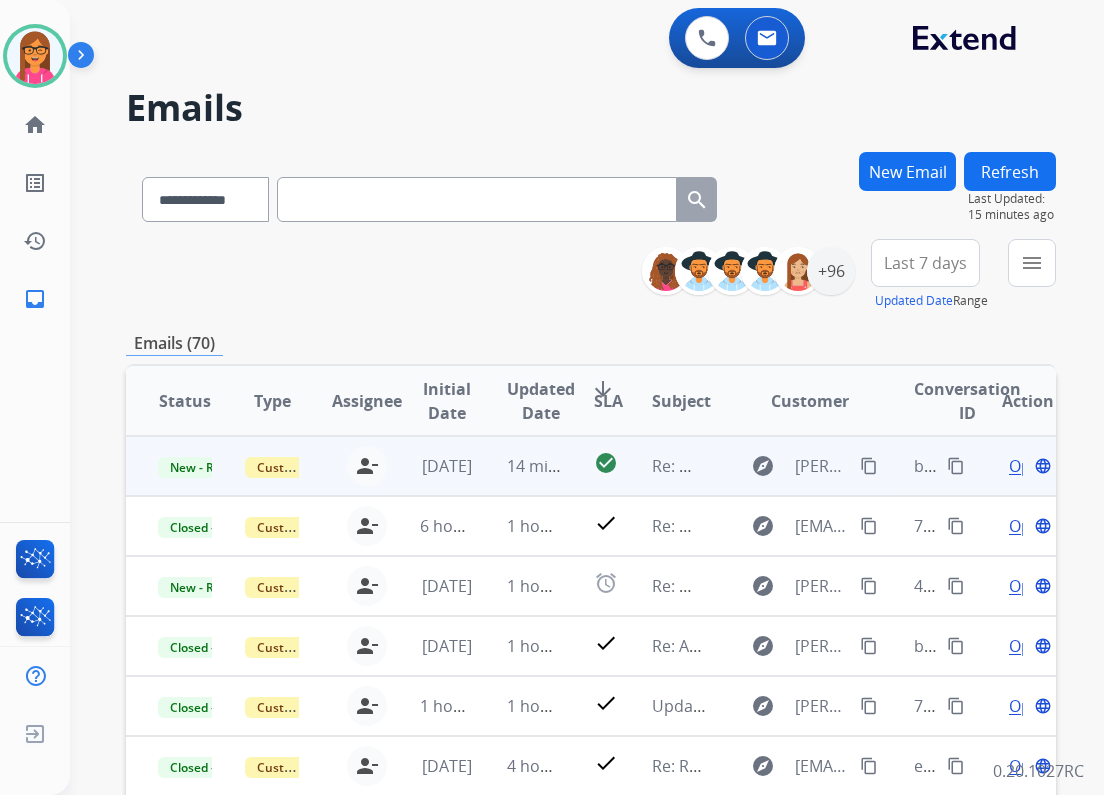 click on "Re: Webform from [PERSON_NAME][EMAIL_ADDRESS][PERSON_NAME][DOMAIN_NAME] on [DATE]" at bounding box center (663, 466) 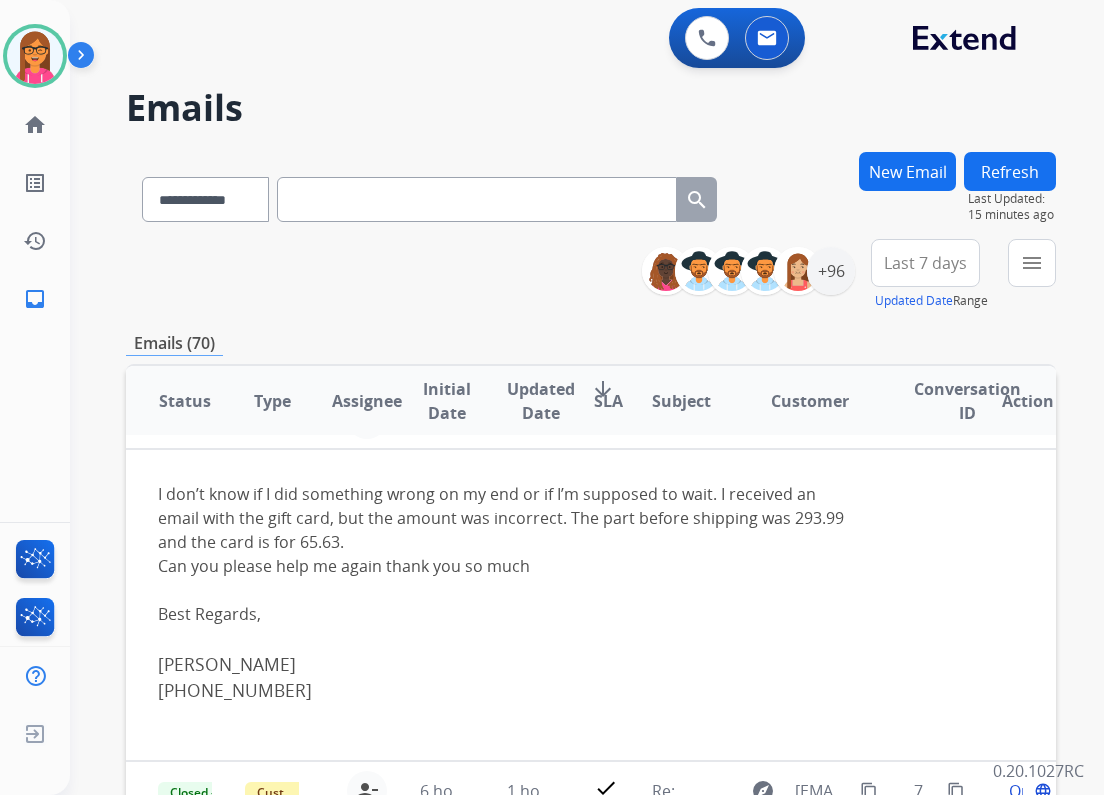 scroll, scrollTop: 0, scrollLeft: 0, axis: both 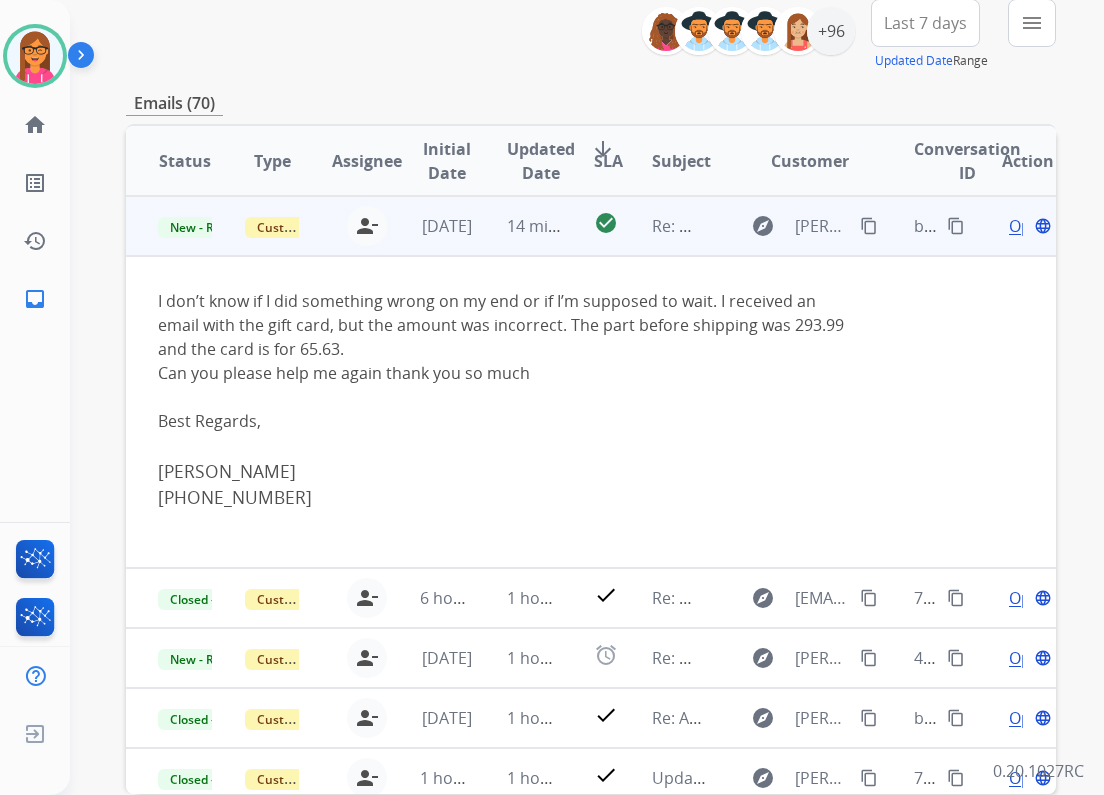 click on "Open" at bounding box center [1029, 226] 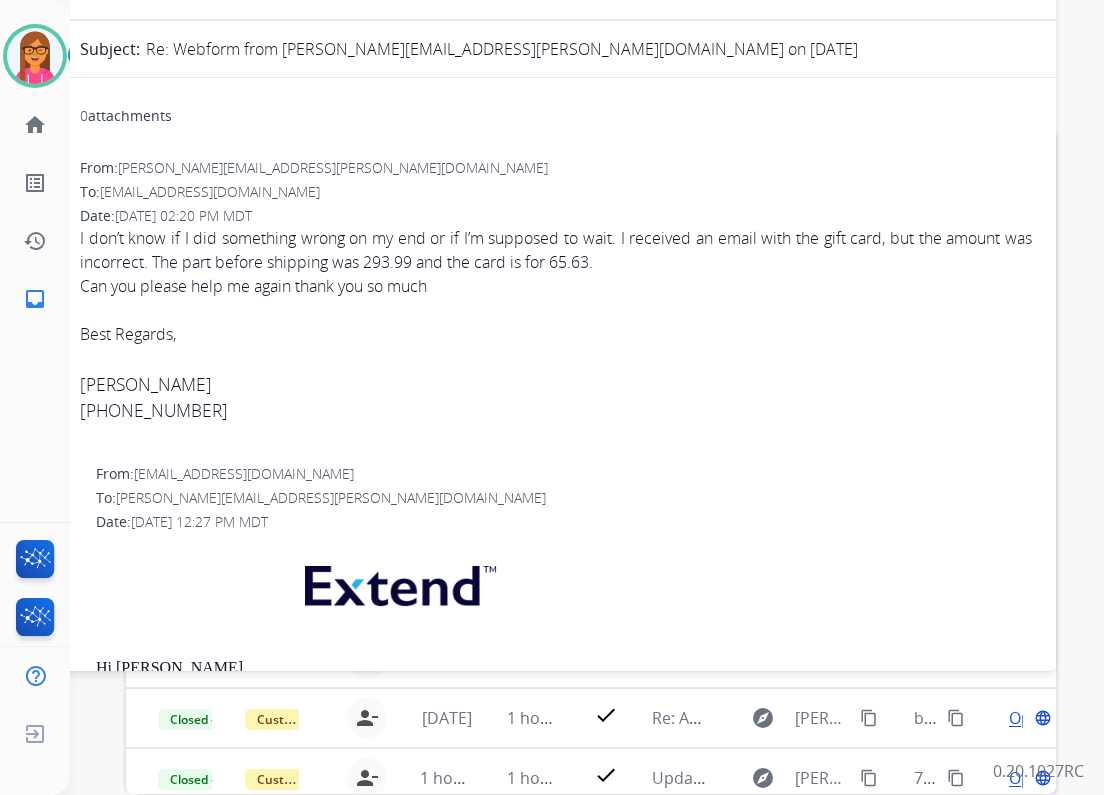 scroll, scrollTop: 0, scrollLeft: 0, axis: both 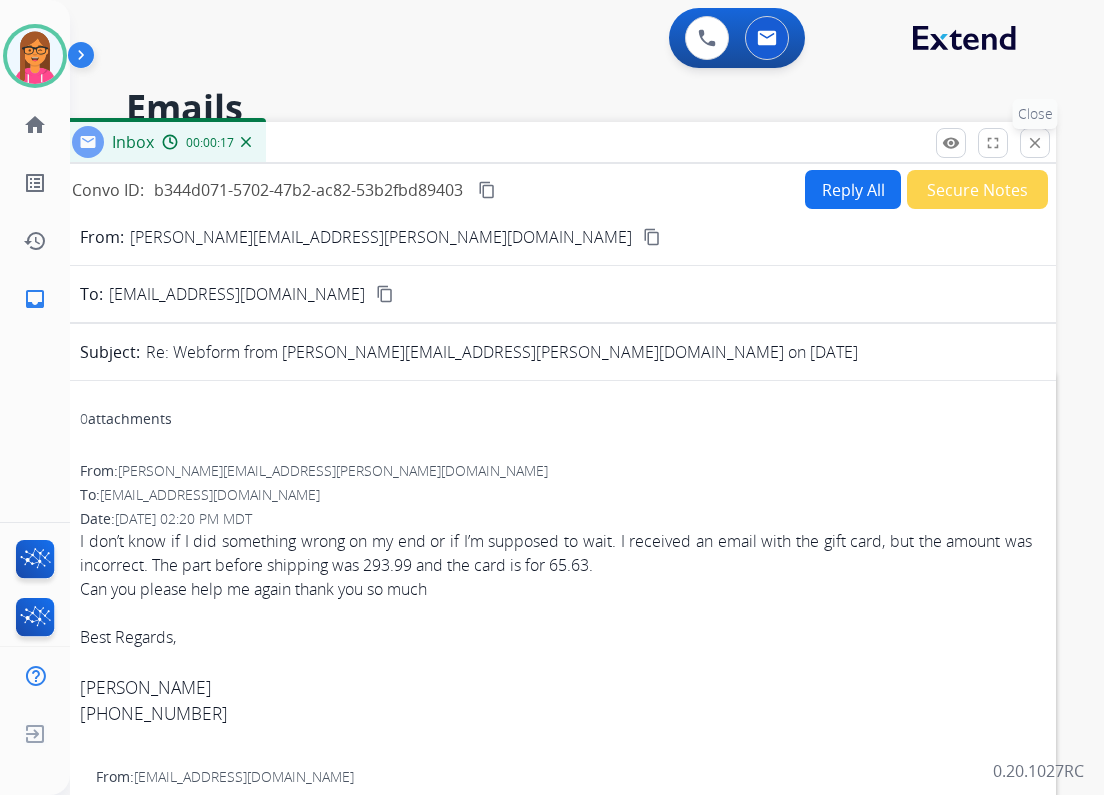 click on "close" at bounding box center [1035, 143] 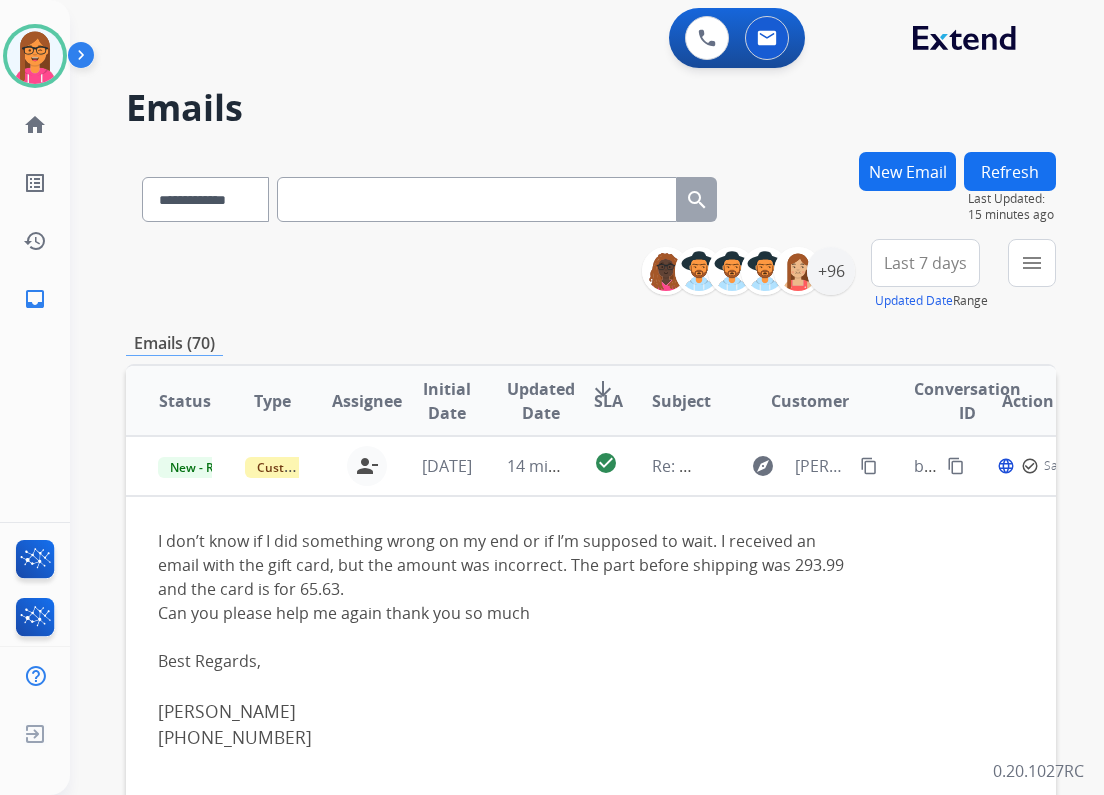 scroll, scrollTop: 328, scrollLeft: 0, axis: vertical 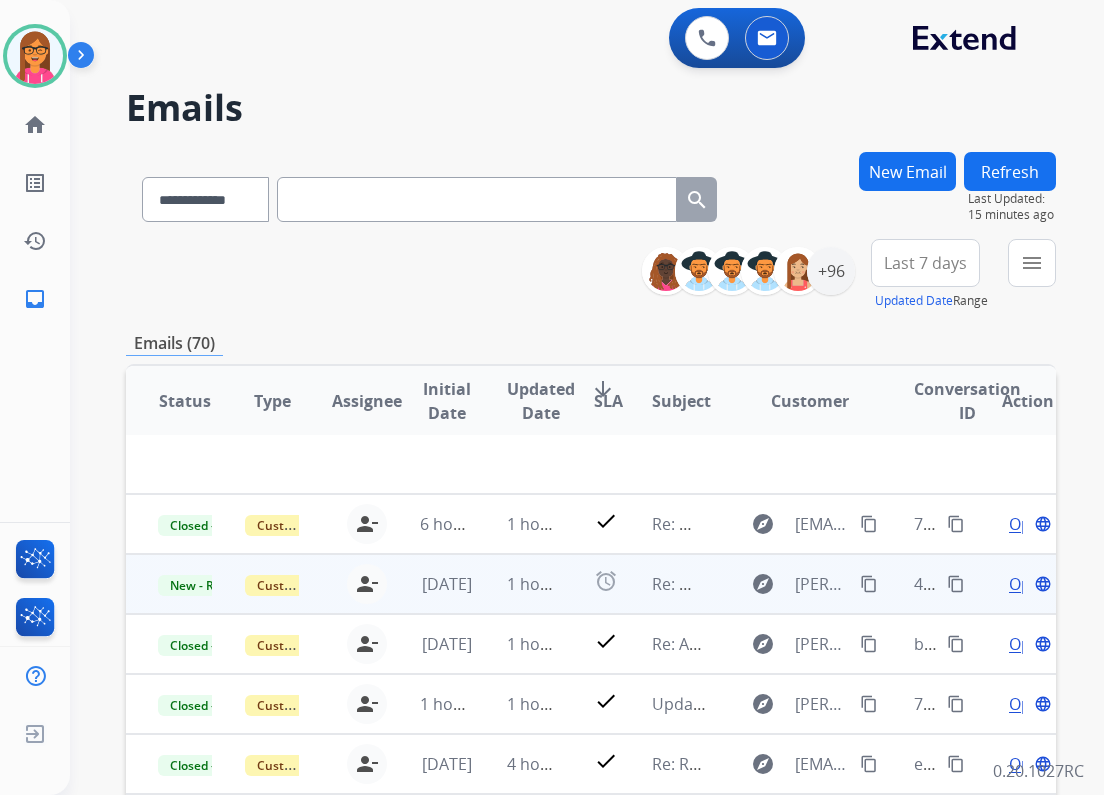 click on "Re: Webform from [PERSON_NAME][EMAIL_ADDRESS][DOMAIN_NAME] on [DATE]" at bounding box center (663, 584) 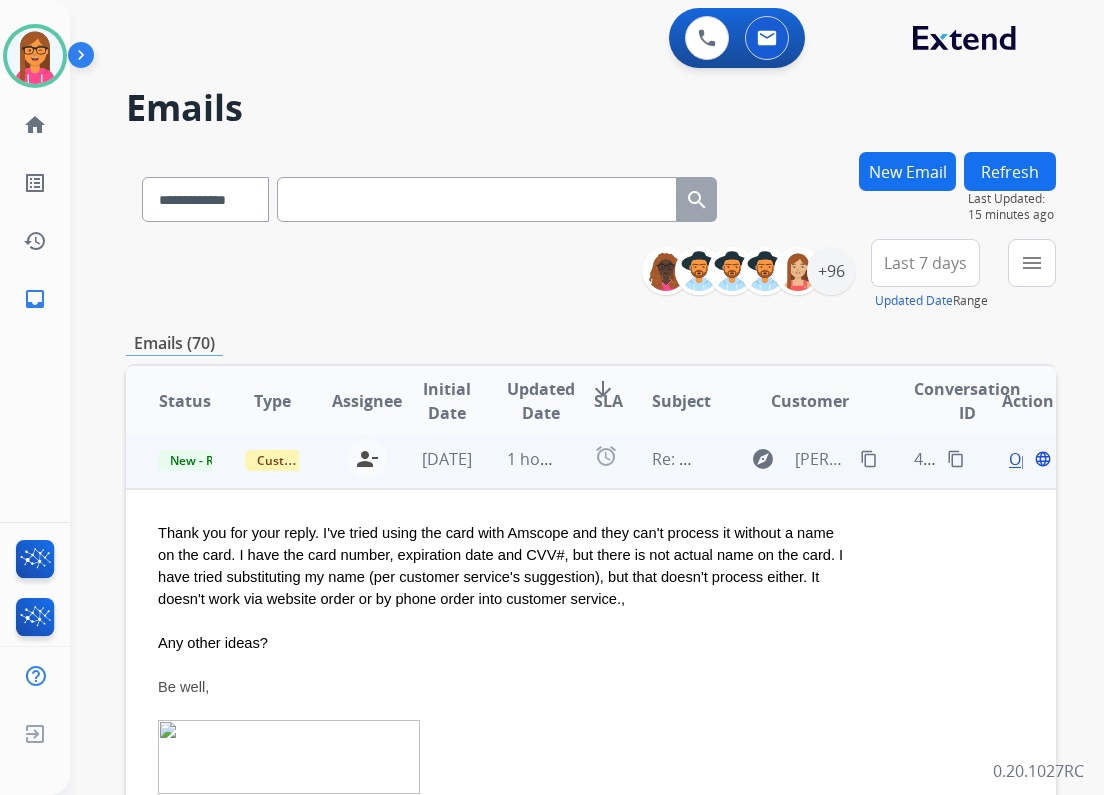 scroll, scrollTop: 120, scrollLeft: 0, axis: vertical 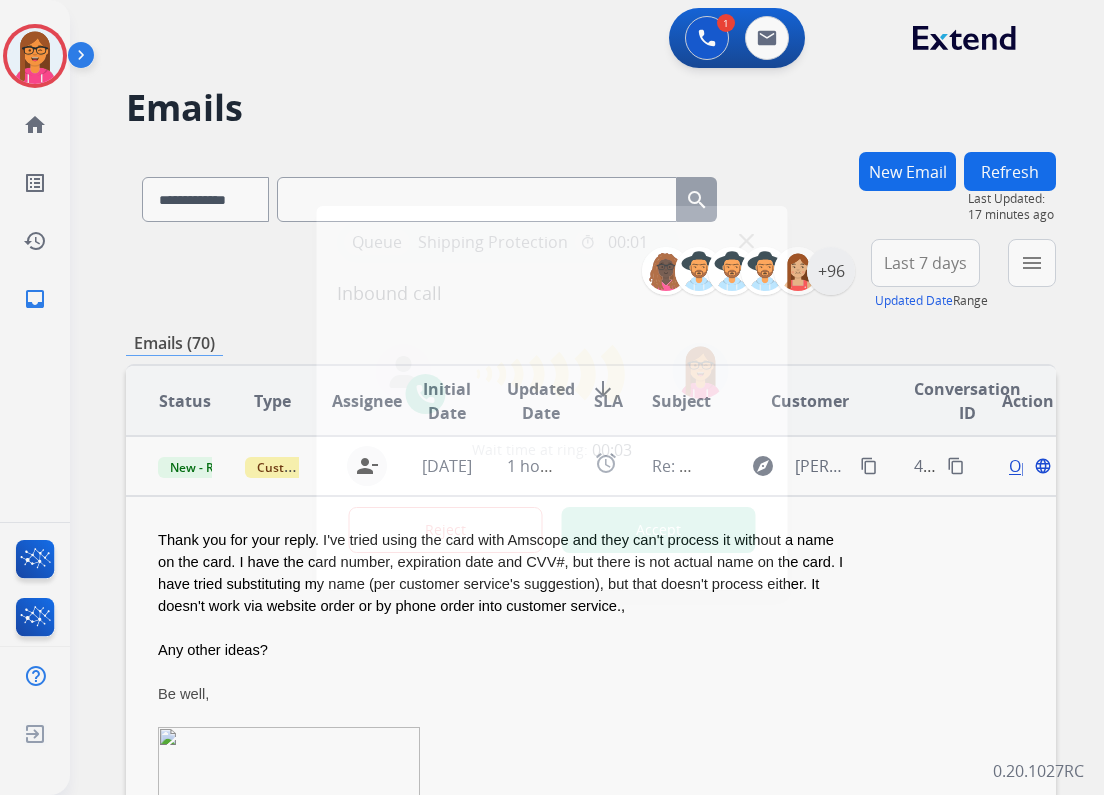 click on "Accept" at bounding box center [659, 530] 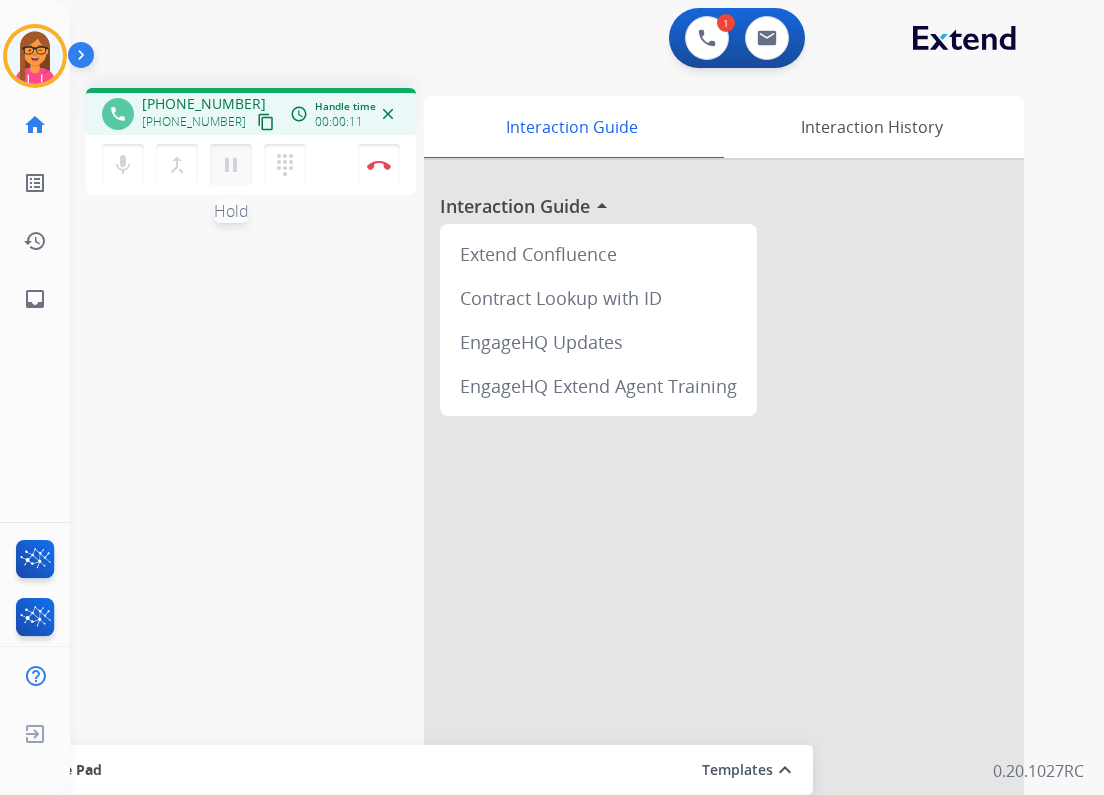 click on "pause Hold" at bounding box center [231, 165] 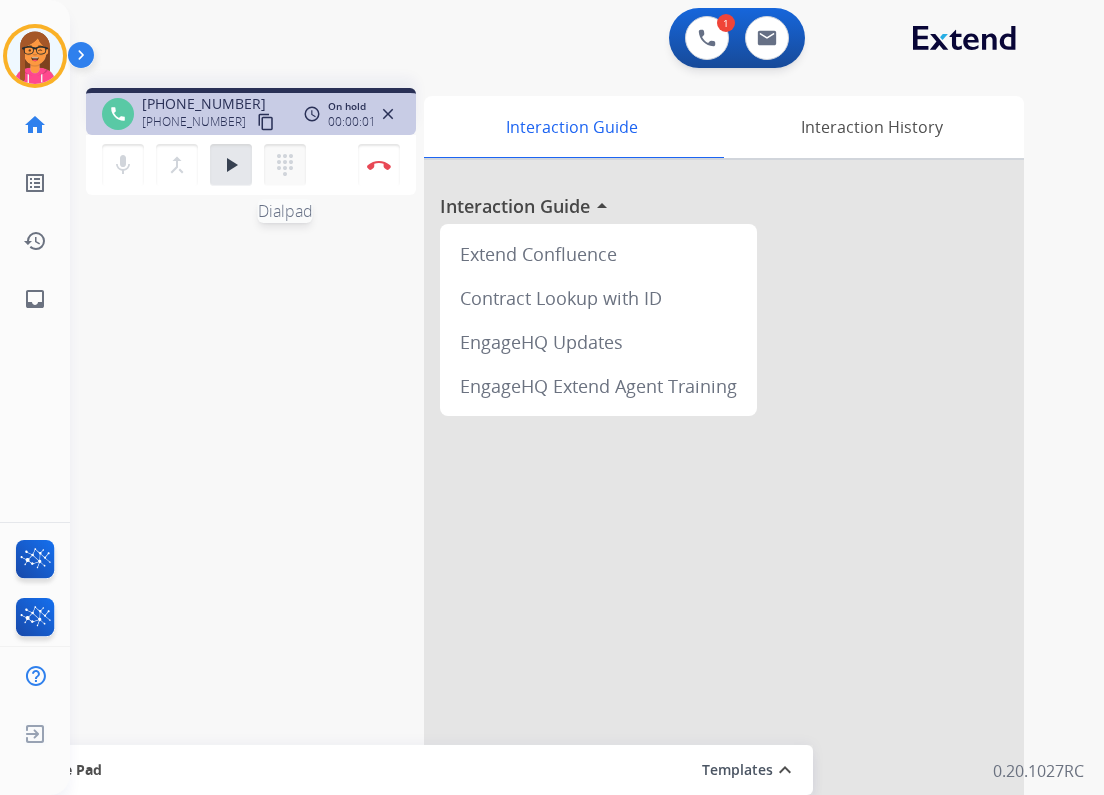 click on "dialpad" at bounding box center (285, 165) 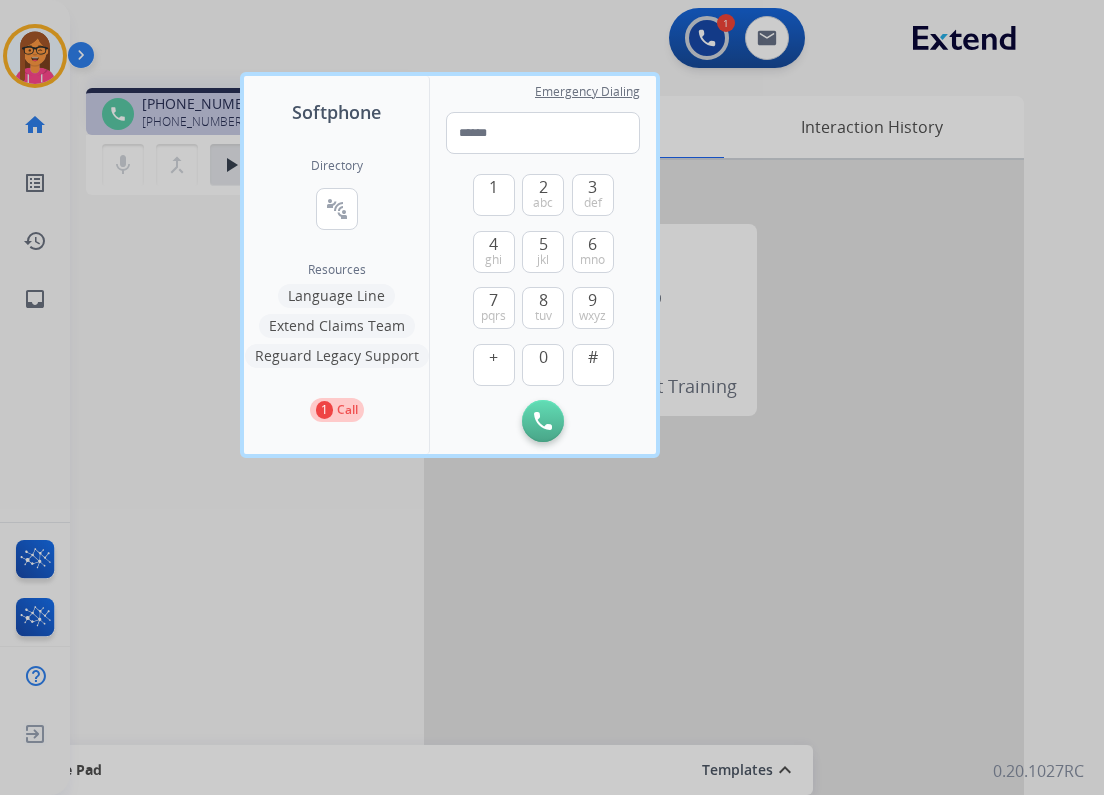 click on "Language Line" at bounding box center [336, 296] 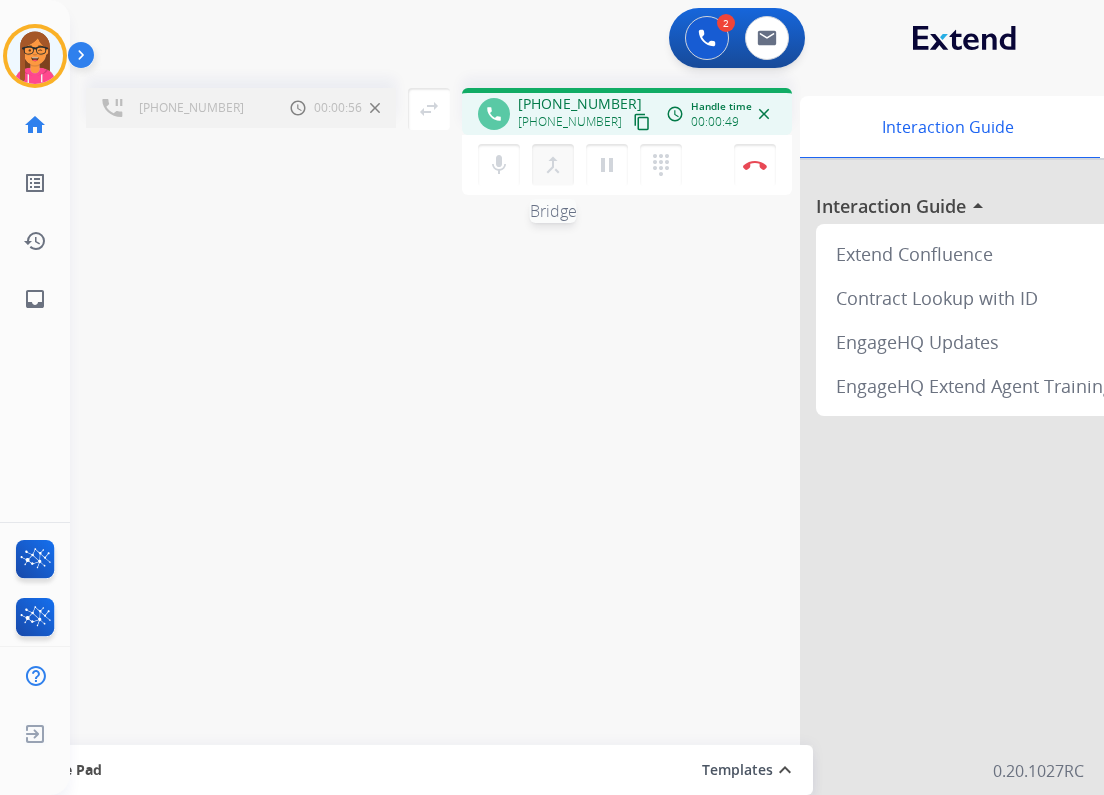 click on "merge_type" at bounding box center [553, 165] 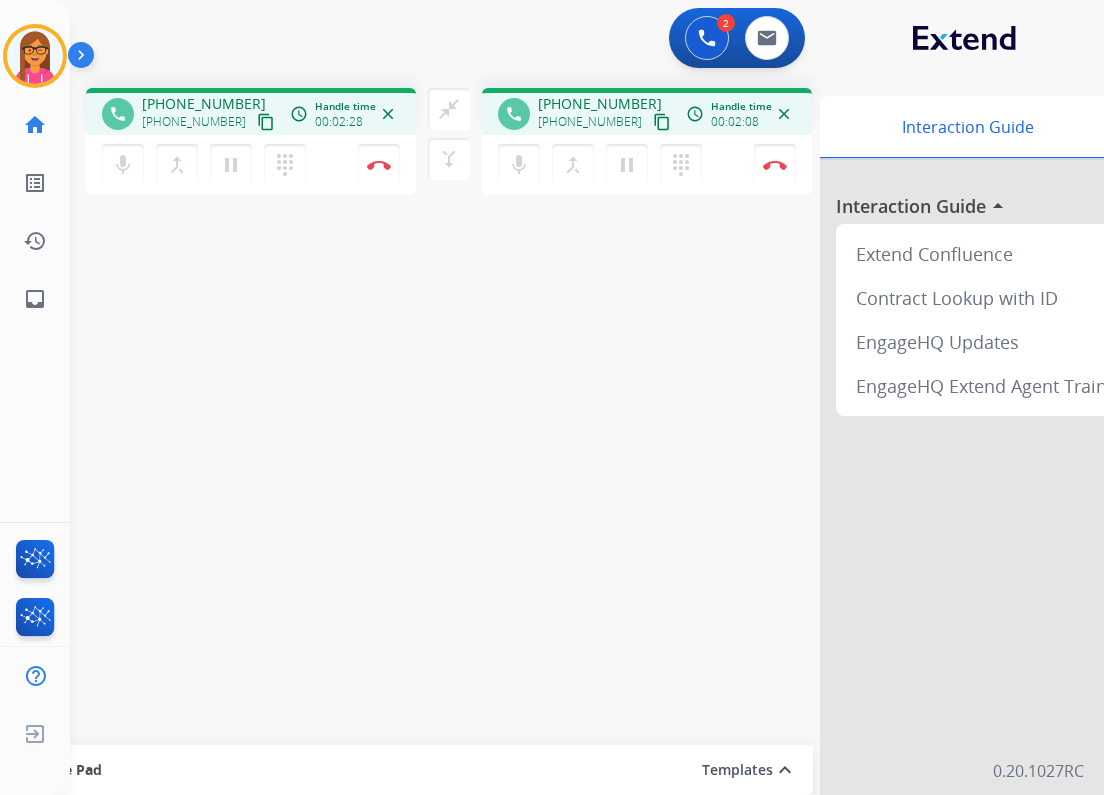 click on "content_copy" at bounding box center (266, 122) 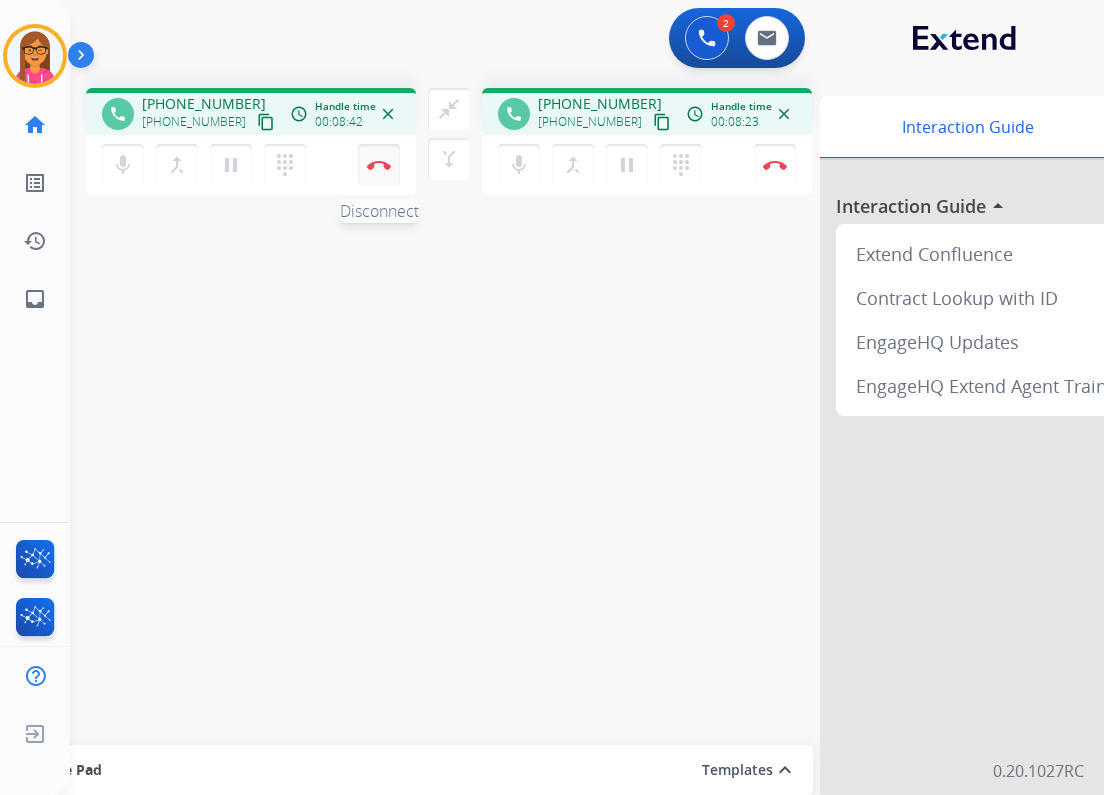 click at bounding box center (379, 165) 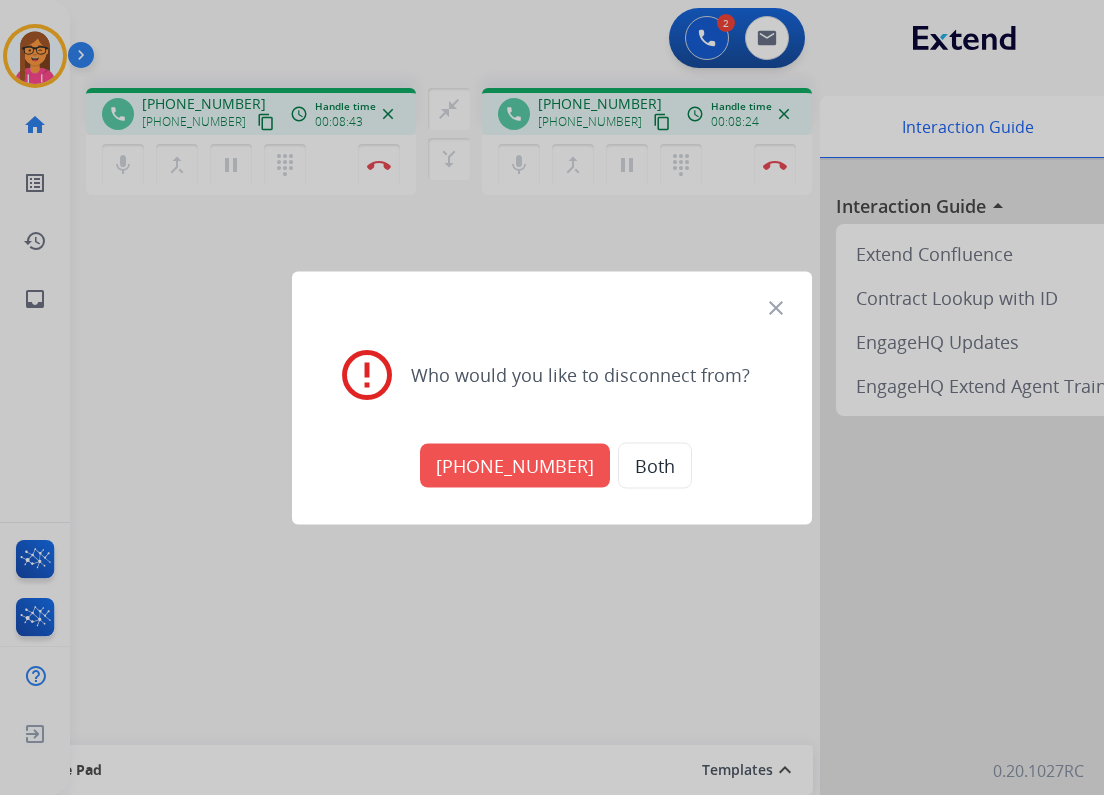 click on "+19512871197" at bounding box center (515, 465) 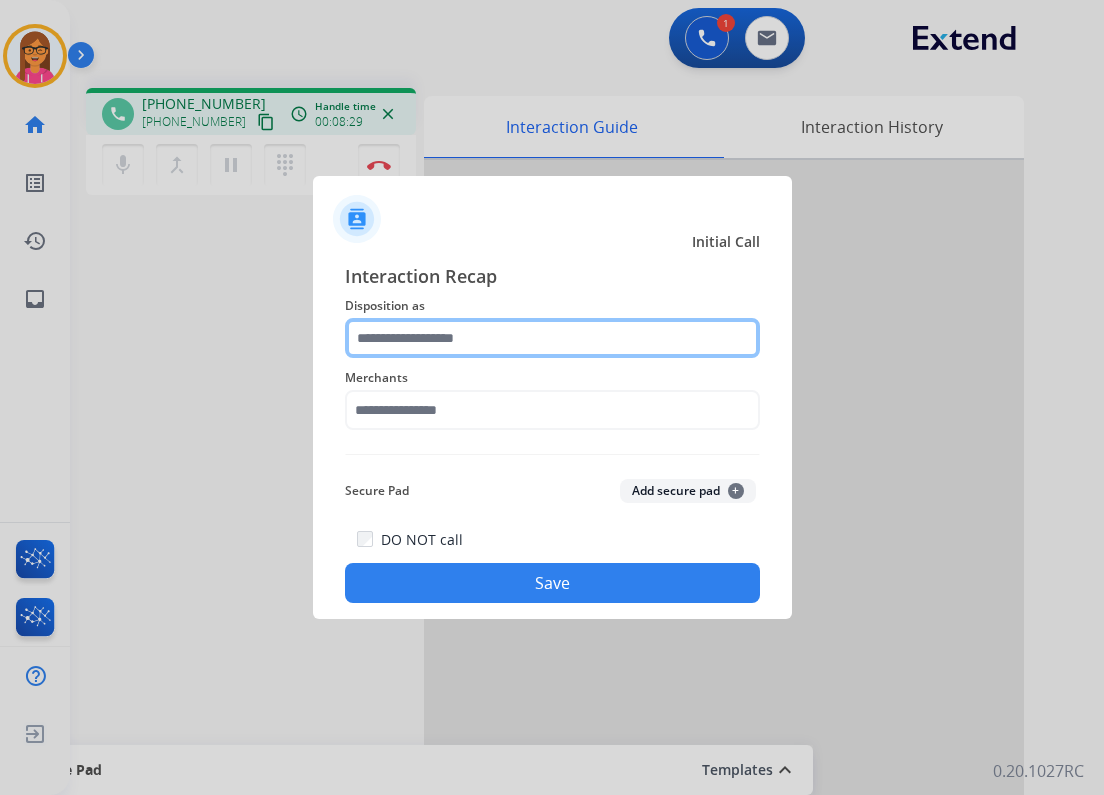 click 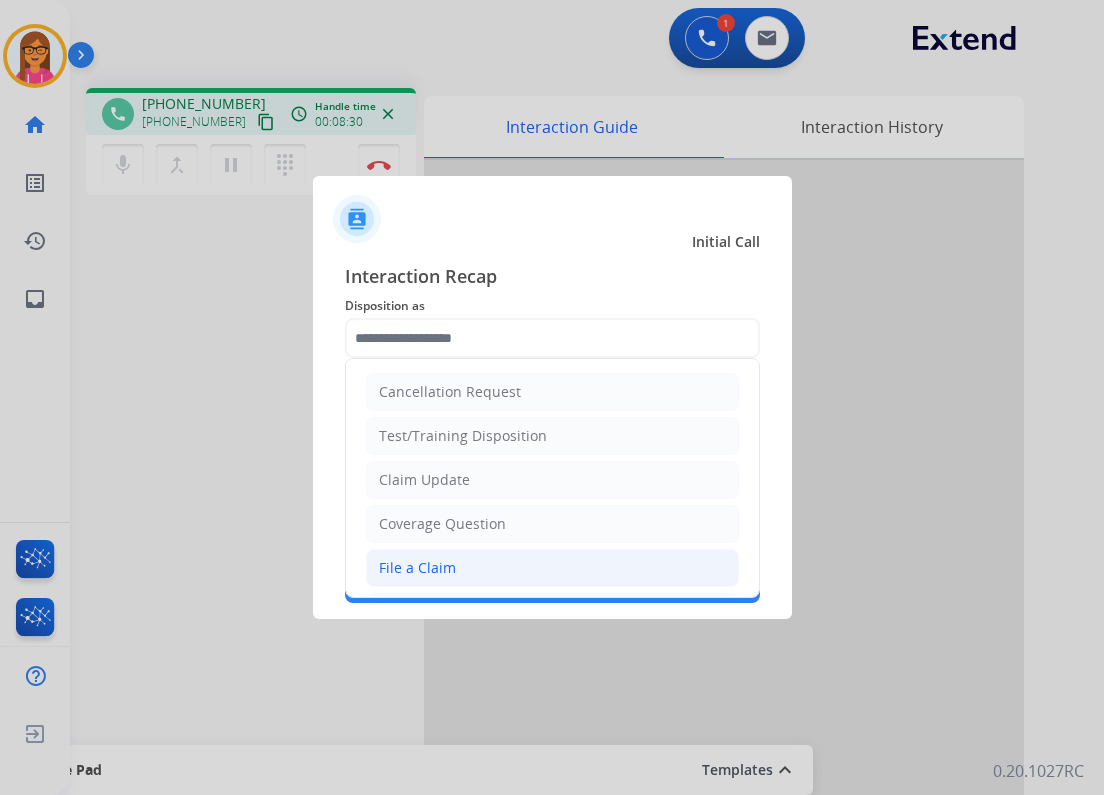 click on "File a Claim" 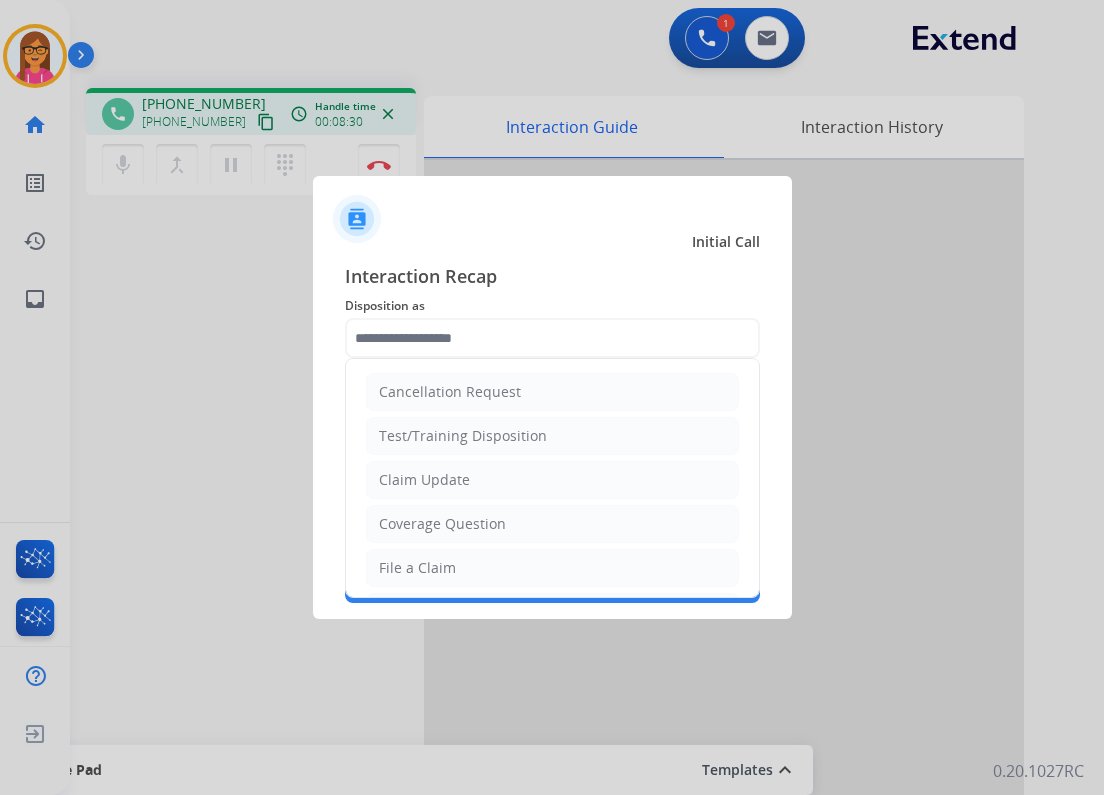 type on "**********" 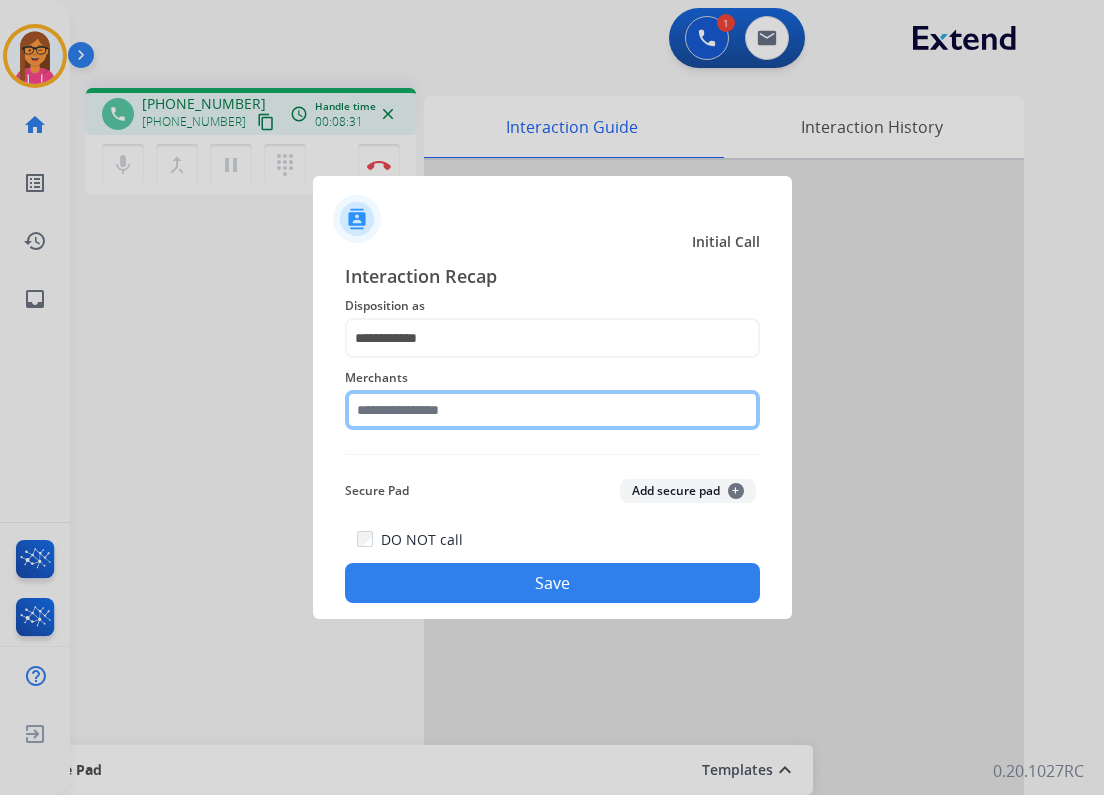click 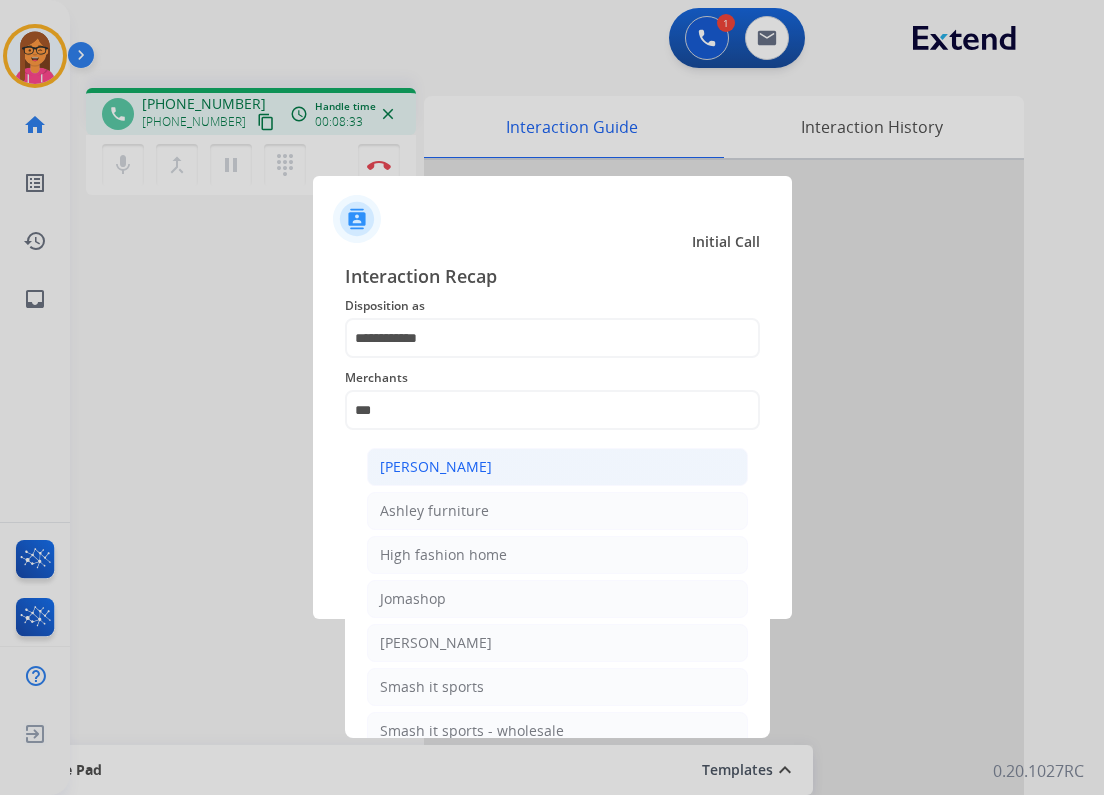 click on "[PERSON_NAME]" 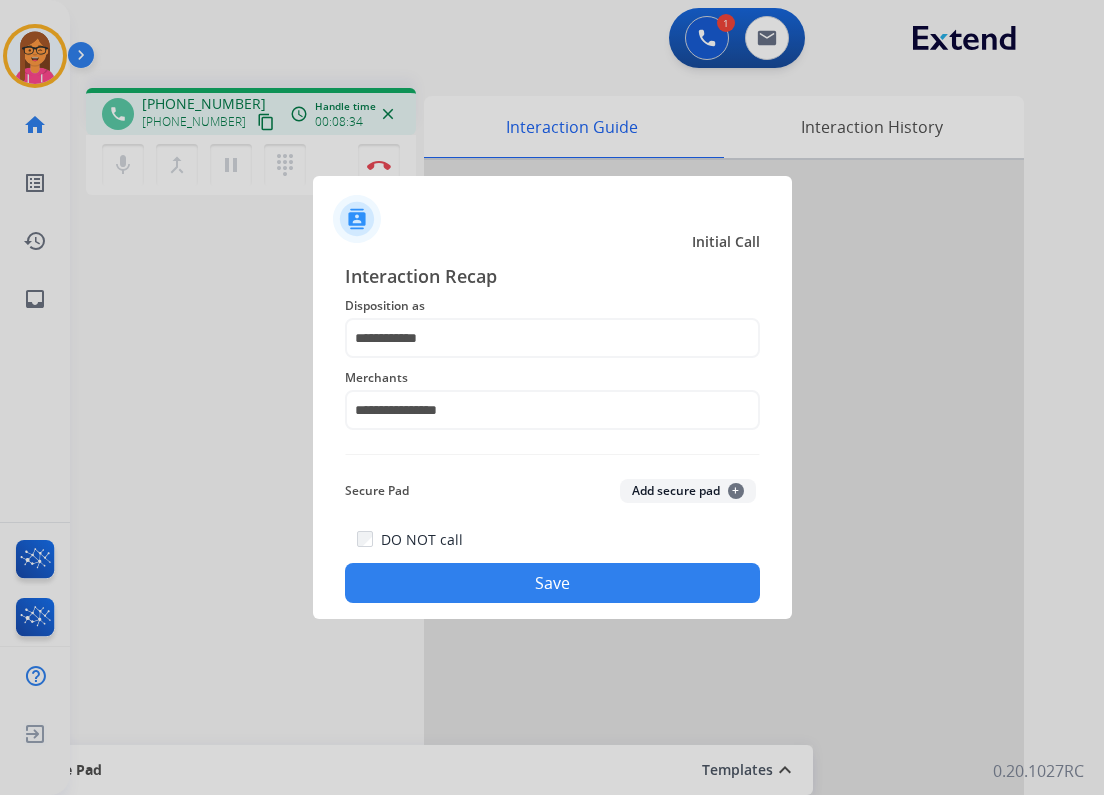 click on "Save" 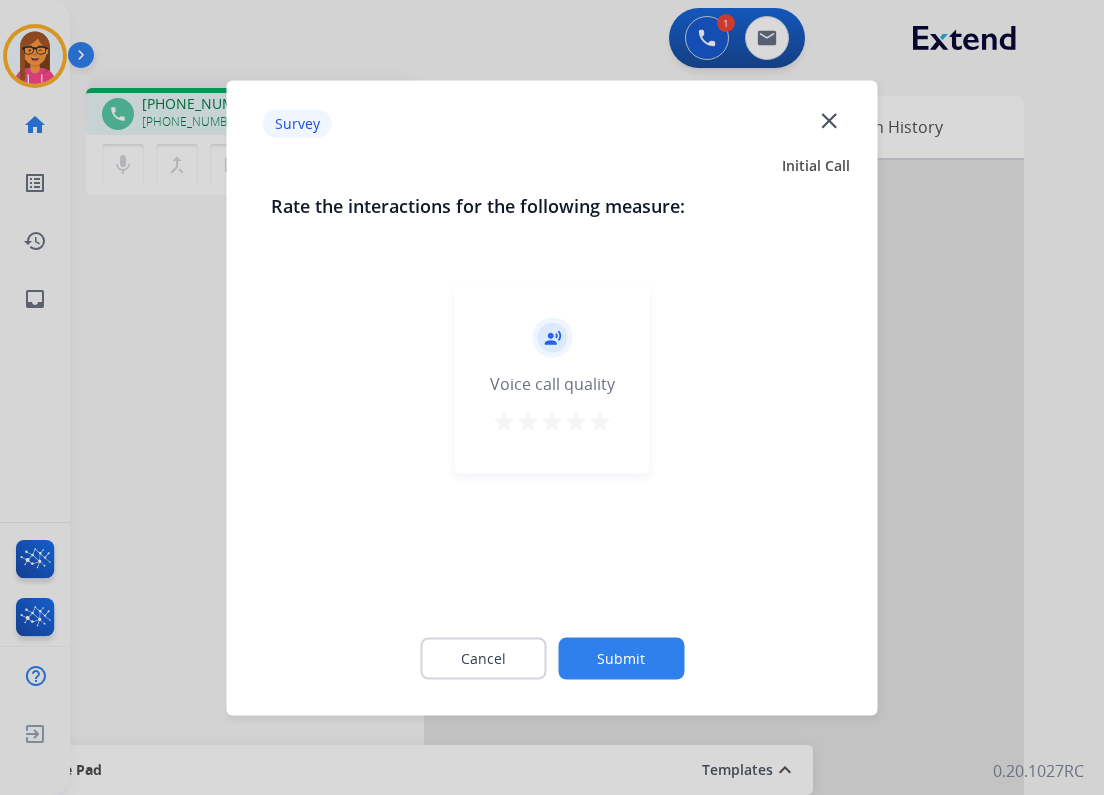 click on "star" at bounding box center (600, 424) 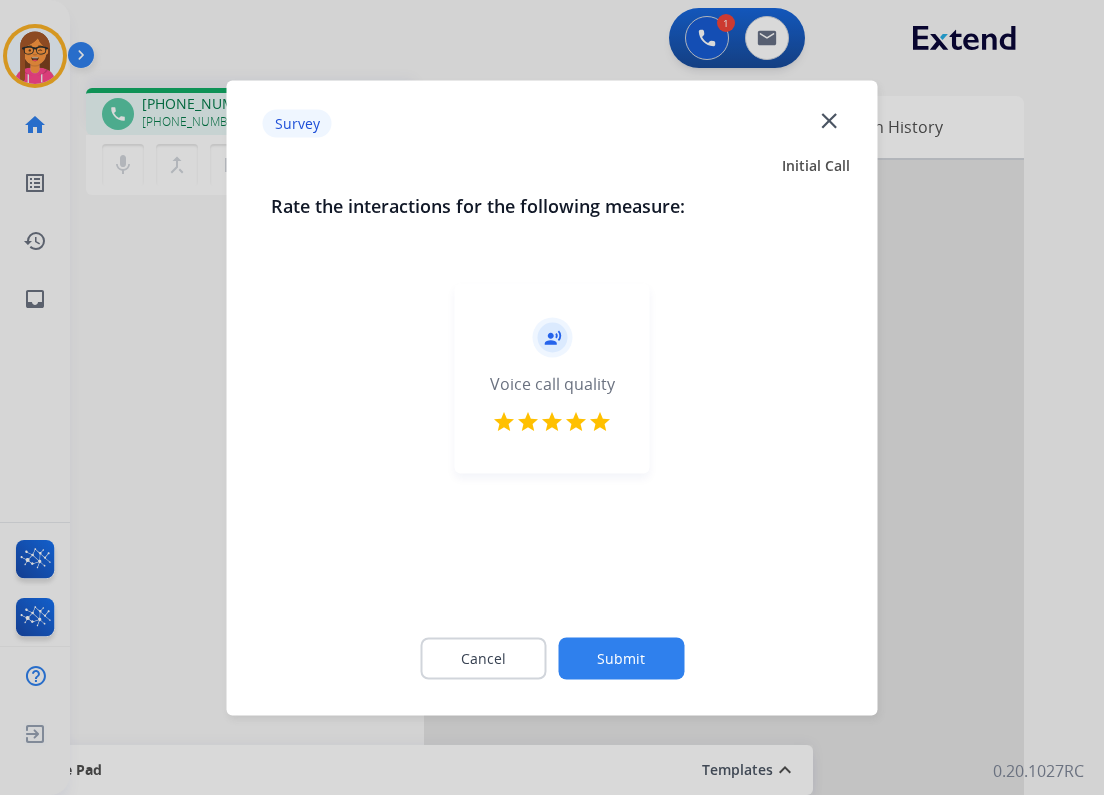 click on "Submit" 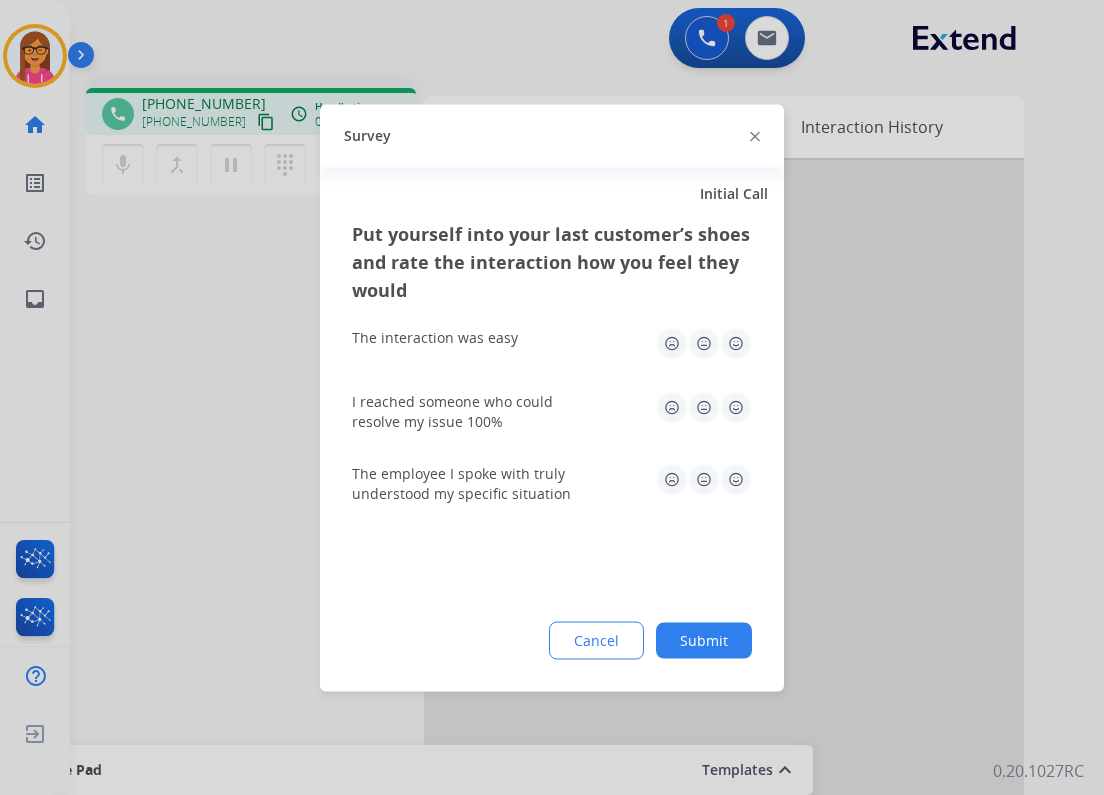 click 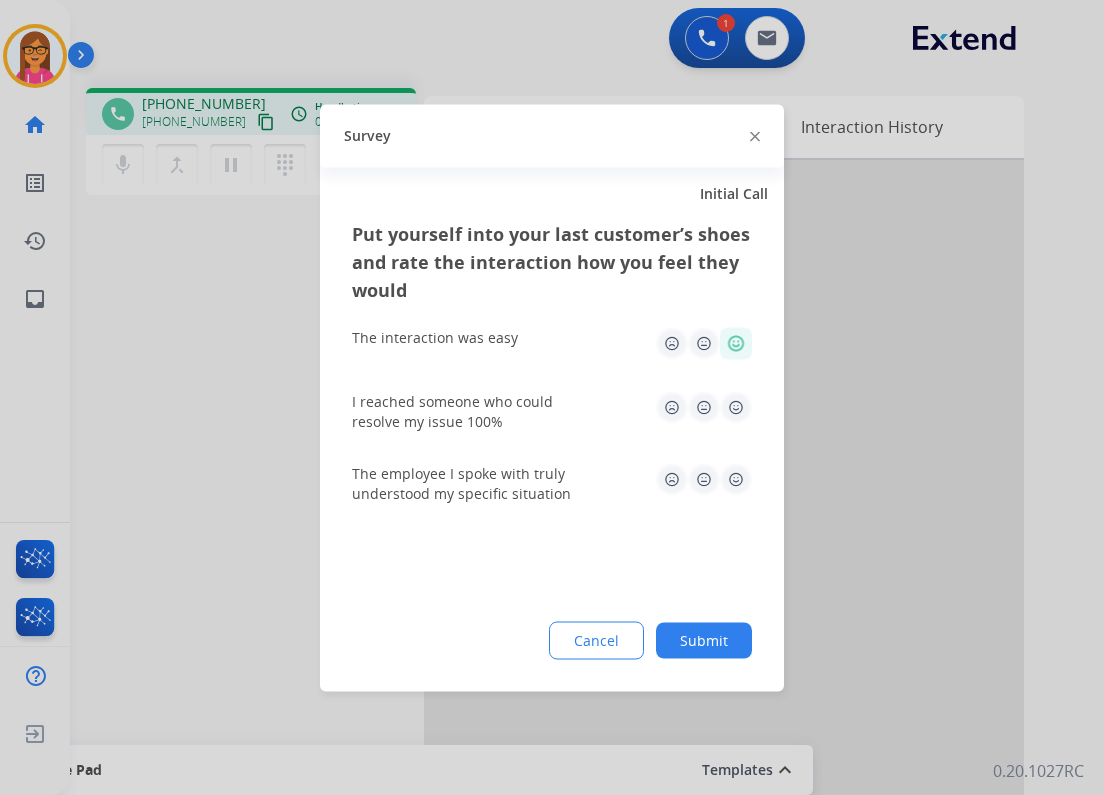 drag, startPoint x: 733, startPoint y: 404, endPoint x: 730, endPoint y: 425, distance: 21.213203 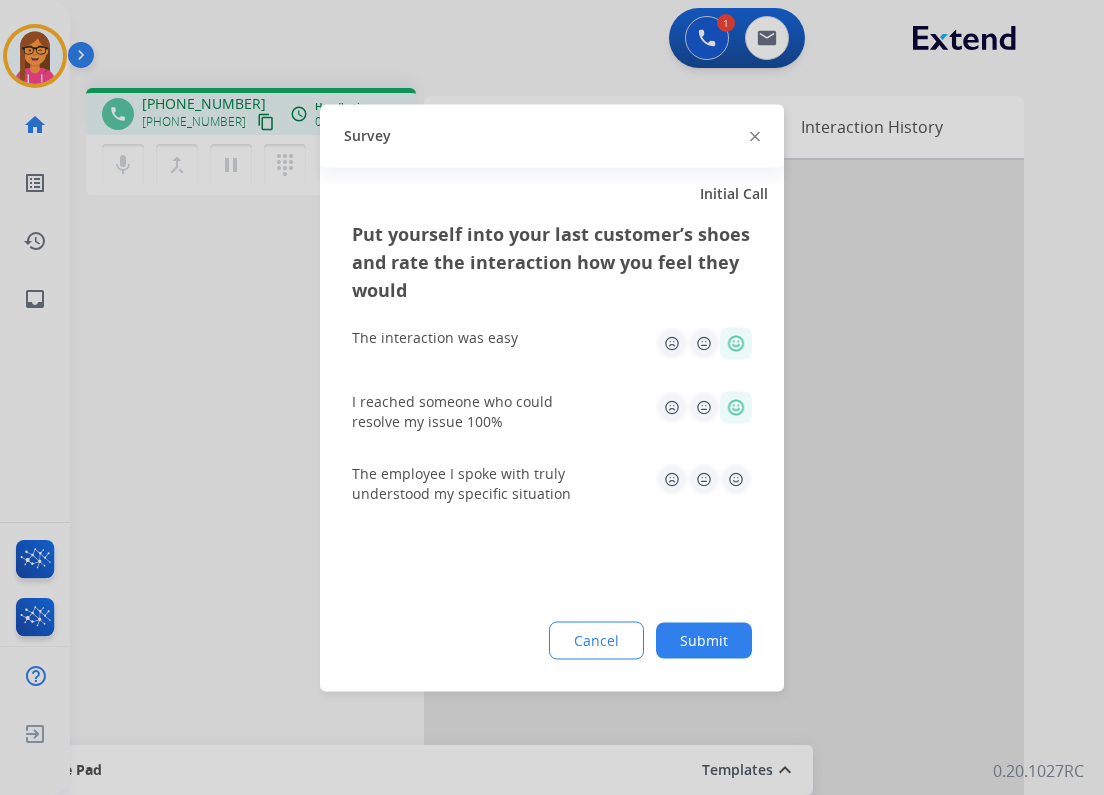 click 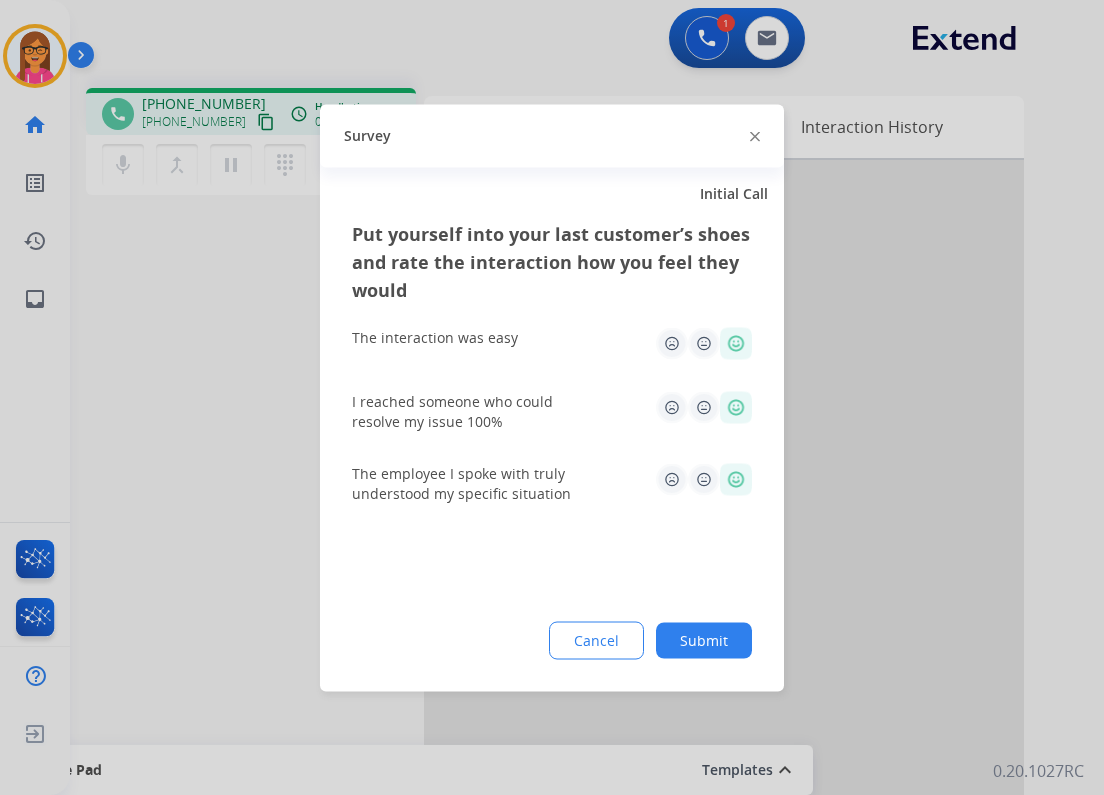 click on "Submit" 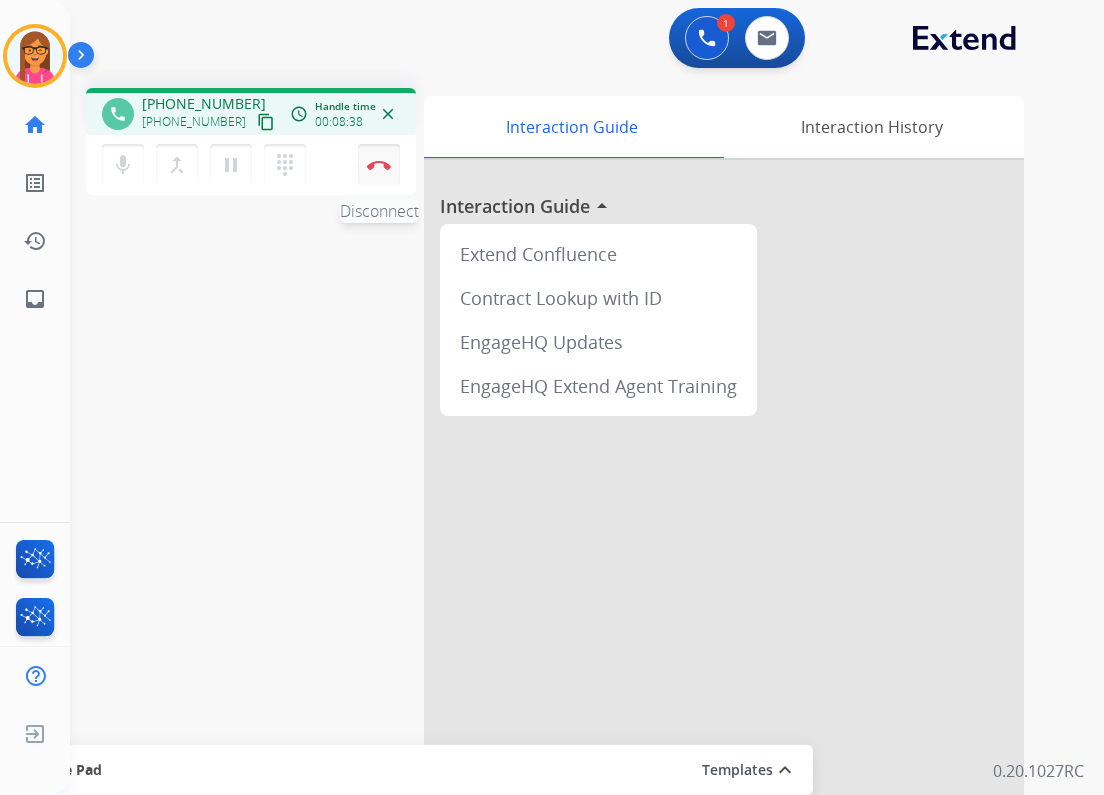 click at bounding box center [379, 165] 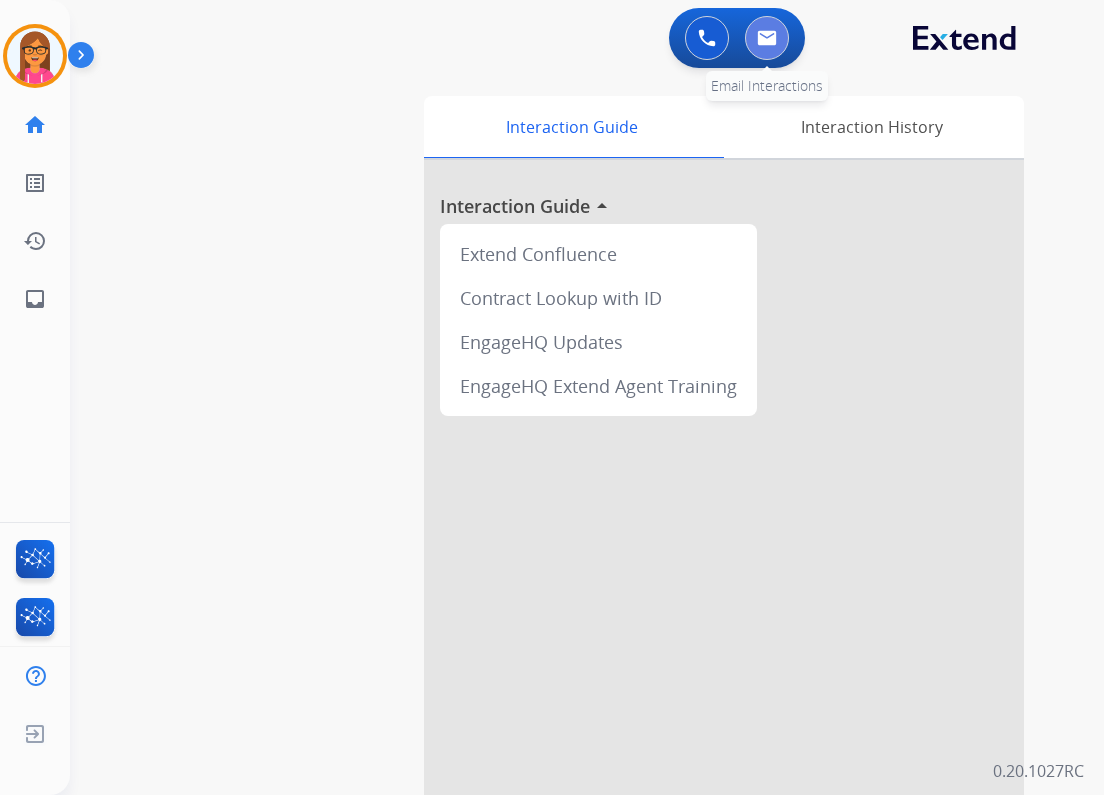click at bounding box center (767, 38) 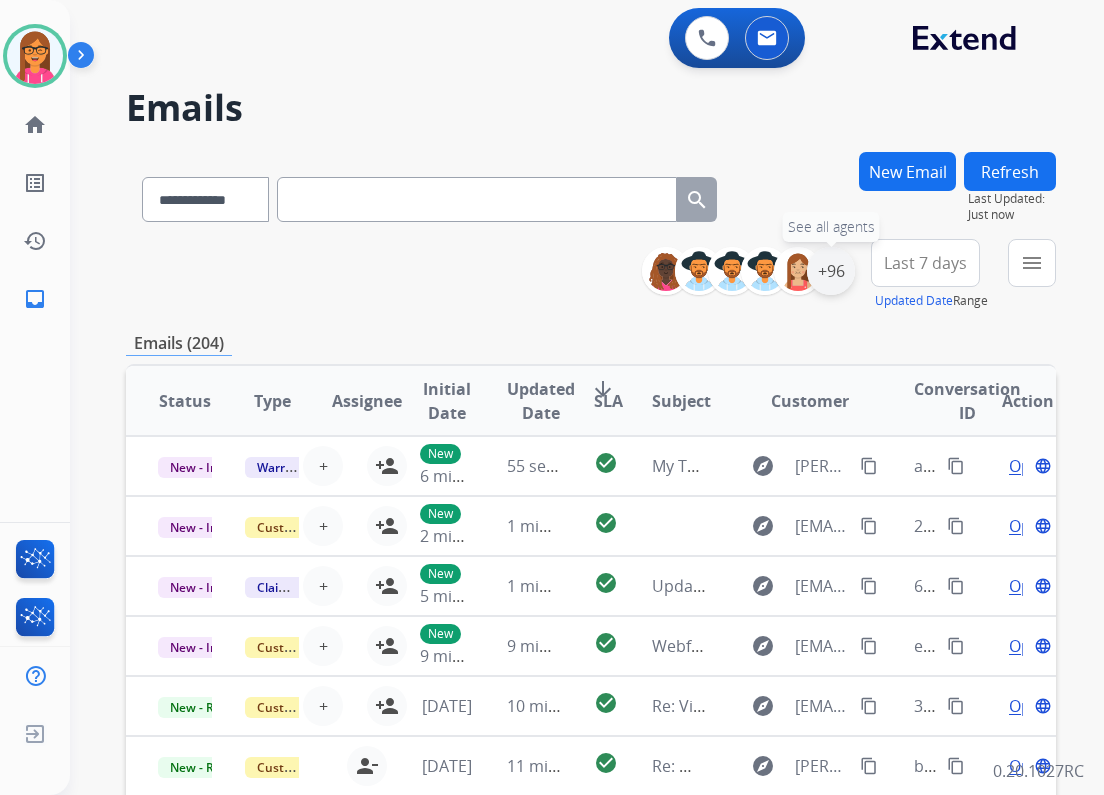 click on "+96" at bounding box center [831, 271] 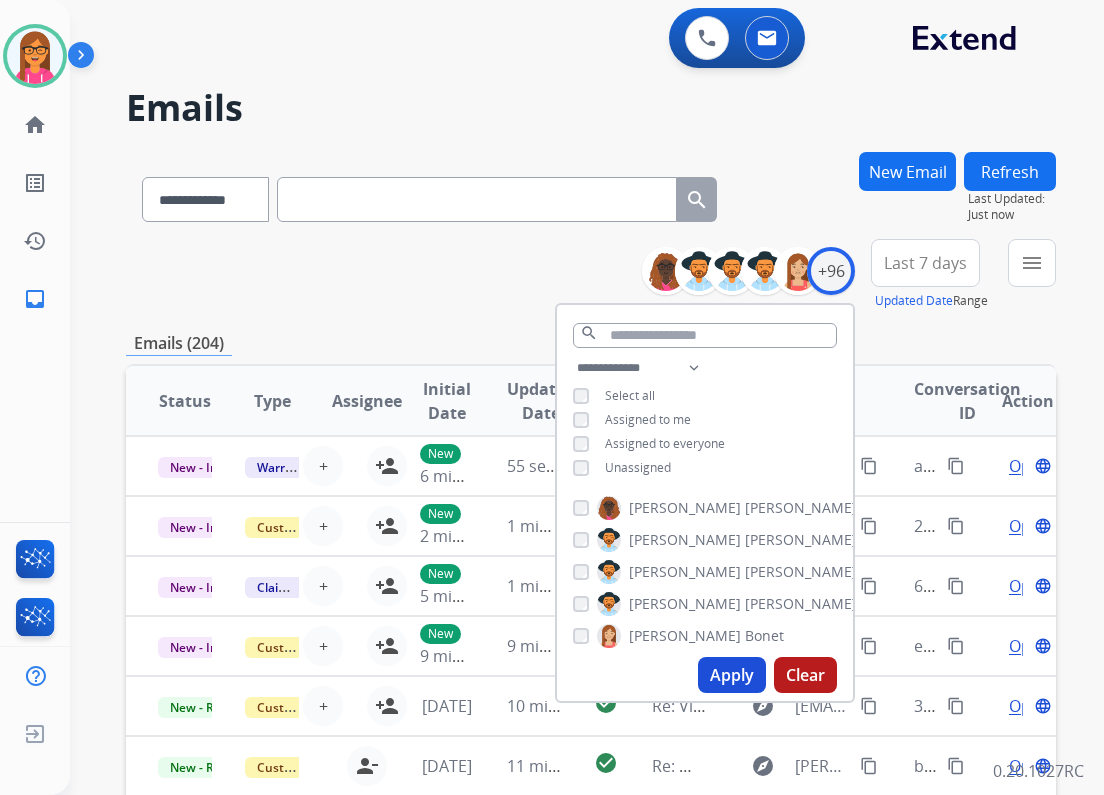 click on "Unassigned" at bounding box center (638, 467) 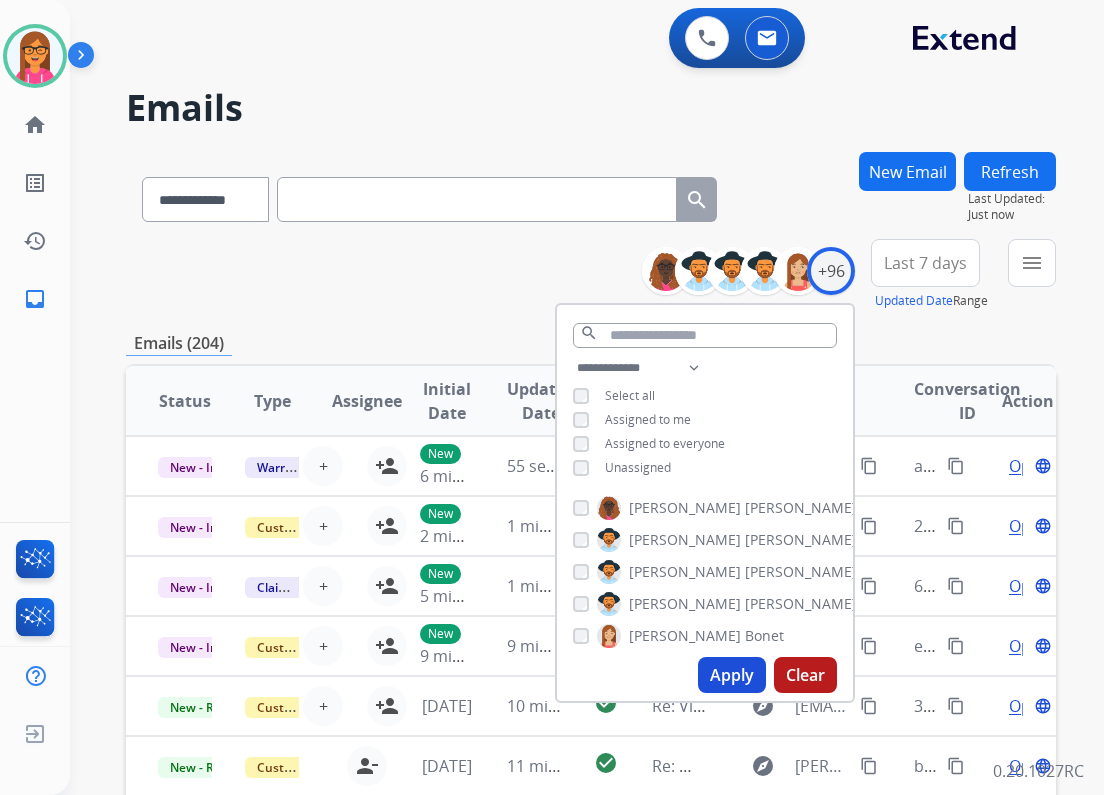 click on "Apply" at bounding box center (732, 675) 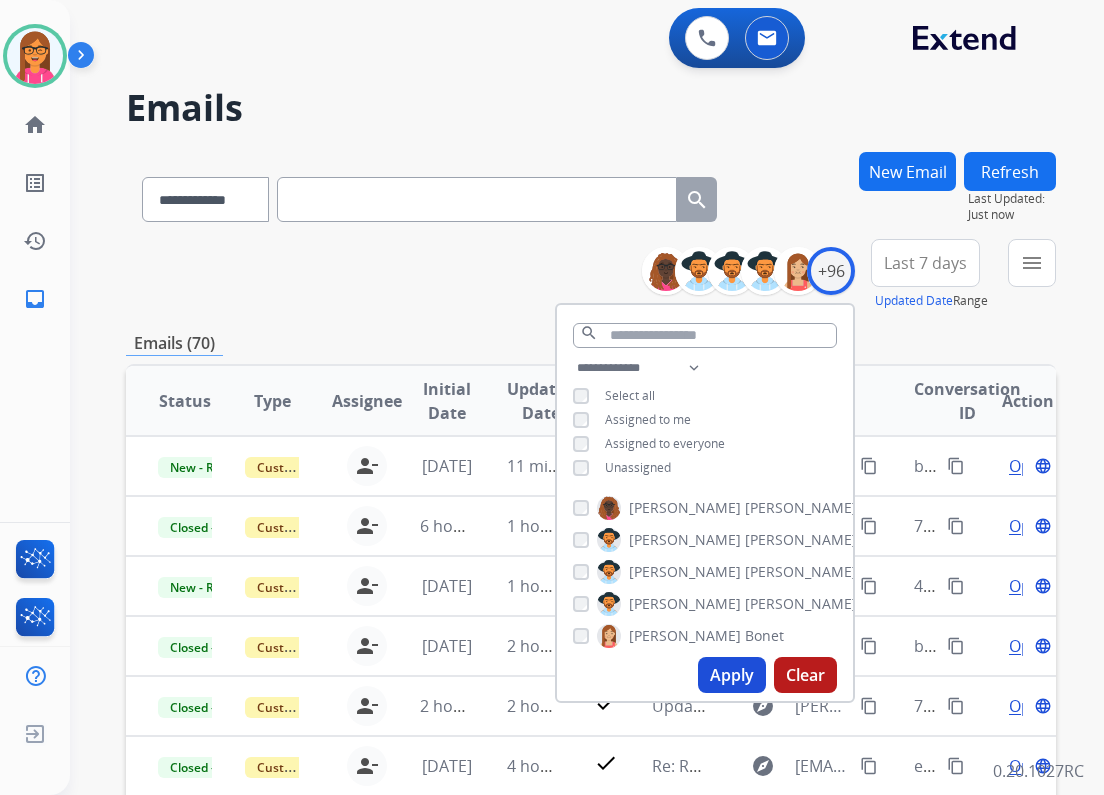 click on "**********" at bounding box center (591, 275) 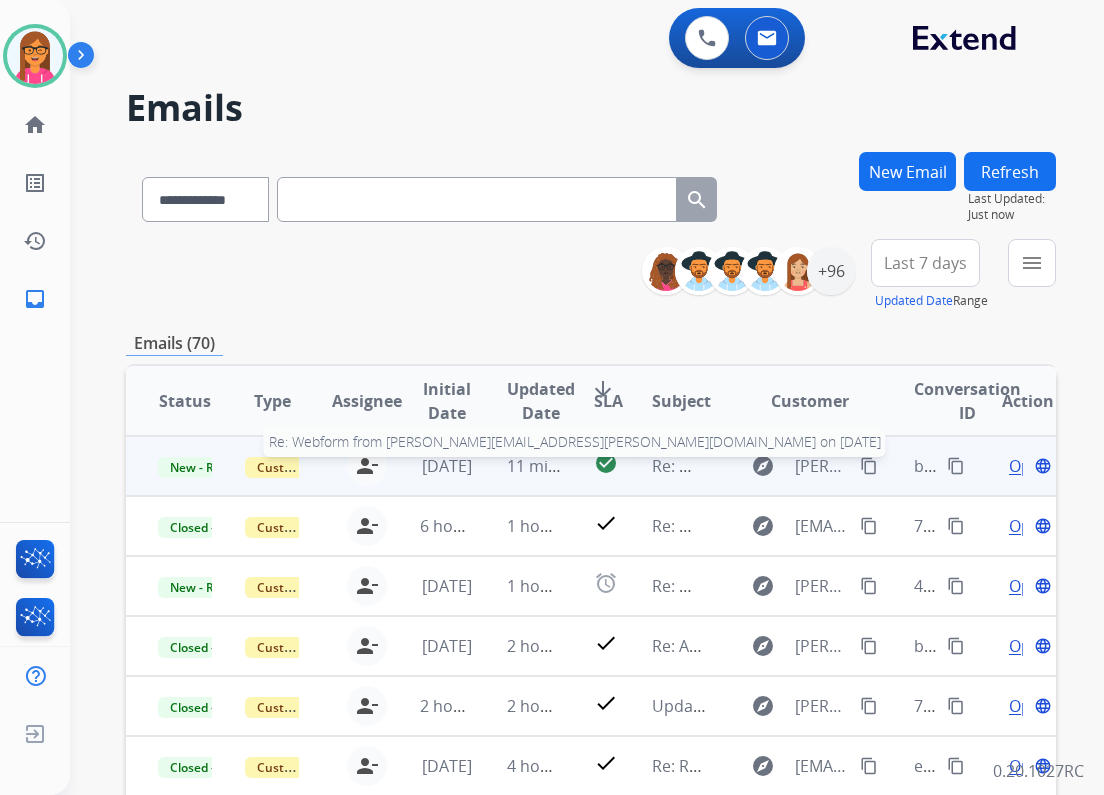 click on "Re: Webform from [PERSON_NAME][EMAIL_ADDRESS][PERSON_NAME][DOMAIN_NAME] on [DATE]" at bounding box center (1016, 466) 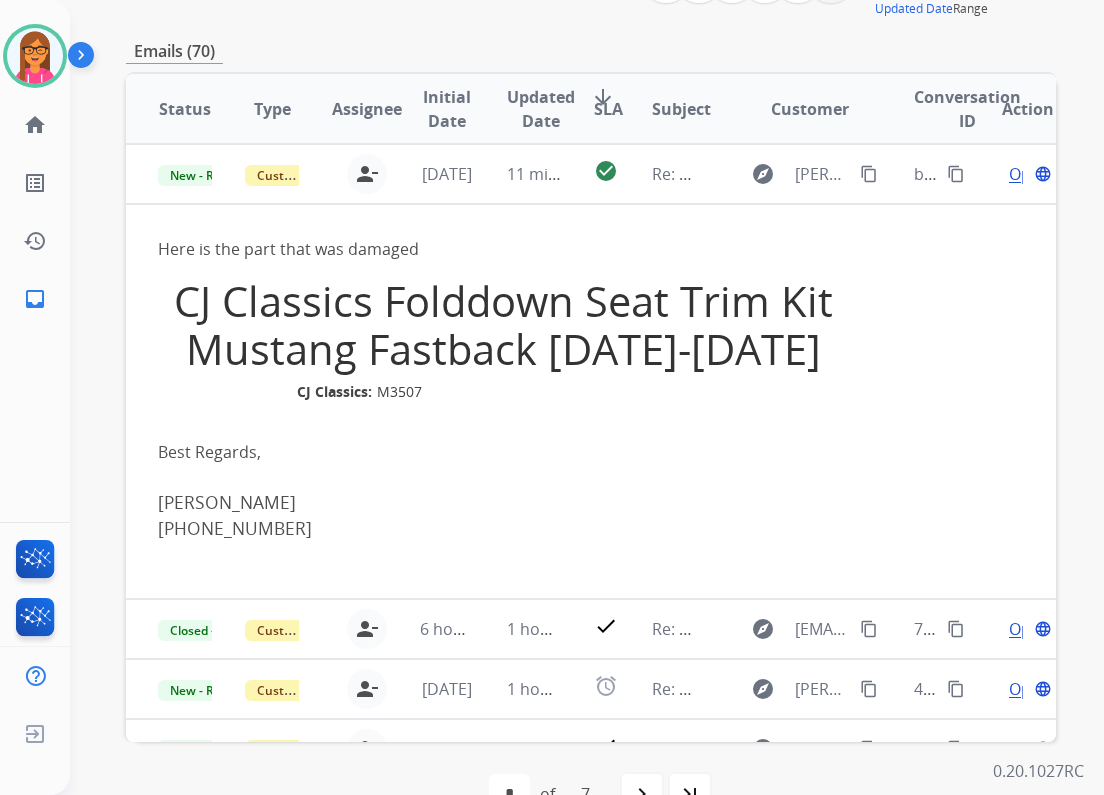 scroll, scrollTop: 320, scrollLeft: 0, axis: vertical 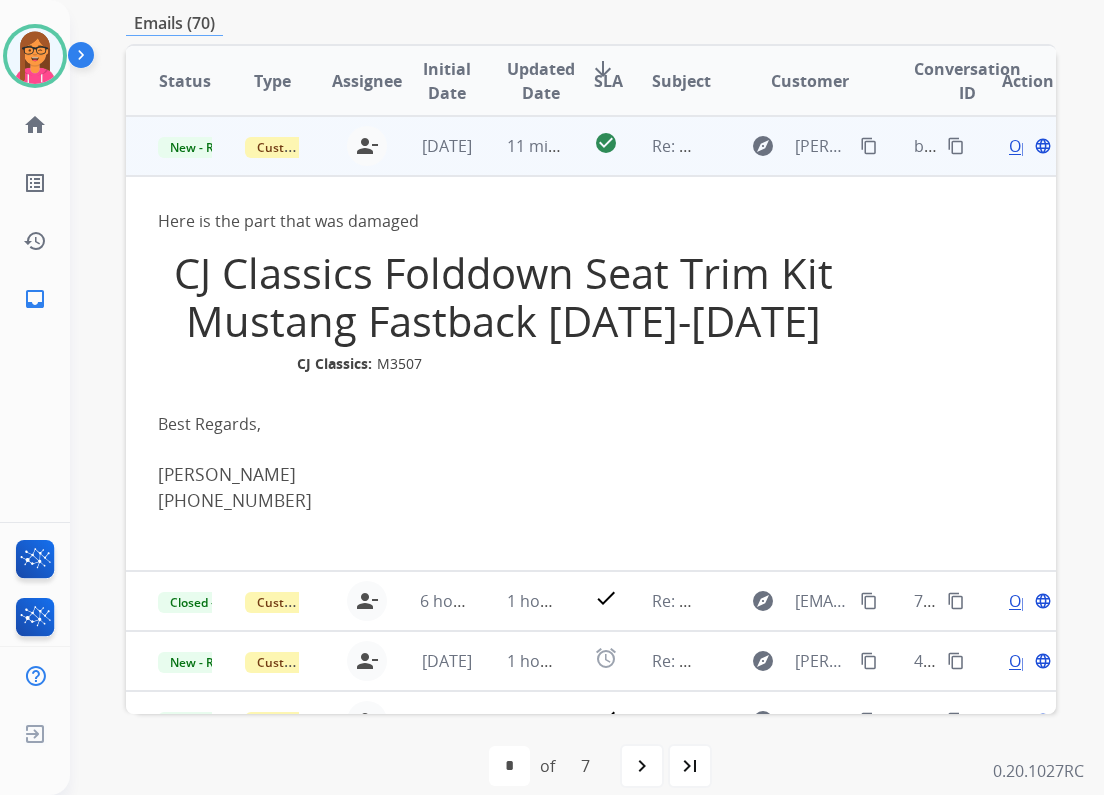 click on "Open" at bounding box center (1029, 146) 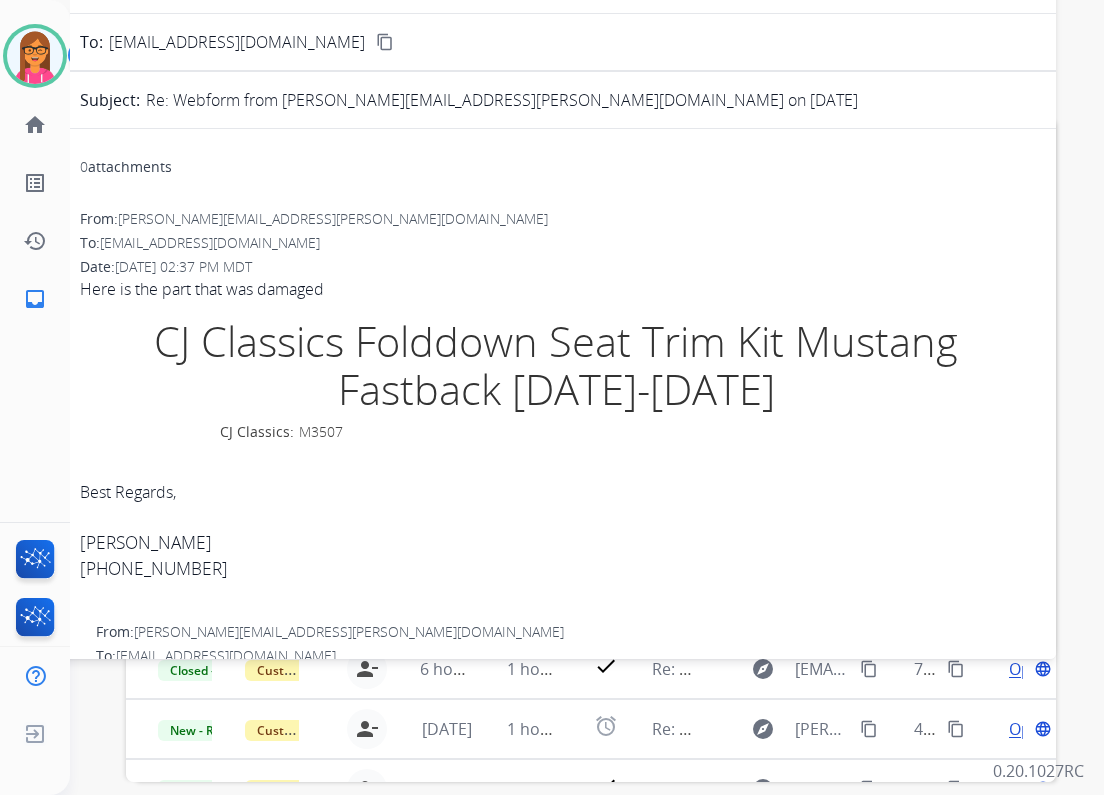 scroll, scrollTop: 342, scrollLeft: 0, axis: vertical 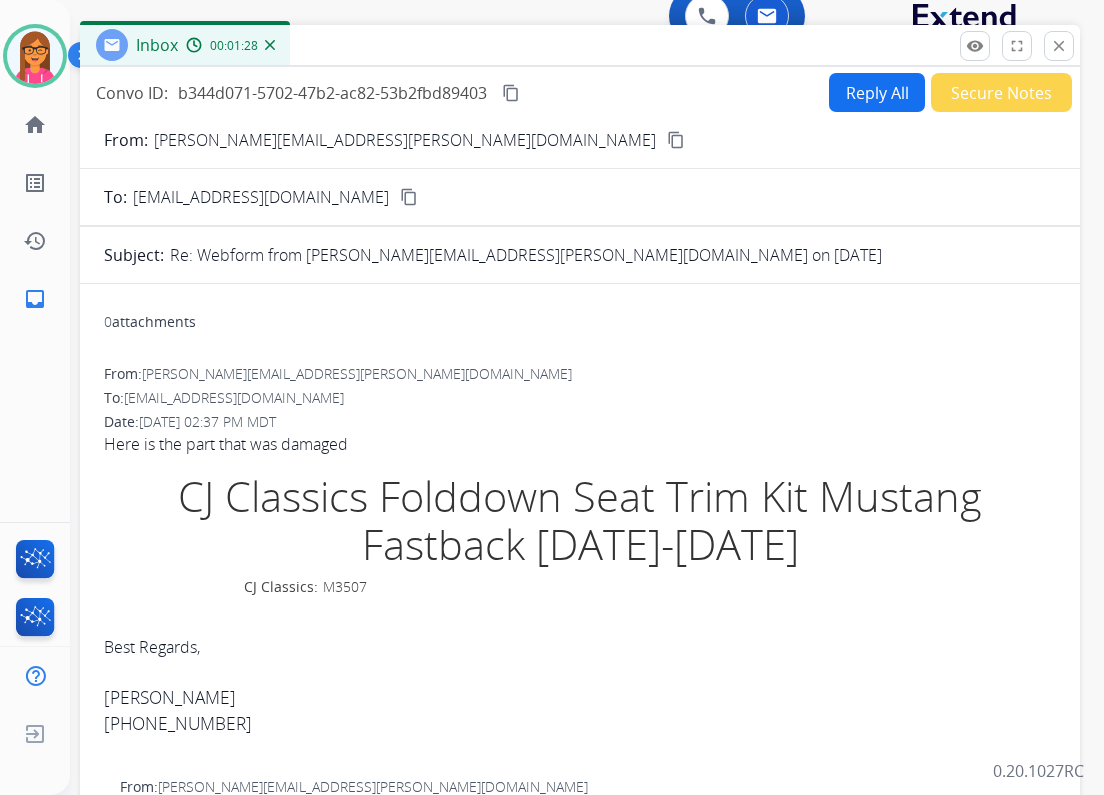 drag, startPoint x: 344, startPoint y: 118, endPoint x: 368, endPoint y: 43, distance: 78.74643 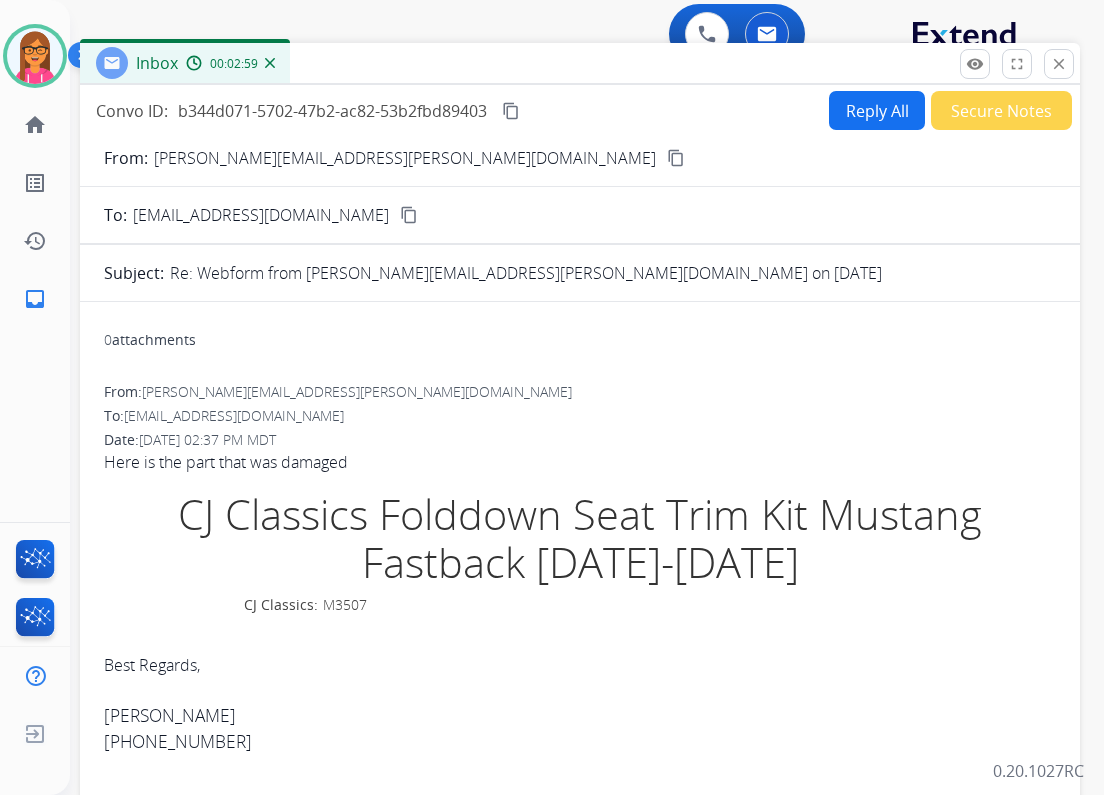 scroll, scrollTop: 0, scrollLeft: 0, axis: both 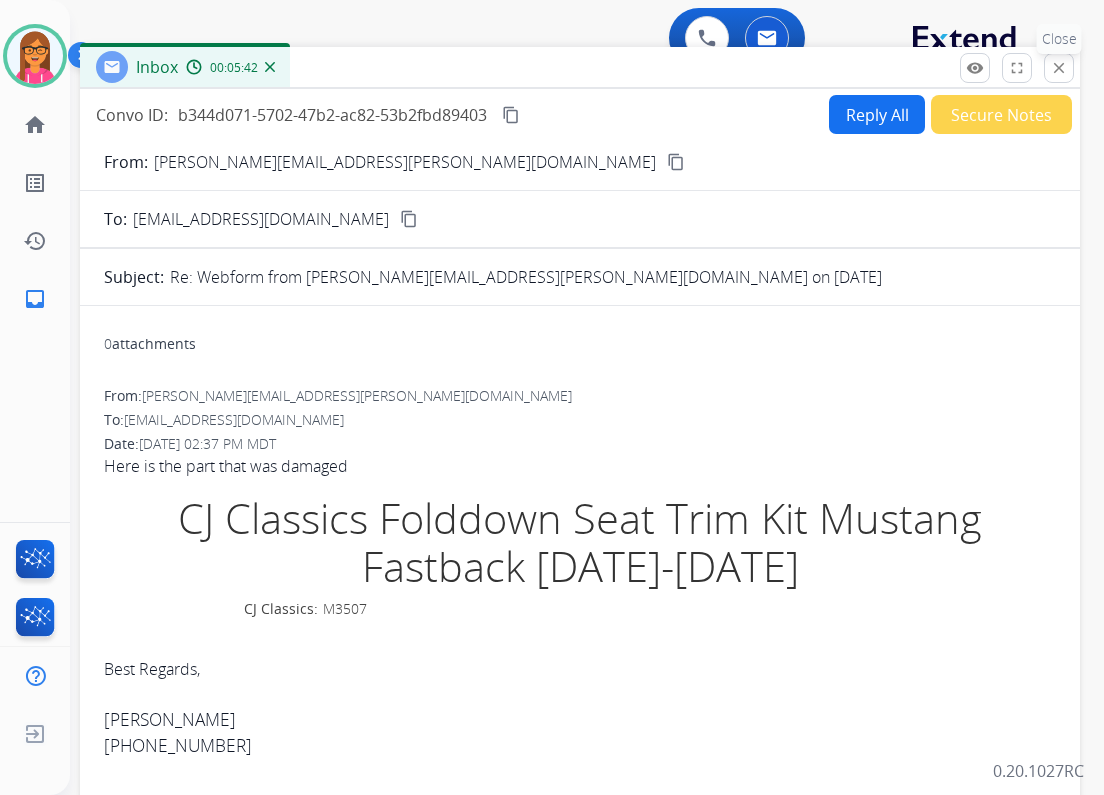 click on "close Close" at bounding box center [1059, 68] 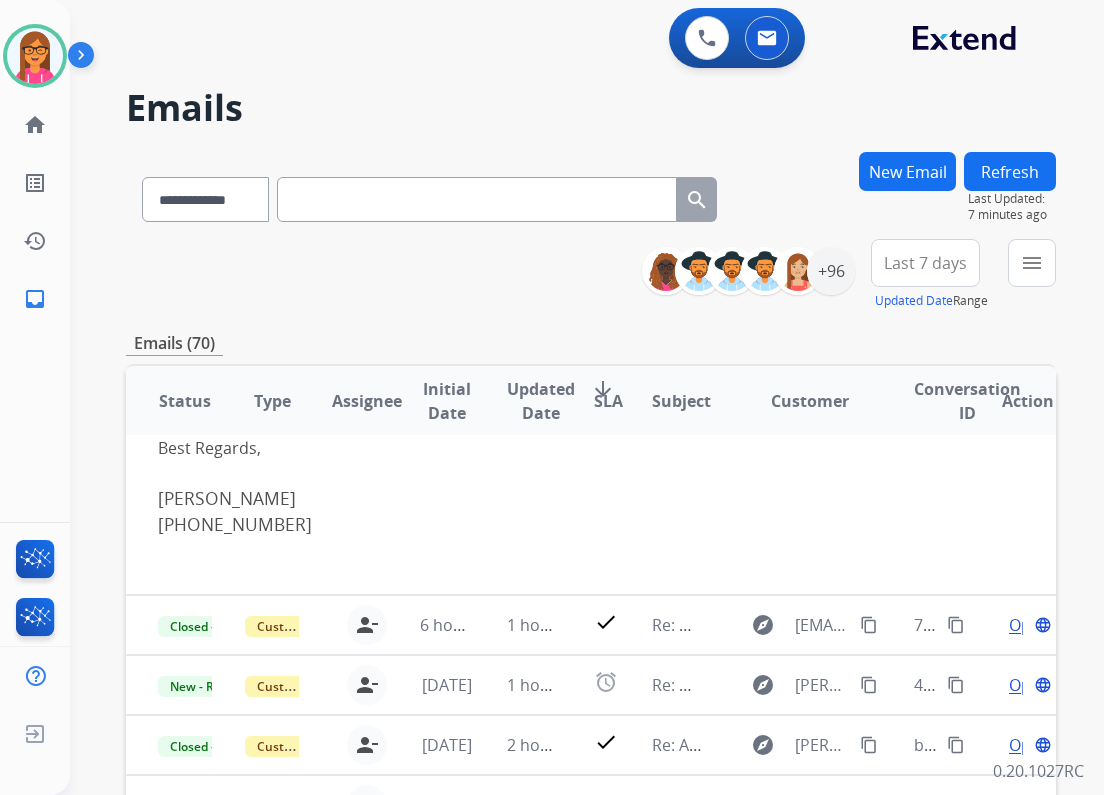scroll, scrollTop: 396, scrollLeft: 0, axis: vertical 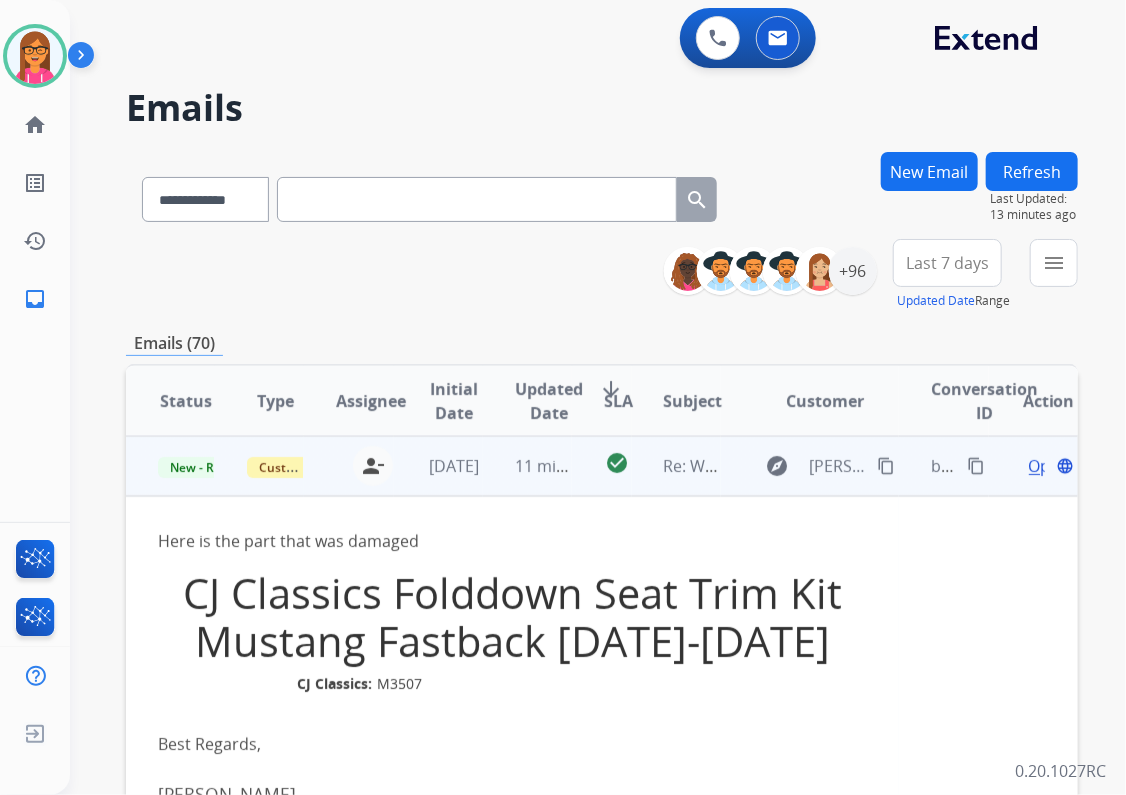 click on "Re: Webform from [PERSON_NAME][EMAIL_ADDRESS][PERSON_NAME][DOMAIN_NAME] on [DATE]" at bounding box center [676, 466] 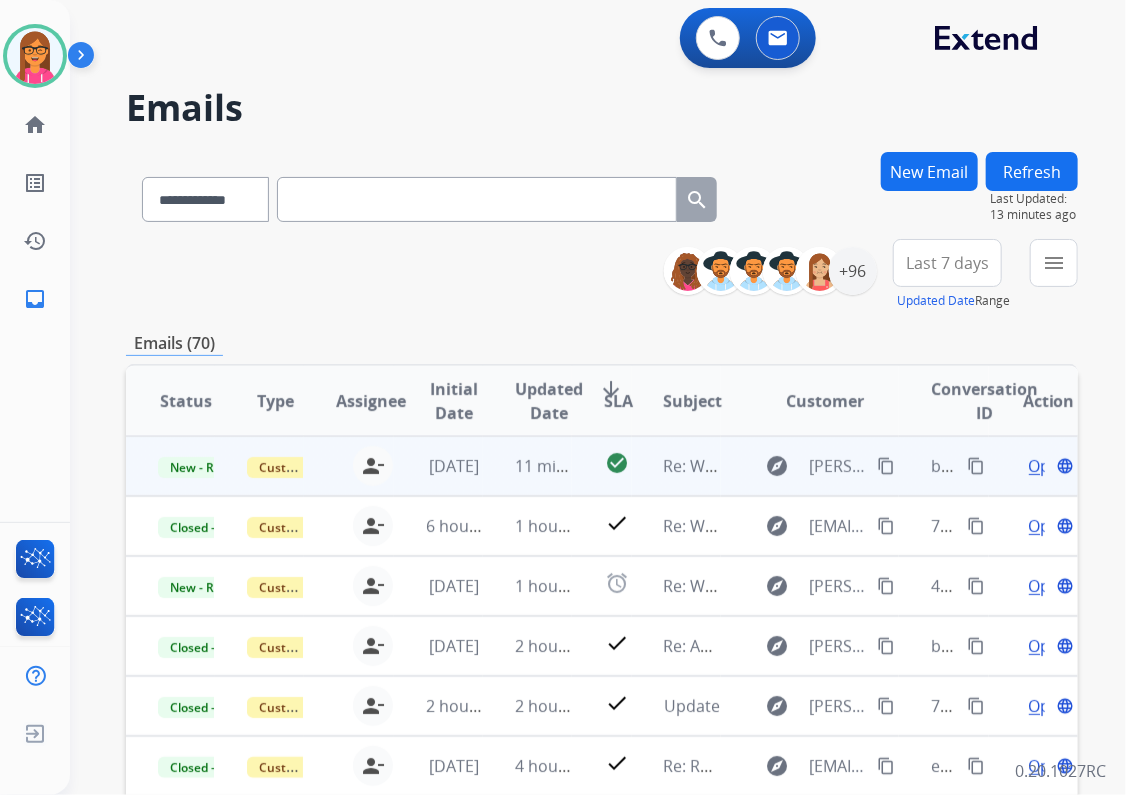 scroll, scrollTop: 1, scrollLeft: 0, axis: vertical 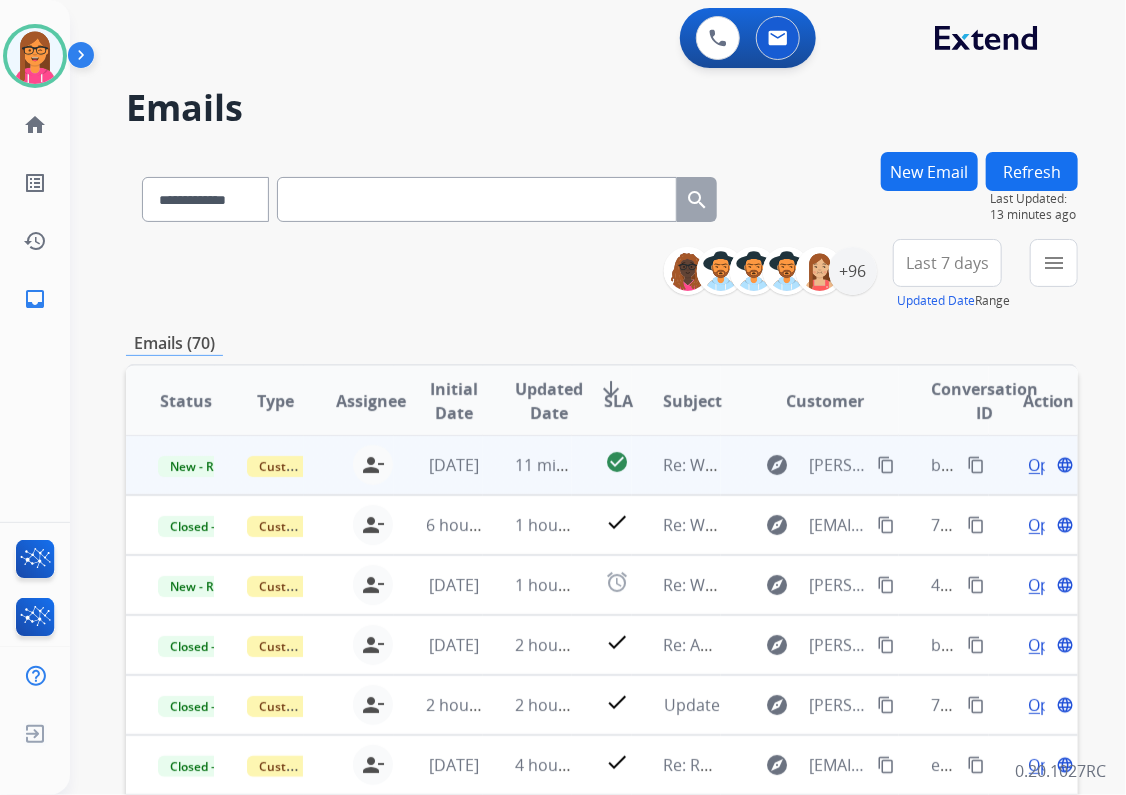 click on "explore randal.wolfenbarger@gmail.com content_copy" at bounding box center [810, 465] 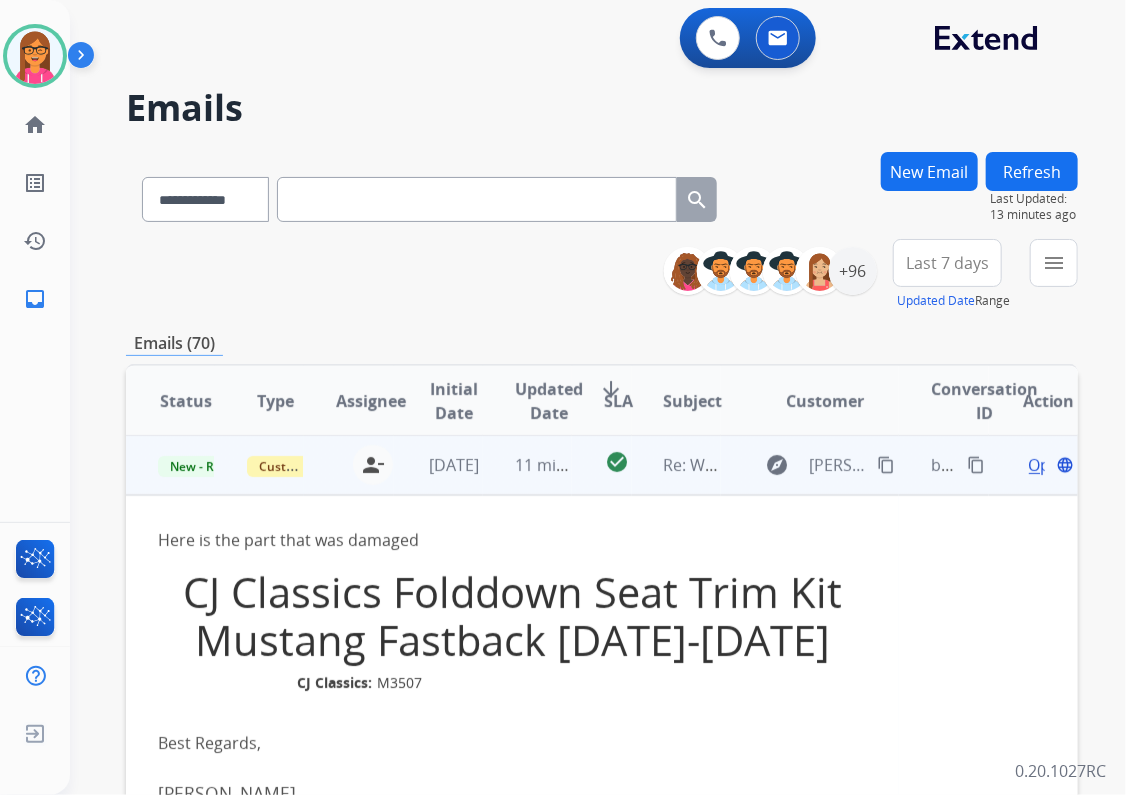 scroll, scrollTop: 0, scrollLeft: 0, axis: both 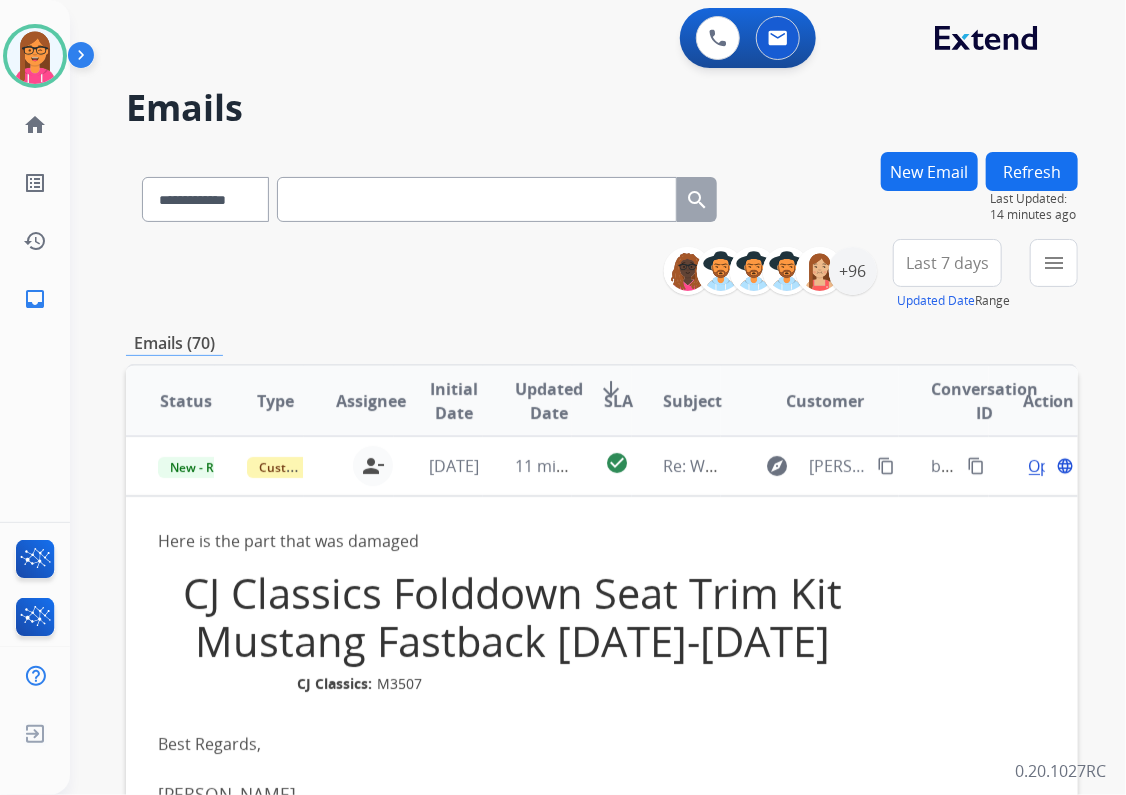 click on "Refresh" at bounding box center (1032, 171) 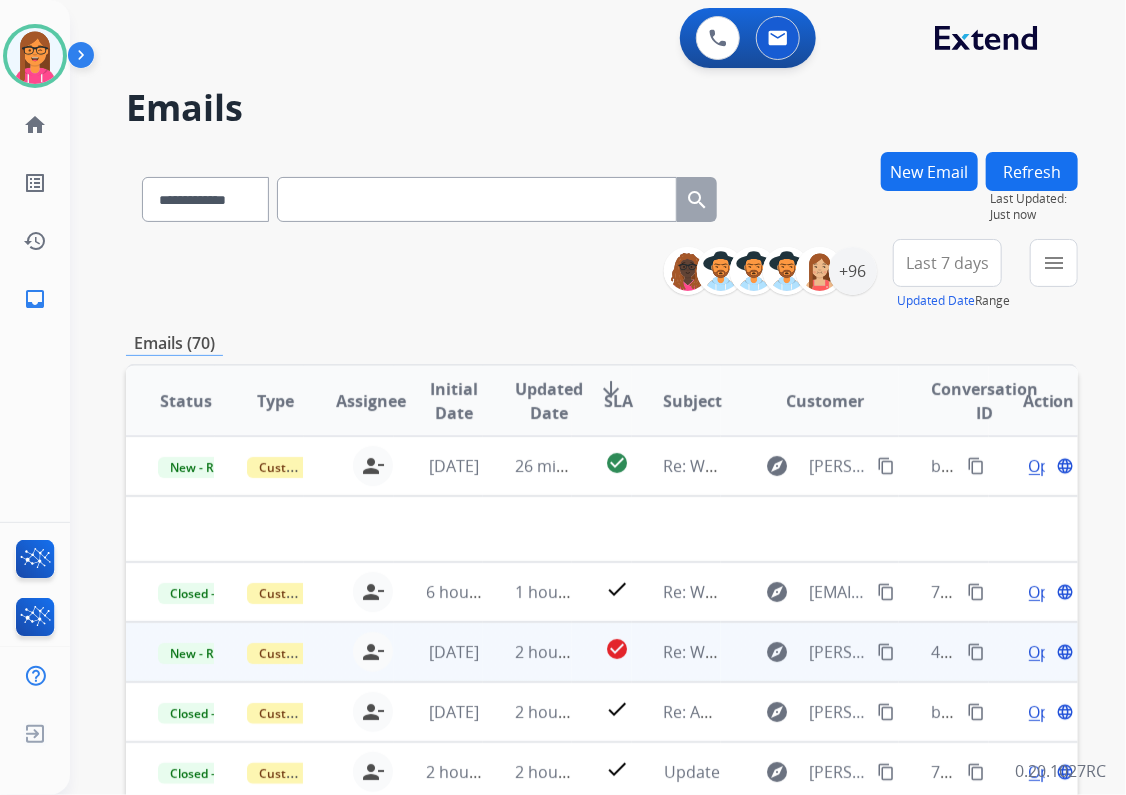 click on "Re: Webform from [PERSON_NAME][EMAIL_ADDRESS][DOMAIN_NAME] on [DATE]" at bounding box center (676, 652) 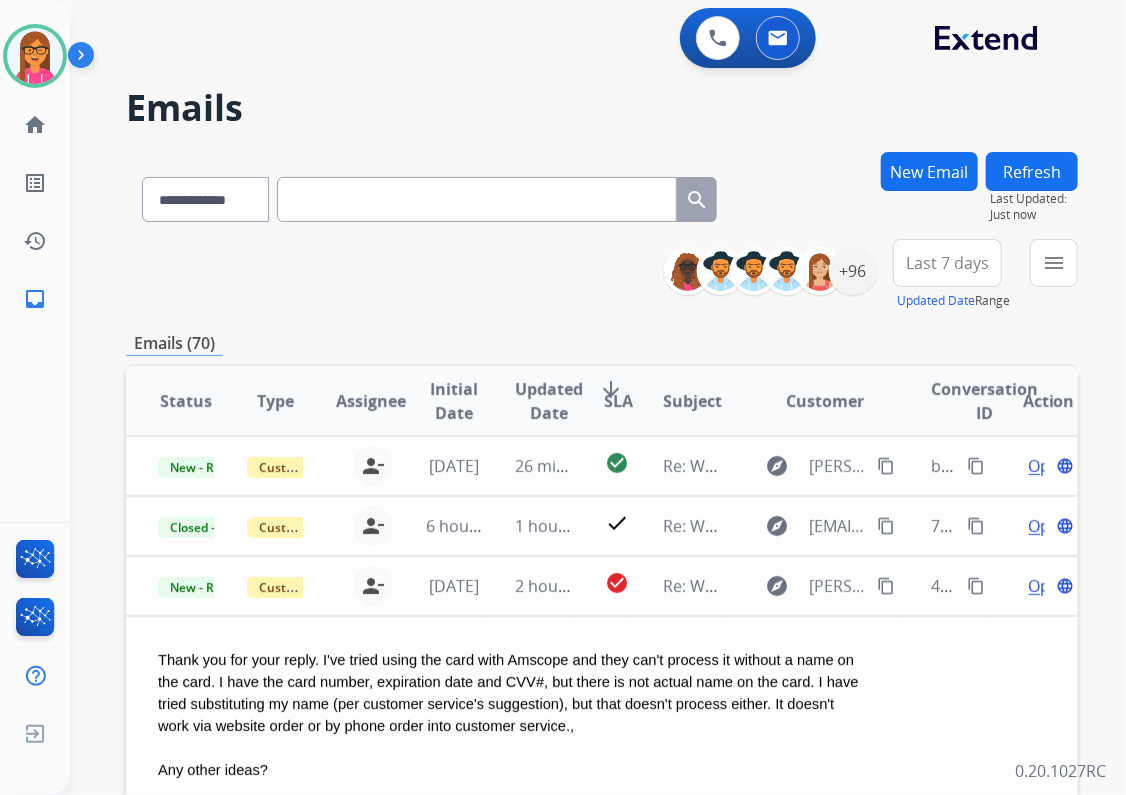 scroll, scrollTop: 120, scrollLeft: 0, axis: vertical 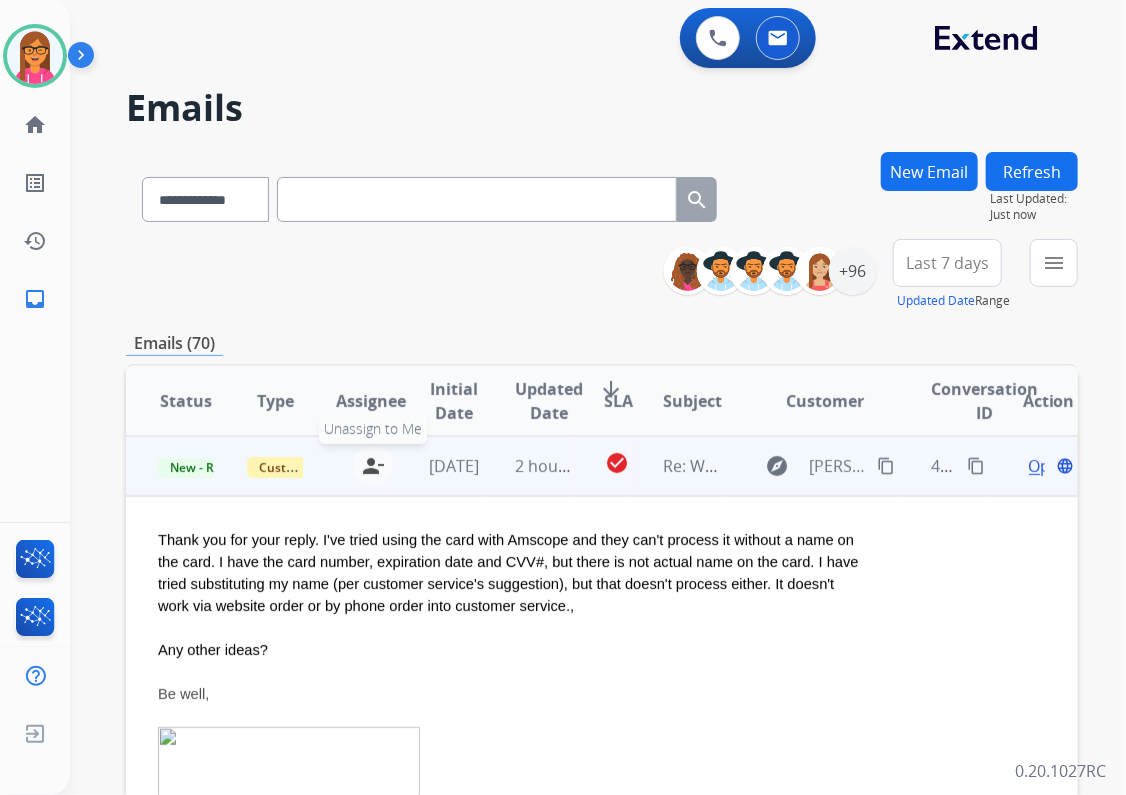 click on "person_remove" at bounding box center [373, 466] 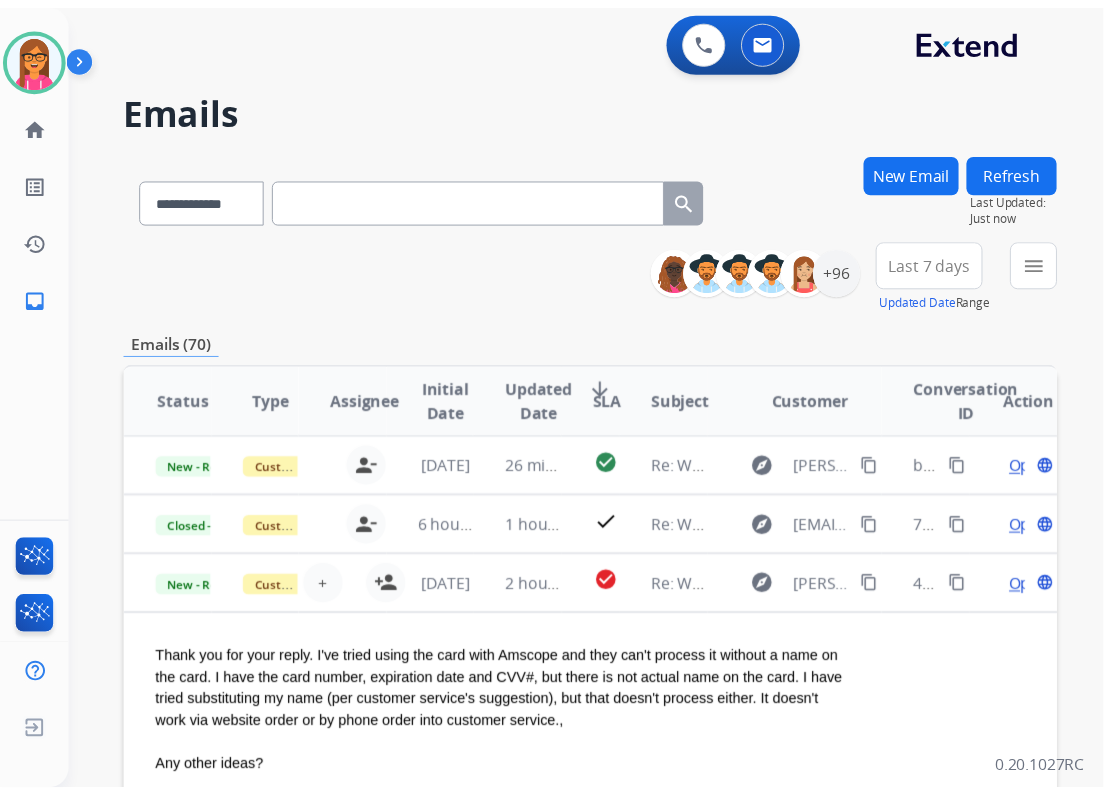 scroll, scrollTop: 0, scrollLeft: 0, axis: both 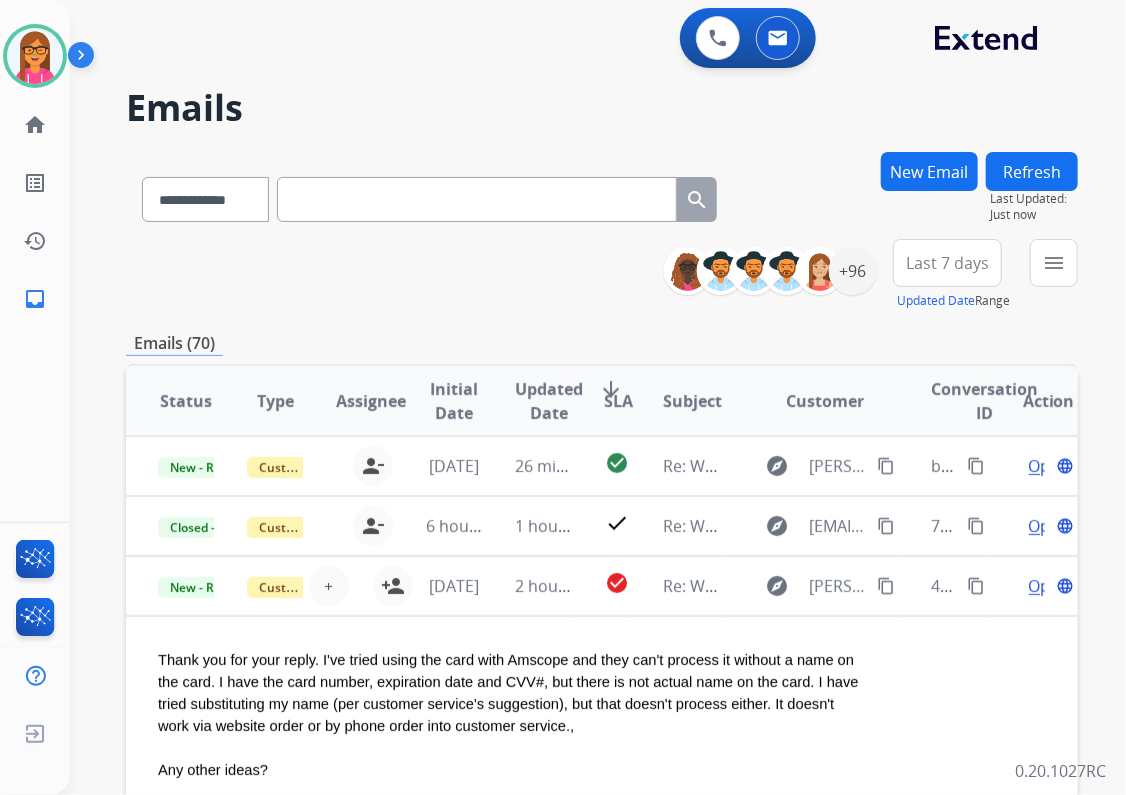 click on "Refresh" at bounding box center (1032, 171) 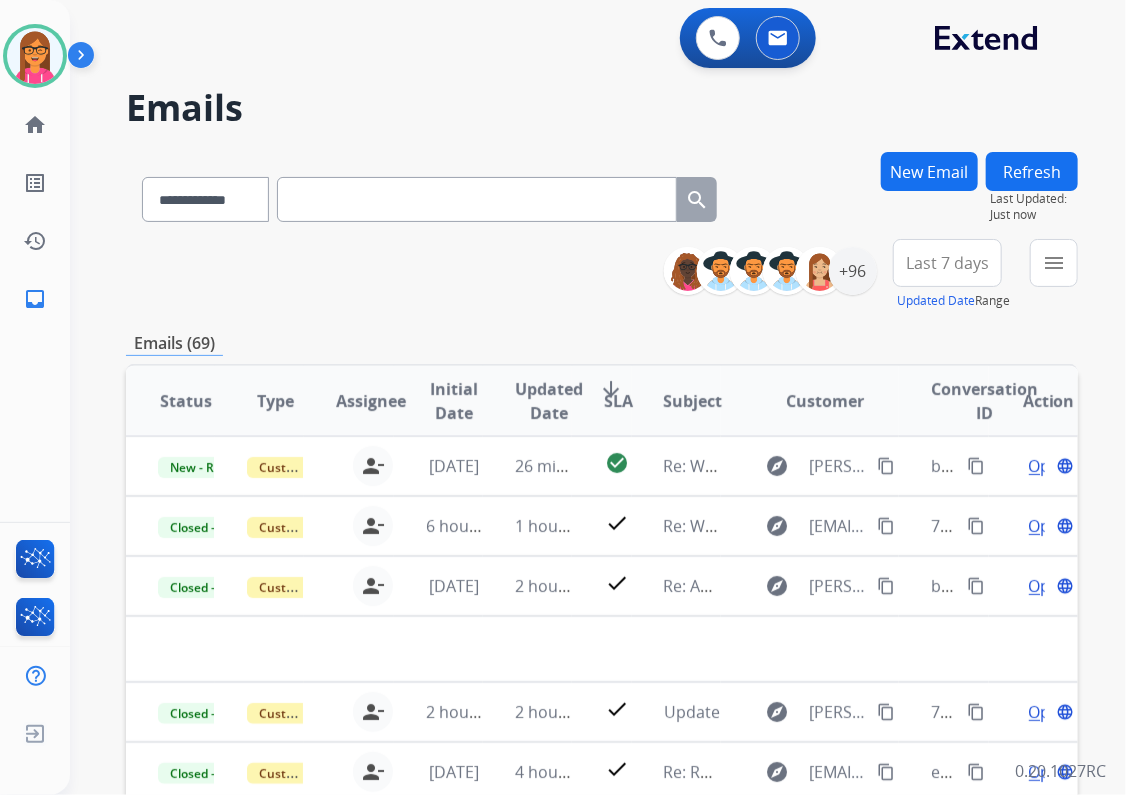 click on "Last 7 days" at bounding box center [947, 263] 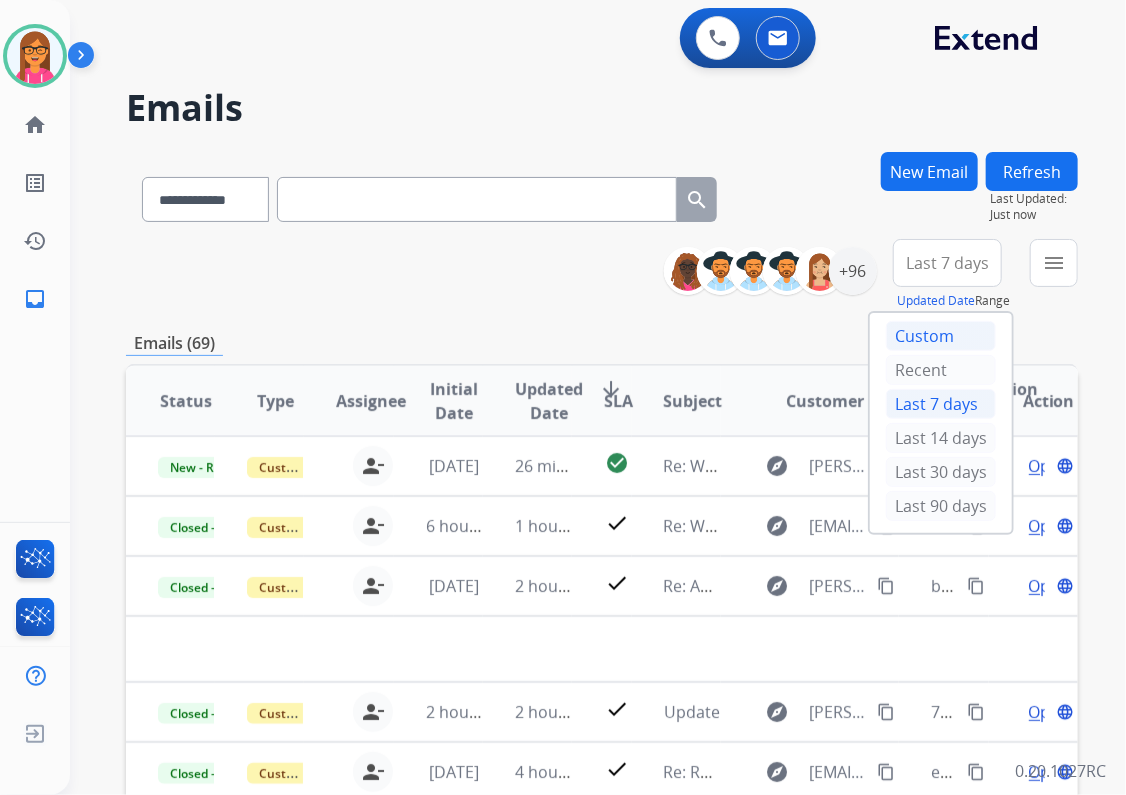 click on "Custom" at bounding box center (941, 336) 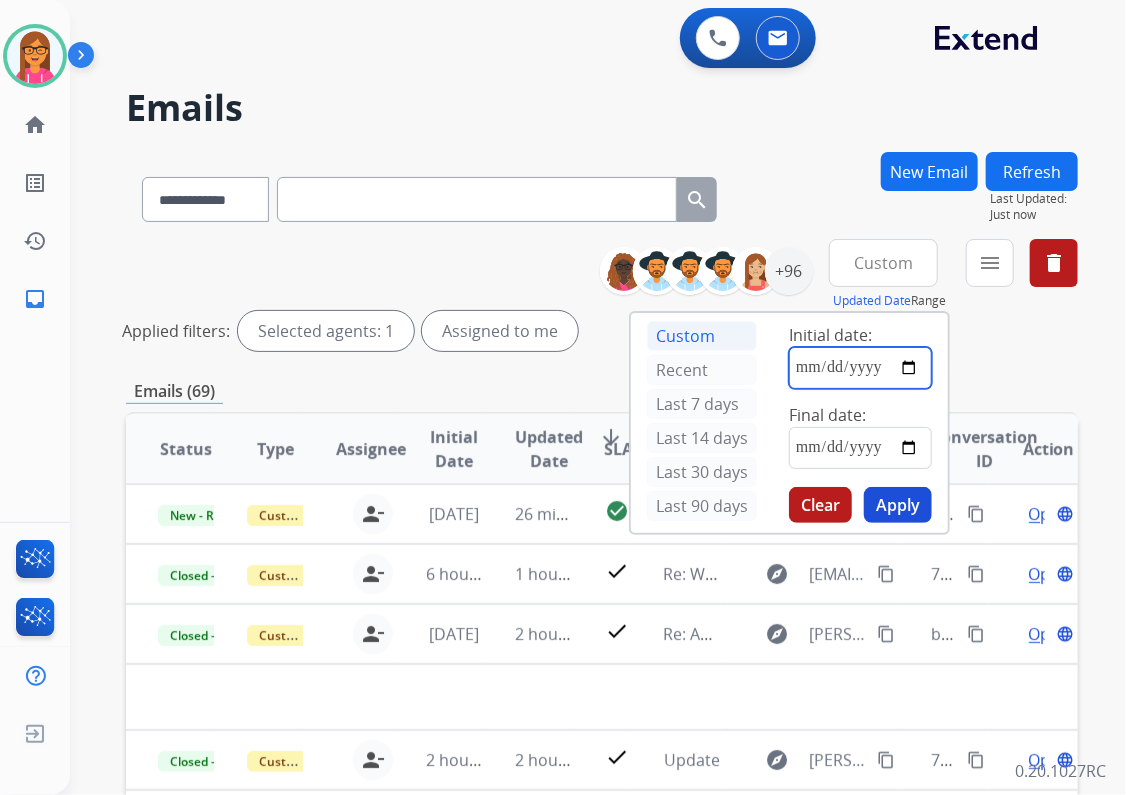 click at bounding box center [860, 368] 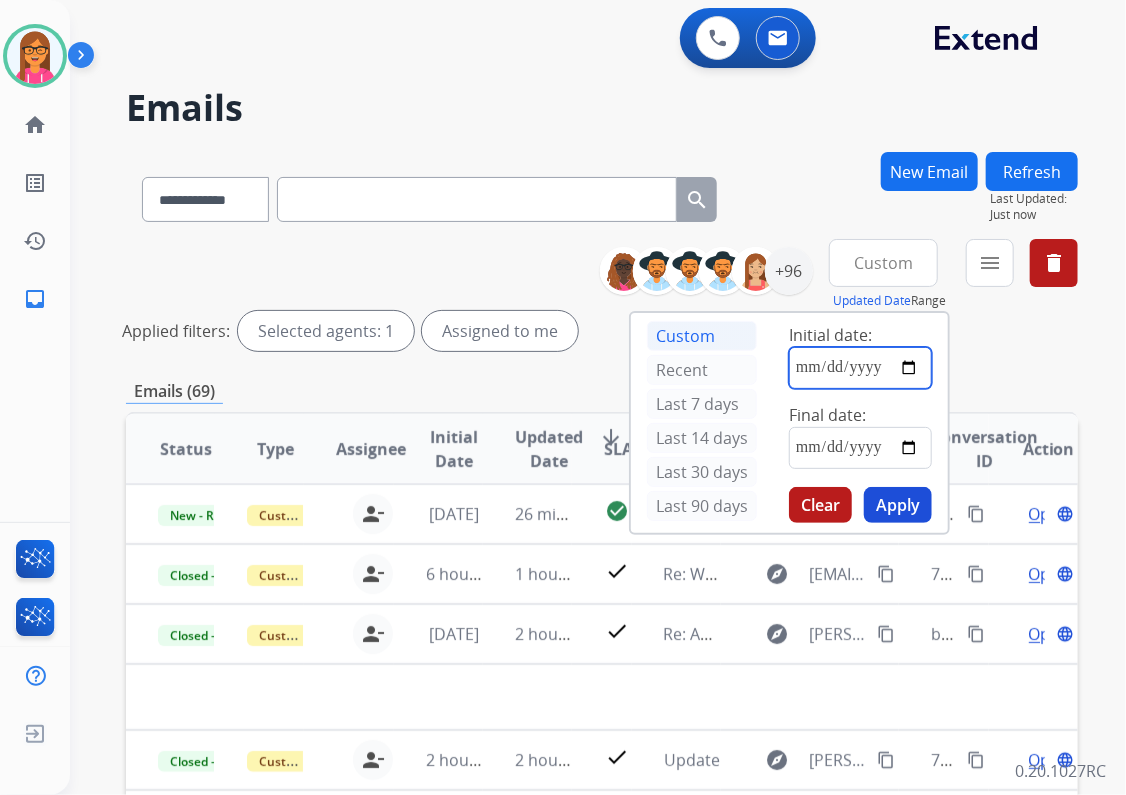 type on "**********" 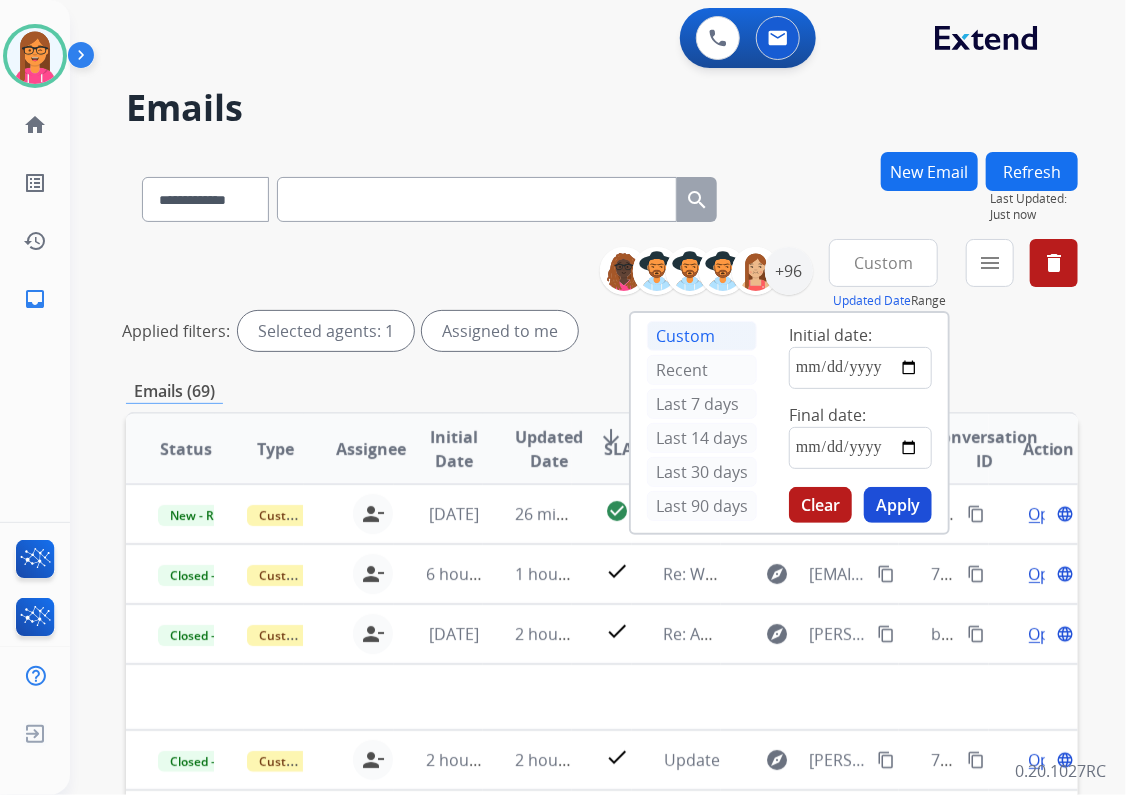 click on "Apply" at bounding box center (898, 505) 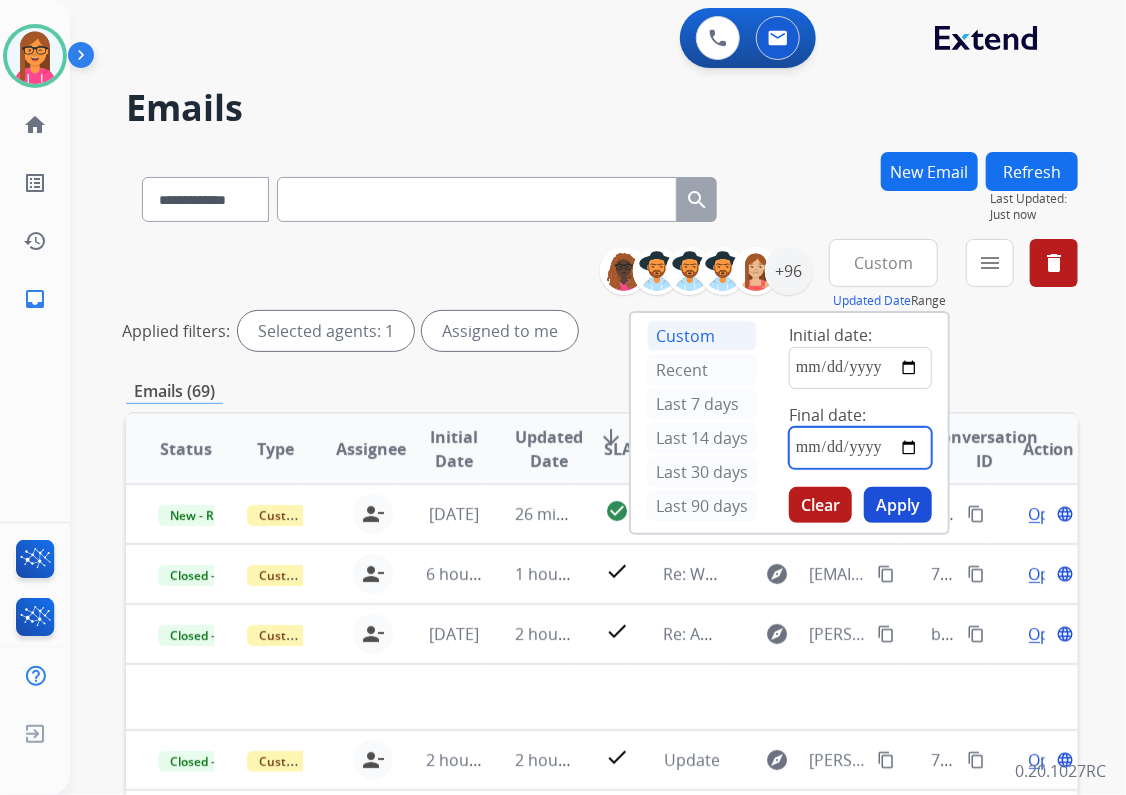 click at bounding box center (860, 448) 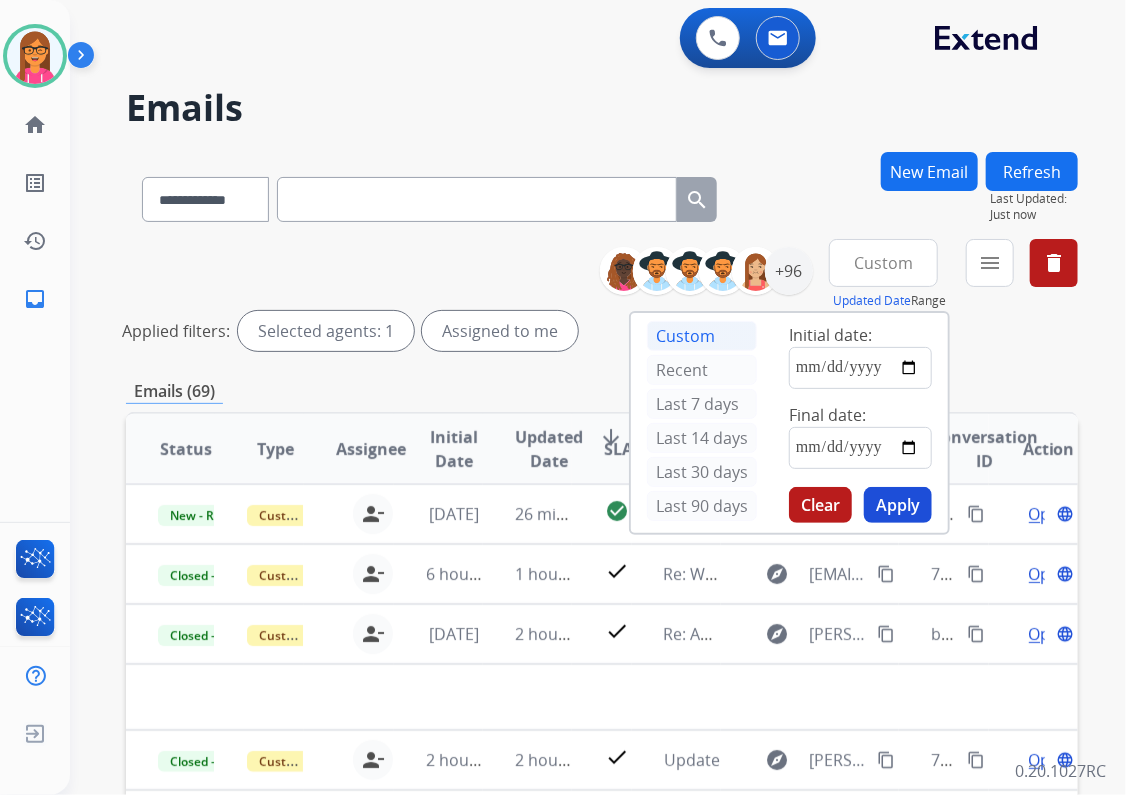 click on "Apply" at bounding box center [898, 505] 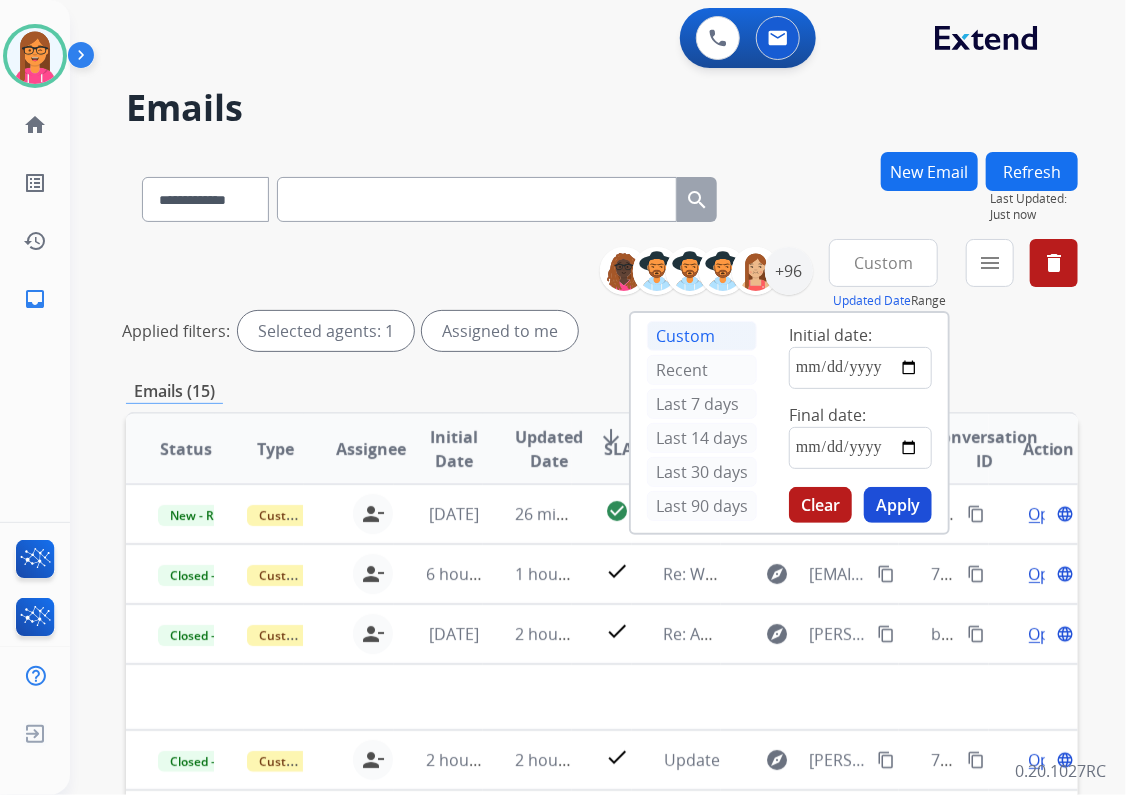 click on "Emails (15)" at bounding box center (602, 391) 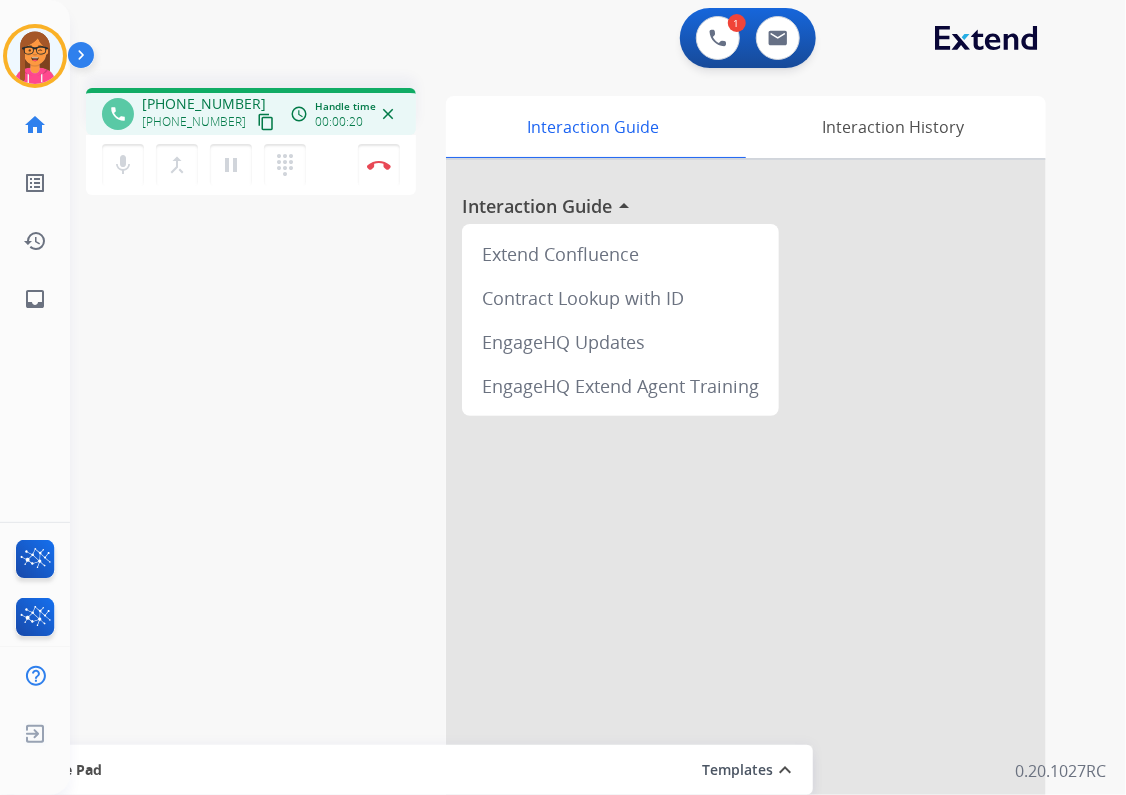 click on "content_copy" at bounding box center [266, 122] 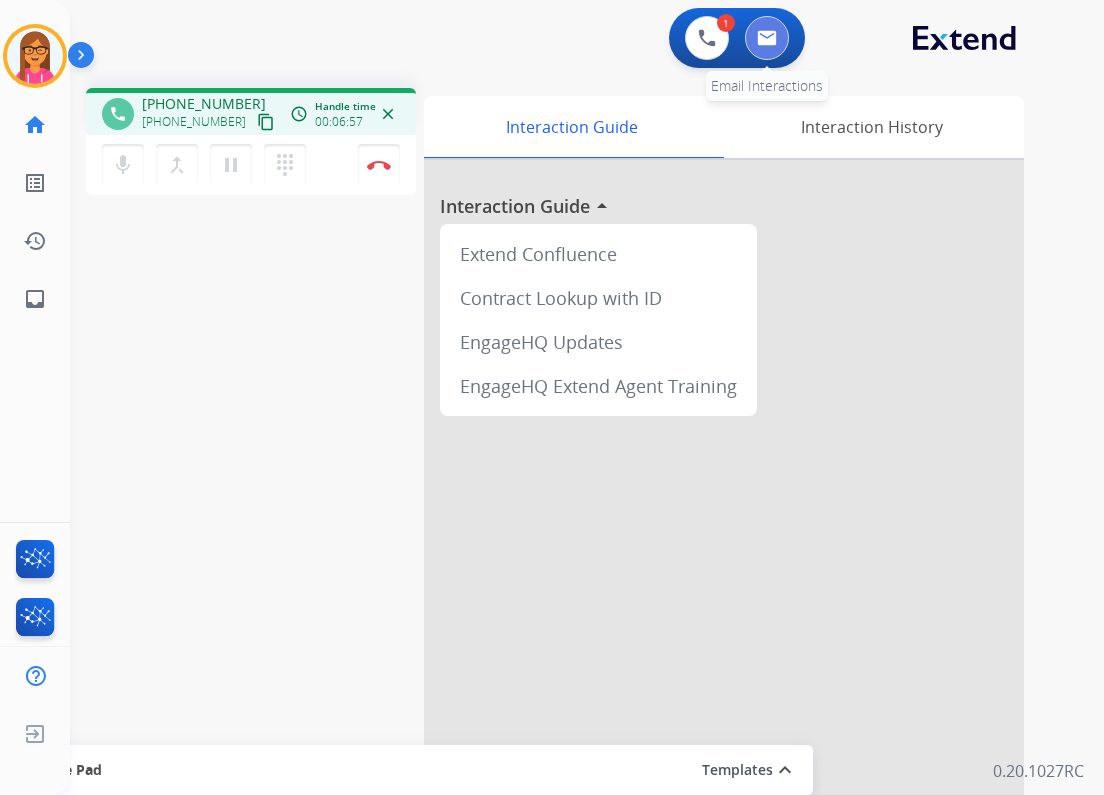 click at bounding box center [767, 38] 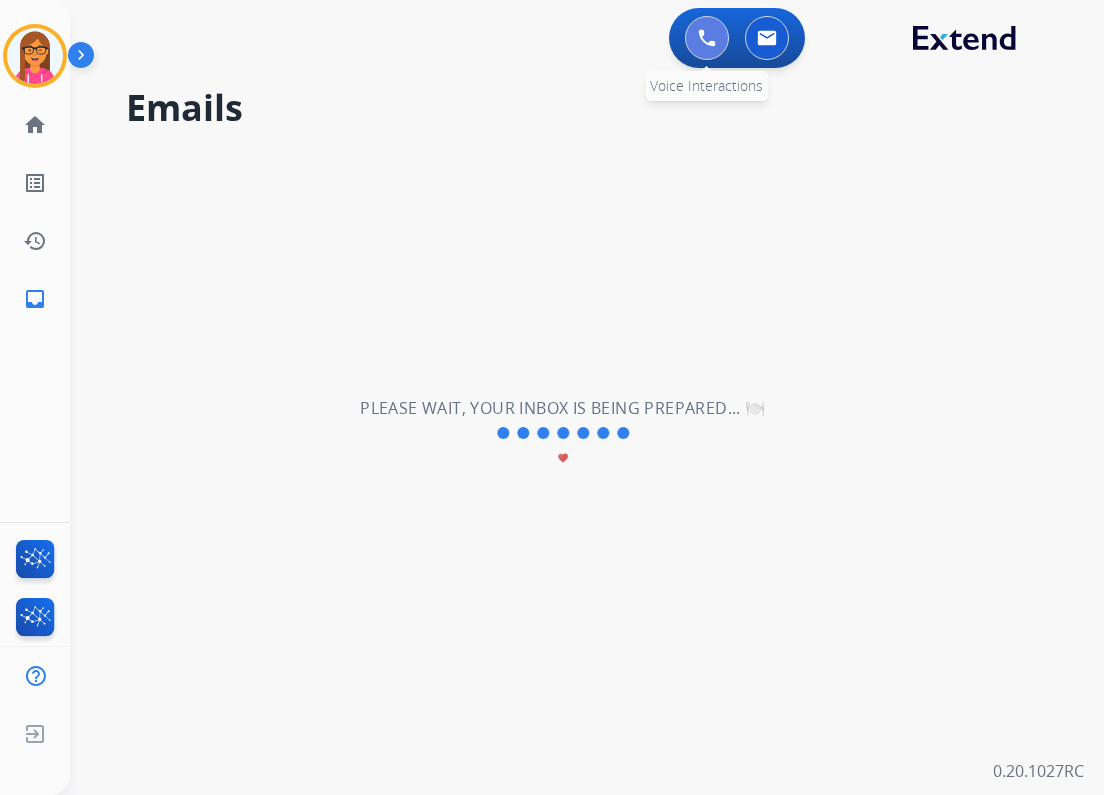 click at bounding box center [707, 38] 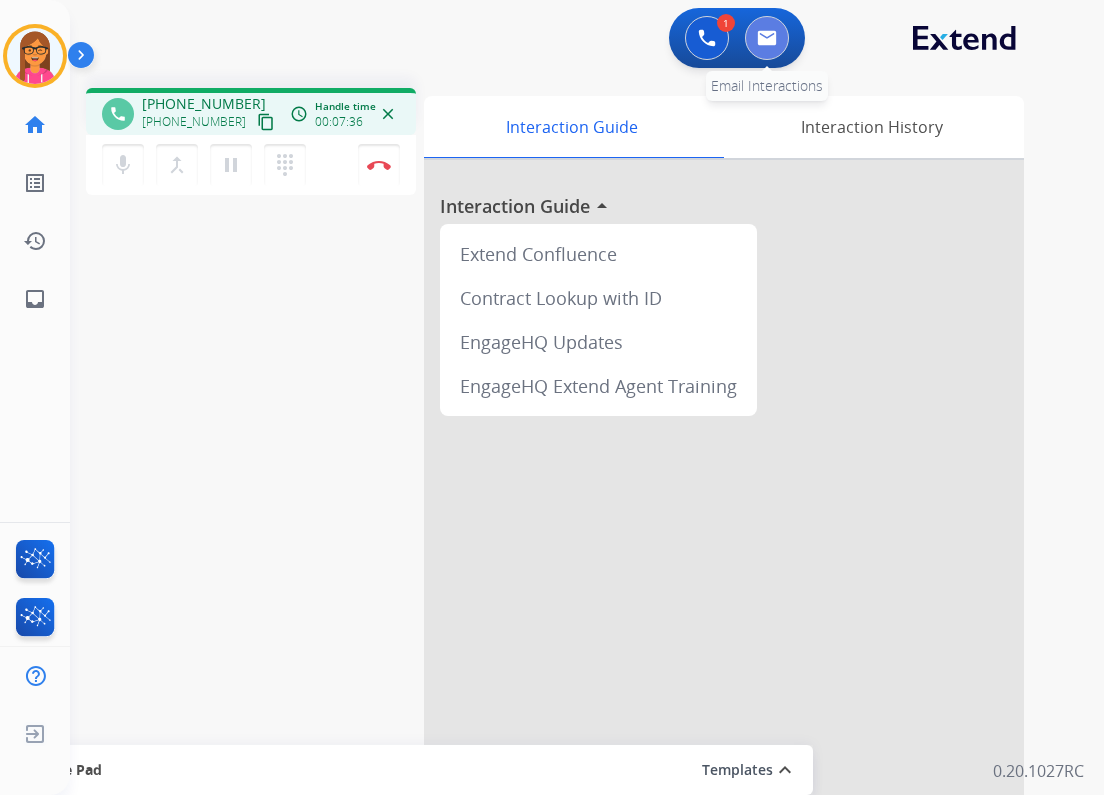 click at bounding box center (767, 38) 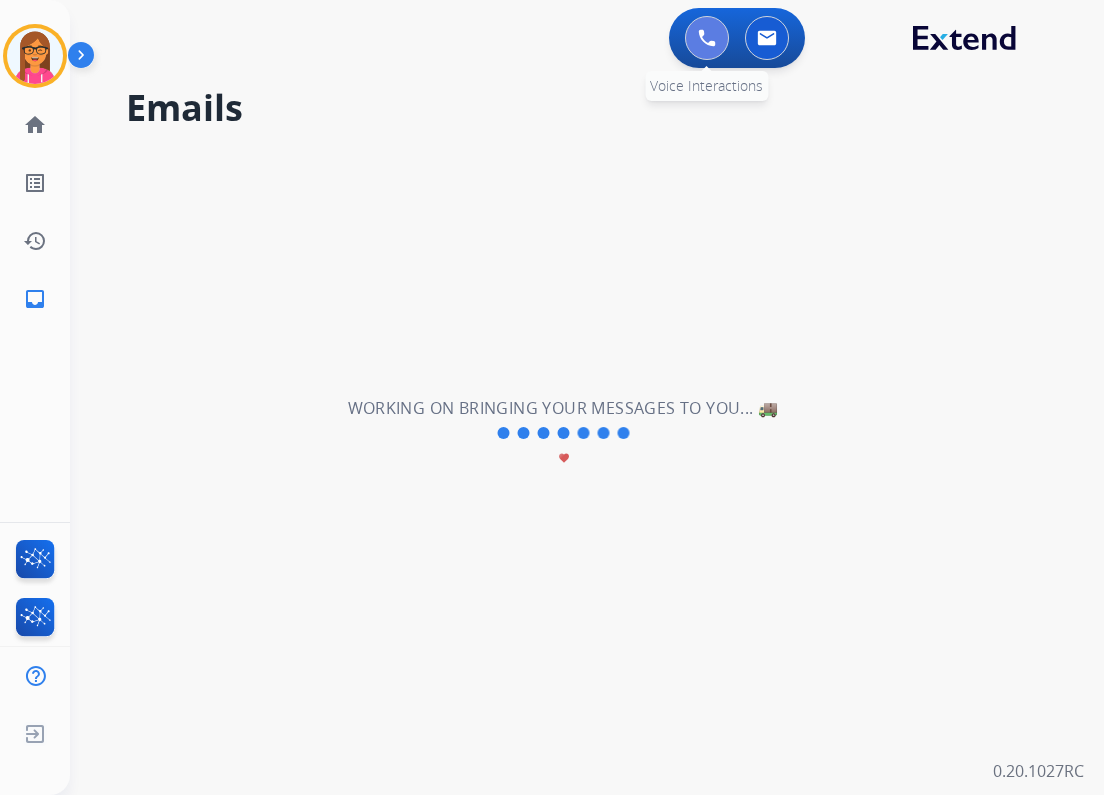 click at bounding box center [707, 38] 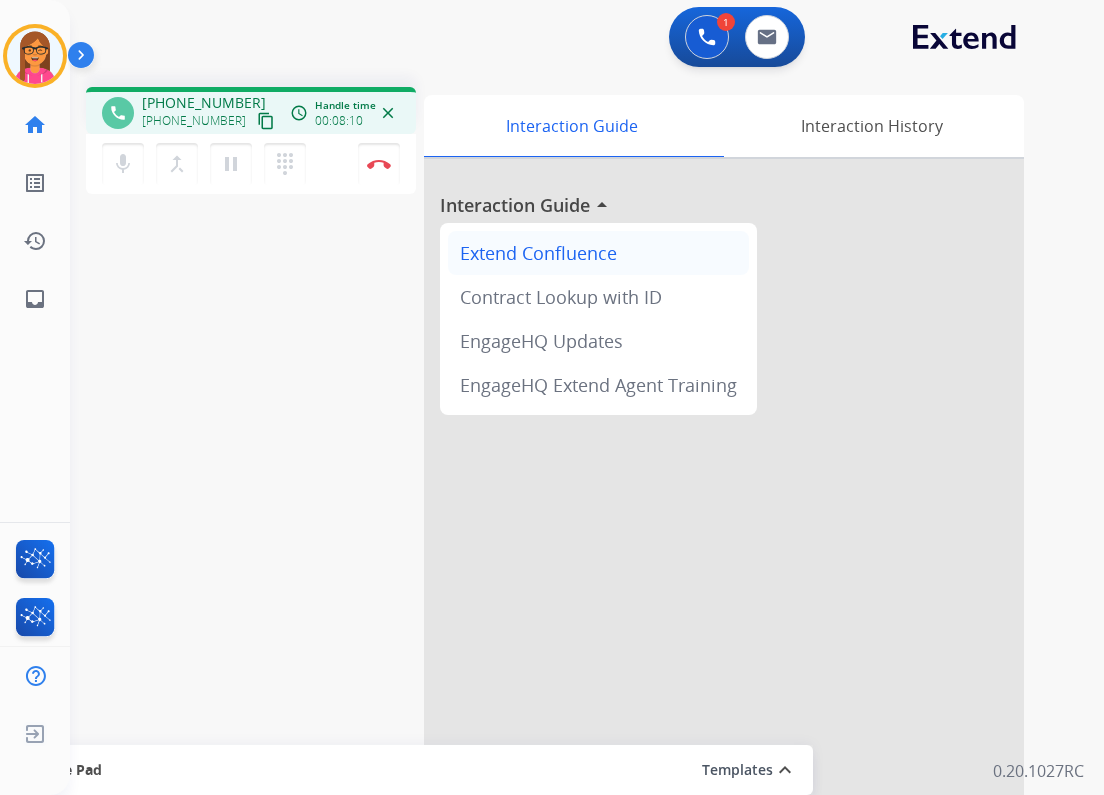 scroll, scrollTop: 0, scrollLeft: 0, axis: both 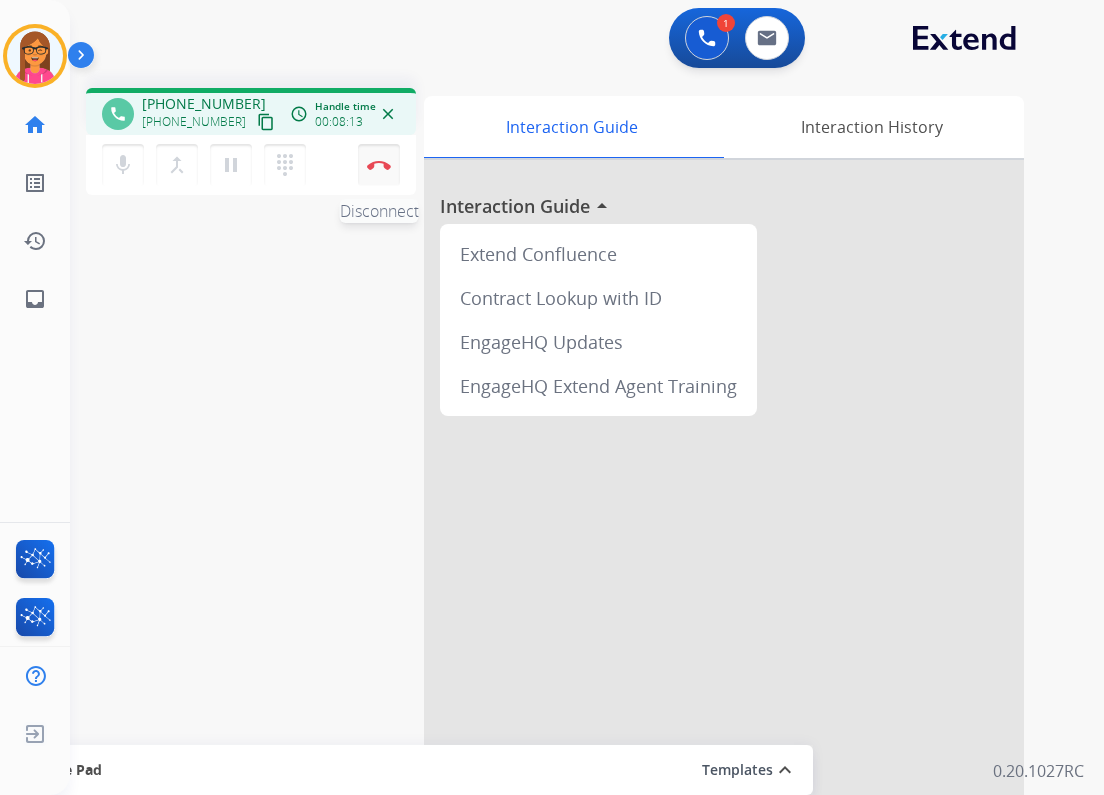 click on "Disconnect" at bounding box center (379, 165) 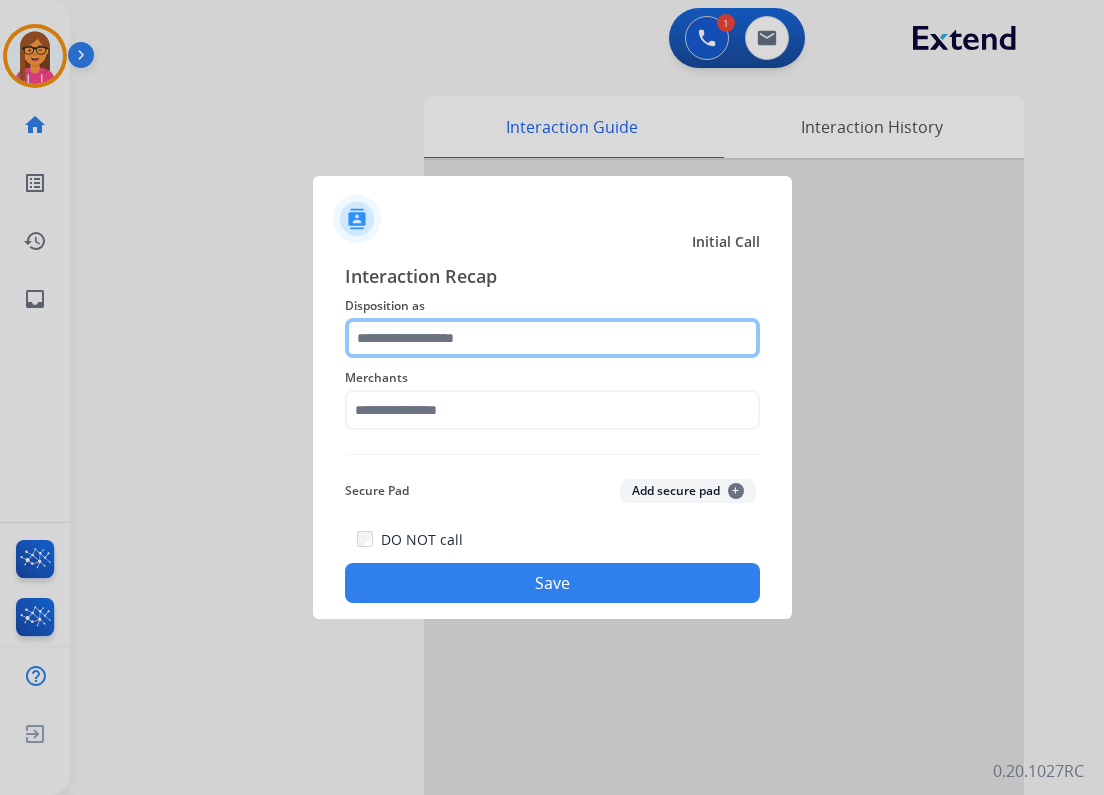 click 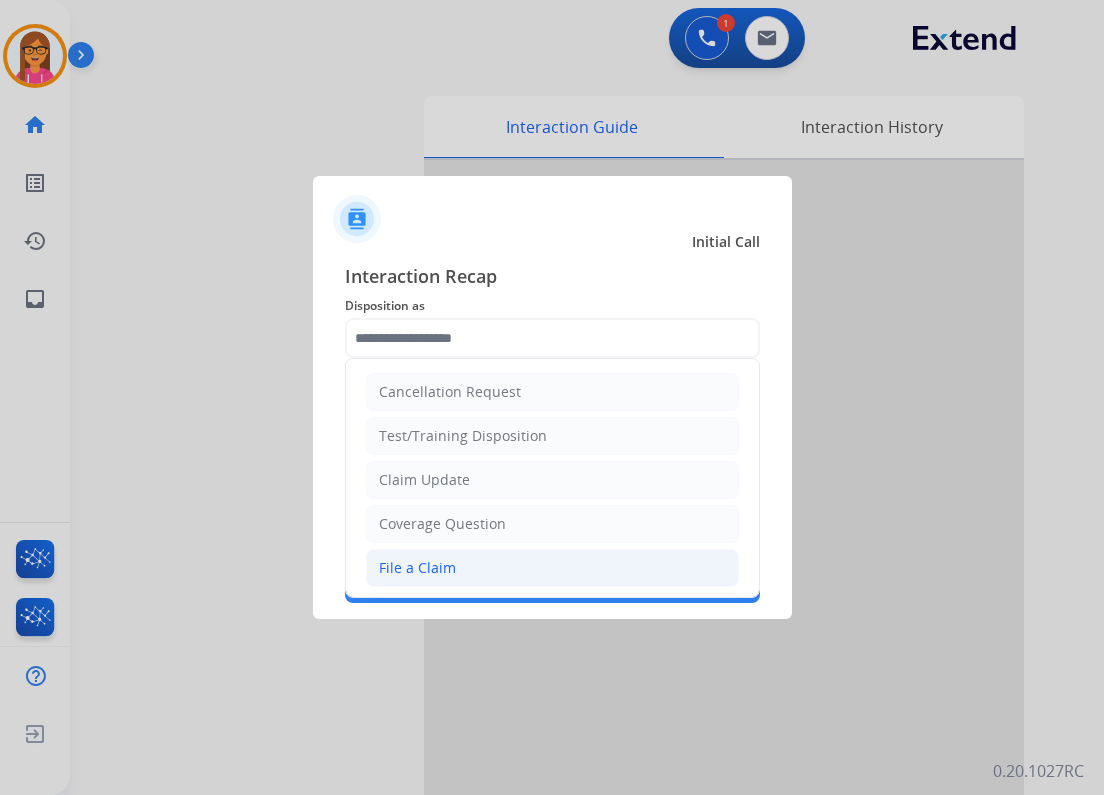 click on "File a Claim" 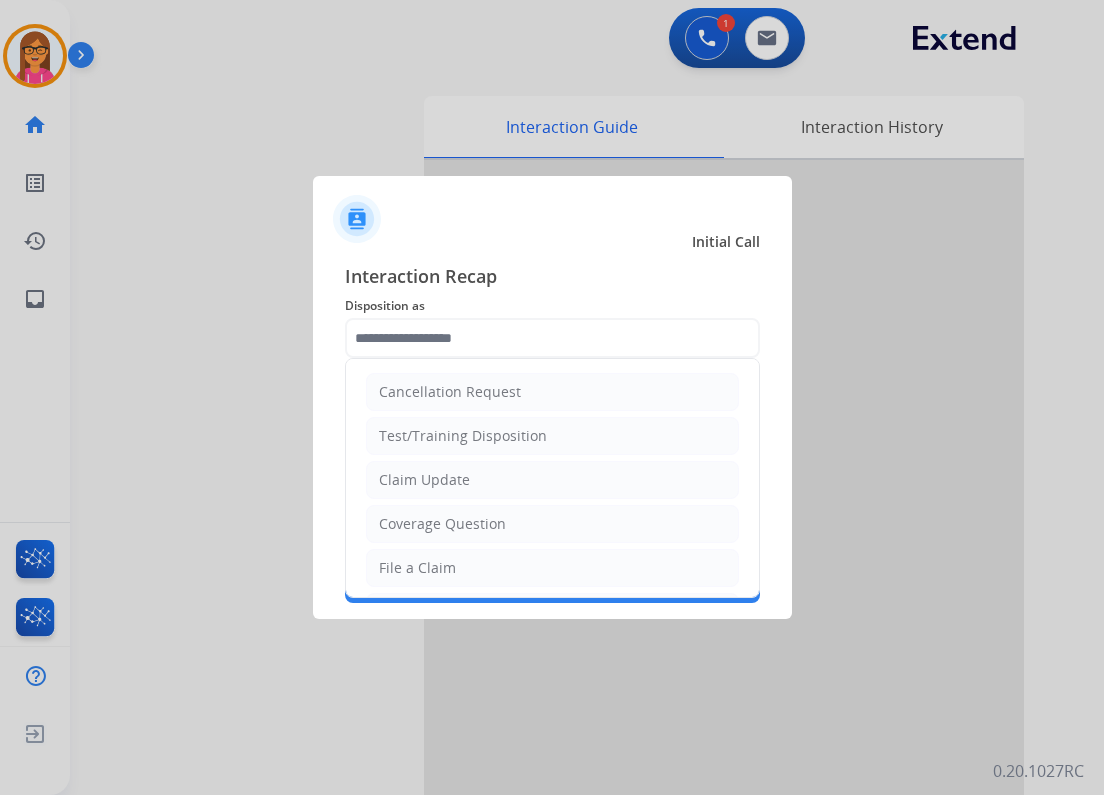 type on "**********" 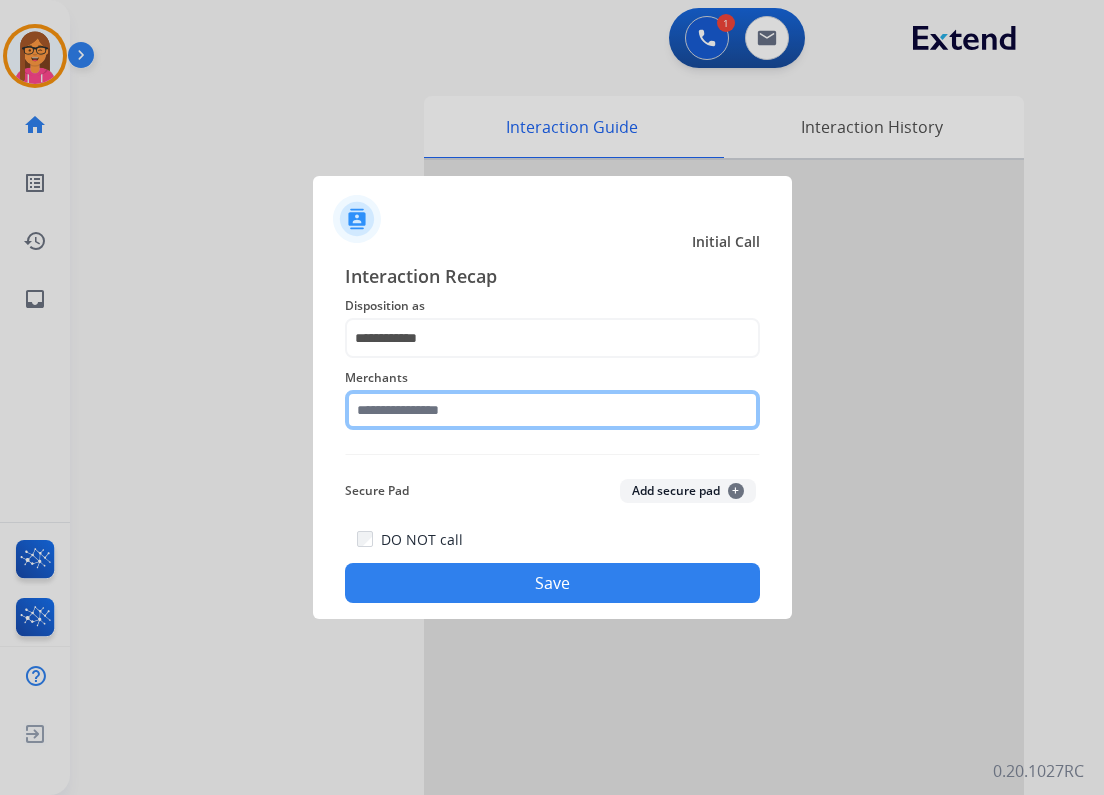 click 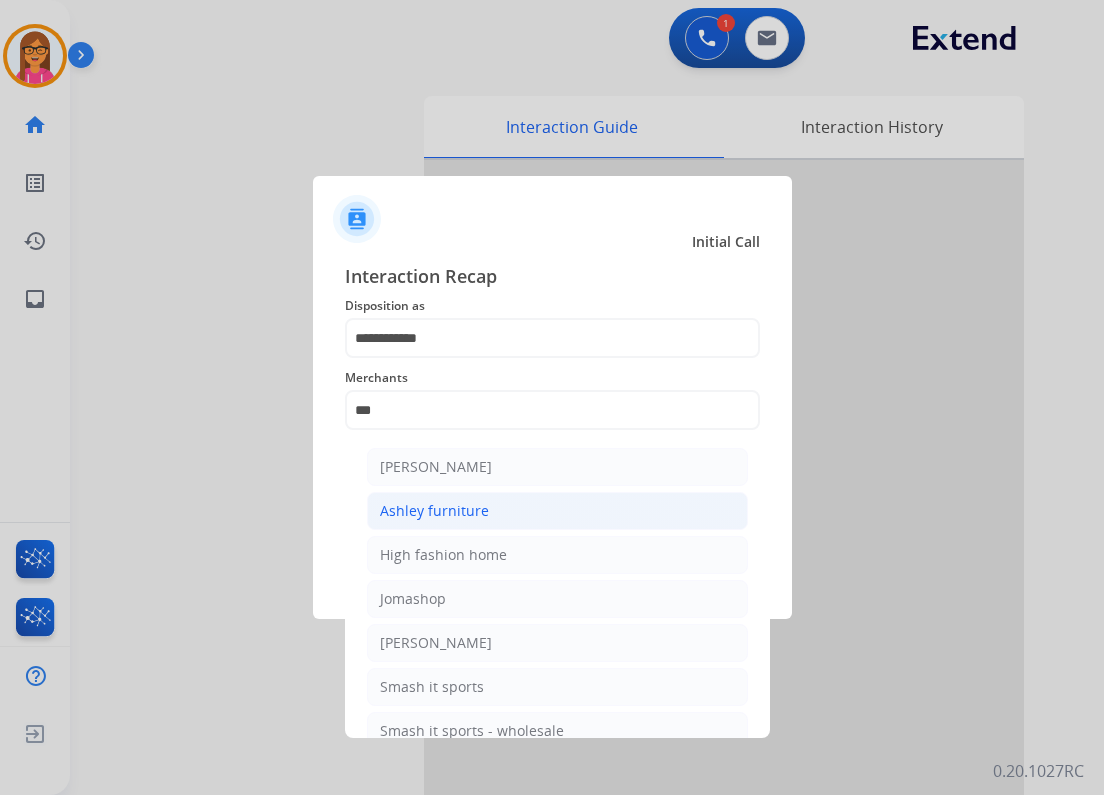 click on "Ashley furniture" 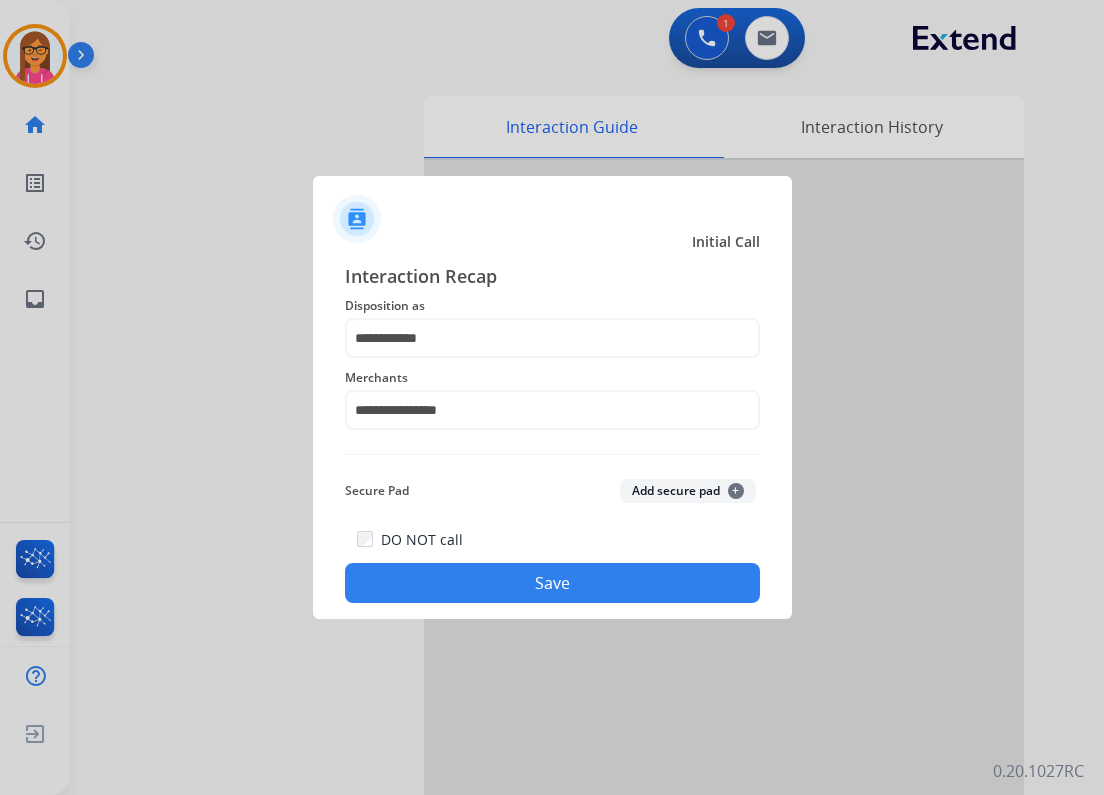 click on "Save" 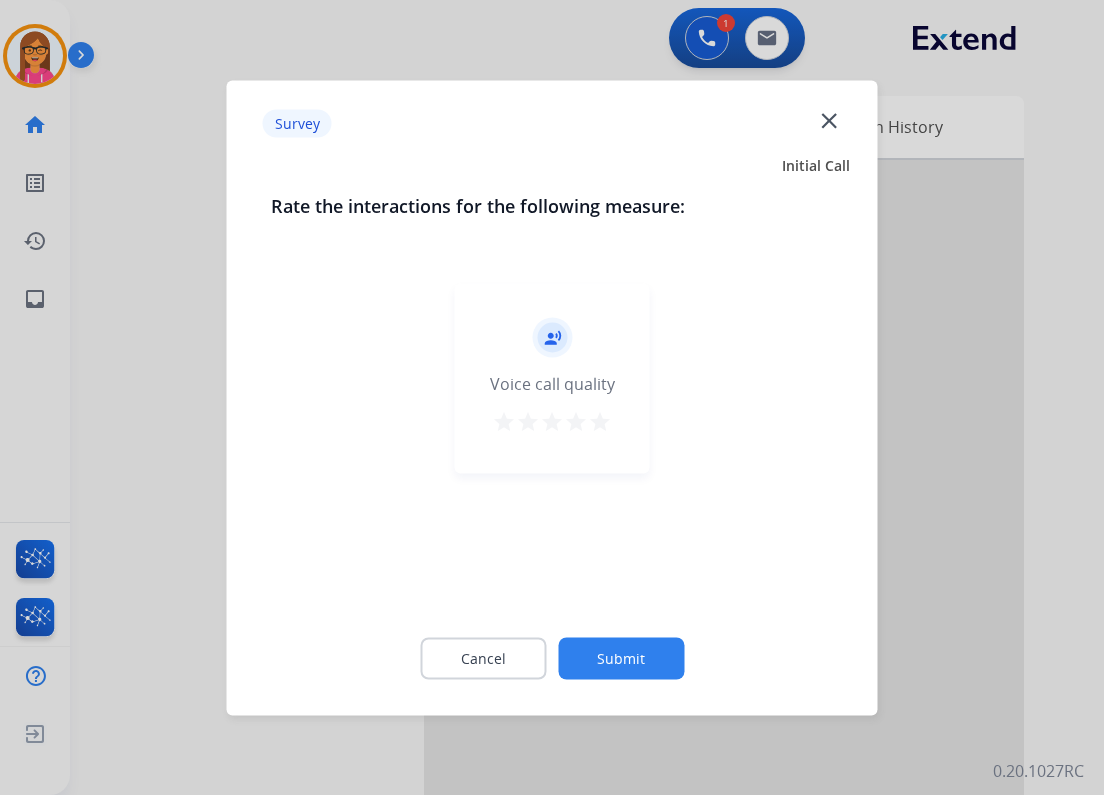 click on "star" at bounding box center (600, 421) 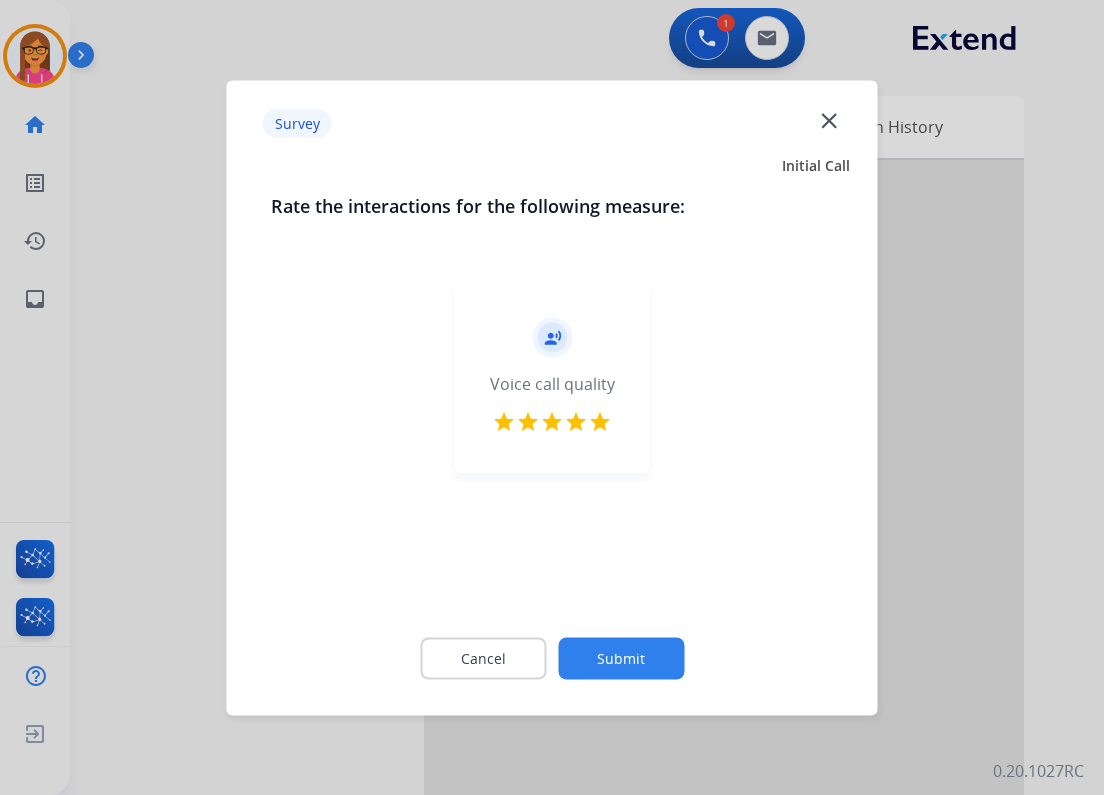 click on "Submit" 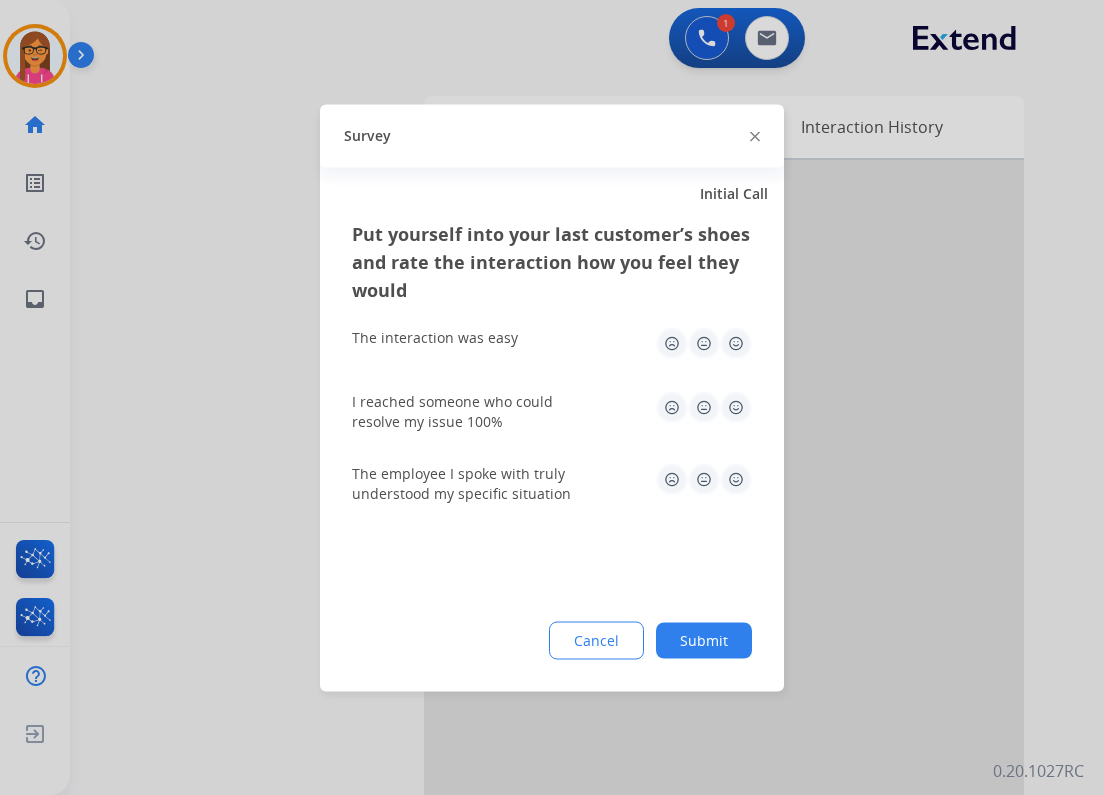 click 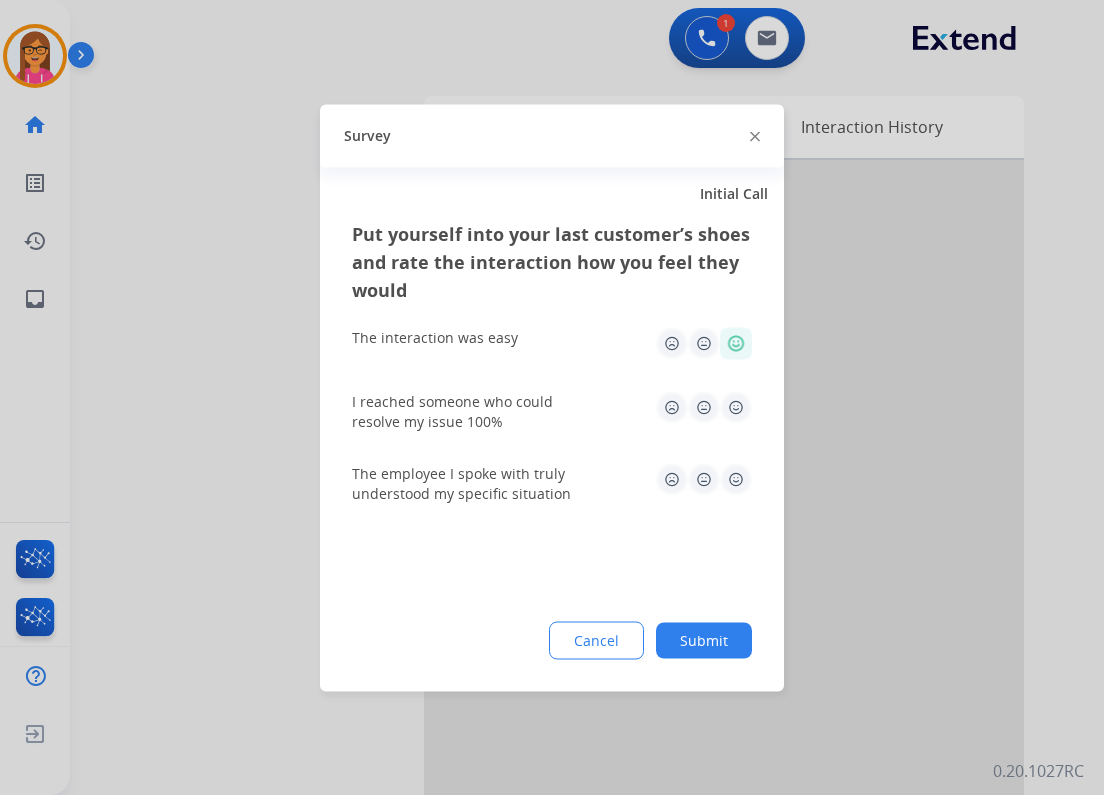 click 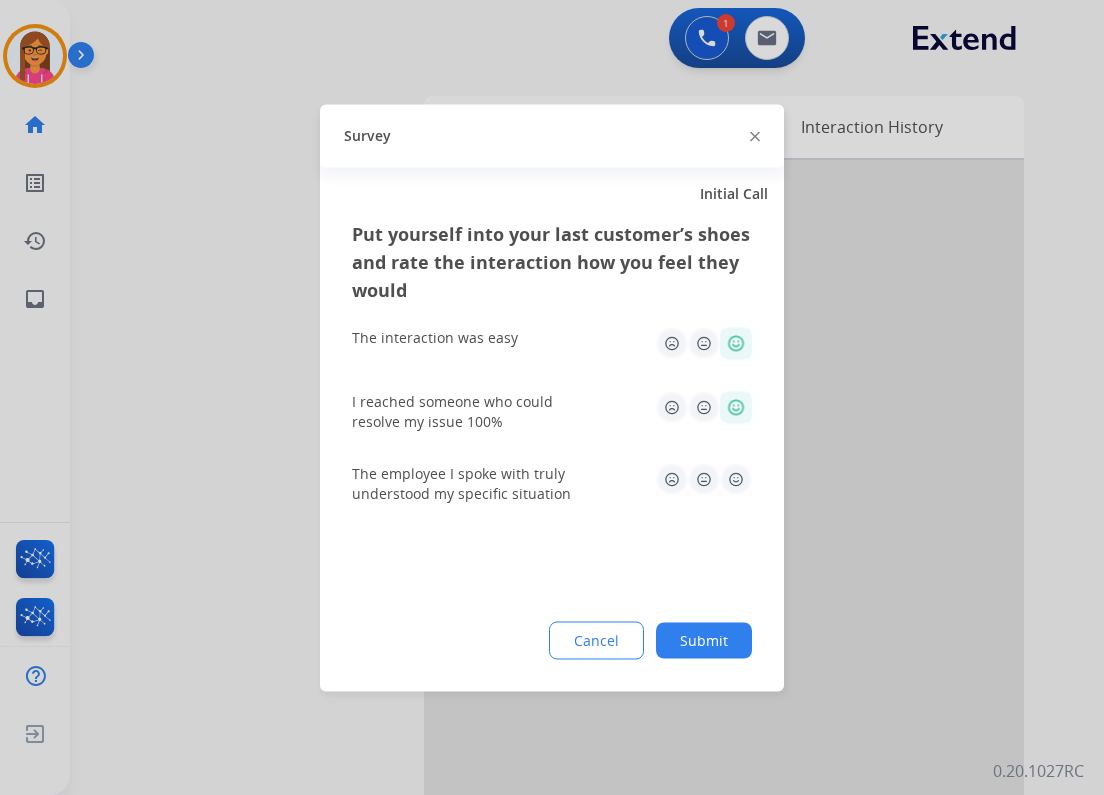 click 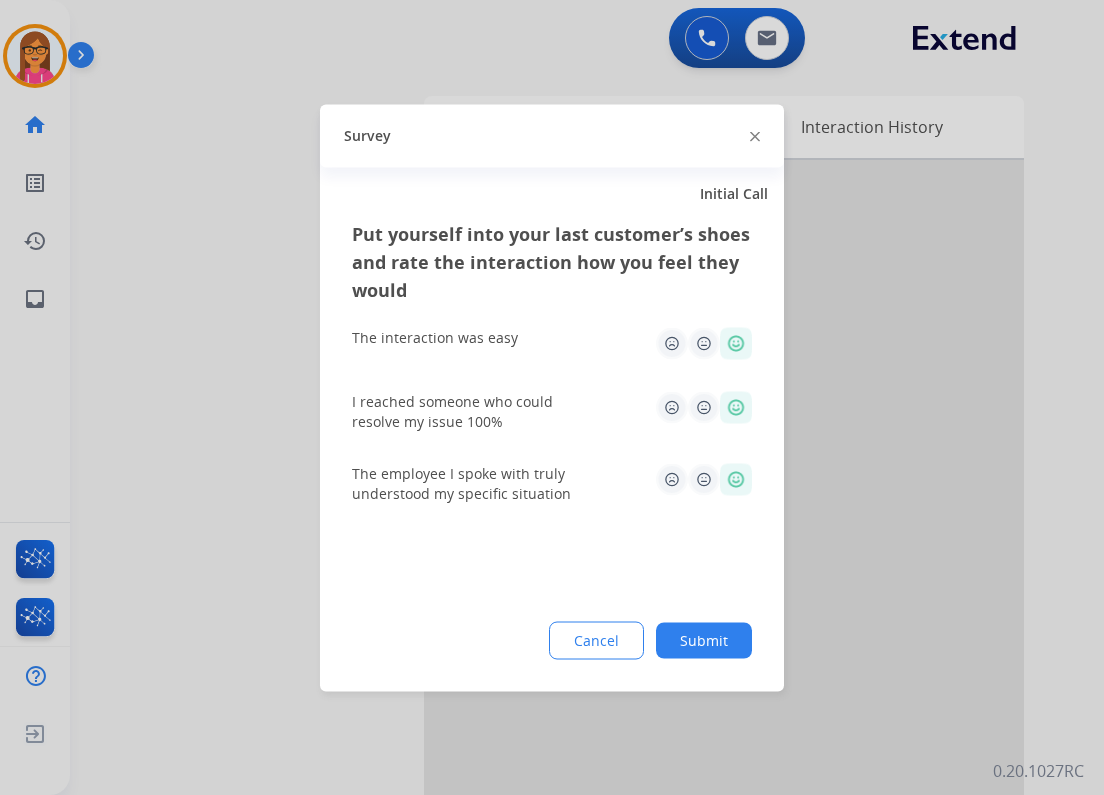 click on "Submit" 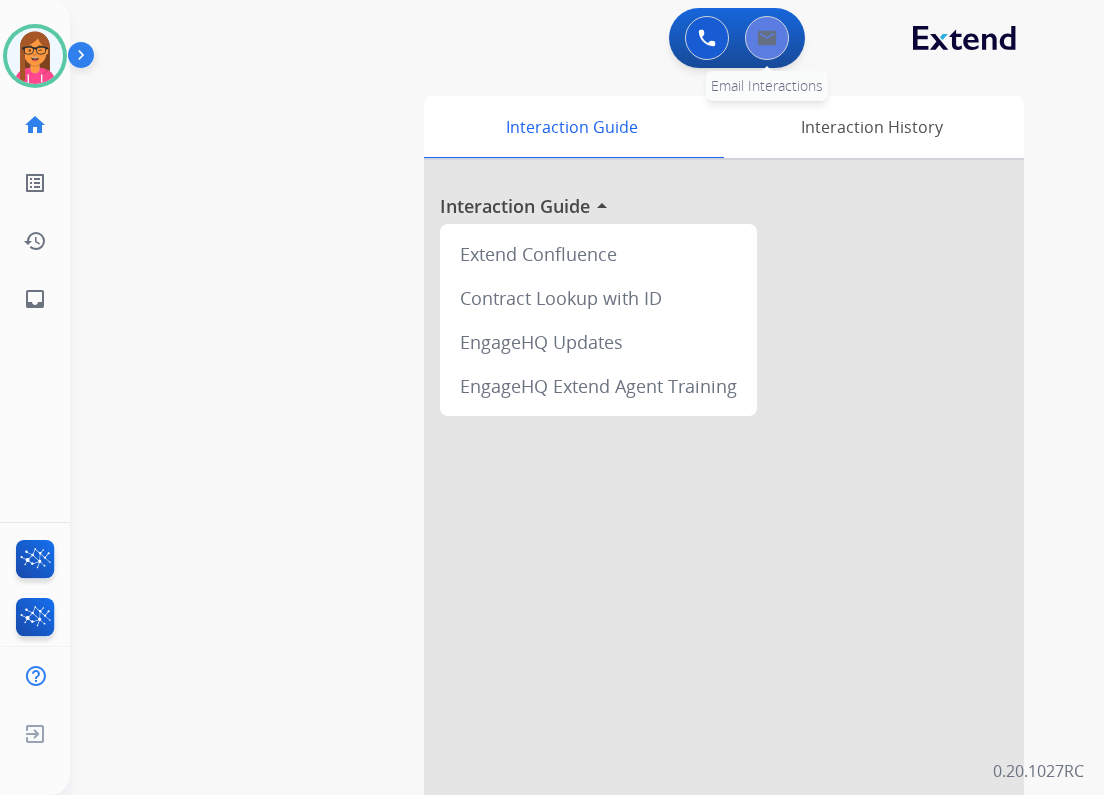 click at bounding box center (767, 38) 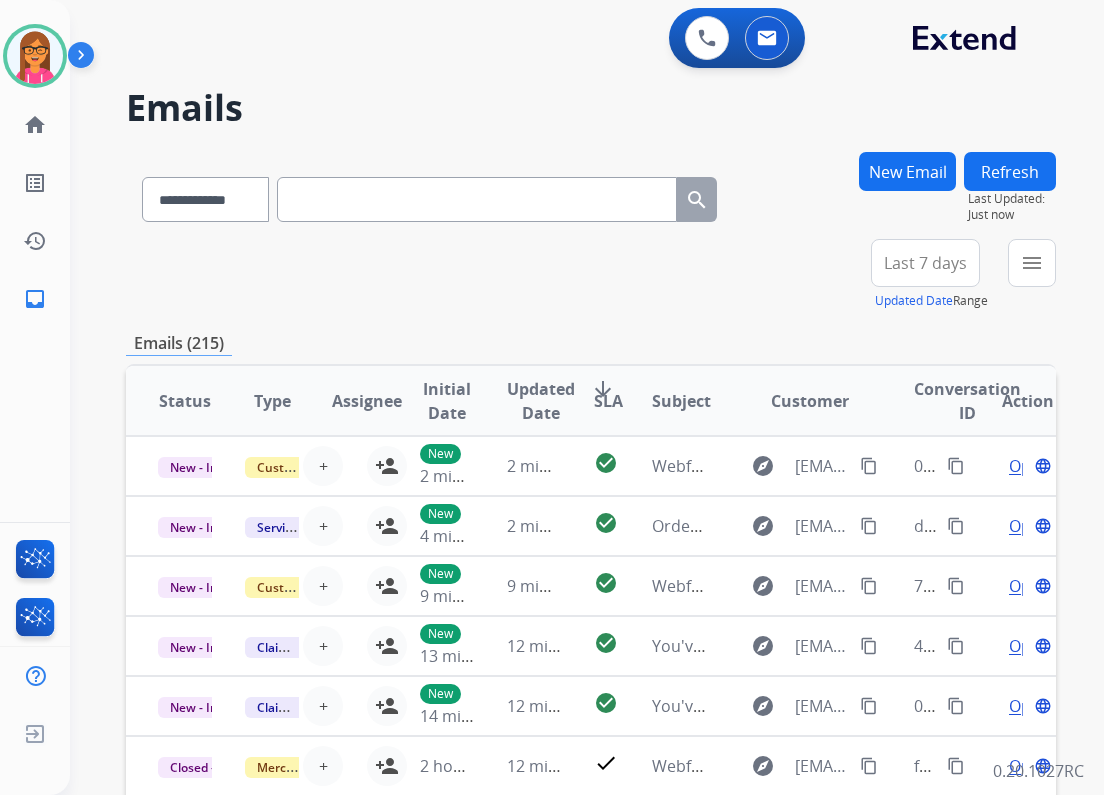 click on "New Email" at bounding box center (907, 171) 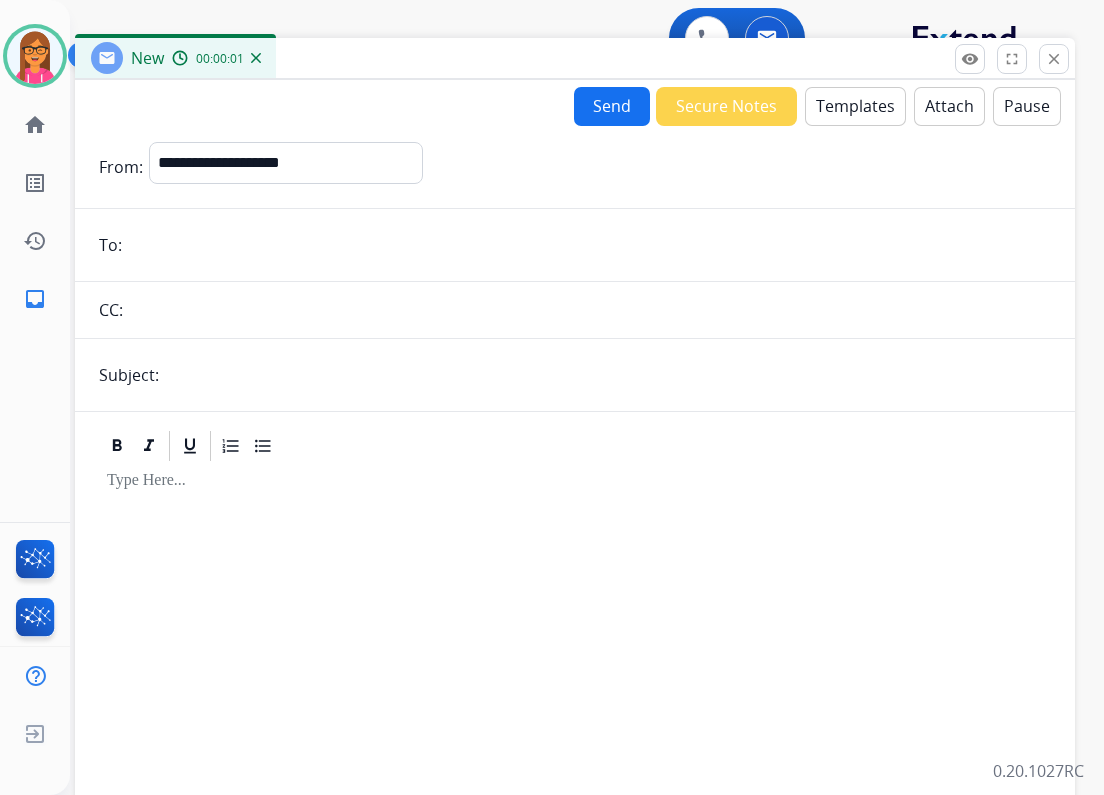 drag, startPoint x: 380, startPoint y: 153, endPoint x: 401, endPoint y: 64, distance: 91.44397 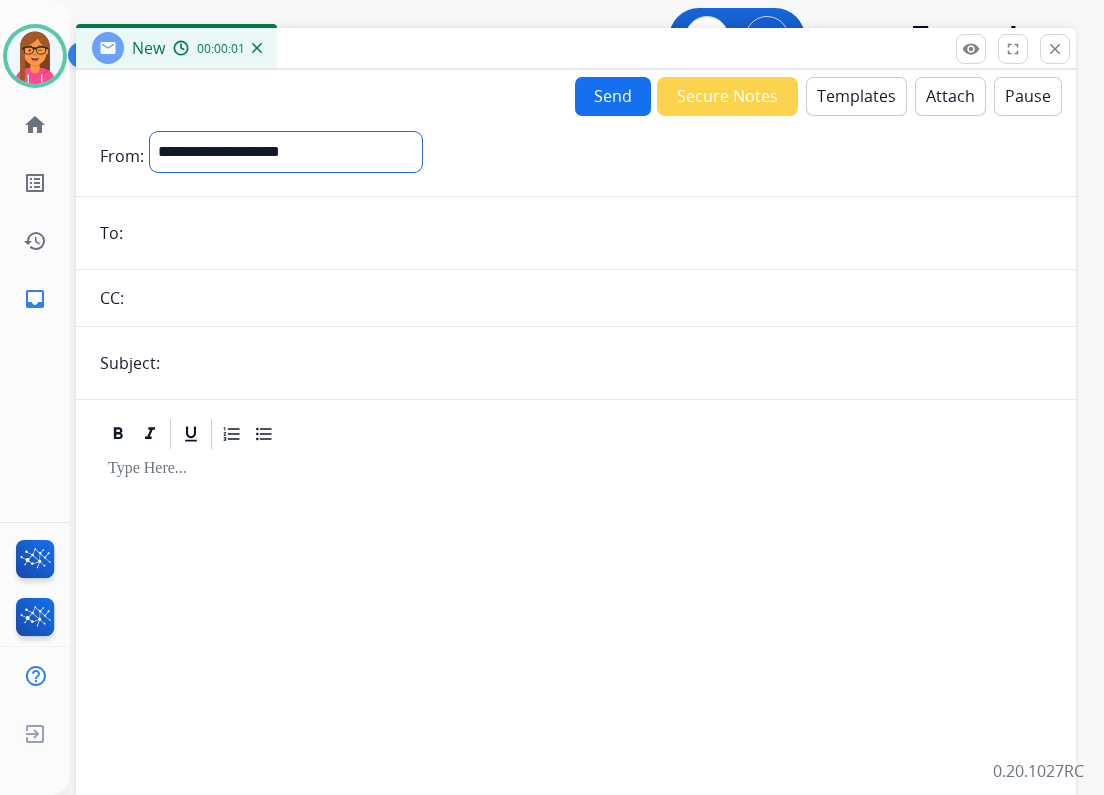 drag, startPoint x: 318, startPoint y: 139, endPoint x: 318, endPoint y: 152, distance: 13 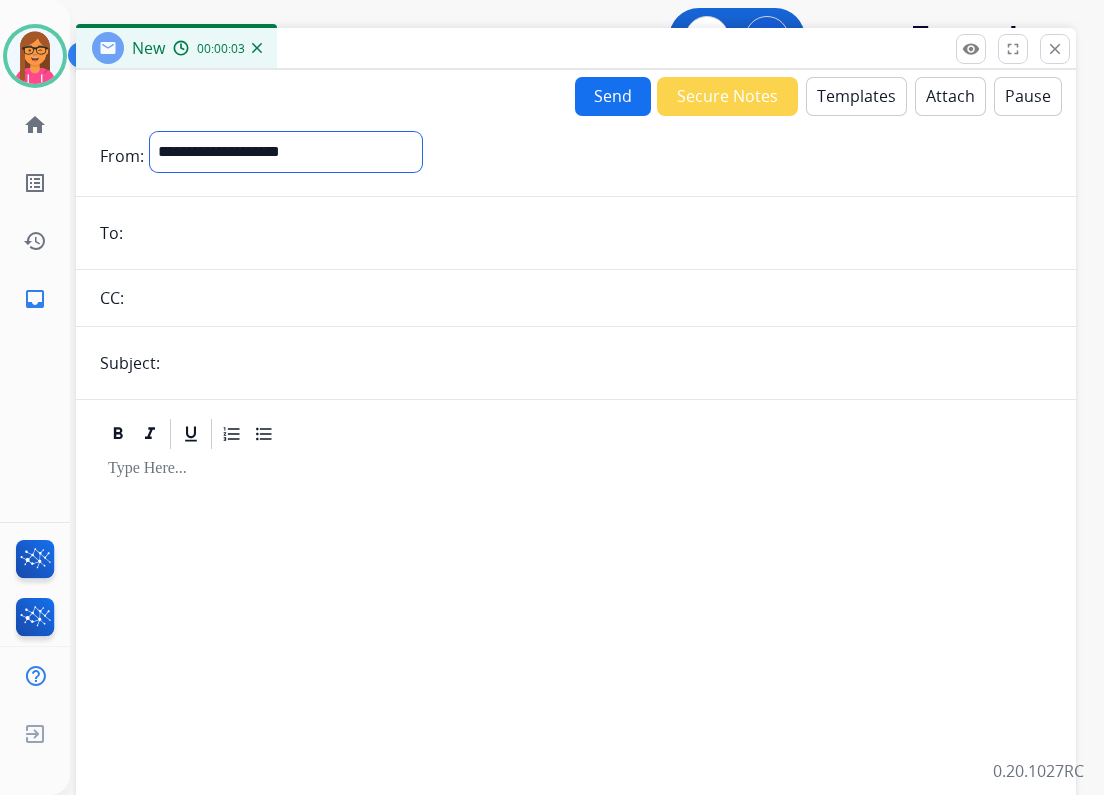select on "**********" 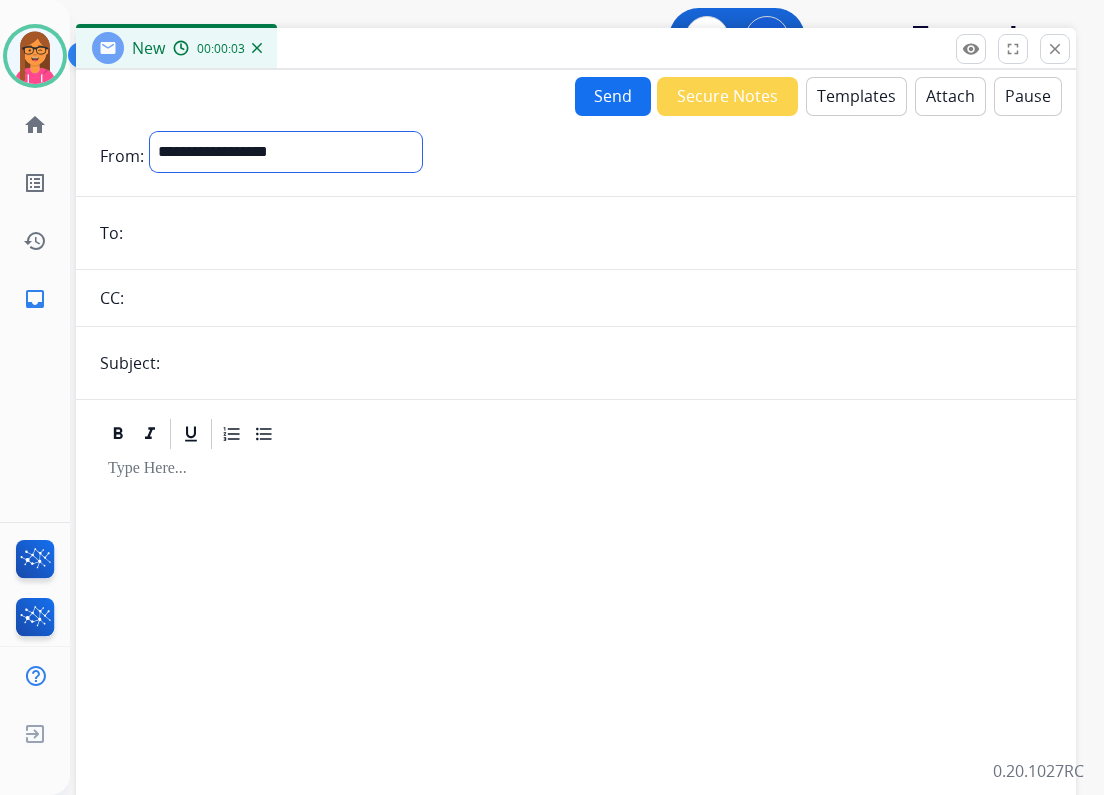 click on "**********" at bounding box center (286, 152) 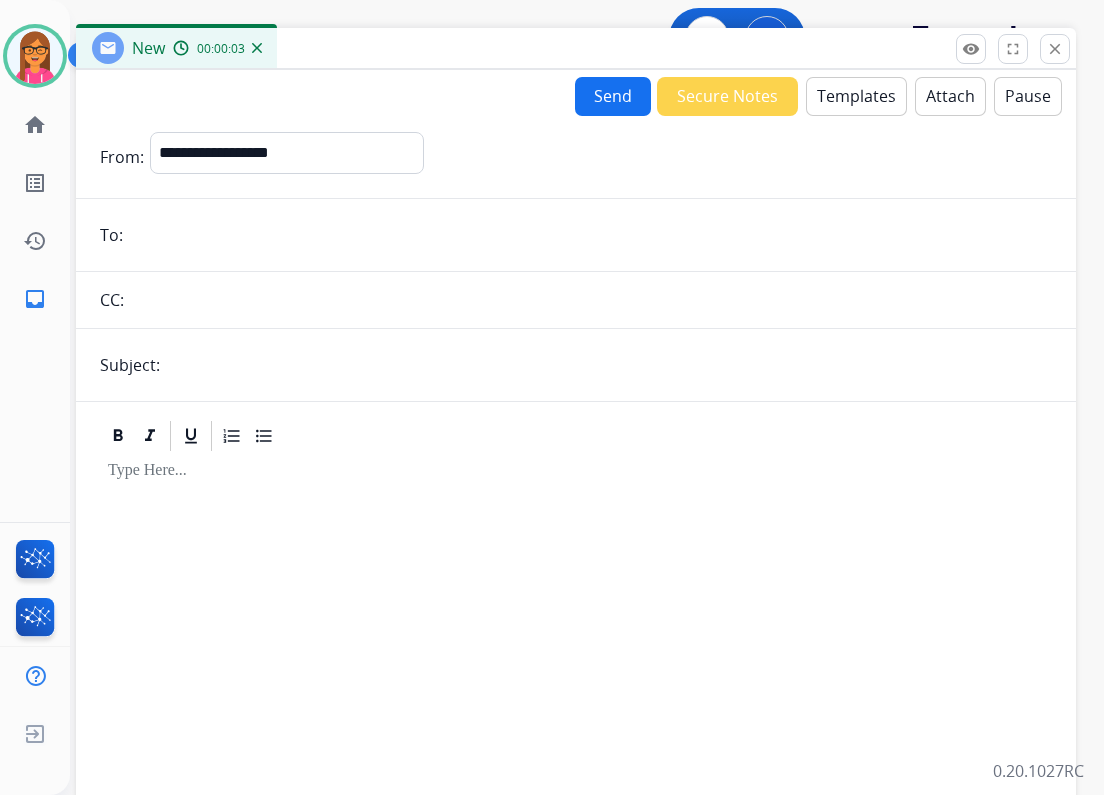 click at bounding box center [590, 235] 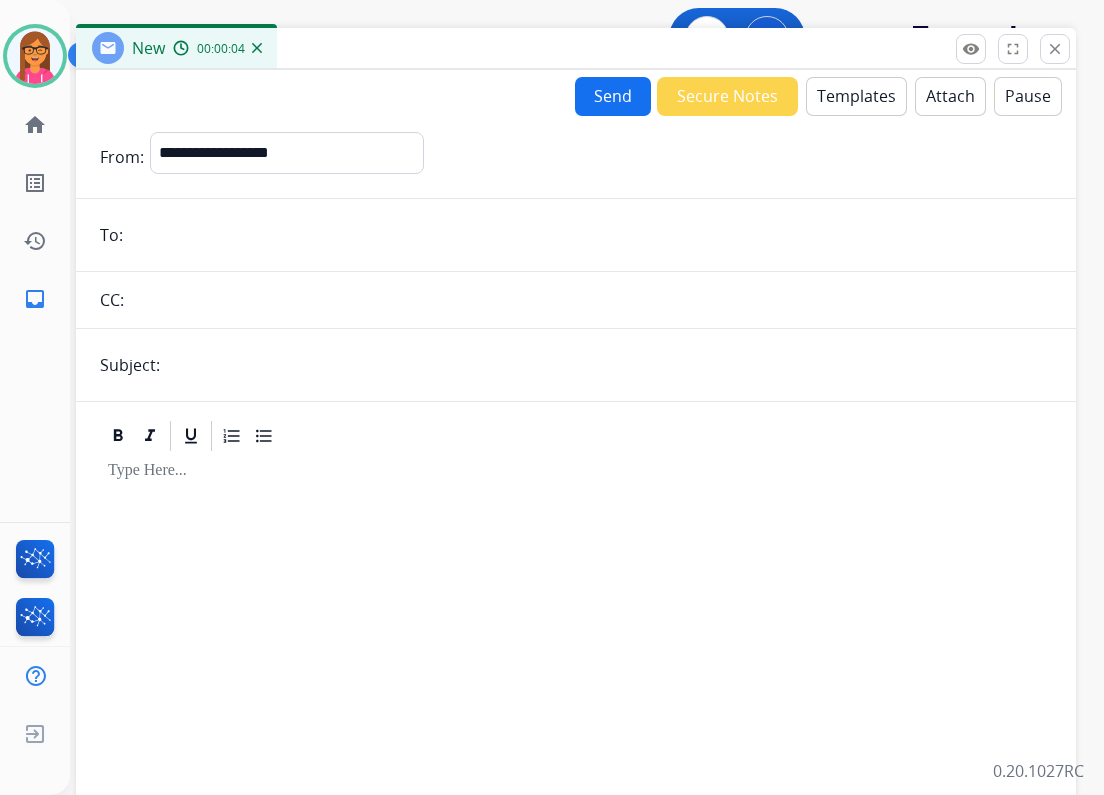 paste on "**********" 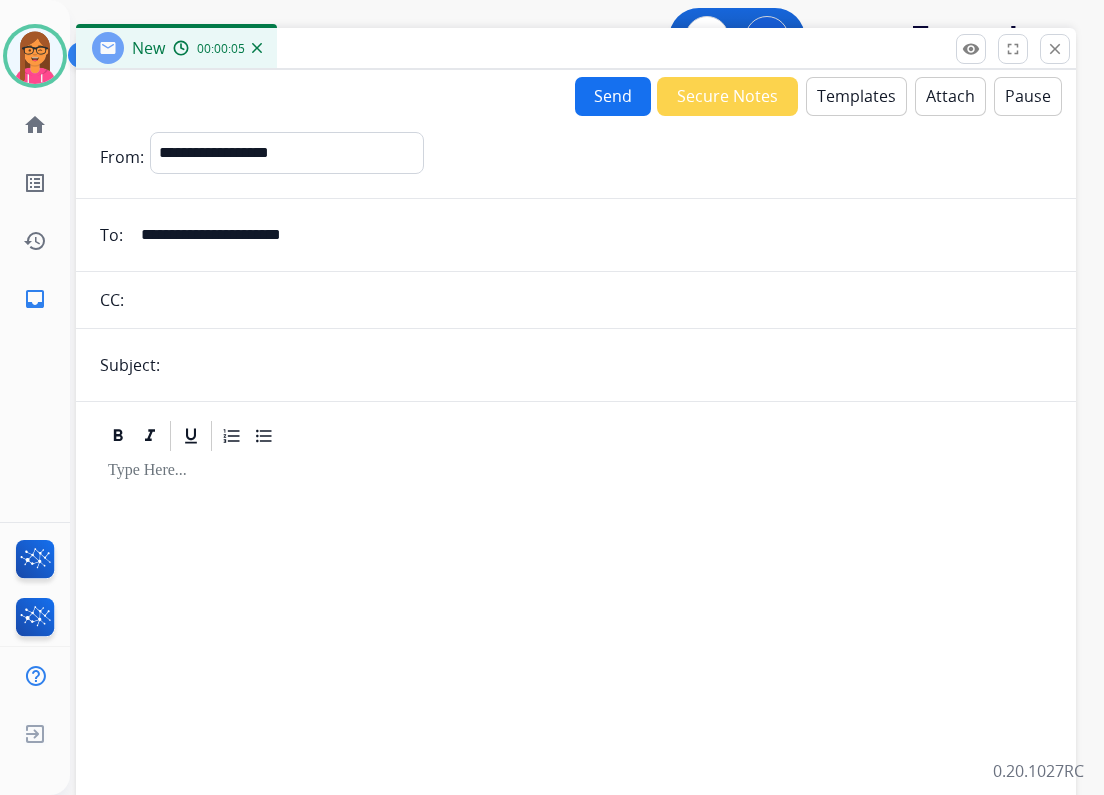 type on "**********" 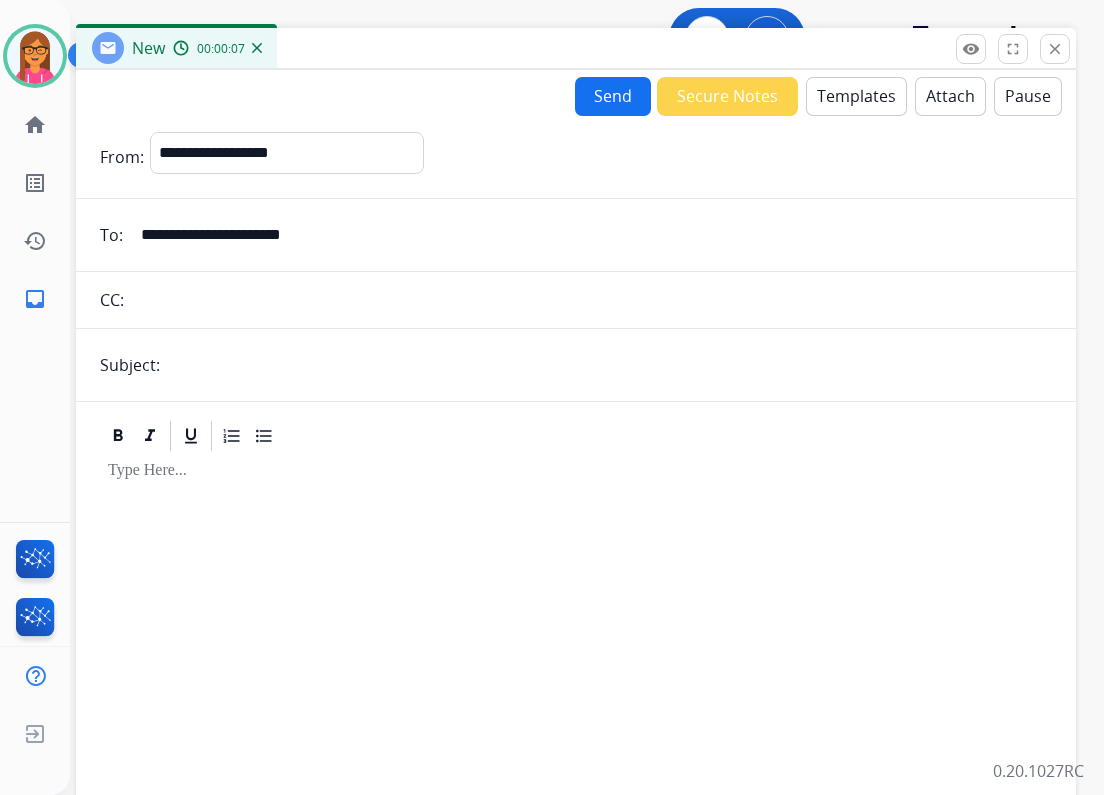type on "*" 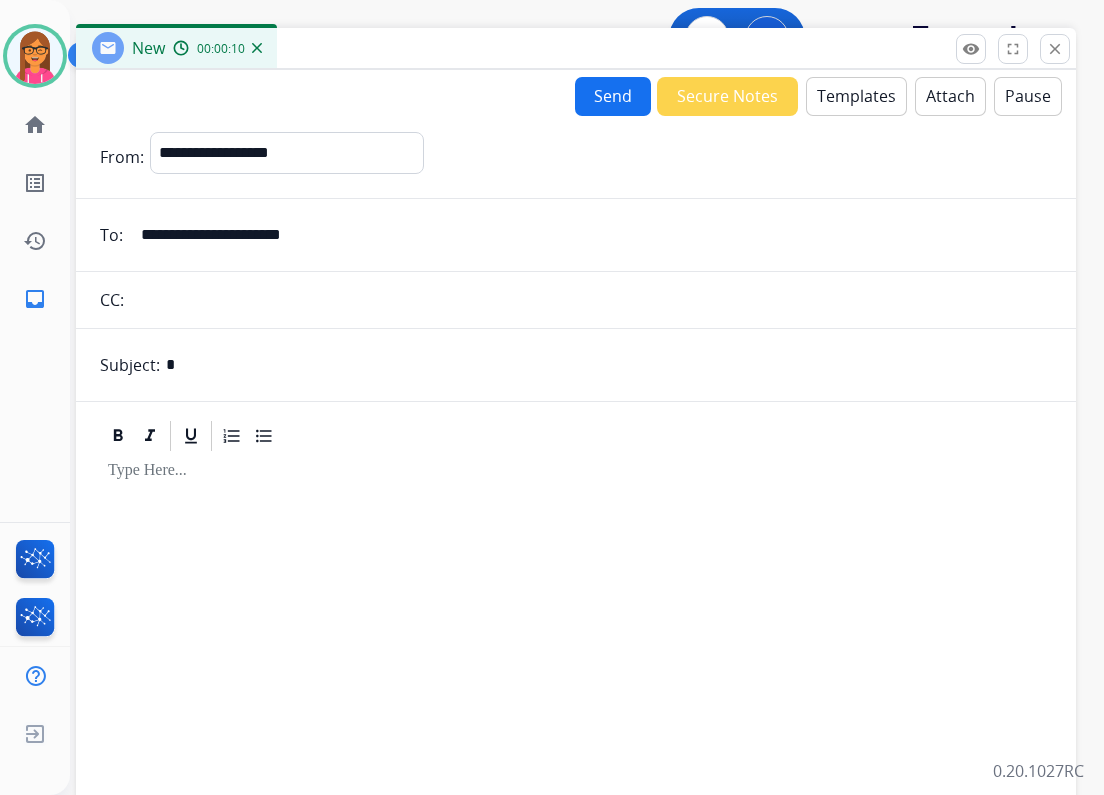 type on "**********" 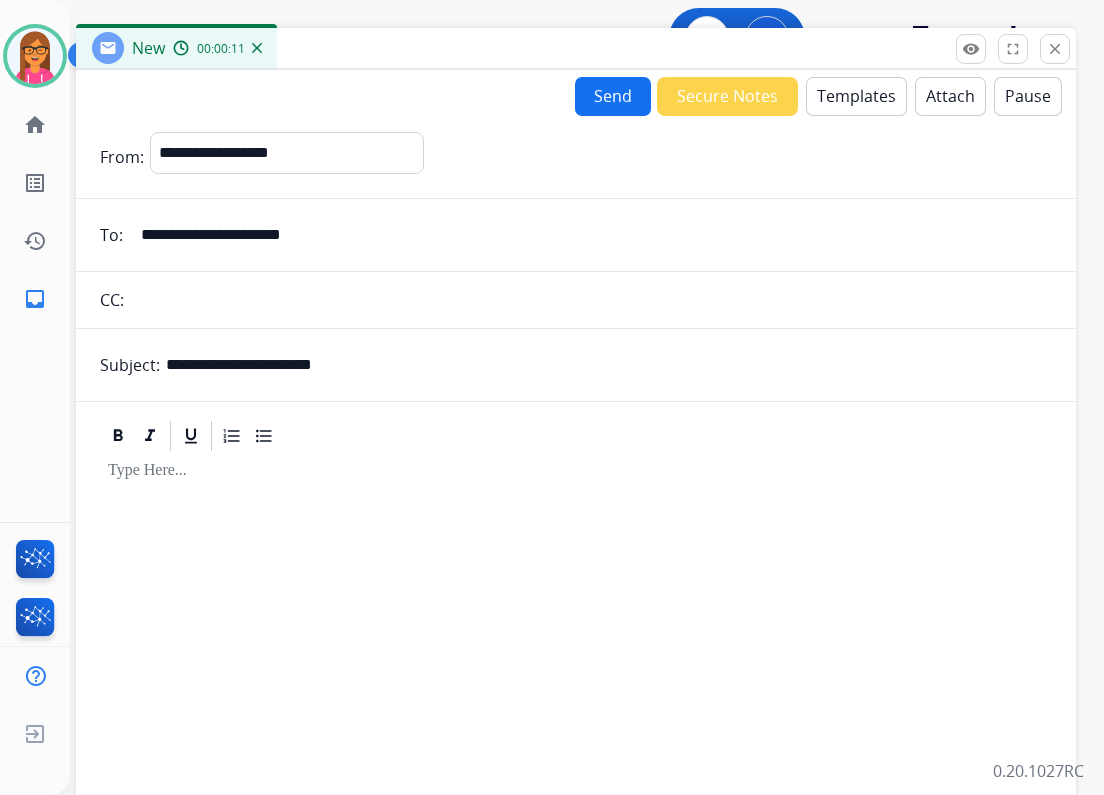 click on "Templates" at bounding box center [856, 96] 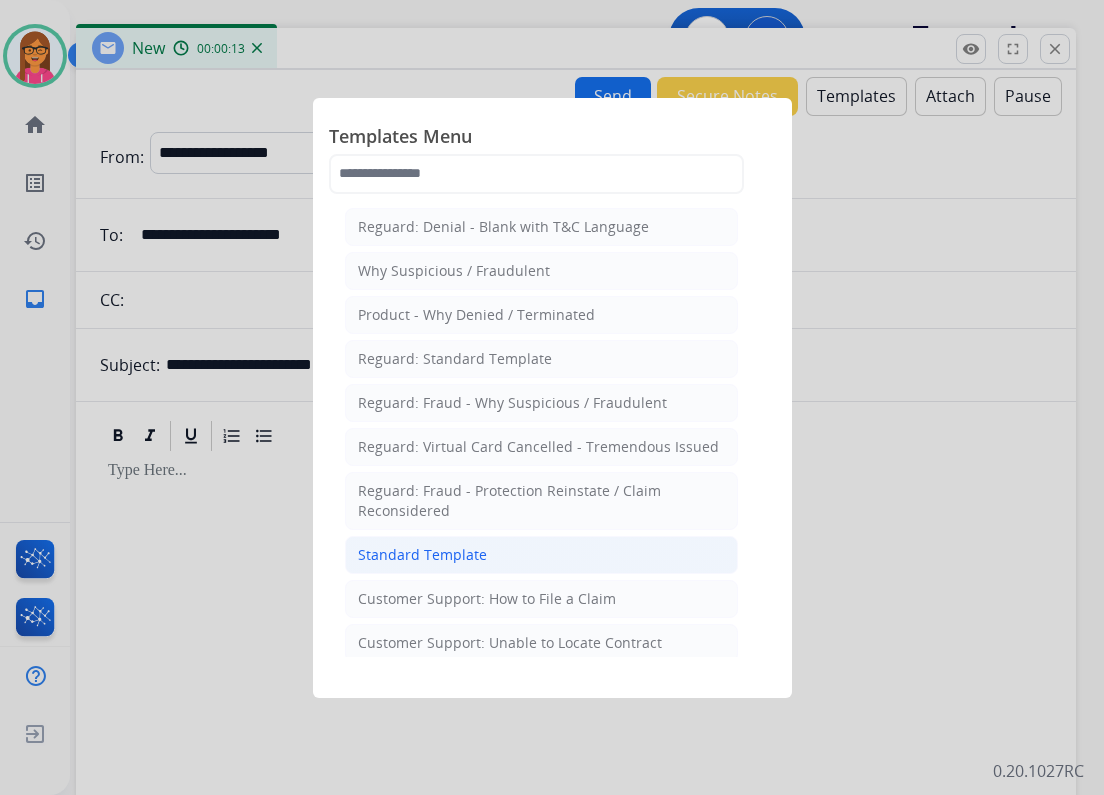 click on "Standard Template" 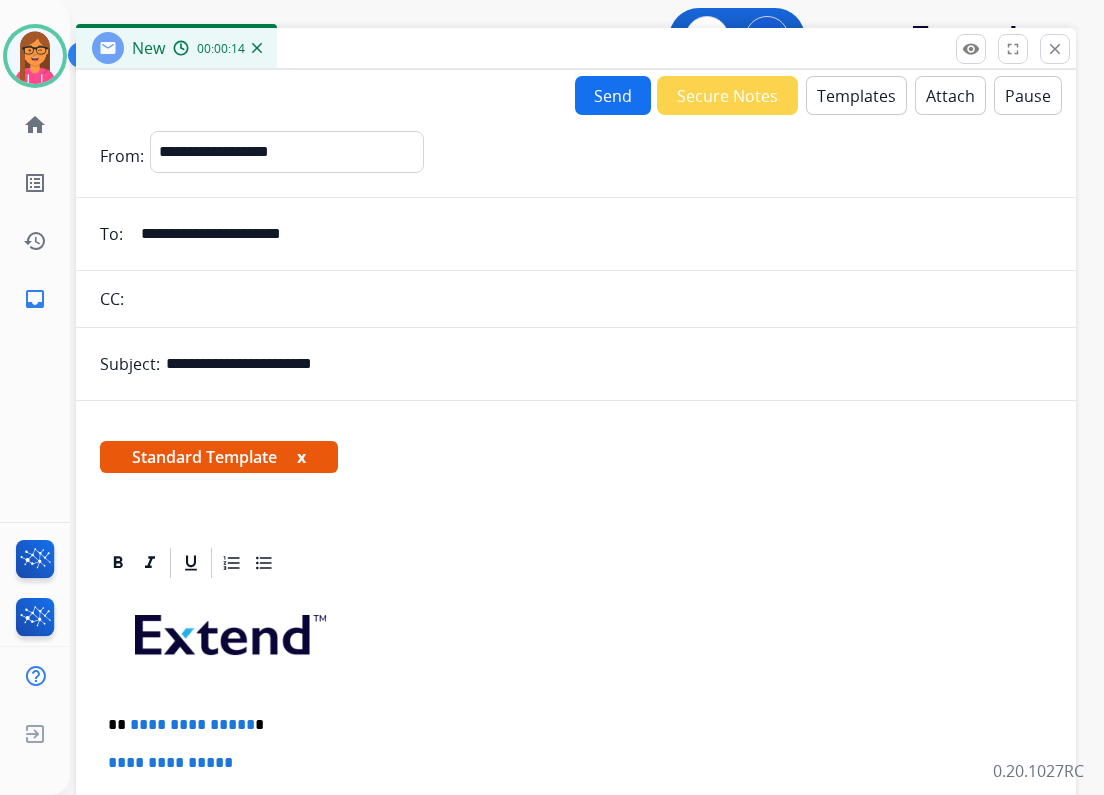 click on "x" at bounding box center [301, 457] 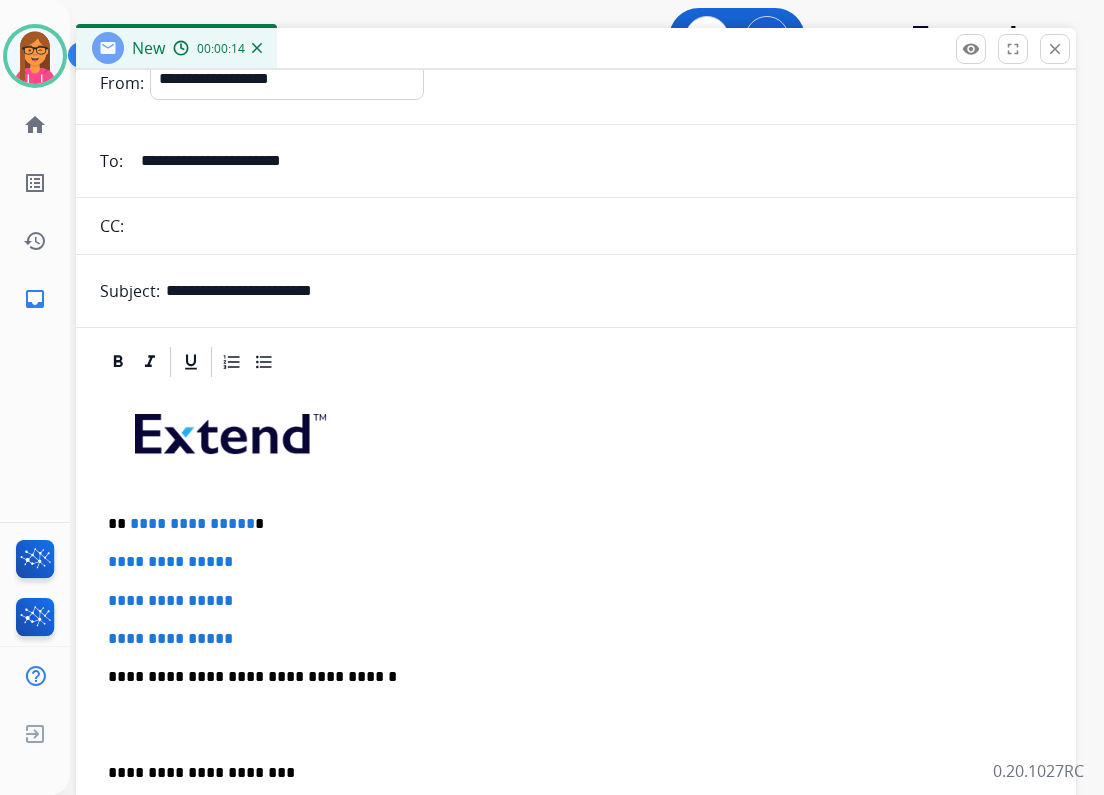 scroll, scrollTop: 160, scrollLeft: 0, axis: vertical 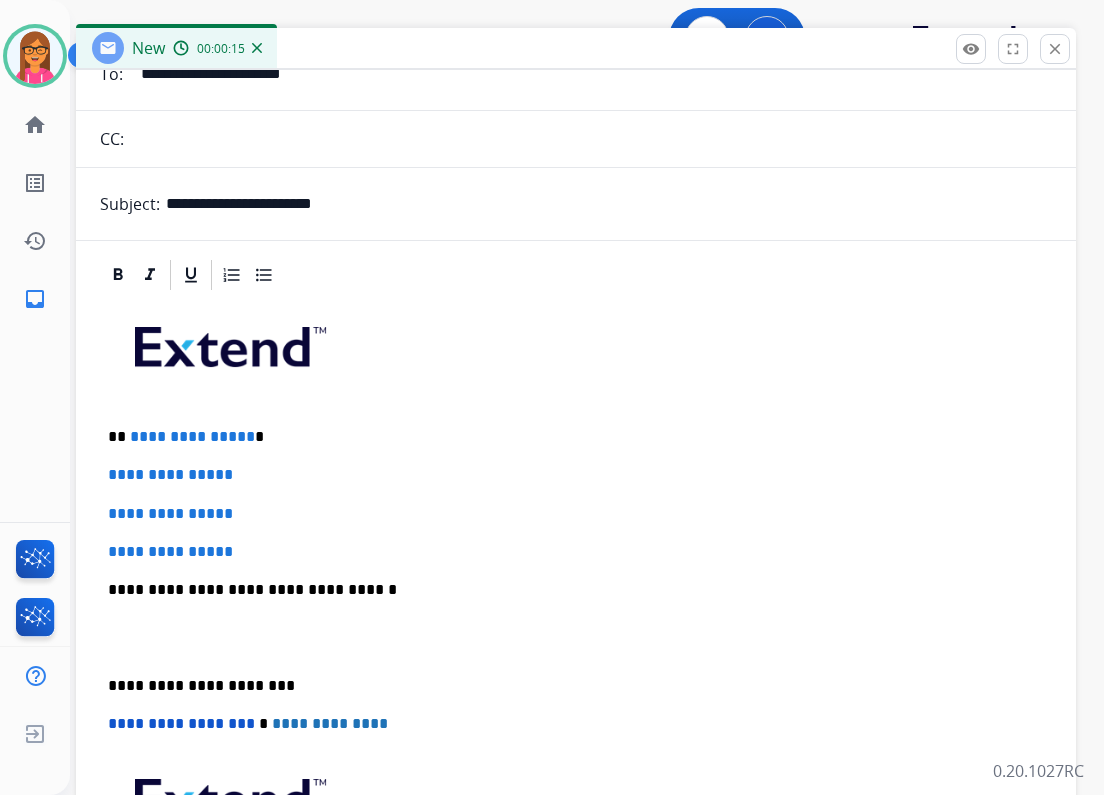 click on "**********" at bounding box center [568, 437] 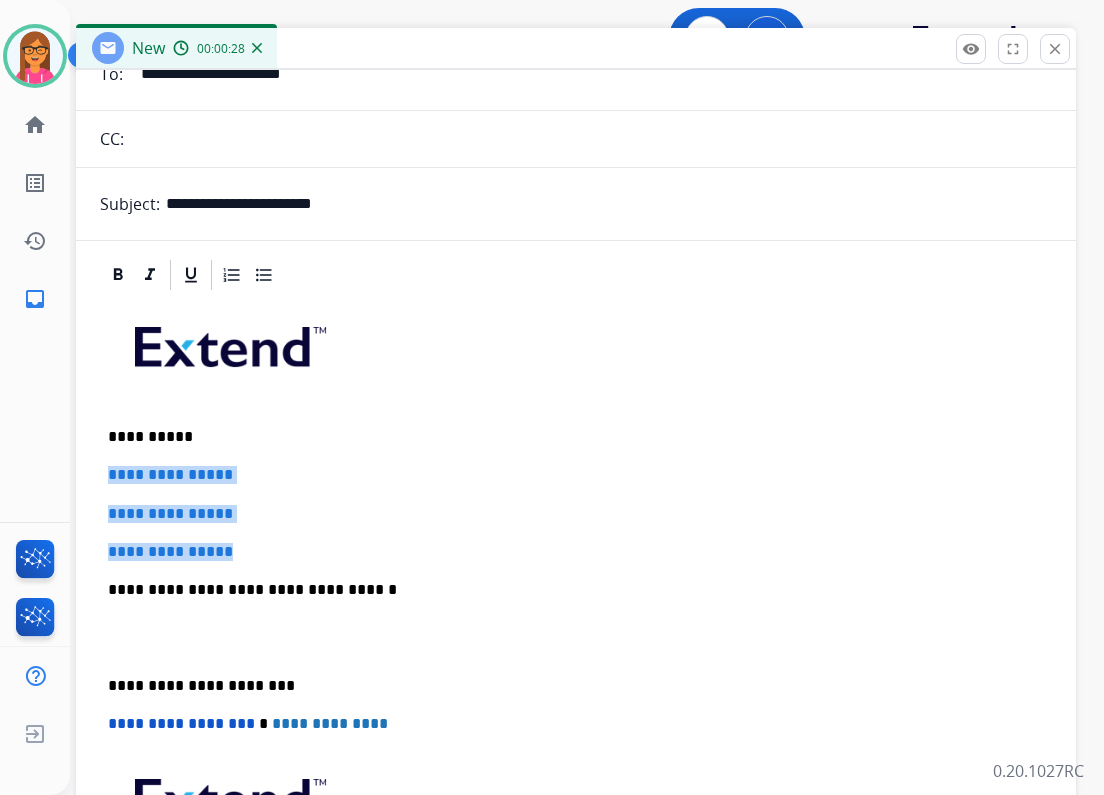 drag, startPoint x: 250, startPoint y: 547, endPoint x: 88, endPoint y: 460, distance: 183.88312 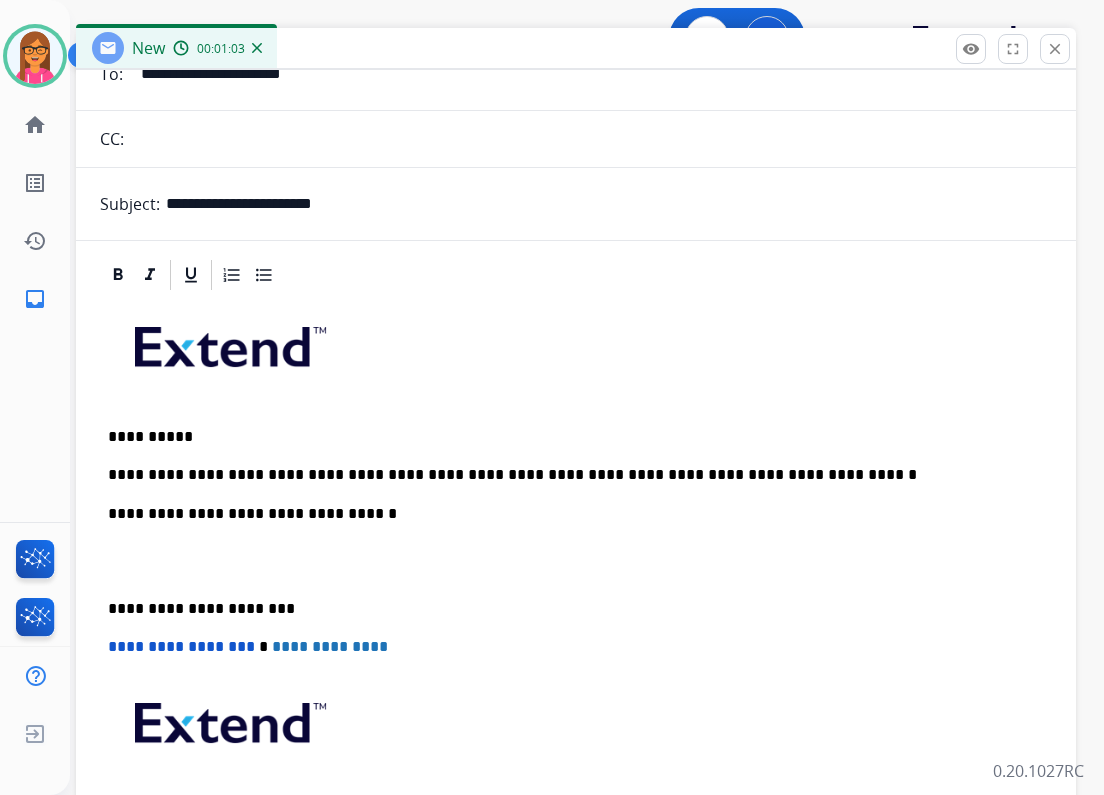 click on "**********" at bounding box center [568, 609] 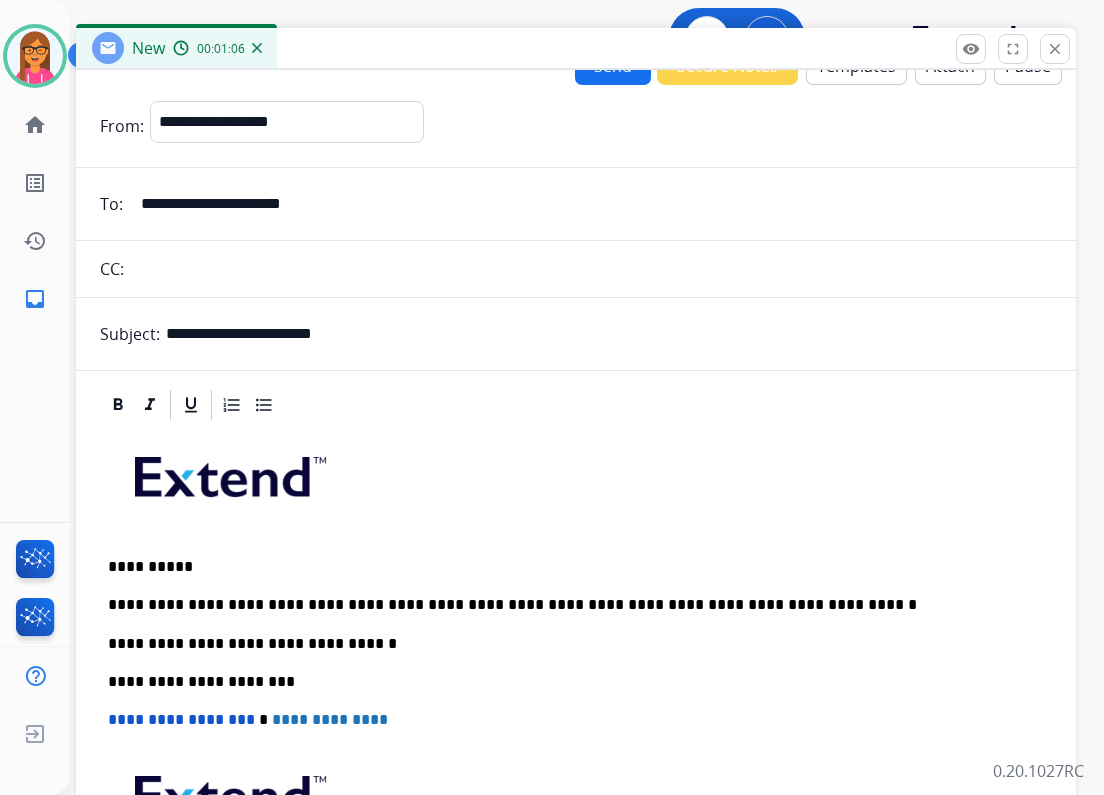 scroll, scrollTop: 0, scrollLeft: 0, axis: both 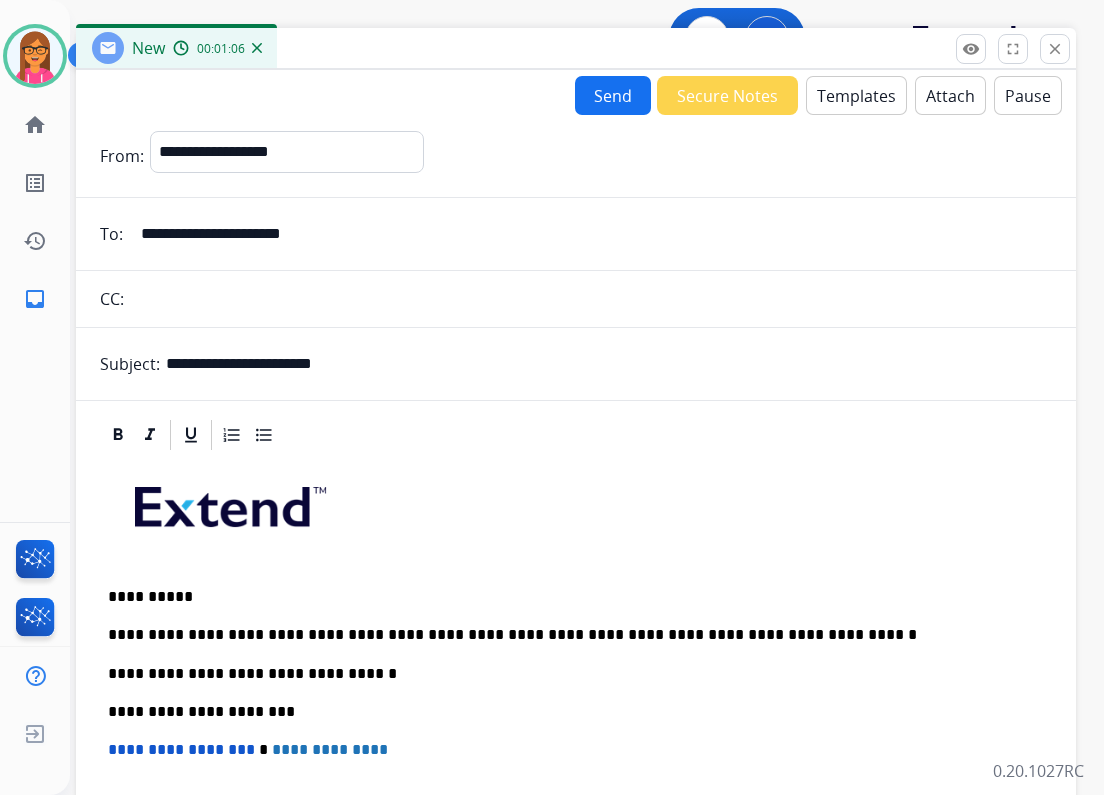 click on "Send" at bounding box center (613, 95) 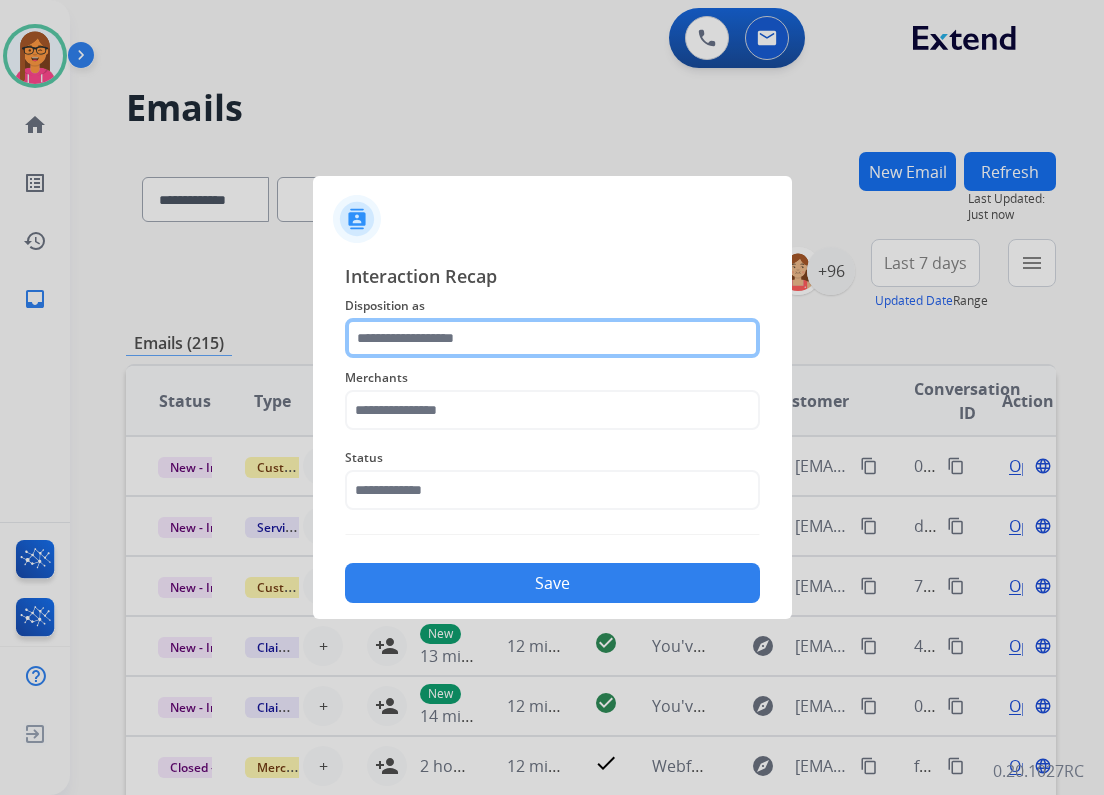 click 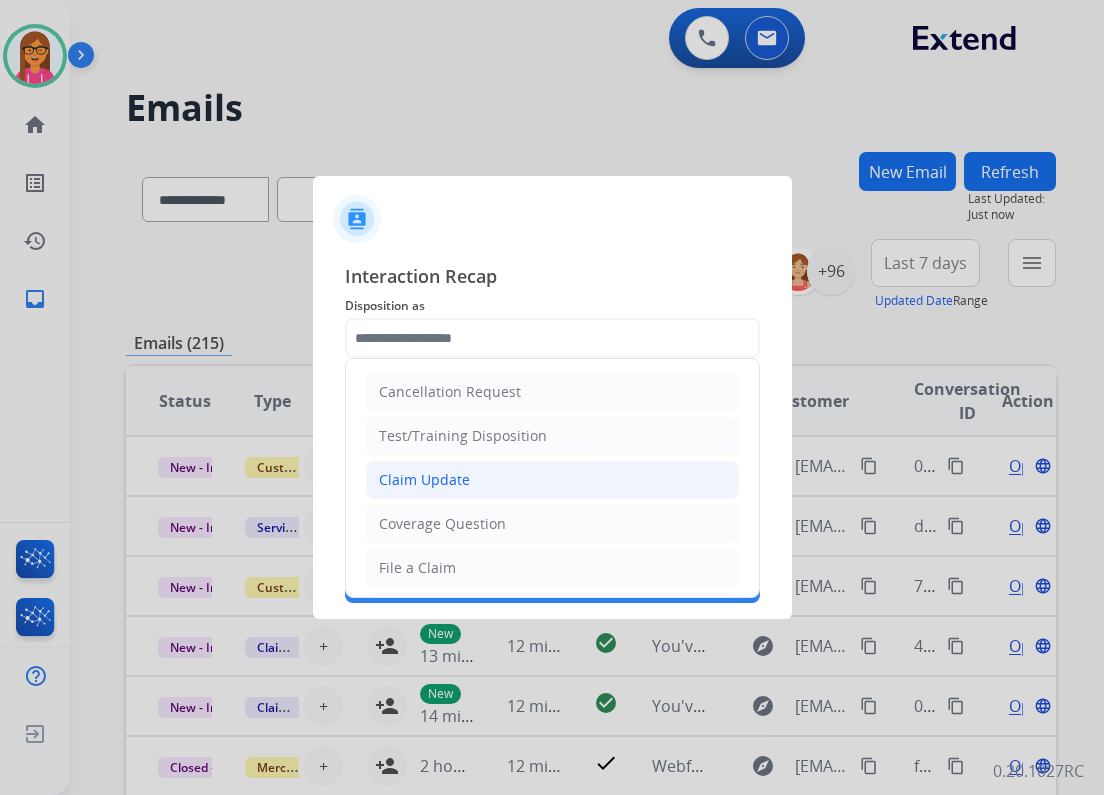 click on "Claim Update" 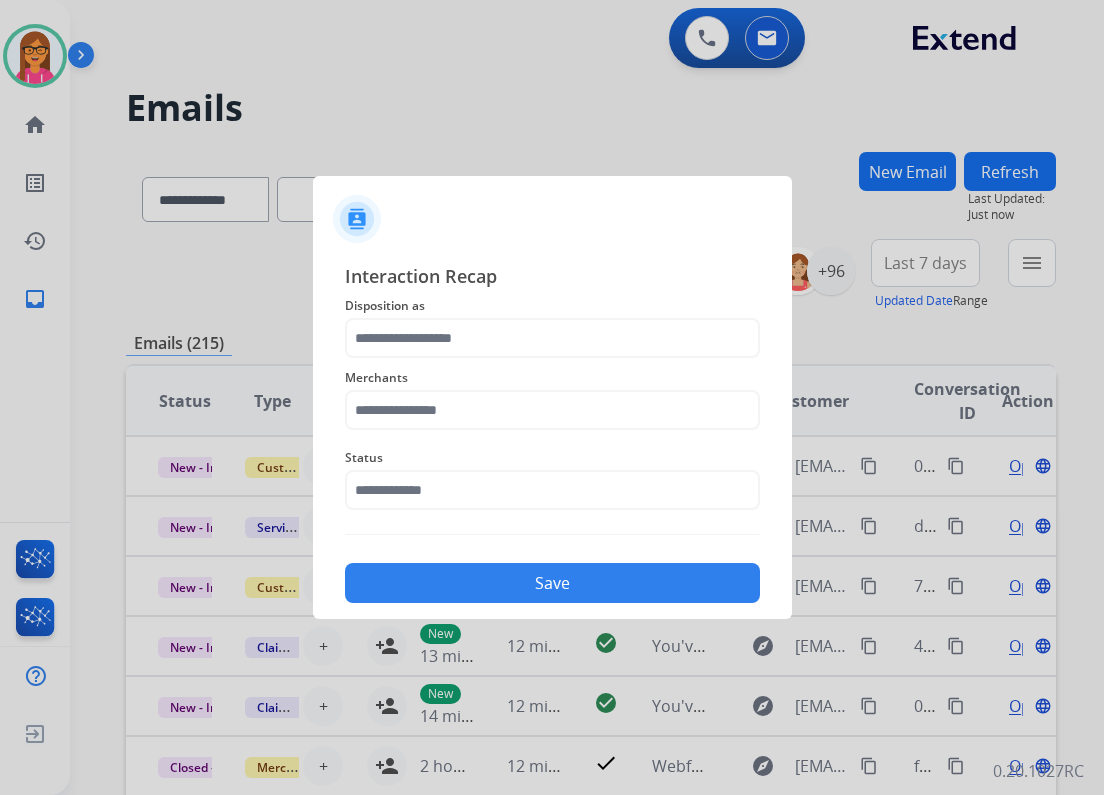 type on "**********" 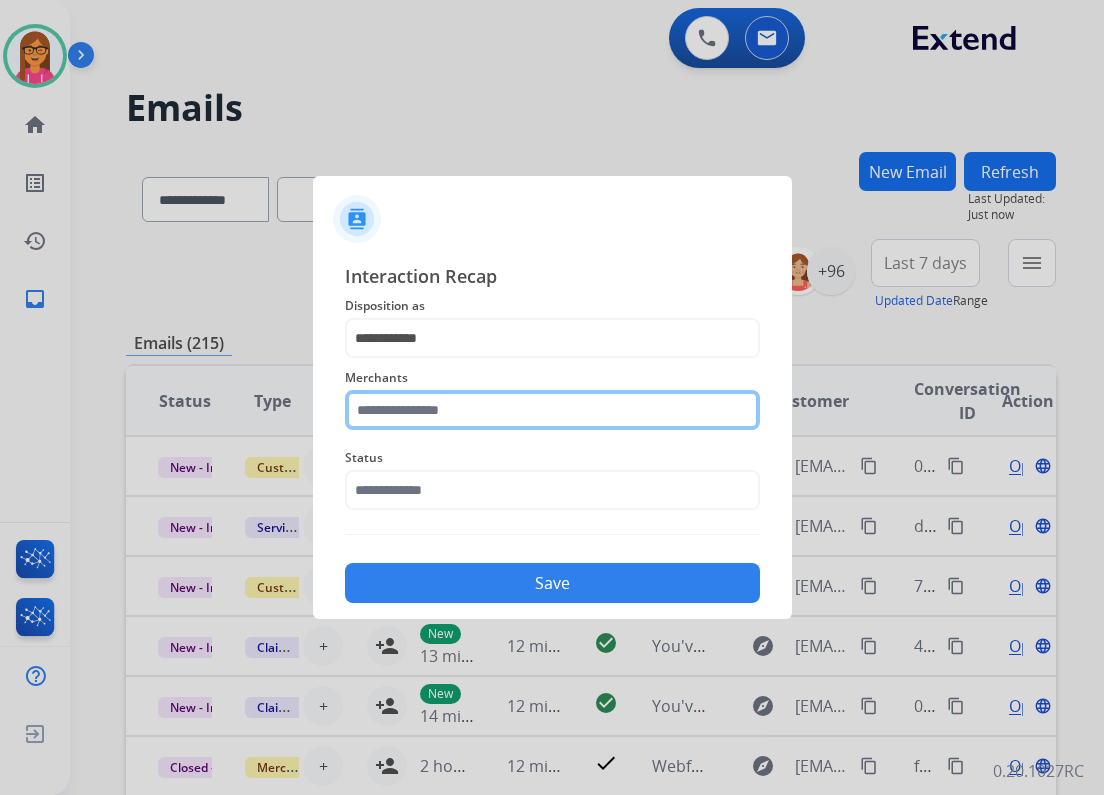click 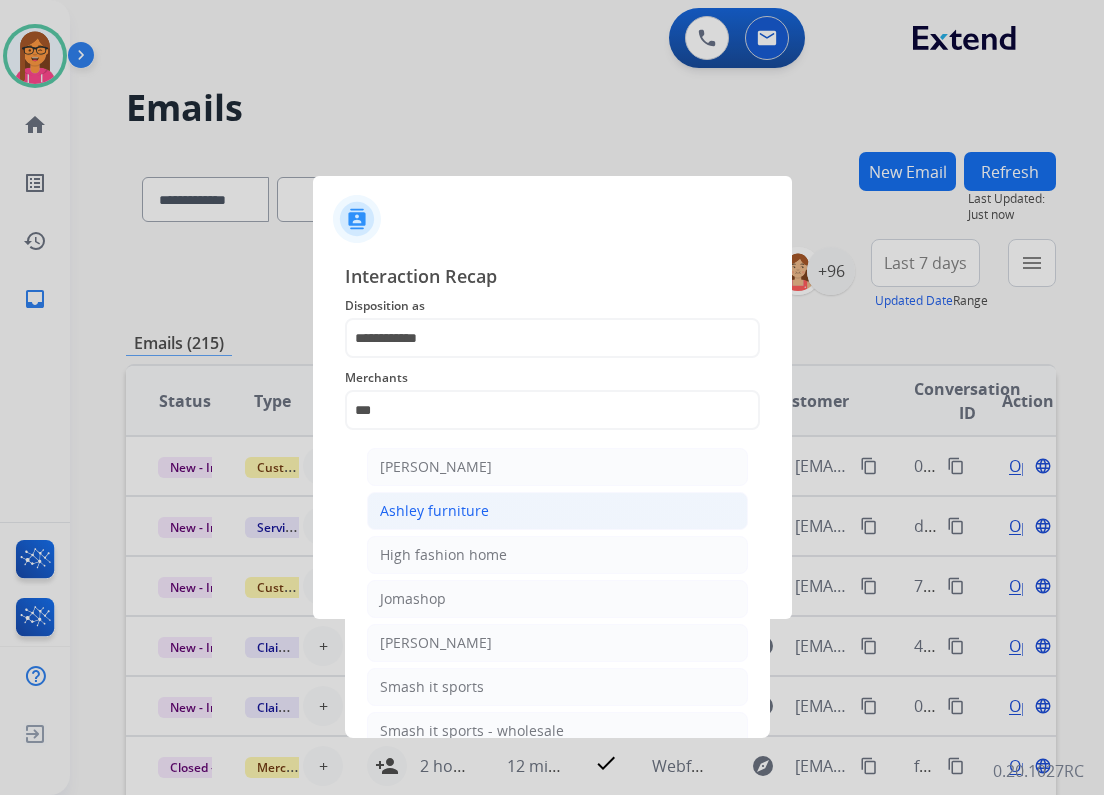 click on "Ashley furniture" 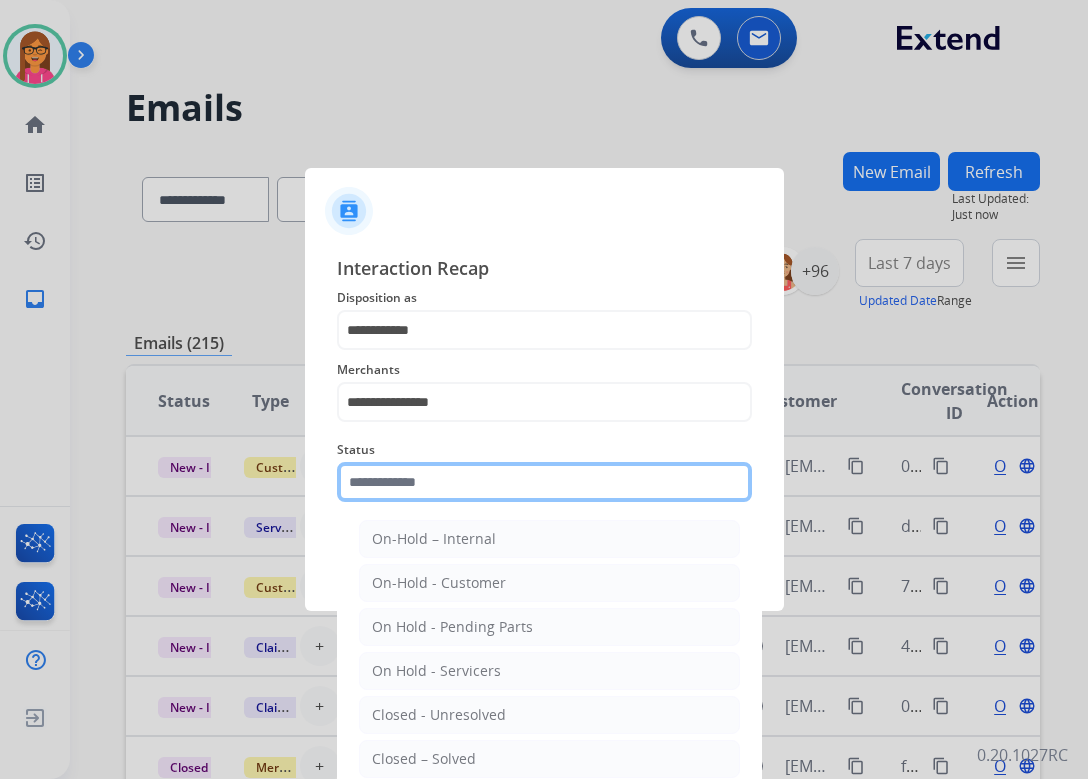 click 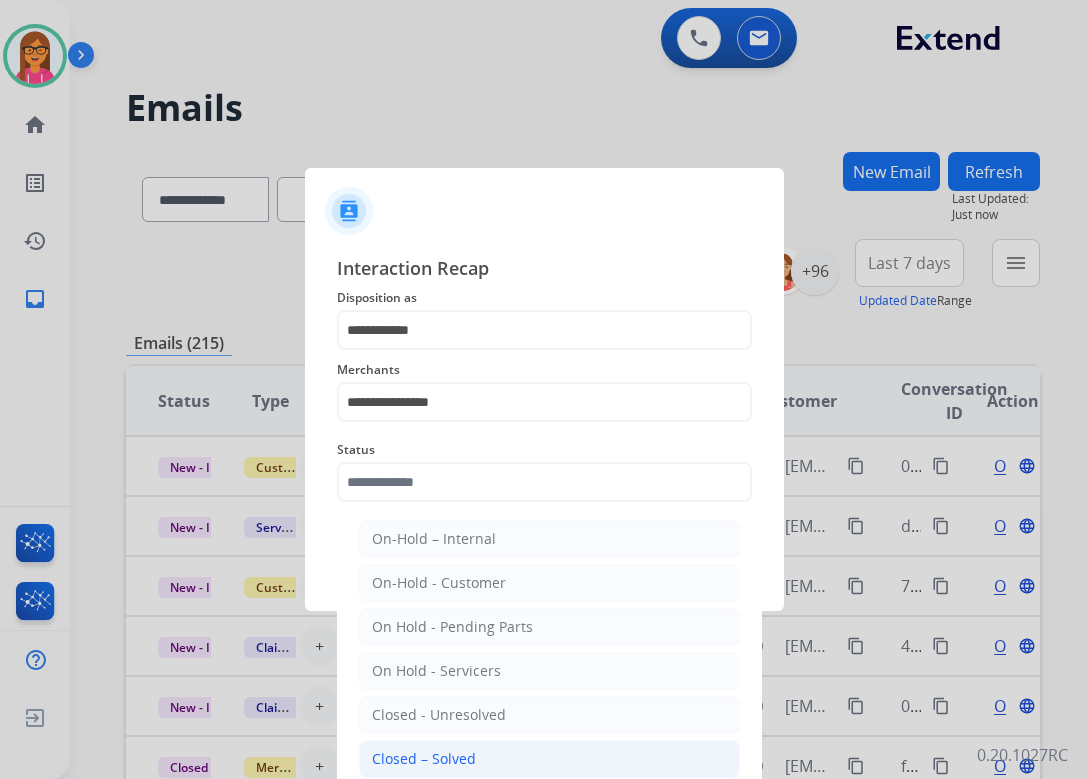 click on "Closed – Solved" 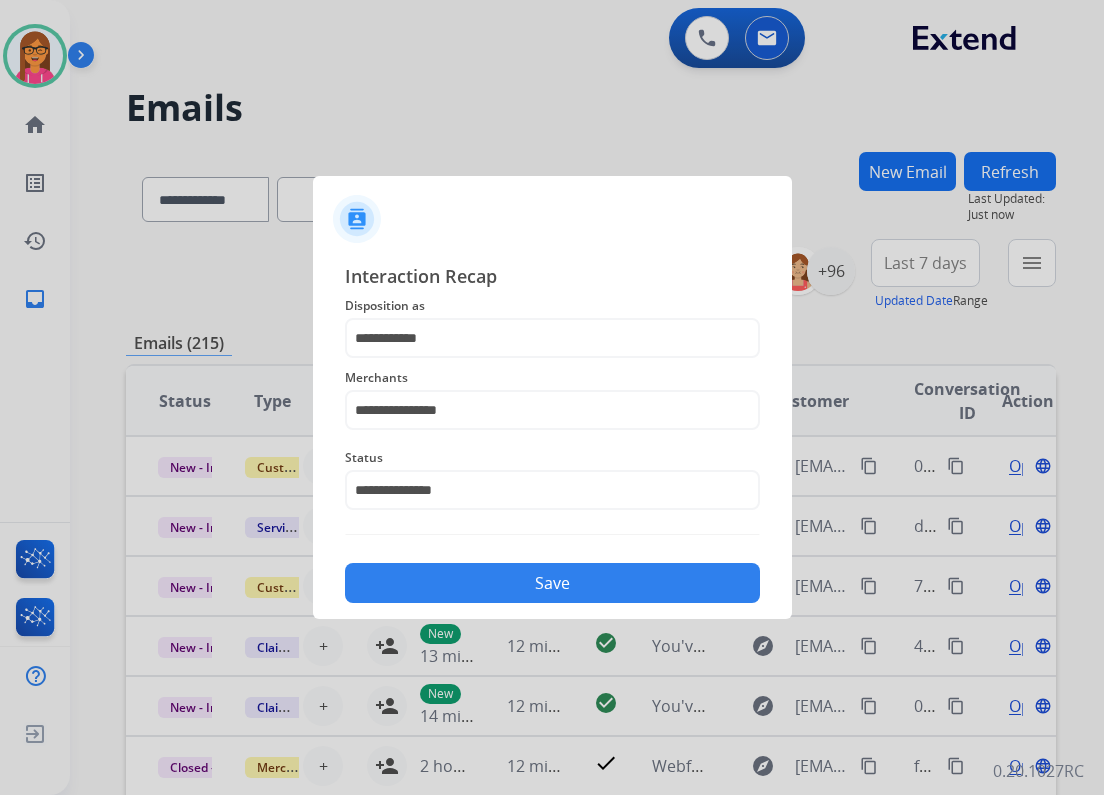 click on "Save" 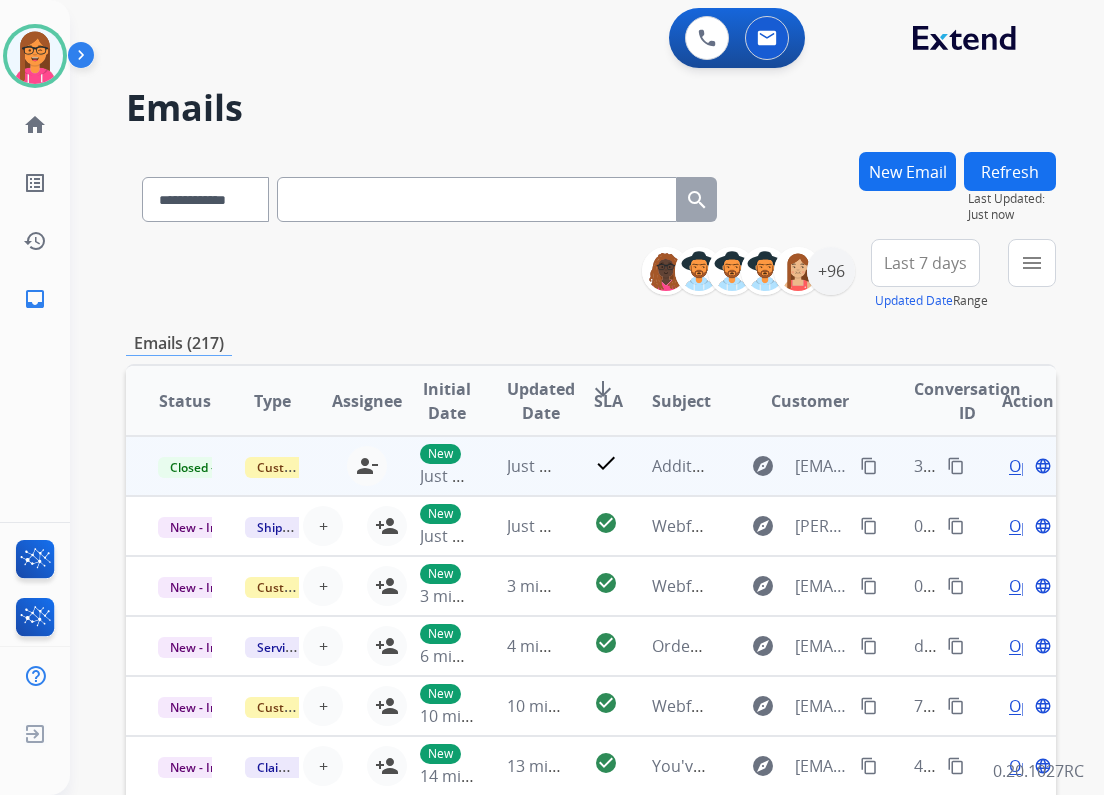 drag, startPoint x: 941, startPoint y: 464, endPoint x: 924, endPoint y: 471, distance: 18.384777 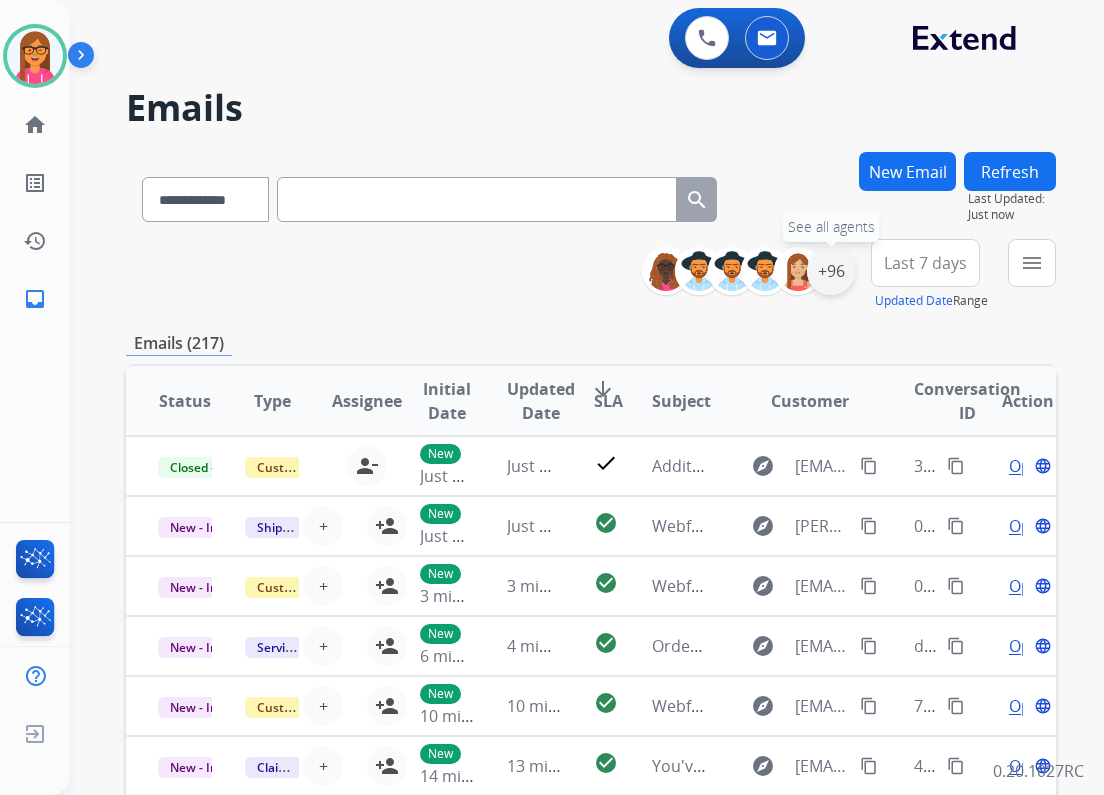 click on "+96" at bounding box center (831, 271) 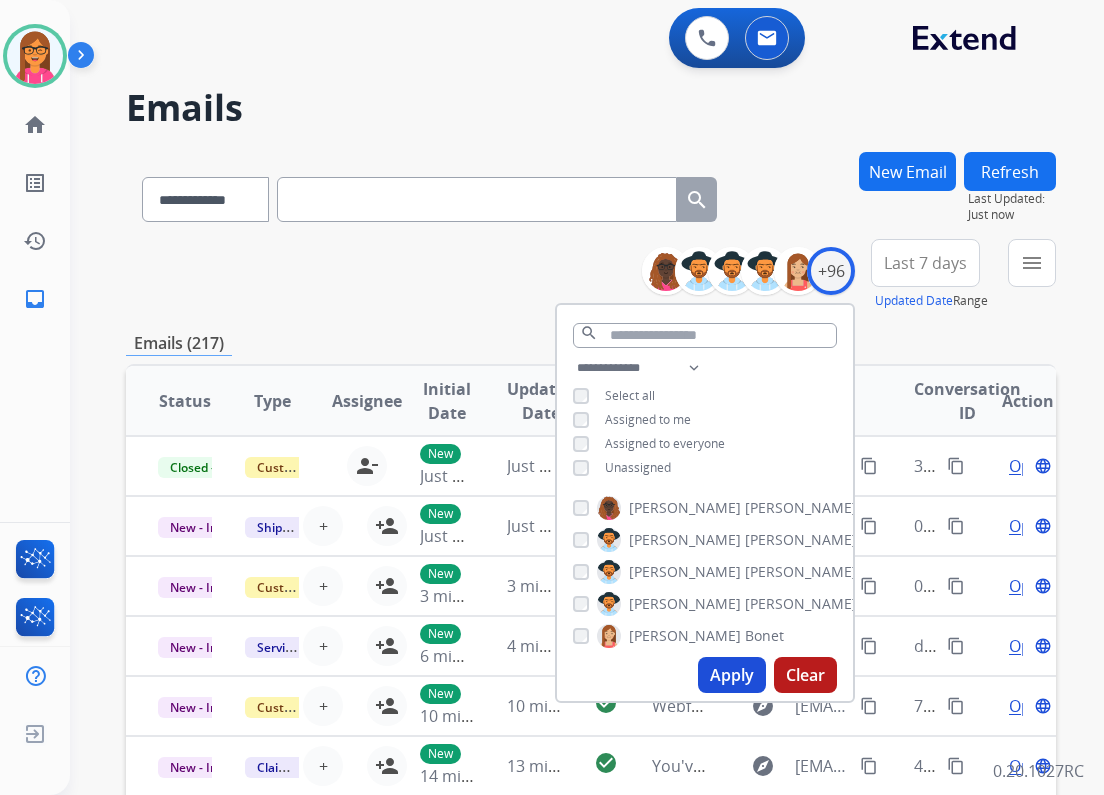 drag, startPoint x: 720, startPoint y: 680, endPoint x: 696, endPoint y: 640, distance: 46.647614 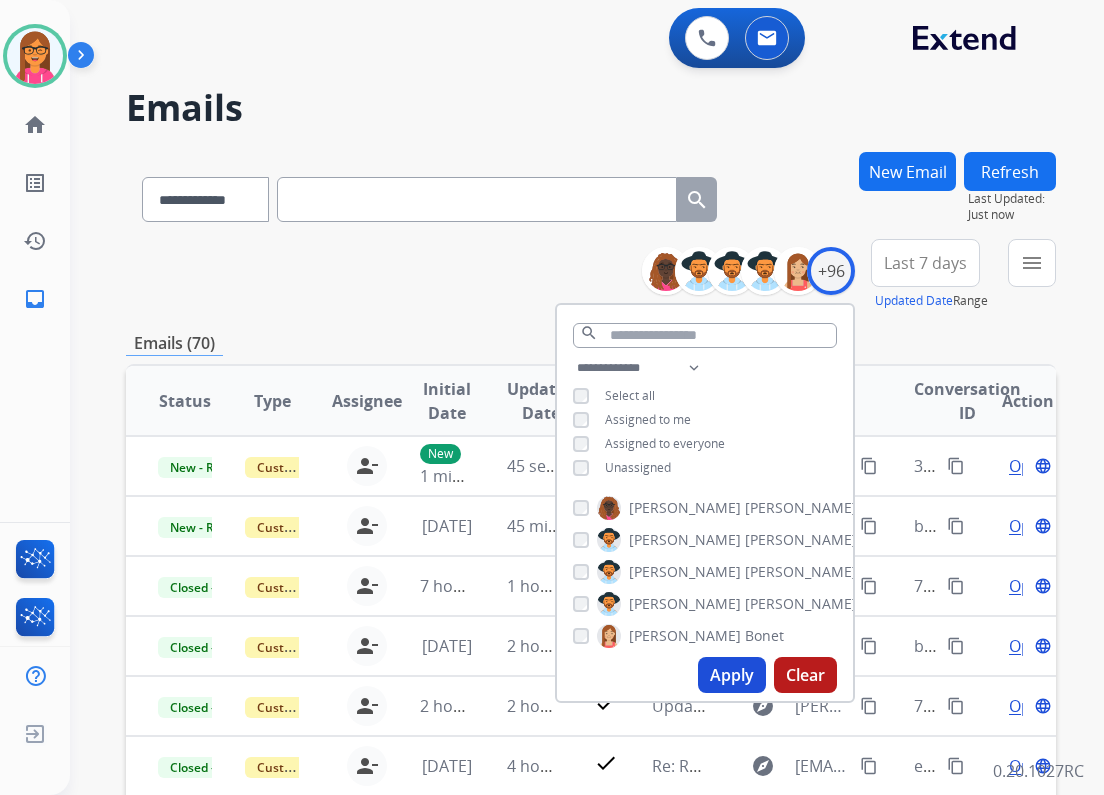 click on "**********" at bounding box center [591, 275] 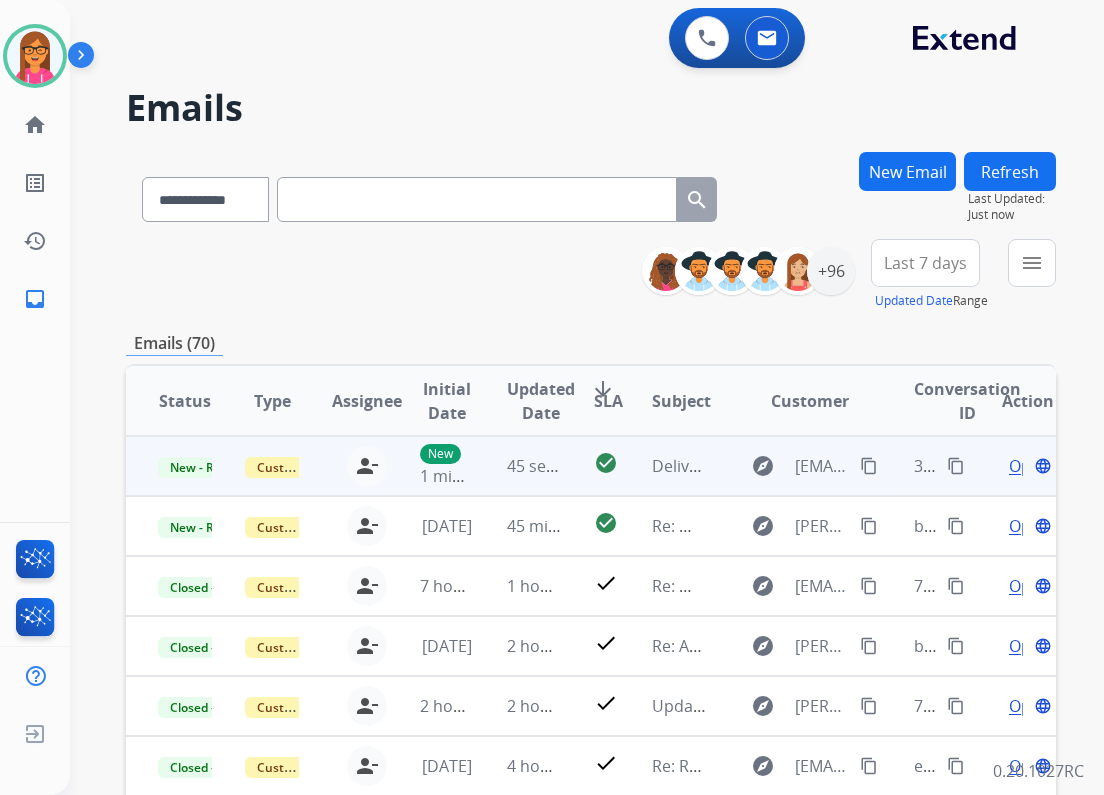 click on "Delivery Status Notification (Failure)" at bounding box center [663, 466] 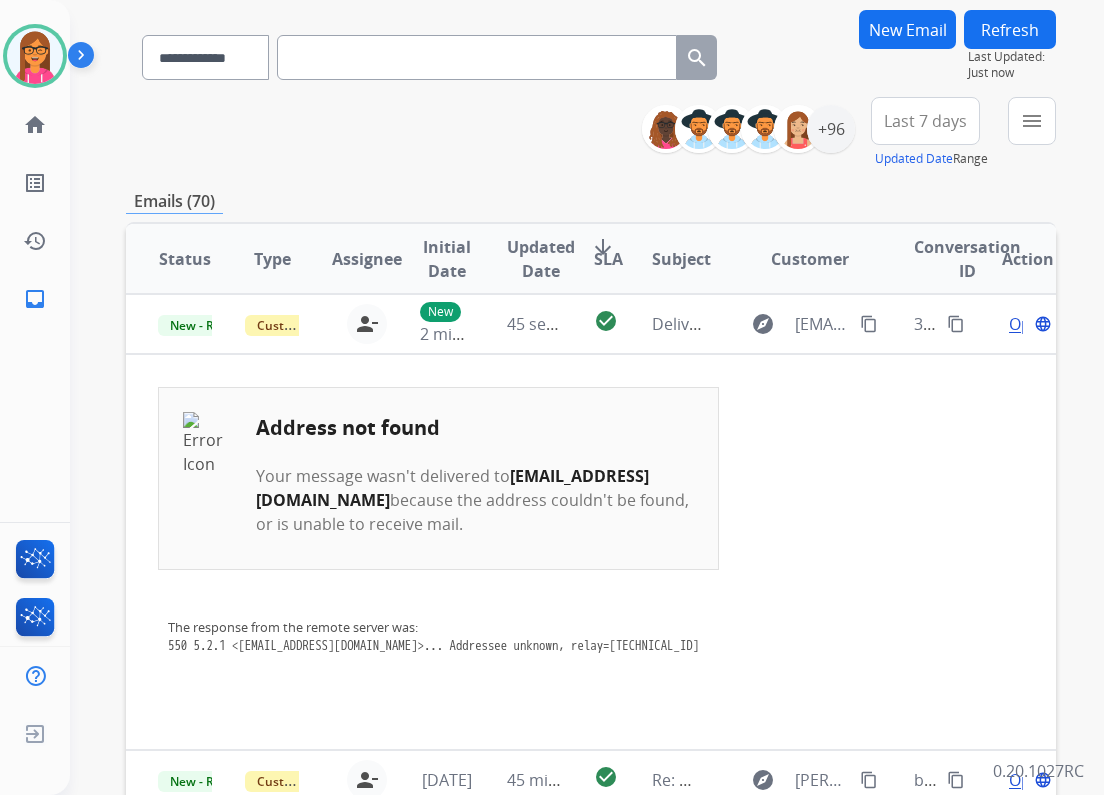 scroll, scrollTop: 160, scrollLeft: 0, axis: vertical 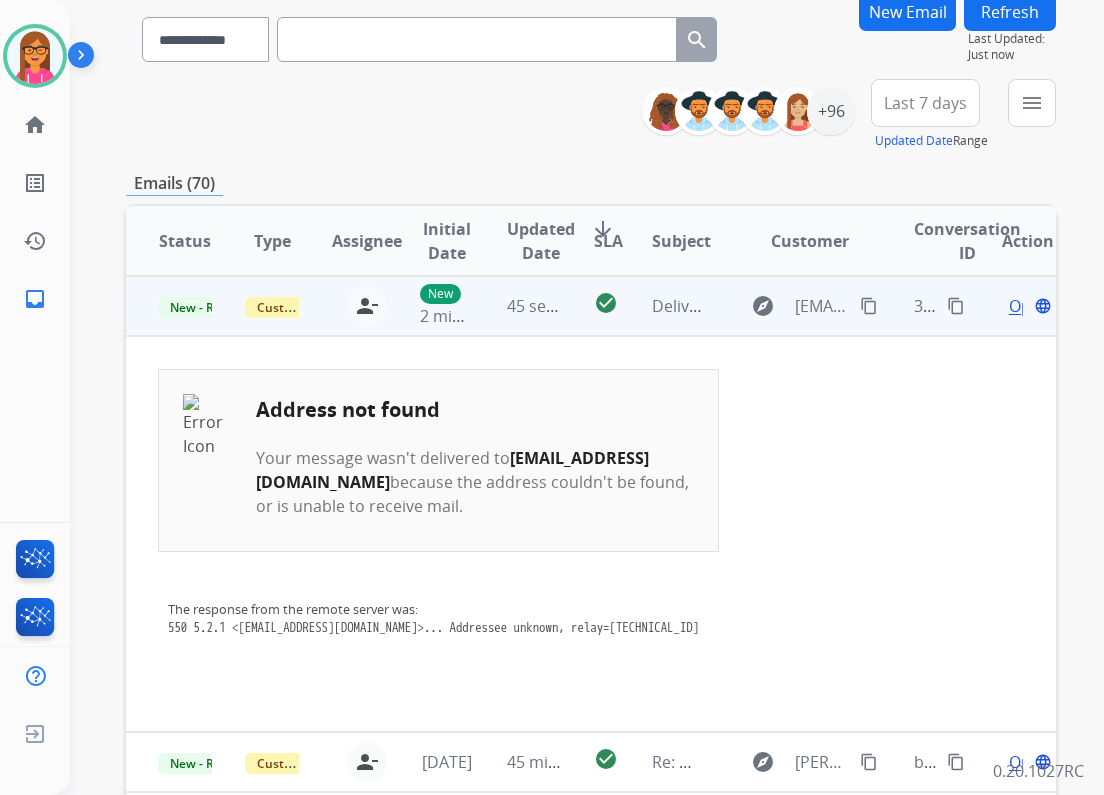 click on "explore 125states@sbcglobal.net content_copy" at bounding box center [794, 306] 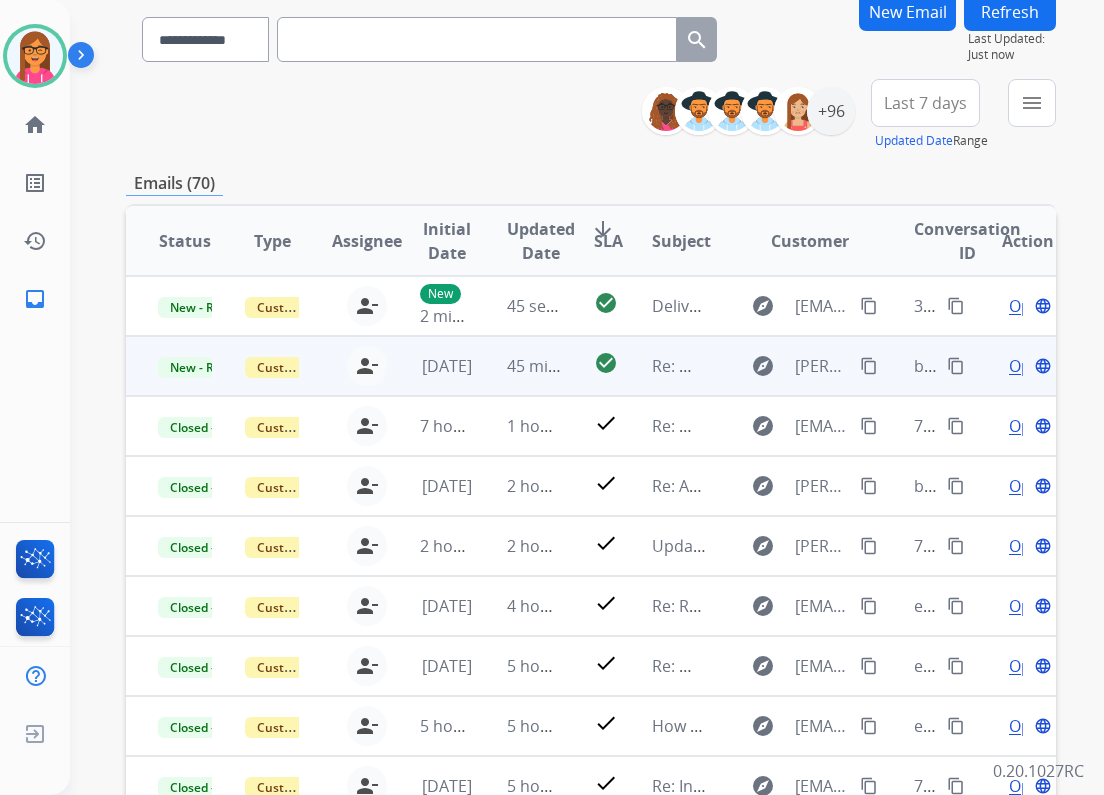 click on "explore randal.wolfenbarger@gmail.com content_copy" at bounding box center (794, 366) 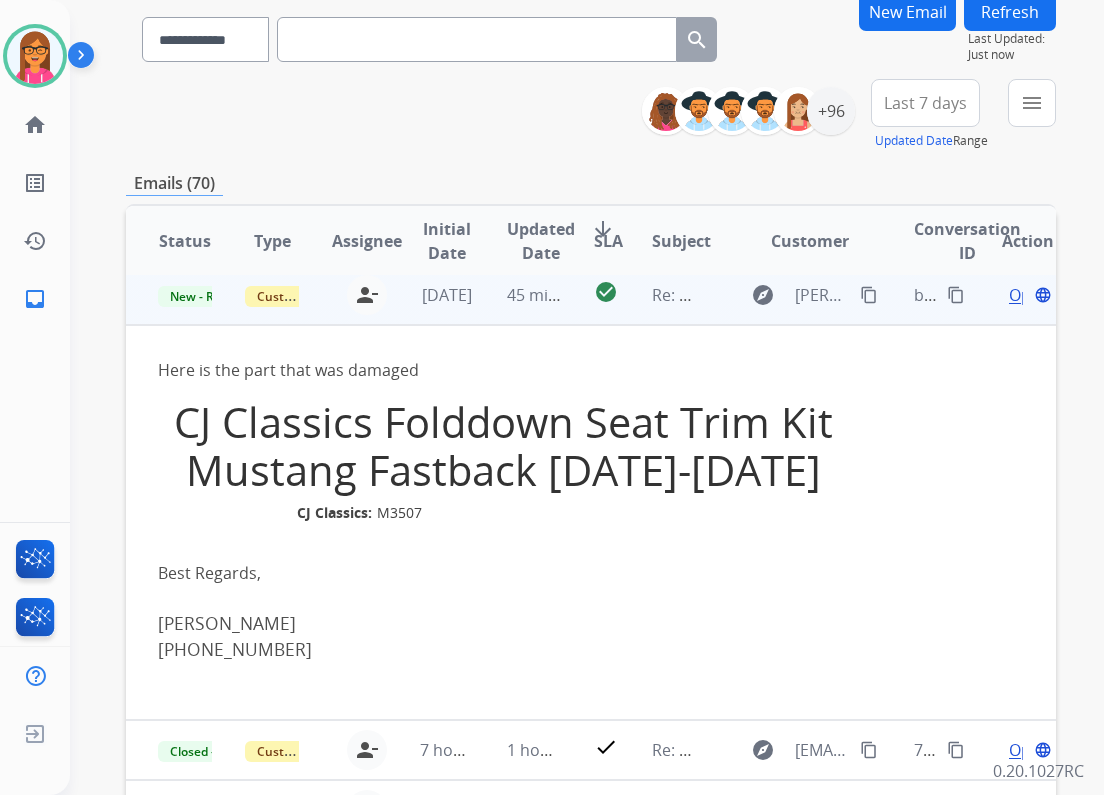 scroll, scrollTop: 0, scrollLeft: 0, axis: both 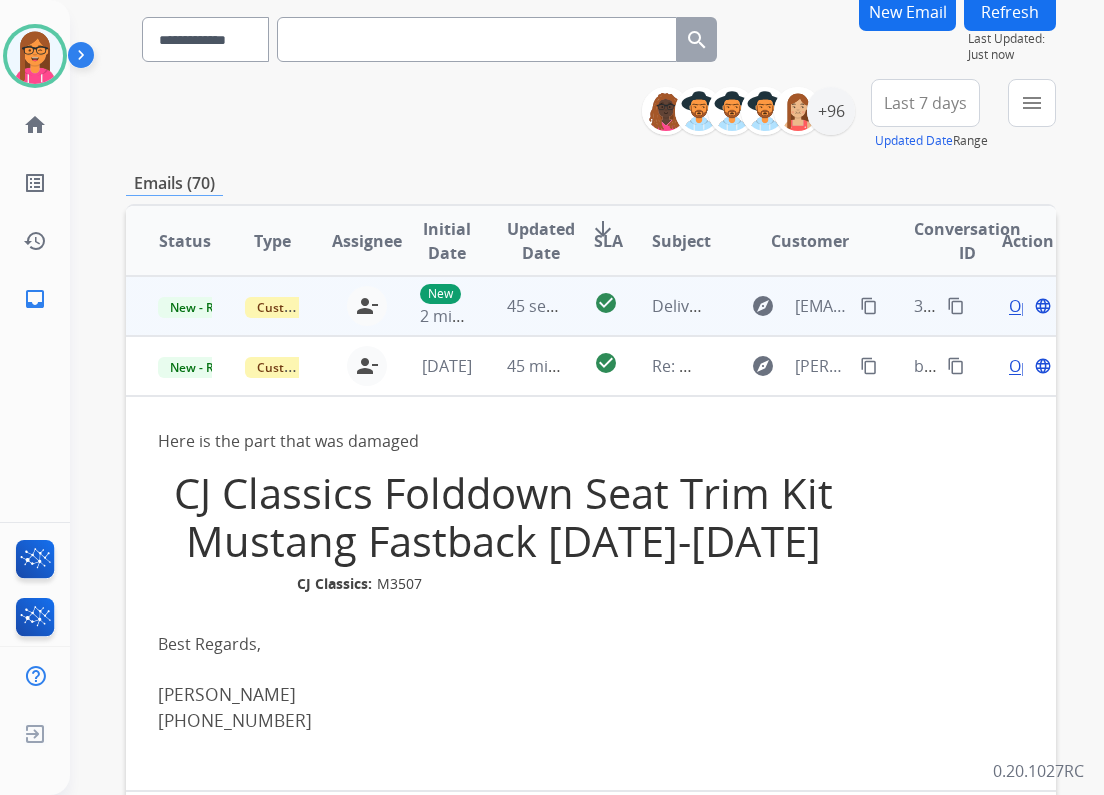 click on "Delivery Status Notification (Failure)" at bounding box center [663, 306] 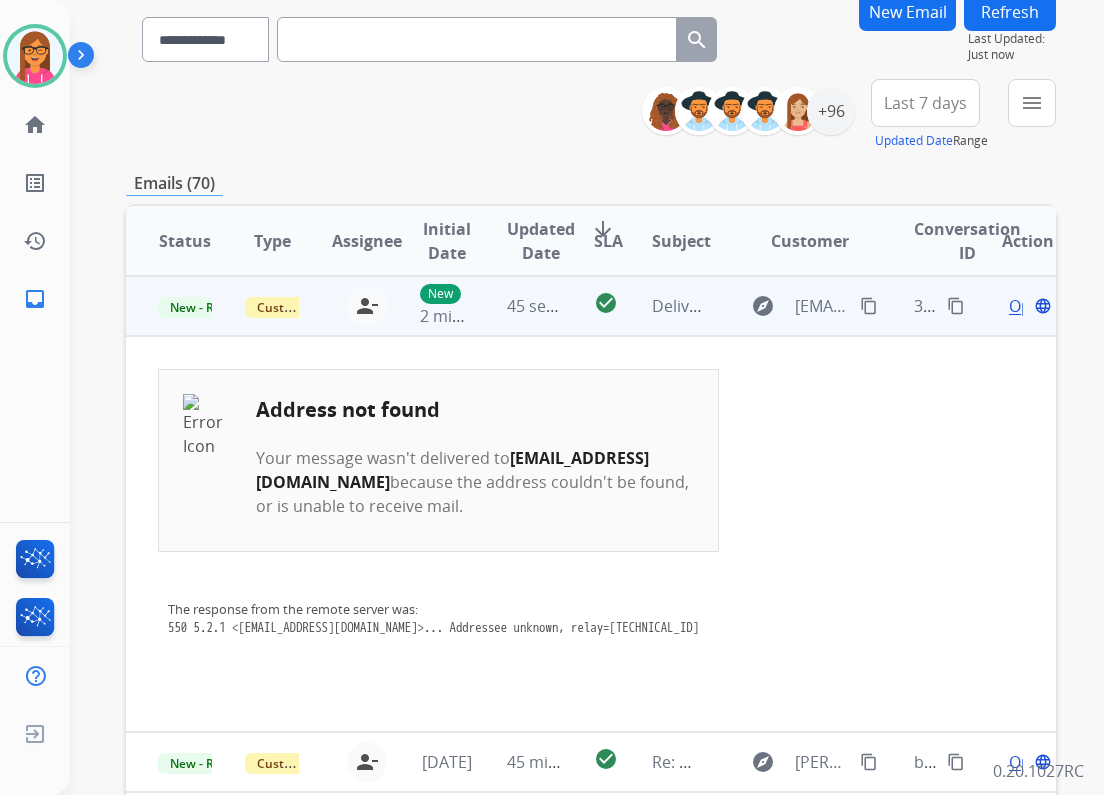 click on "Open" at bounding box center [1029, 306] 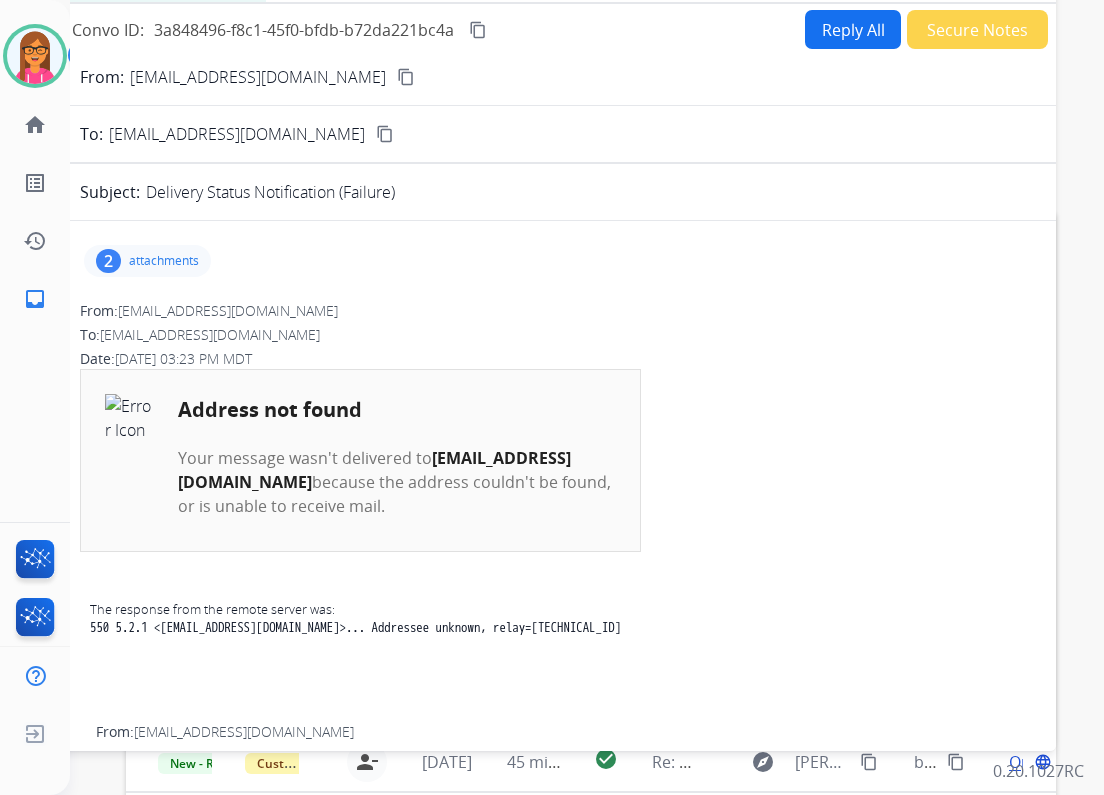 click on "attachments" at bounding box center (164, 261) 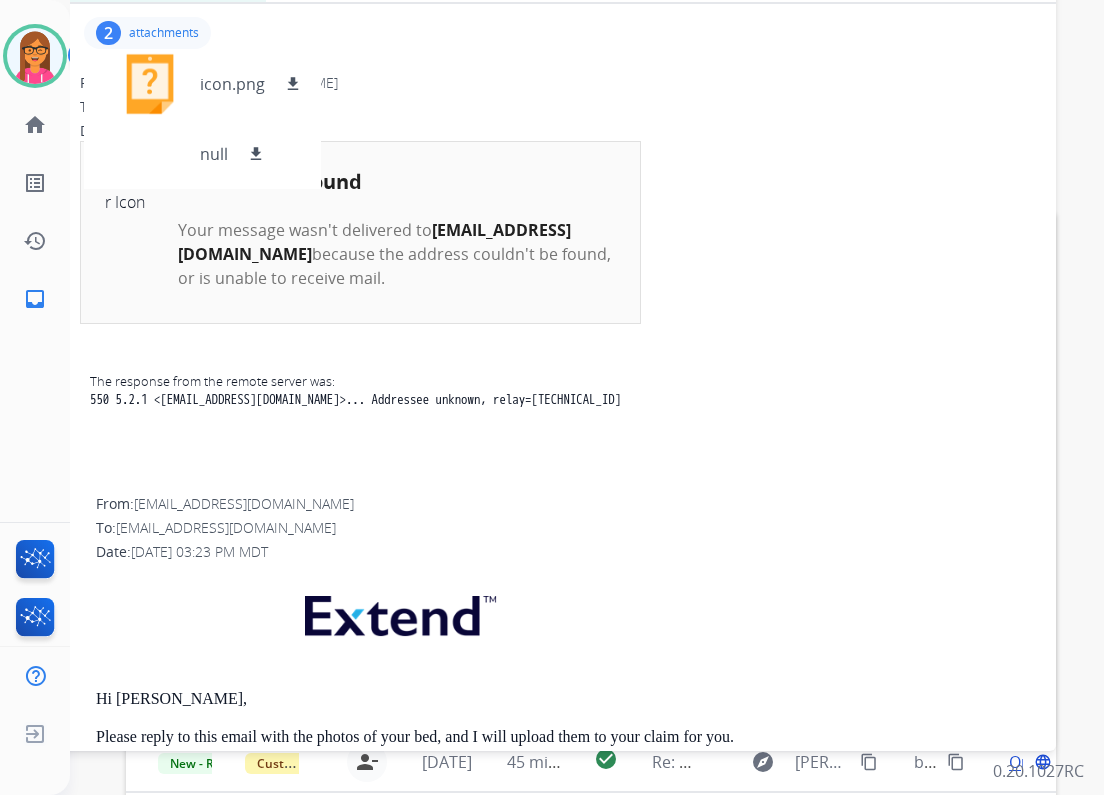 scroll, scrollTop: 320, scrollLeft: 0, axis: vertical 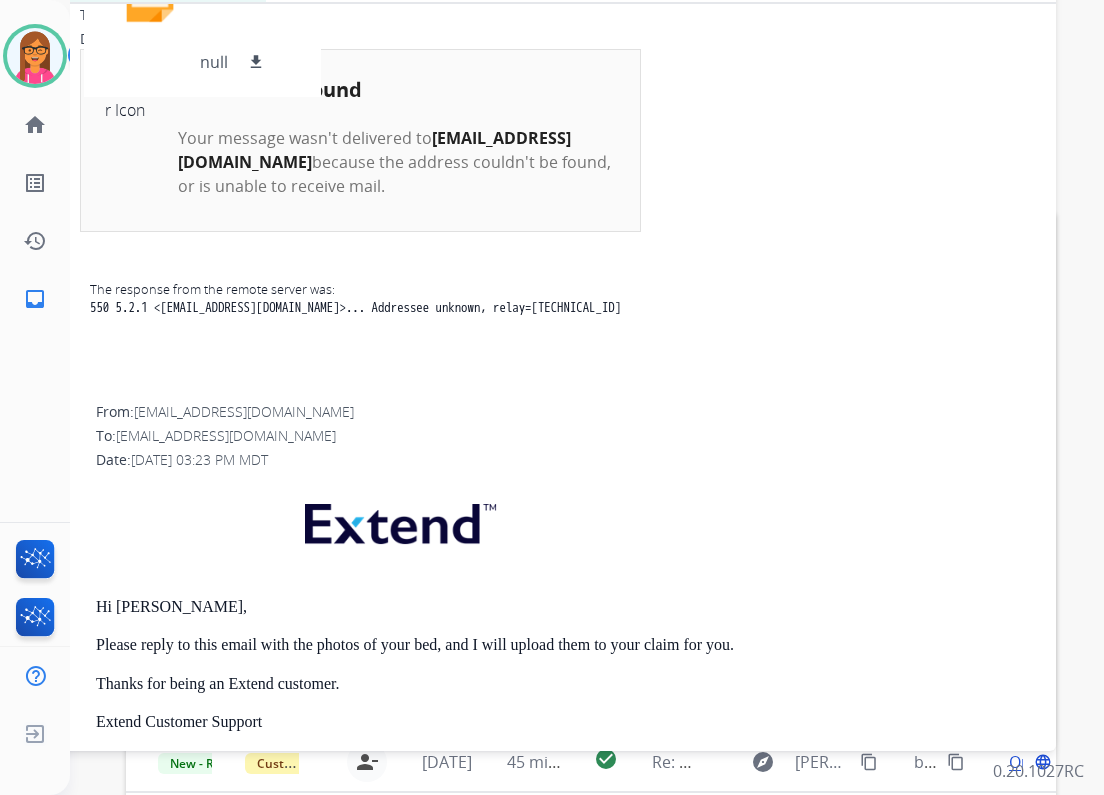 click on "Address not found
Your message wasn't delivered to  125states@sbcglobal.net  because the address couldn't be found, or is unable to receive mail.
The response from the remote server was:
550 5.2.1 <125states@sbcglobal.net>... Addressee unknown, relay=[209.85.215.177]" at bounding box center [556, 217] 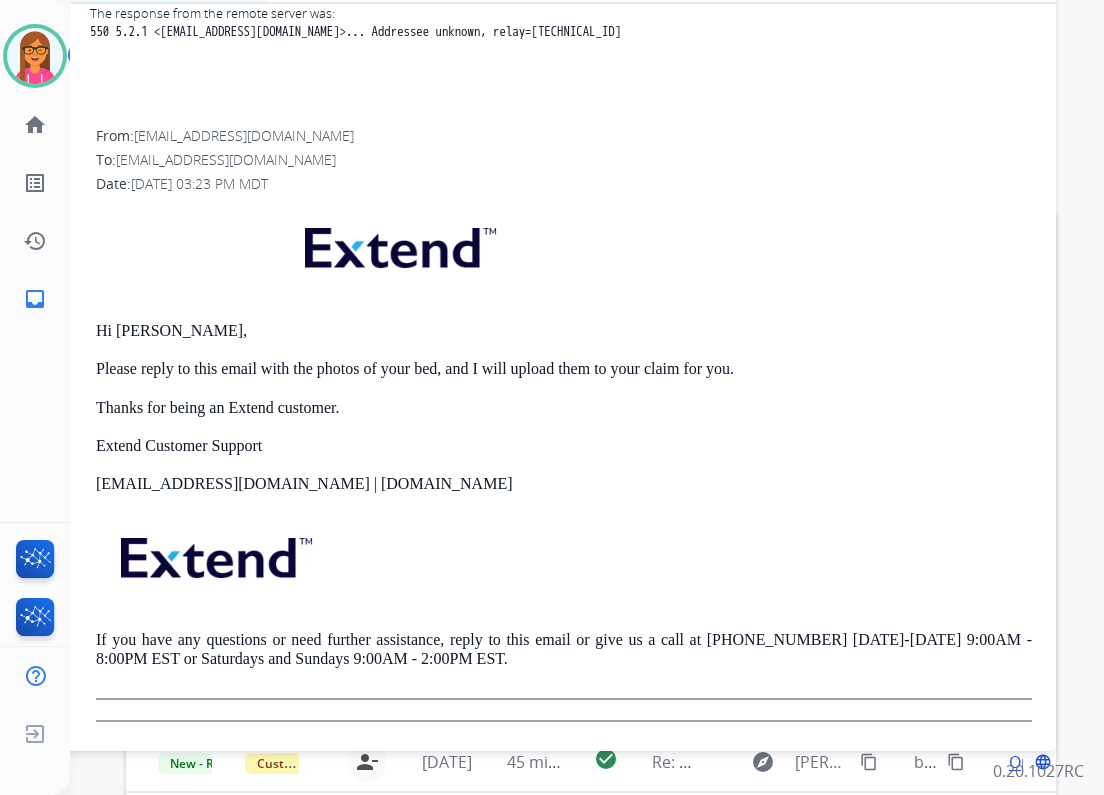 scroll, scrollTop: 598, scrollLeft: 0, axis: vertical 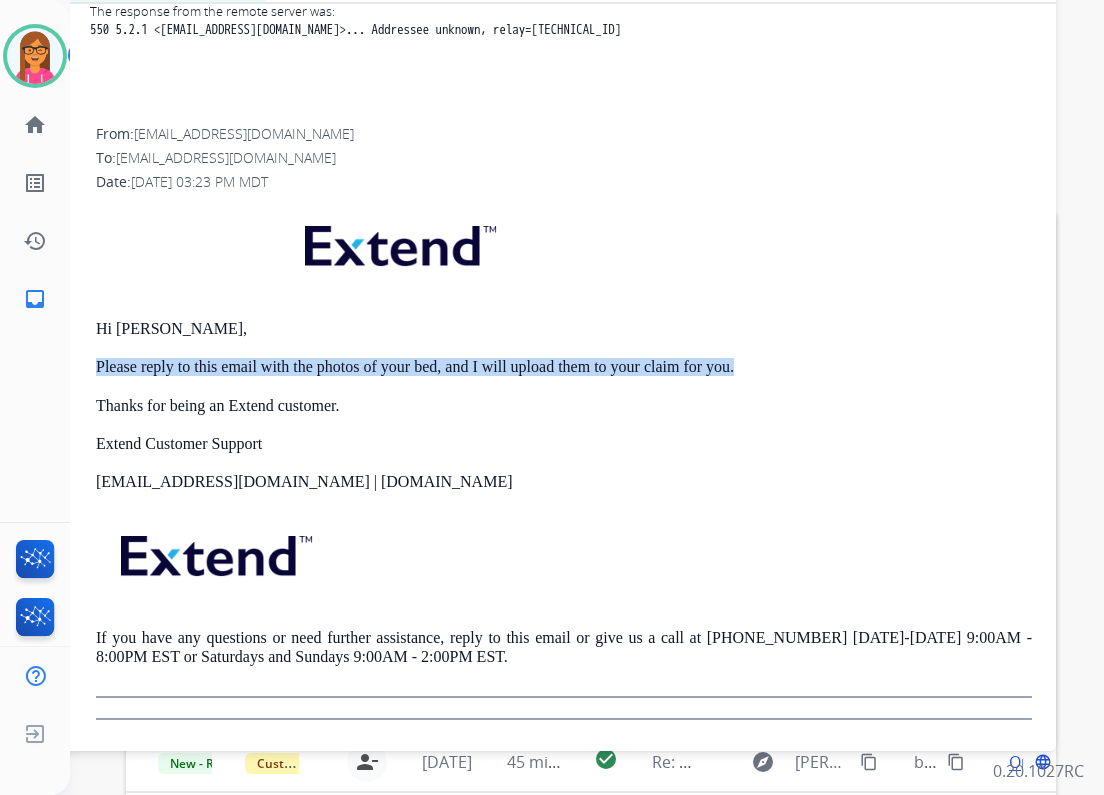 drag, startPoint x: 392, startPoint y: 347, endPoint x: 90, endPoint y: 352, distance: 302.04138 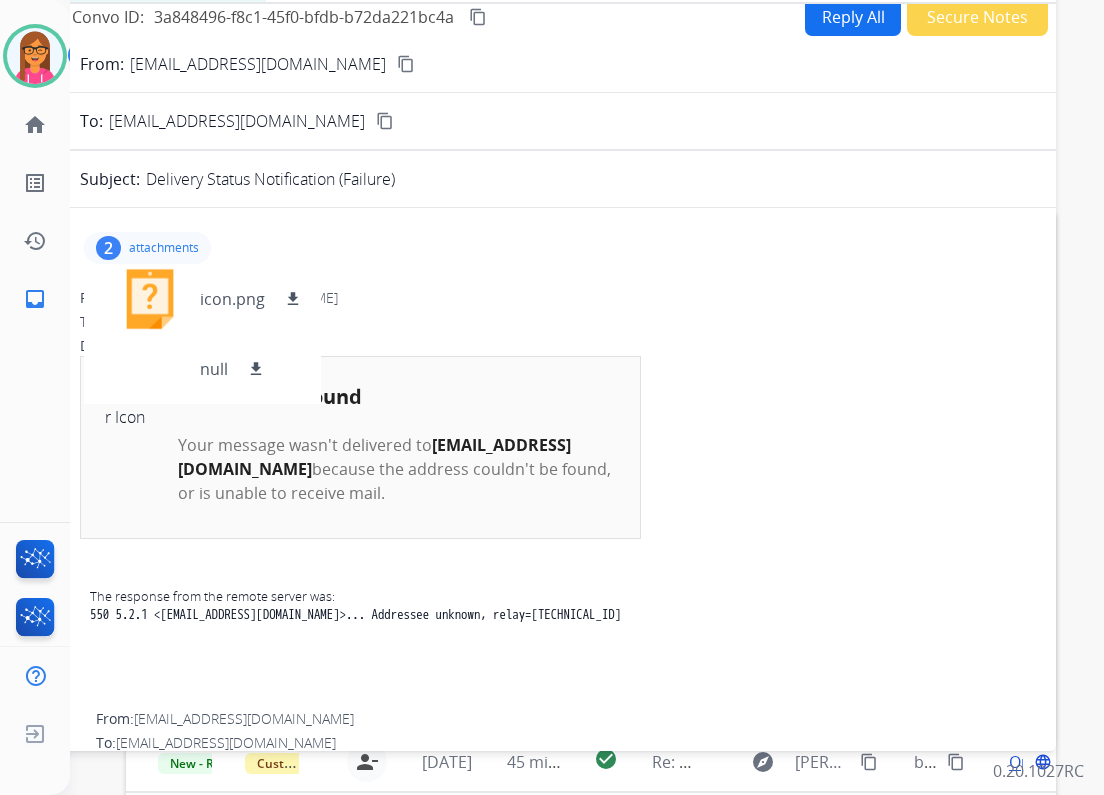 scroll, scrollTop: 0, scrollLeft: 0, axis: both 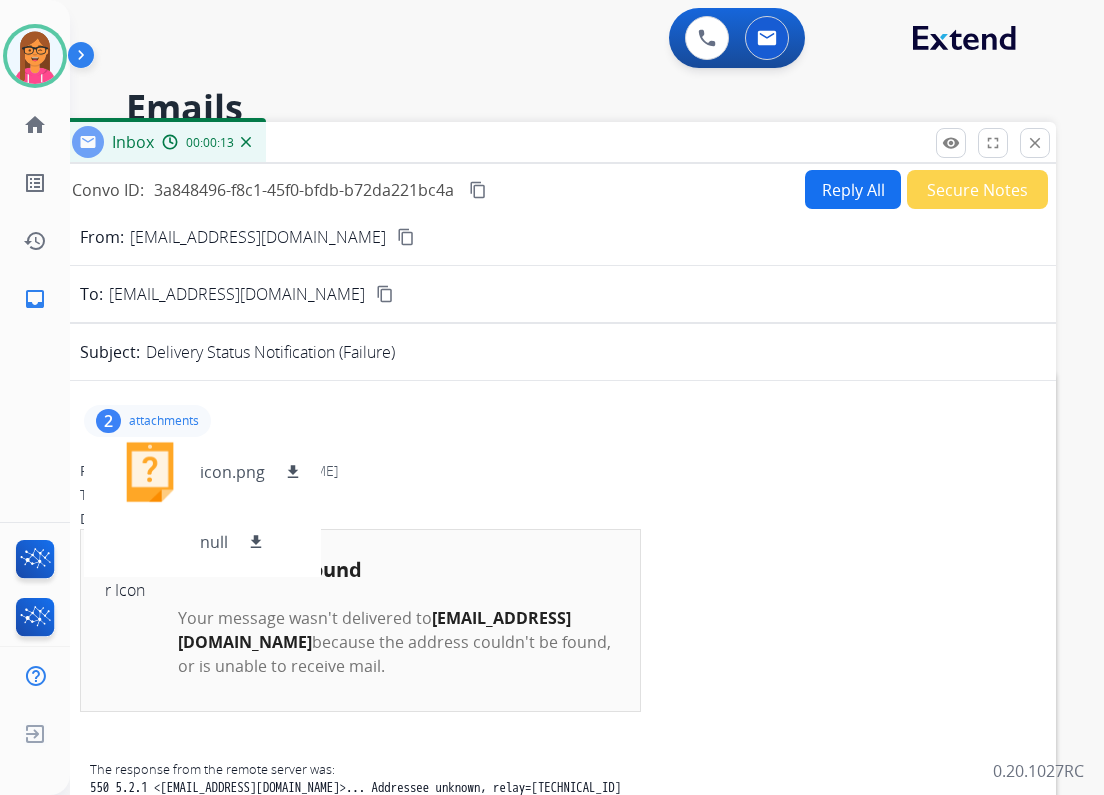click on "close" at bounding box center [1035, 143] 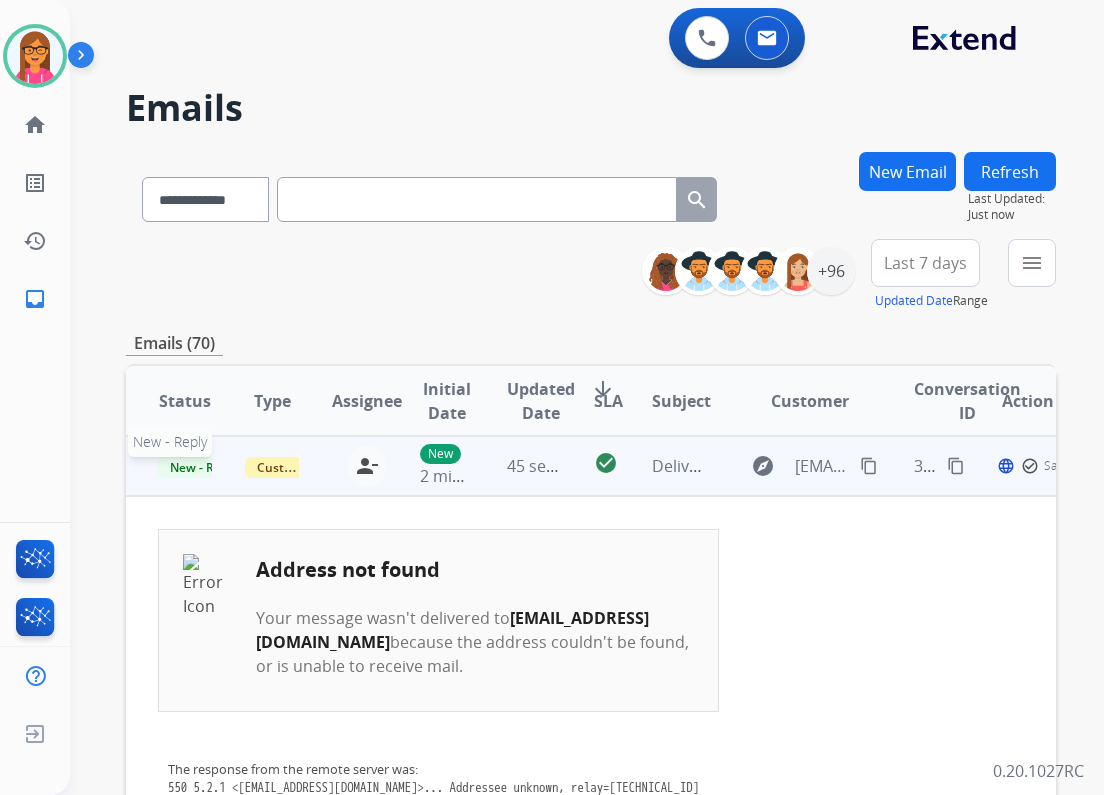 click on "New - Reply" at bounding box center [203, 467] 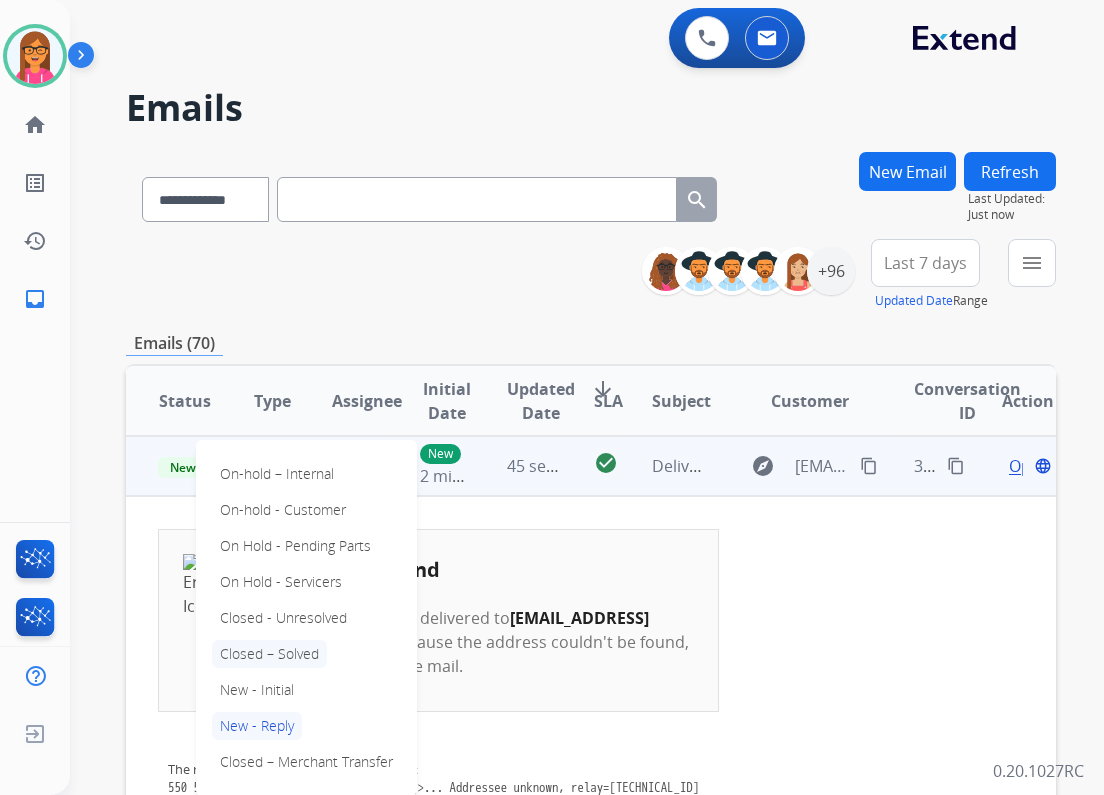 click on "Closed – Solved" at bounding box center [269, 654] 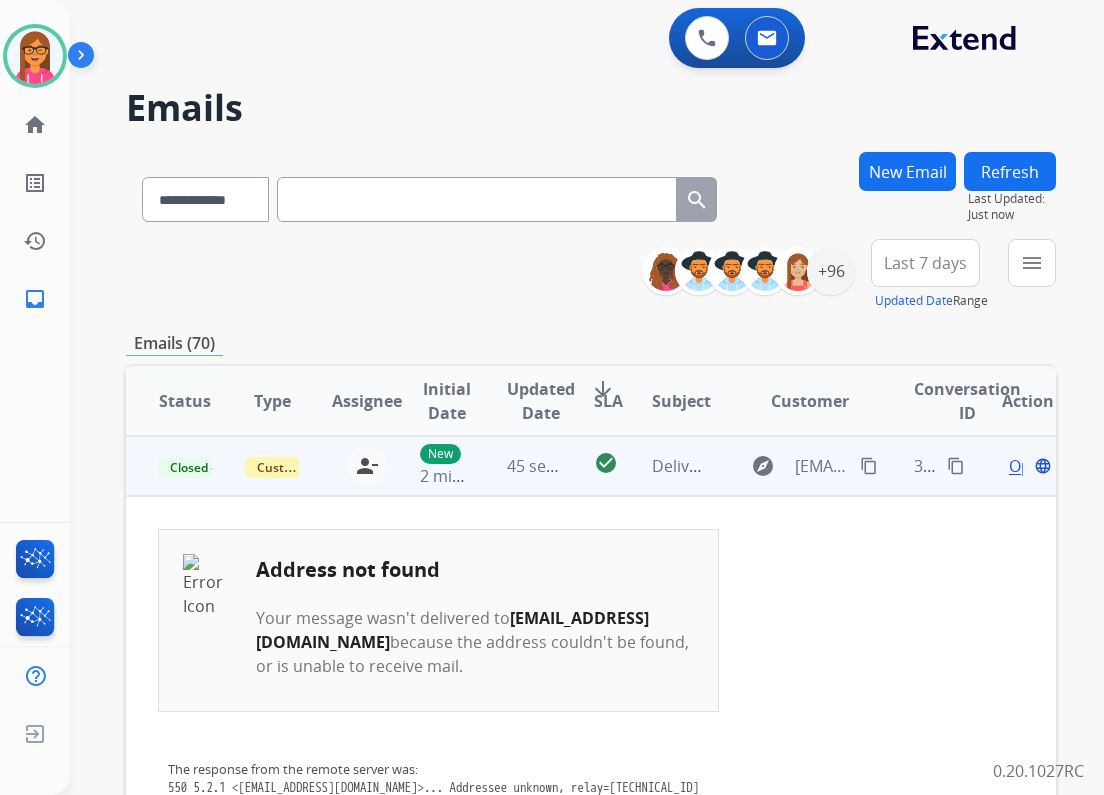 click on "New Email" at bounding box center [907, 171] 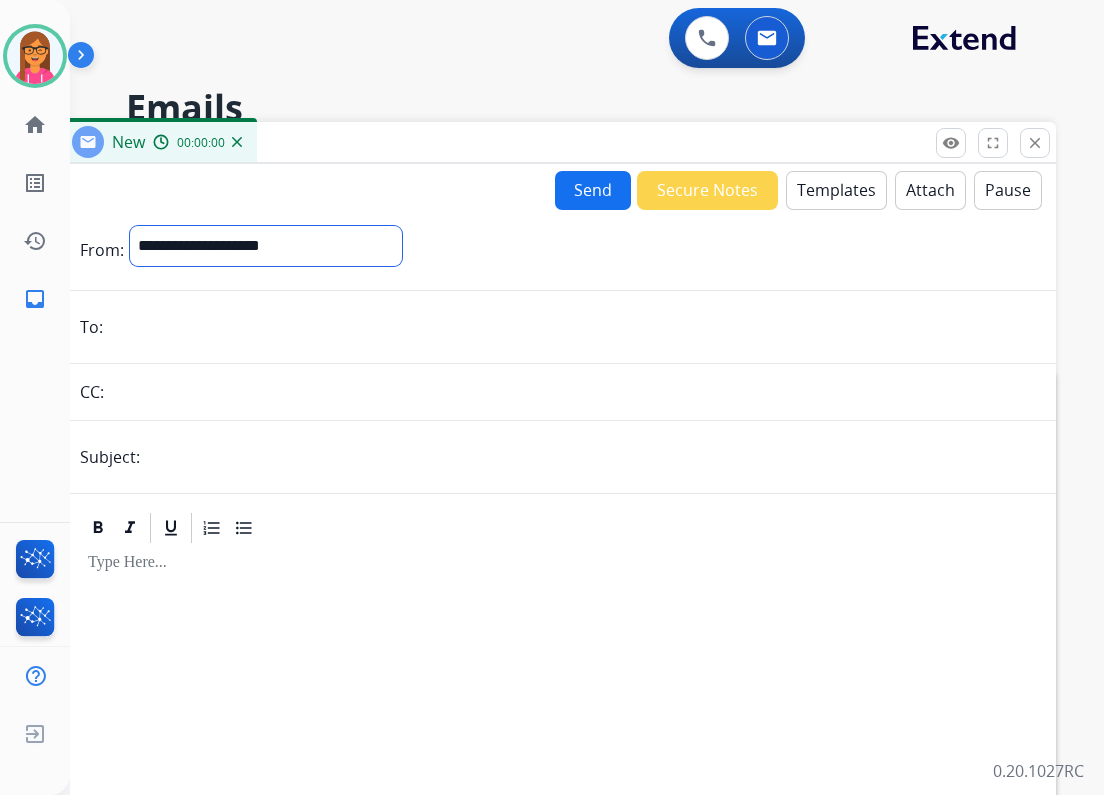 click on "**********" at bounding box center [266, 246] 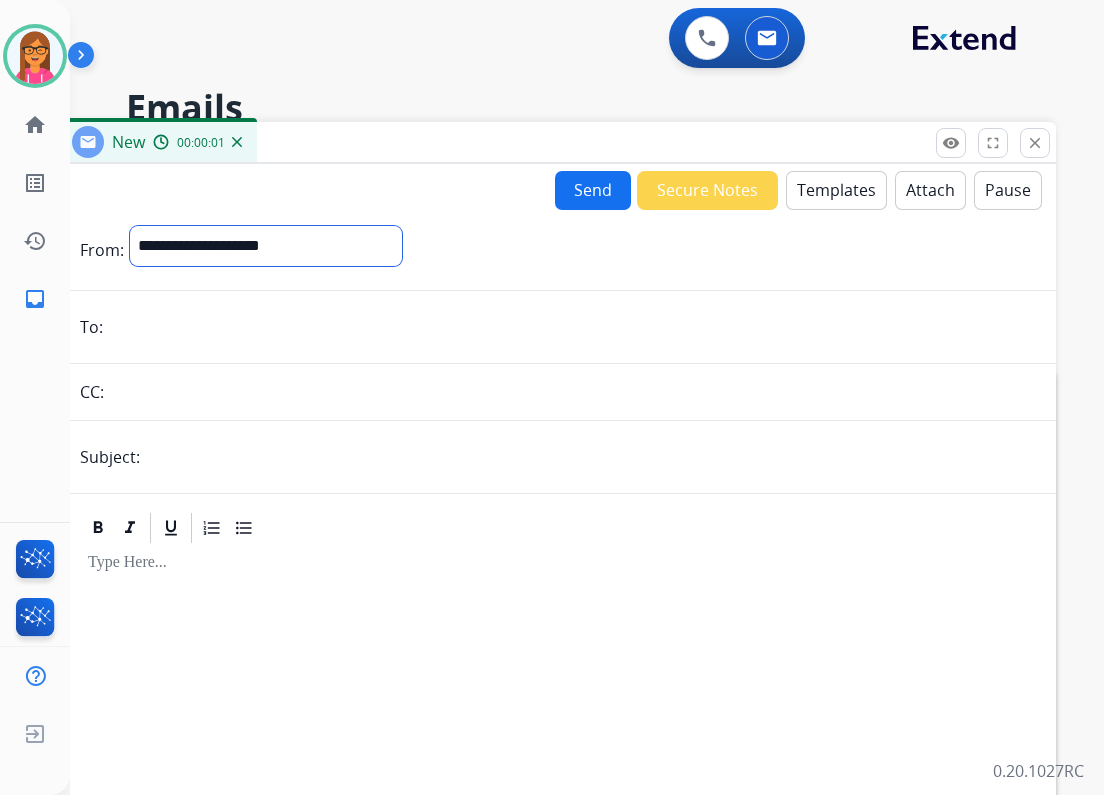 select on "**********" 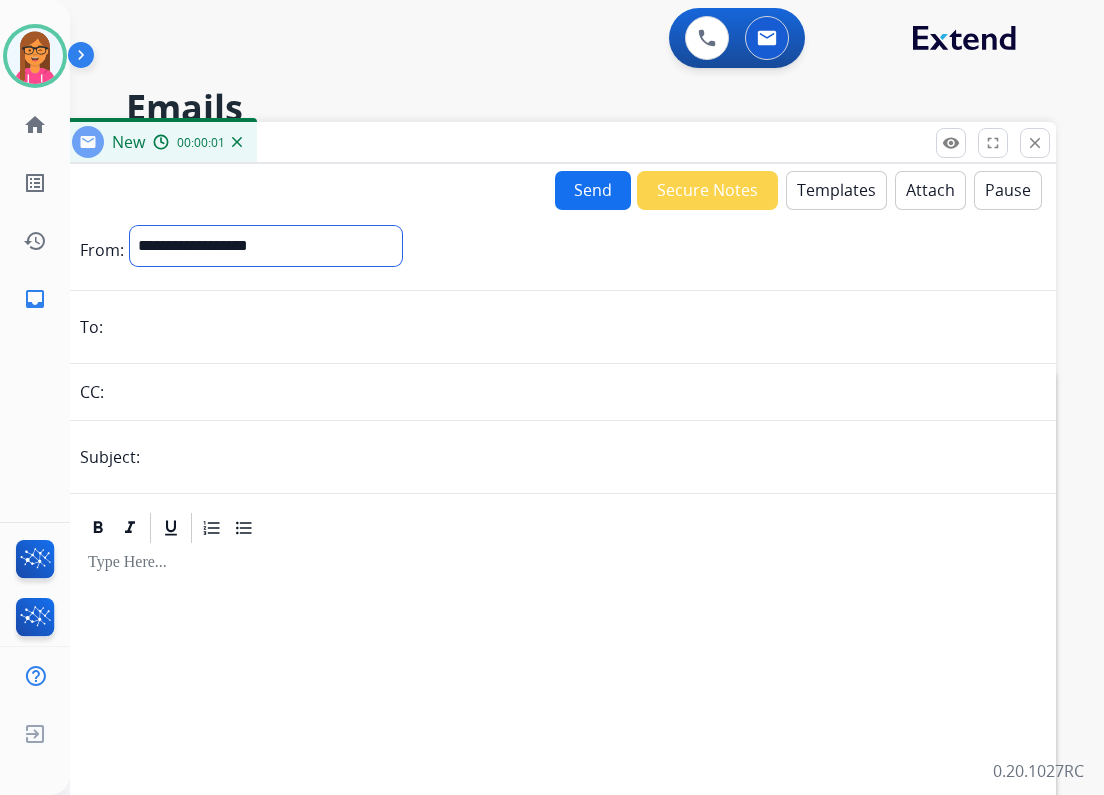 click on "**********" at bounding box center (266, 246) 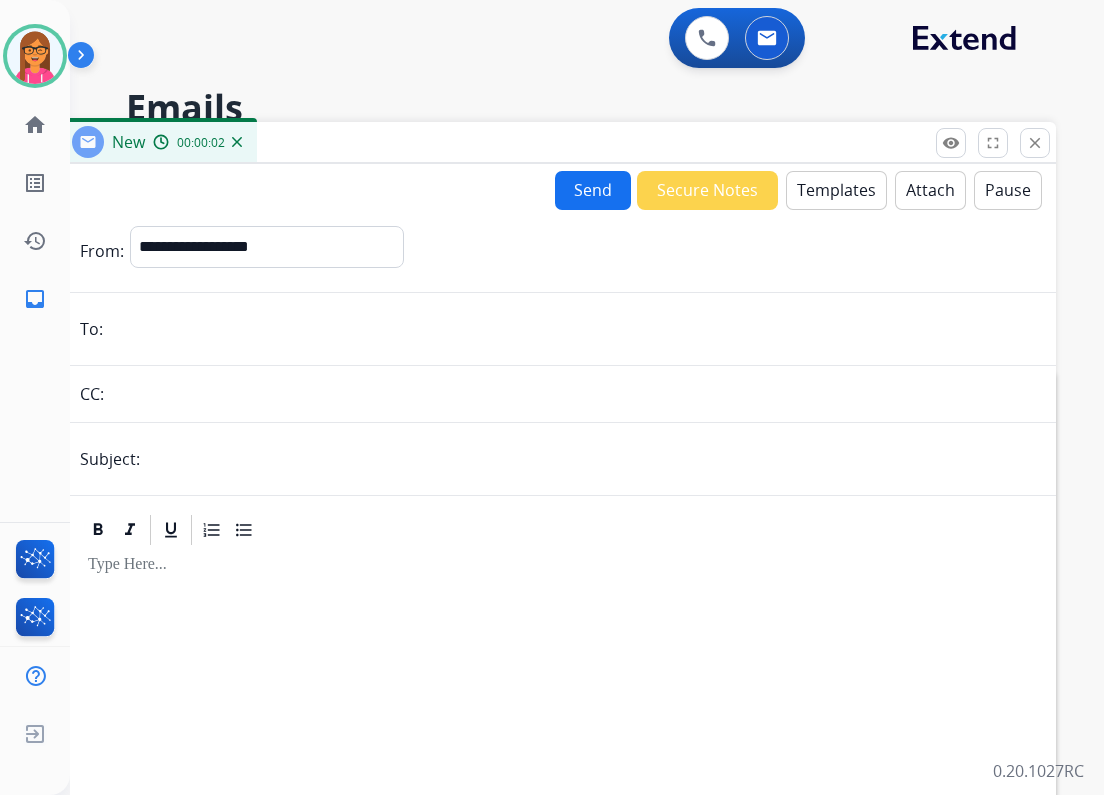 click at bounding box center (570, 329) 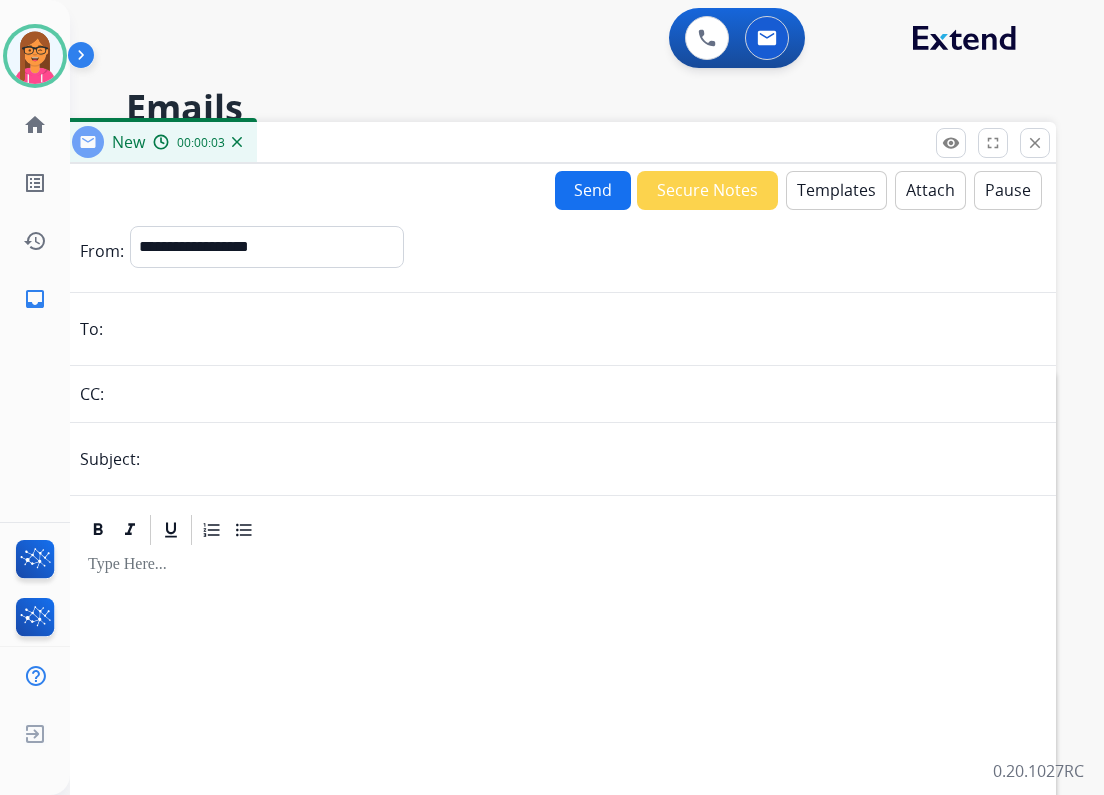 paste on "**********" 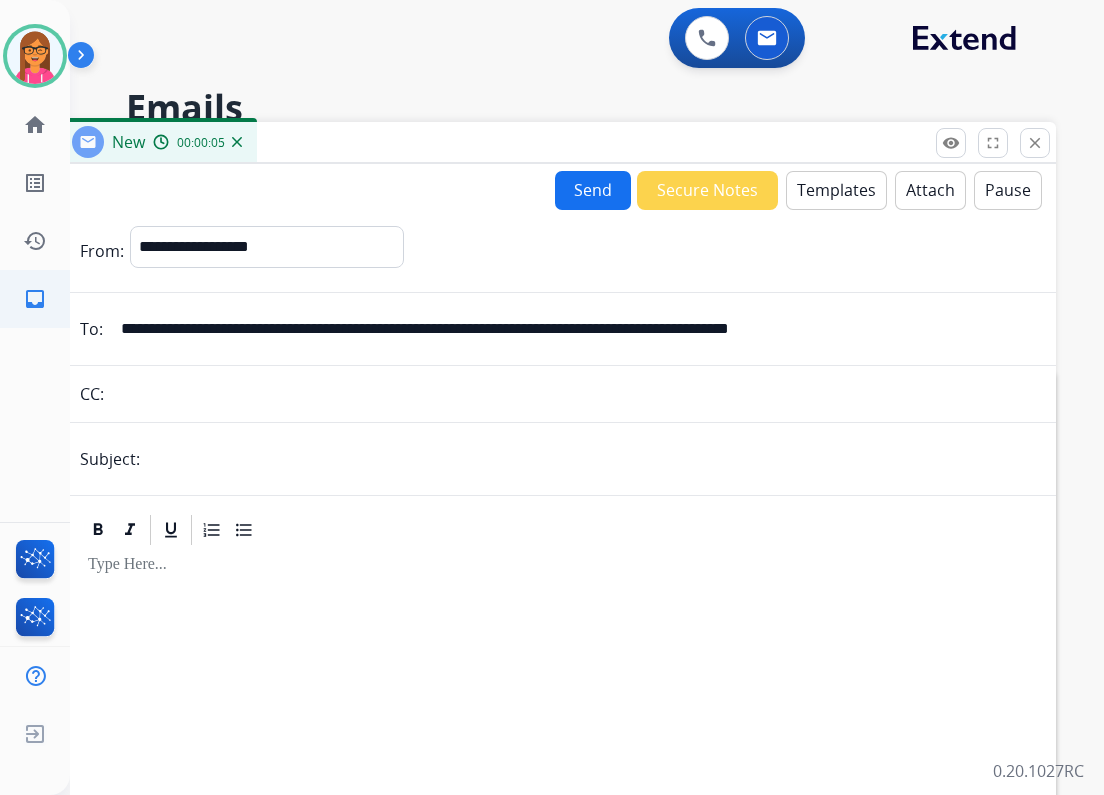 drag, startPoint x: 880, startPoint y: 330, endPoint x: 17, endPoint y: 312, distance: 863.1877 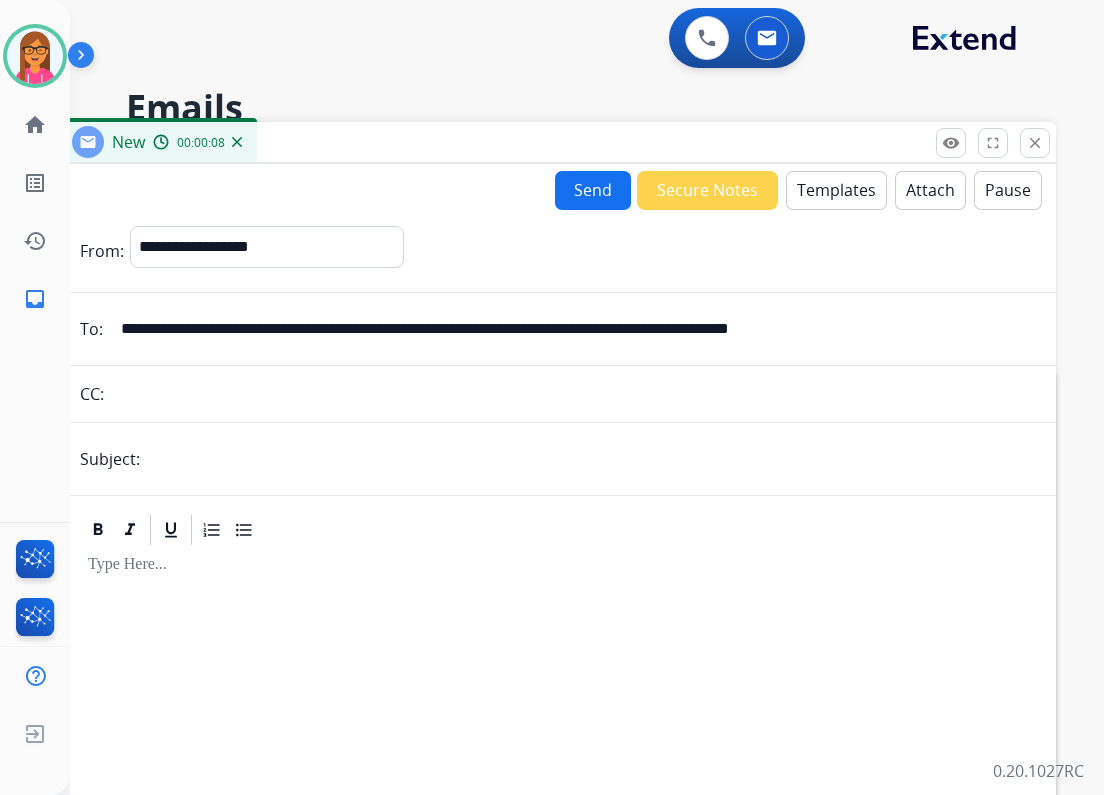 type on "**********" 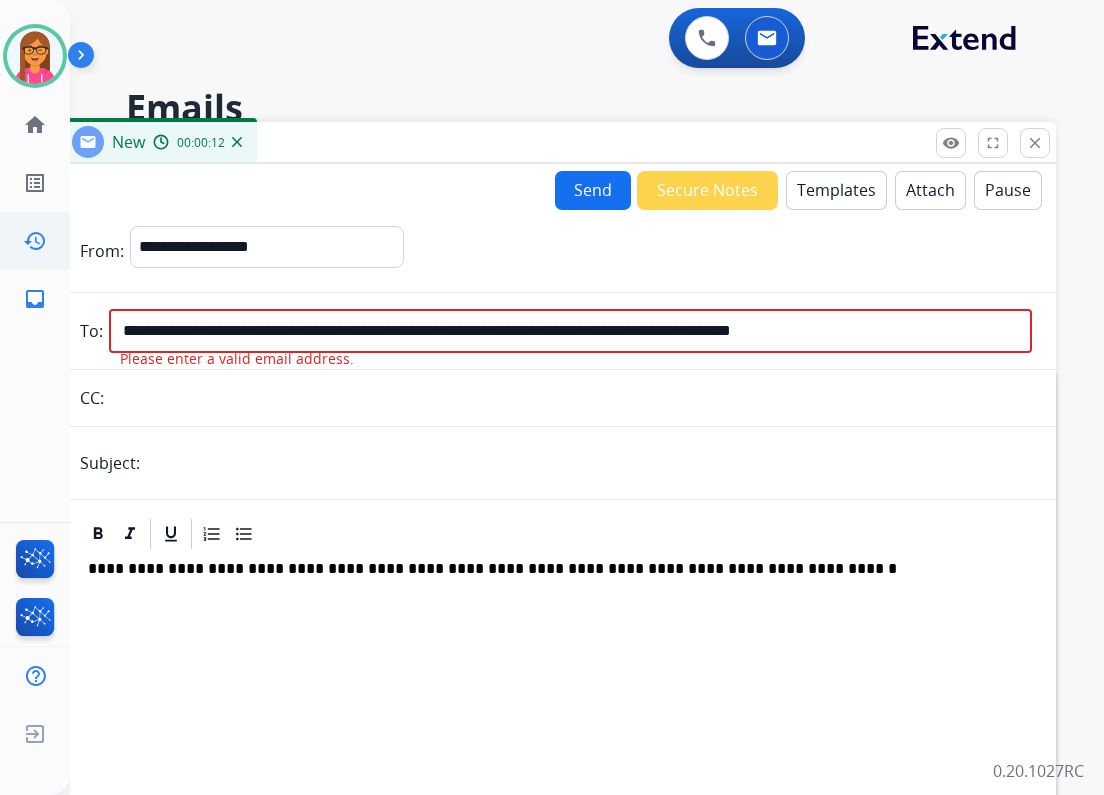 drag, startPoint x: 937, startPoint y: 328, endPoint x: 64, endPoint y: 247, distance: 876.7497 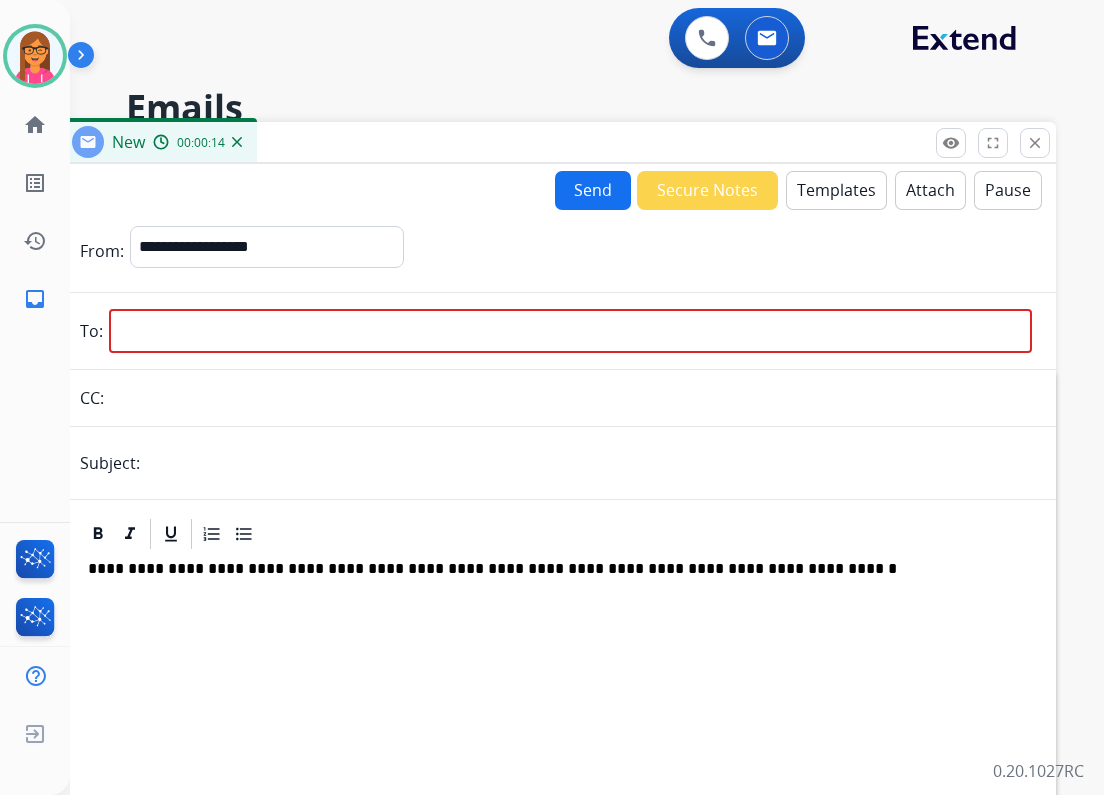 click at bounding box center (570, 331) 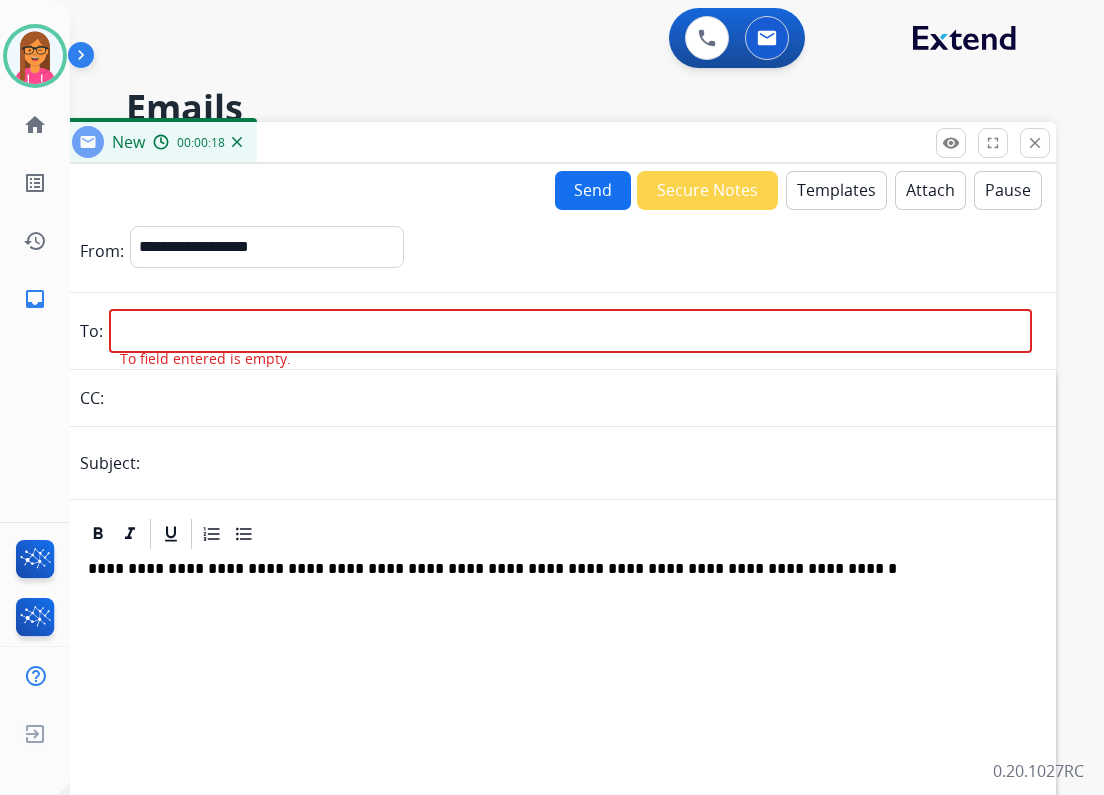 click at bounding box center (570, 331) 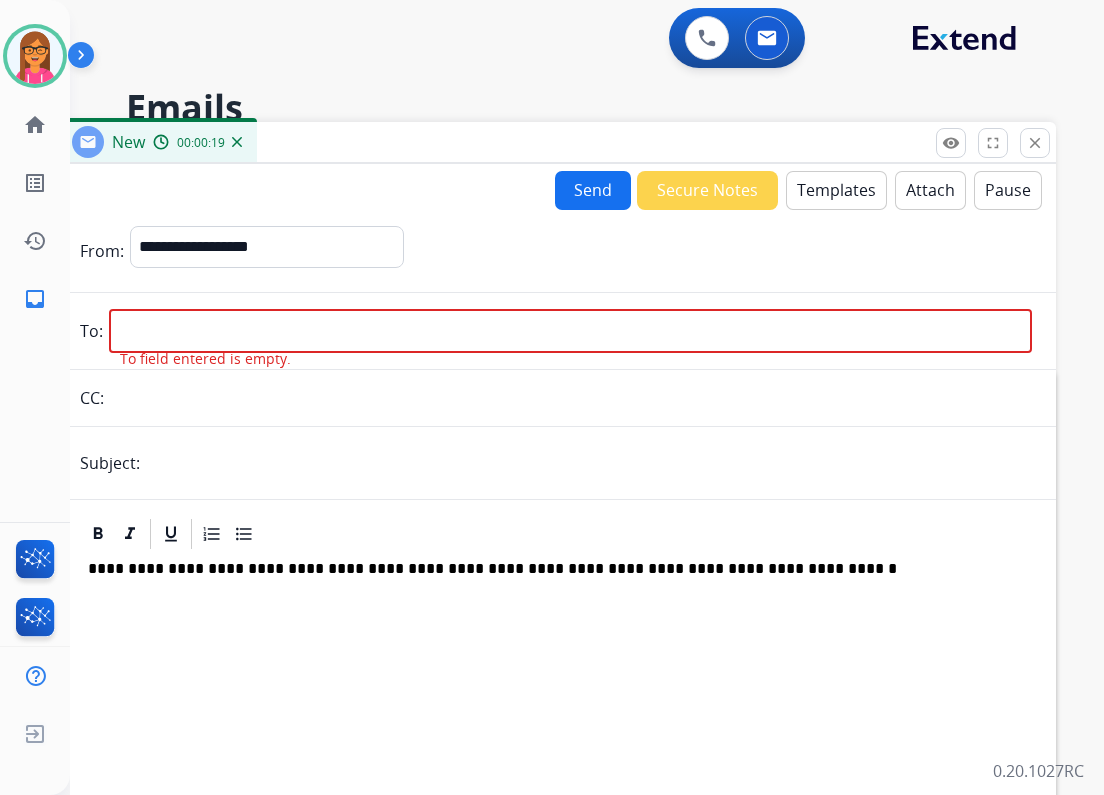 paste on "**********" 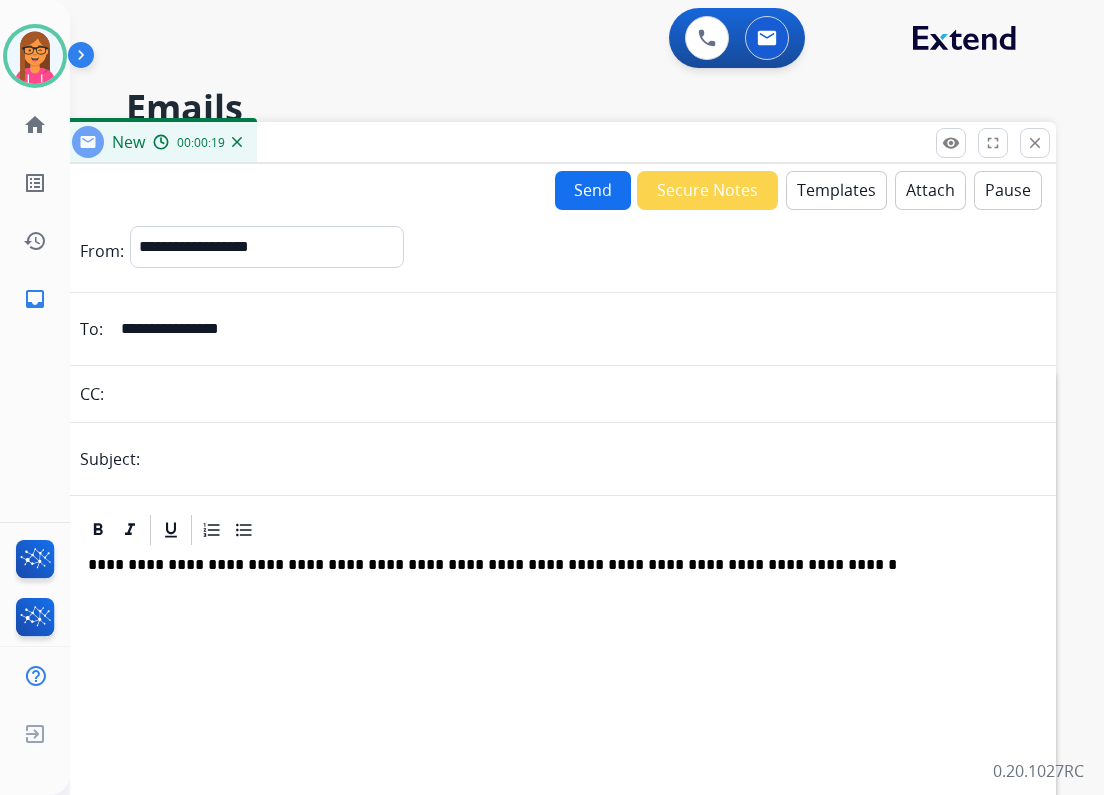 type on "**********" 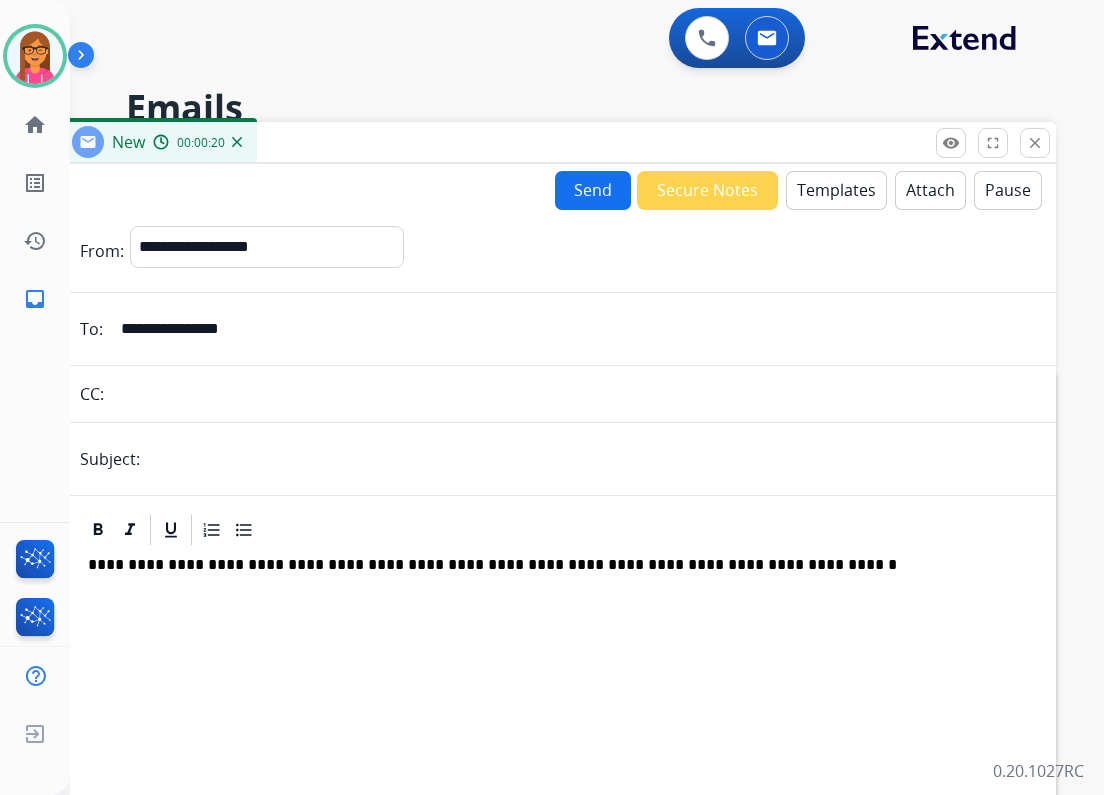 type on "**********" 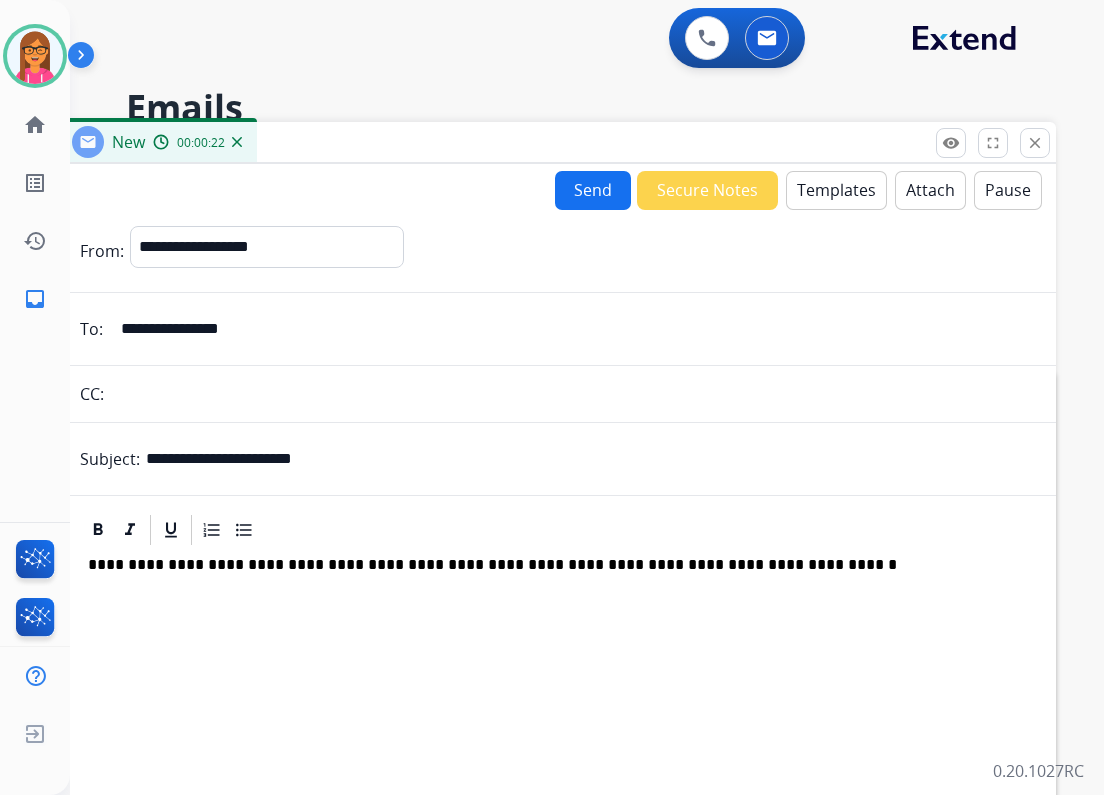click on "Templates" at bounding box center [836, 190] 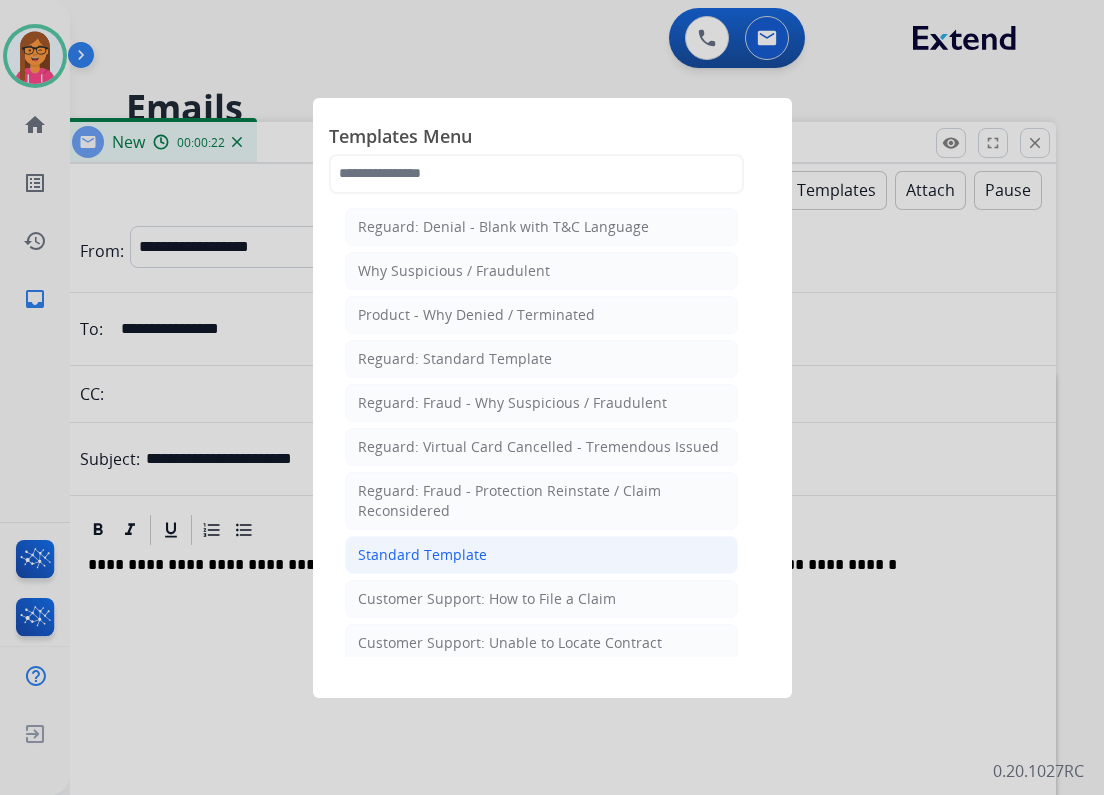 click on "Standard Template" 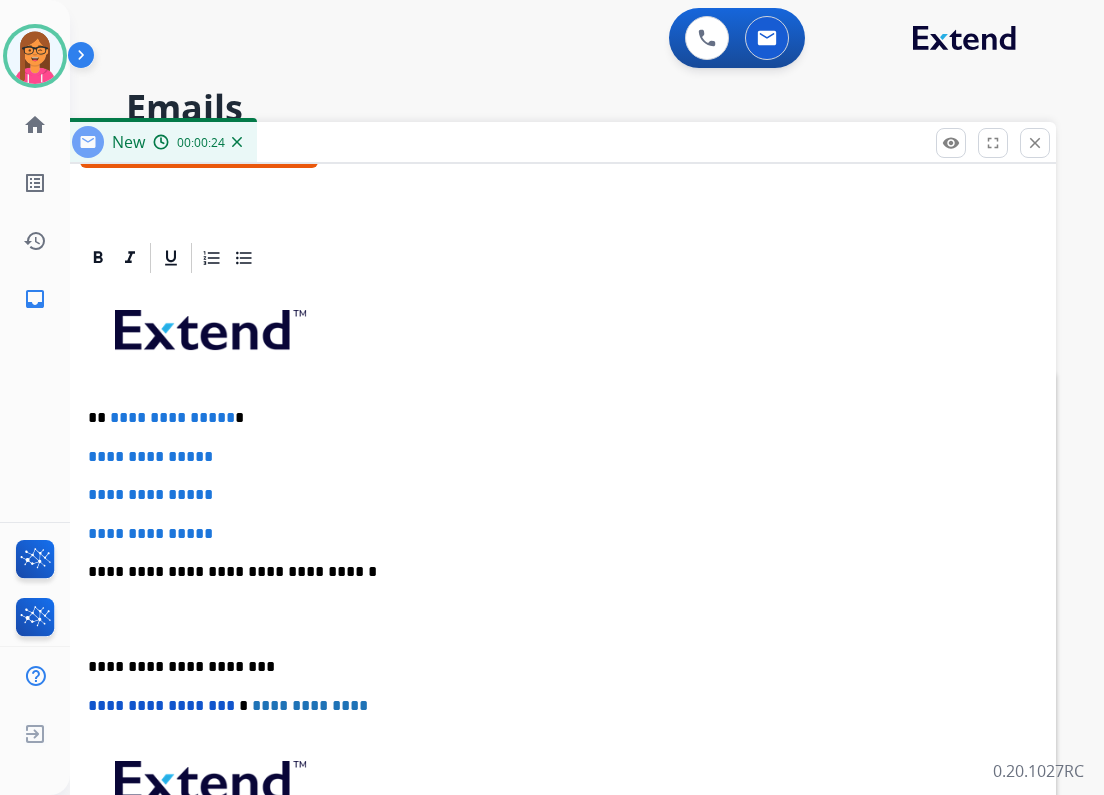 scroll, scrollTop: 300, scrollLeft: 0, axis: vertical 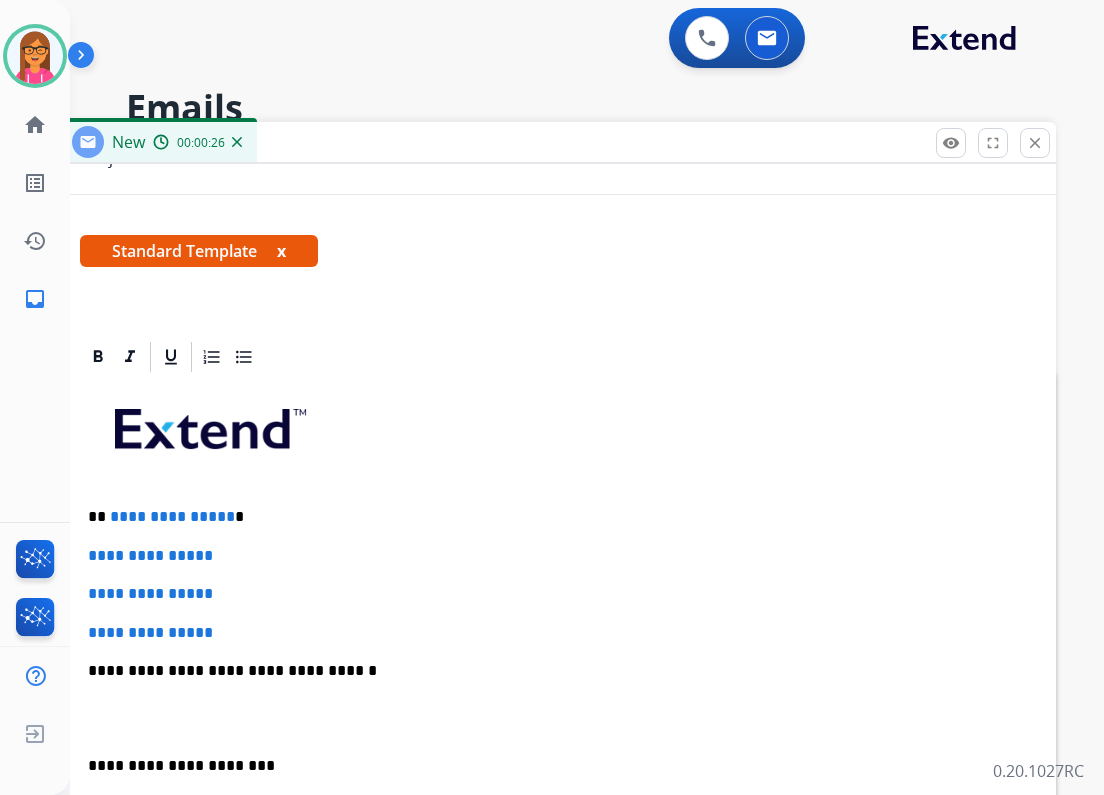click on "**********" at bounding box center [548, 517] 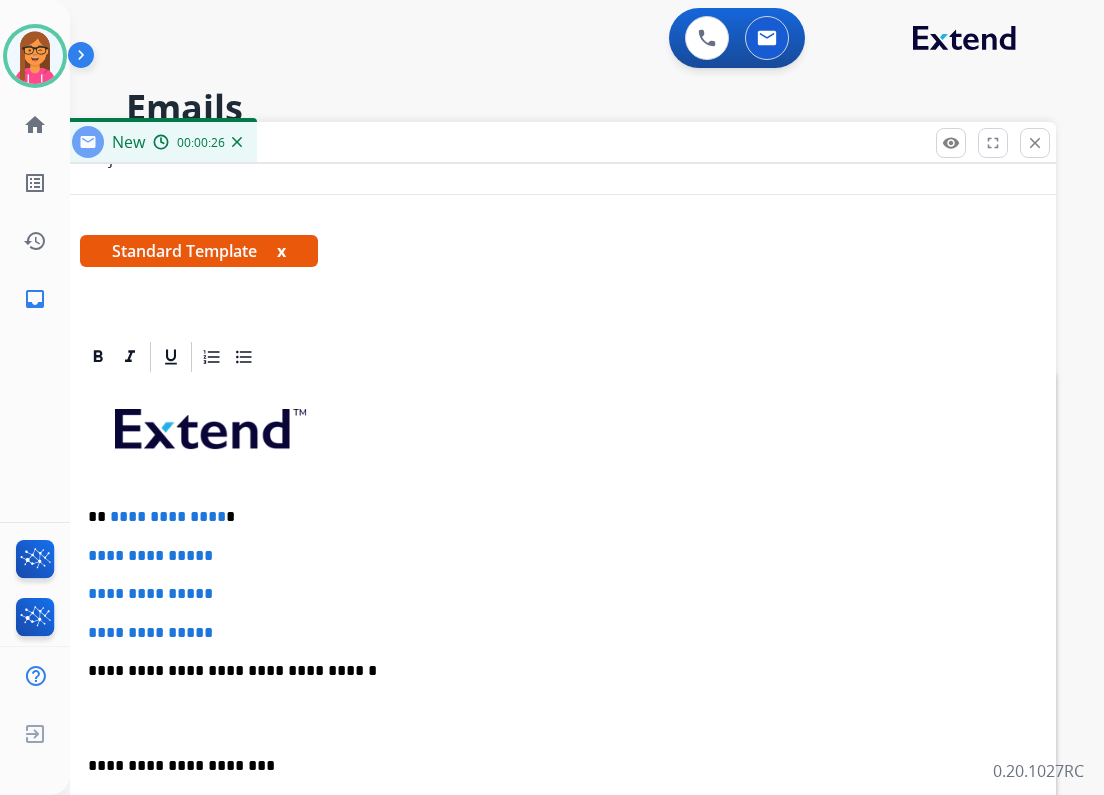 type 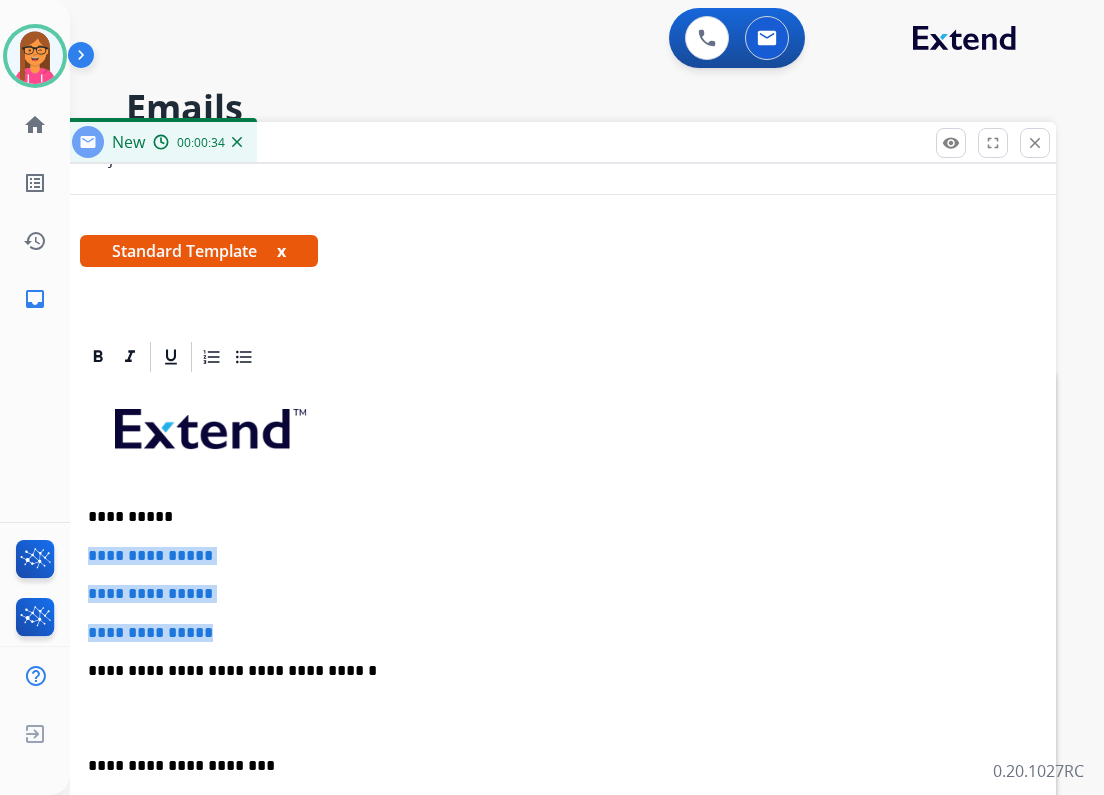 drag, startPoint x: 236, startPoint y: 634, endPoint x: 80, endPoint y: 553, distance: 175.77542 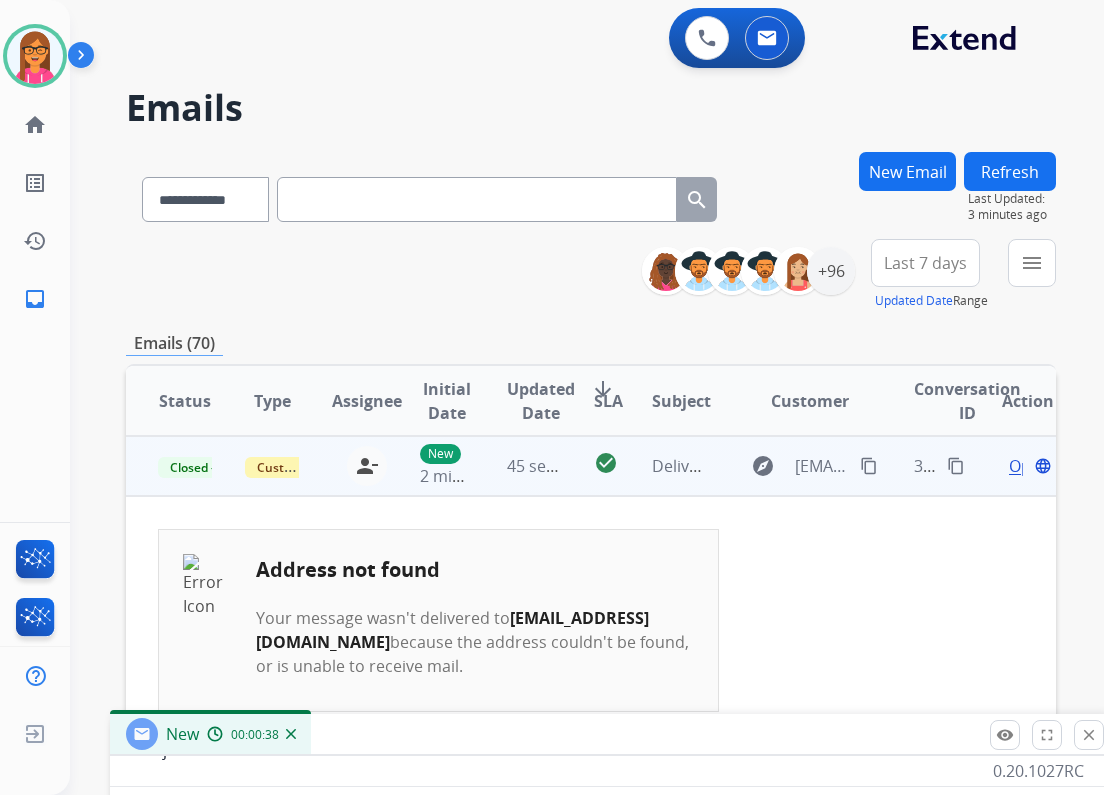drag, startPoint x: 394, startPoint y: 144, endPoint x: 448, endPoint y: 728, distance: 586.4913 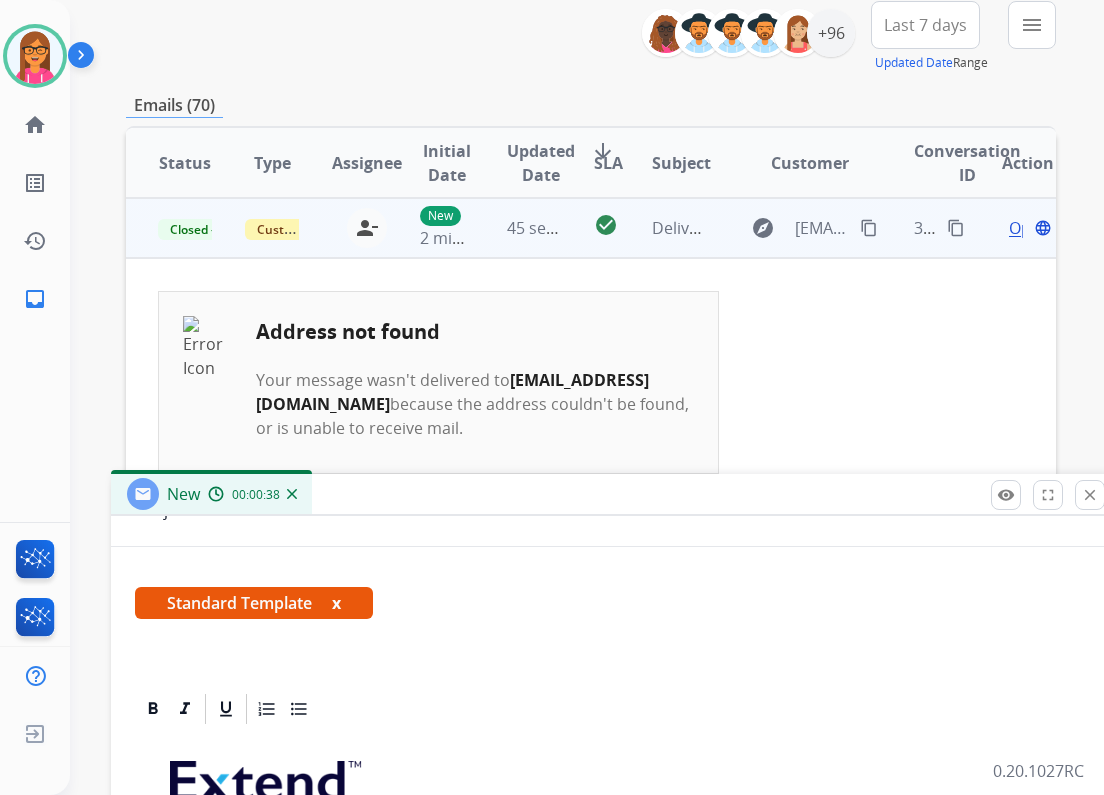 scroll, scrollTop: 240, scrollLeft: 0, axis: vertical 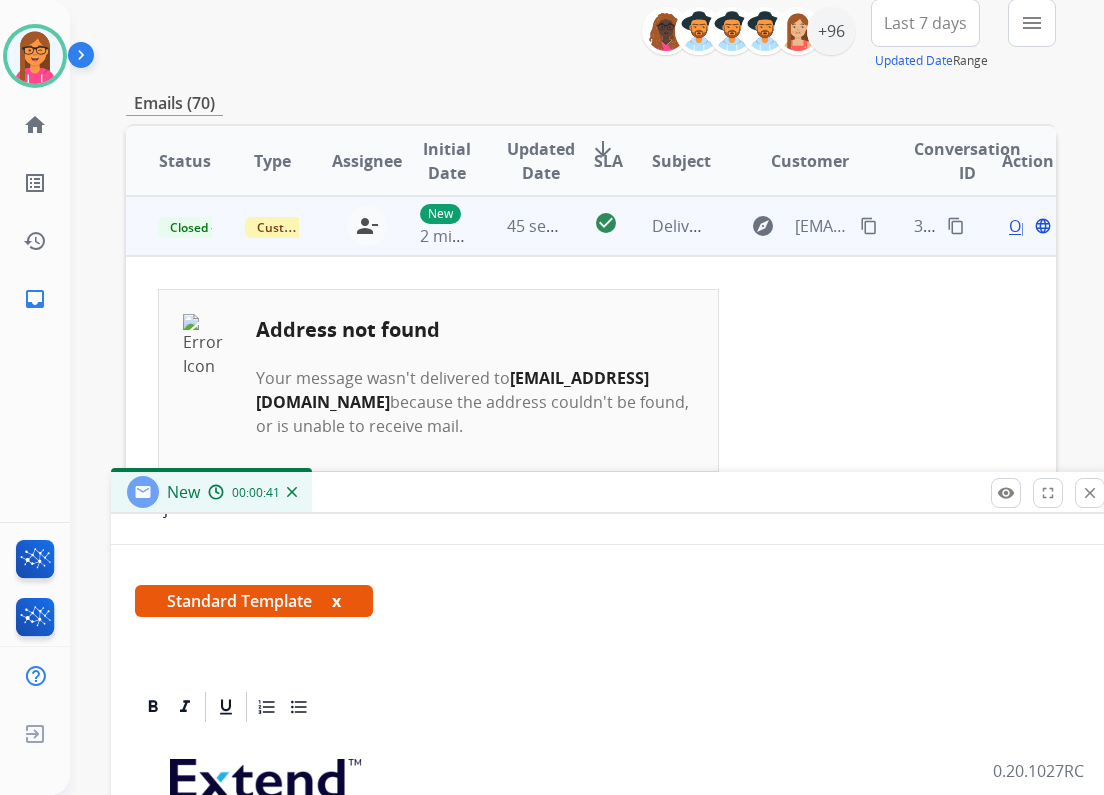 click on "Open" at bounding box center (1029, 226) 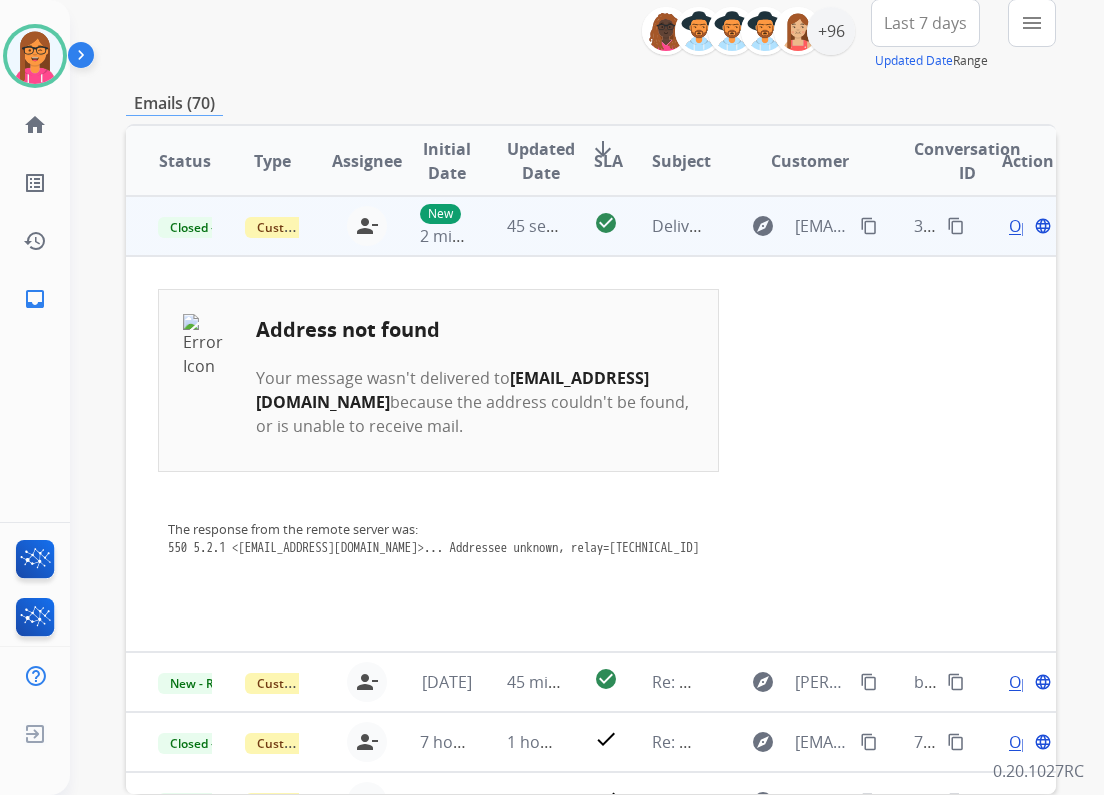 click on "Open" at bounding box center [1029, 226] 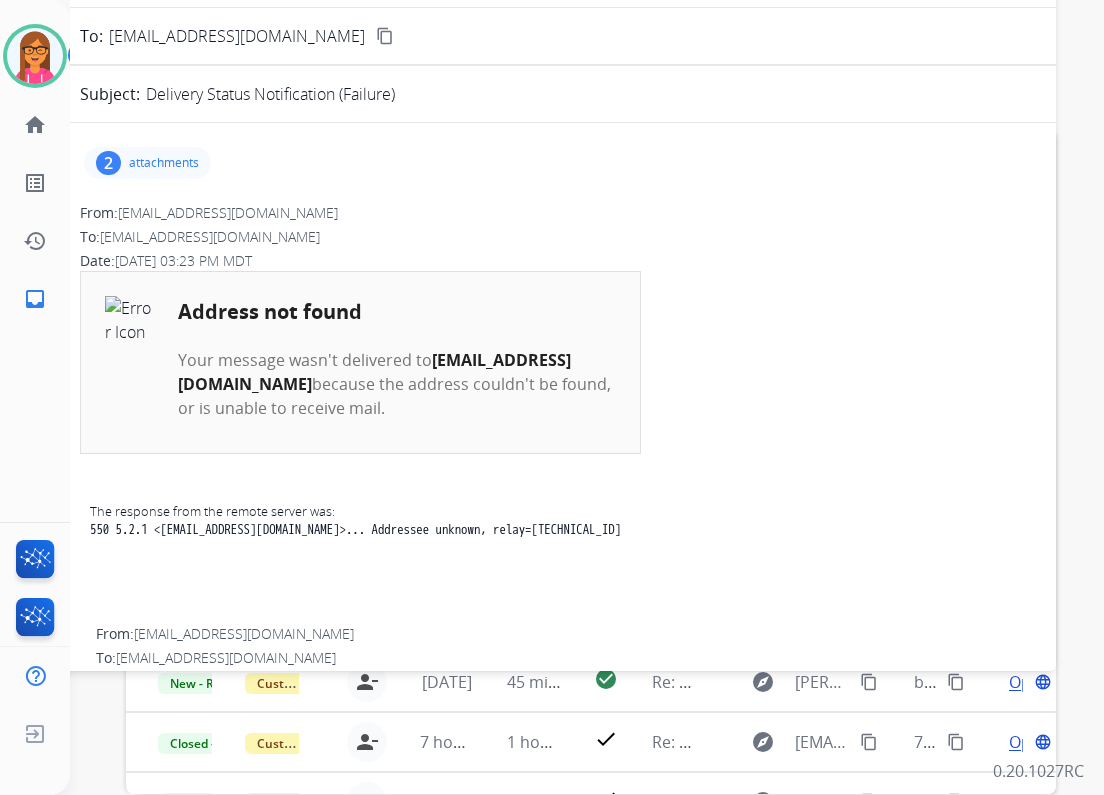 scroll, scrollTop: 0, scrollLeft: 0, axis: both 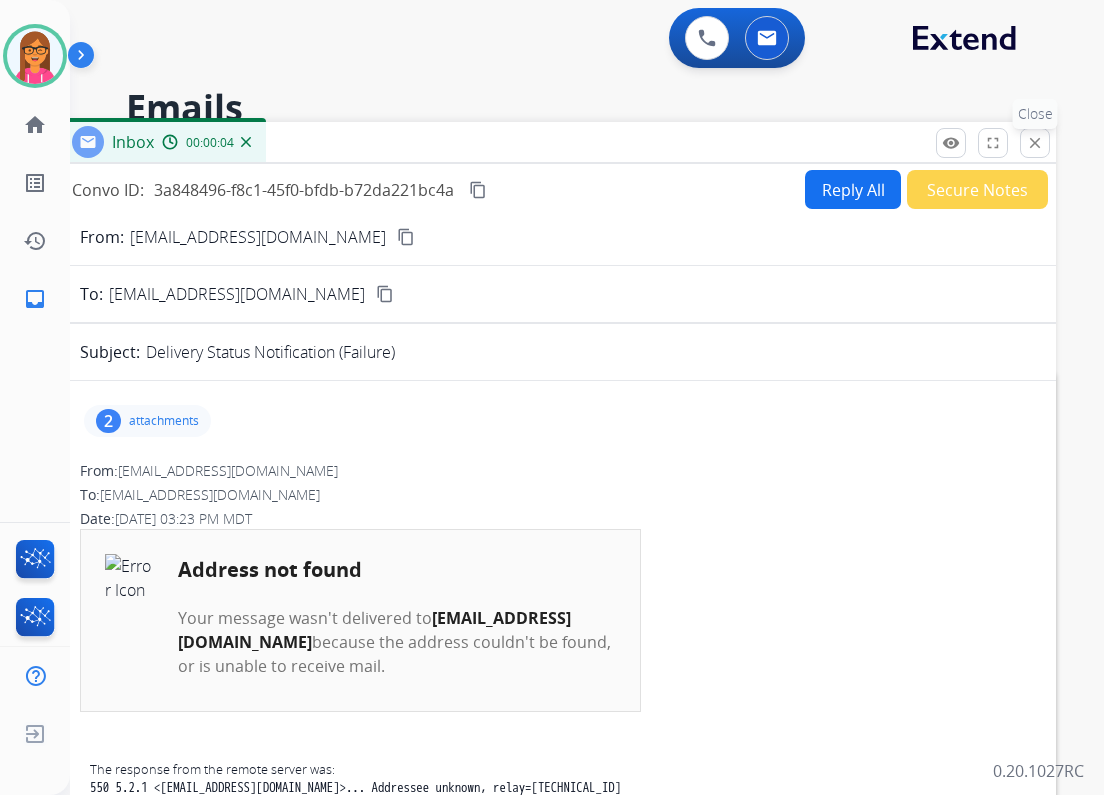 click on "close" at bounding box center (1035, 143) 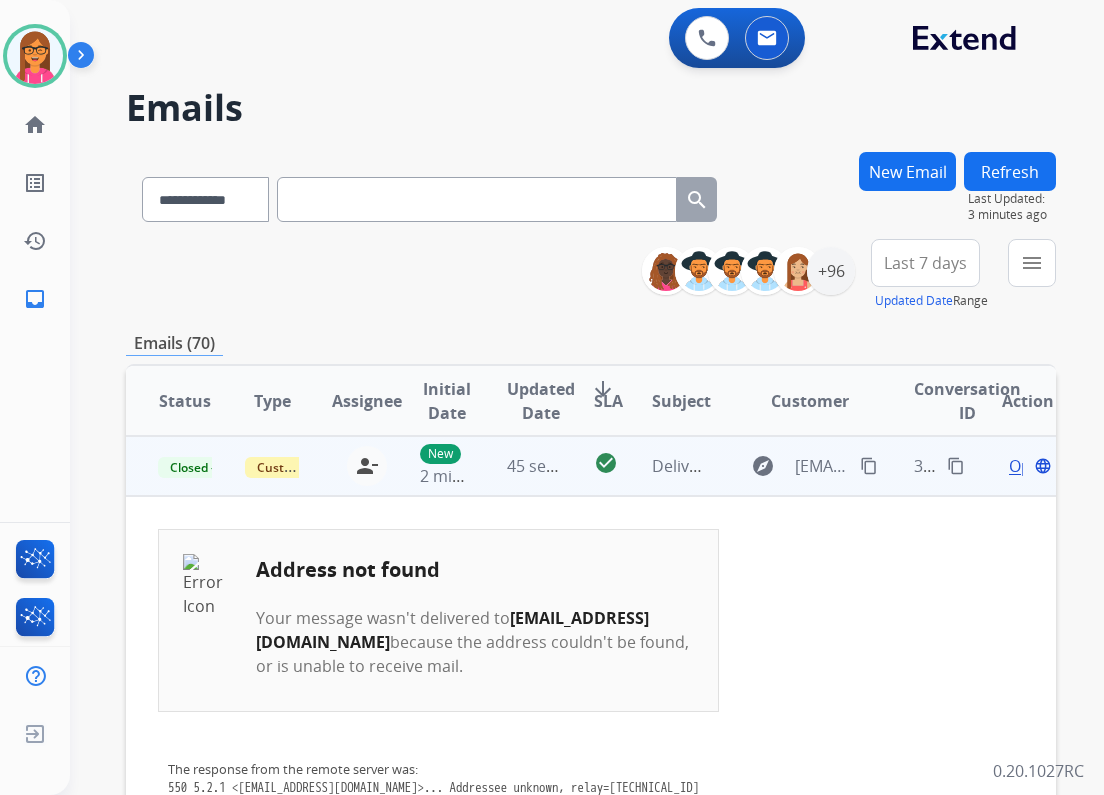 click on "New Email" at bounding box center (907, 171) 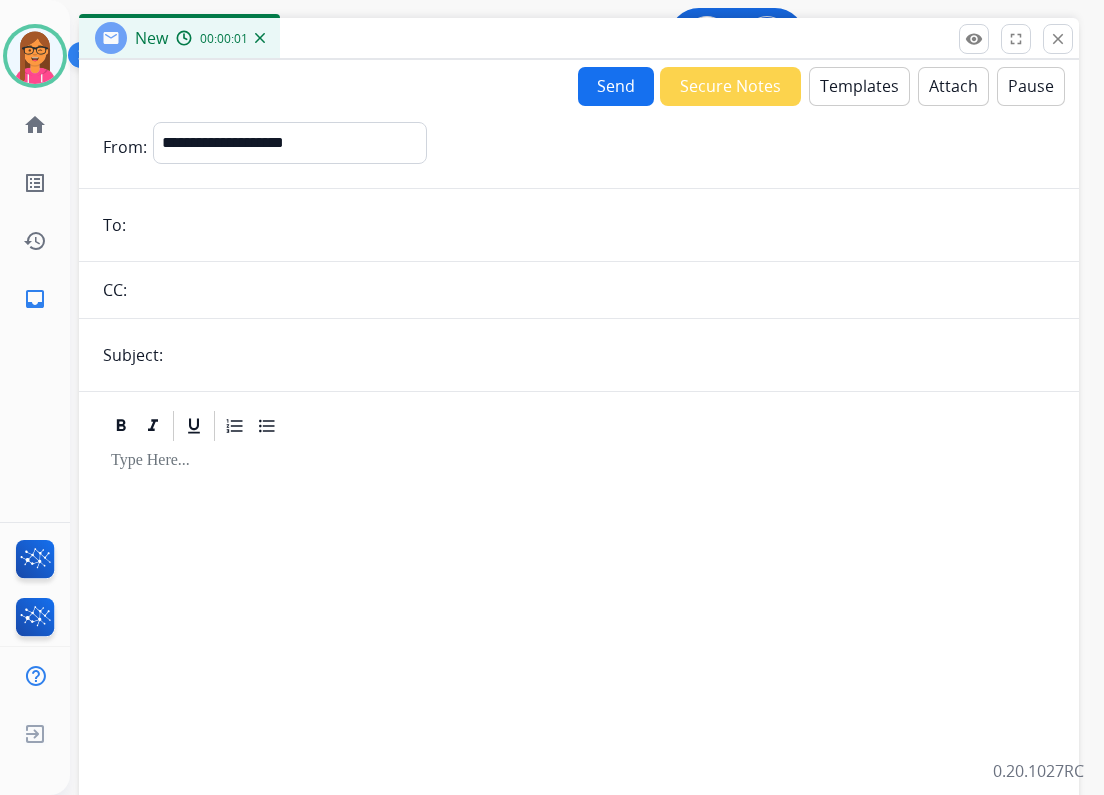 drag, startPoint x: 331, startPoint y: 135, endPoint x: 343, endPoint y: 84, distance: 52.392746 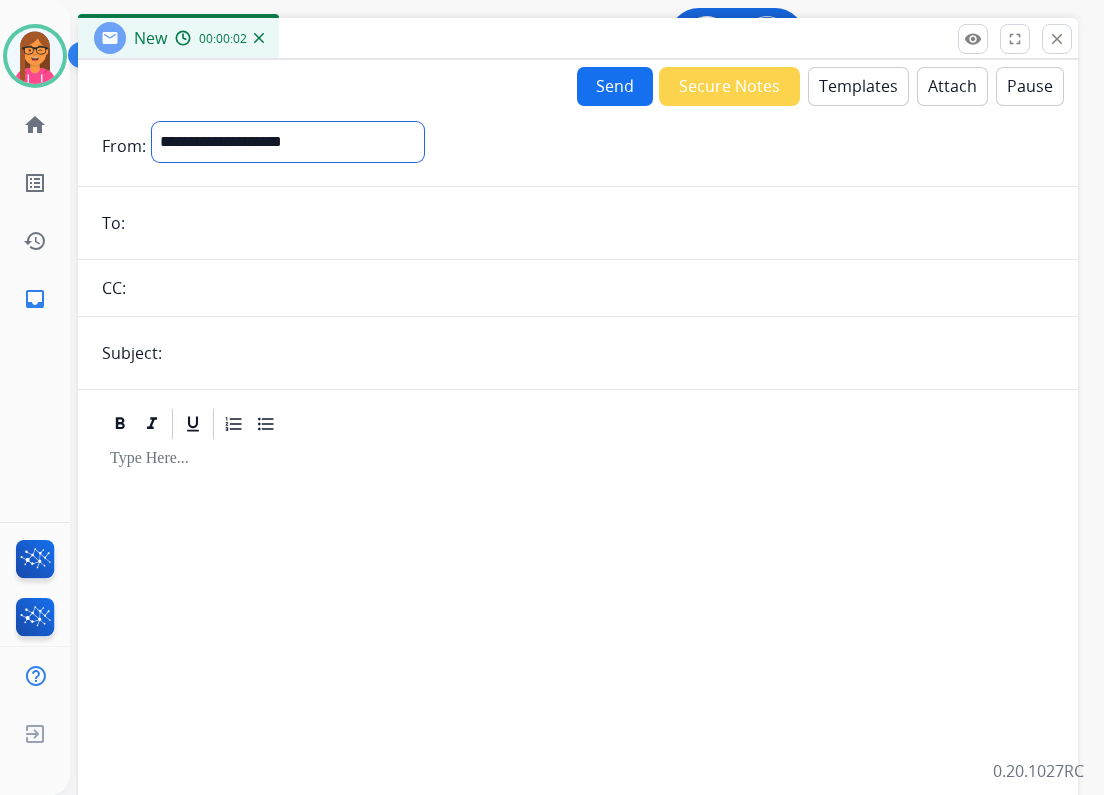 click on "**********" at bounding box center (288, 142) 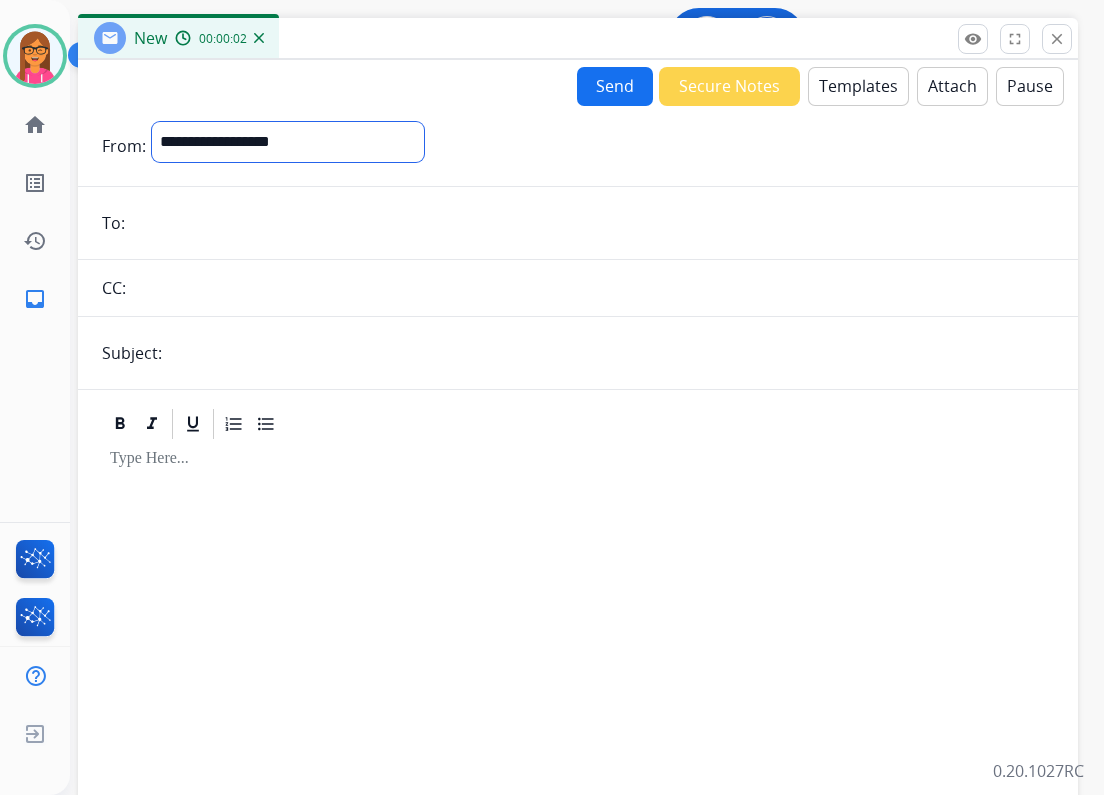 click on "**********" at bounding box center (288, 142) 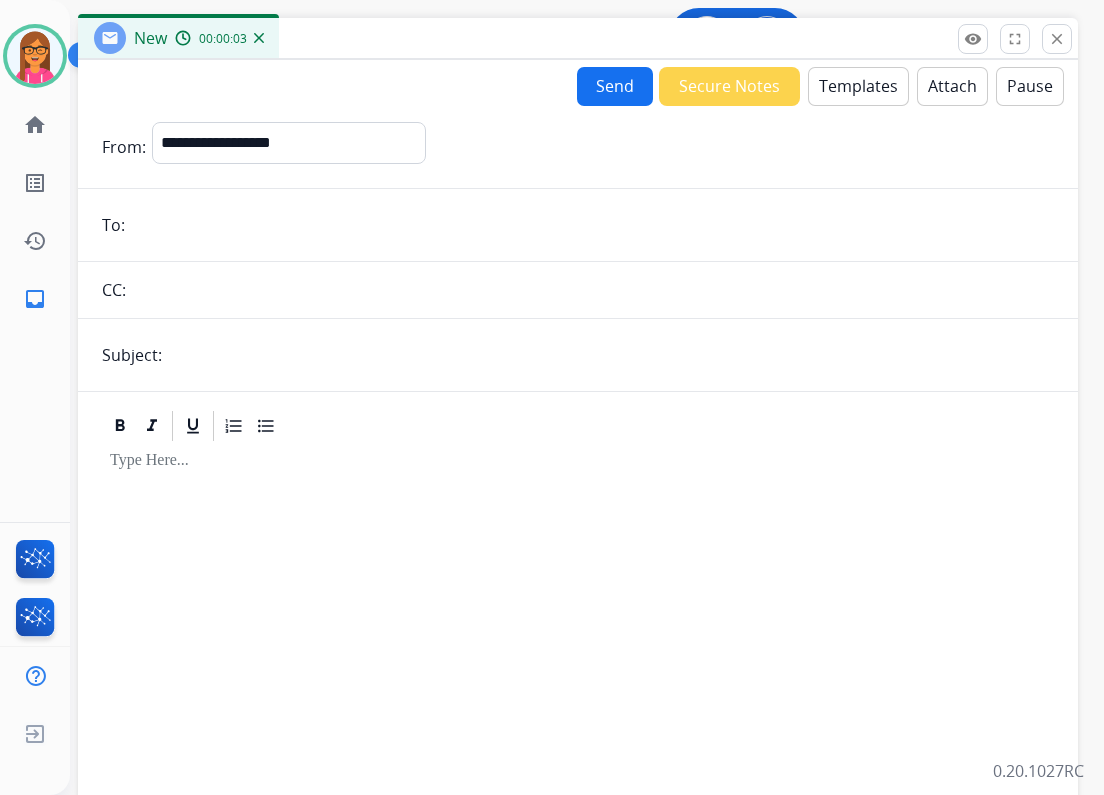click at bounding box center (592, 225) 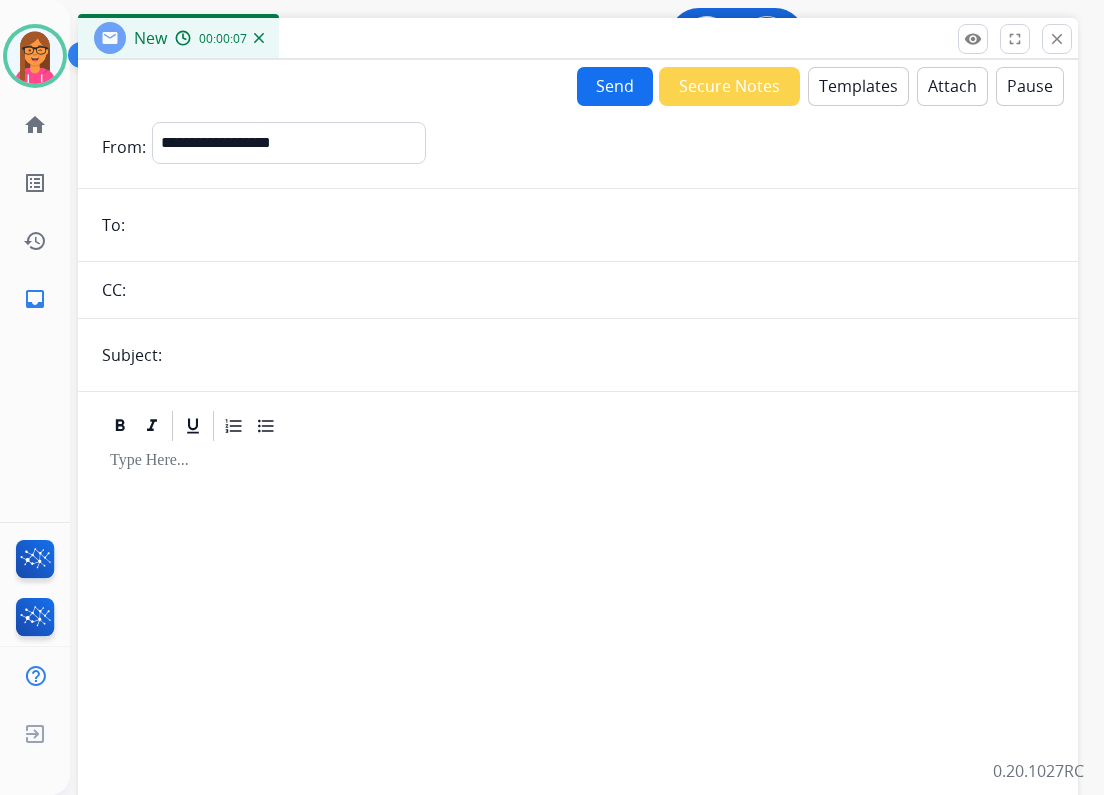 type on "**********" 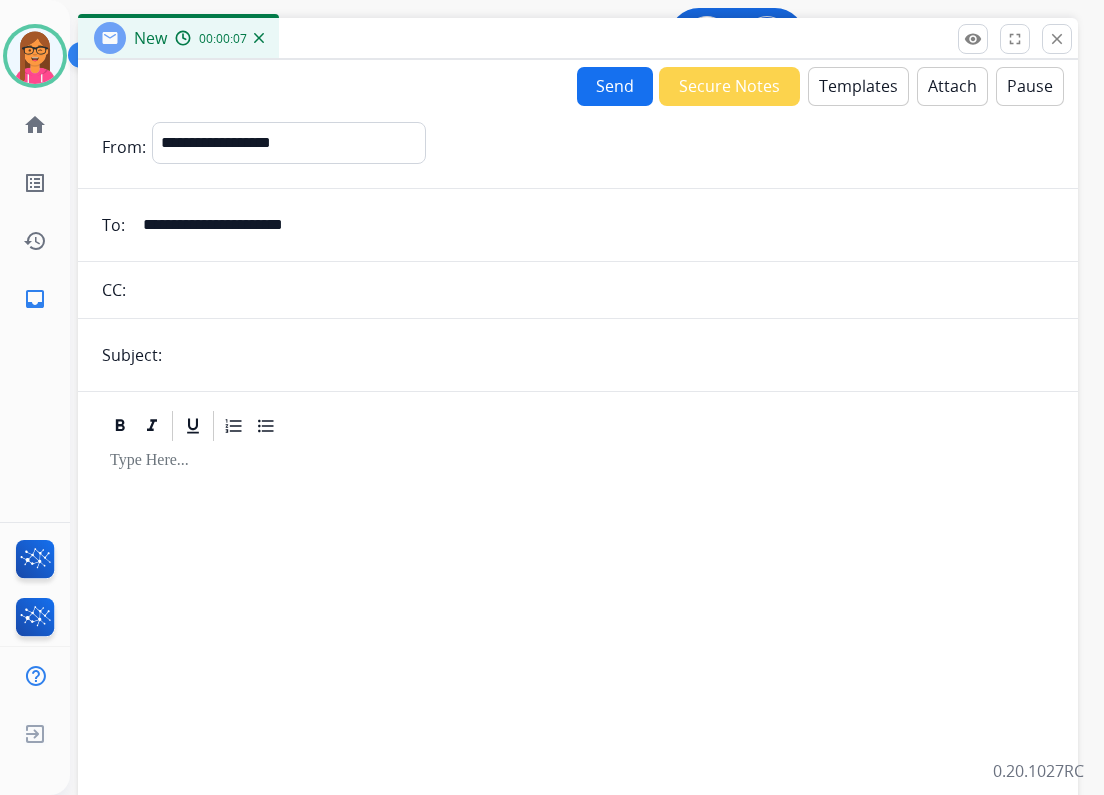 type on "**********" 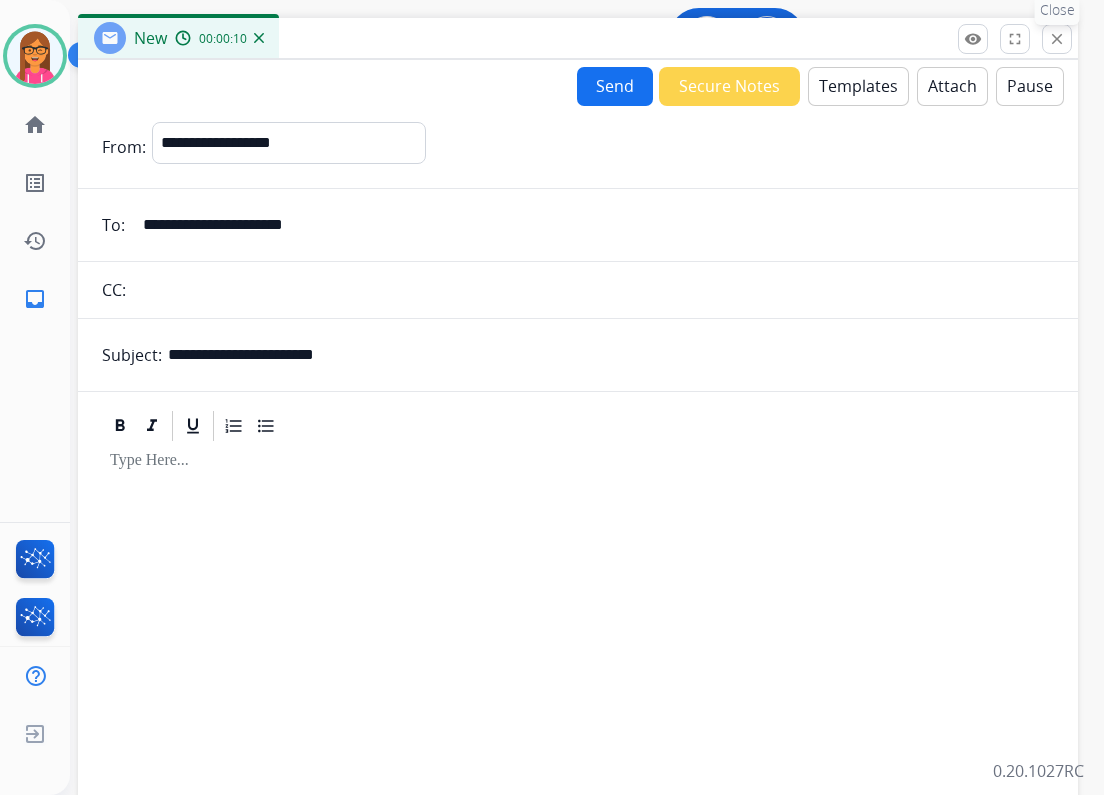 click on "close" at bounding box center [1057, 39] 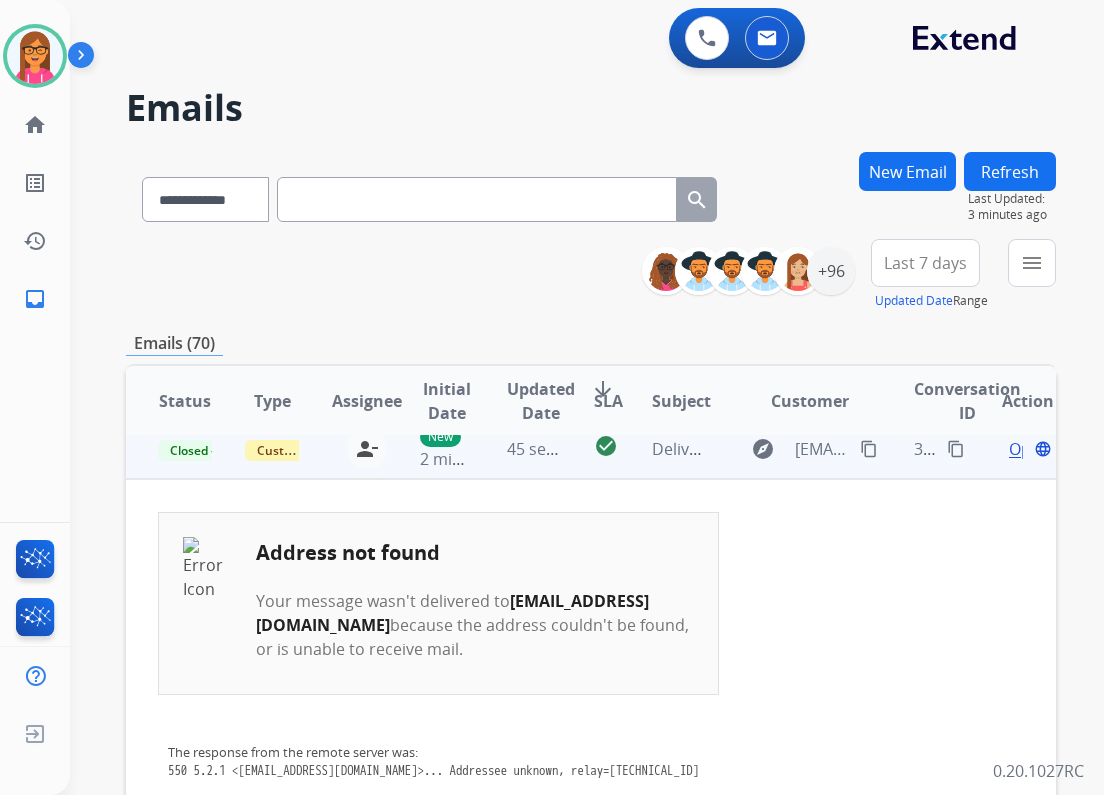 scroll, scrollTop: 0, scrollLeft: 0, axis: both 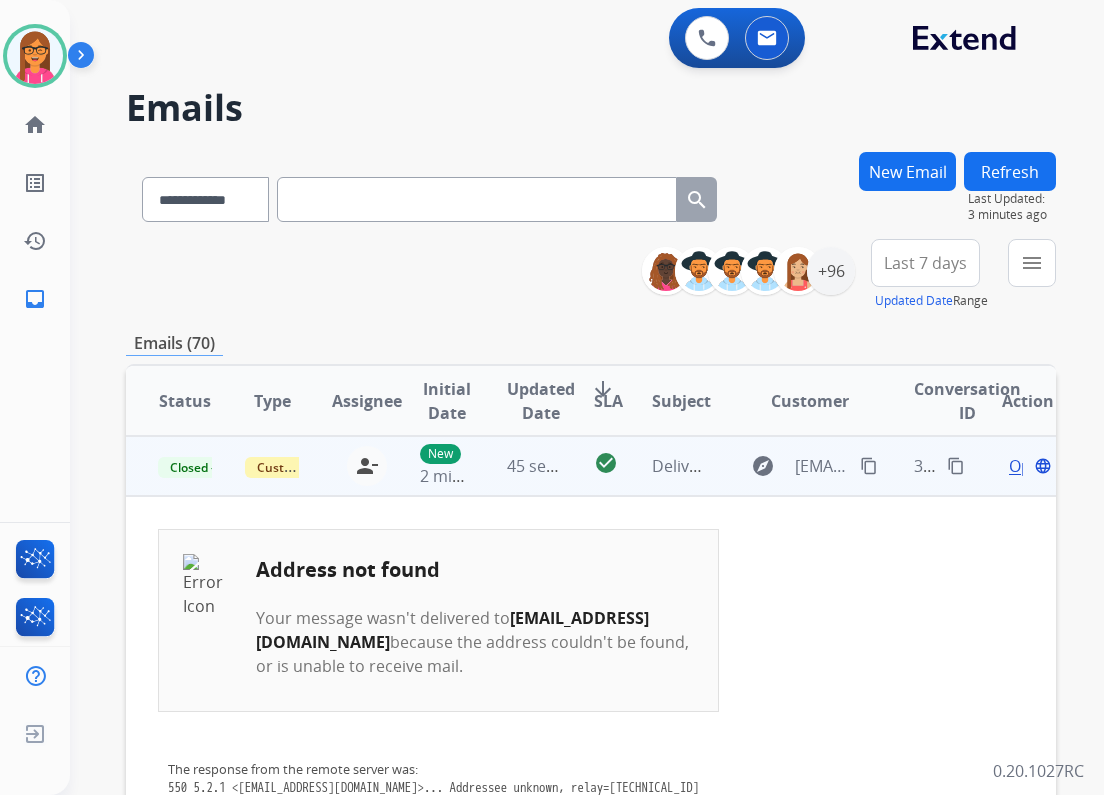 click on "Open language" at bounding box center (1028, 466) 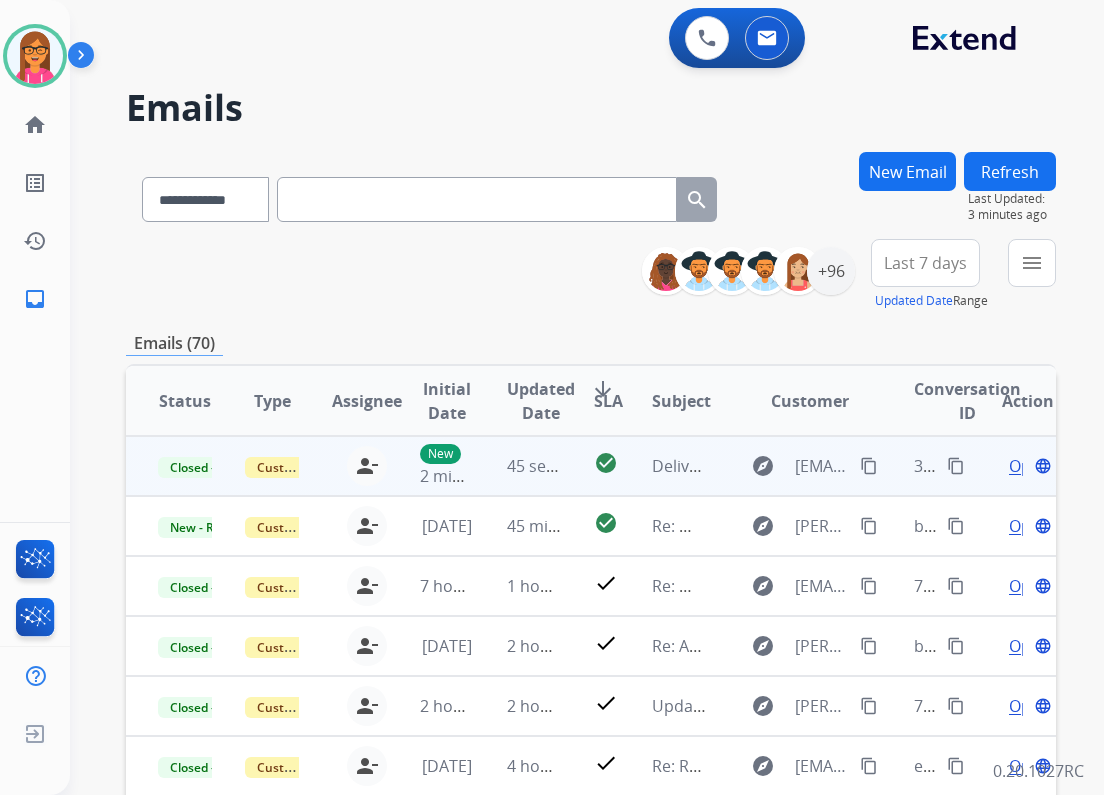 click on "Open" at bounding box center [1029, 466] 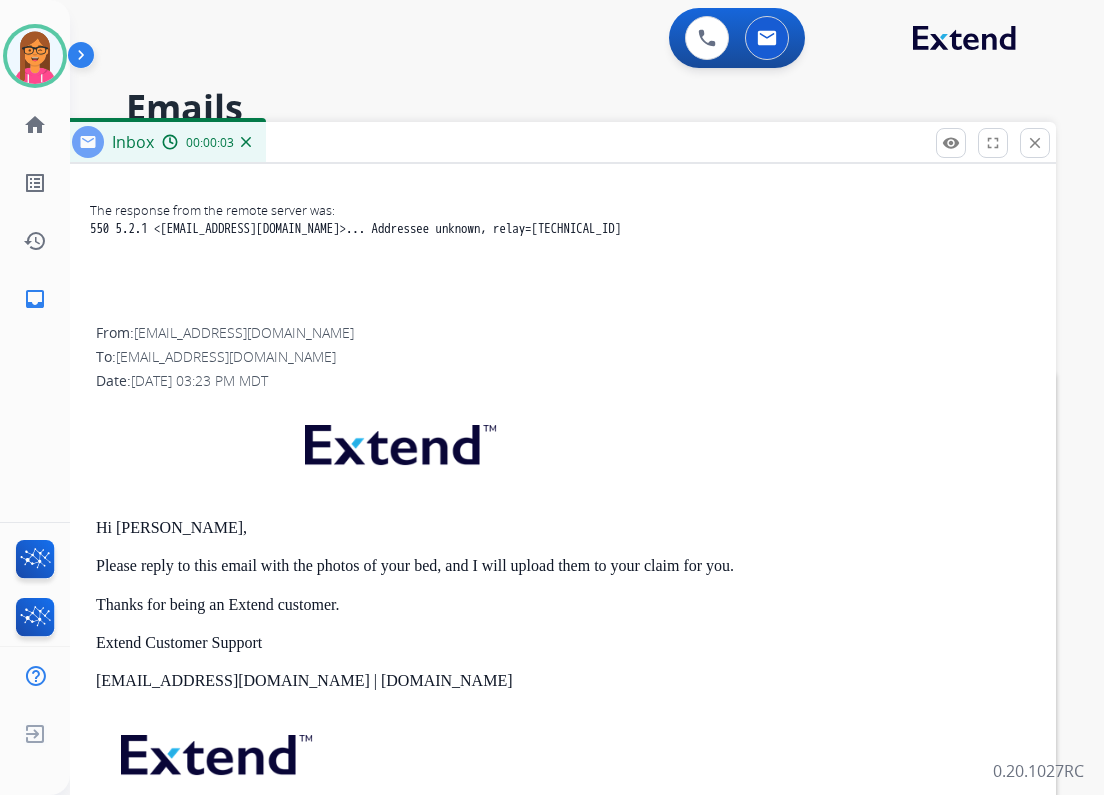 scroll, scrollTop: 560, scrollLeft: 0, axis: vertical 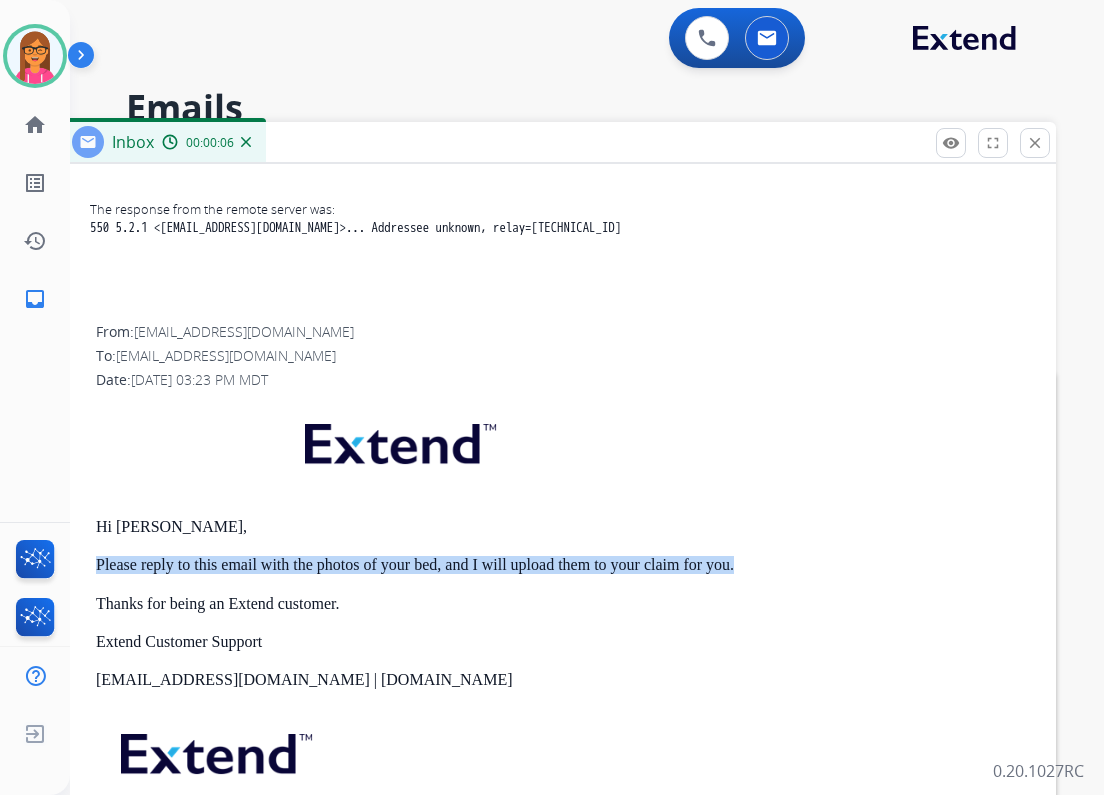 drag, startPoint x: 744, startPoint y: 560, endPoint x: 85, endPoint y: 548, distance: 659.10925 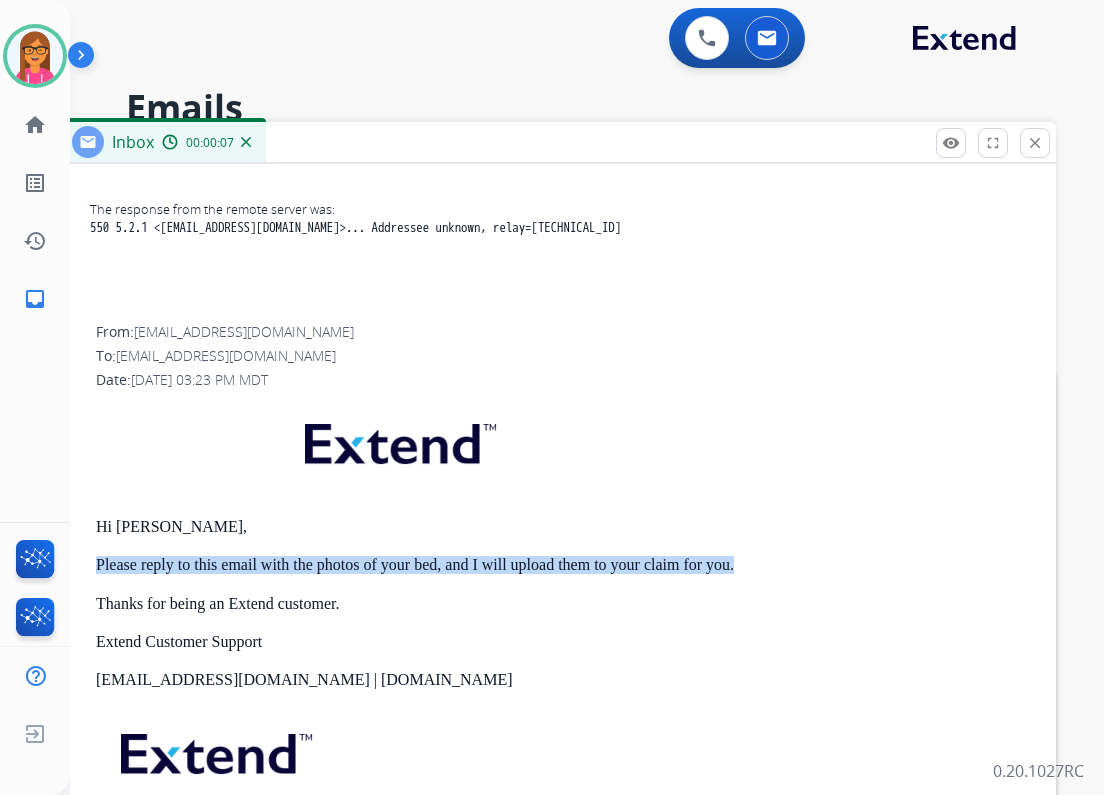 drag, startPoint x: 85, startPoint y: 548, endPoint x: 162, endPoint y: 570, distance: 80.08121 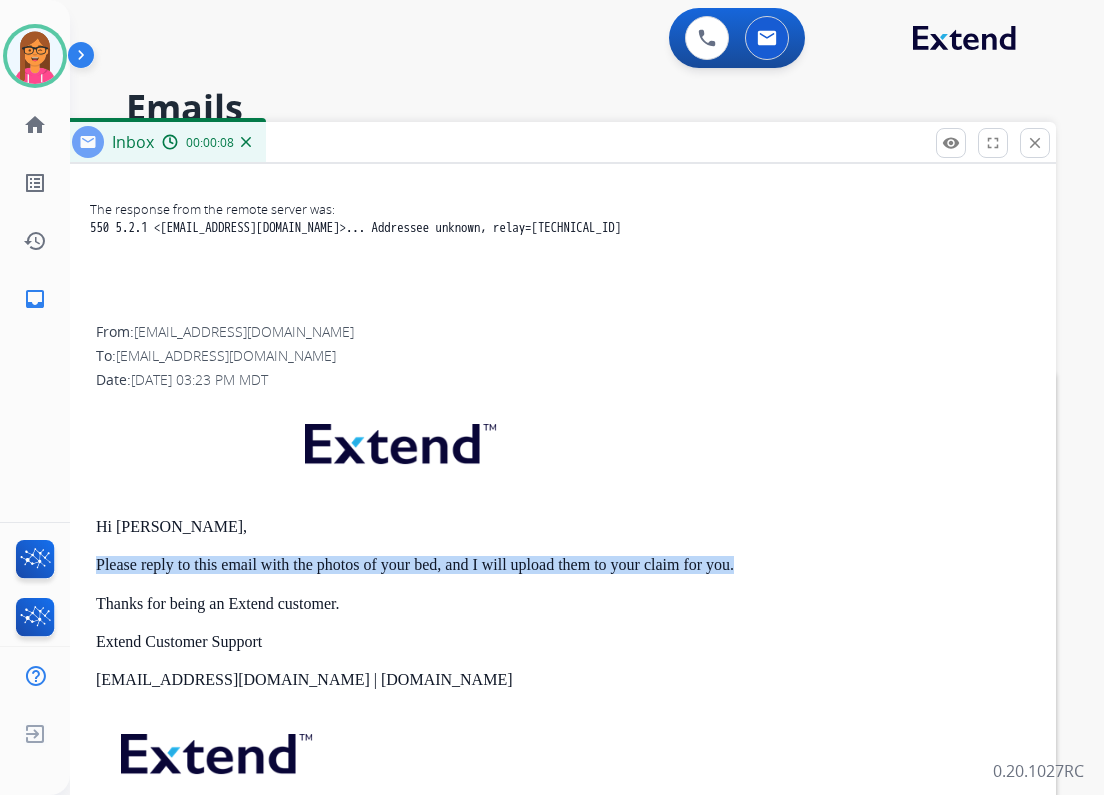 copy on "Please reply to this email with the photos of your bed, and I will upload them to your claim for you." 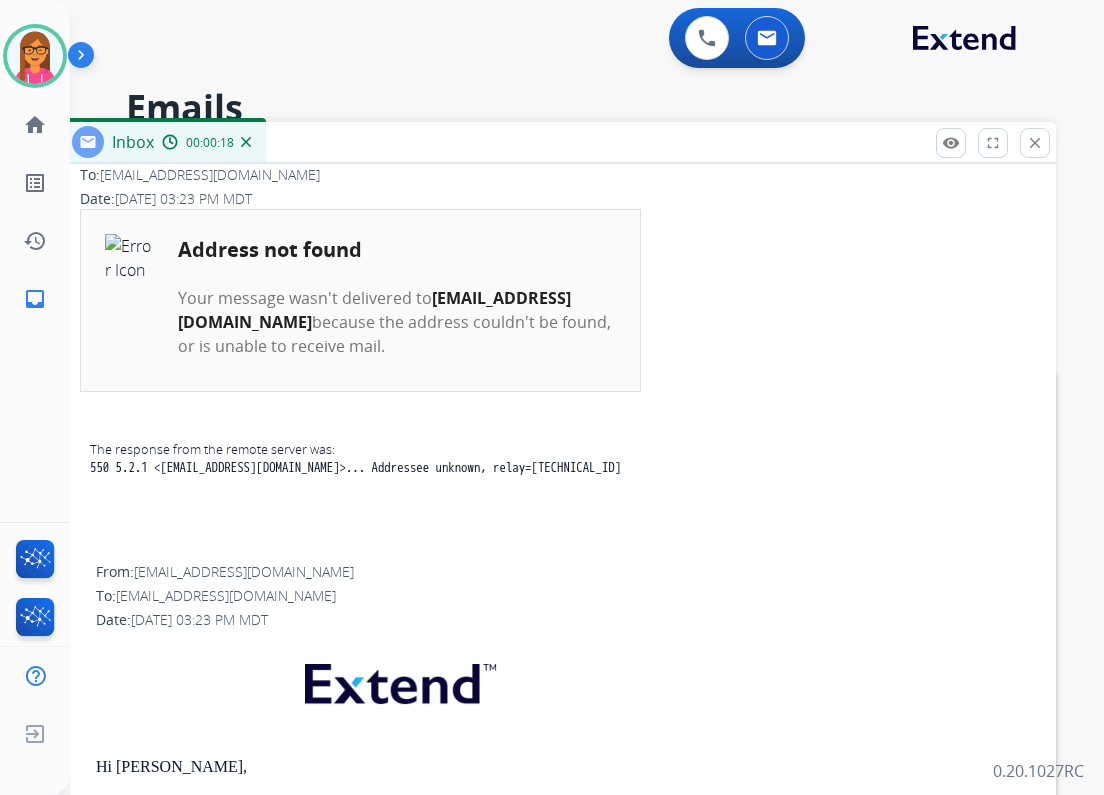 scroll, scrollTop: 0, scrollLeft: 0, axis: both 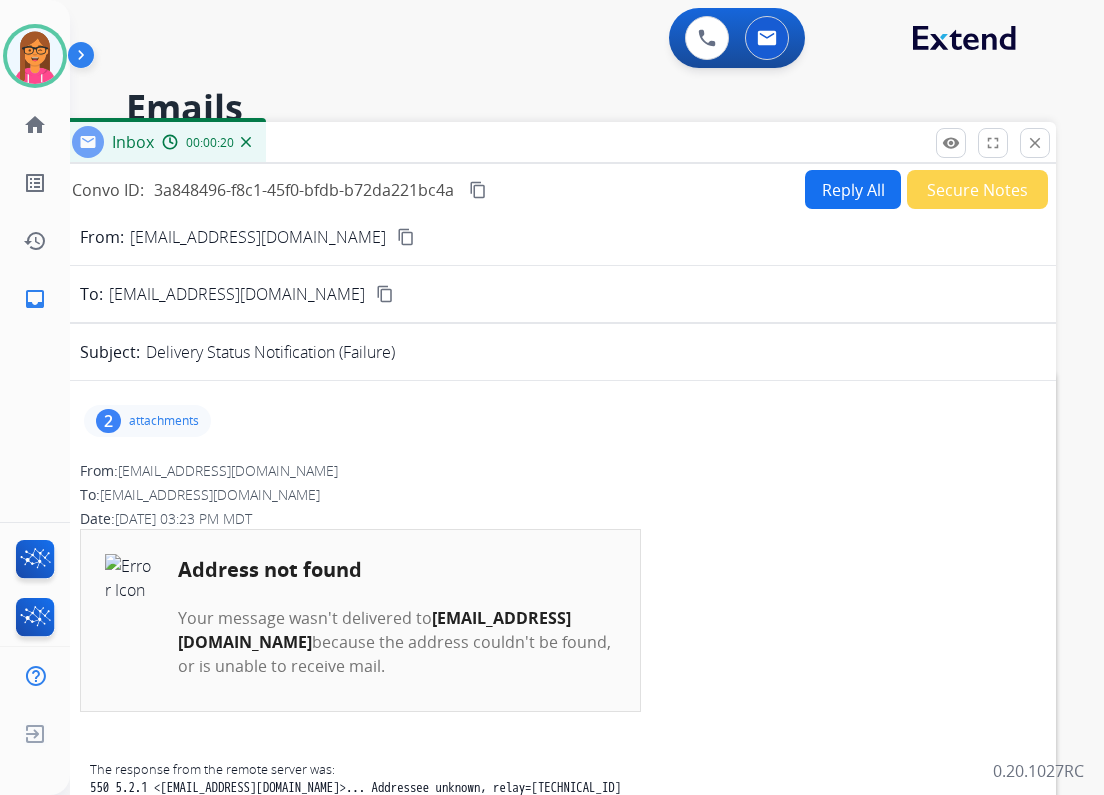 click on "close" at bounding box center (1035, 143) 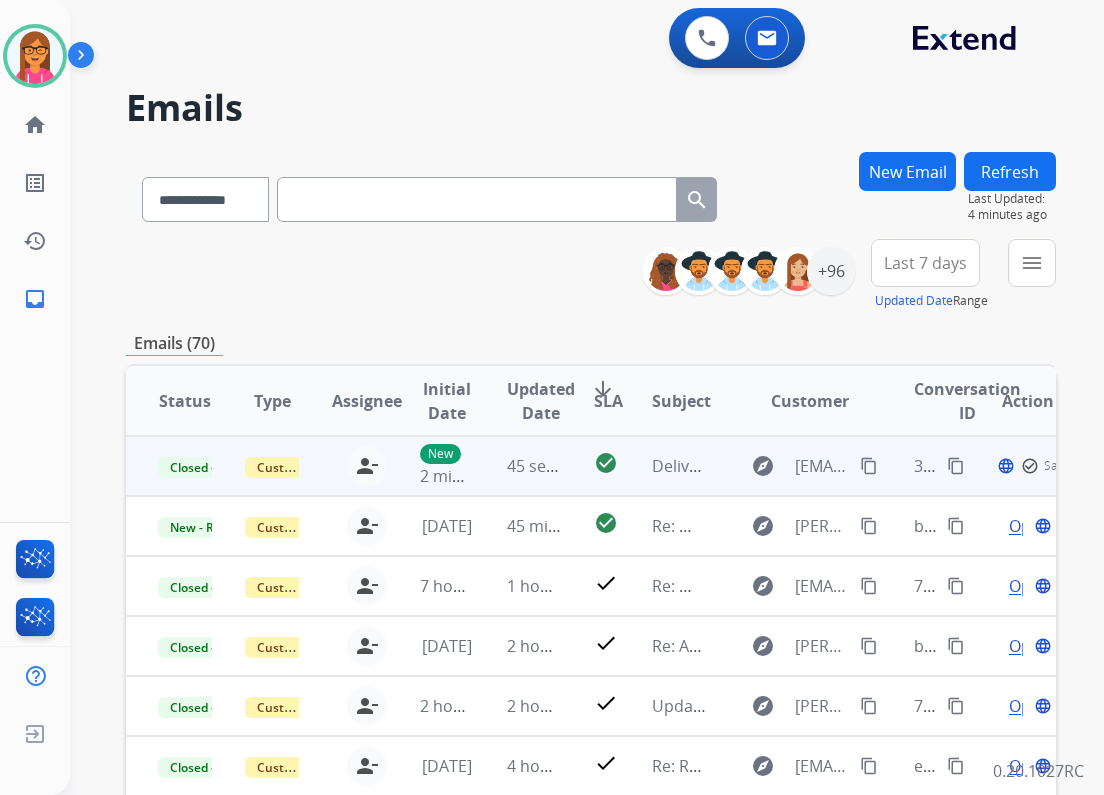 click on "New Email" at bounding box center [907, 171] 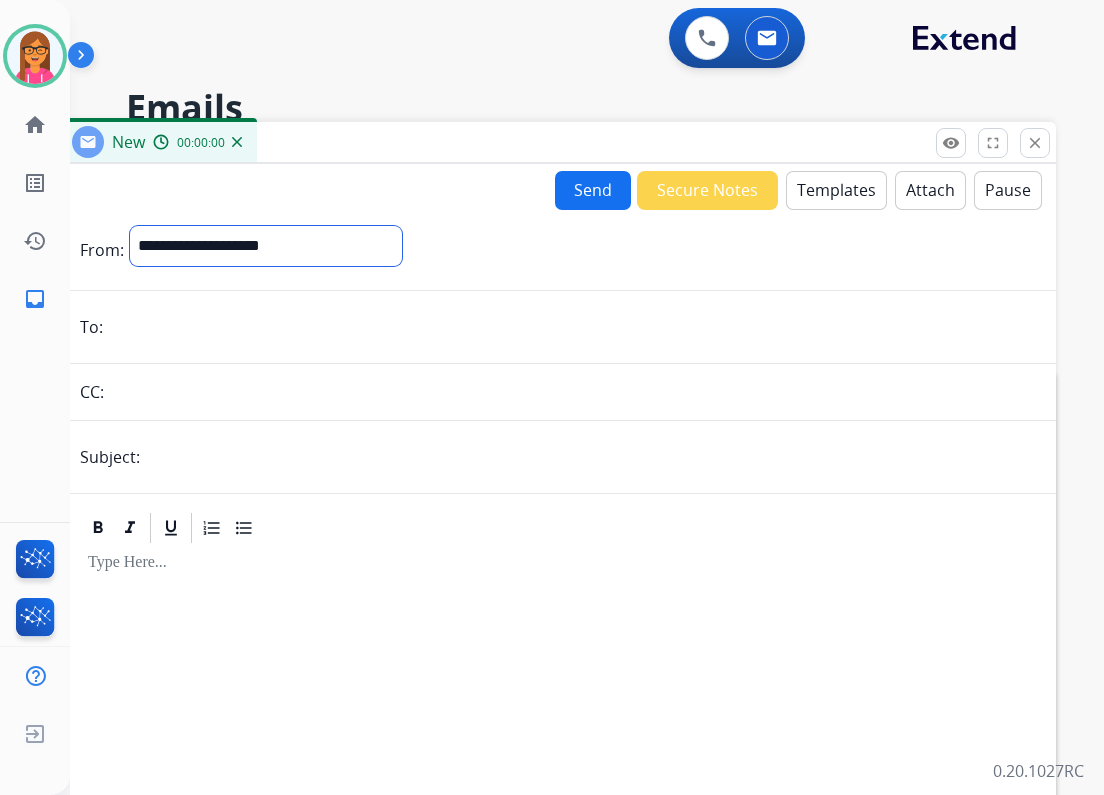 drag, startPoint x: 313, startPoint y: 266, endPoint x: 304, endPoint y: 260, distance: 10.816654 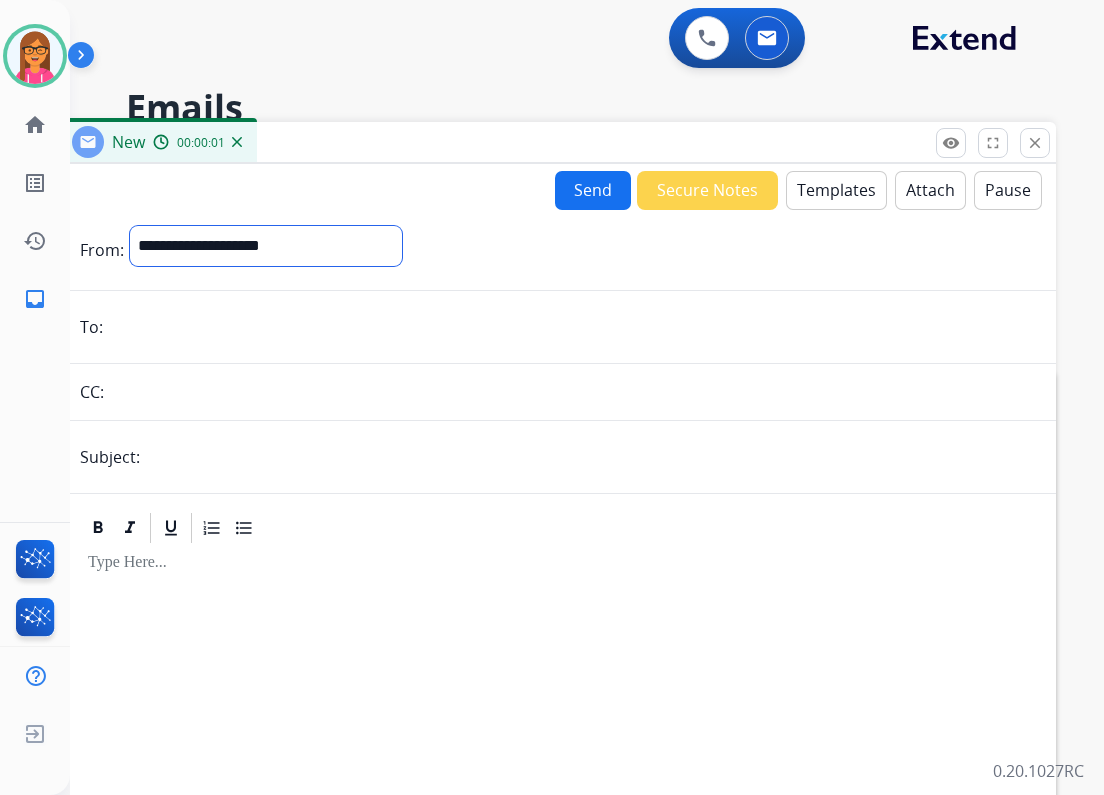 select on "**********" 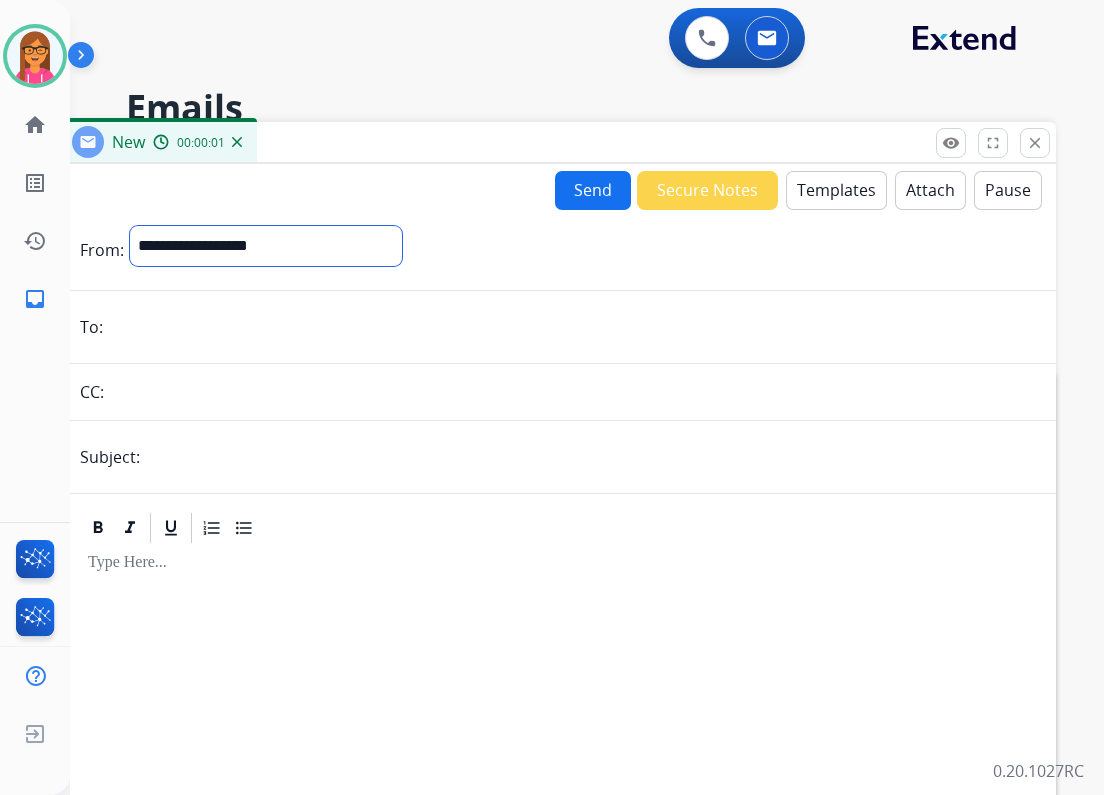 click on "**********" at bounding box center (266, 246) 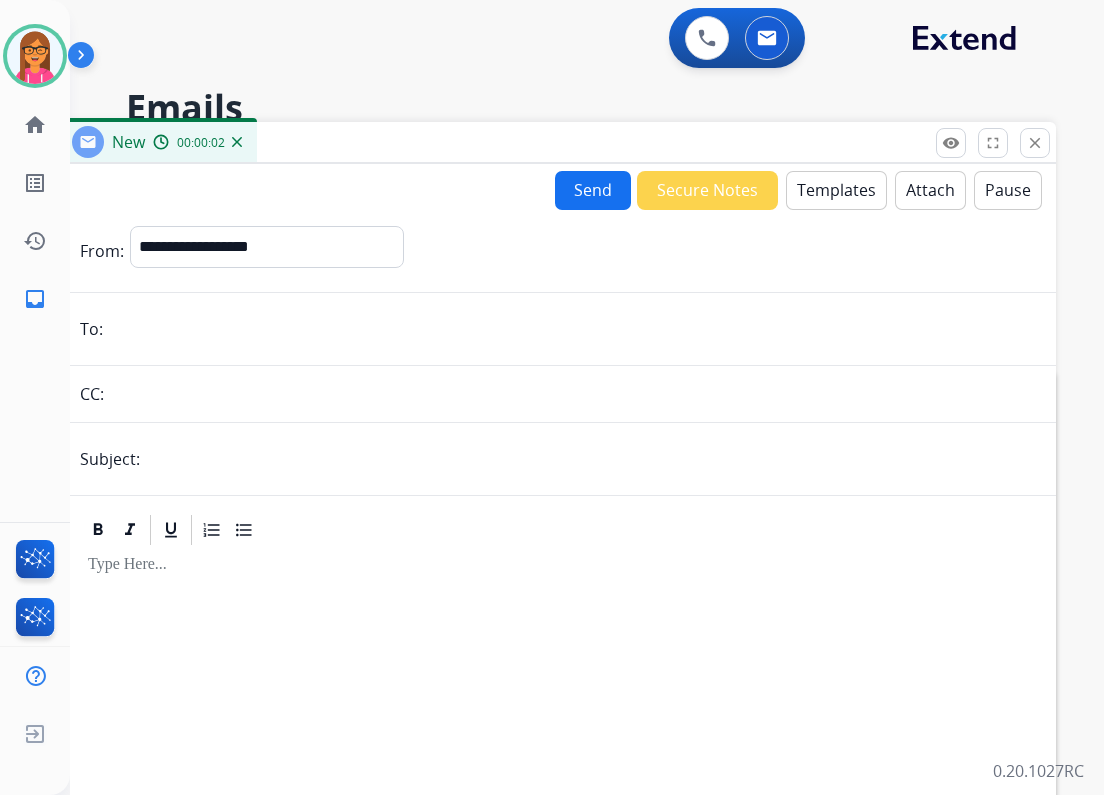click at bounding box center [570, 329] 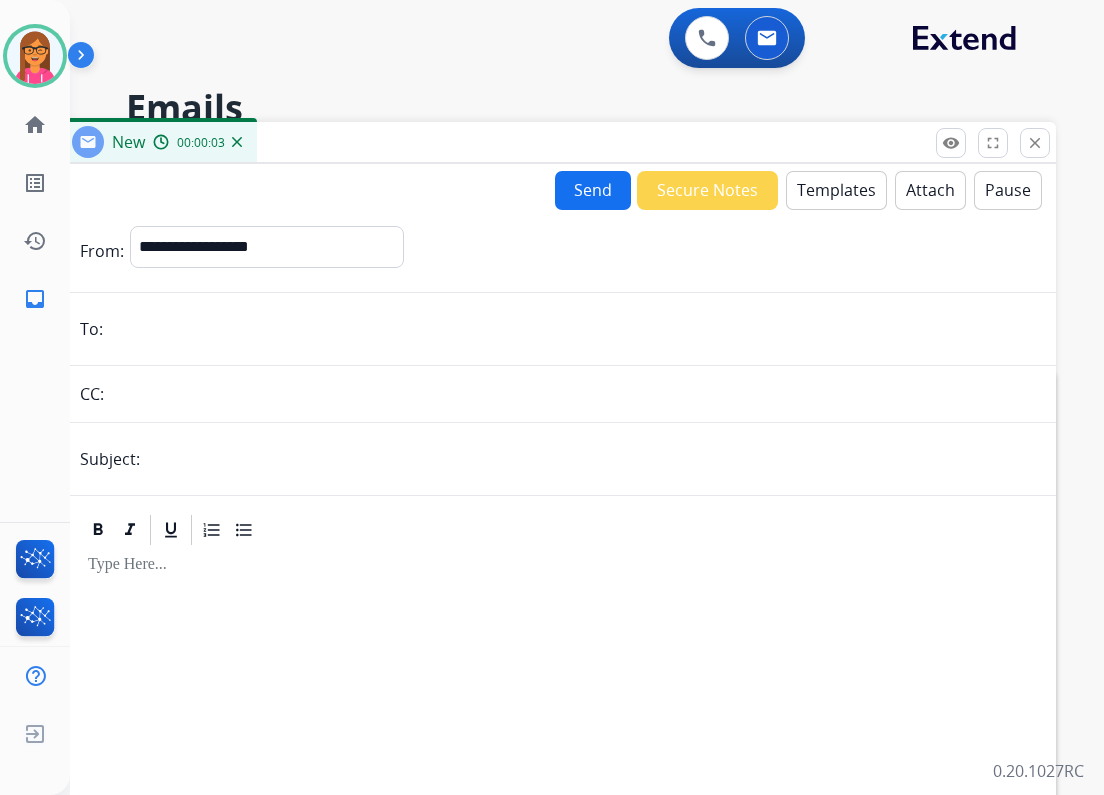 paste on "**********" 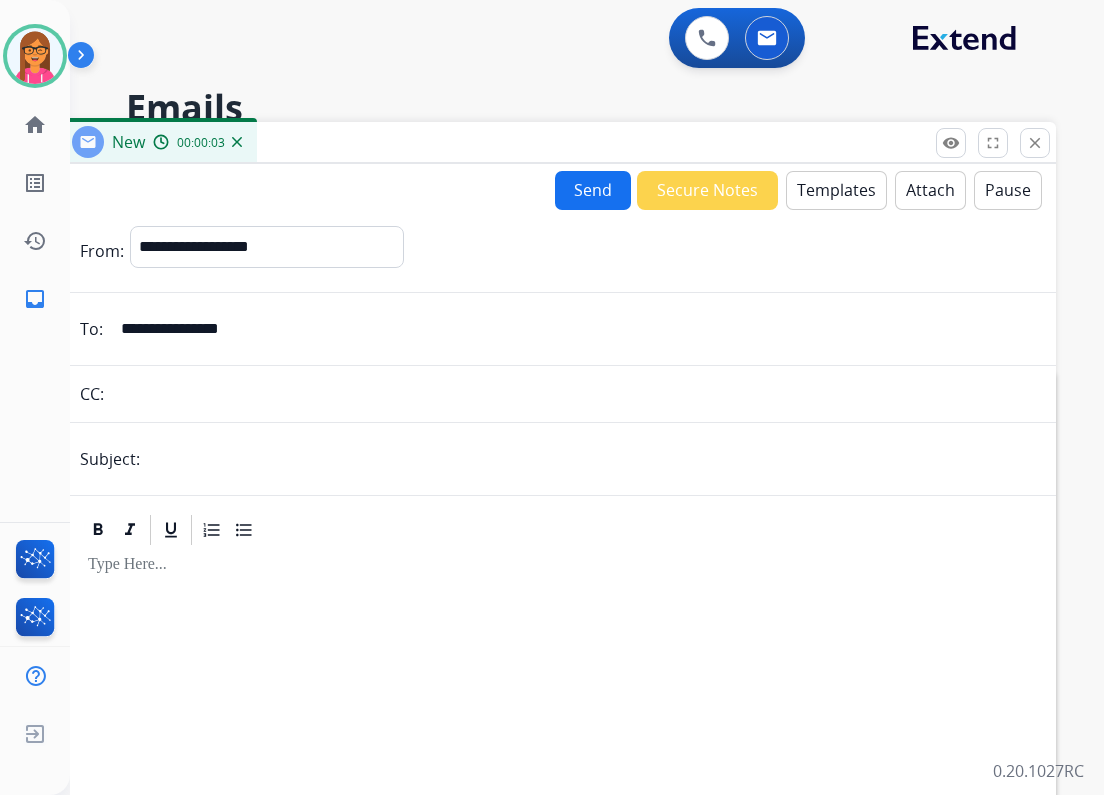 type on "**********" 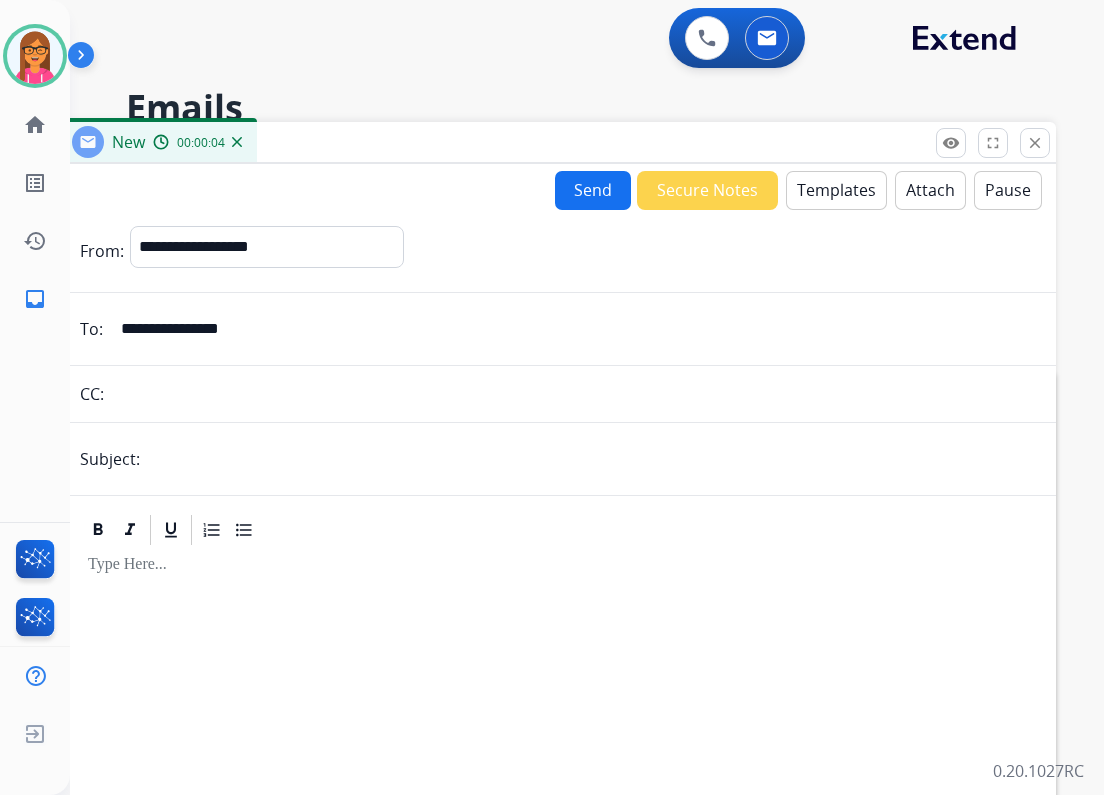 click on "Templates" at bounding box center [836, 190] 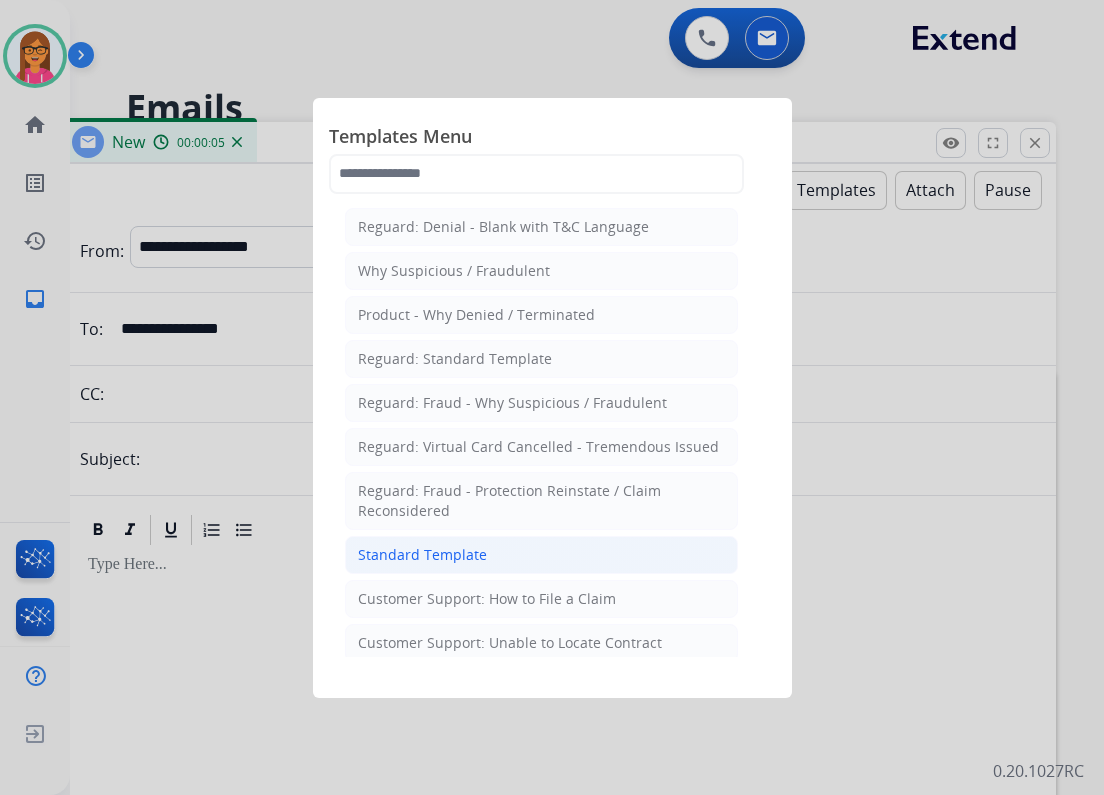 click on "Standard Template" 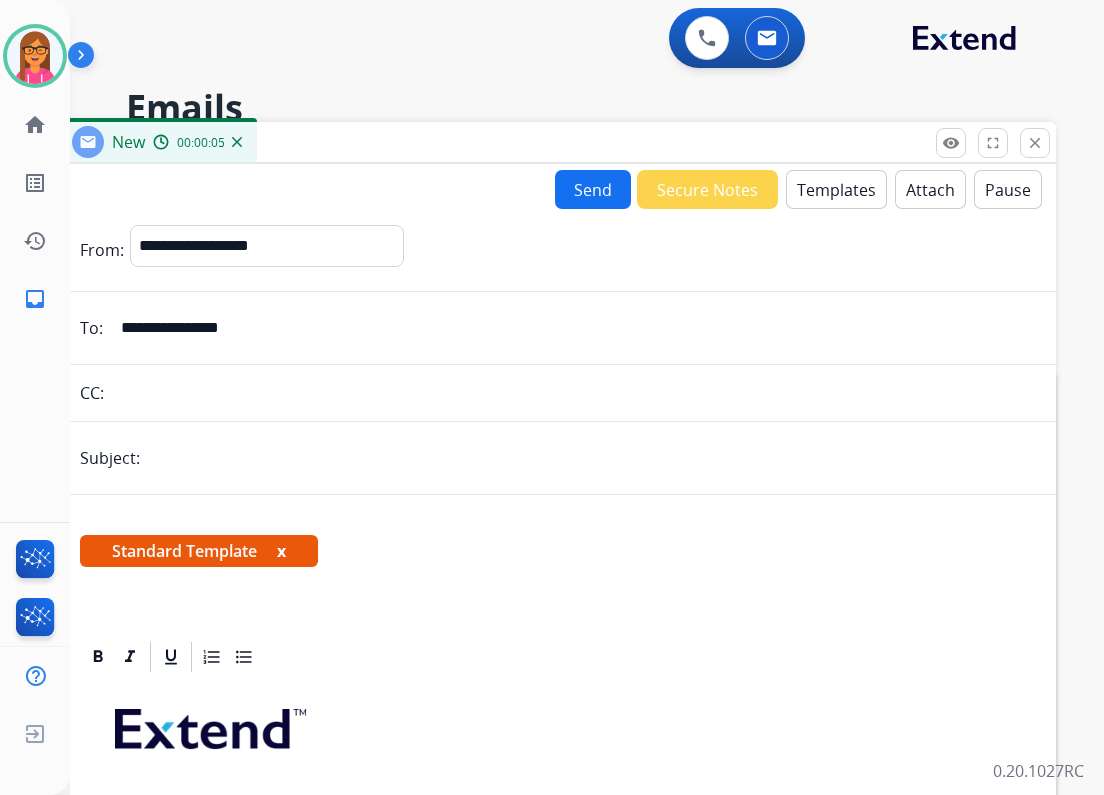 click on "Standard Template   x" at bounding box center [199, 551] 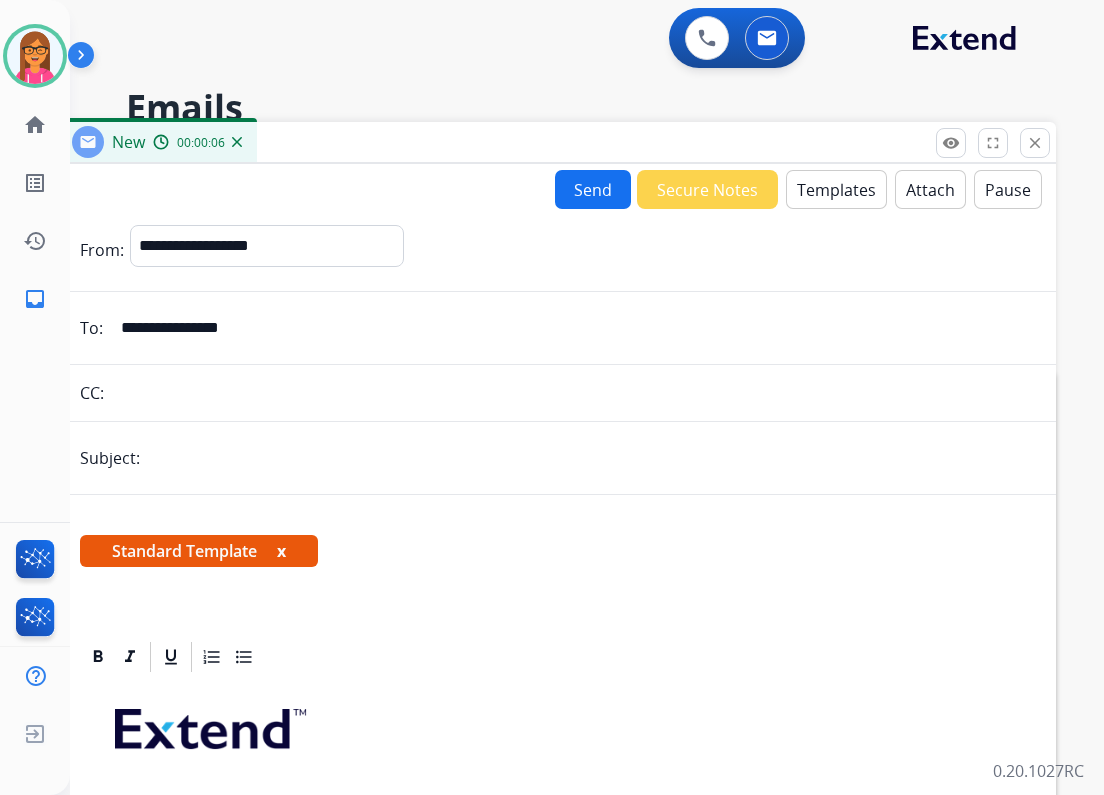 click on "x" at bounding box center (281, 551) 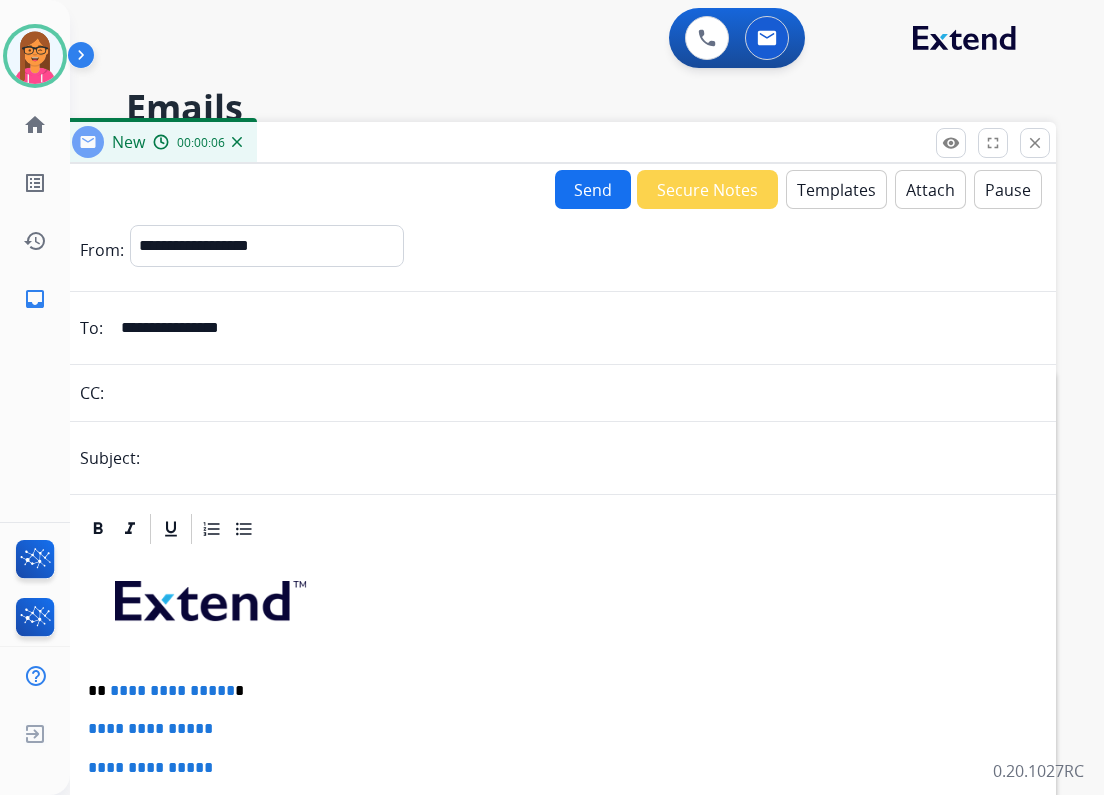 click on "**********" at bounding box center (556, 728) 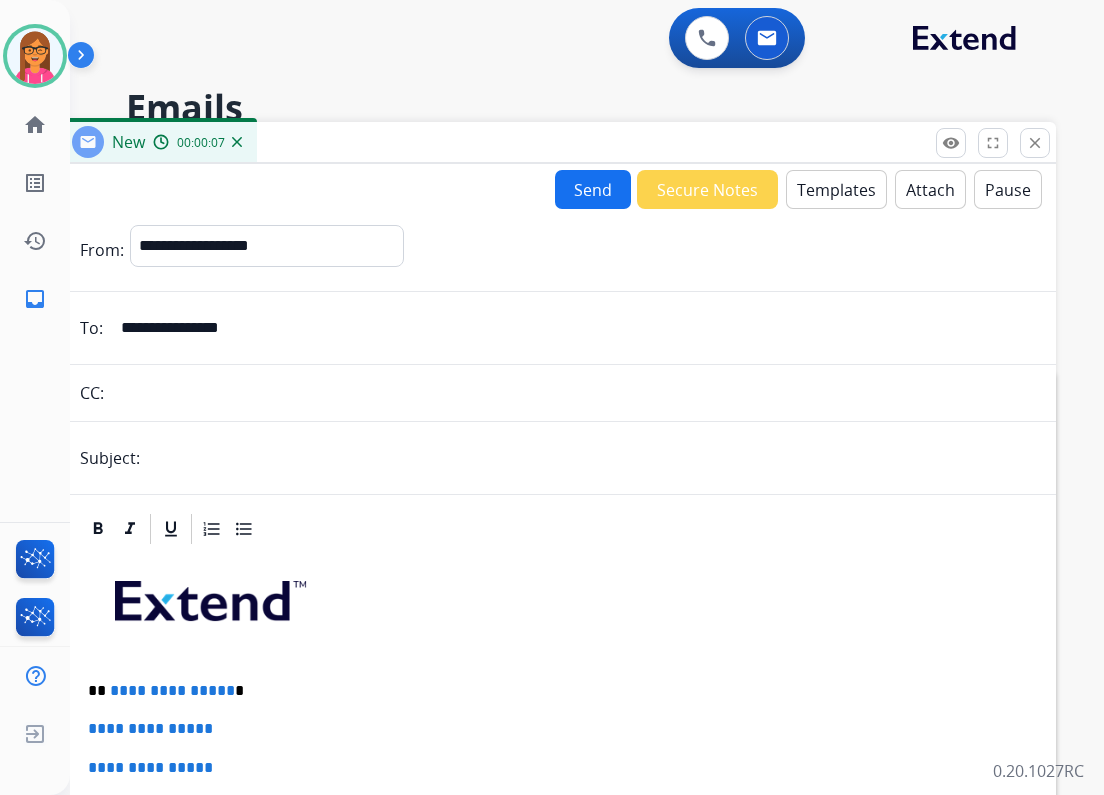 click at bounding box center [589, 458] 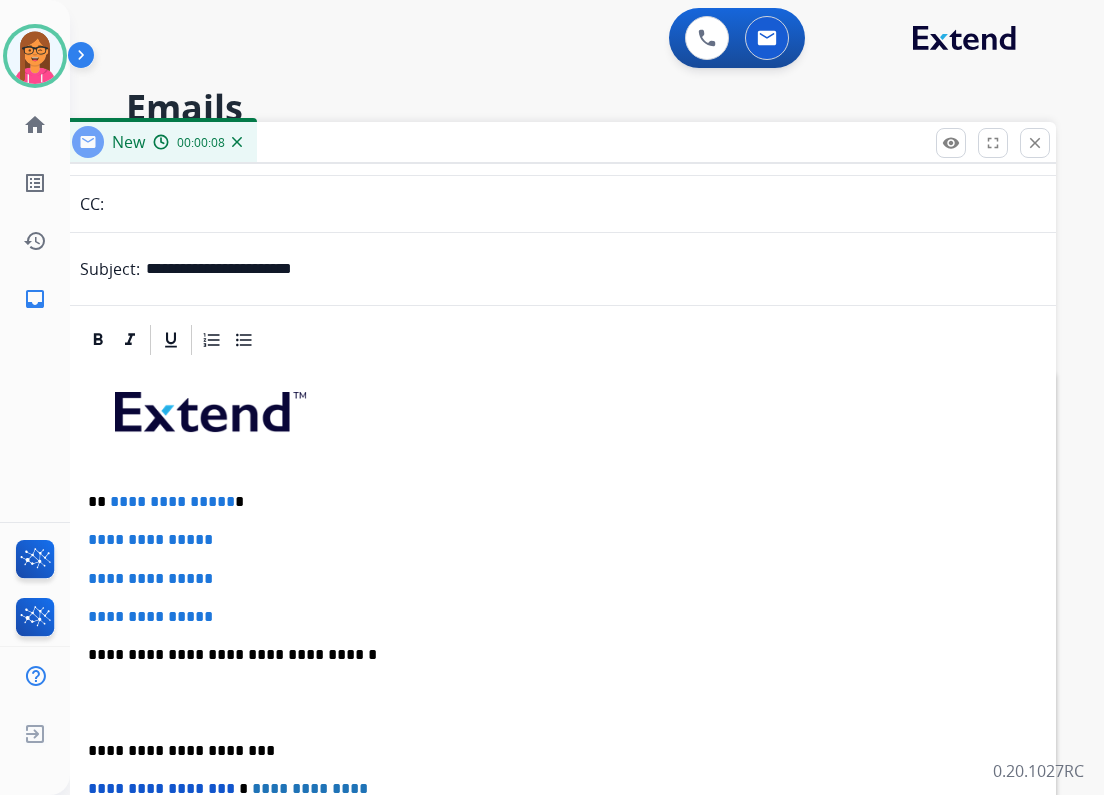 scroll, scrollTop: 240, scrollLeft: 0, axis: vertical 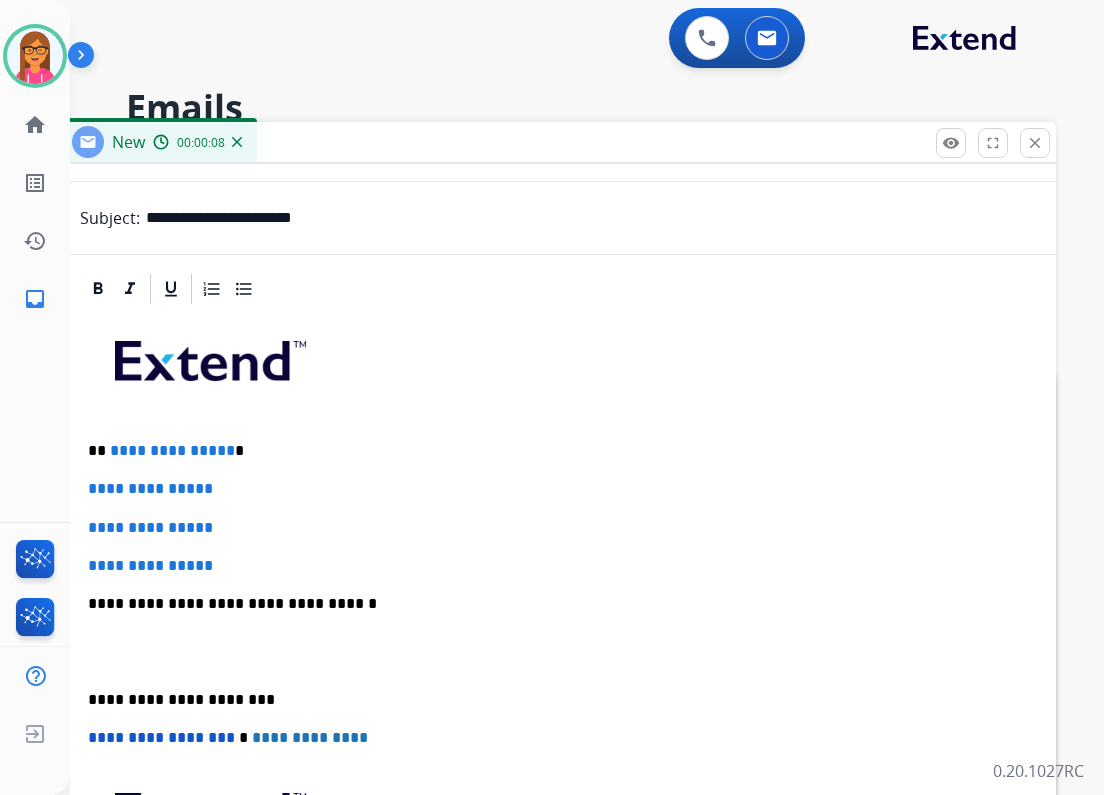 click on "**********" at bounding box center (548, 451) 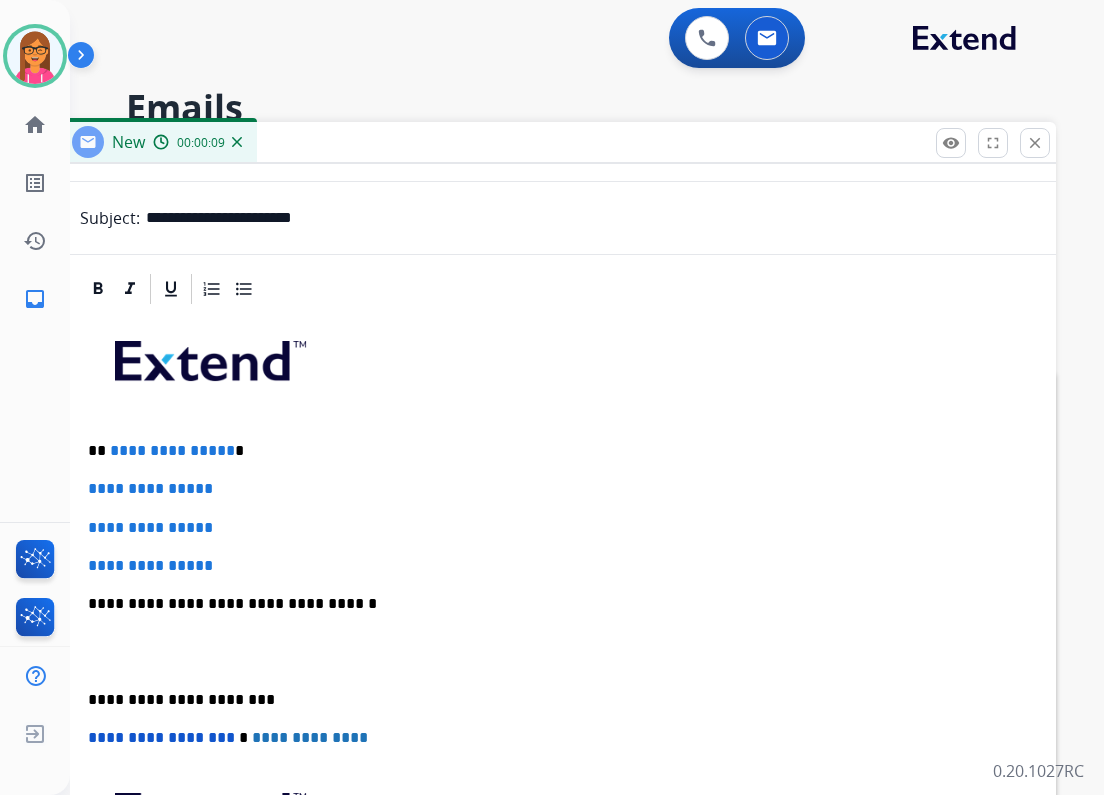 type 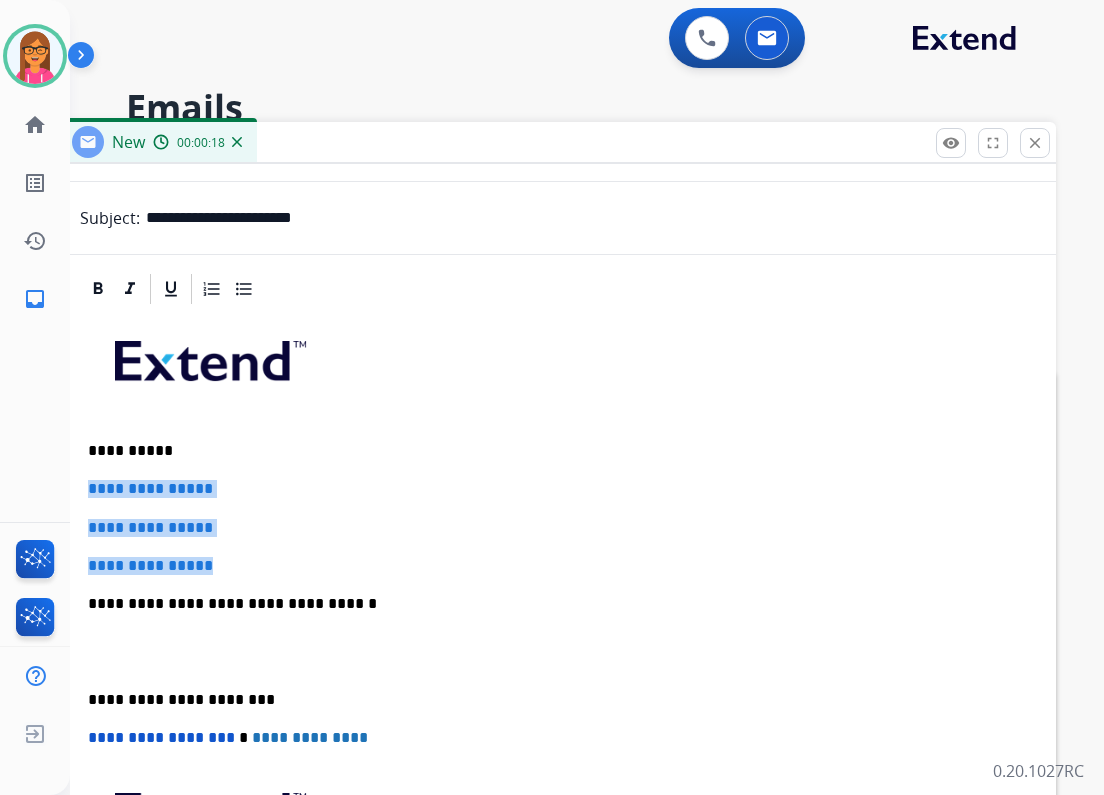 drag, startPoint x: 233, startPoint y: 560, endPoint x: 76, endPoint y: 490, distance: 171.89822 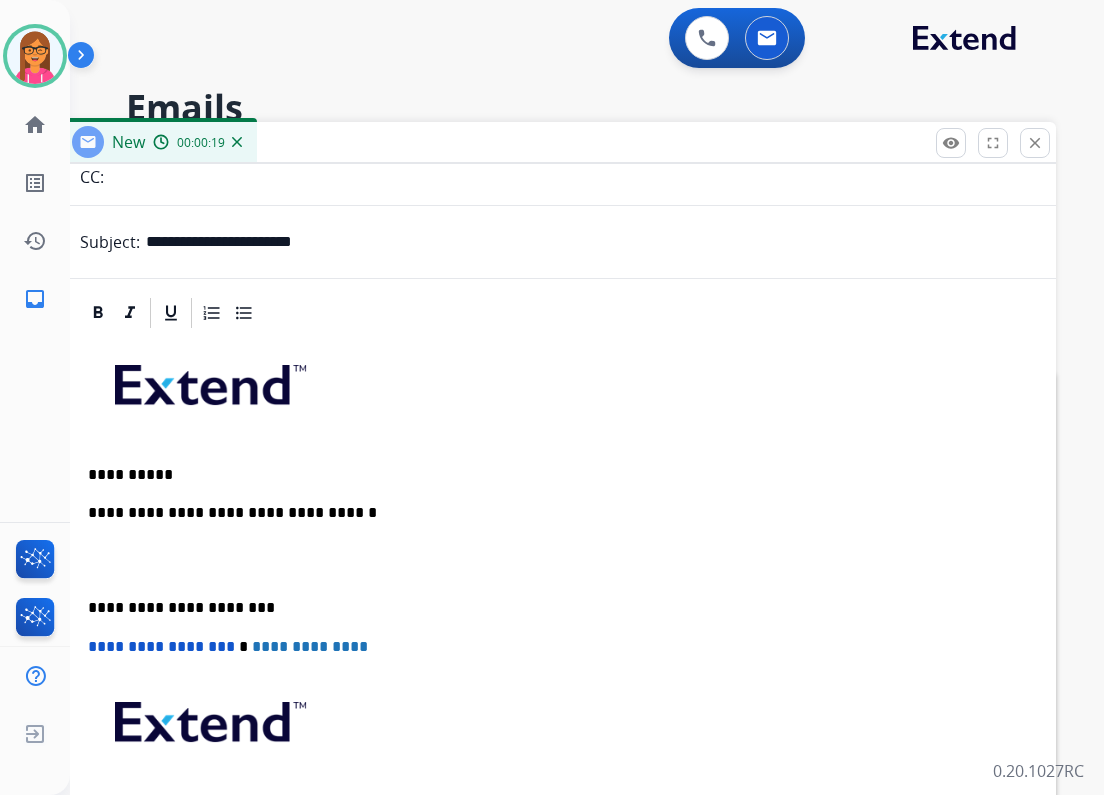 scroll, scrollTop: 240, scrollLeft: 0, axis: vertical 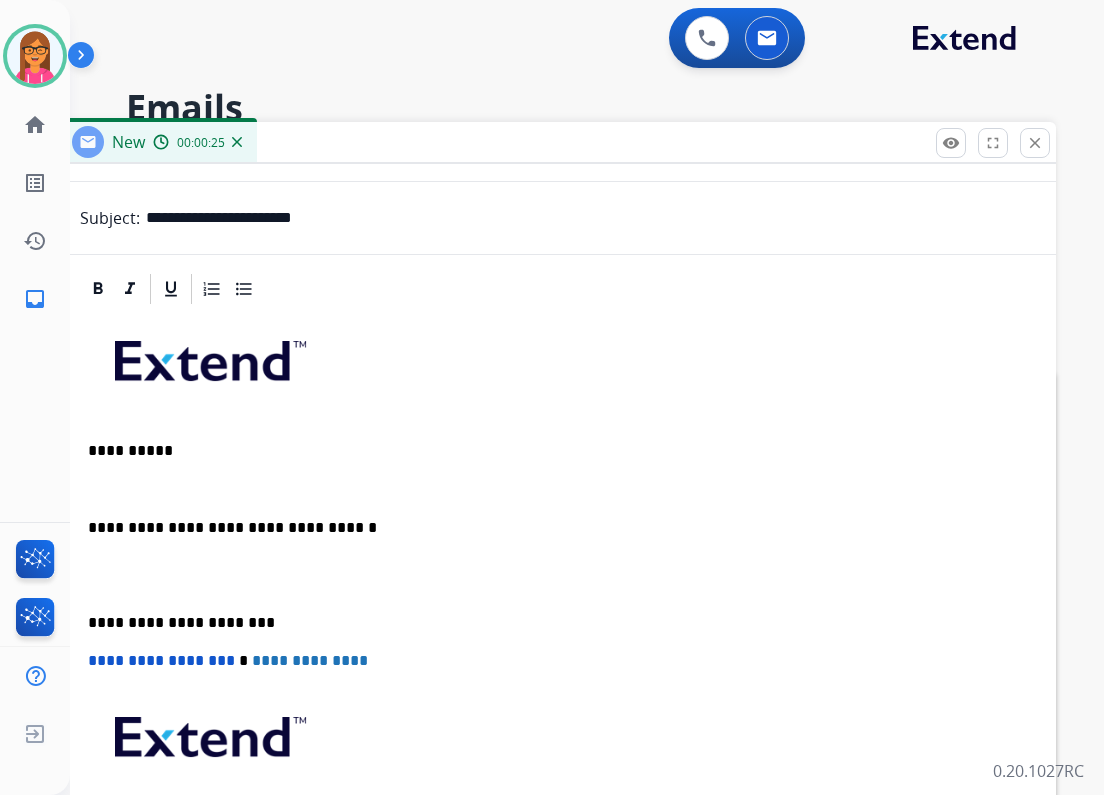 click at bounding box center (556, 489) 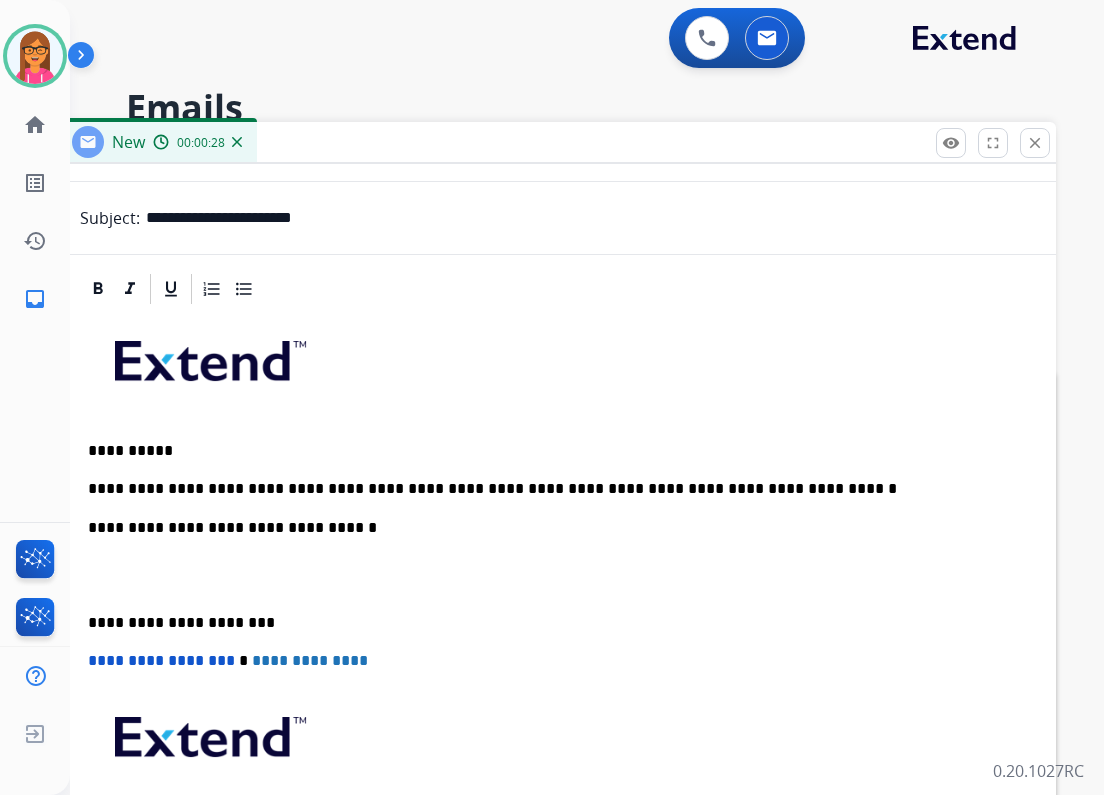 click on "**********" at bounding box center (556, 612) 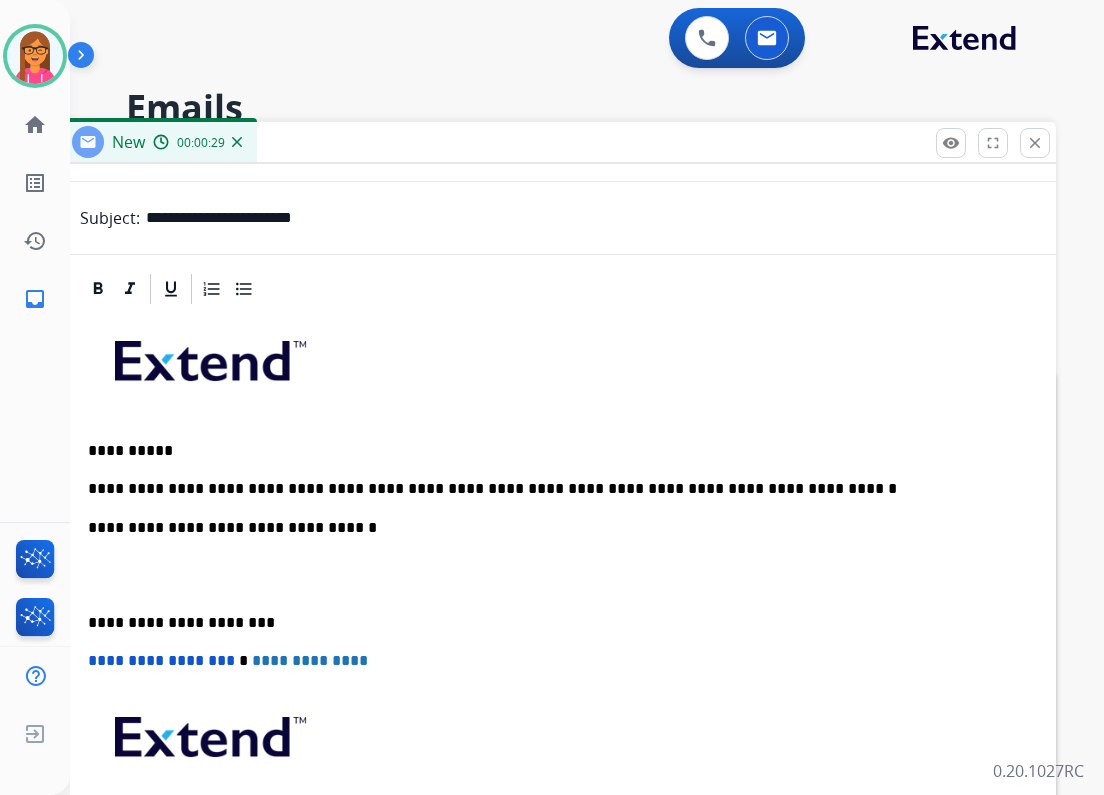 click on "**********" at bounding box center [548, 623] 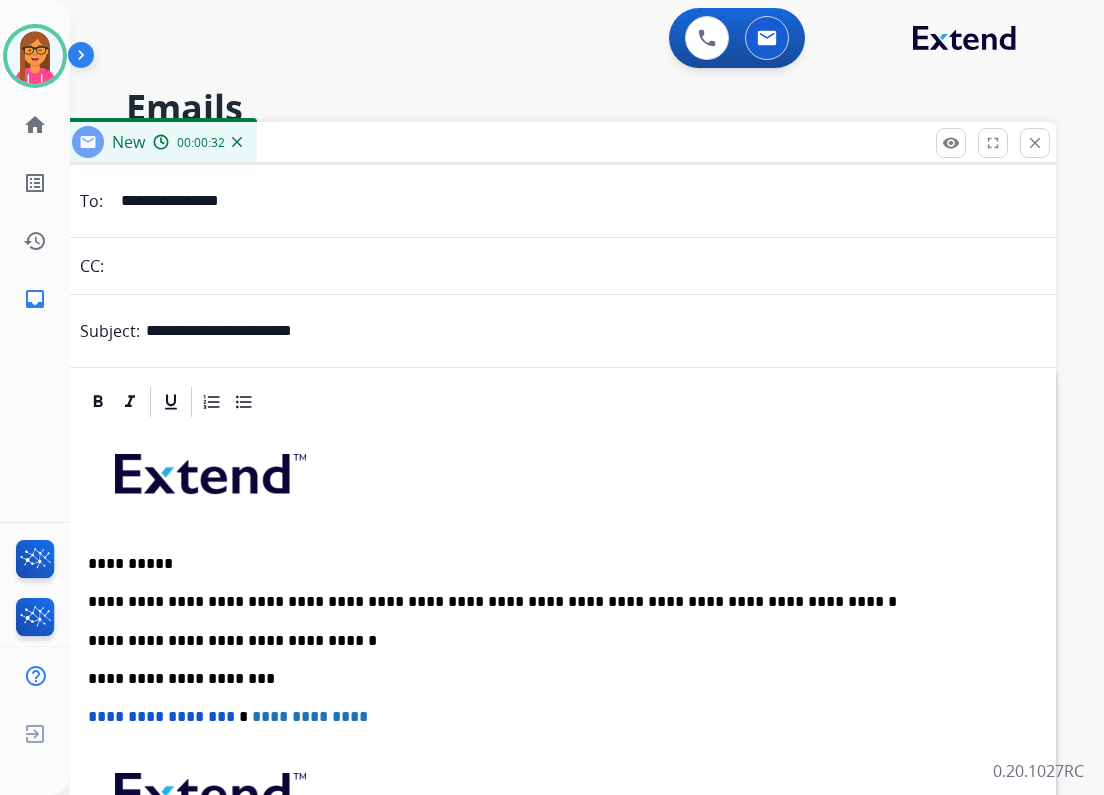scroll, scrollTop: 0, scrollLeft: 0, axis: both 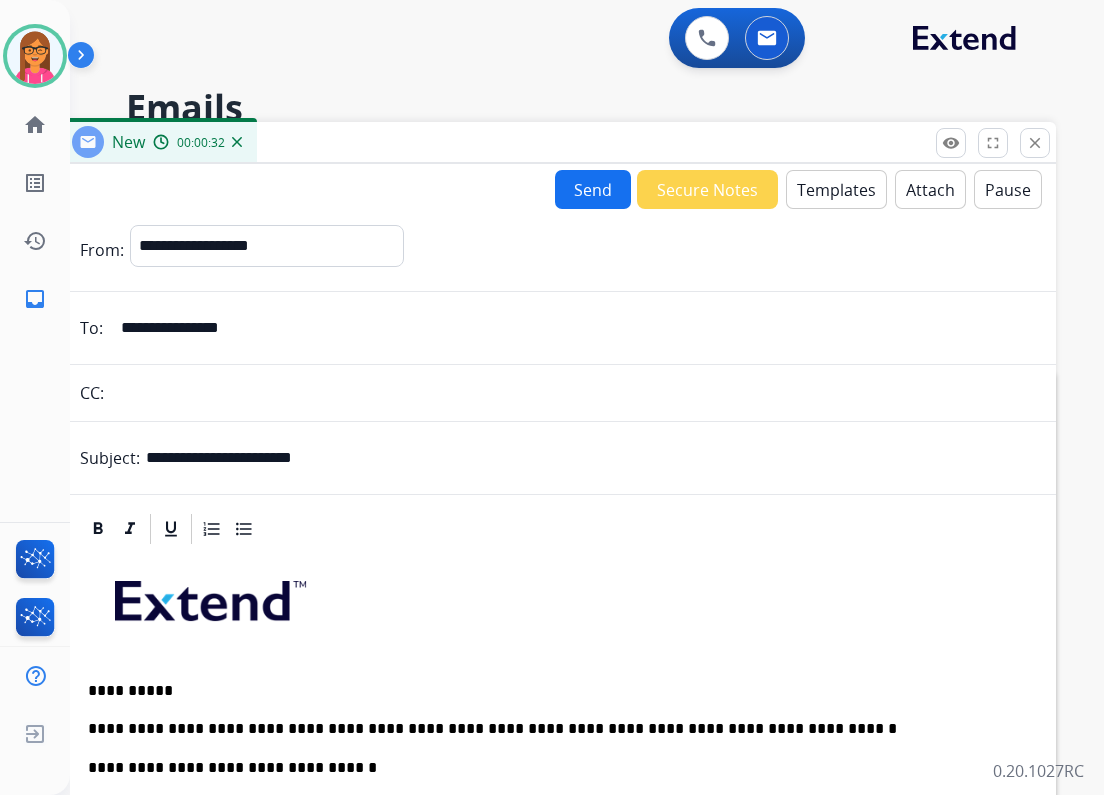 click on "Send" at bounding box center [593, 189] 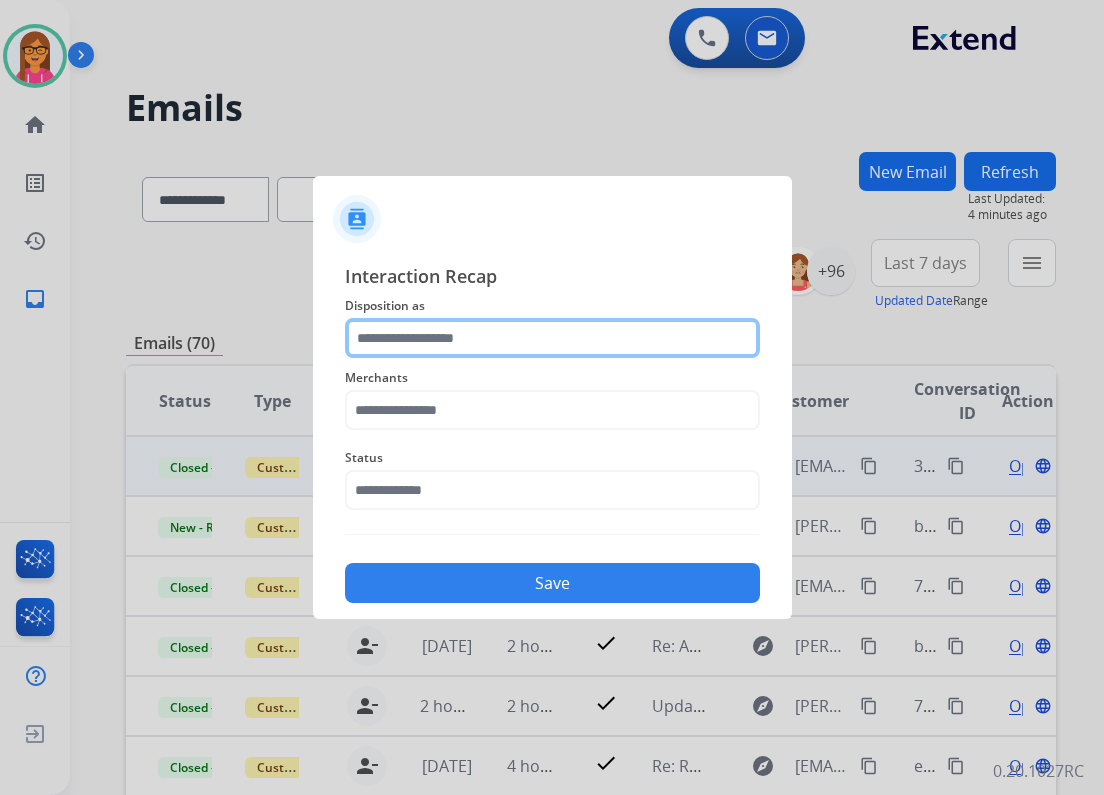 click 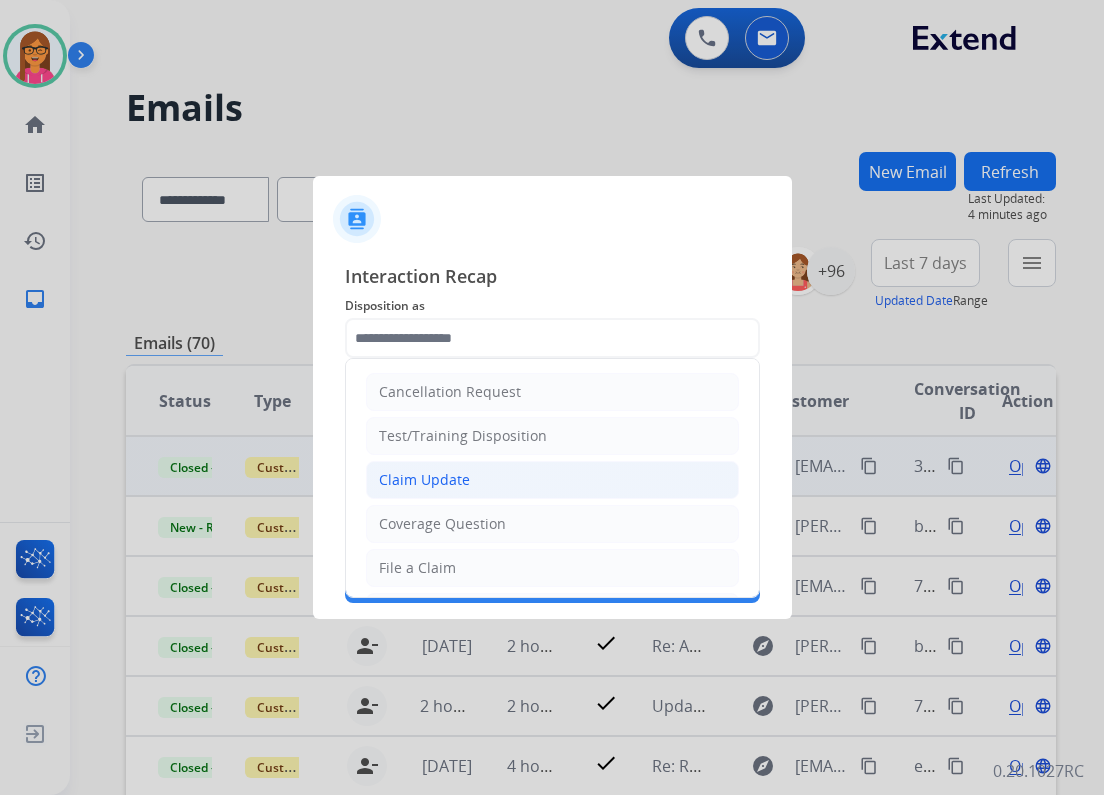 click on "Claim Update" 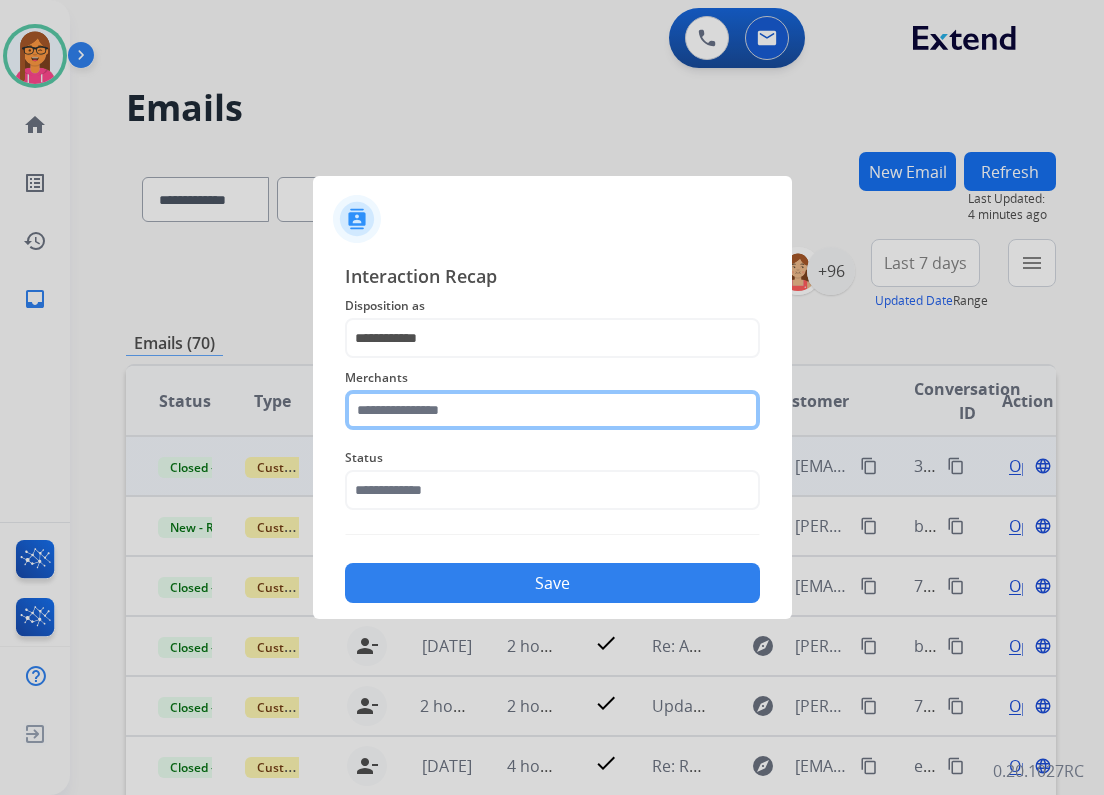 click 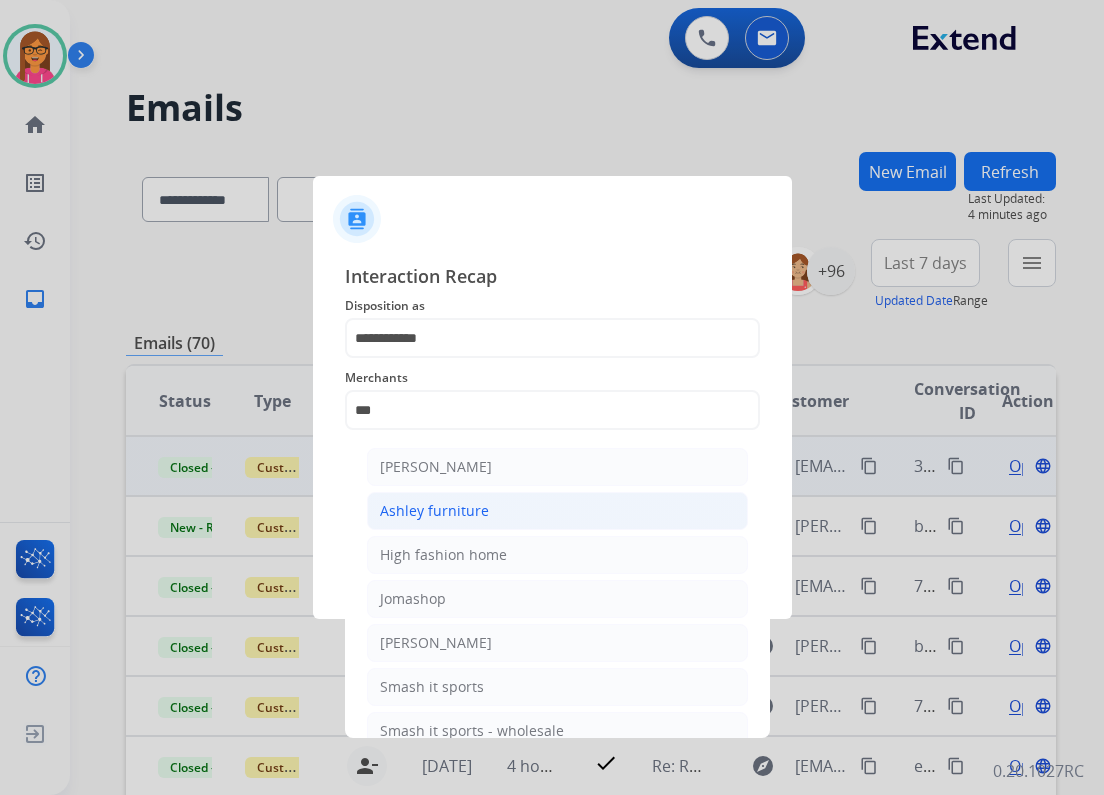 click on "Ashley furniture" 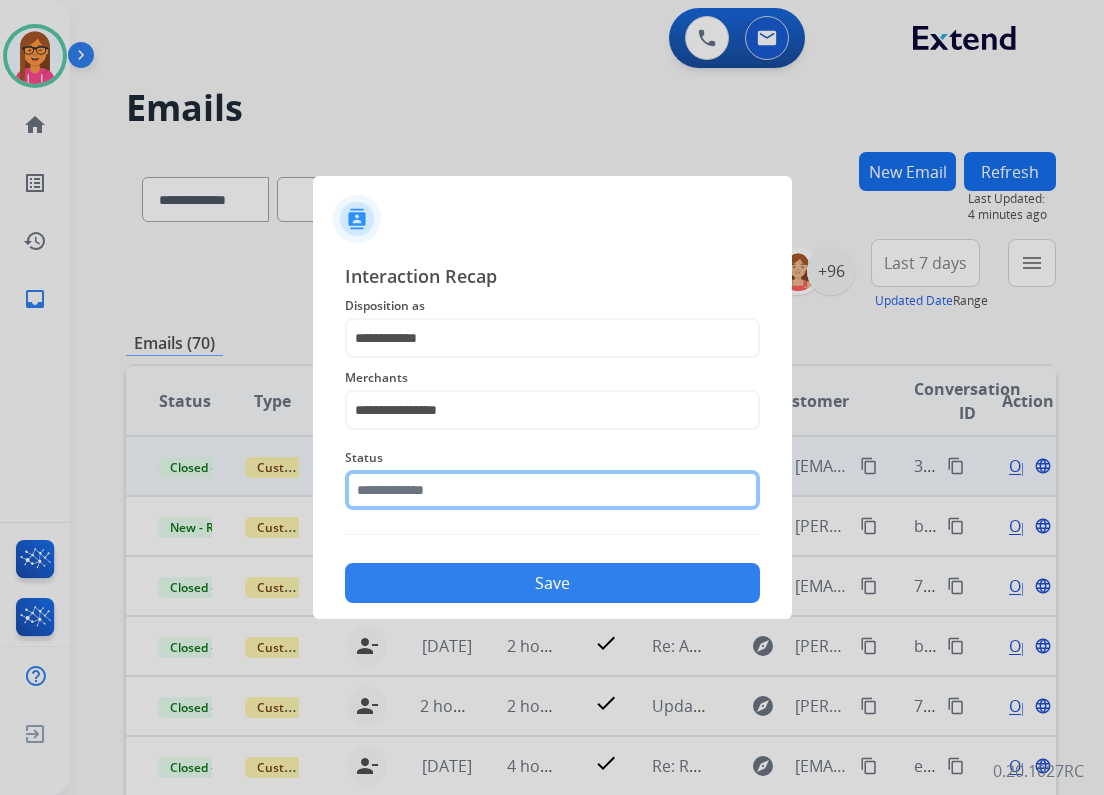 click 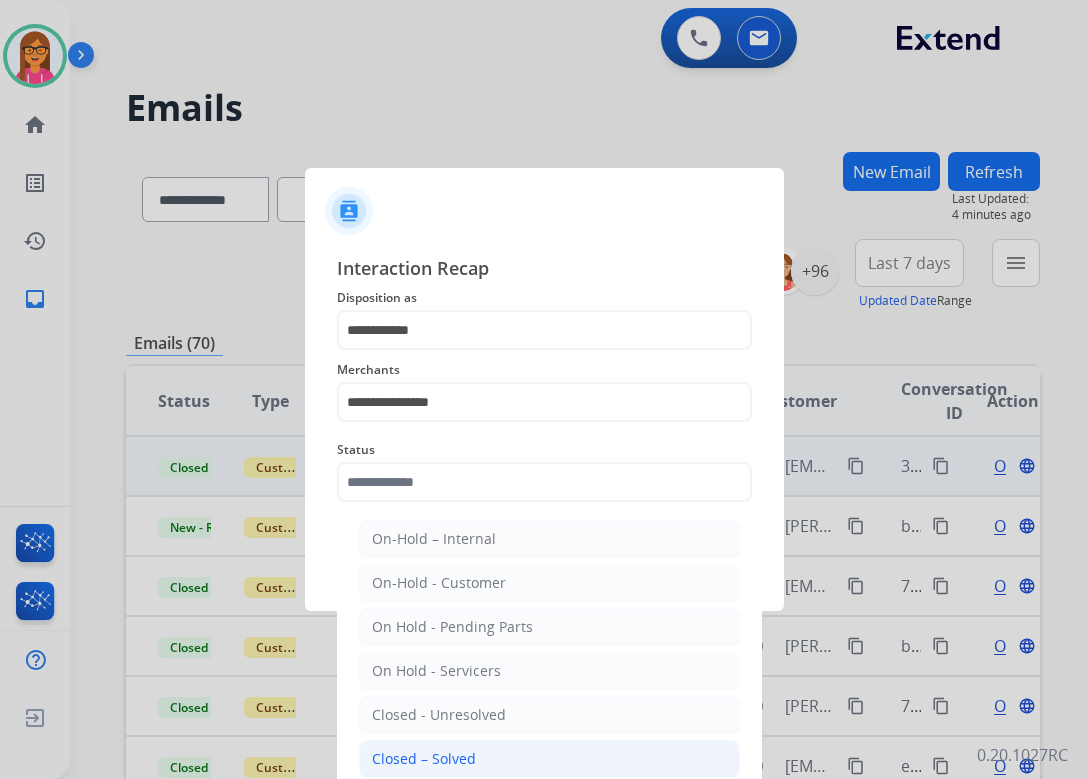 drag, startPoint x: 436, startPoint y: 759, endPoint x: 447, endPoint y: 613, distance: 146.4138 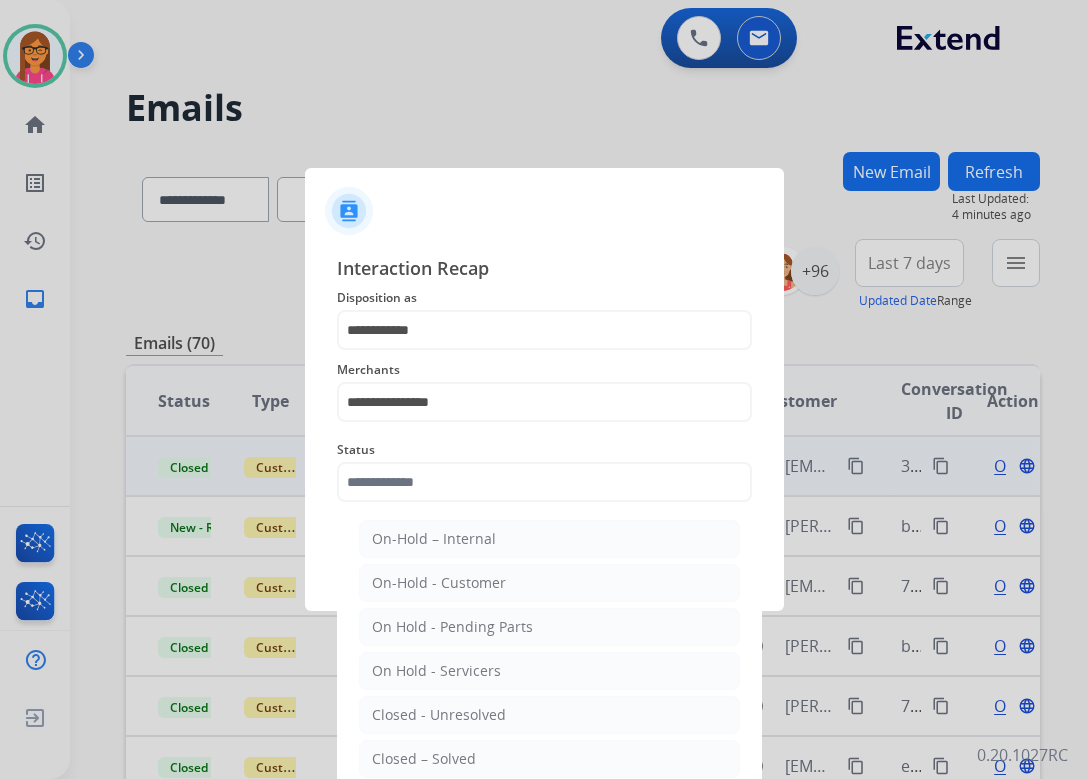 type on "**********" 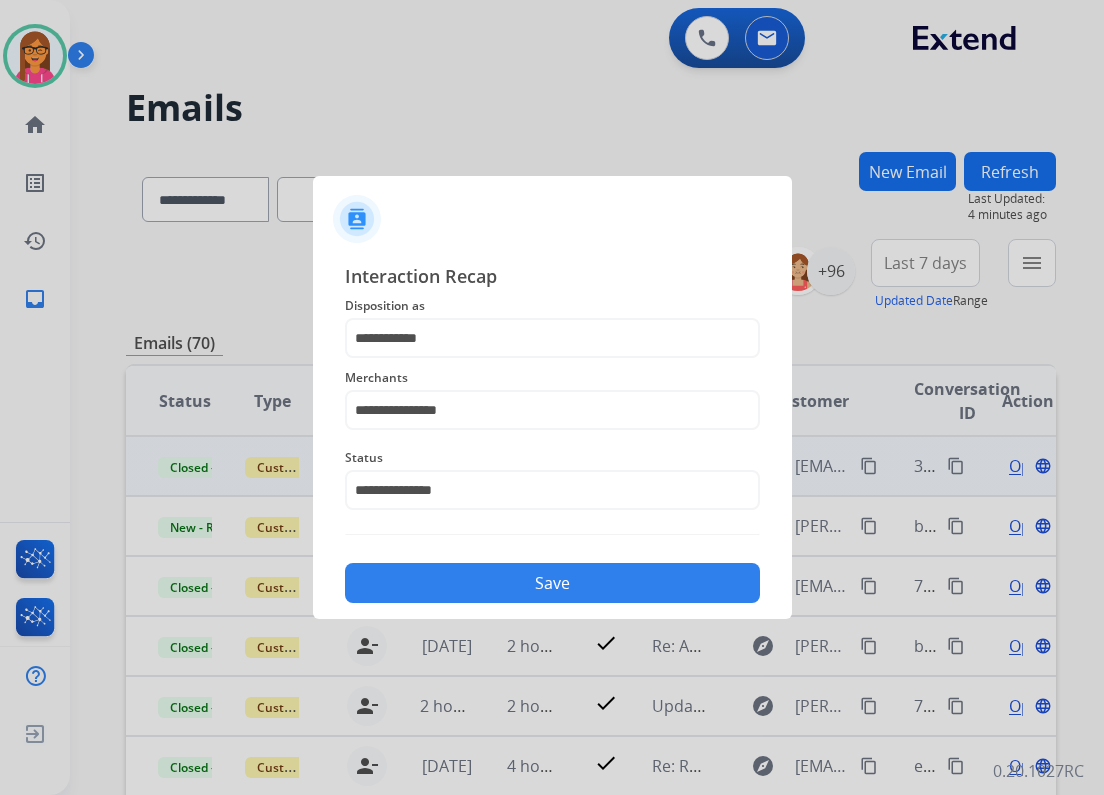 click on "Save" 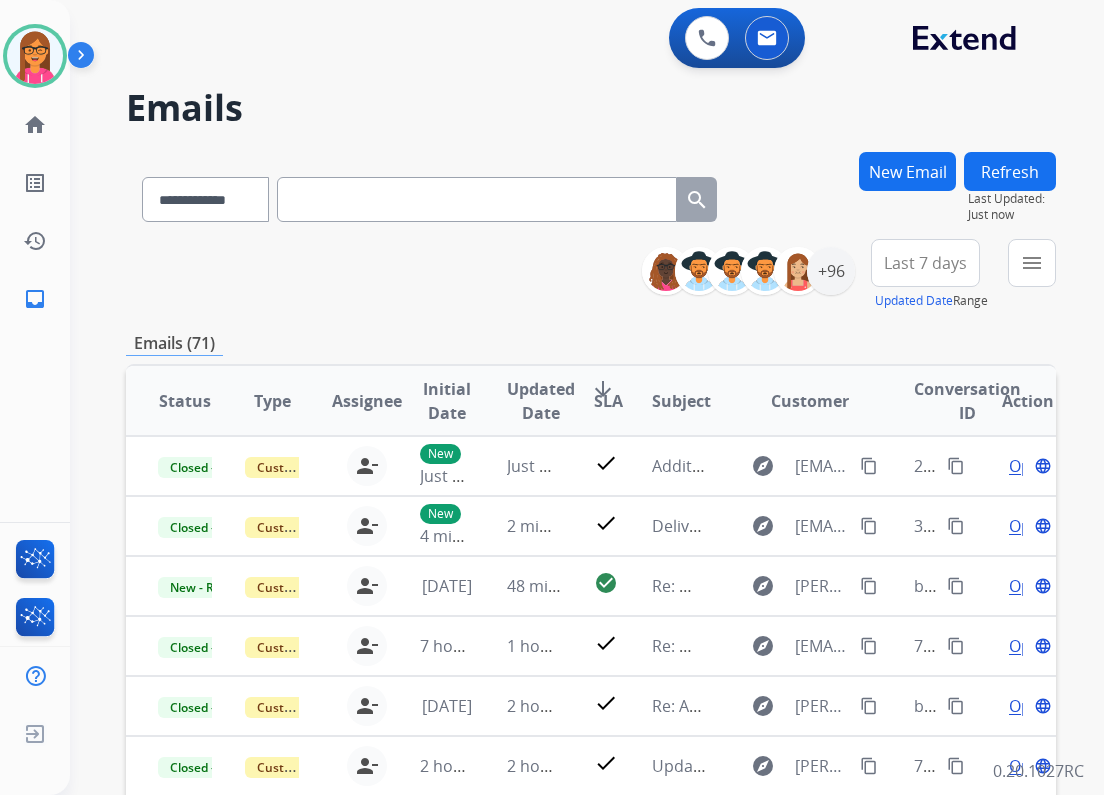 click on "Refresh" at bounding box center [1010, 171] 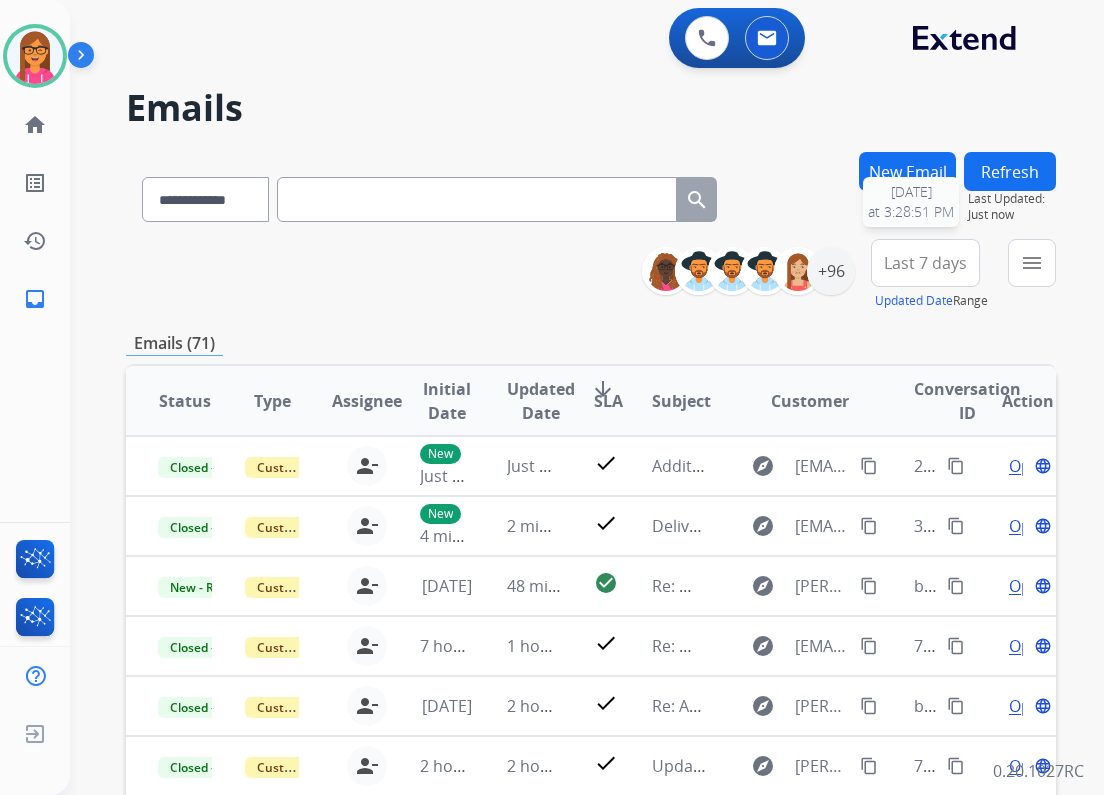 click on "Refresh Last Updated: Just now 7/16/2025 at 3:28:51 PM" at bounding box center (1010, 187) 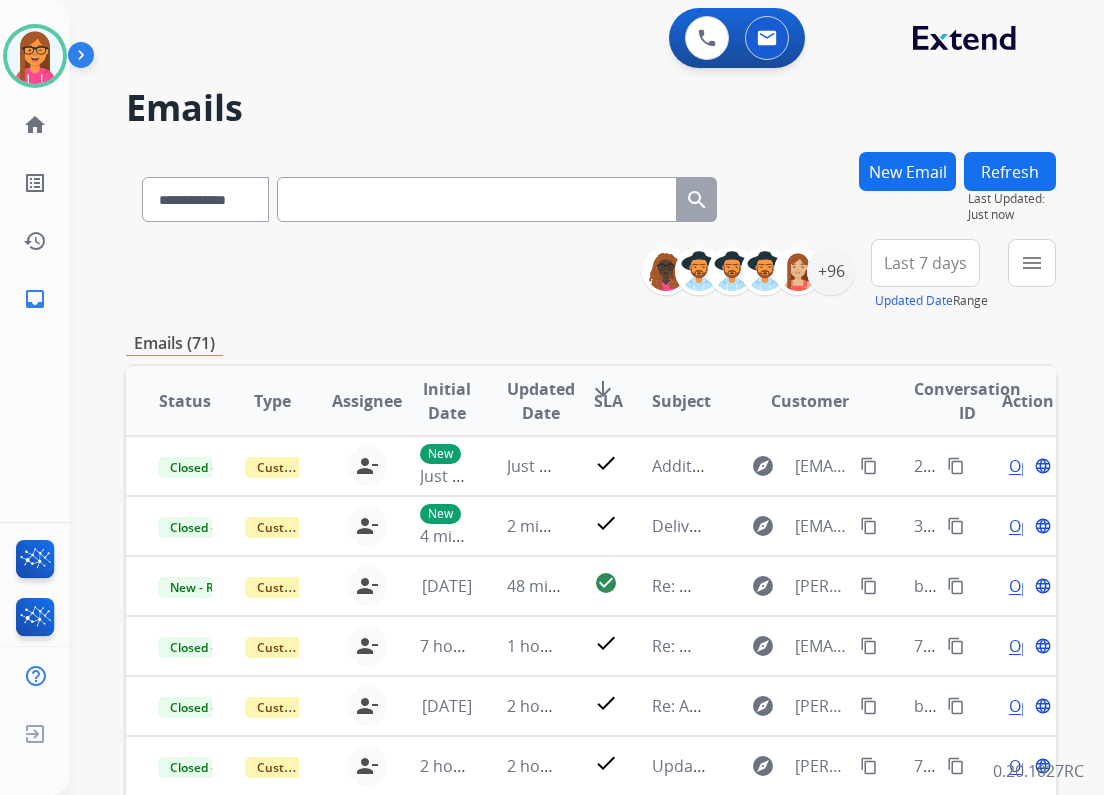 click on "Refresh" at bounding box center [1010, 171] 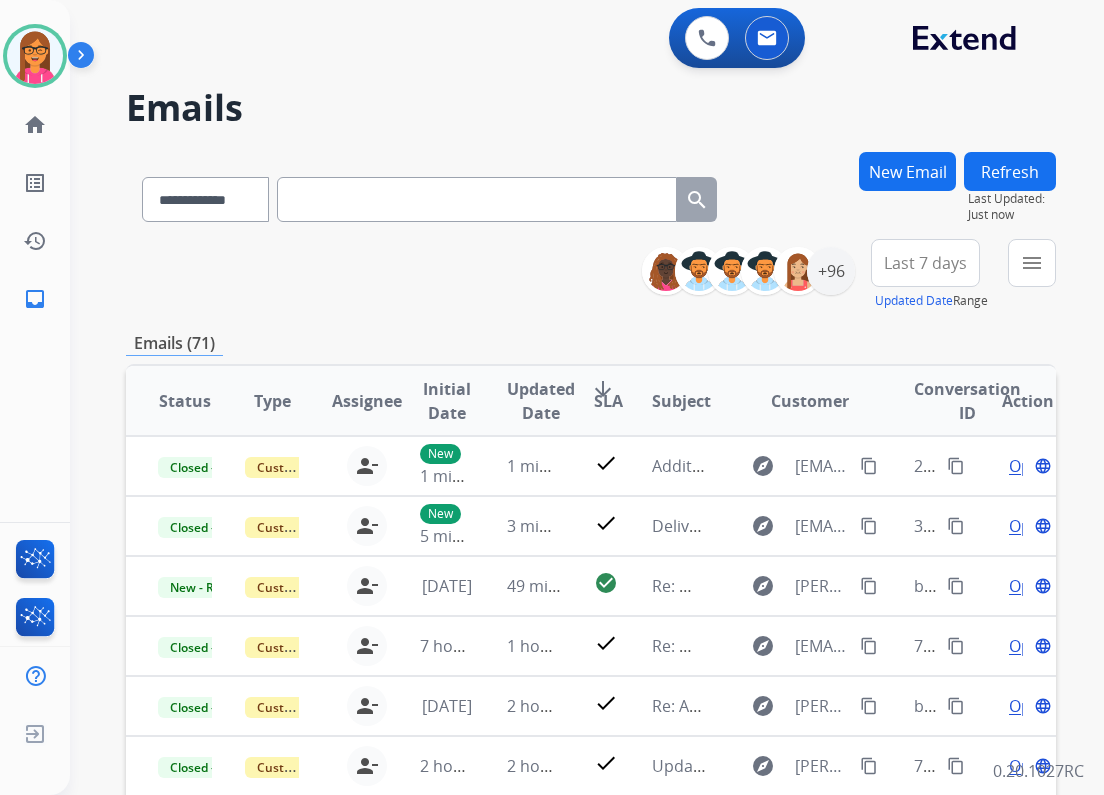 click on "Last 7 days" at bounding box center (925, 263) 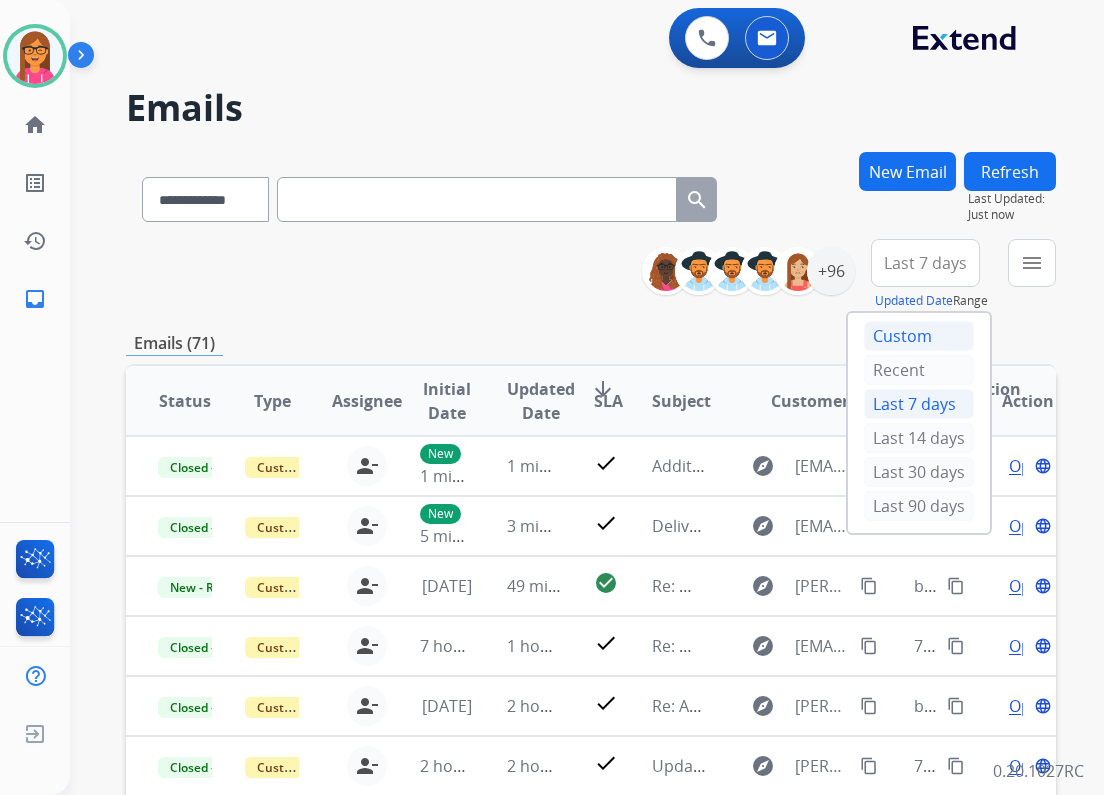 click on "Custom" at bounding box center (919, 336) 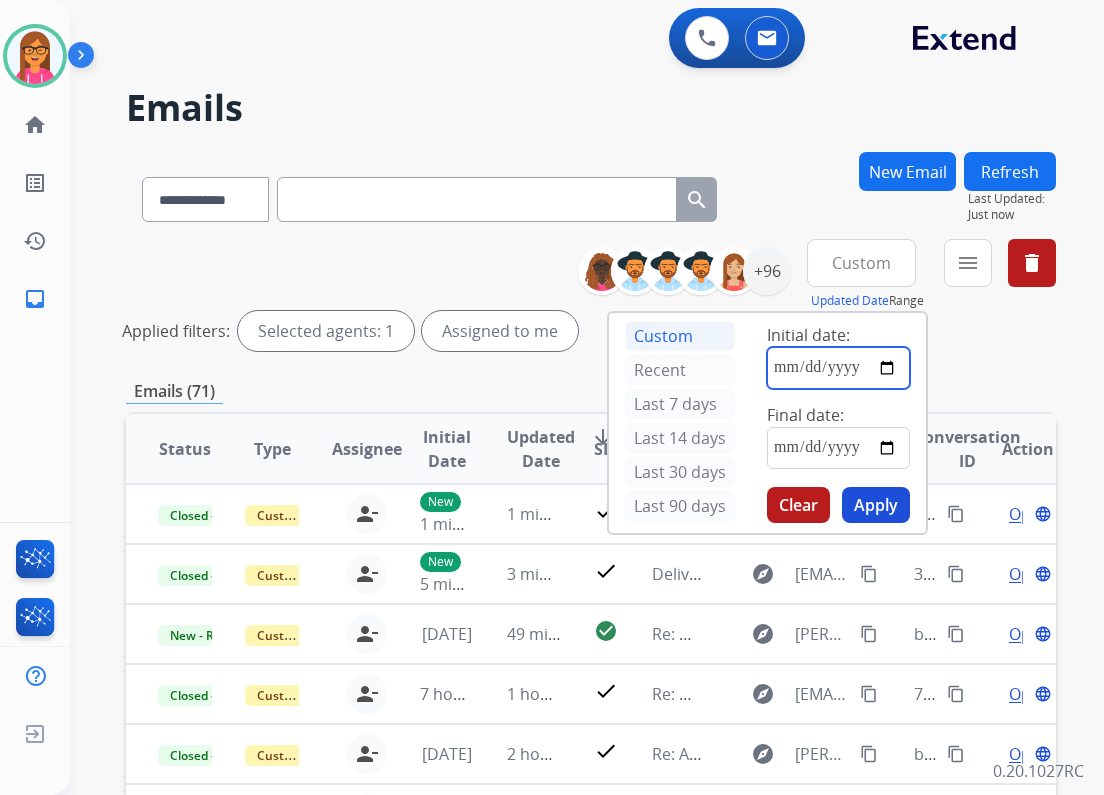 click at bounding box center [838, 368] 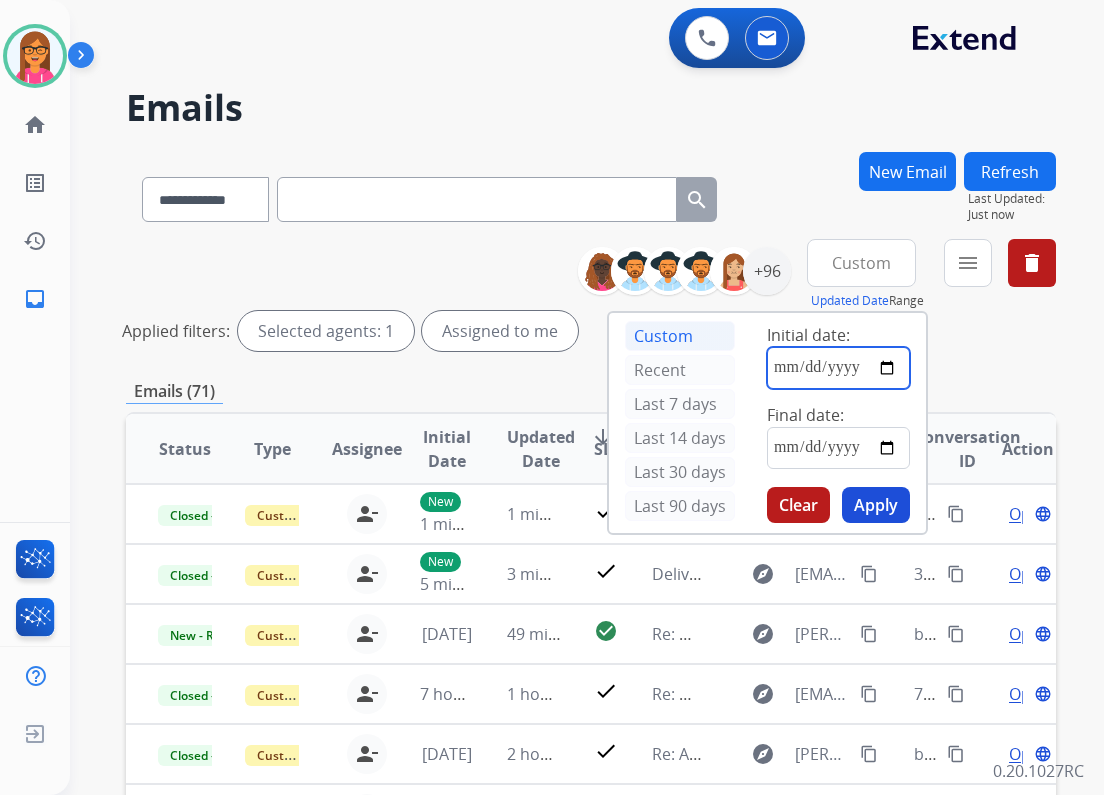 type on "**********" 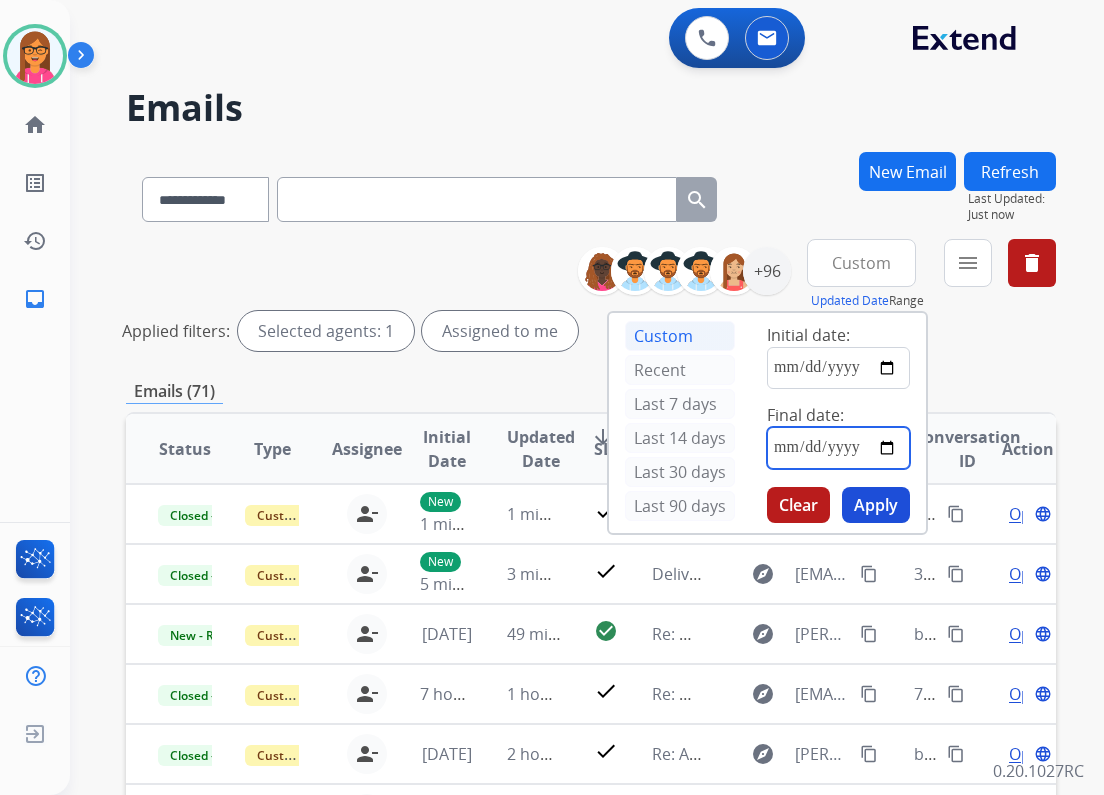 click at bounding box center [838, 448] 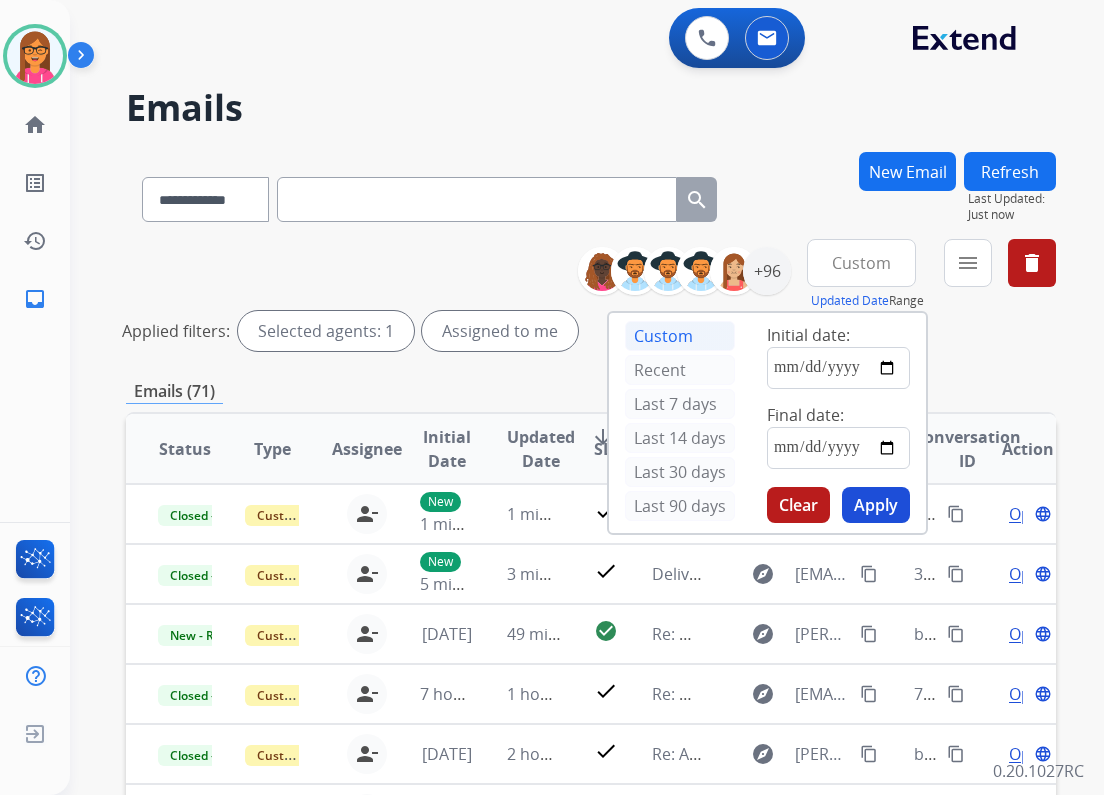 click on "Apply" at bounding box center [876, 505] 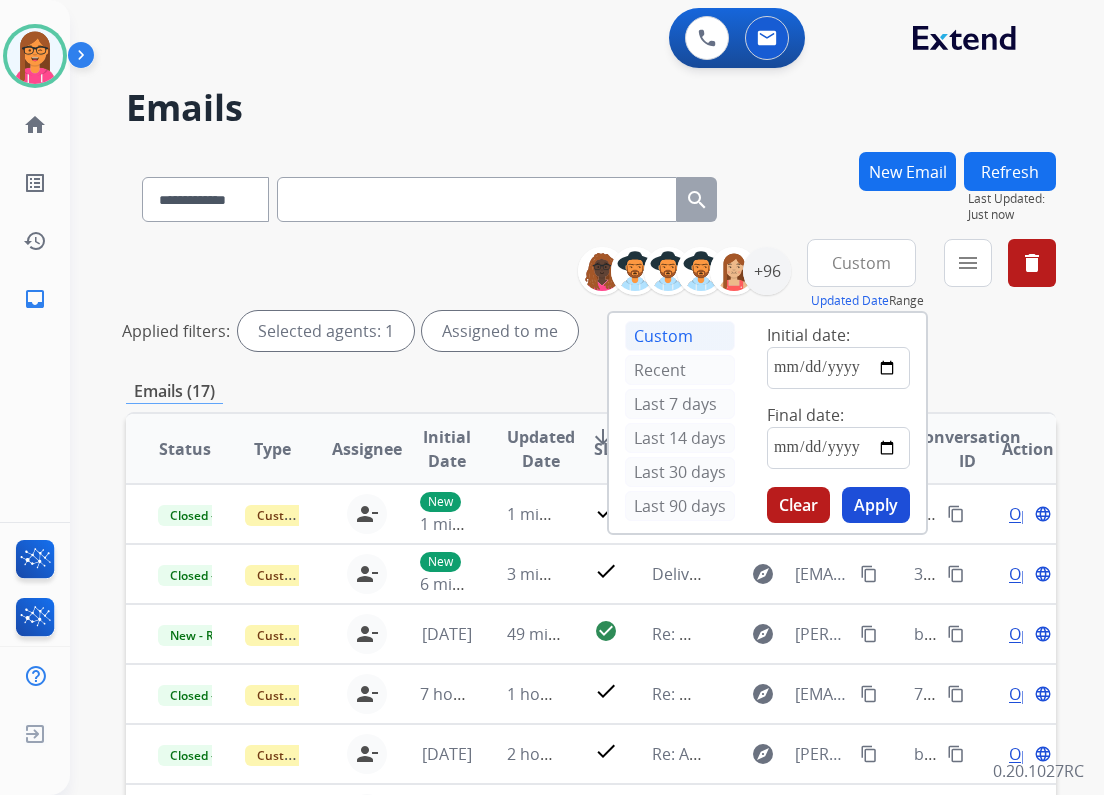 click on "**********" at bounding box center (591, 669) 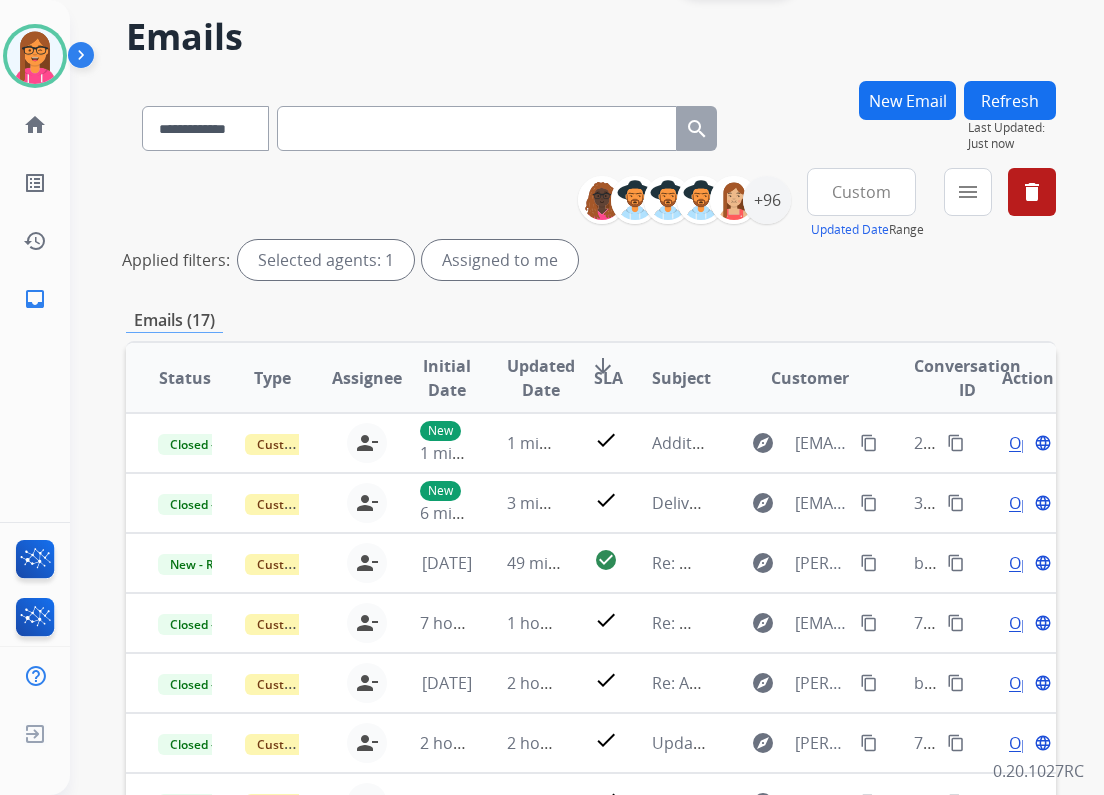 scroll, scrollTop: 0, scrollLeft: 0, axis: both 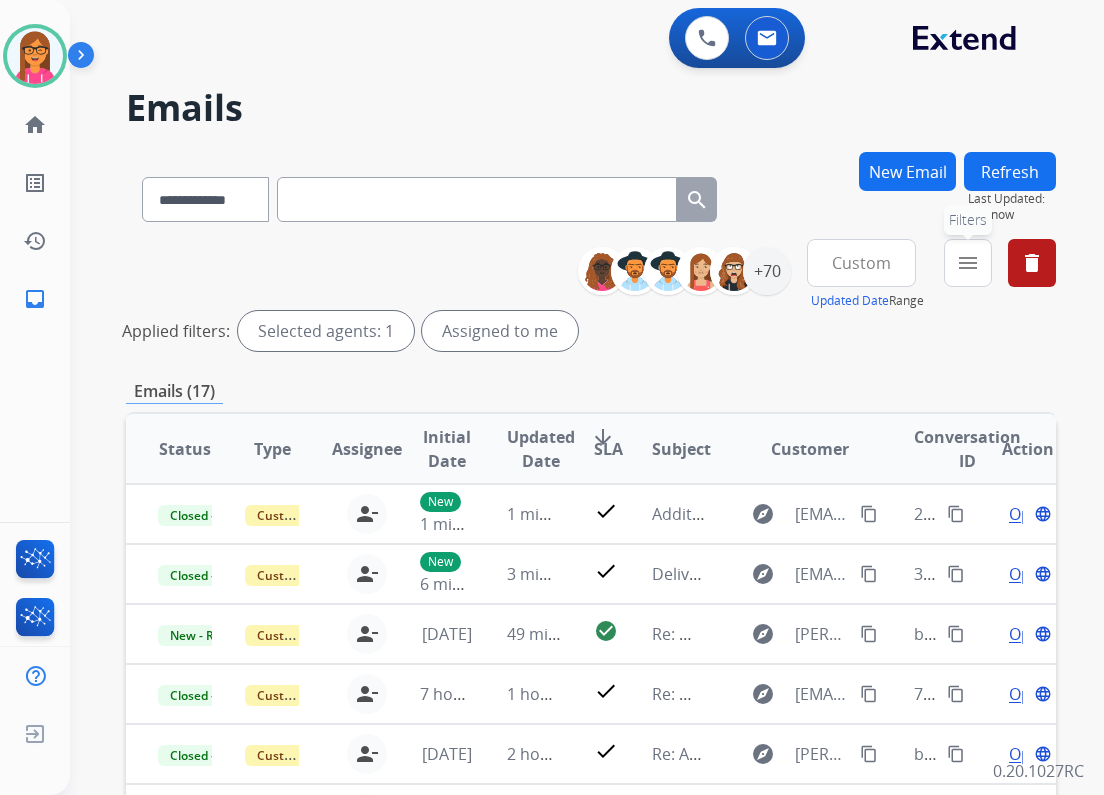click on "menu  Filters" at bounding box center (968, 263) 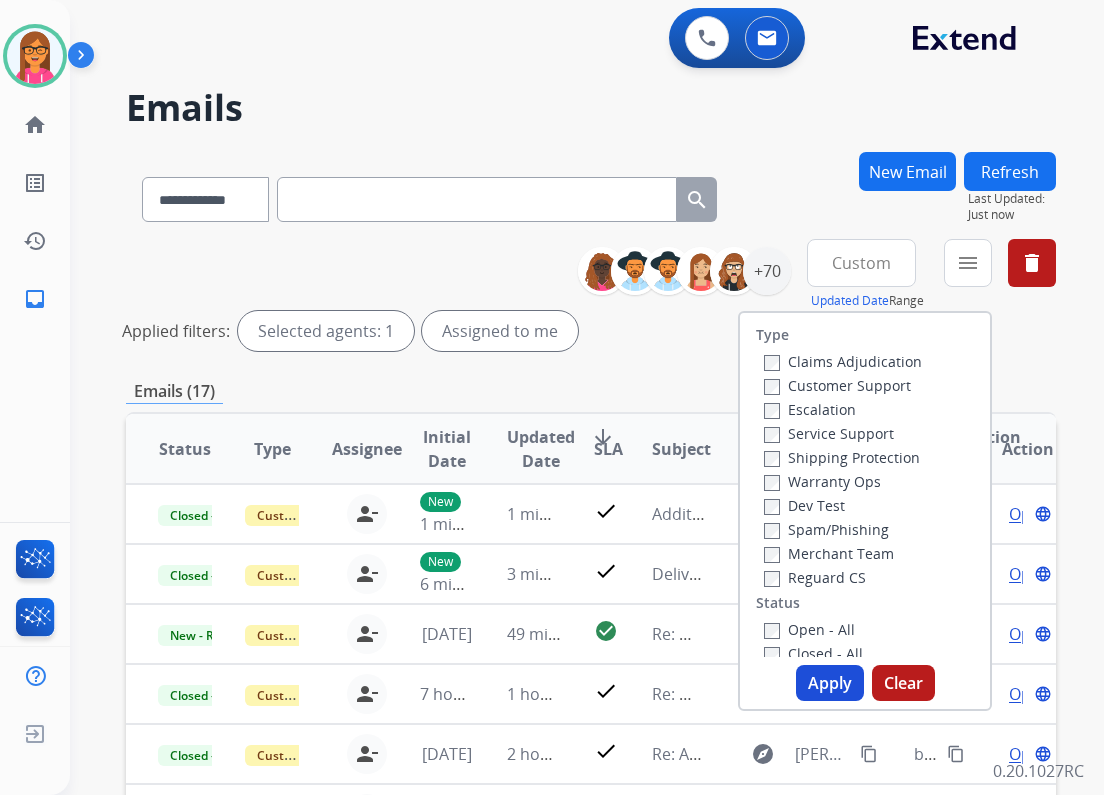 click on "Closed - All" at bounding box center (813, 653) 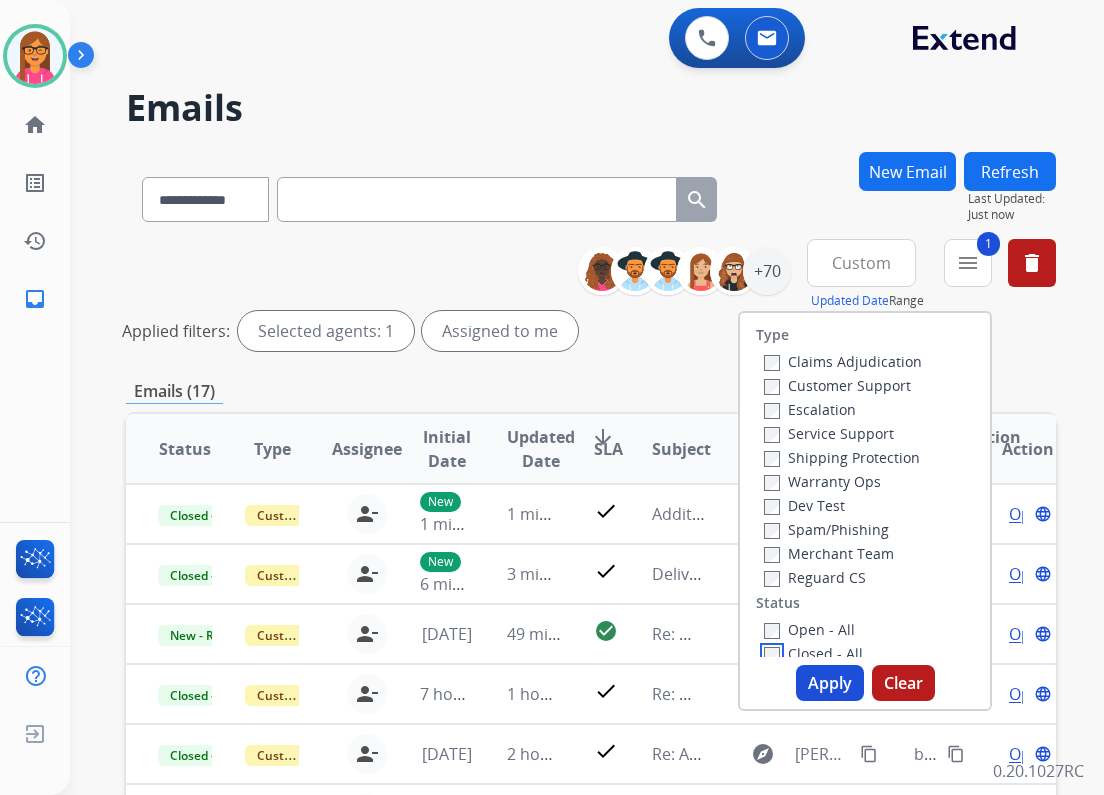 scroll, scrollTop: 4, scrollLeft: 0, axis: vertical 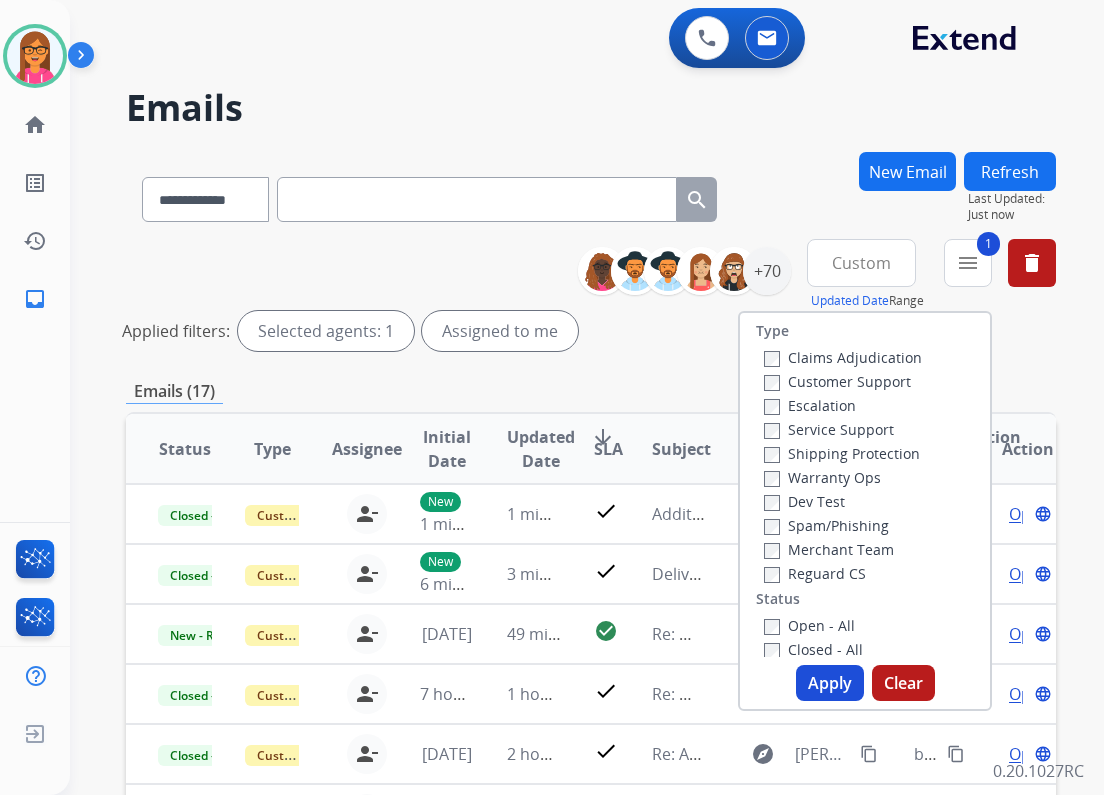 click on "Apply" at bounding box center (830, 683) 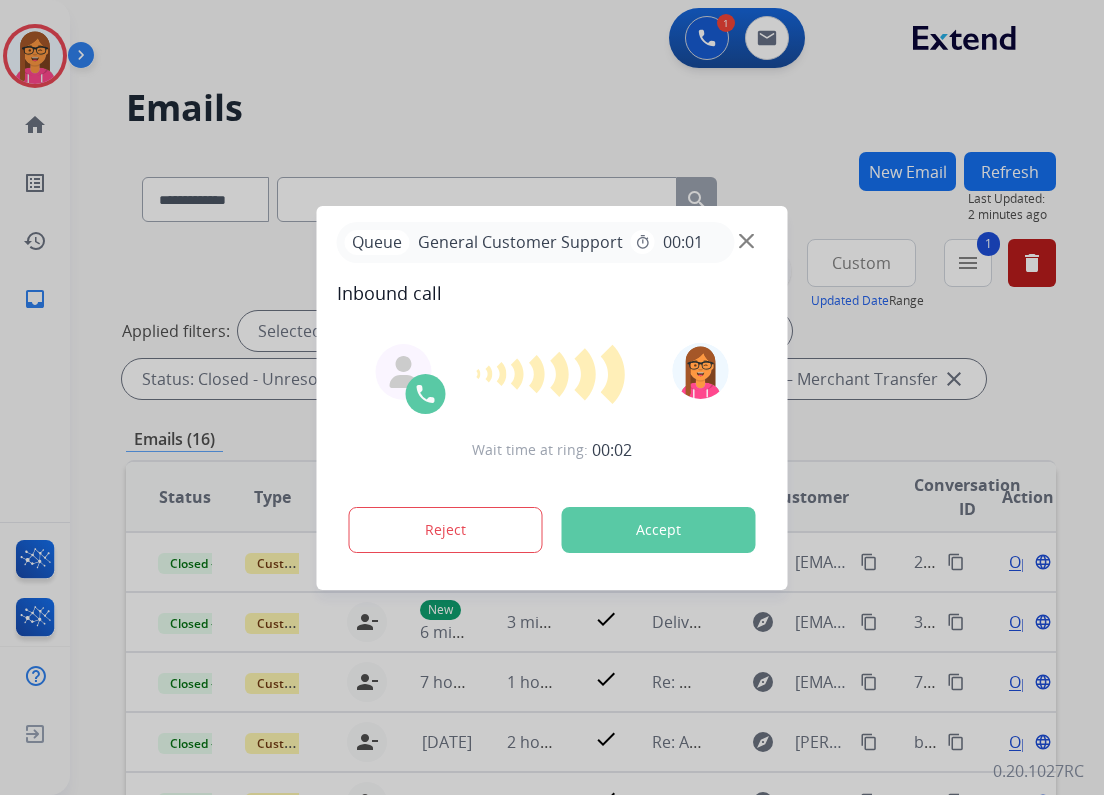 click at bounding box center [746, 240] 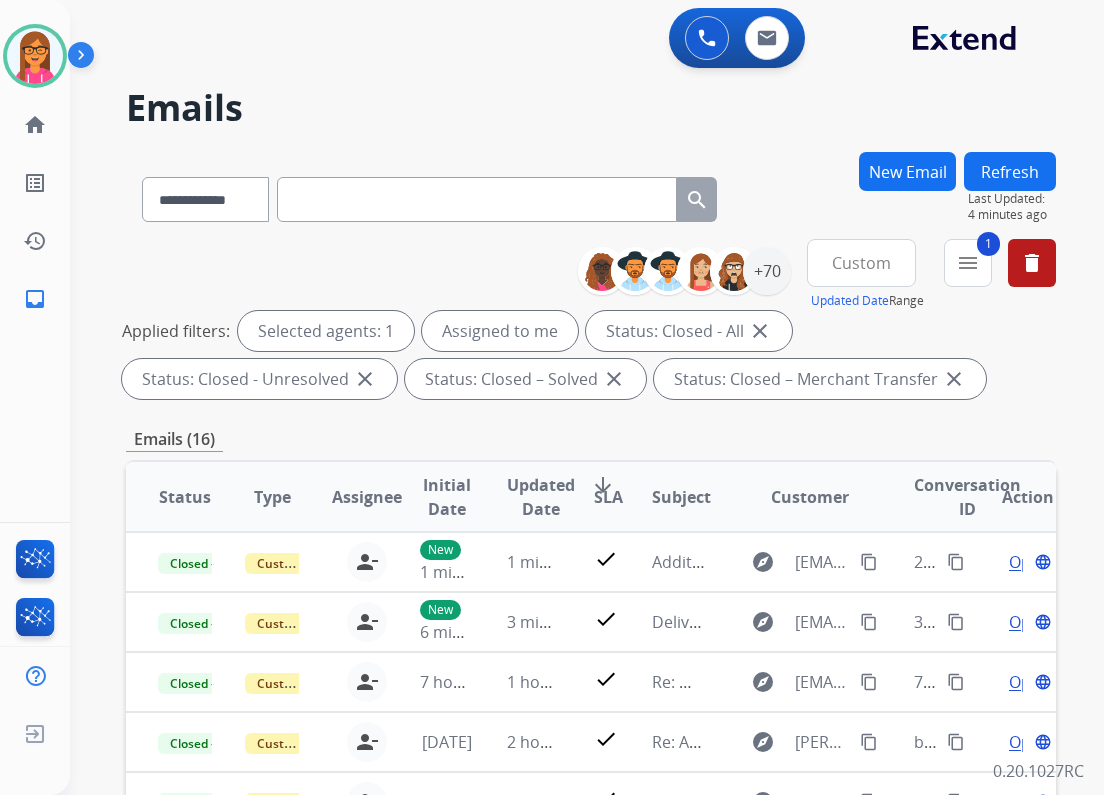 click at bounding box center (85, 59) 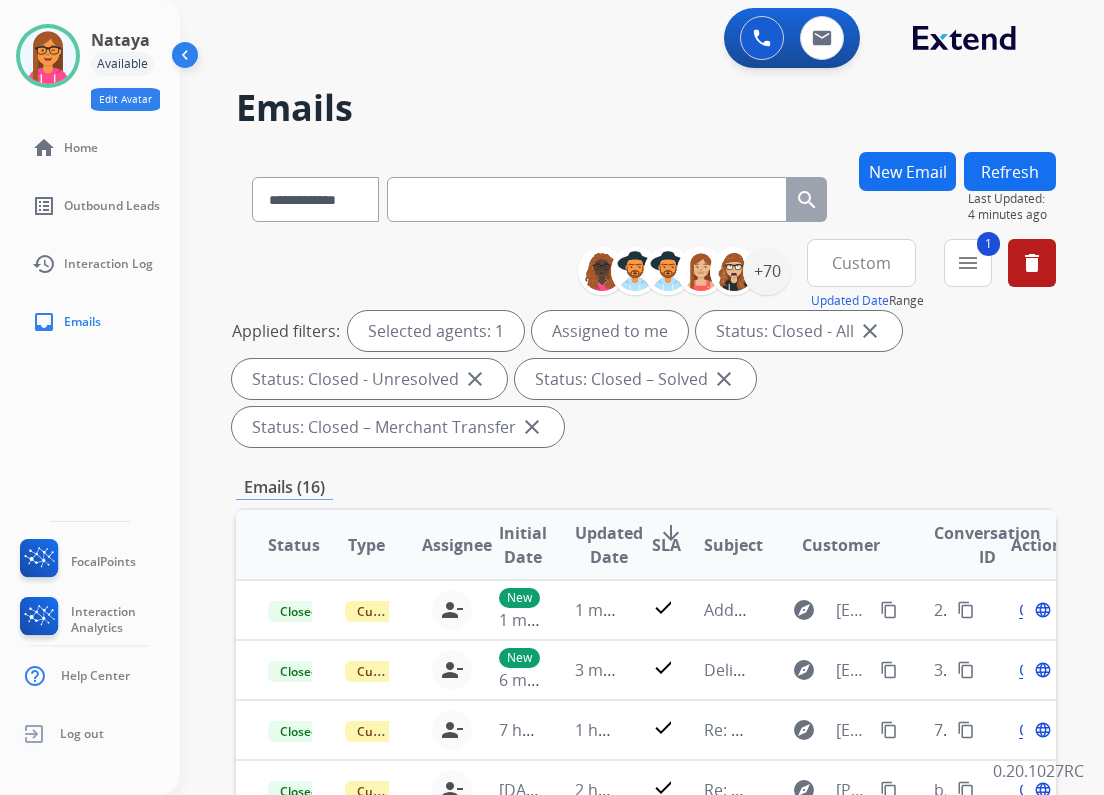 click on "Edit Avatar" 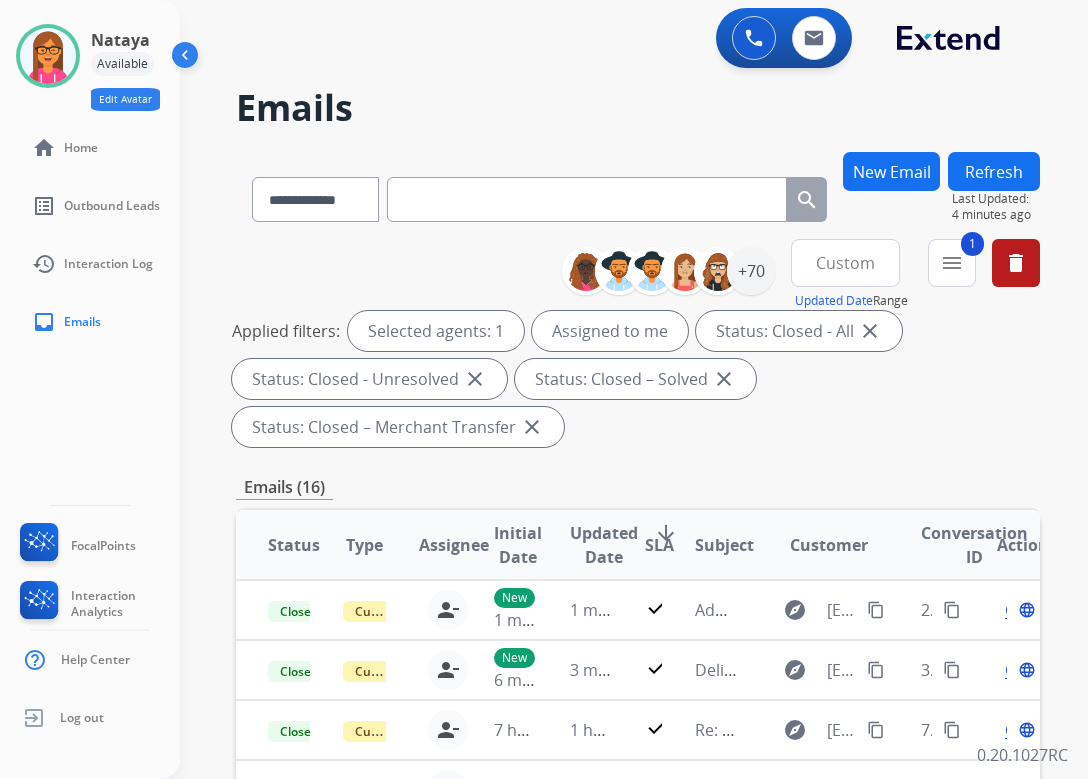 select on "**********" 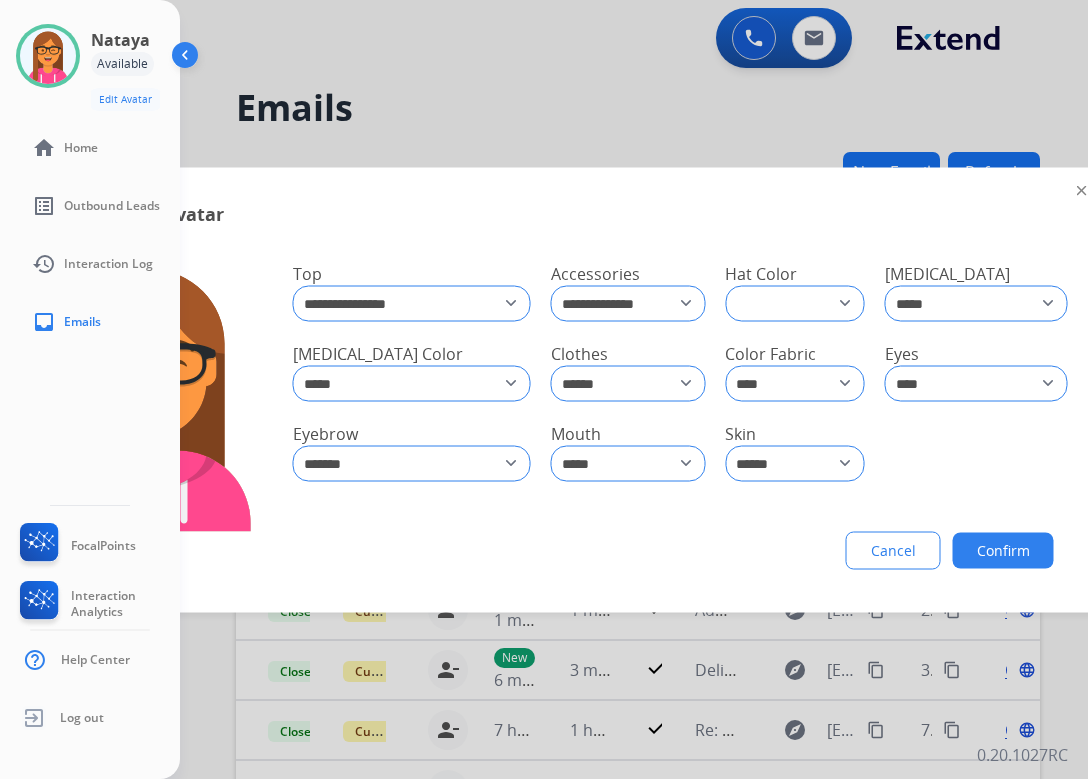 click at bounding box center [187, 59] 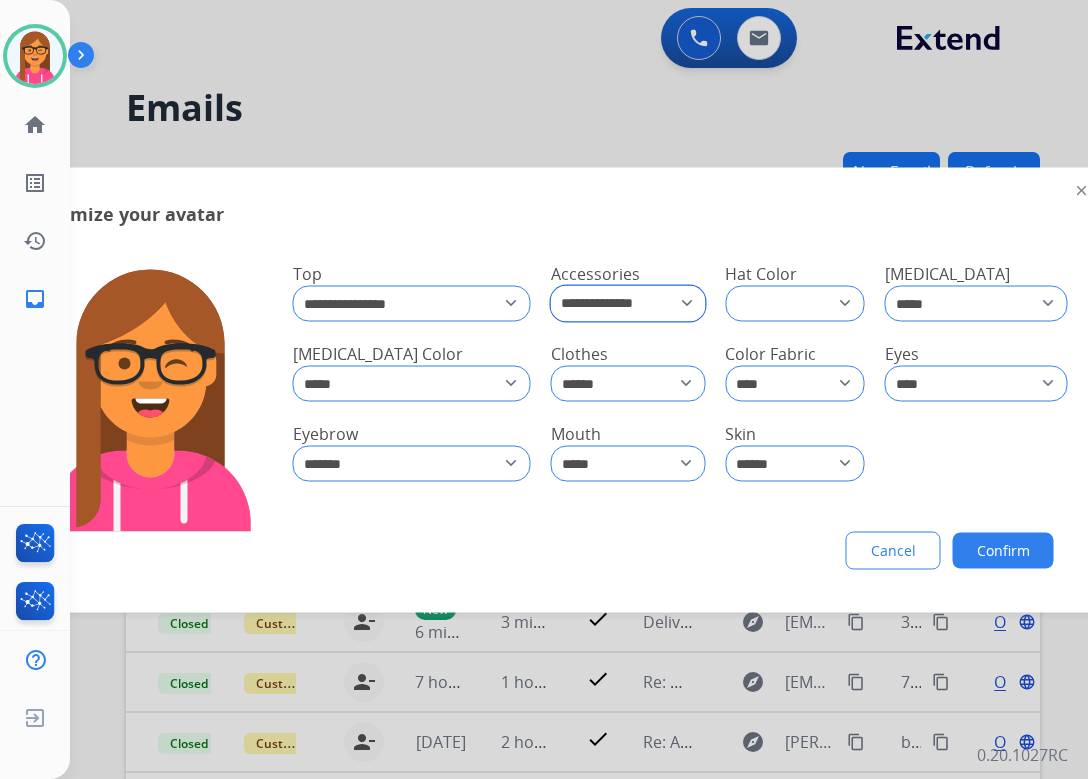 click on "**********" 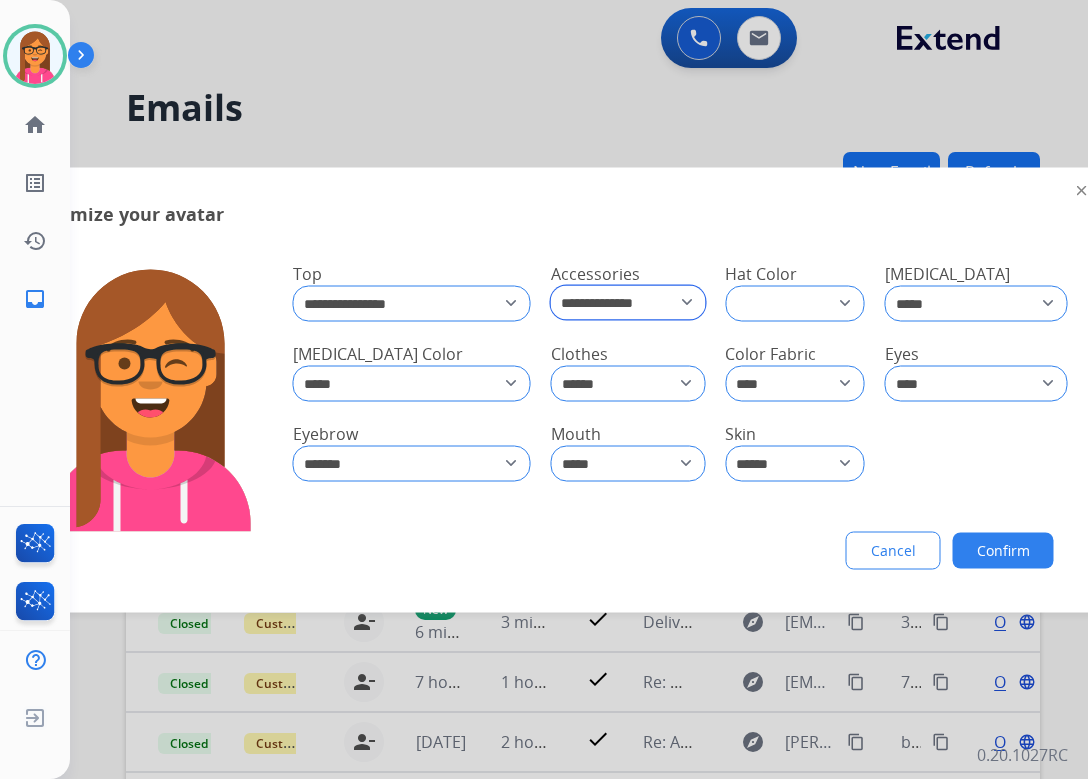 select on "*****" 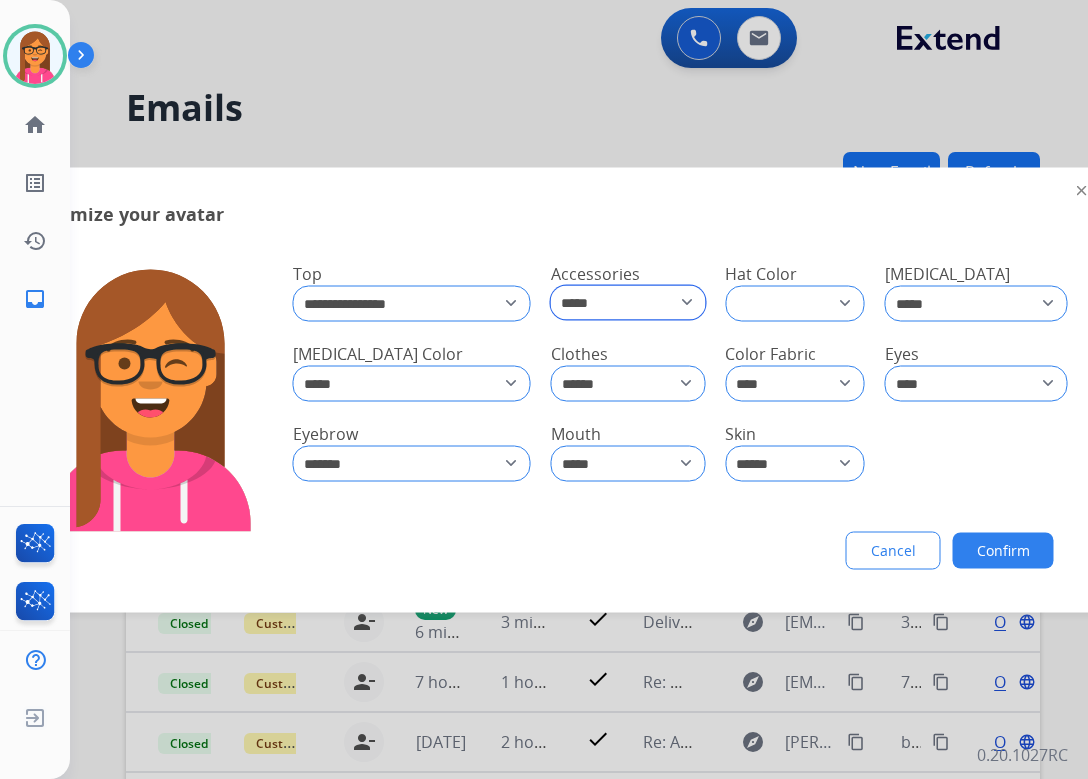click on "**********" 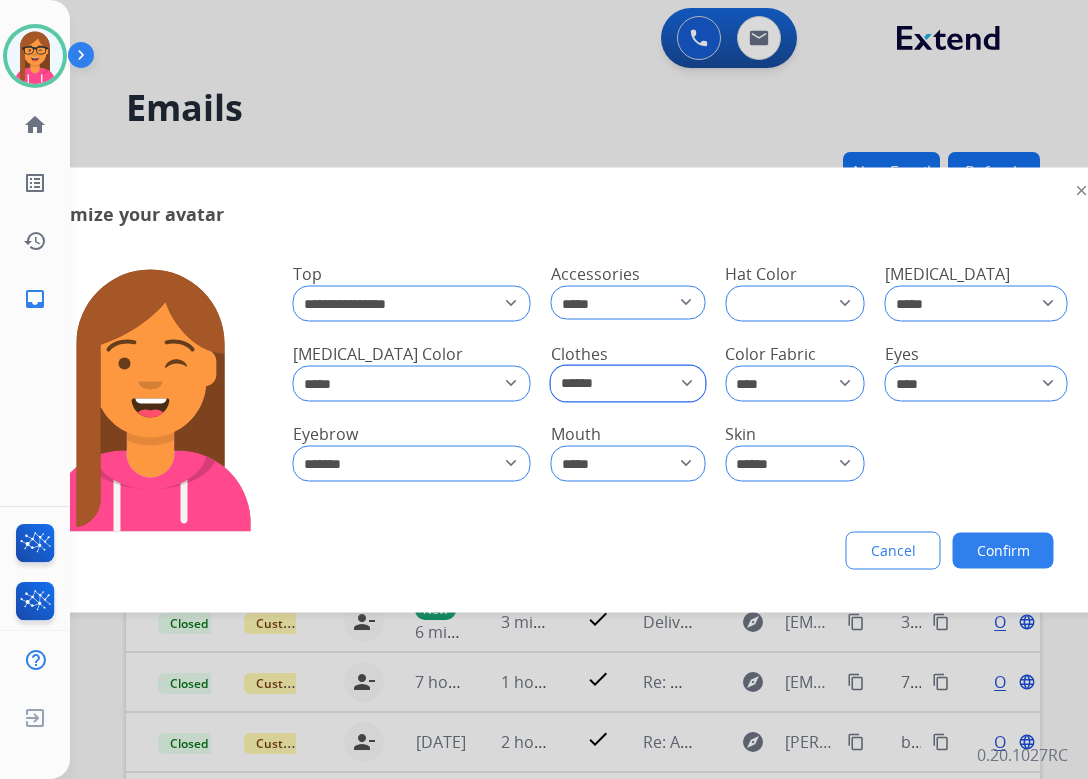 click on "**********" 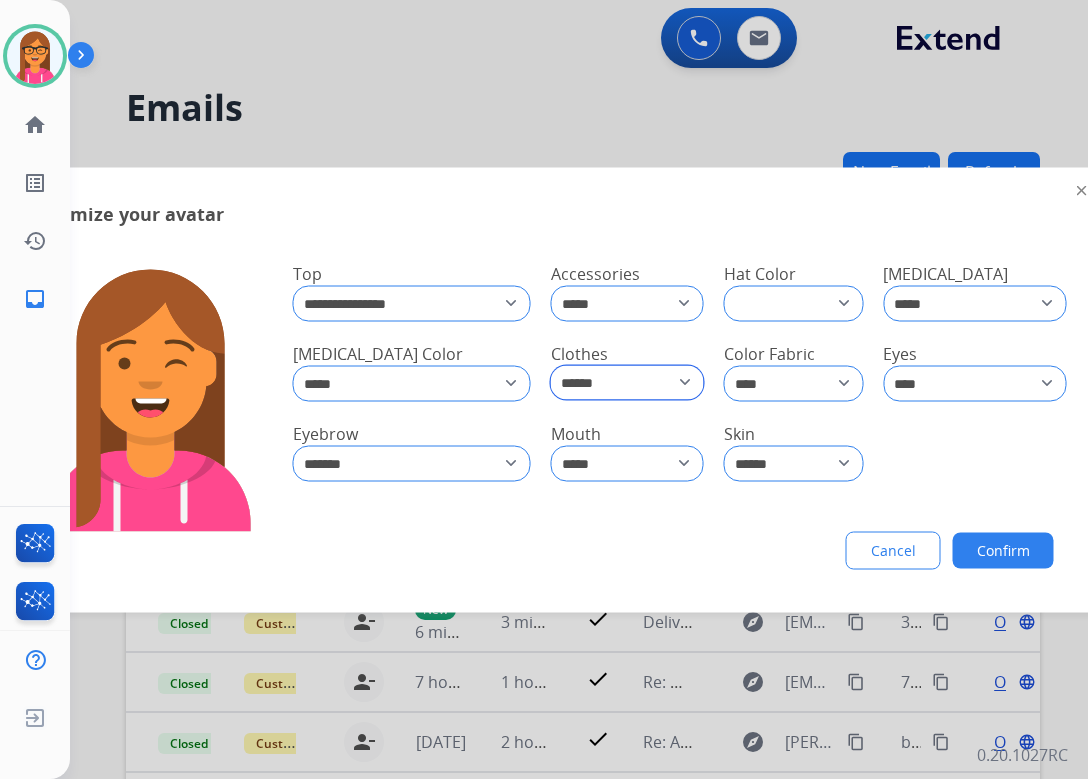 select on "**********" 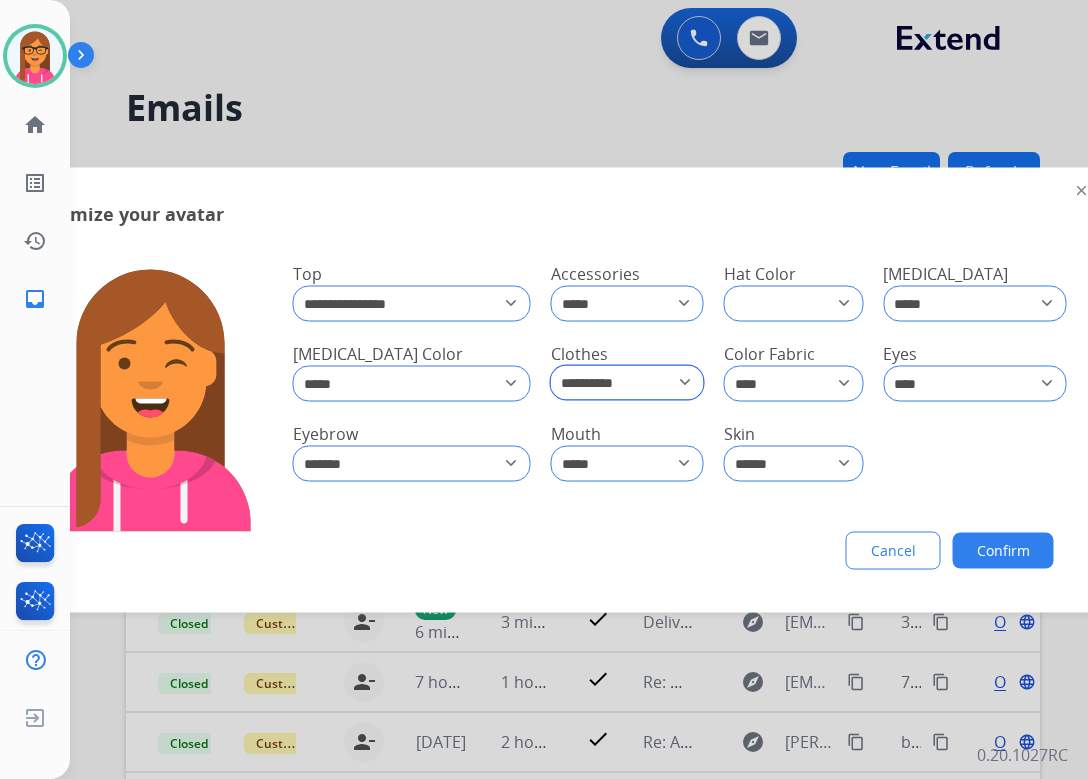 click on "**********" 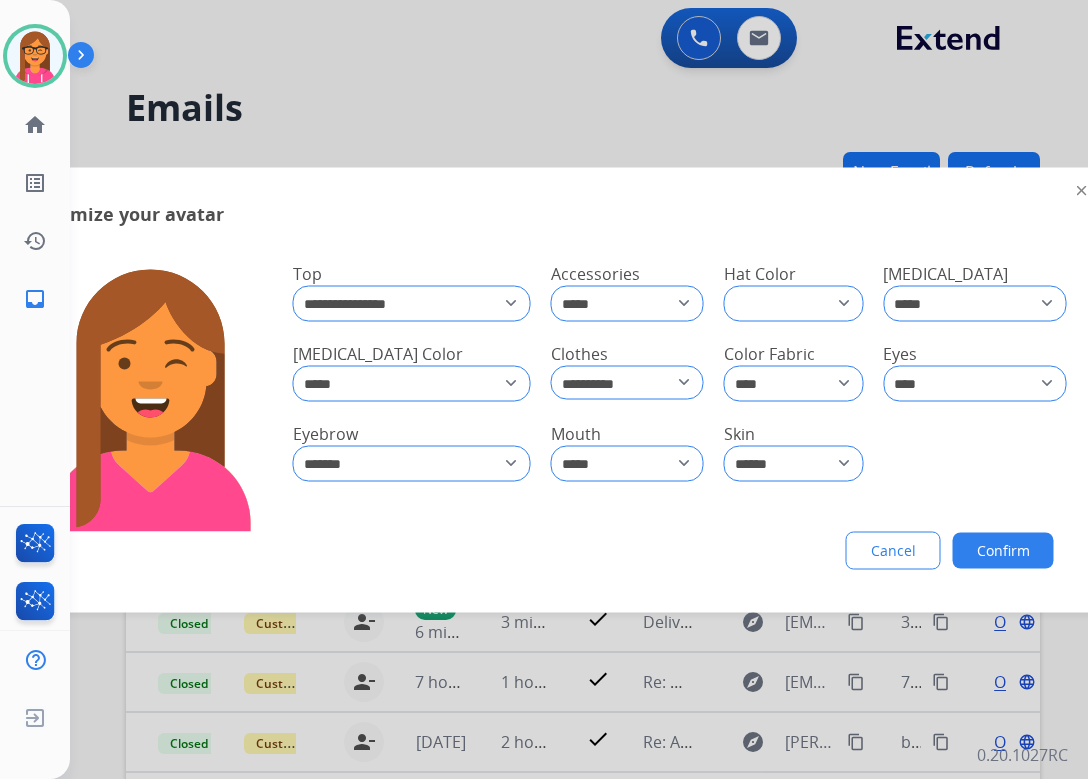 click on "Confirm" 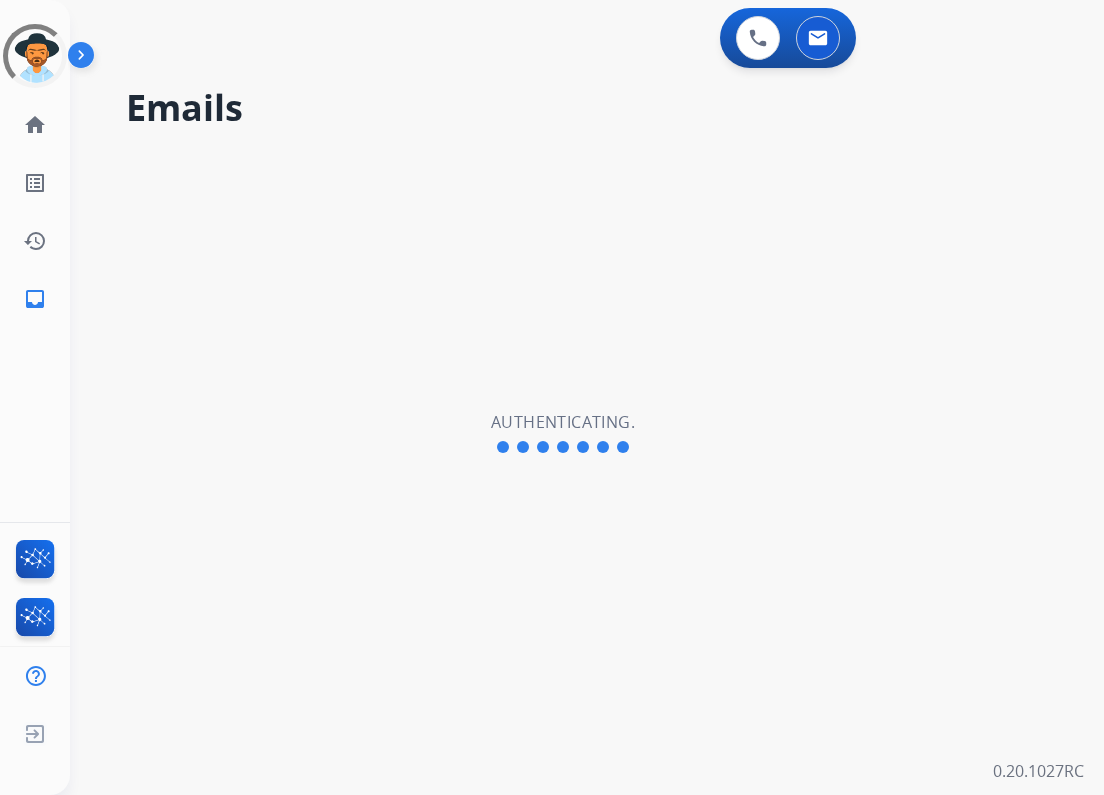 scroll, scrollTop: 0, scrollLeft: 0, axis: both 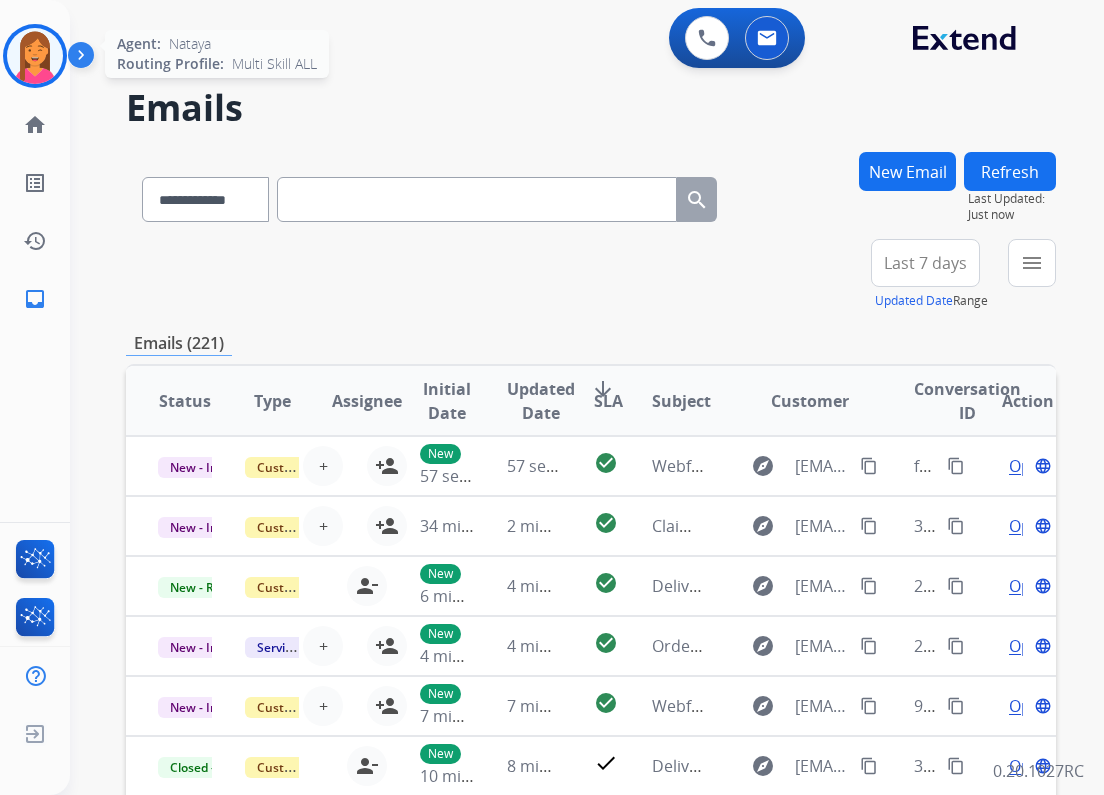 click at bounding box center [35, 56] 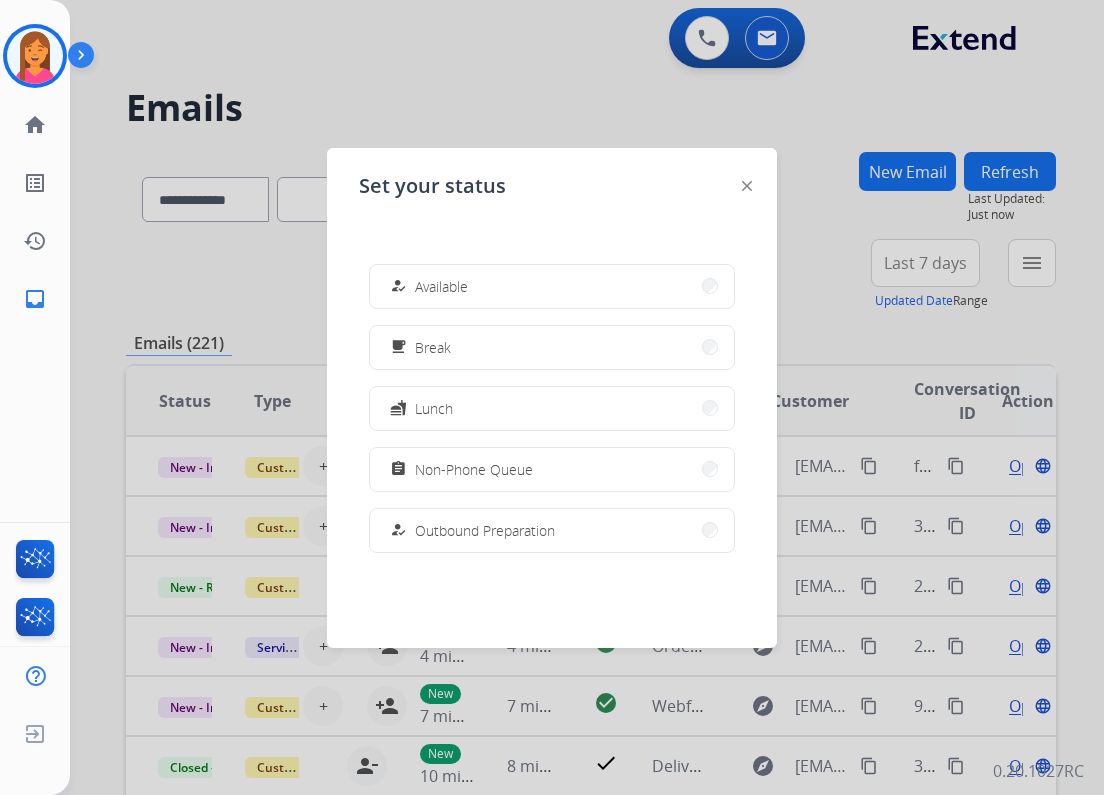 click on "how_to_reg" at bounding box center (398, 286) 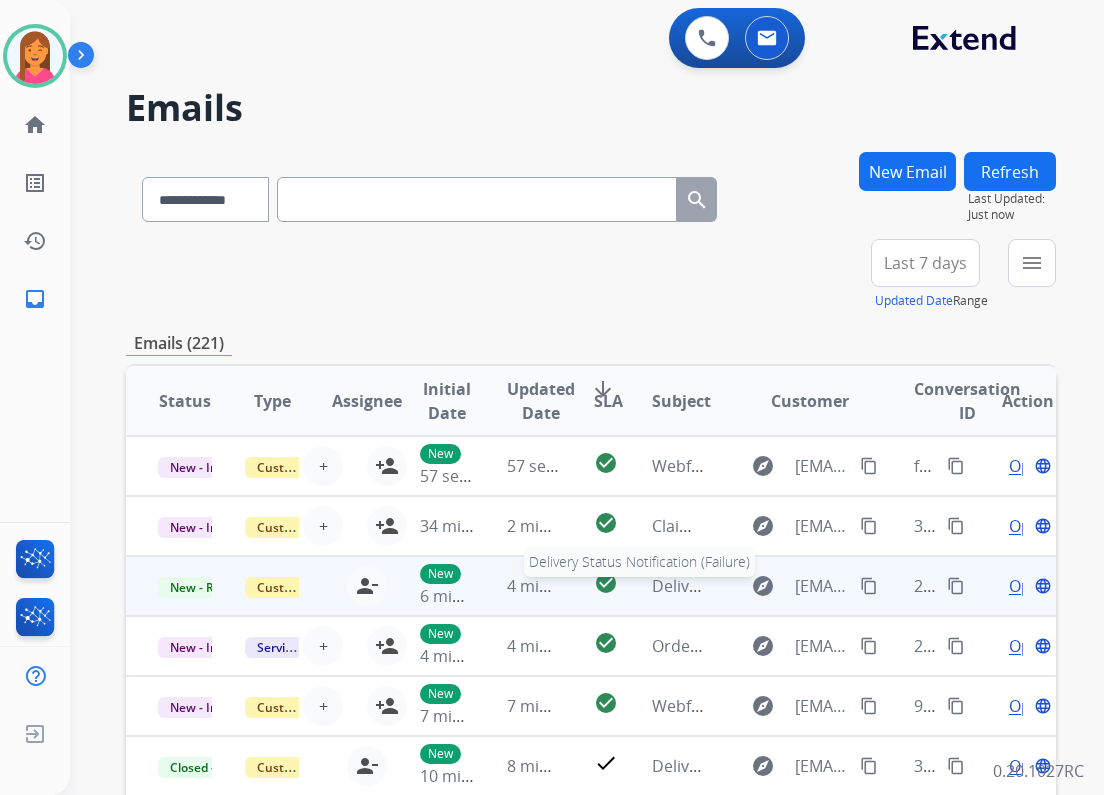 click on "Delivery Status Notification (Failure)" at bounding box center [787, 586] 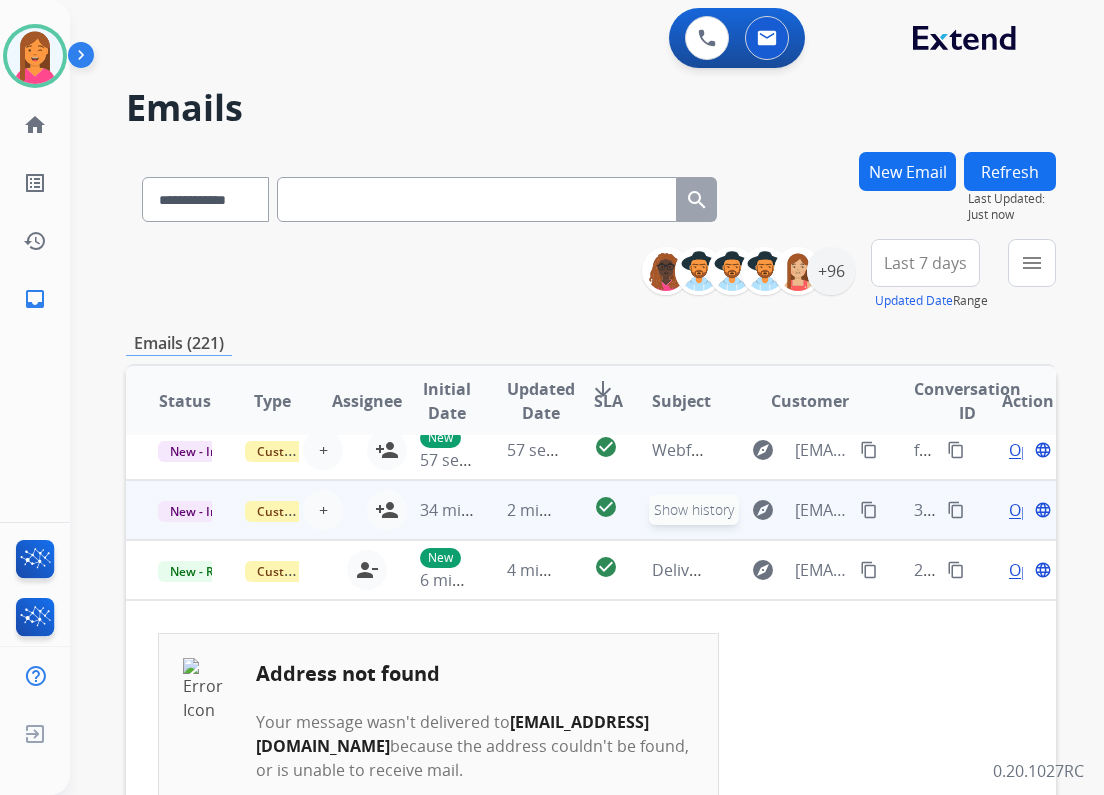 scroll, scrollTop: 0, scrollLeft: 0, axis: both 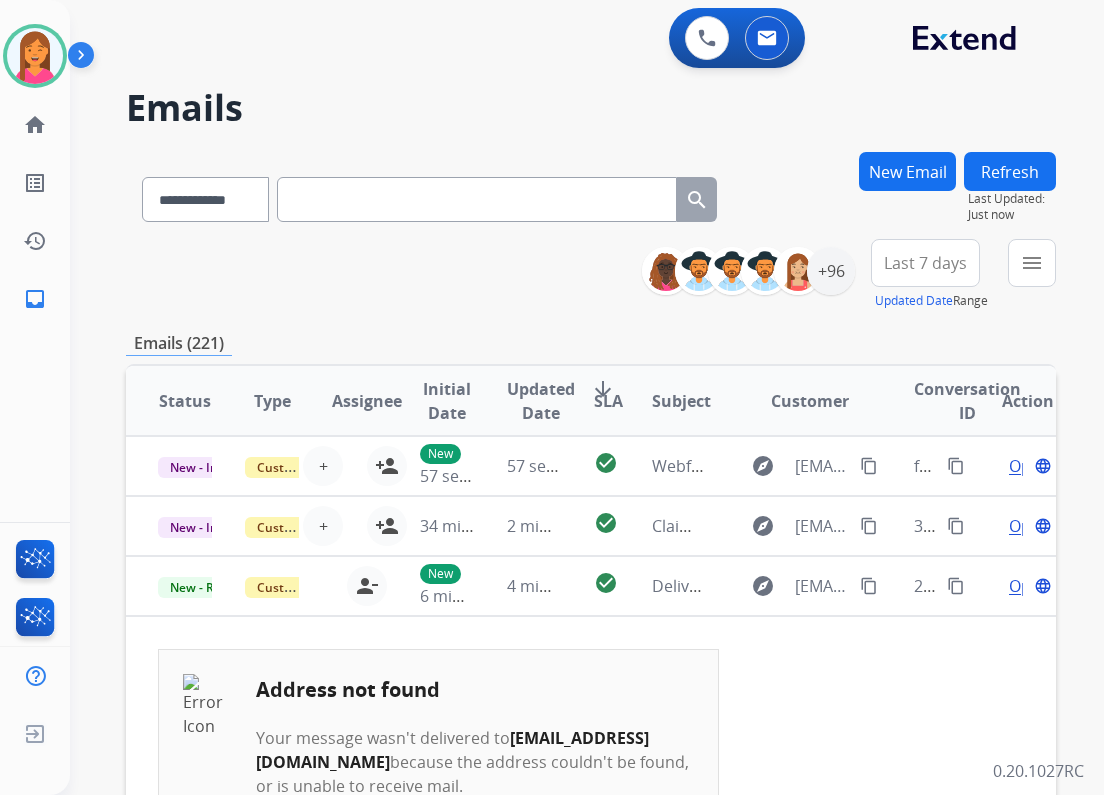 click on "Last 7 days" at bounding box center (925, 263) 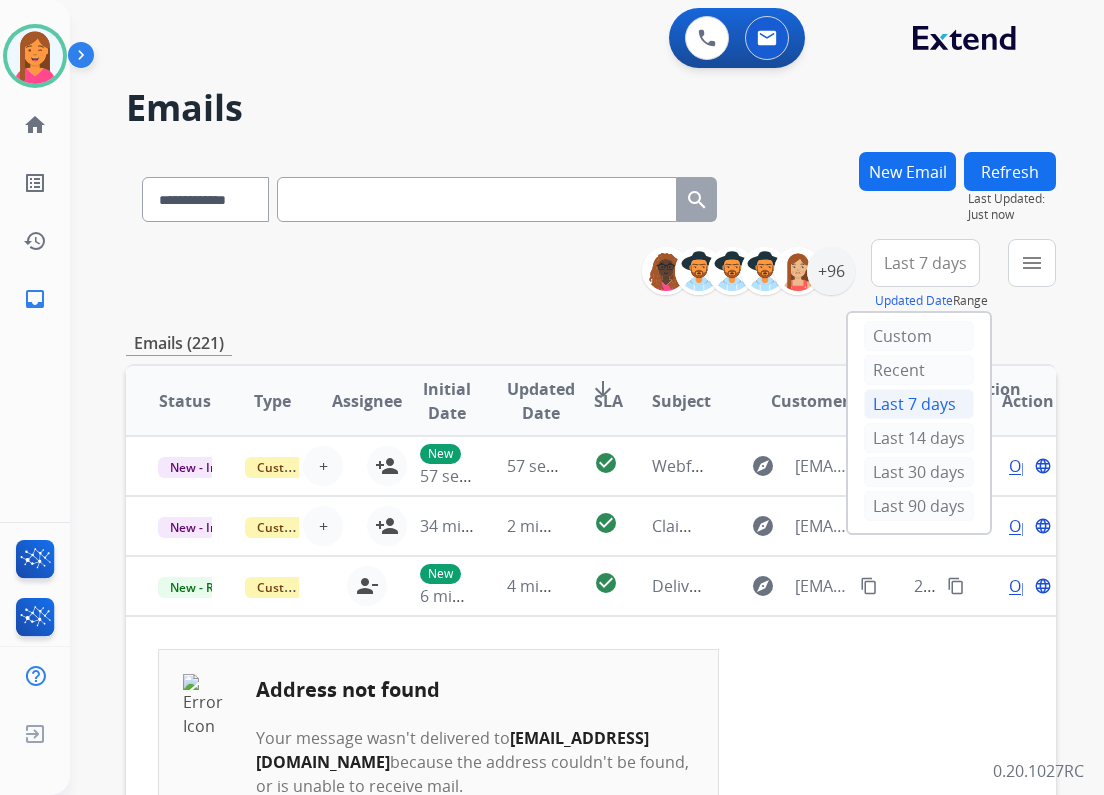 click on "**********" at bounding box center (591, 645) 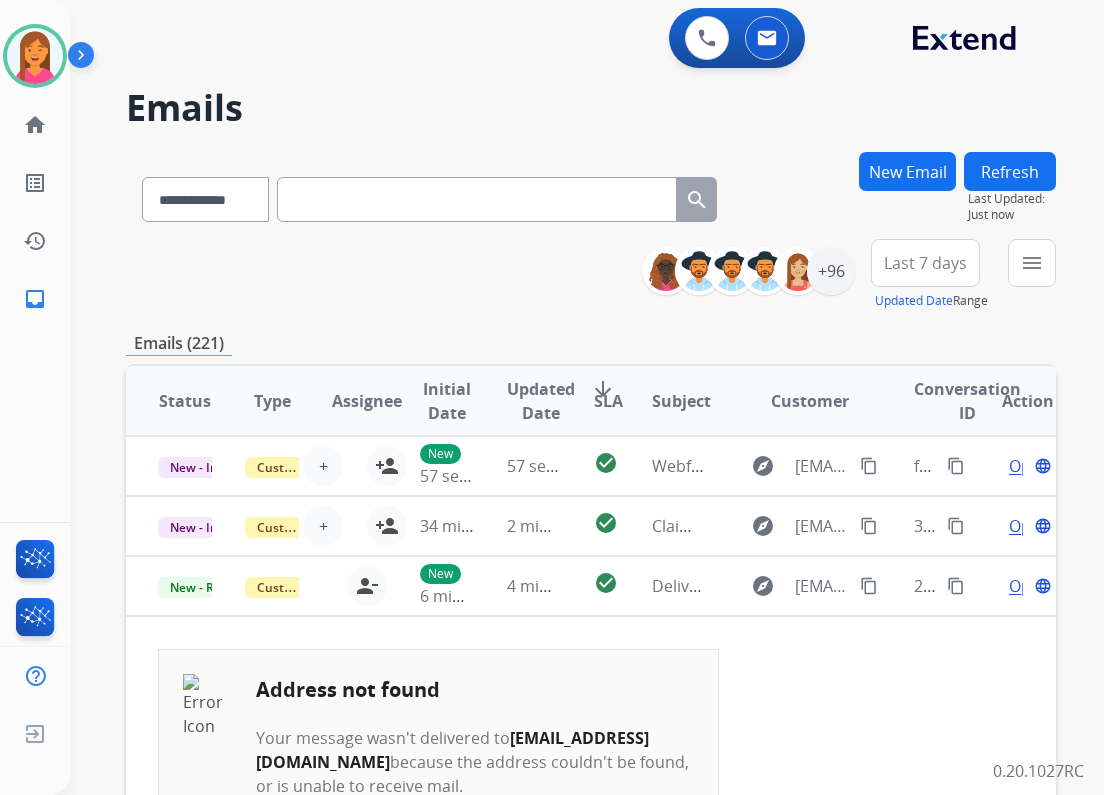 click on "Last 7 days" at bounding box center (925, 263) 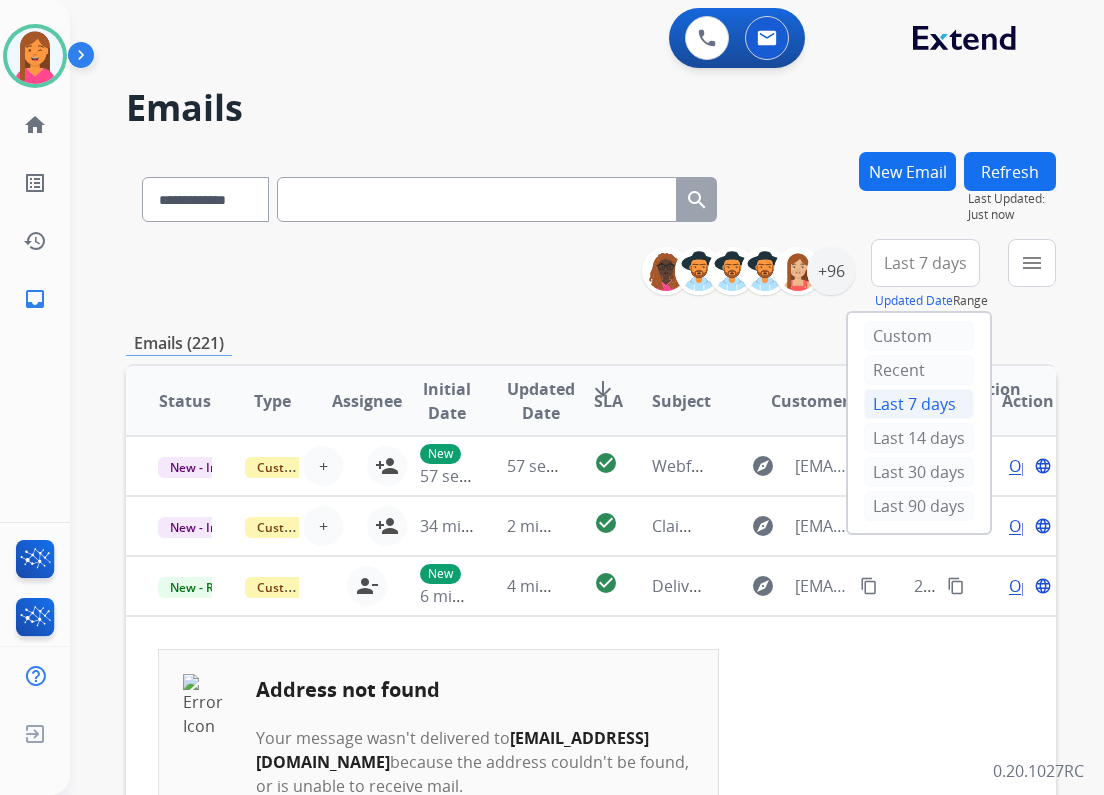 click on "Emails (221)" at bounding box center (591, 343) 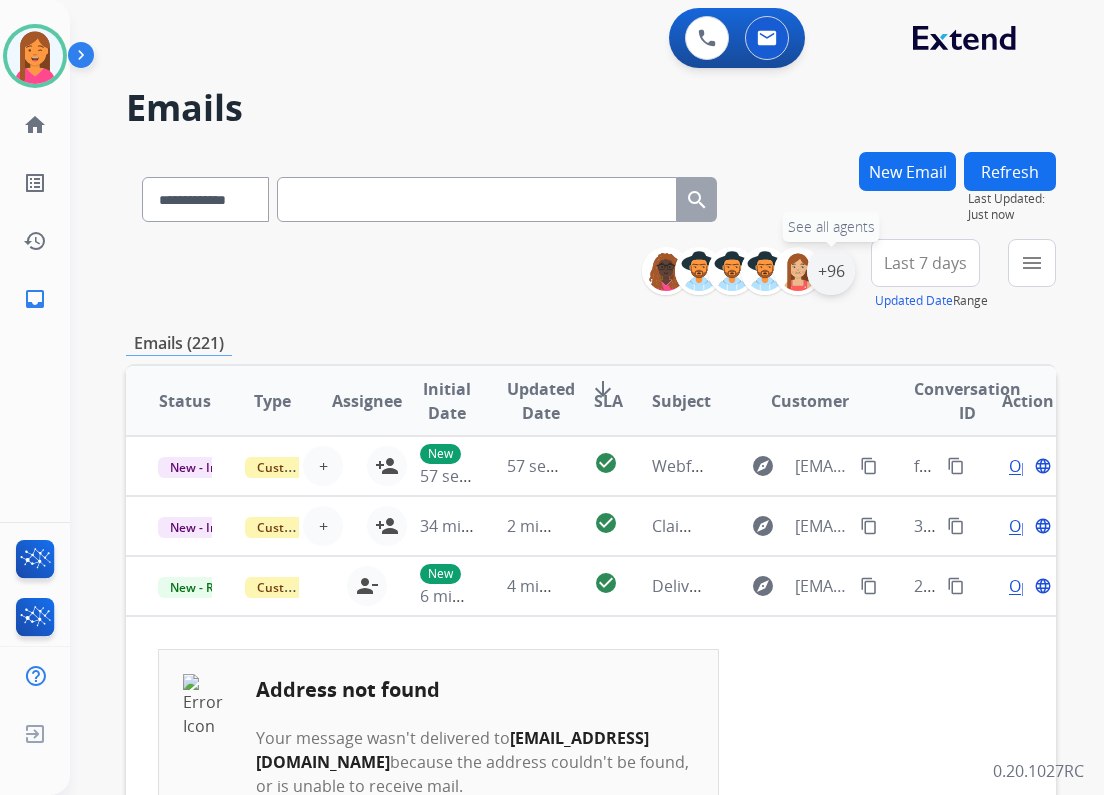 click on "+96" at bounding box center [831, 271] 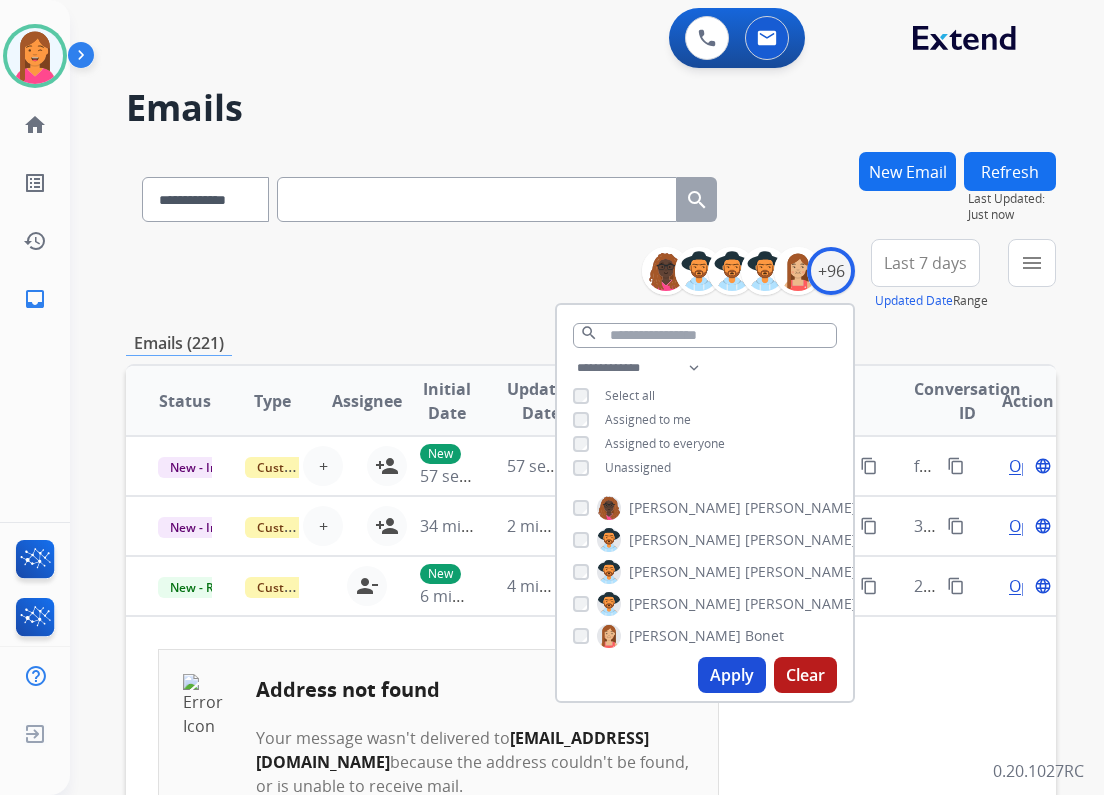 click on "Unassigned" at bounding box center [638, 467] 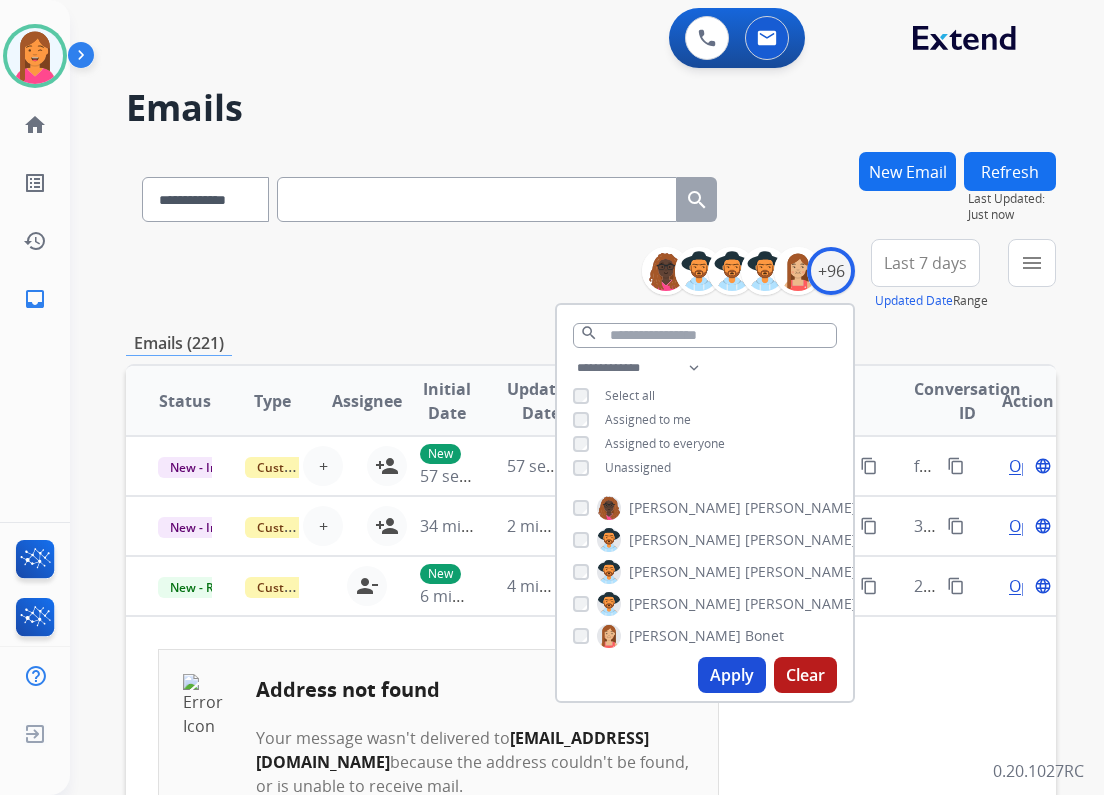 click on "Apply" at bounding box center [732, 675] 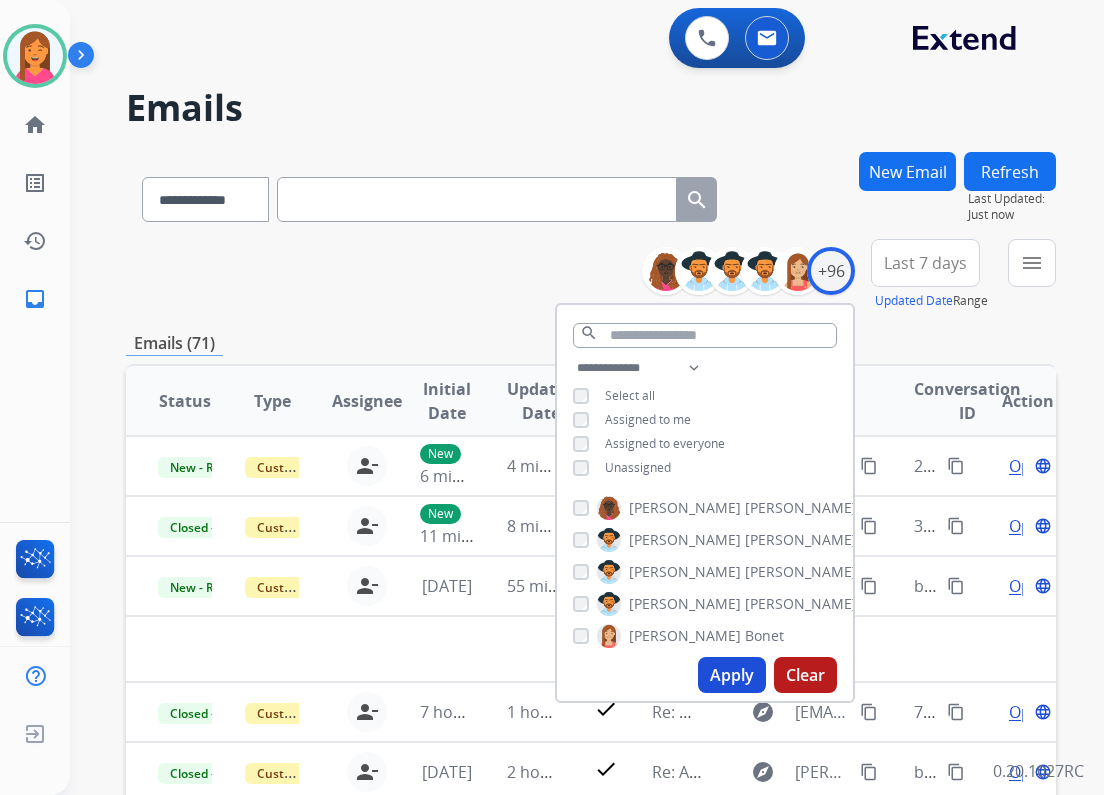 click on "**********" at bounding box center (591, 275) 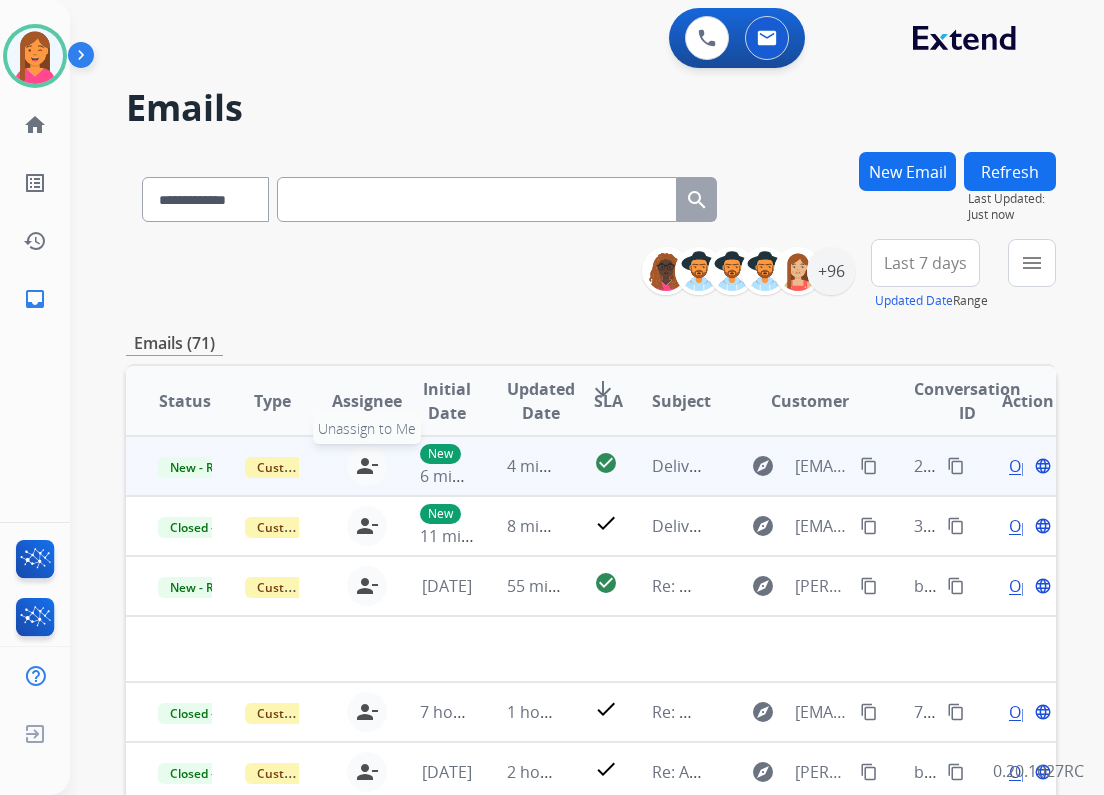 click on "person_remove [PERSON_NAME] to Me" at bounding box center (367, 466) 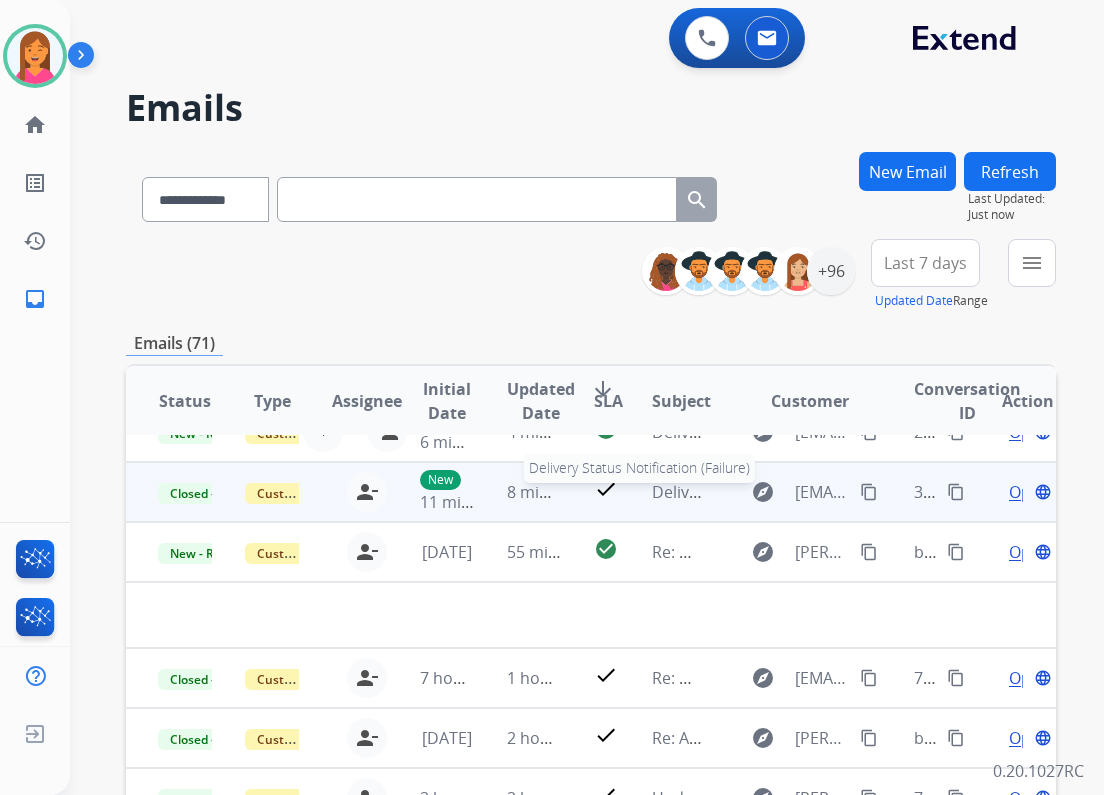 scroll, scrollTop: 67, scrollLeft: 0, axis: vertical 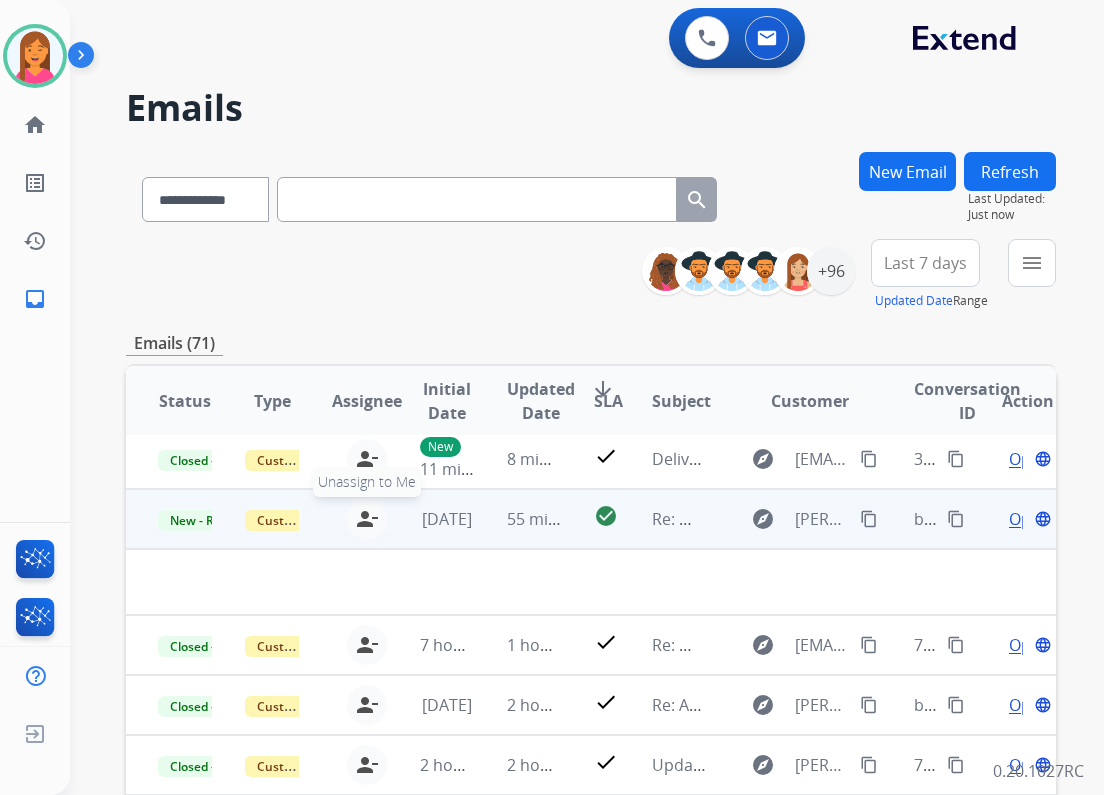 click on "person_remove" at bounding box center (367, 519) 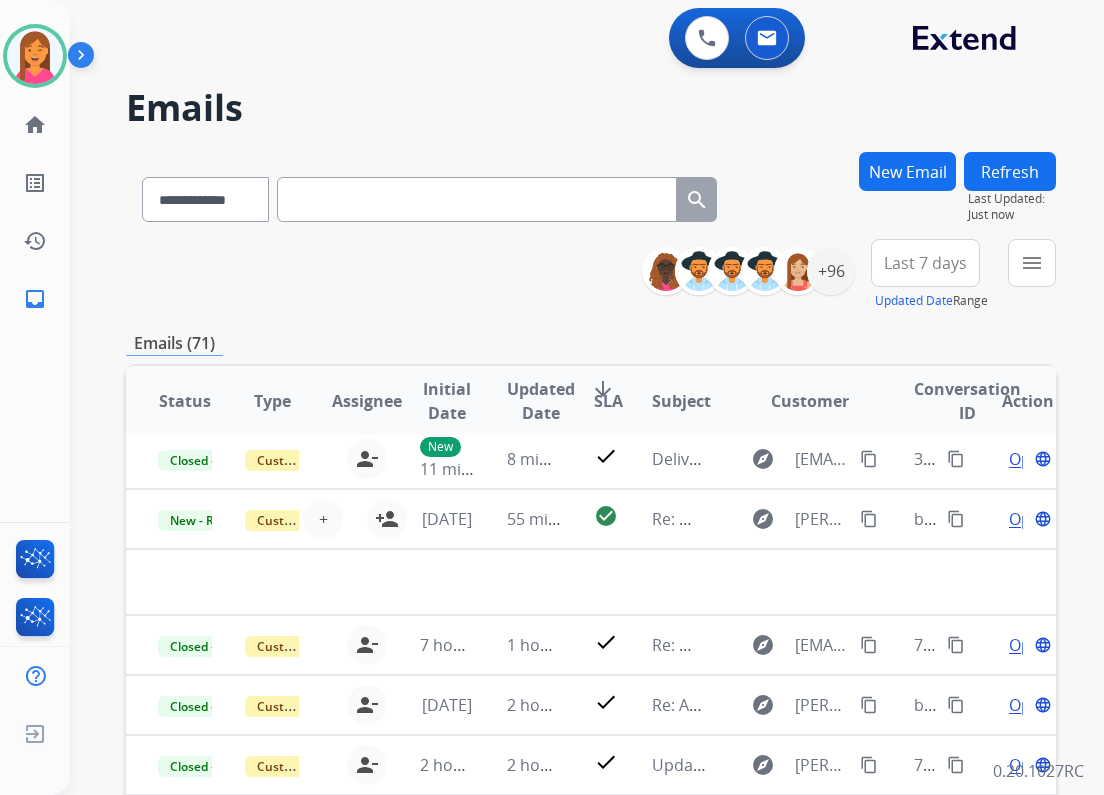 click on "Refresh" at bounding box center [1010, 171] 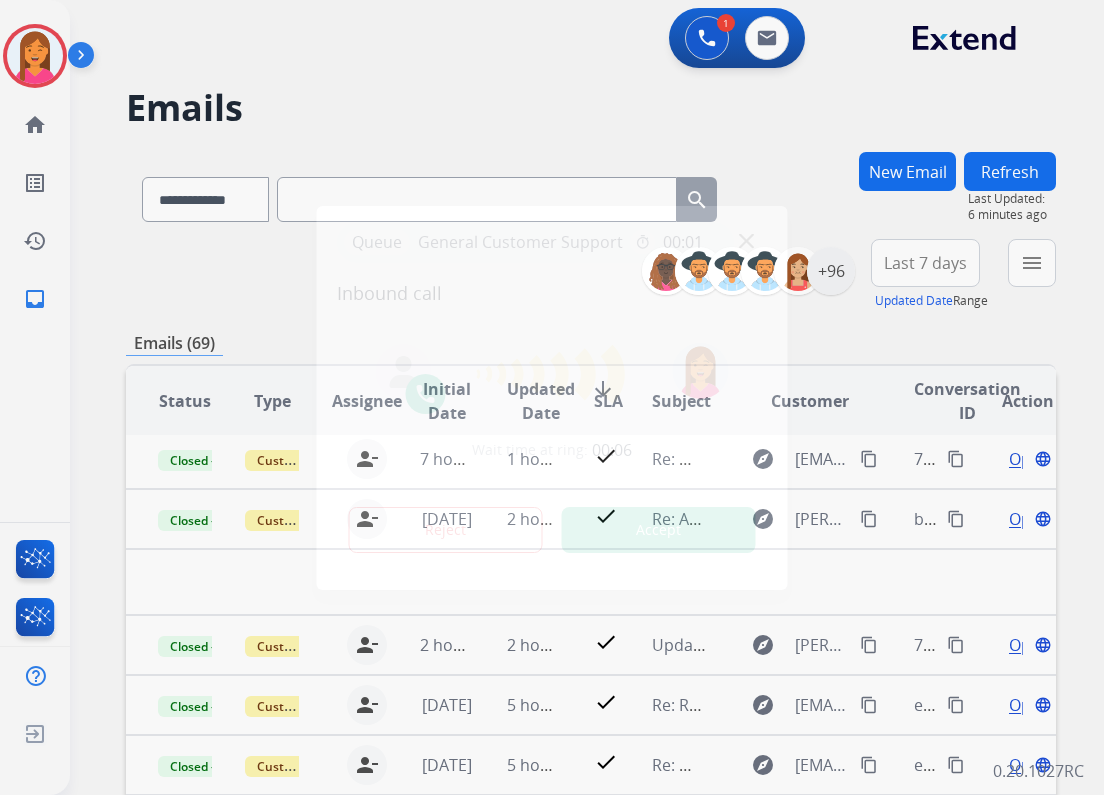 click on "Accept" at bounding box center [659, 530] 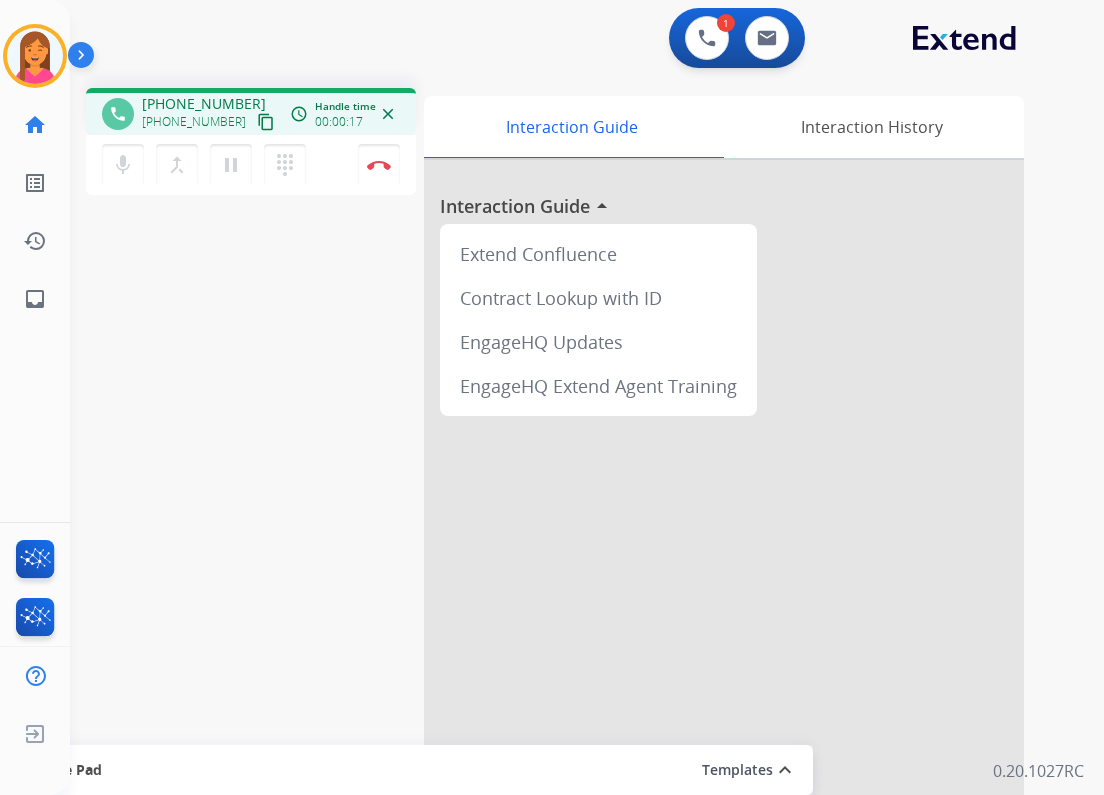 click on "content_copy" at bounding box center (266, 122) 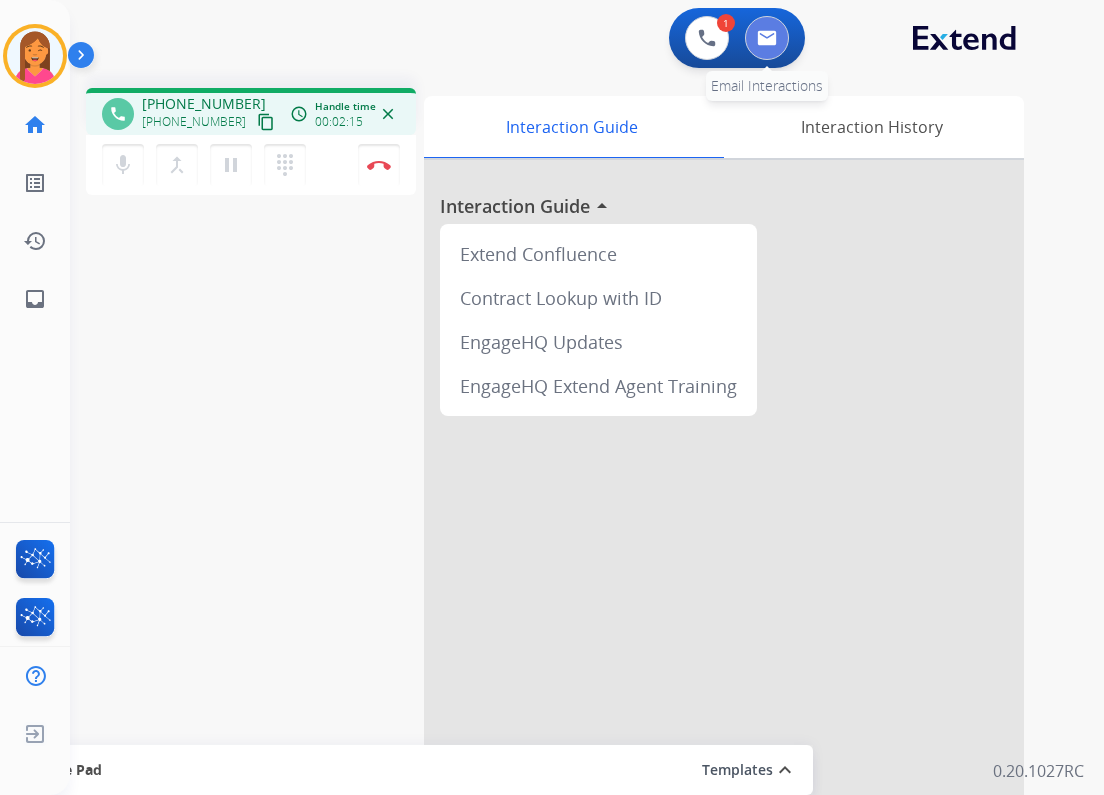 click at bounding box center [767, 38] 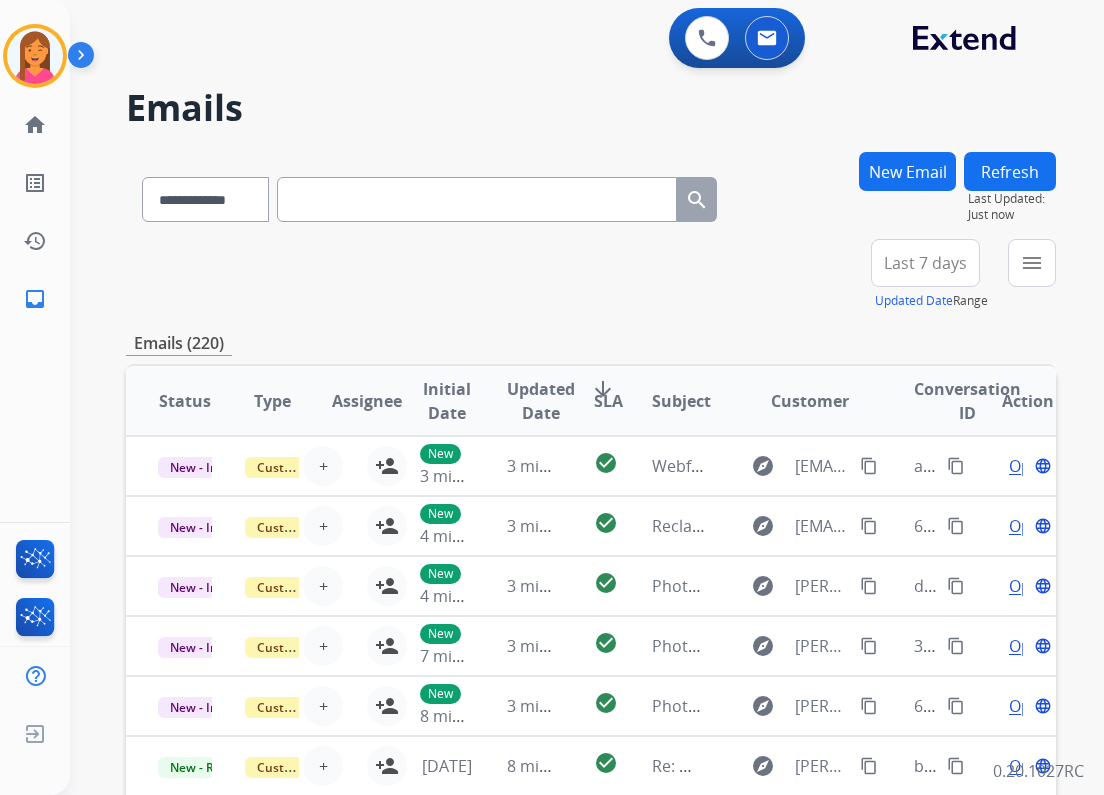 click on "New Email" at bounding box center (907, 171) 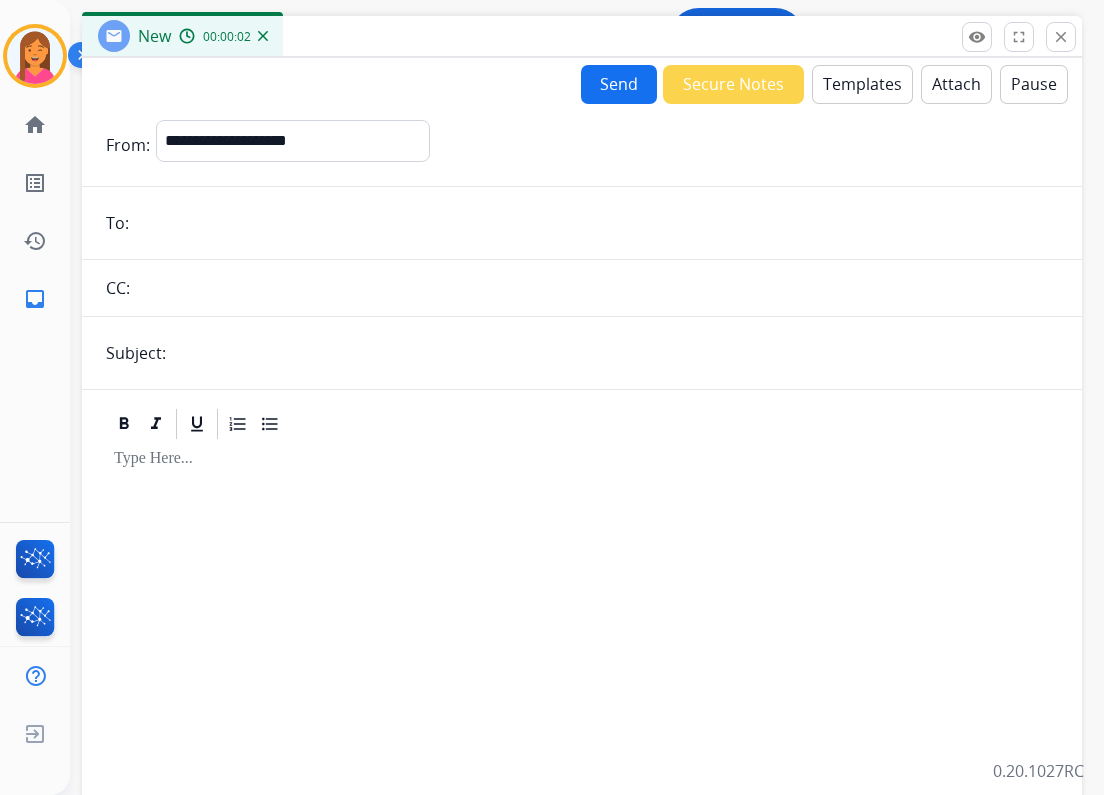 drag, startPoint x: 440, startPoint y: 154, endPoint x: 465, endPoint y: 48, distance: 108.90822 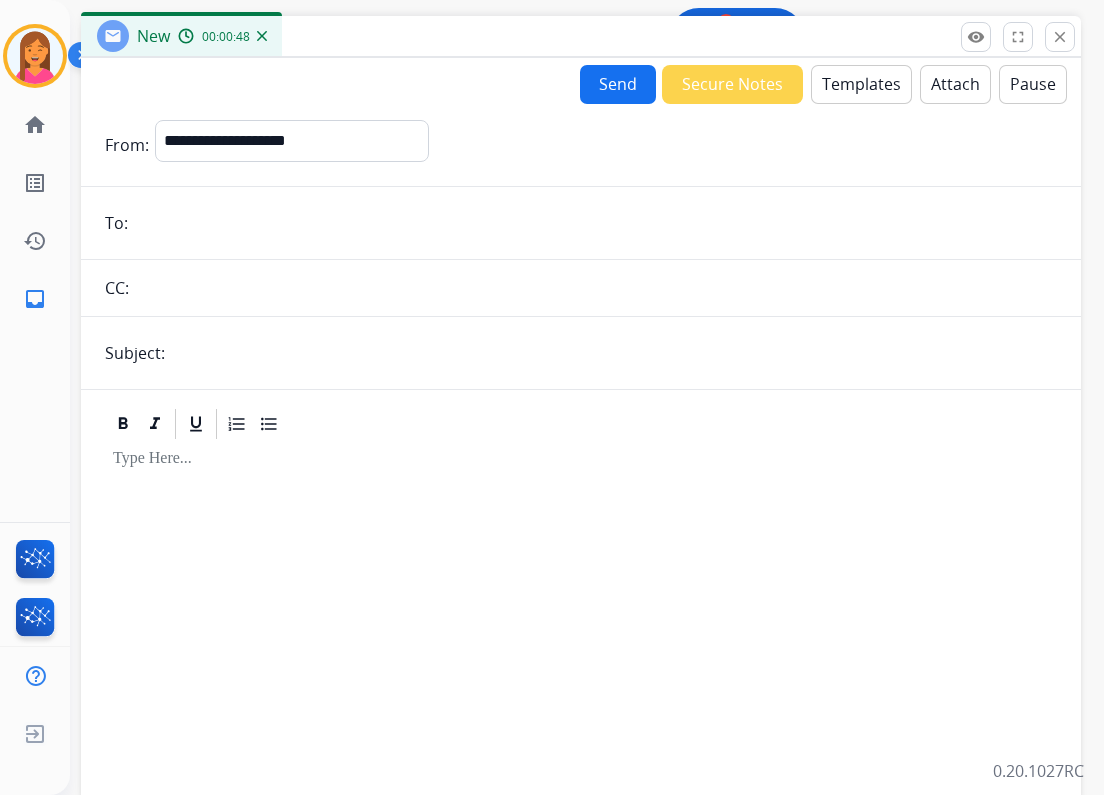 click at bounding box center [595, 223] 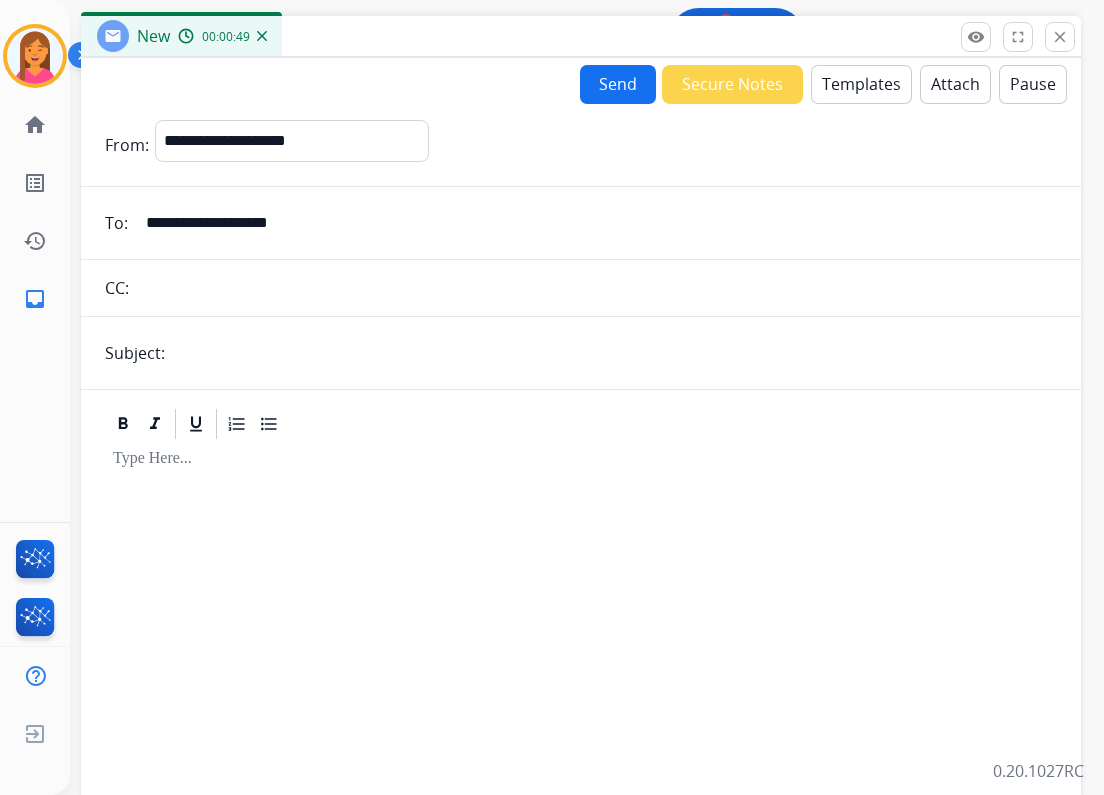 type on "**********" 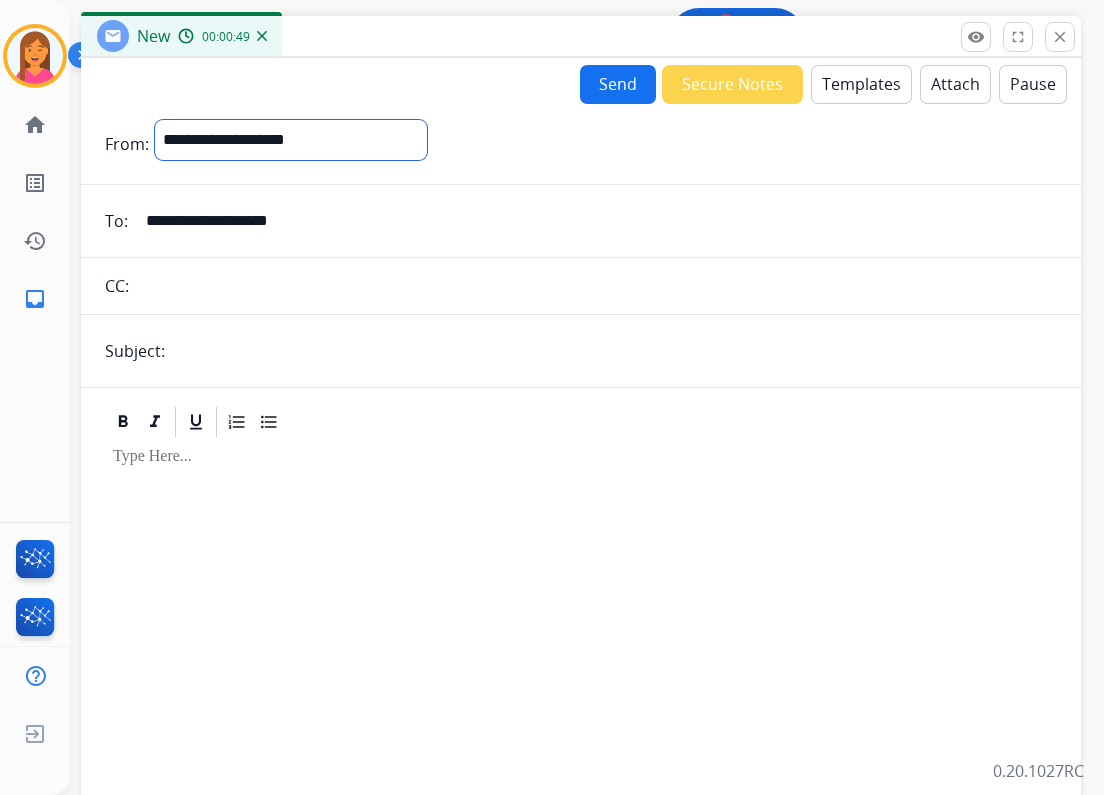 click on "**********" at bounding box center [291, 140] 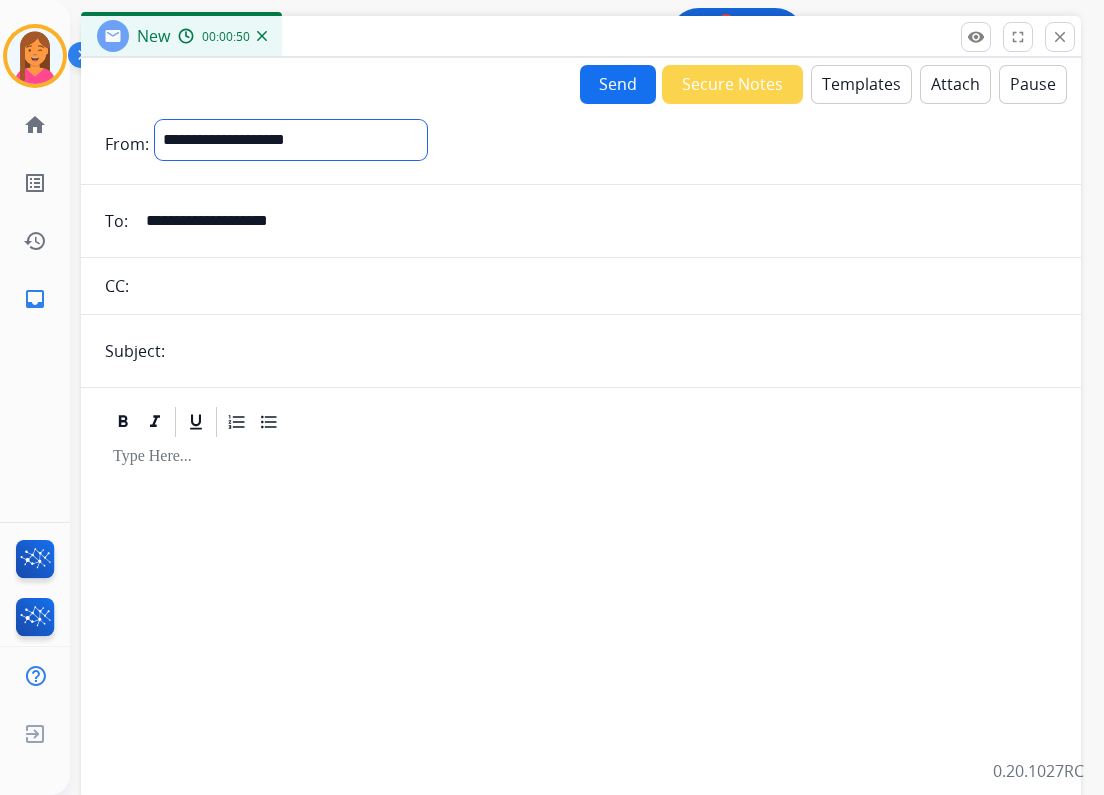 select on "**********" 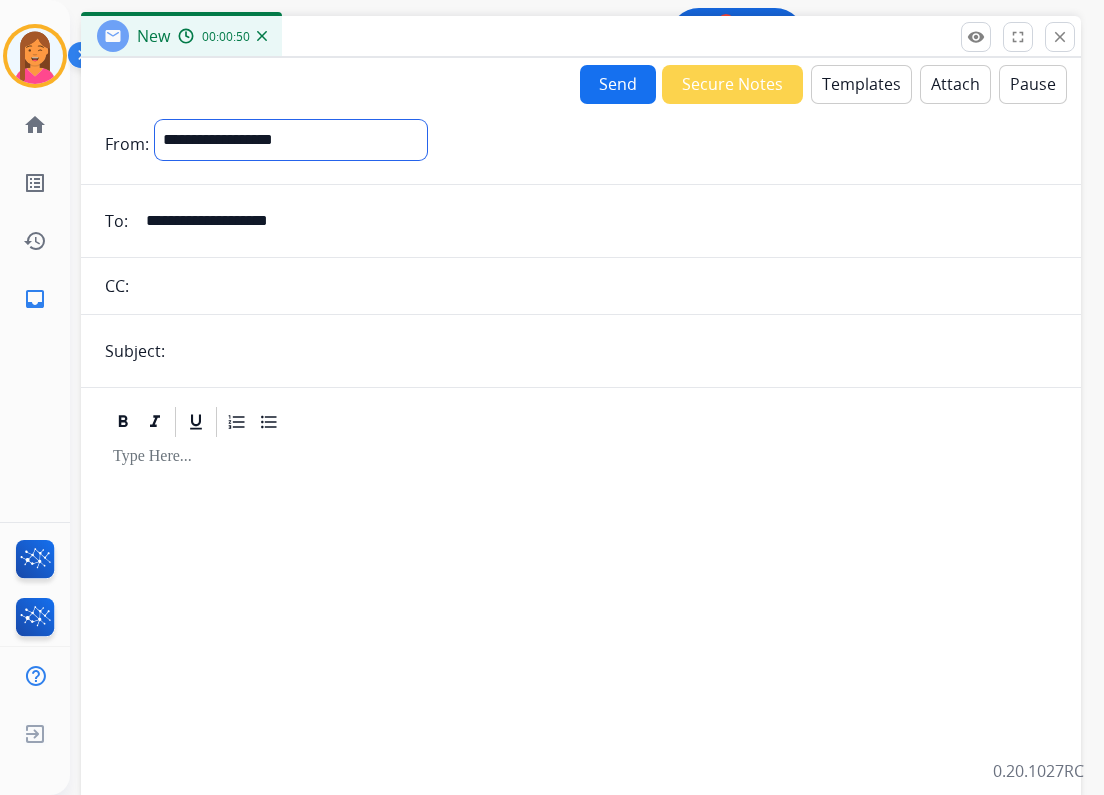 click on "**********" at bounding box center [291, 140] 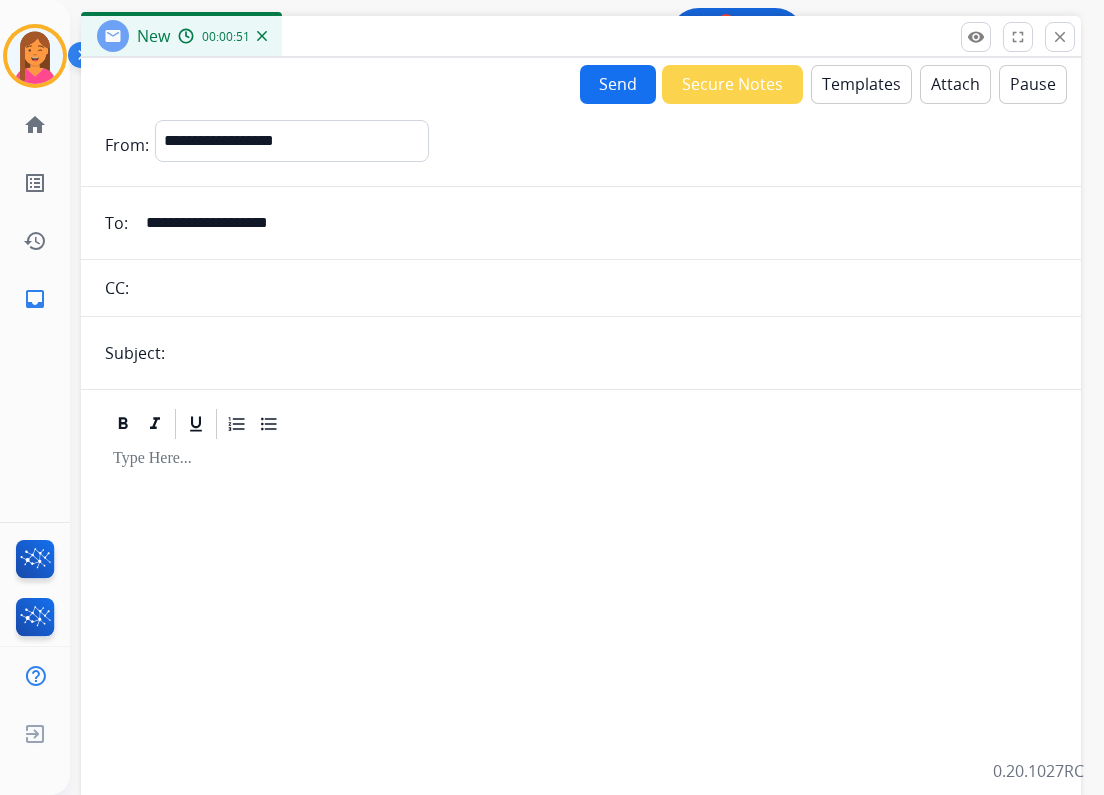 click at bounding box center (614, 353) 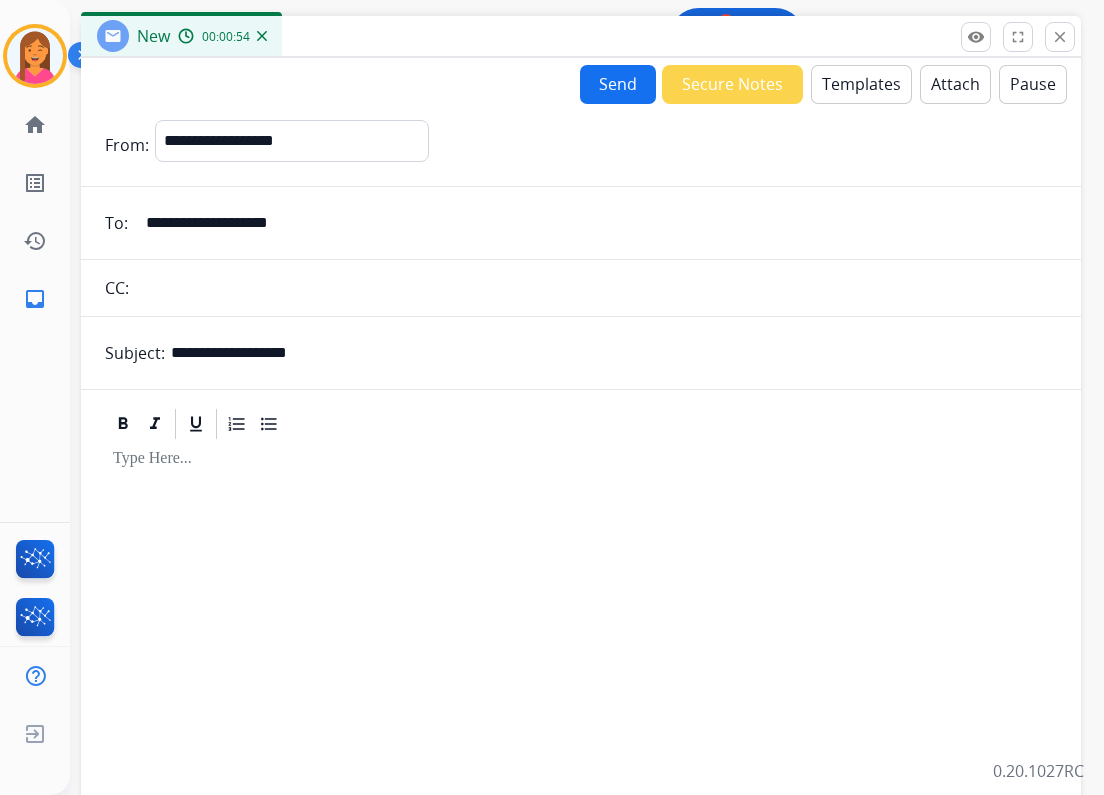 drag, startPoint x: 628, startPoint y: 84, endPoint x: 778, endPoint y: 424, distance: 371.61807 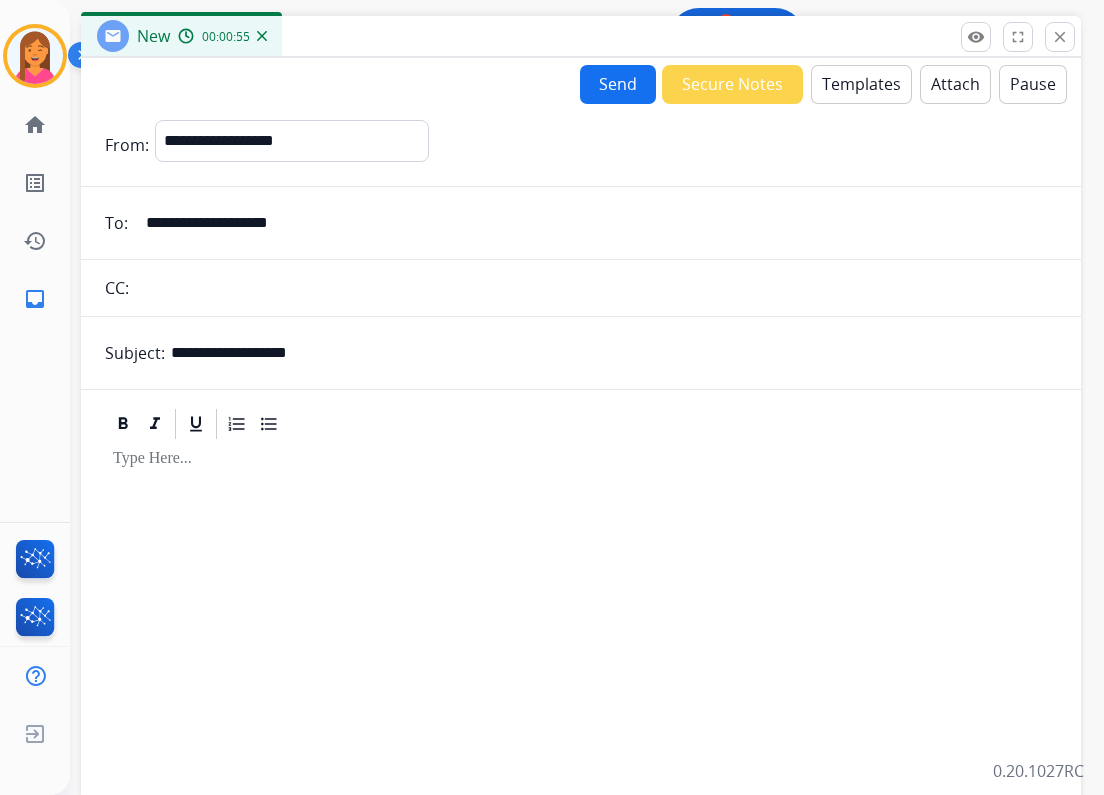 click on "Templates" at bounding box center (861, 84) 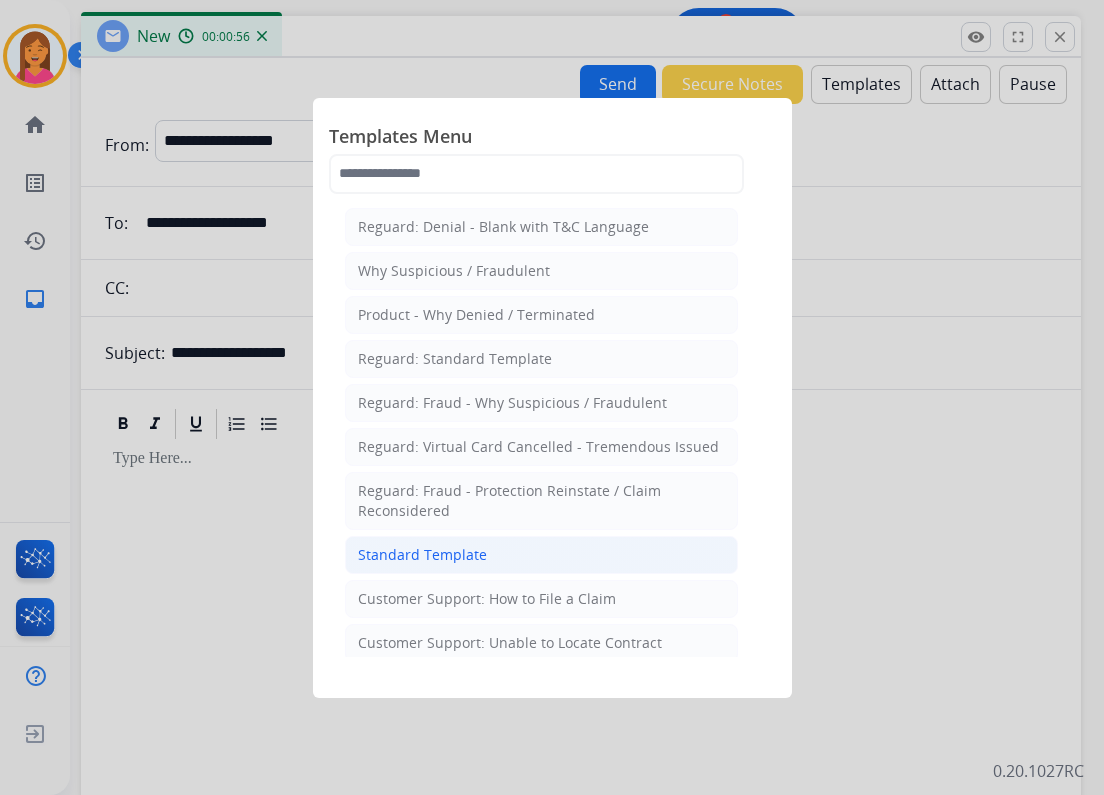 click on "Standard Template" 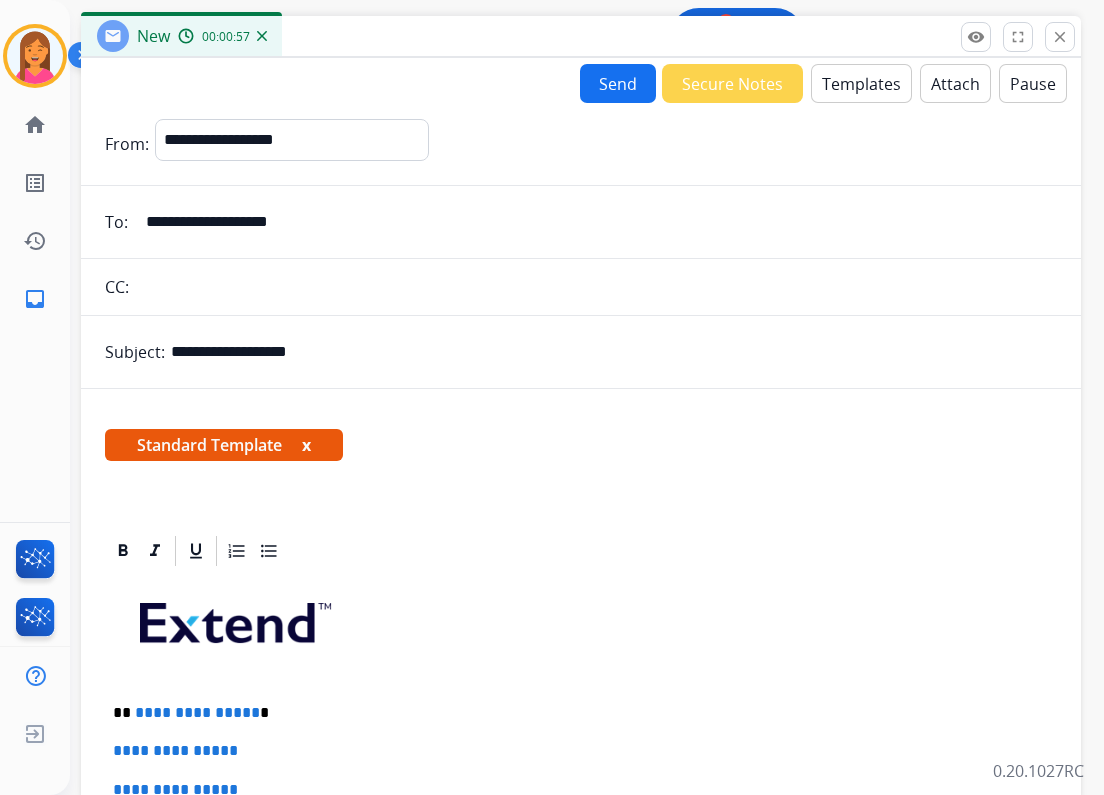 click on "x" at bounding box center (306, 445) 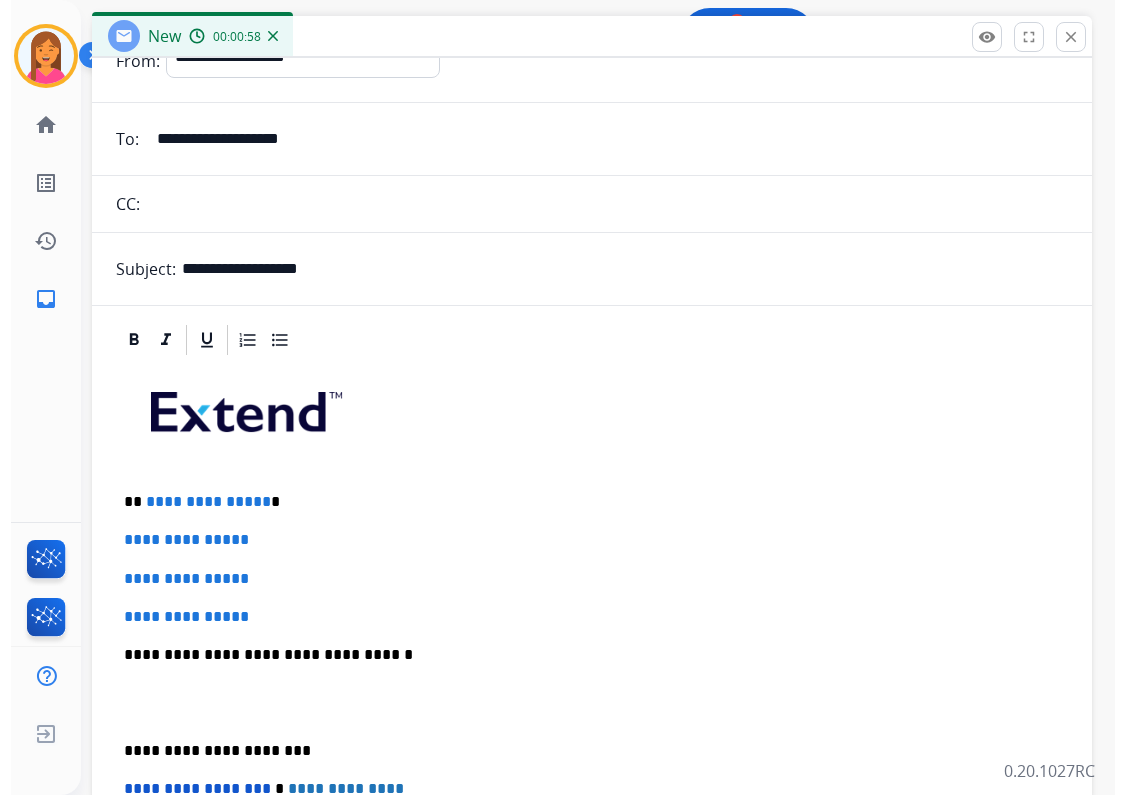 scroll, scrollTop: 160, scrollLeft: 0, axis: vertical 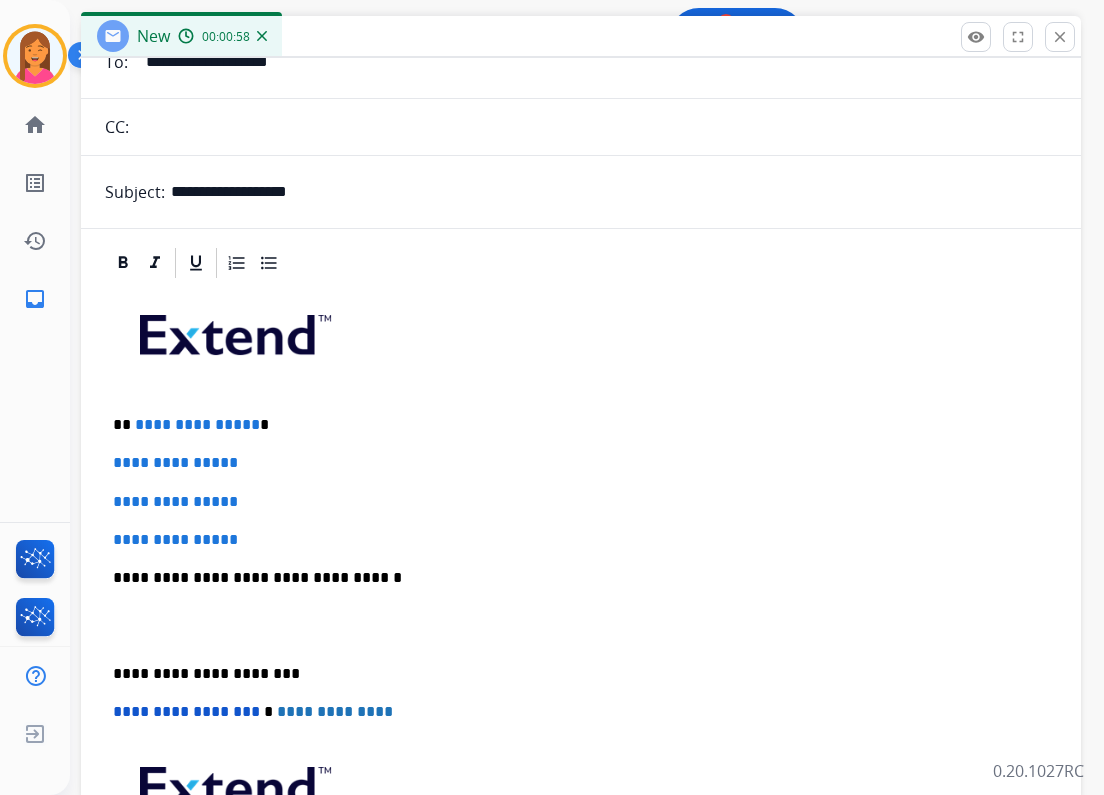 click on "**********" at bounding box center [573, 425] 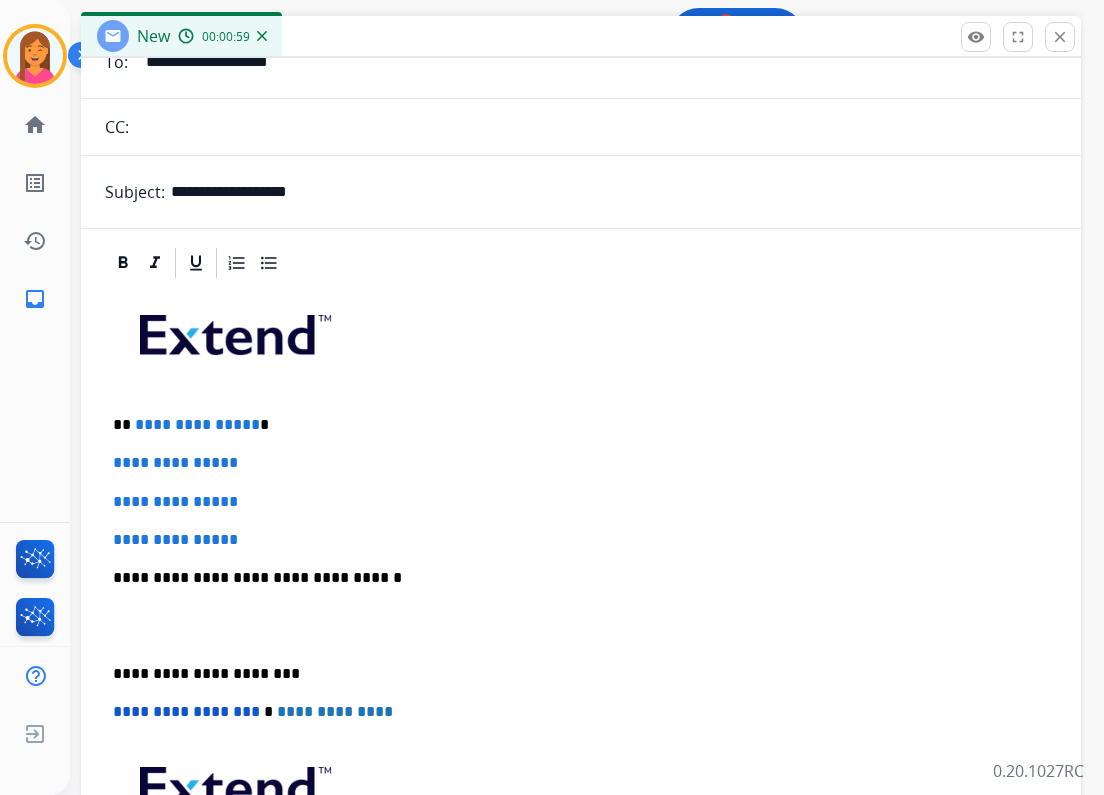 type 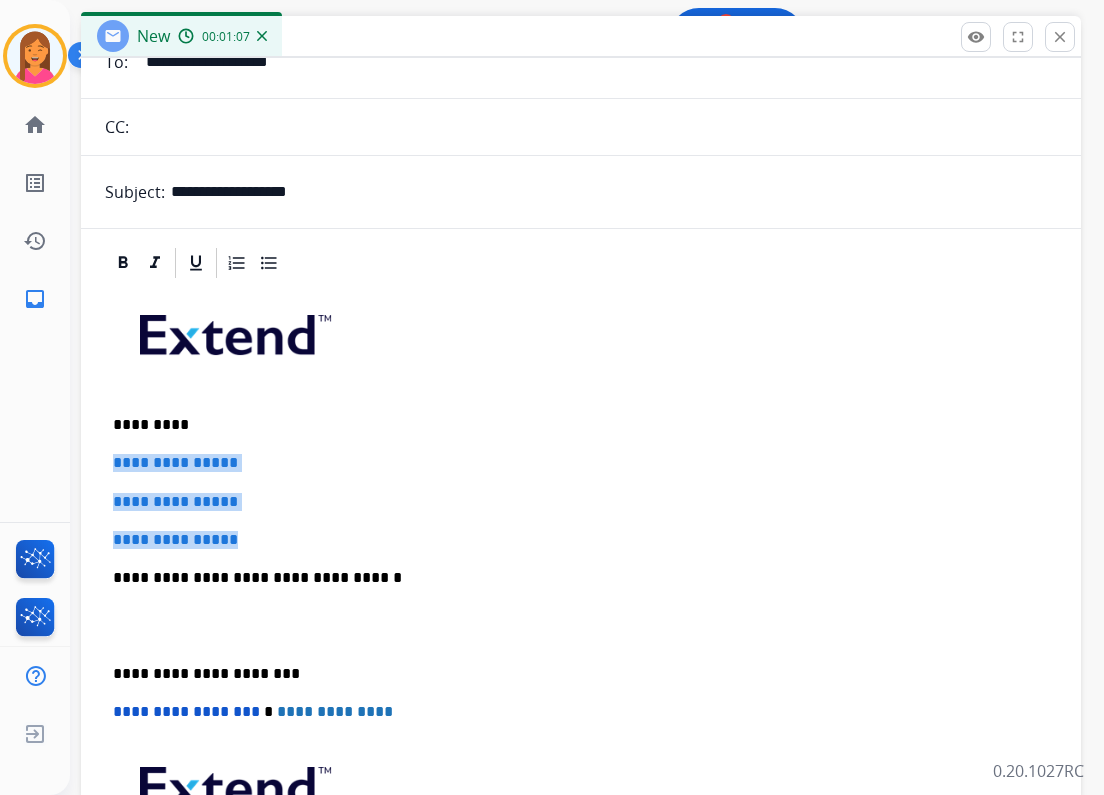 drag, startPoint x: 264, startPoint y: 536, endPoint x: 99, endPoint y: 467, distance: 178.8463 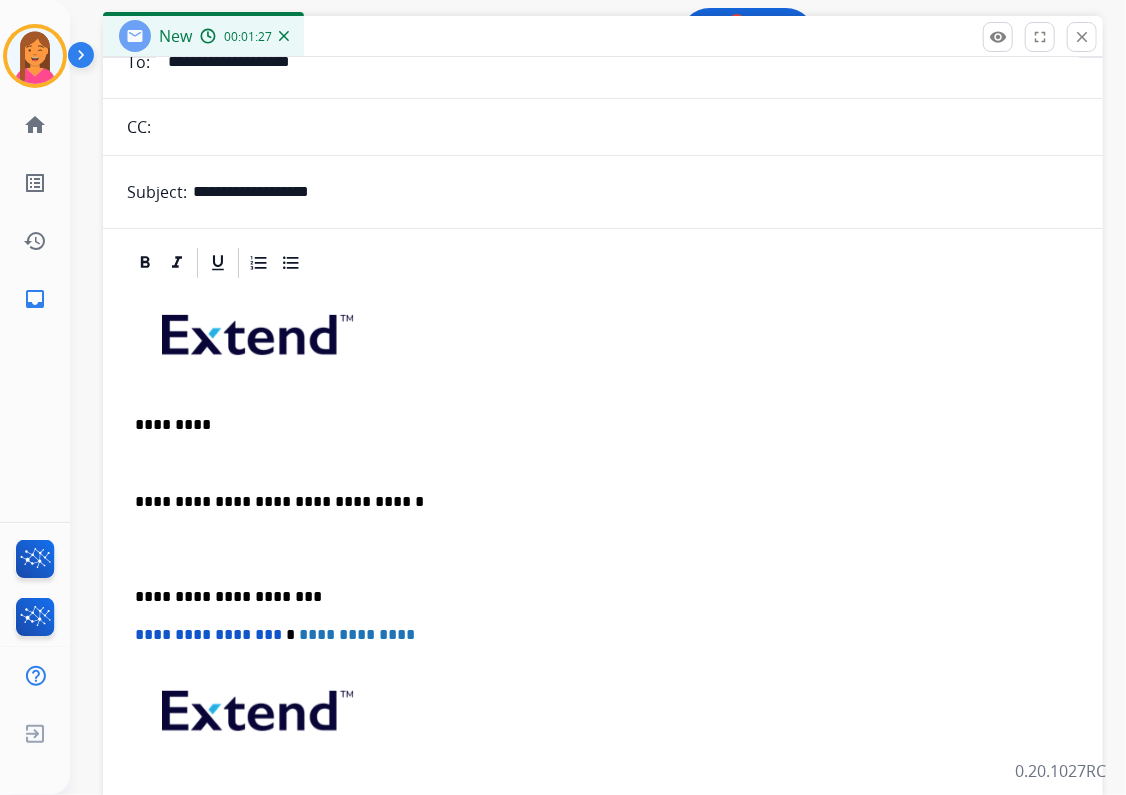 click at bounding box center [603, 463] 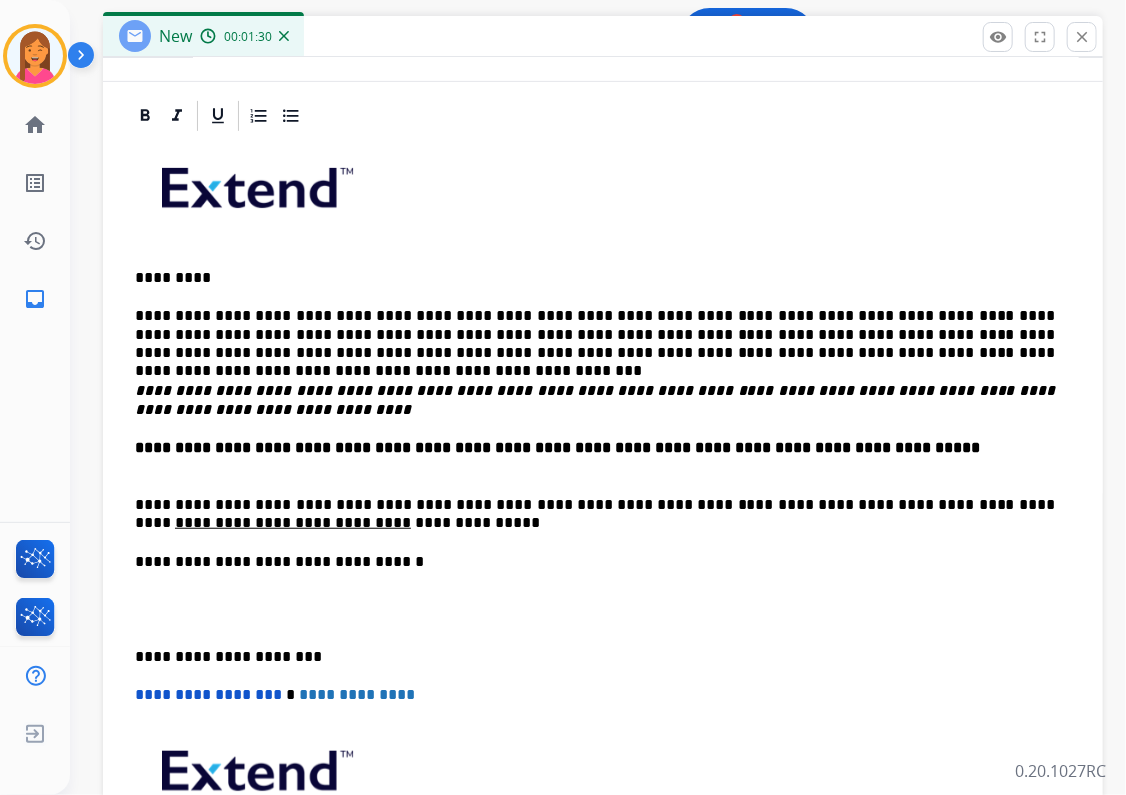 scroll, scrollTop: 320, scrollLeft: 0, axis: vertical 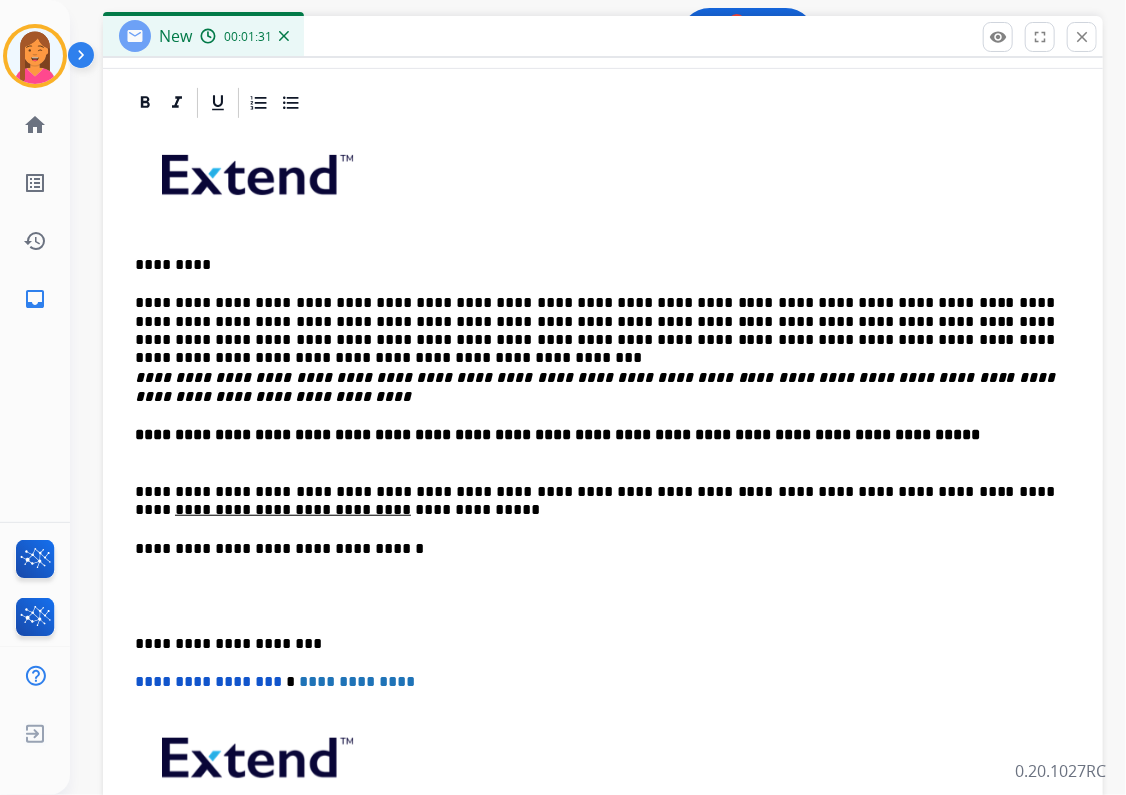 click on "**********" at bounding box center (595, 644) 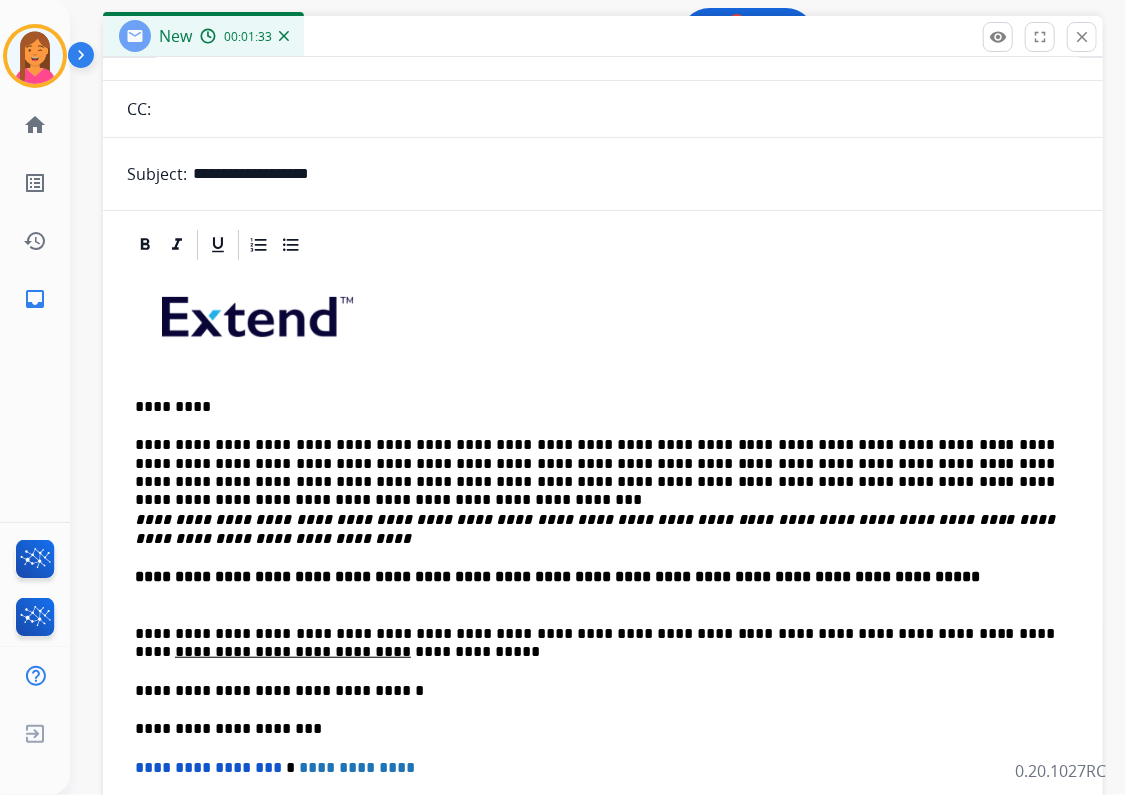 scroll, scrollTop: 0, scrollLeft: 0, axis: both 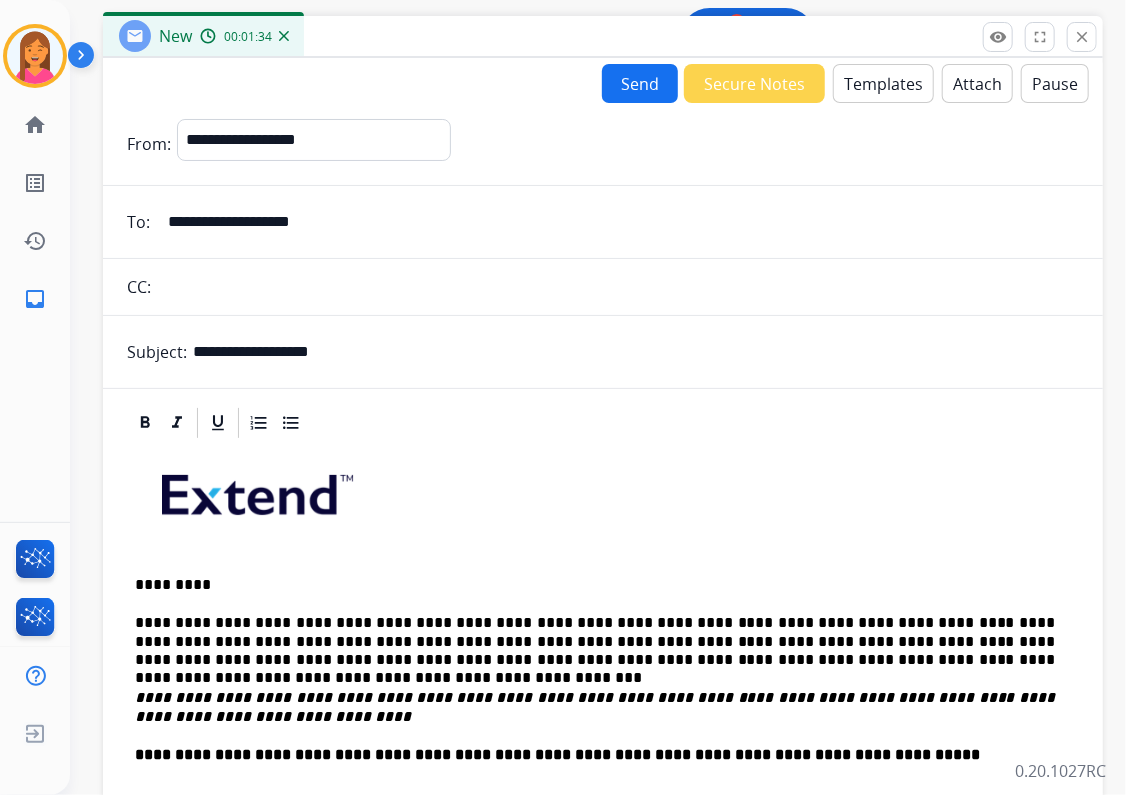 click on "Send" at bounding box center (640, 83) 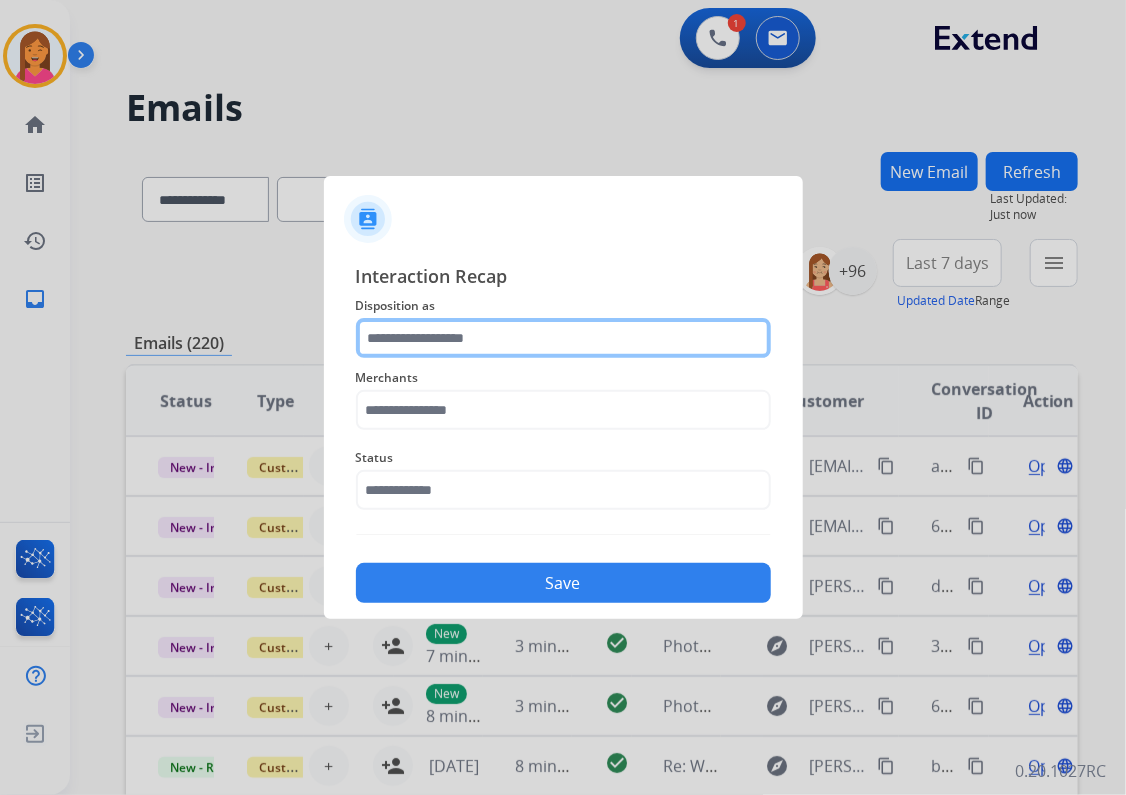 click 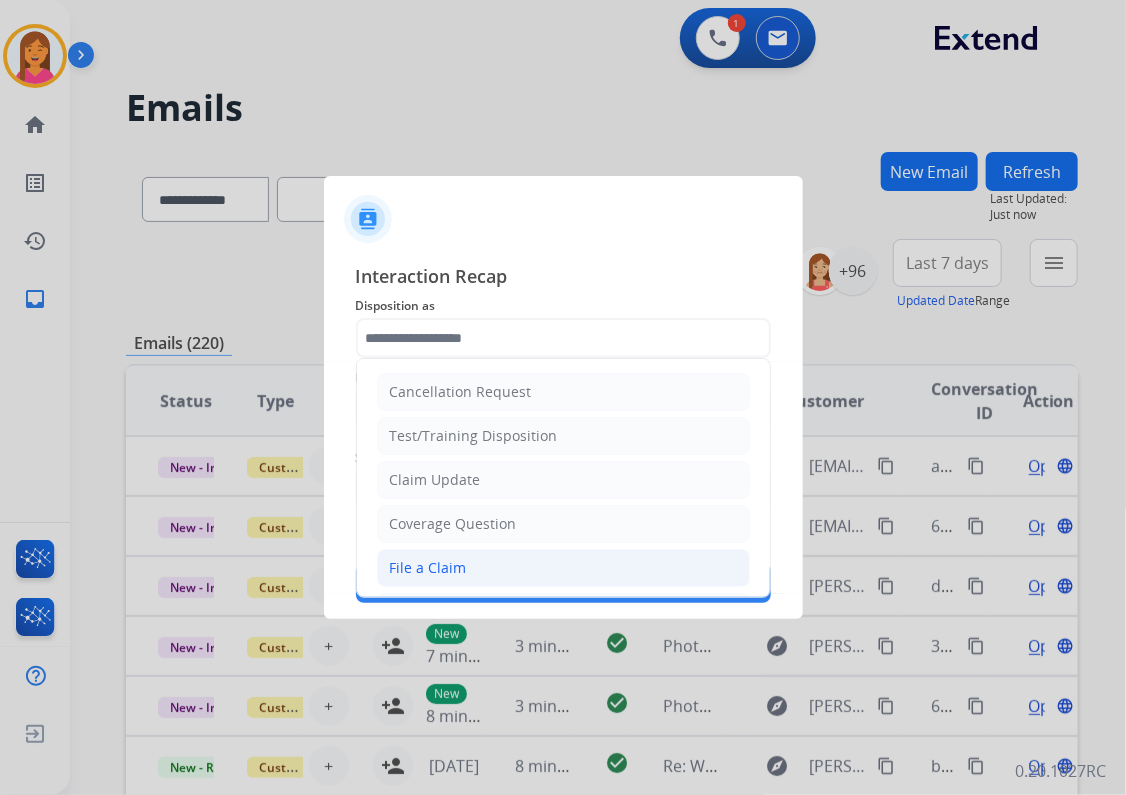 click on "File a Claim" 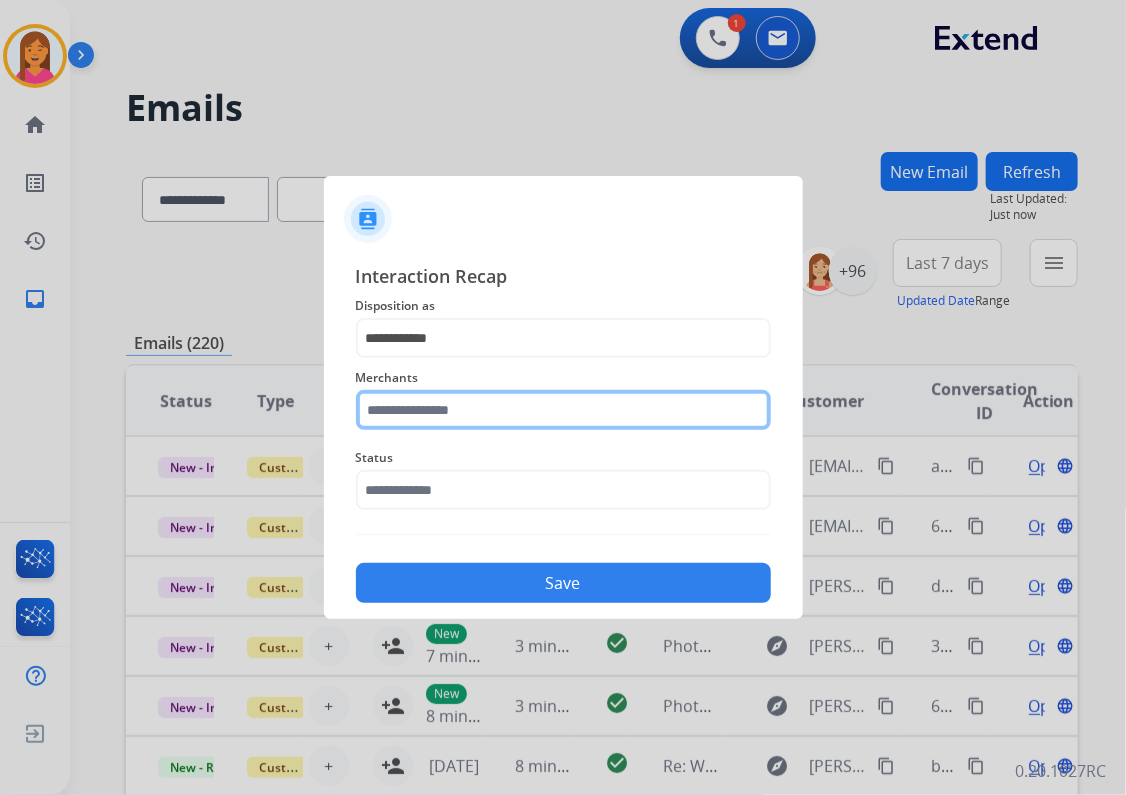 click 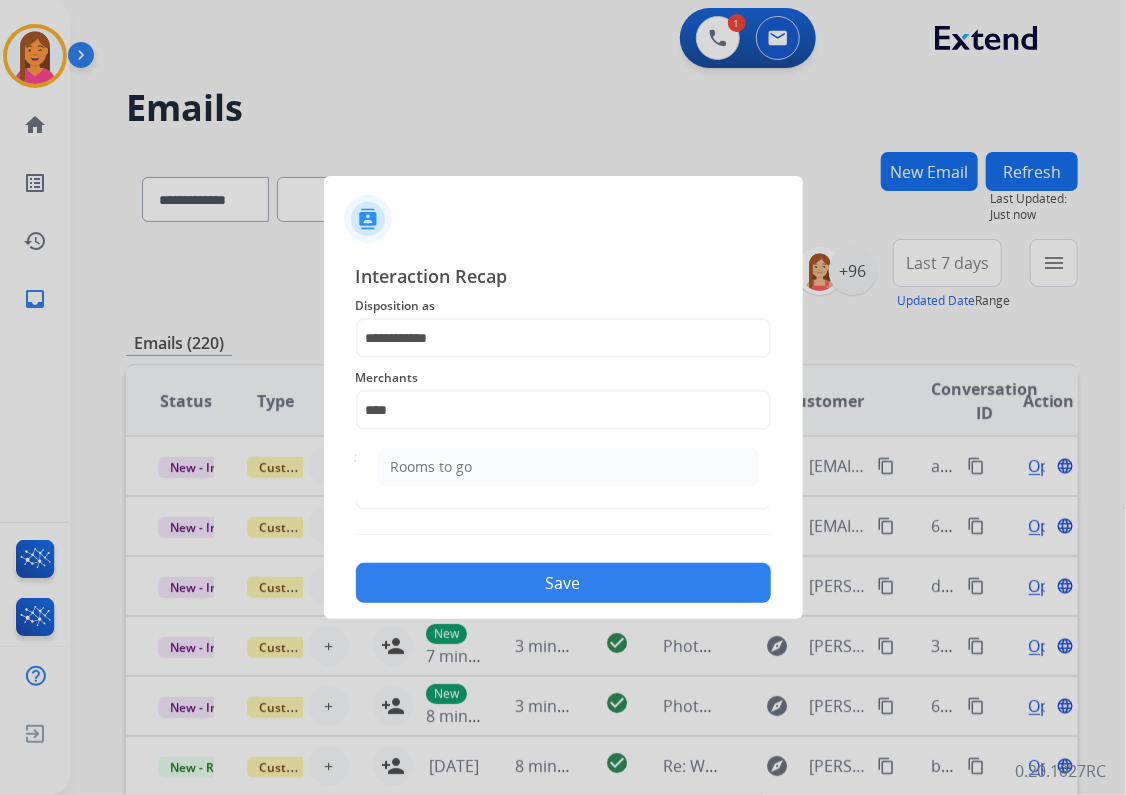 drag, startPoint x: 480, startPoint y: 468, endPoint x: 476, endPoint y: 480, distance: 12.649111 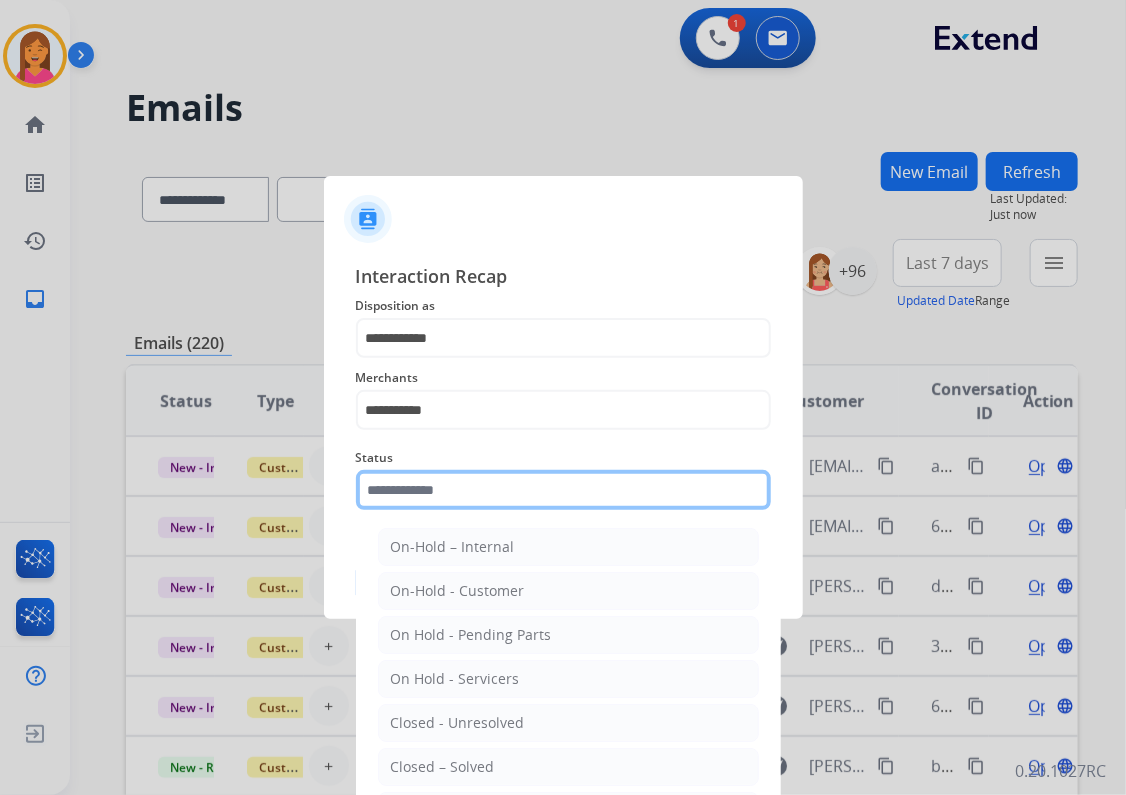 click 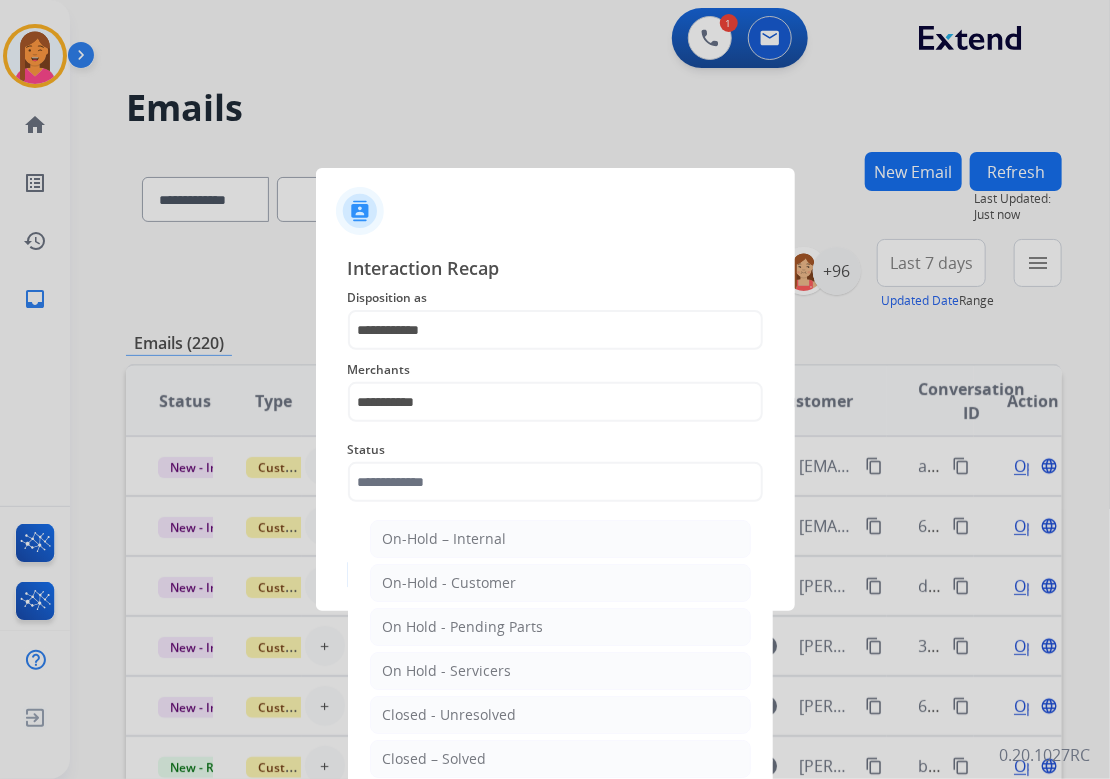 drag, startPoint x: 453, startPoint y: 750, endPoint x: 444, endPoint y: 736, distance: 16.643316 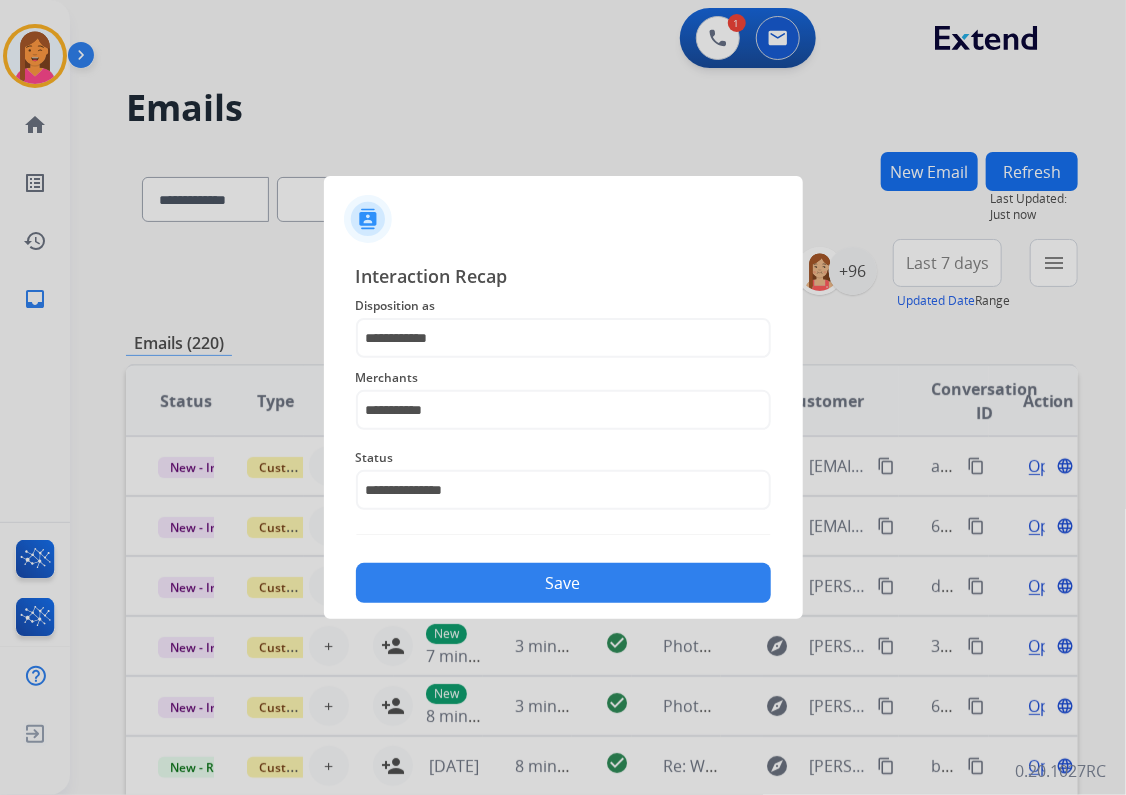 click on "**********" 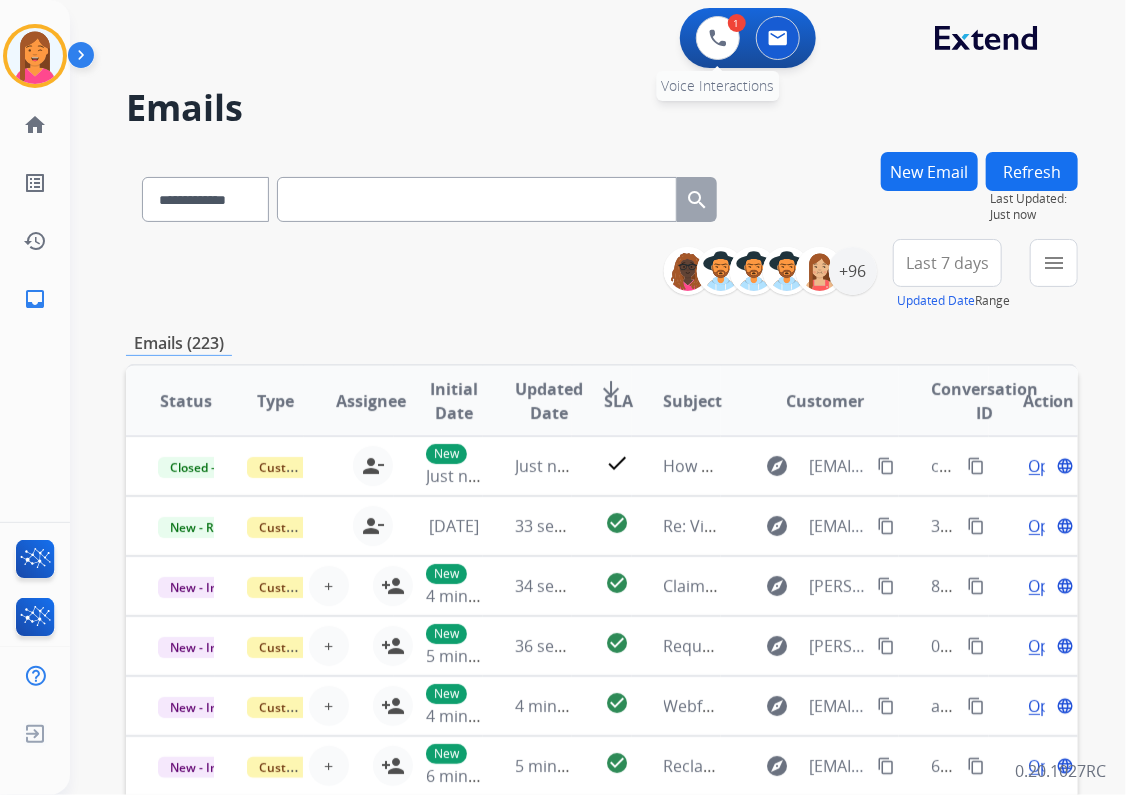 click on "1 Voice Interactions" at bounding box center [718, 38] 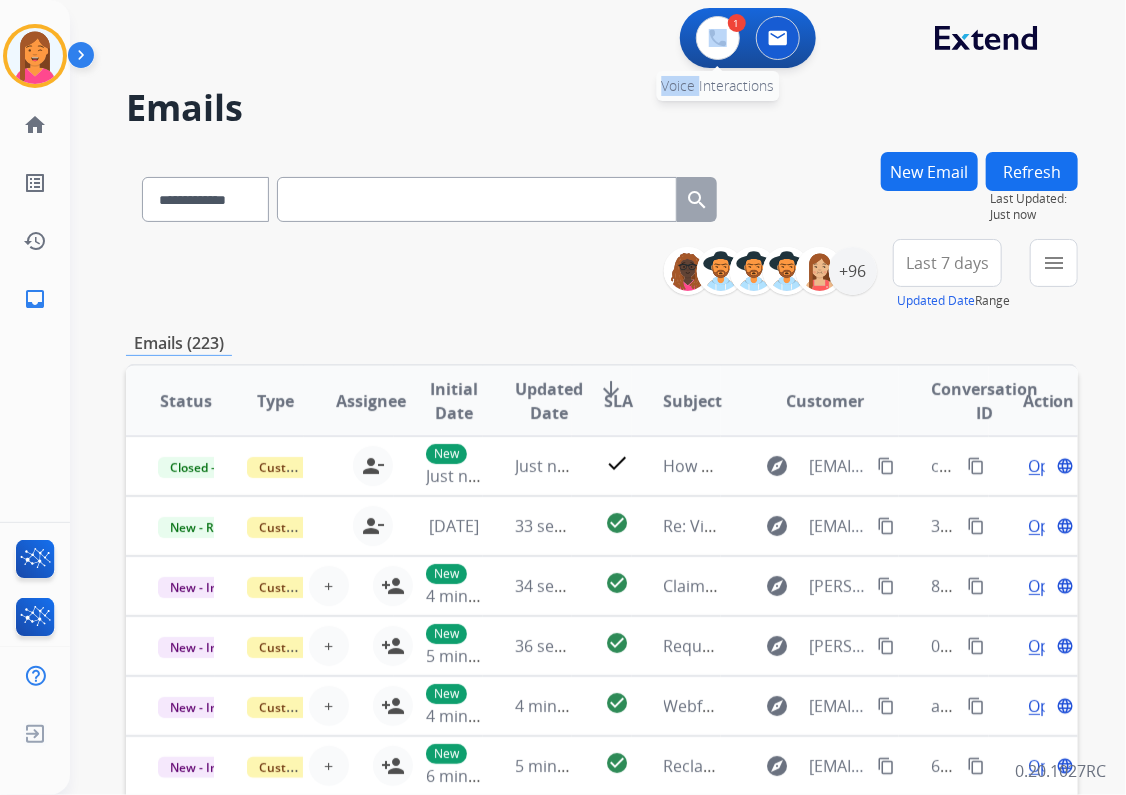 click on "1 Voice Interactions" at bounding box center (718, 38) 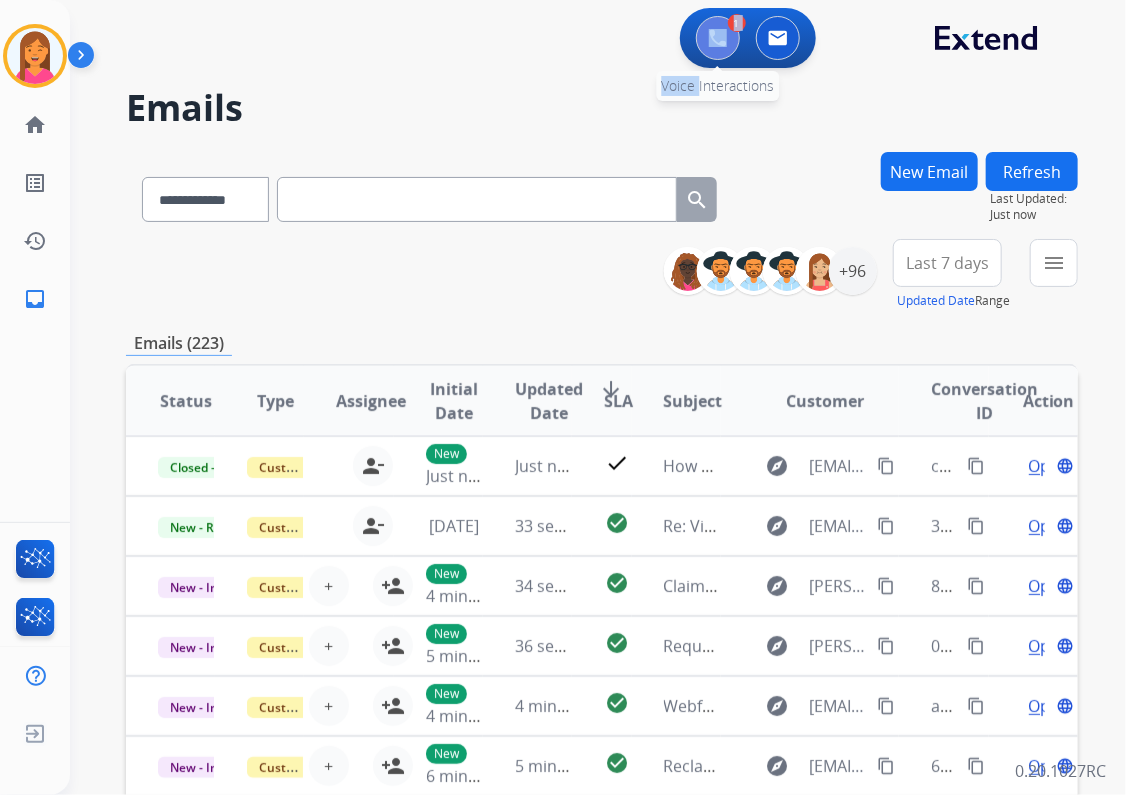 click at bounding box center (718, 38) 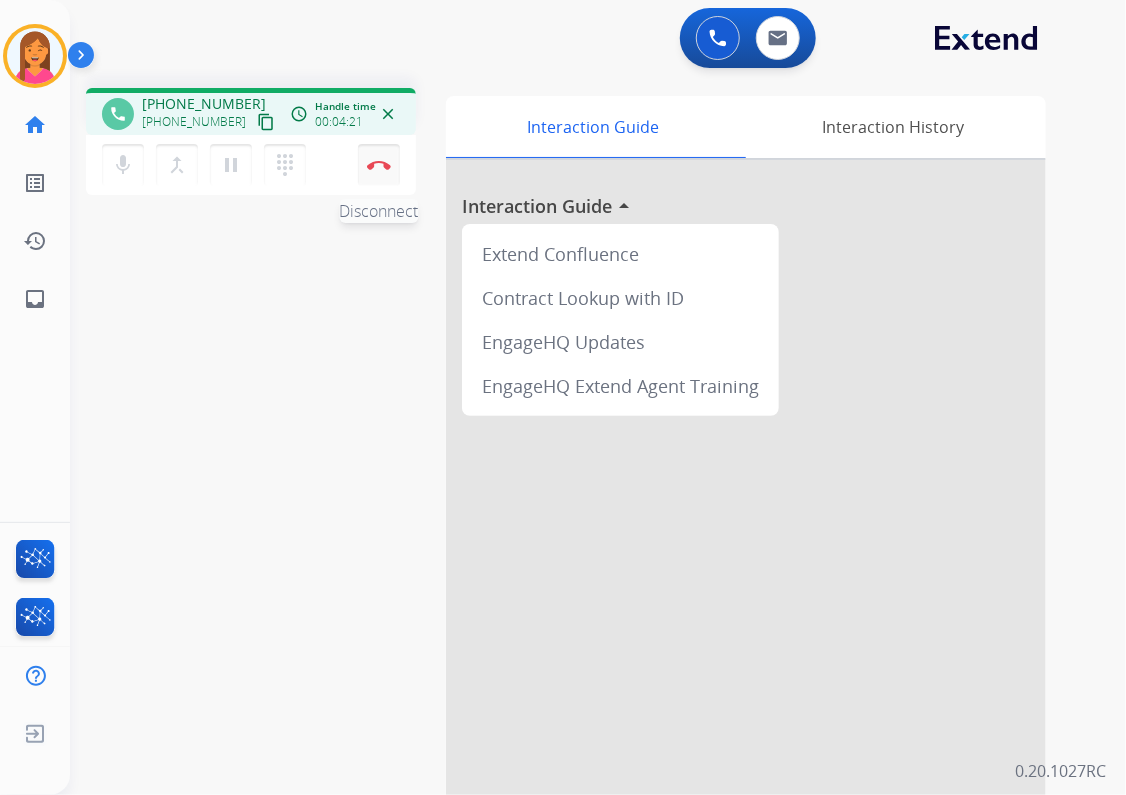 click at bounding box center [379, 165] 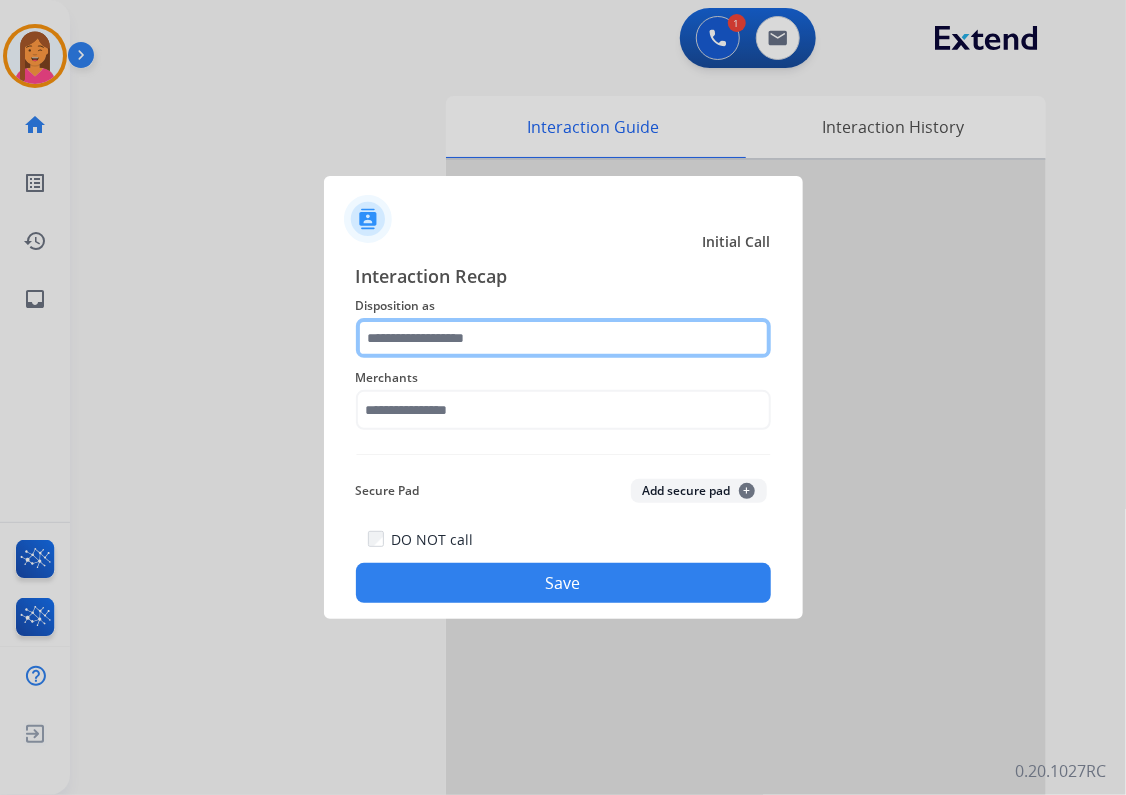 click 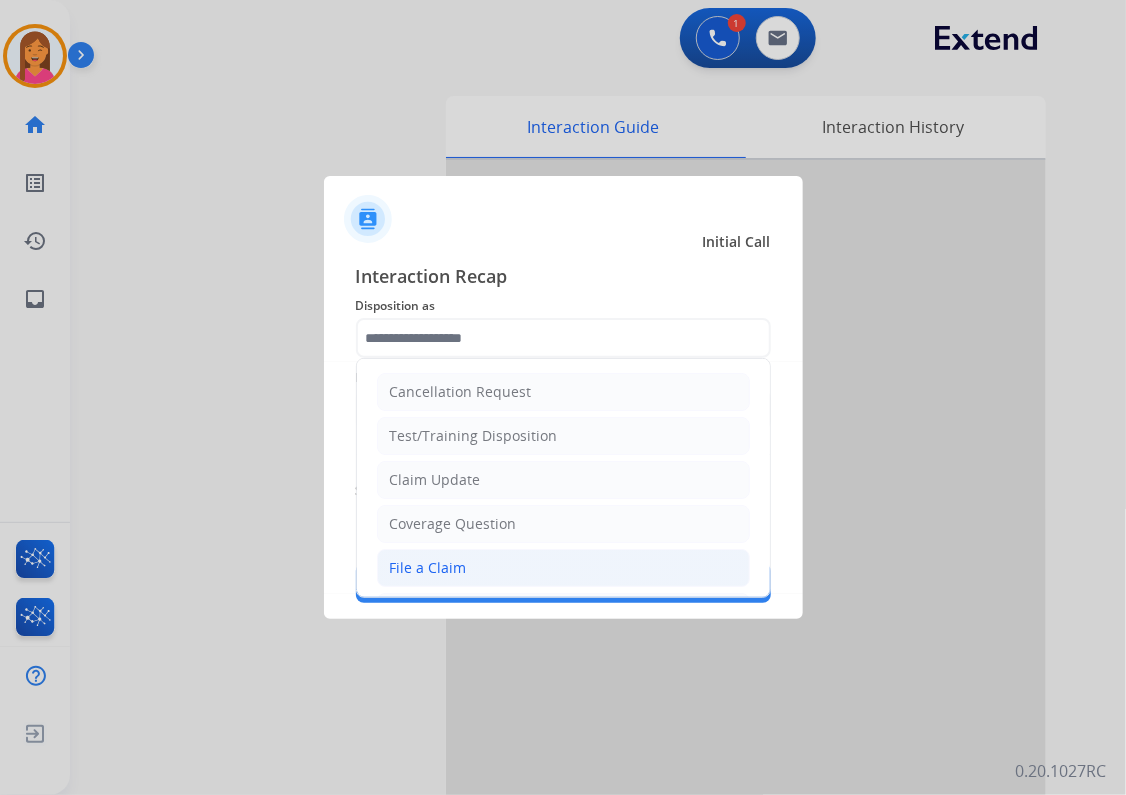 drag, startPoint x: 471, startPoint y: 558, endPoint x: 450, endPoint y: 452, distance: 108.060165 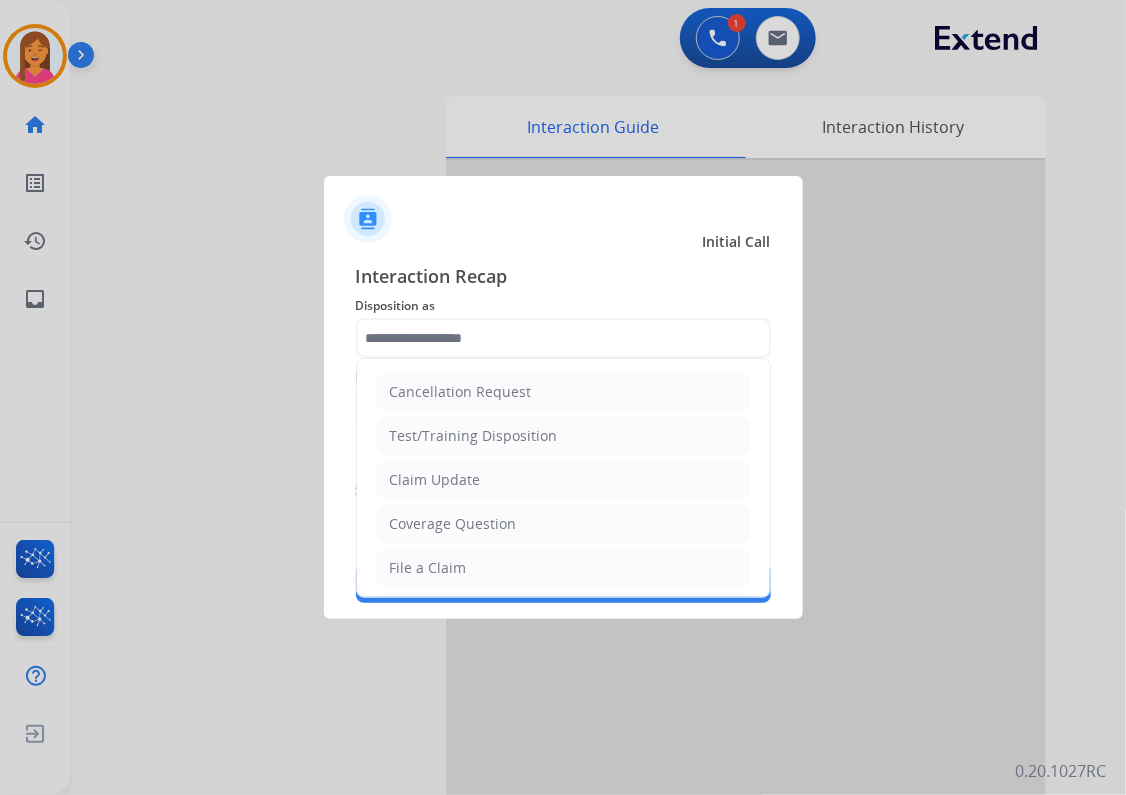 type on "**********" 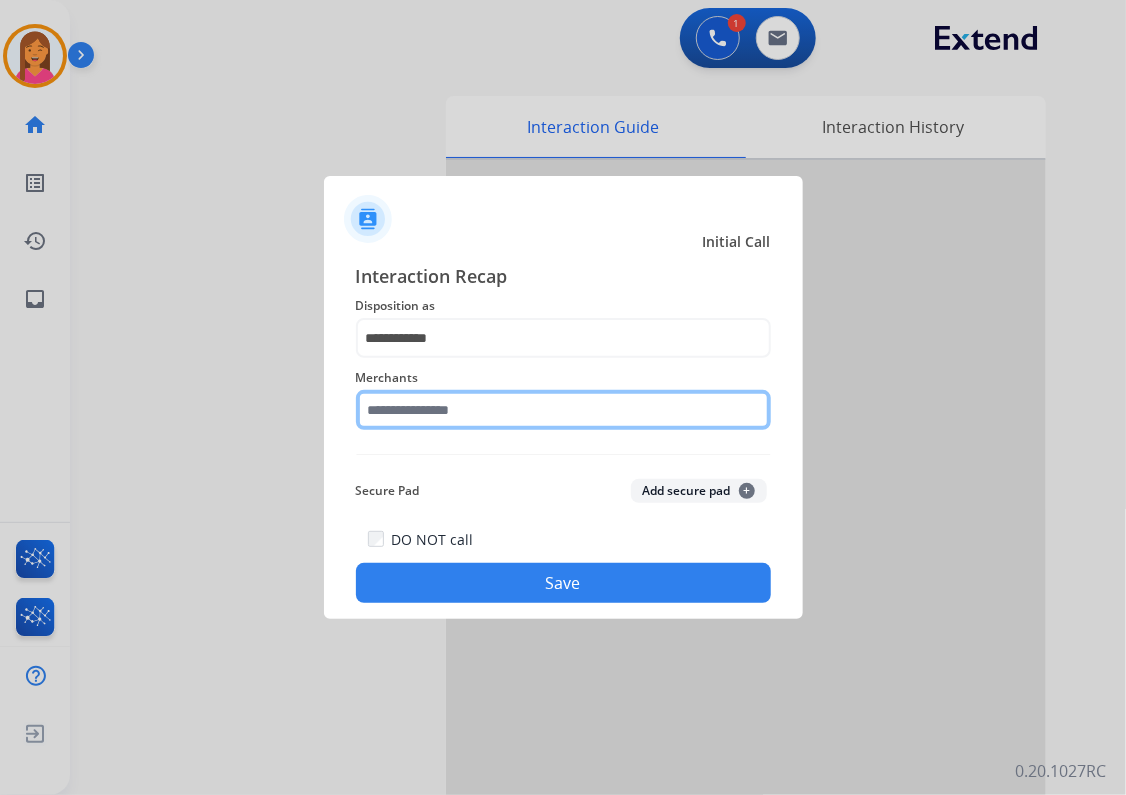 click 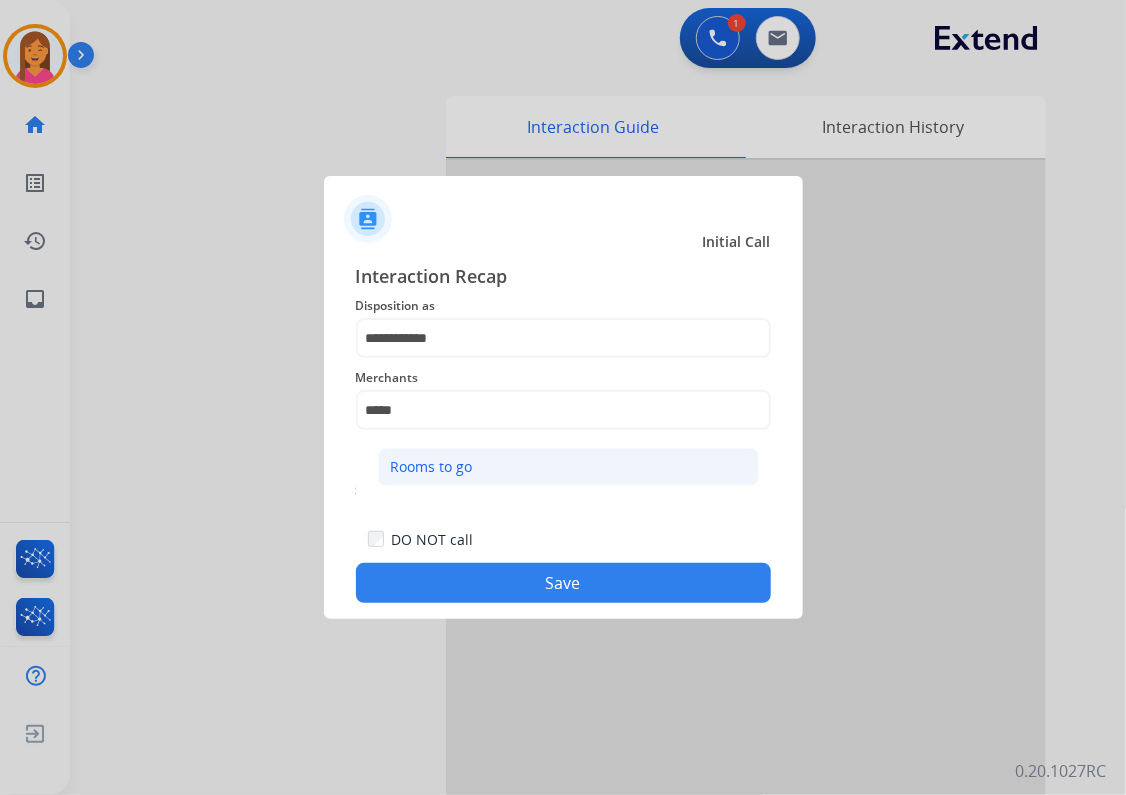click on "Rooms to go" 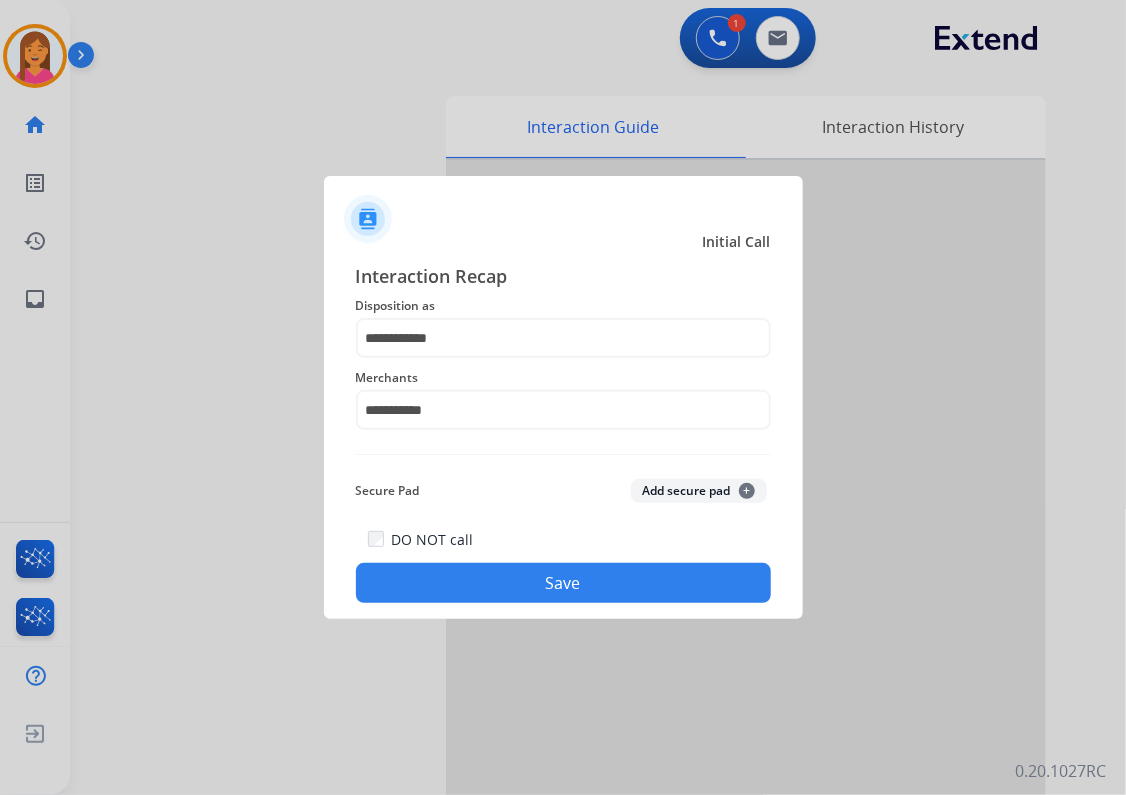 click on "Save" 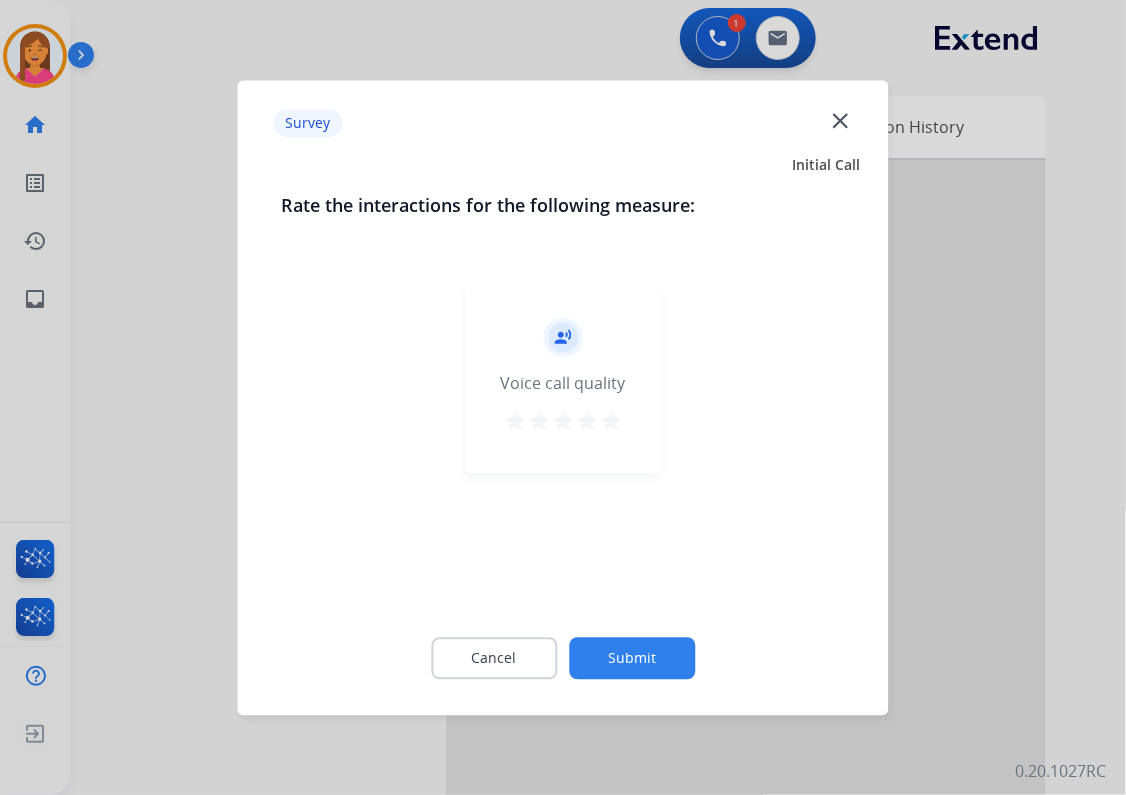 click on "star" at bounding box center (611, 421) 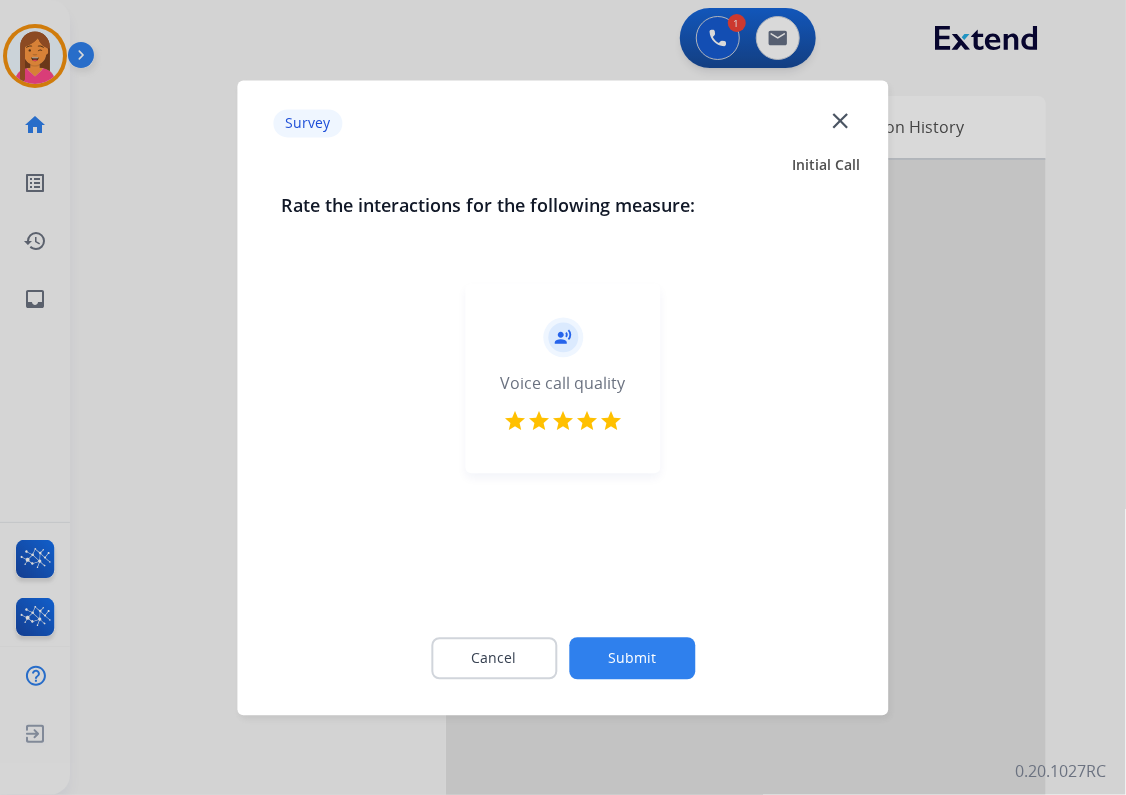 click on "Submit" 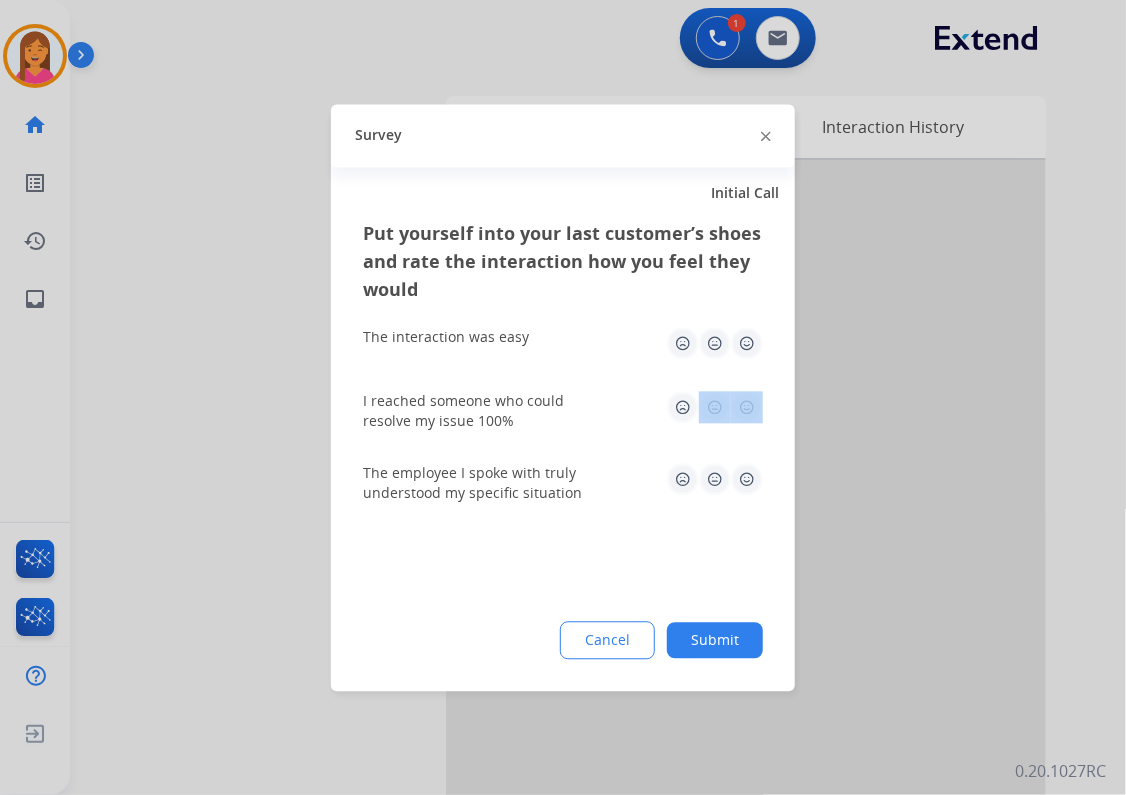 click on "I reached someone who could resolve my issue 100%" 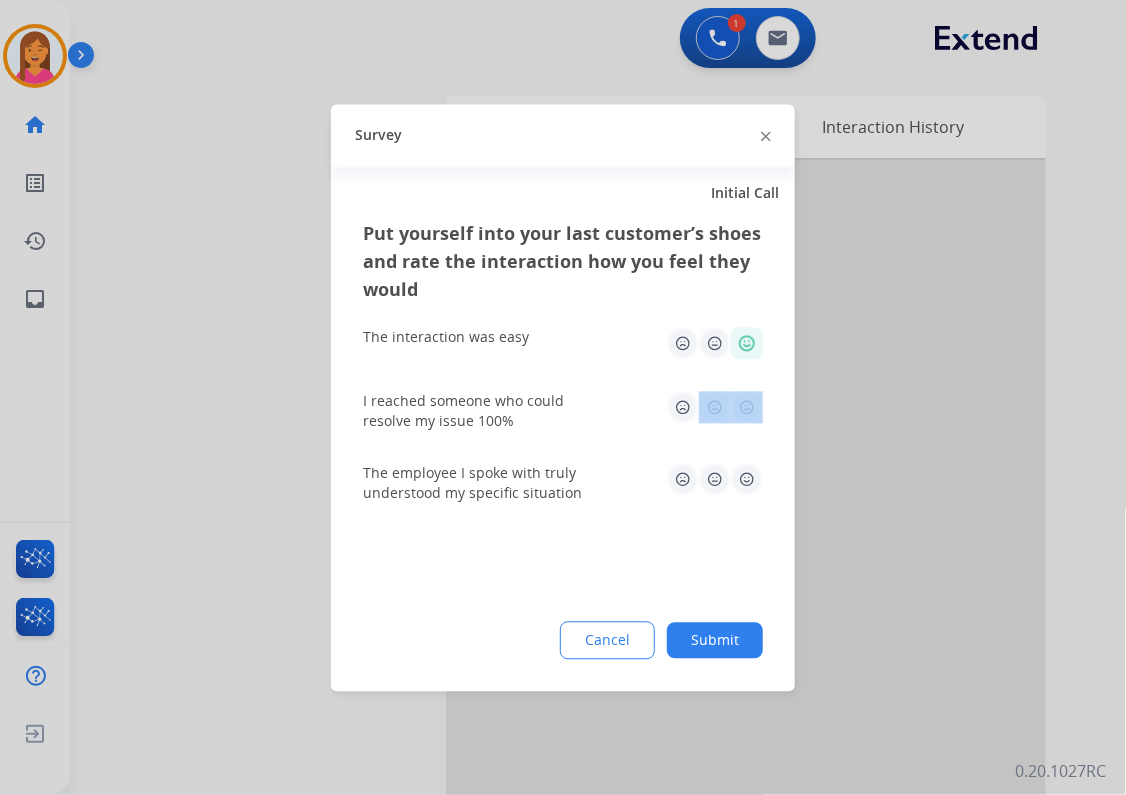 click 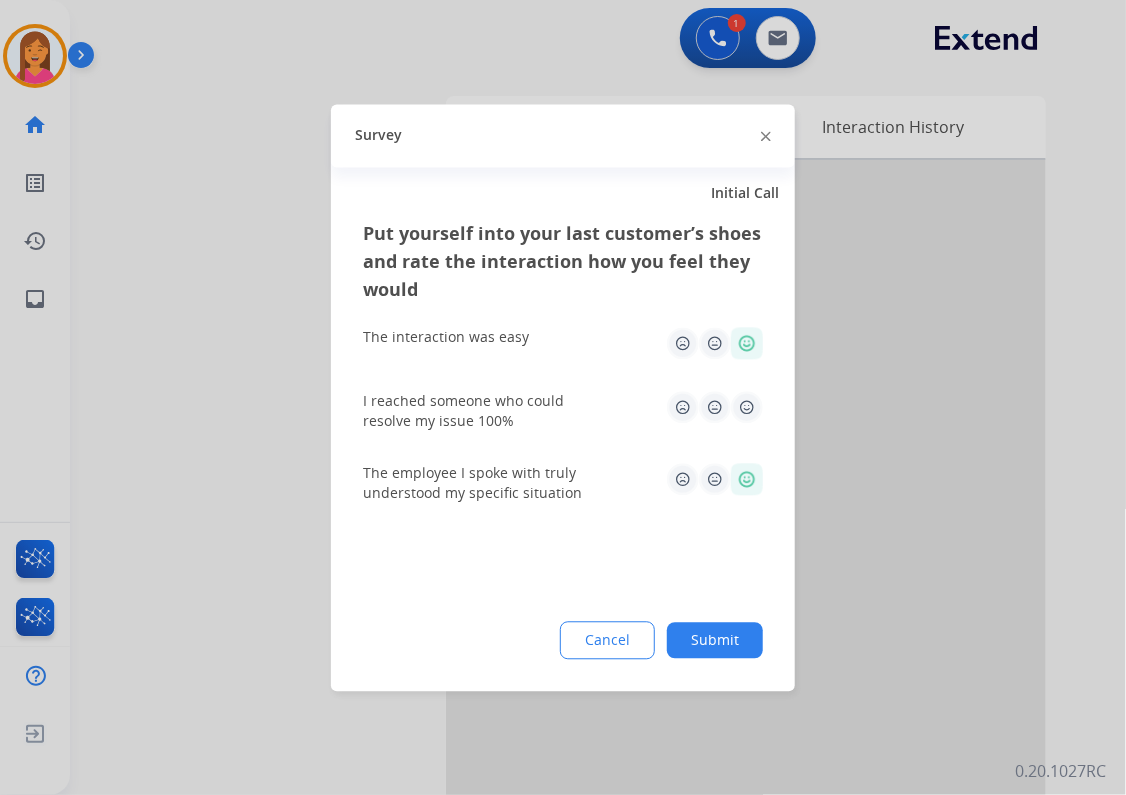 click on "Put yourself into your last customer’s shoes and rate the interaction how you feel they would  The interaction was easy   I reached someone who could resolve my issue 100%   The employee I spoke with truly understood my specific situation  Cancel Submit" 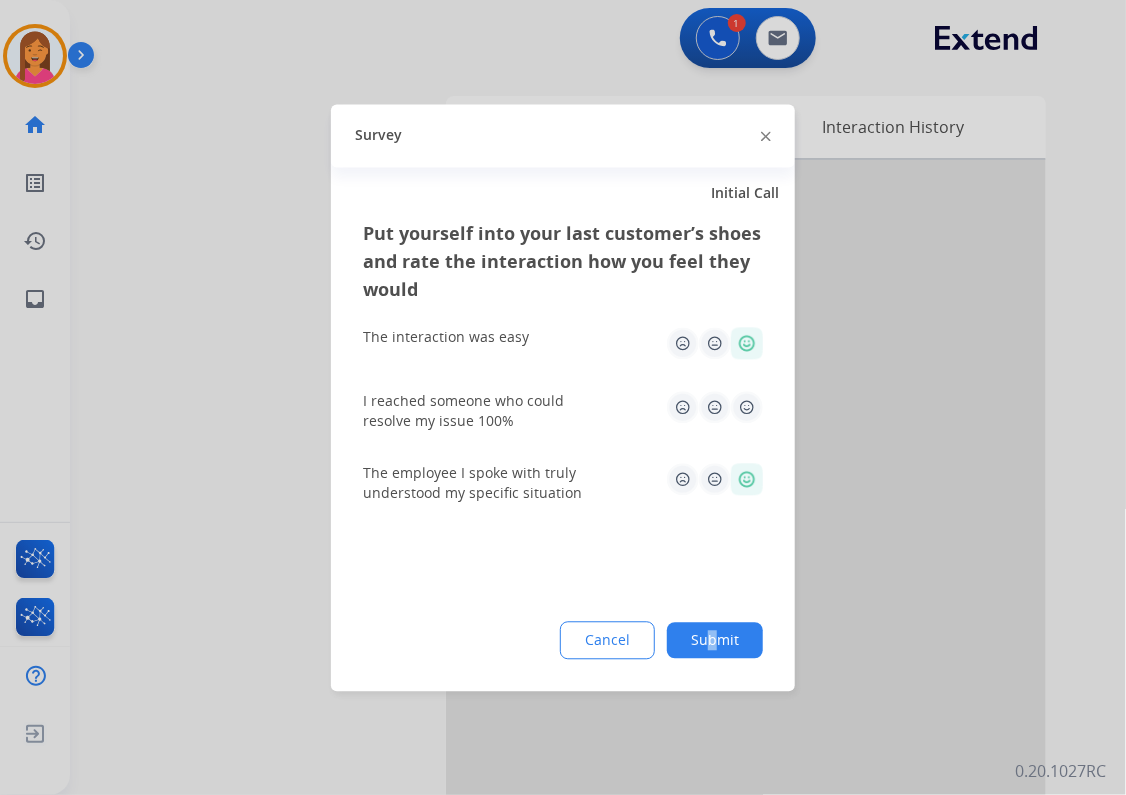click on "Put yourself into your last customer’s shoes and rate the interaction how you feel they would  The interaction was easy   I reached someone who could resolve my issue 100%   The employee I spoke with truly understood my specific situation  Cancel Submit" 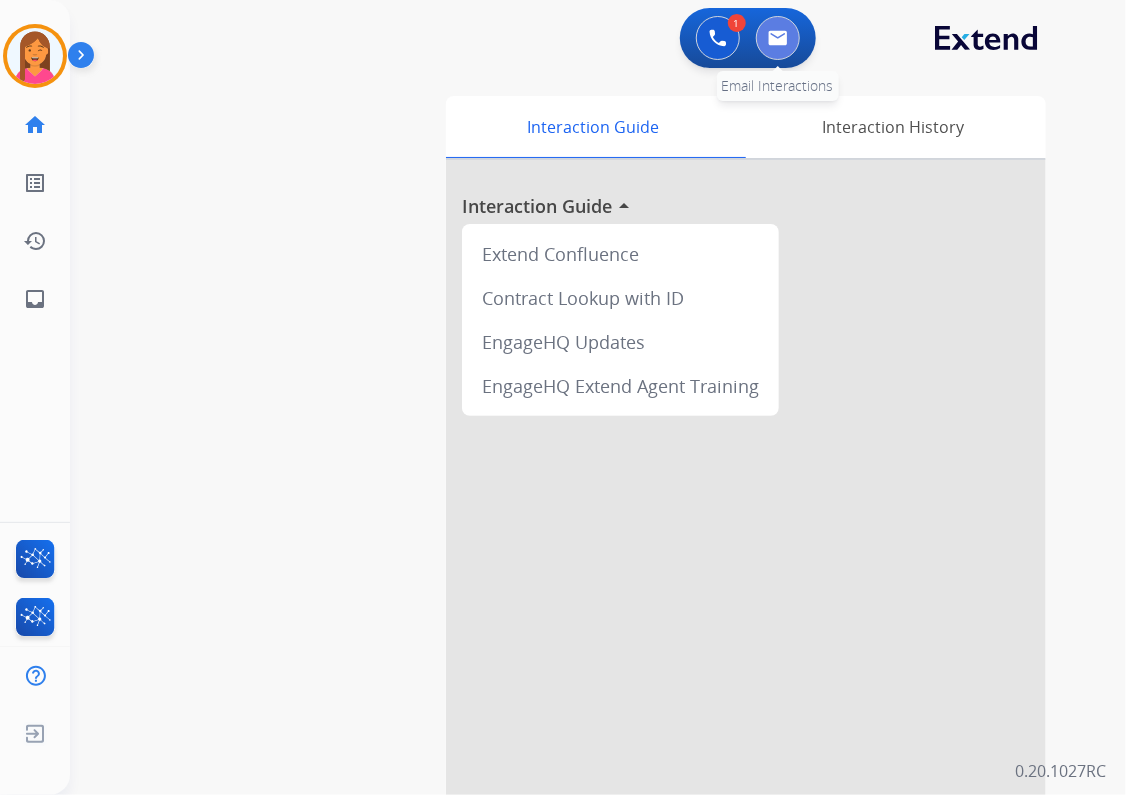 click at bounding box center (778, 38) 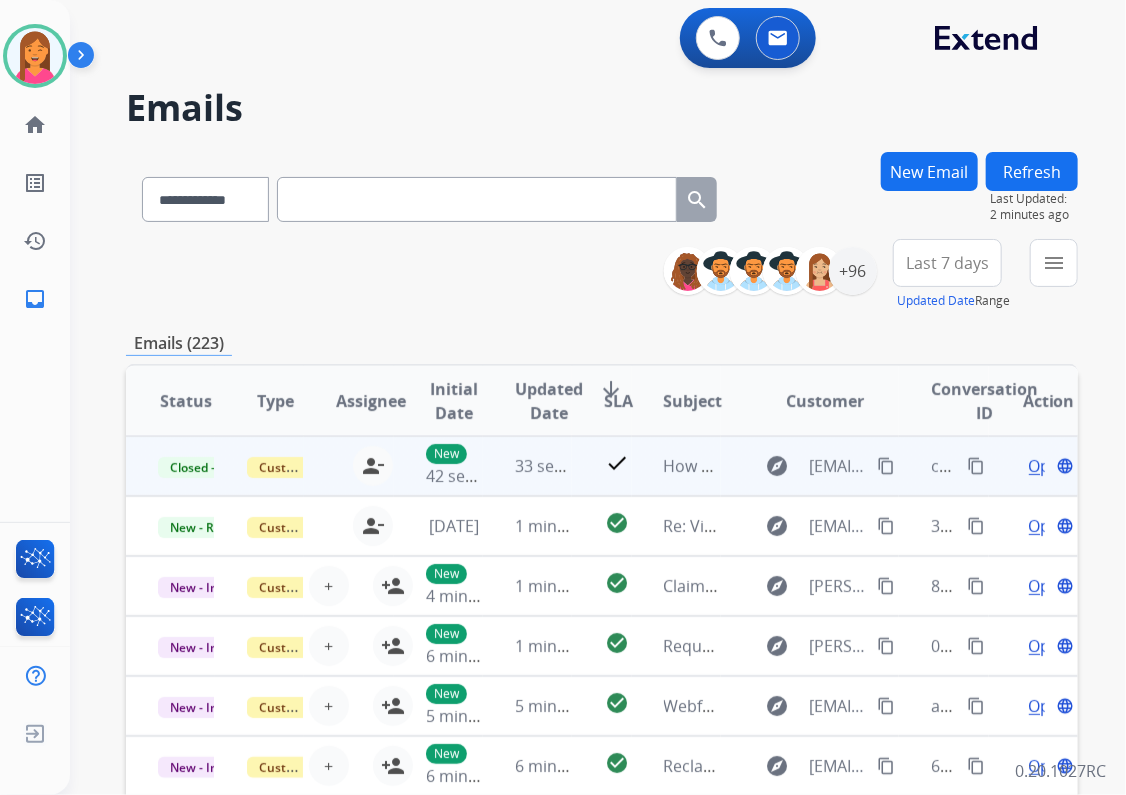 click on "content_copy" at bounding box center [976, 466] 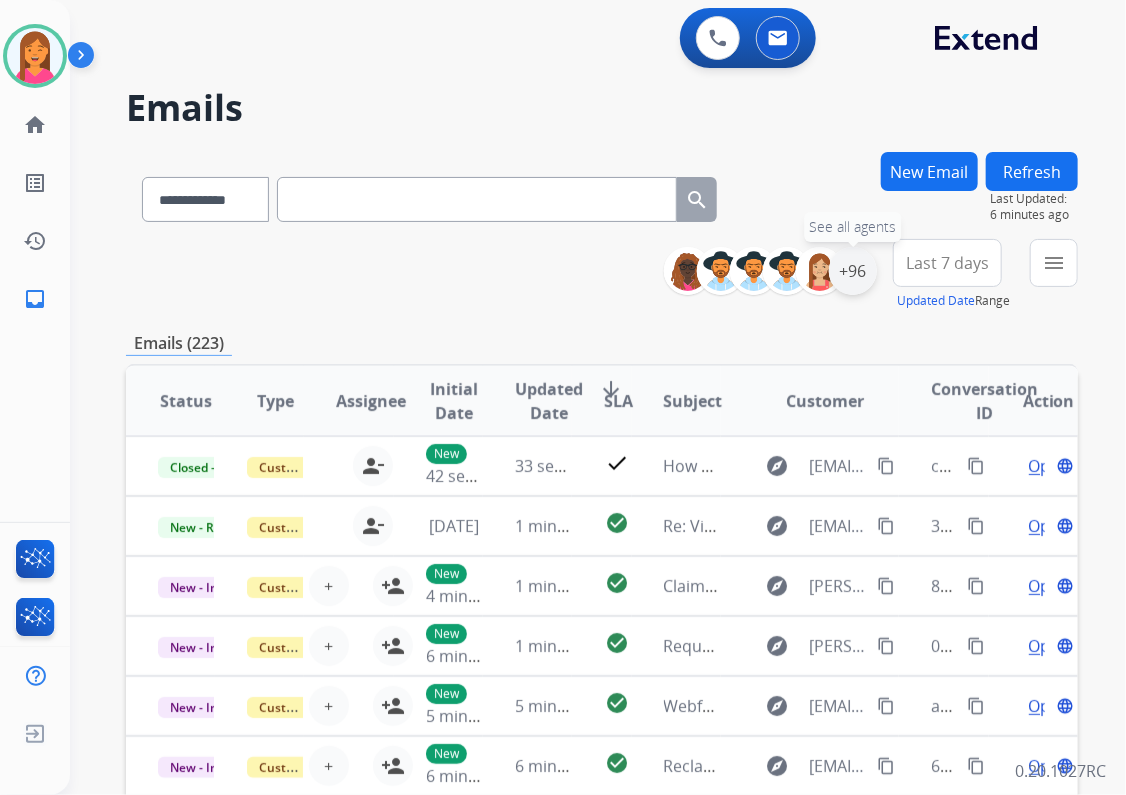 click on "+96" at bounding box center [853, 271] 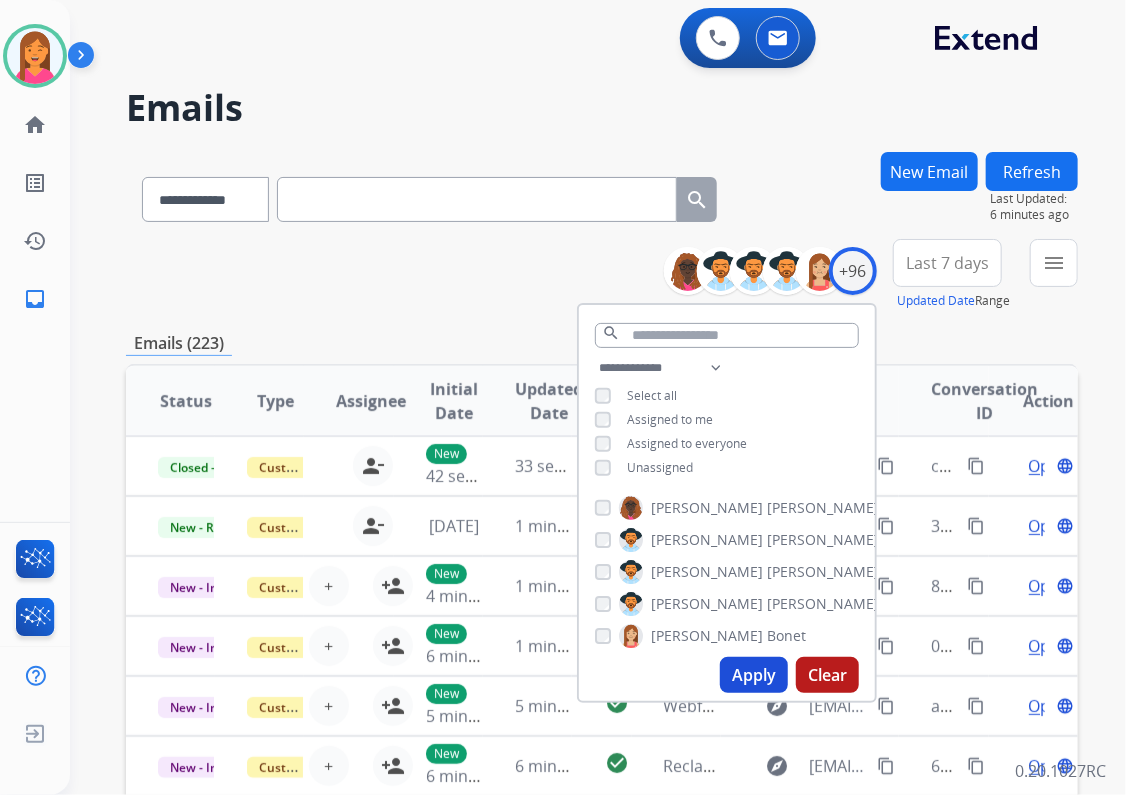 click on "Unassigned" at bounding box center (660, 467) 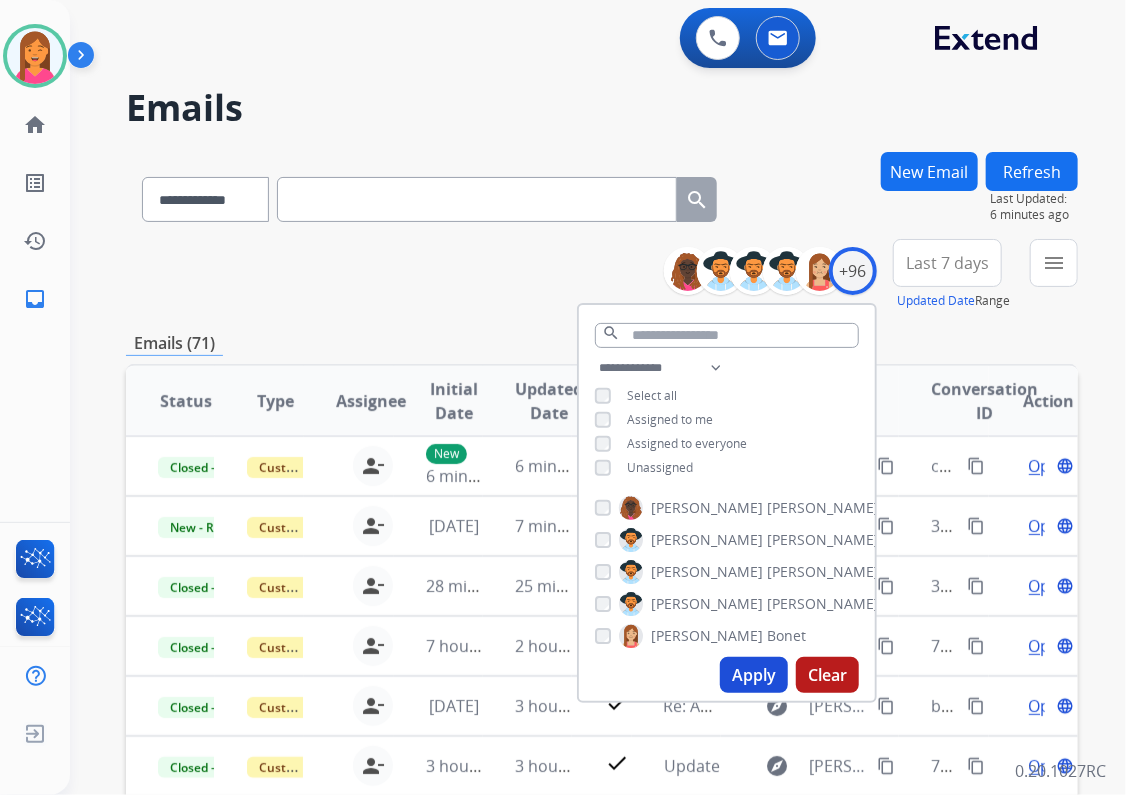 click on "**********" at bounding box center [602, 275] 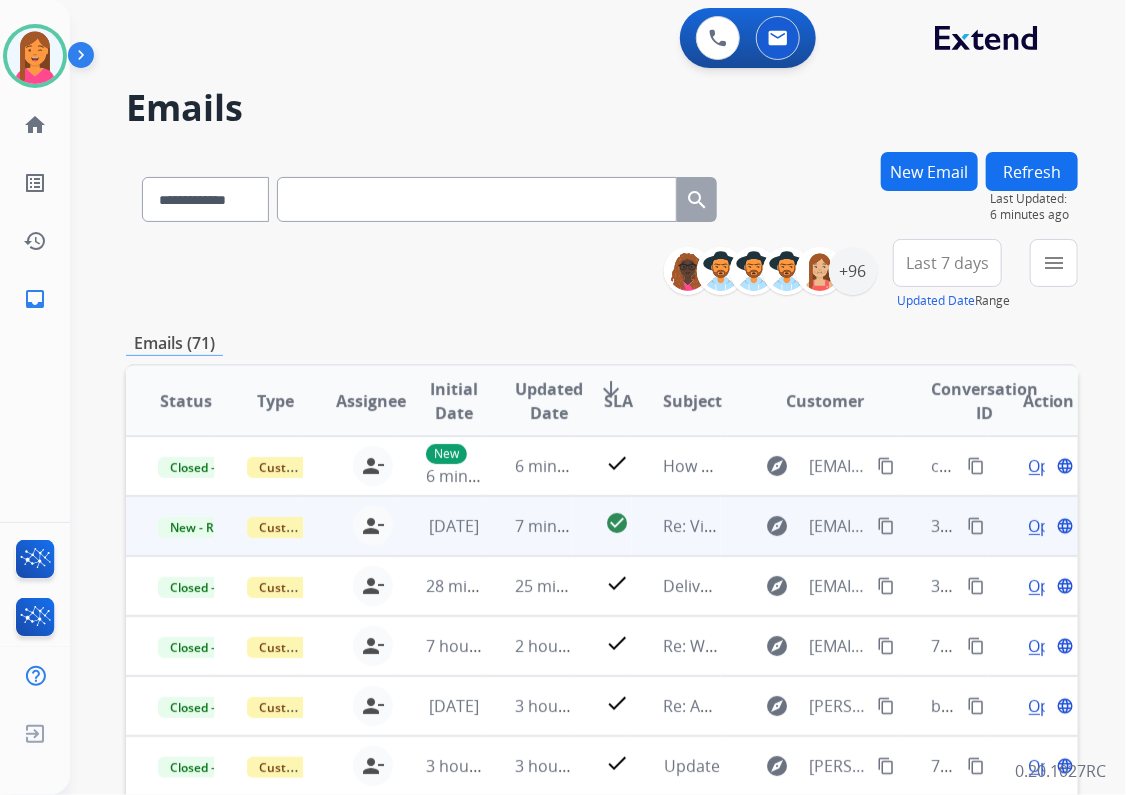 scroll, scrollTop: 1, scrollLeft: 0, axis: vertical 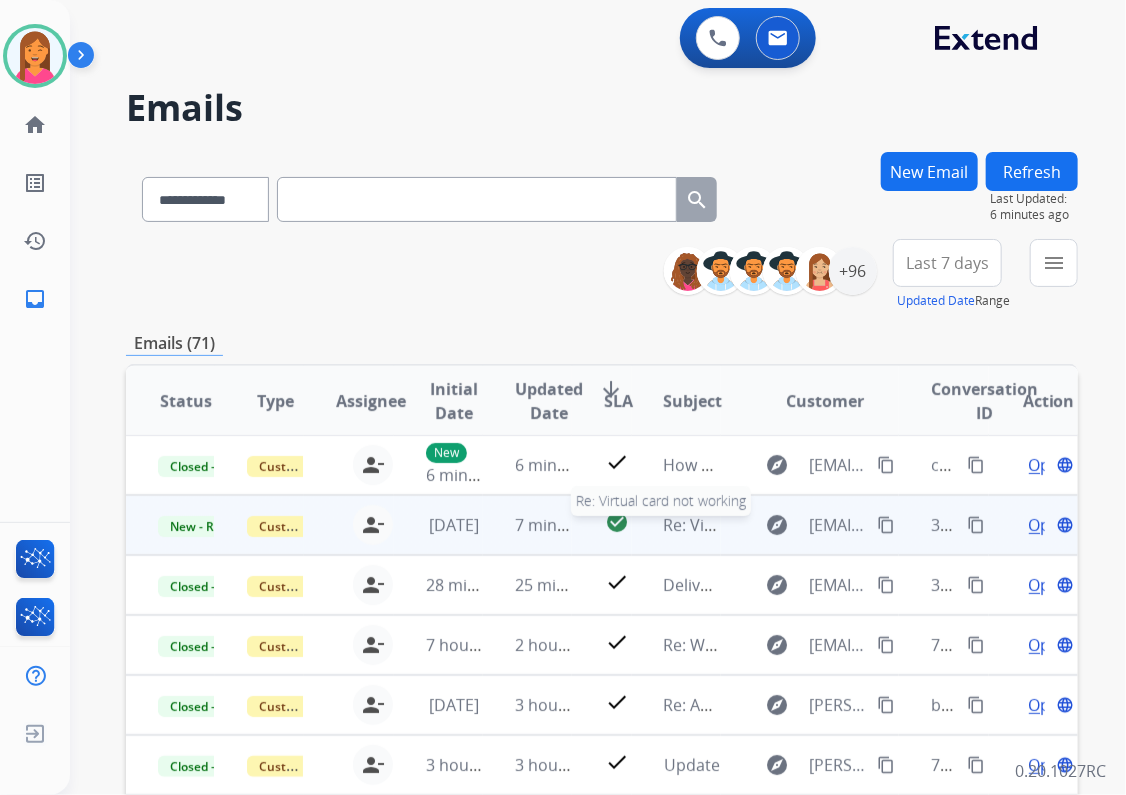 click on "Re: Virtual card not working" at bounding box center [692, 525] 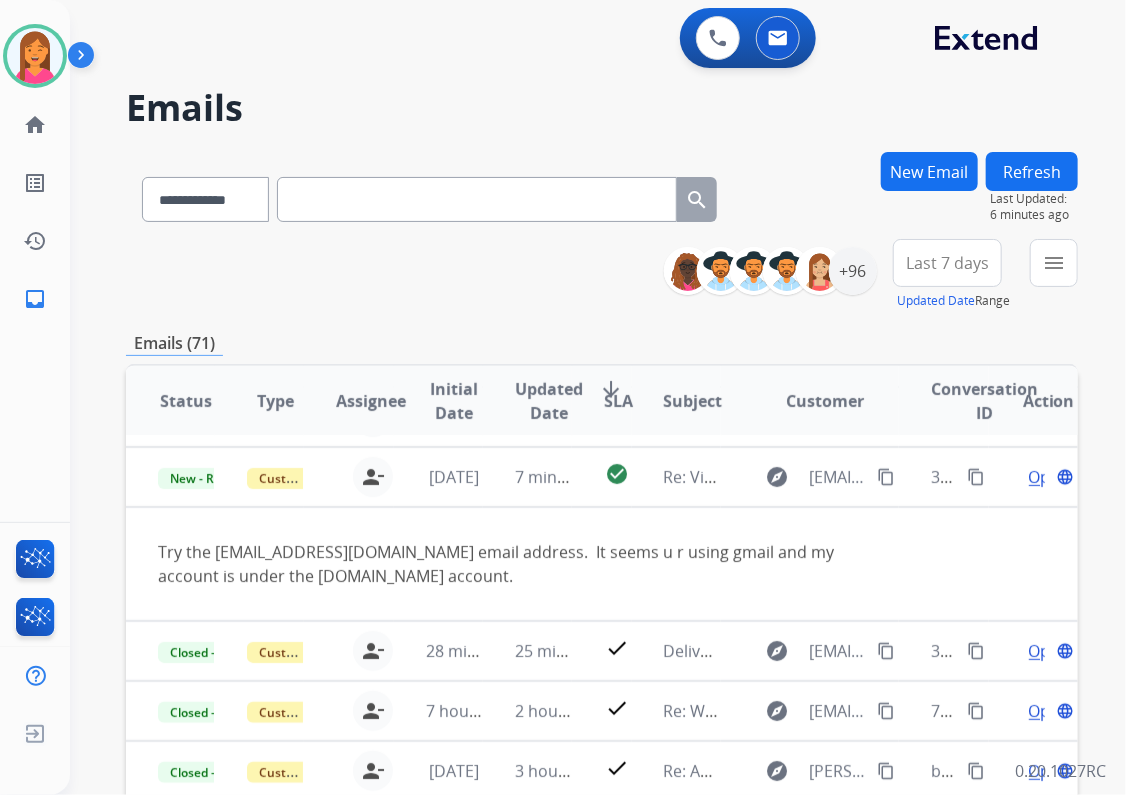 scroll, scrollTop: 60, scrollLeft: 0, axis: vertical 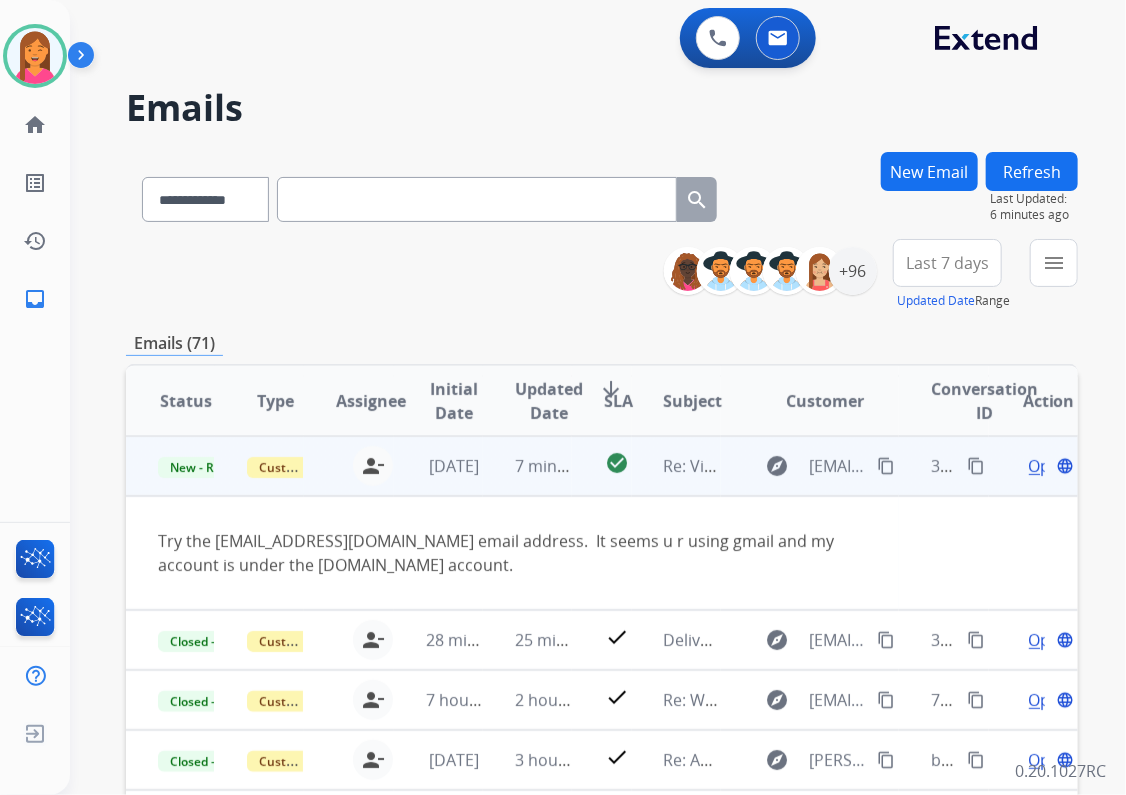click on "Open language" at bounding box center [1049, 466] 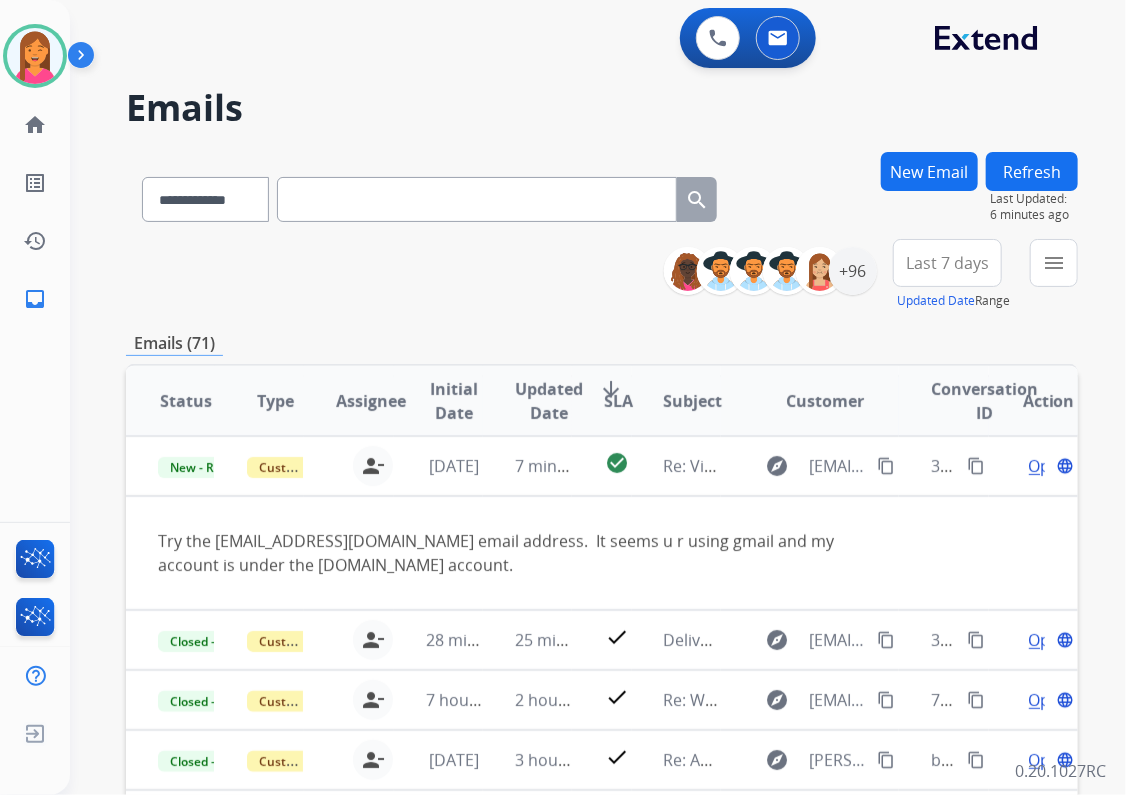 scroll, scrollTop: 1, scrollLeft: 0, axis: vertical 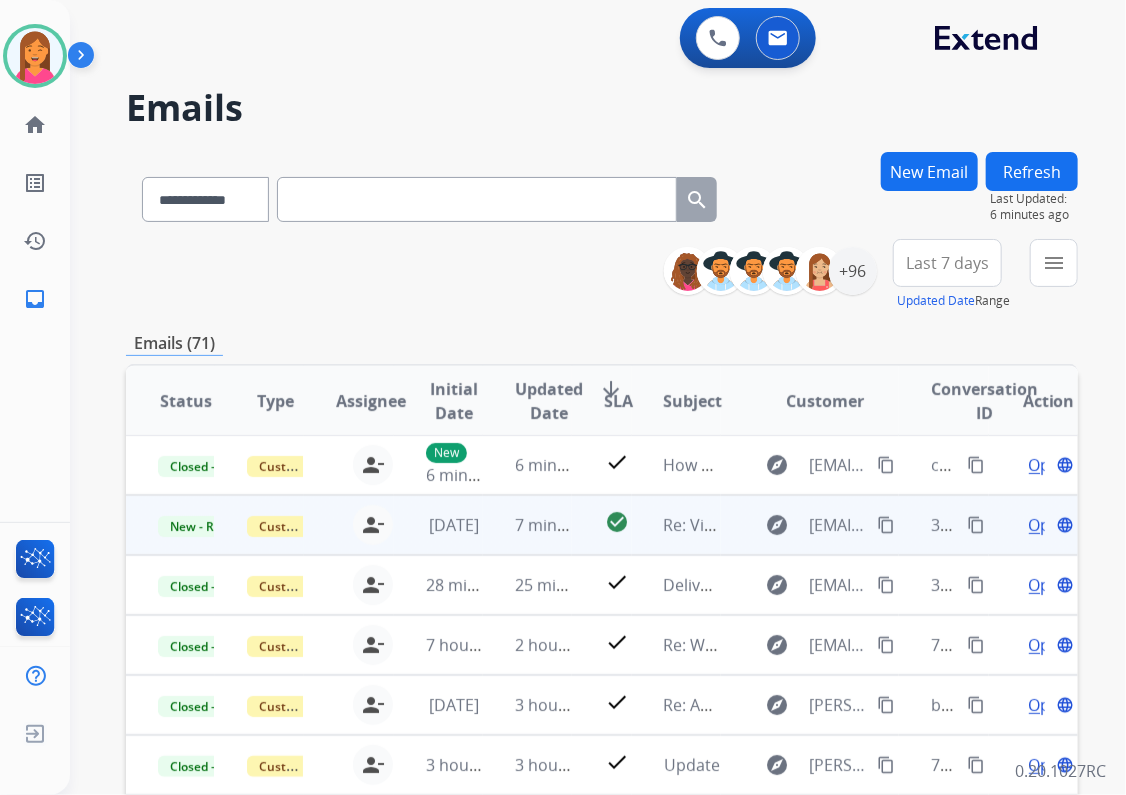 click on "Open" at bounding box center [1049, 525] 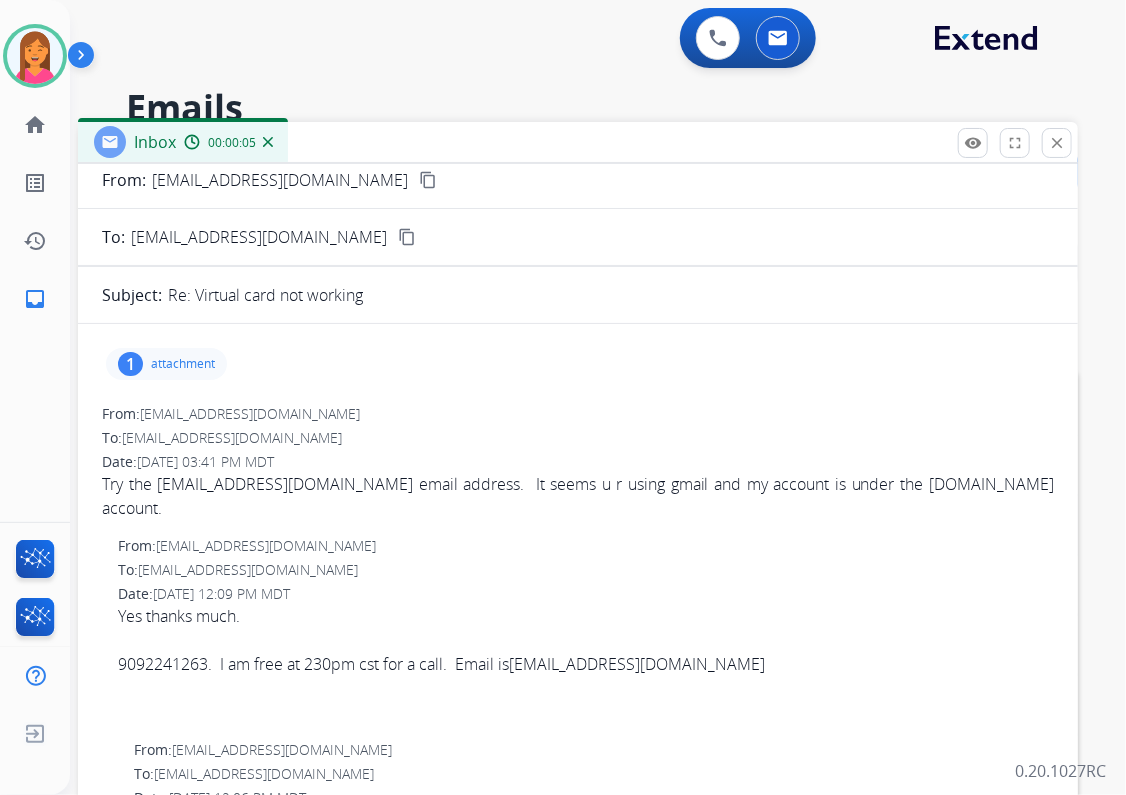 scroll, scrollTop: 0, scrollLeft: 0, axis: both 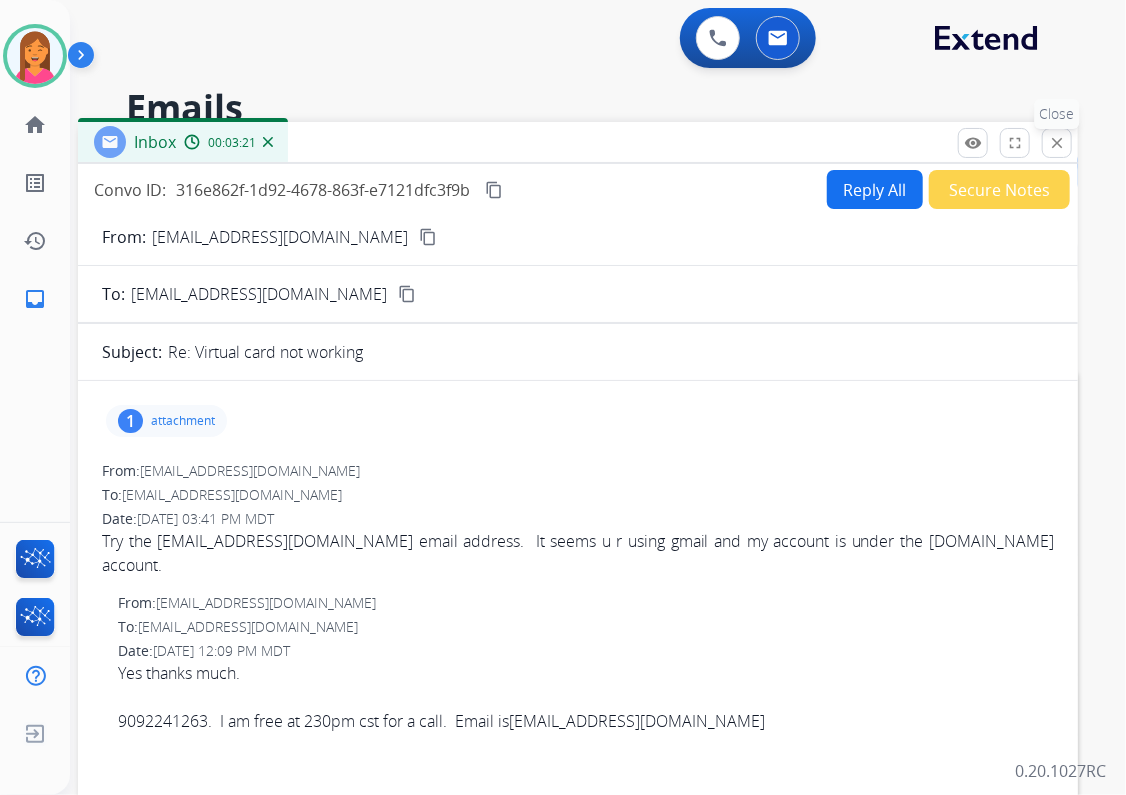 drag, startPoint x: 1052, startPoint y: 120, endPoint x: 1049, endPoint y: 109, distance: 11.401754 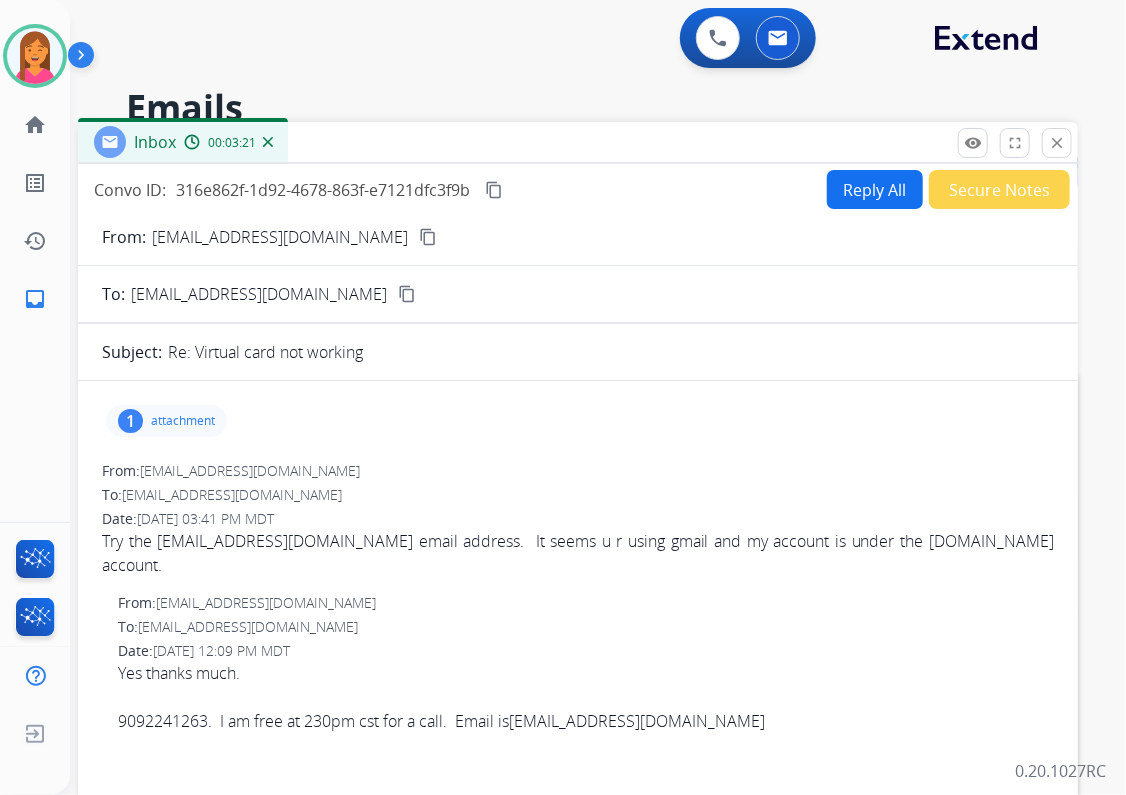 click on "close Close" at bounding box center (1057, 143) 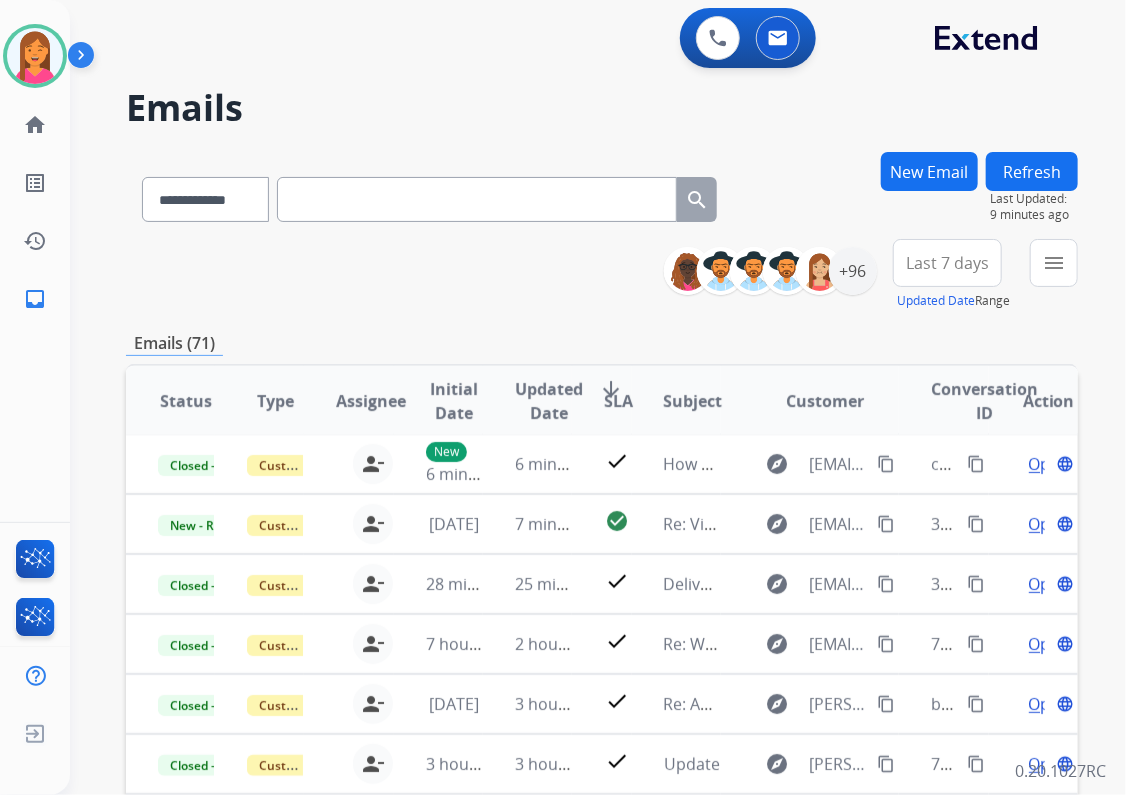 scroll, scrollTop: 1, scrollLeft: 0, axis: vertical 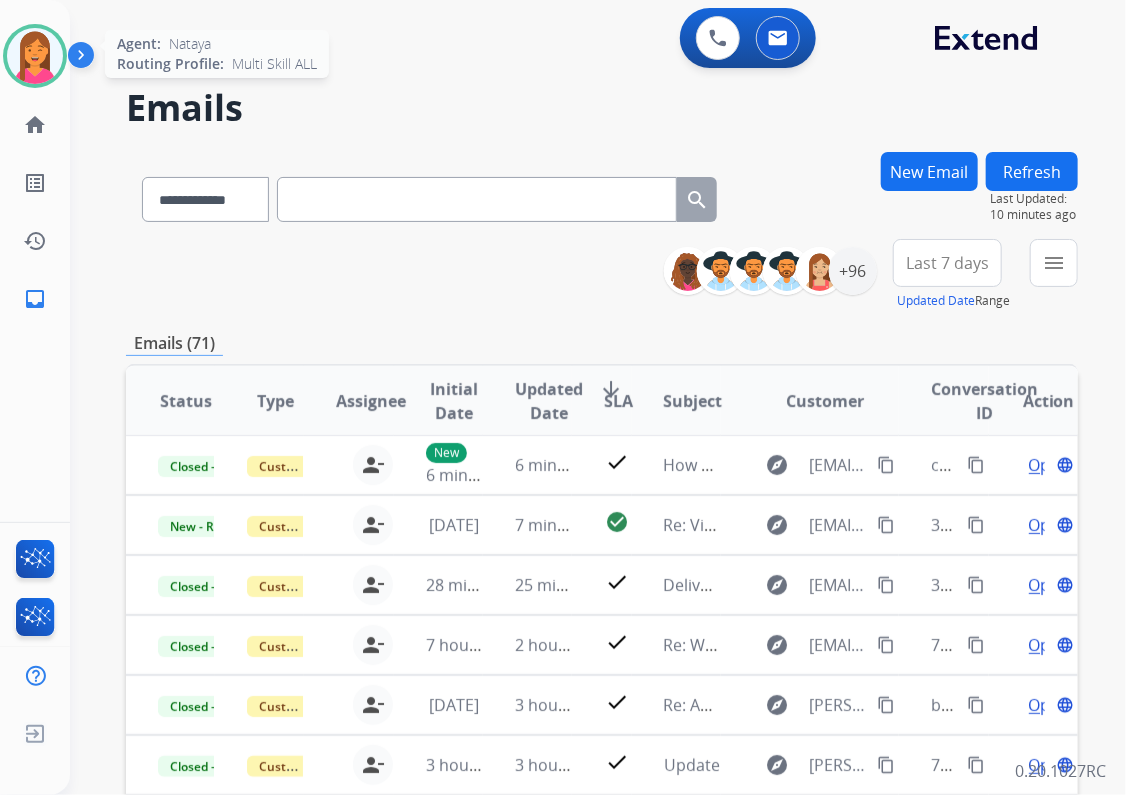 click at bounding box center (35, 56) 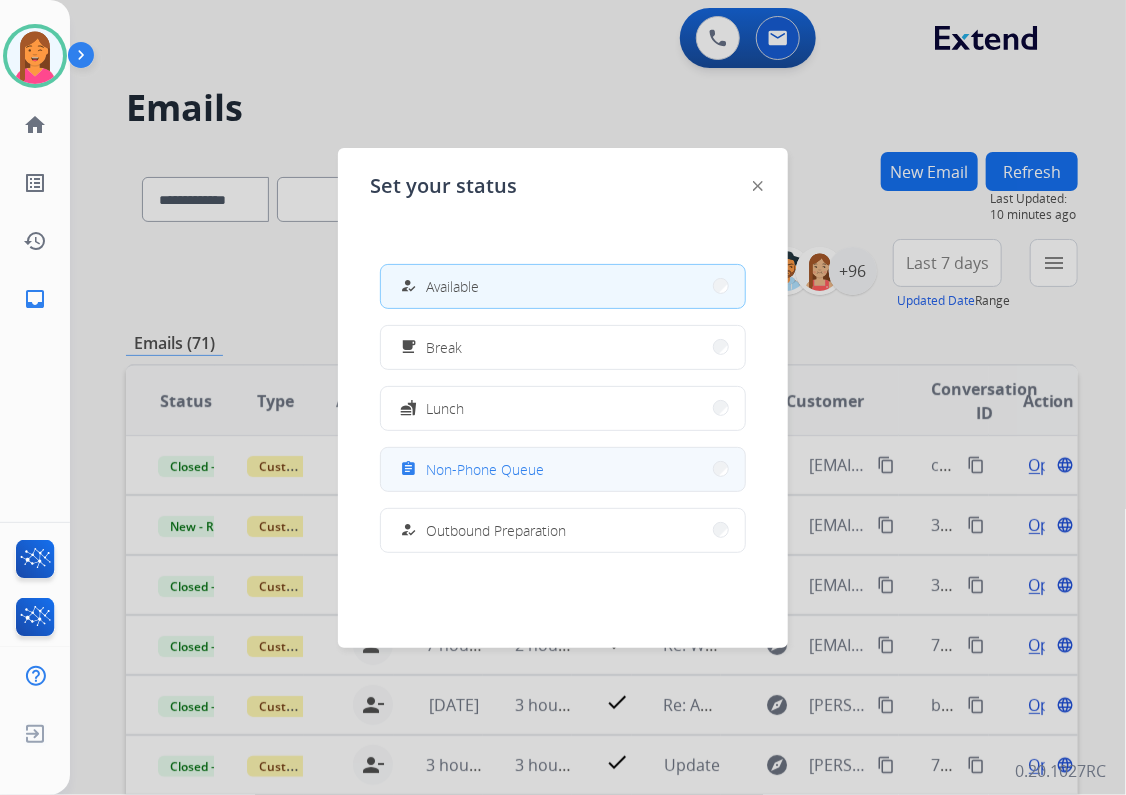 click on "assignment Non-Phone Queue" at bounding box center [563, 469] 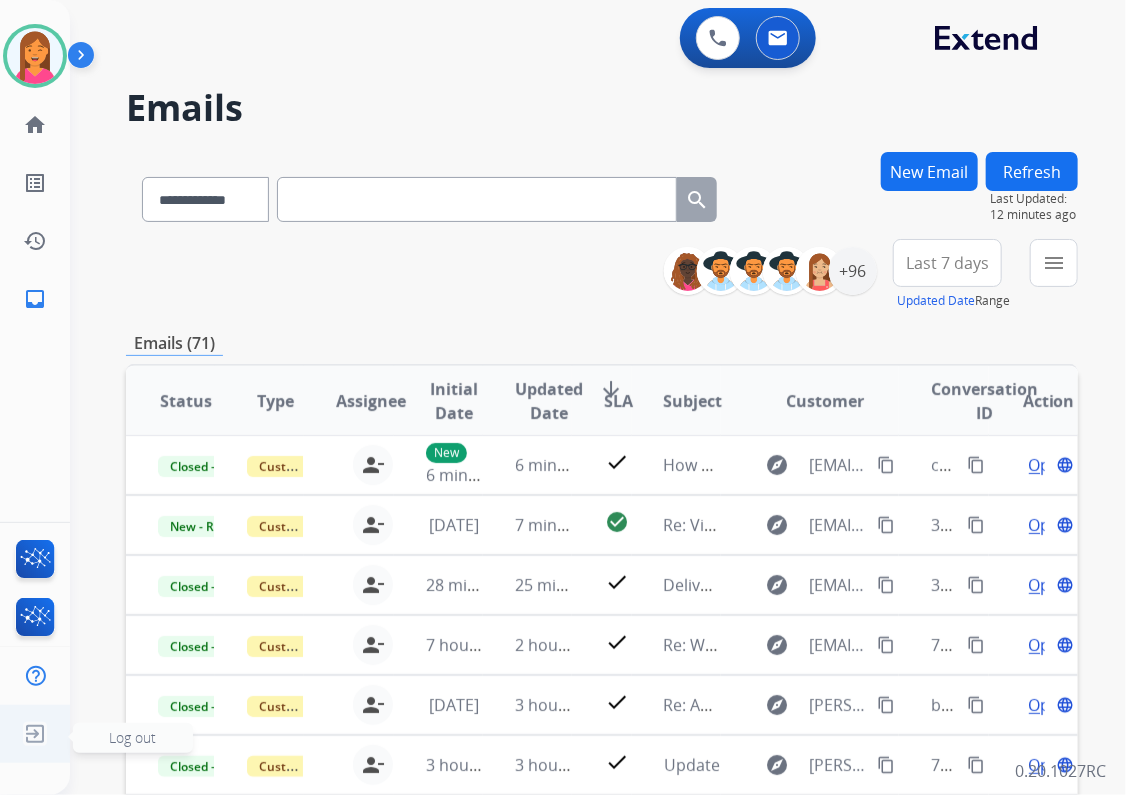 click 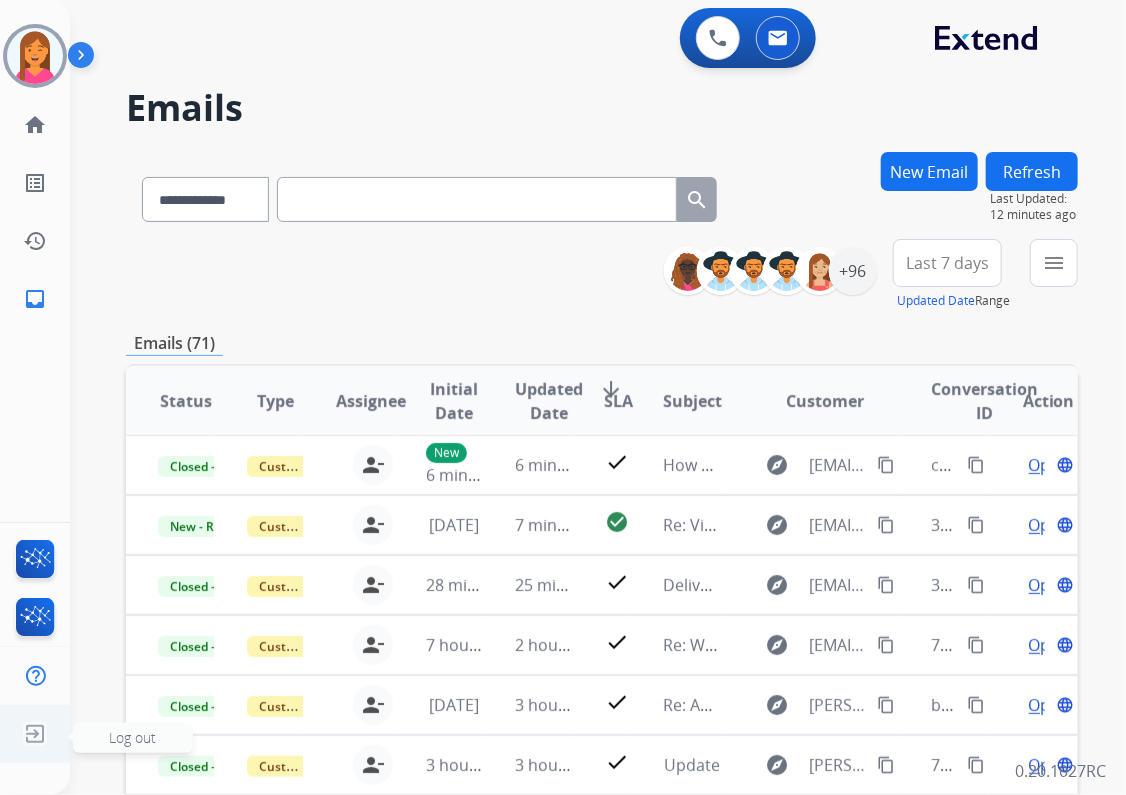 click 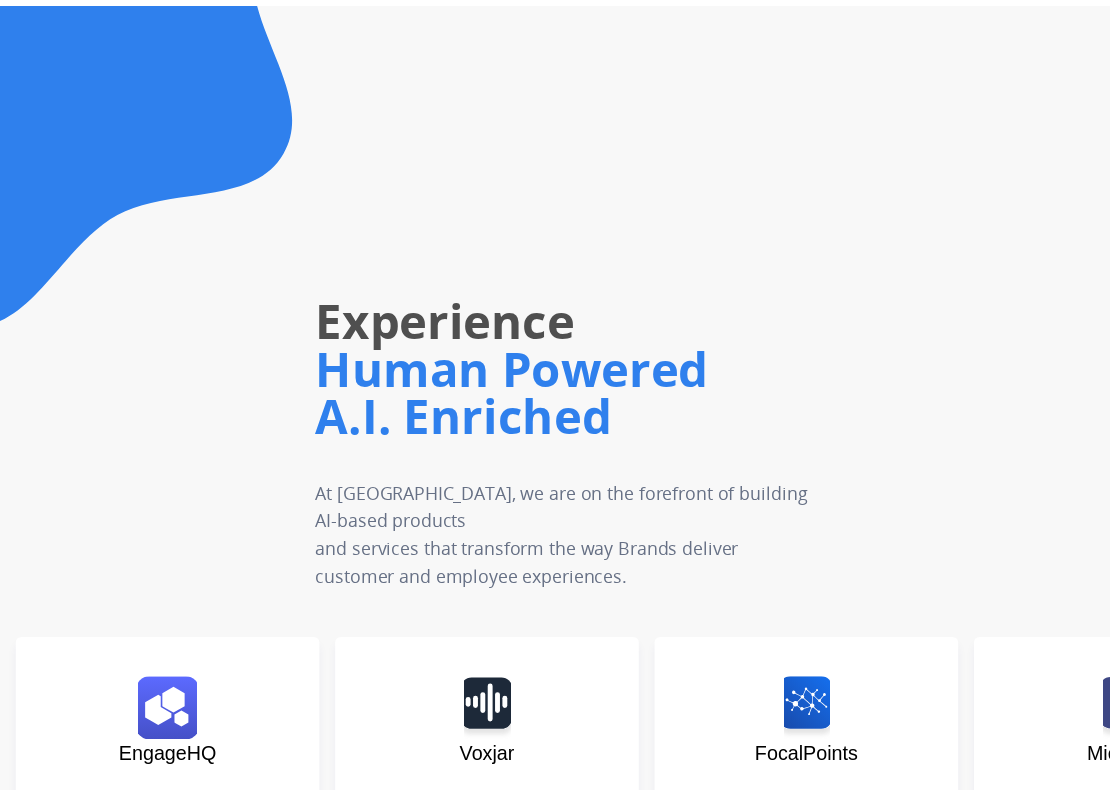 scroll, scrollTop: 0, scrollLeft: 0, axis: both 